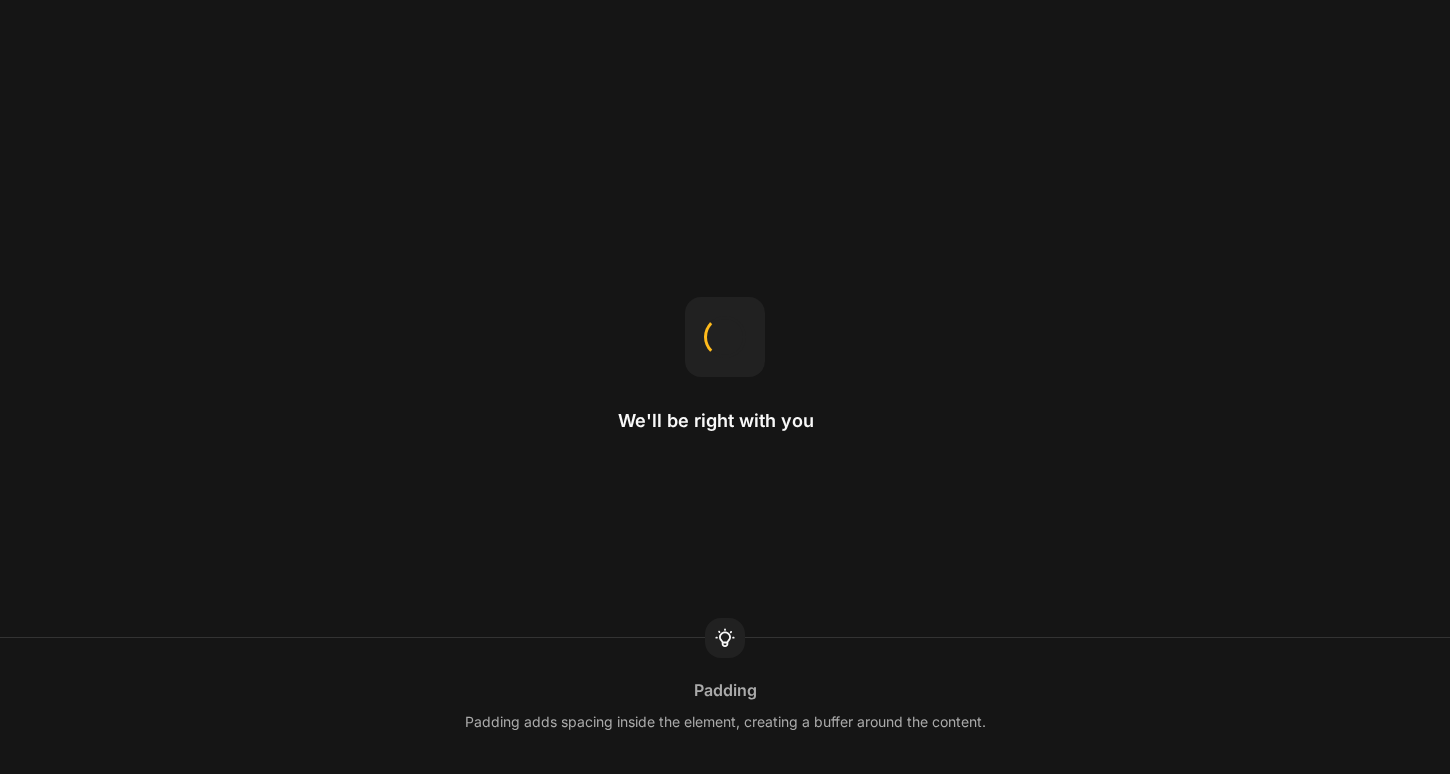 scroll, scrollTop: 0, scrollLeft: 0, axis: both 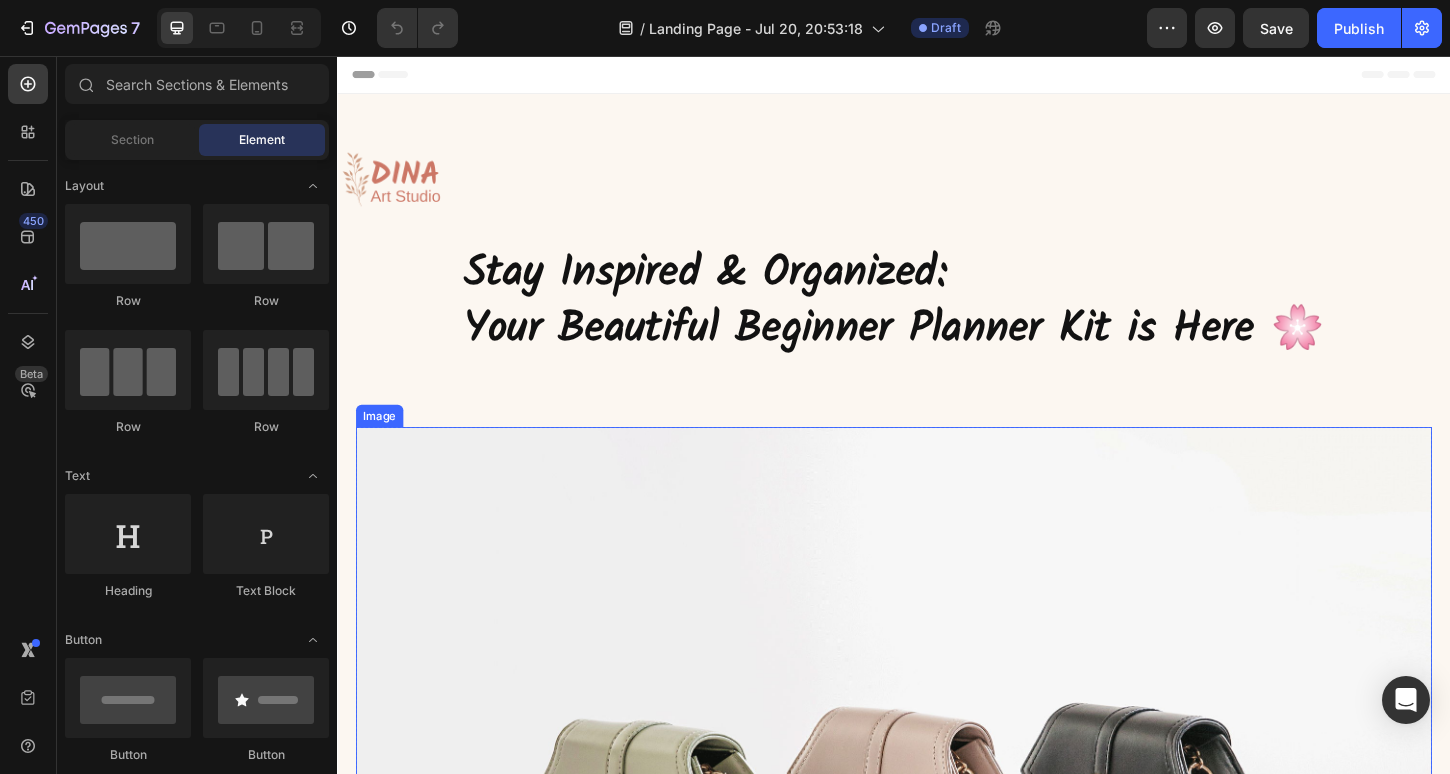 click at bounding box center (937, 891) 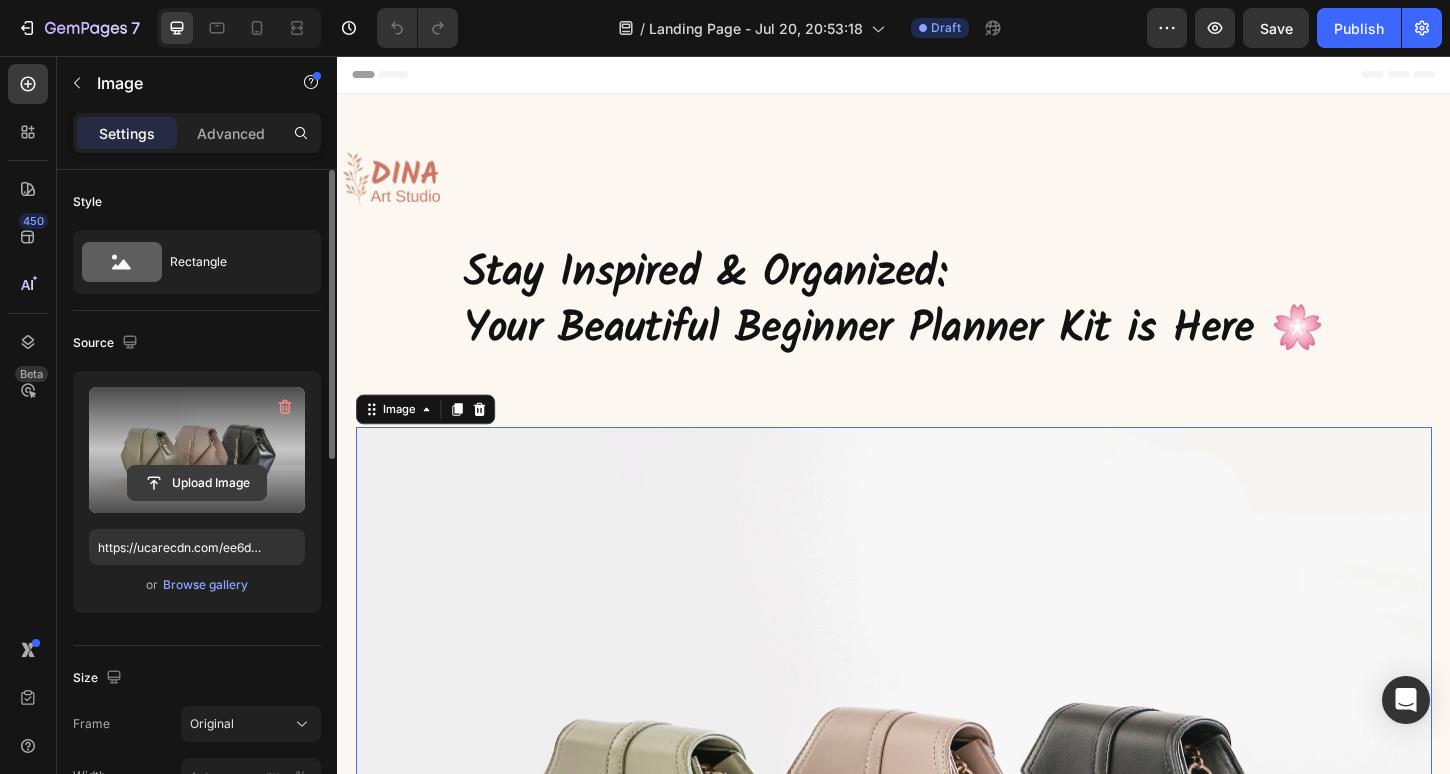 click 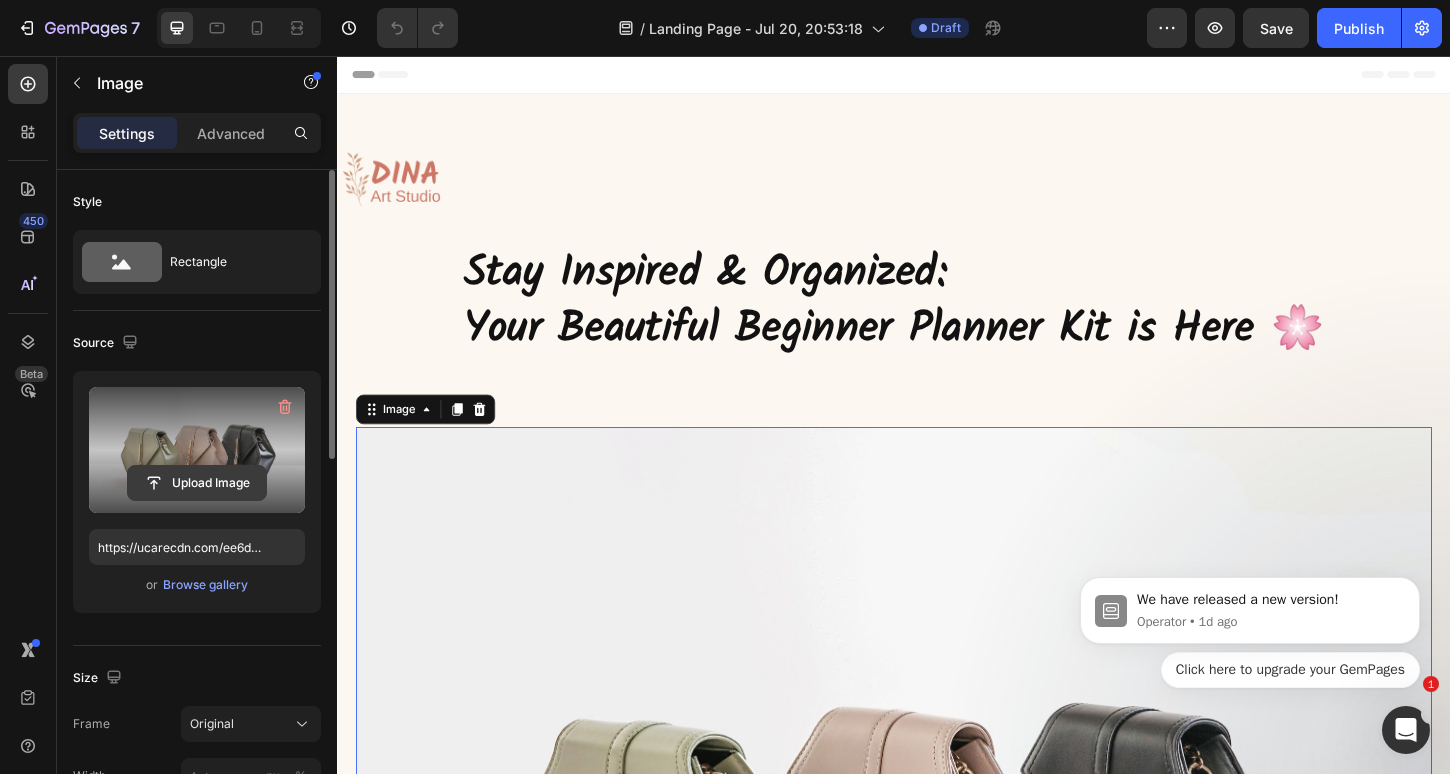 scroll, scrollTop: 0, scrollLeft: 0, axis: both 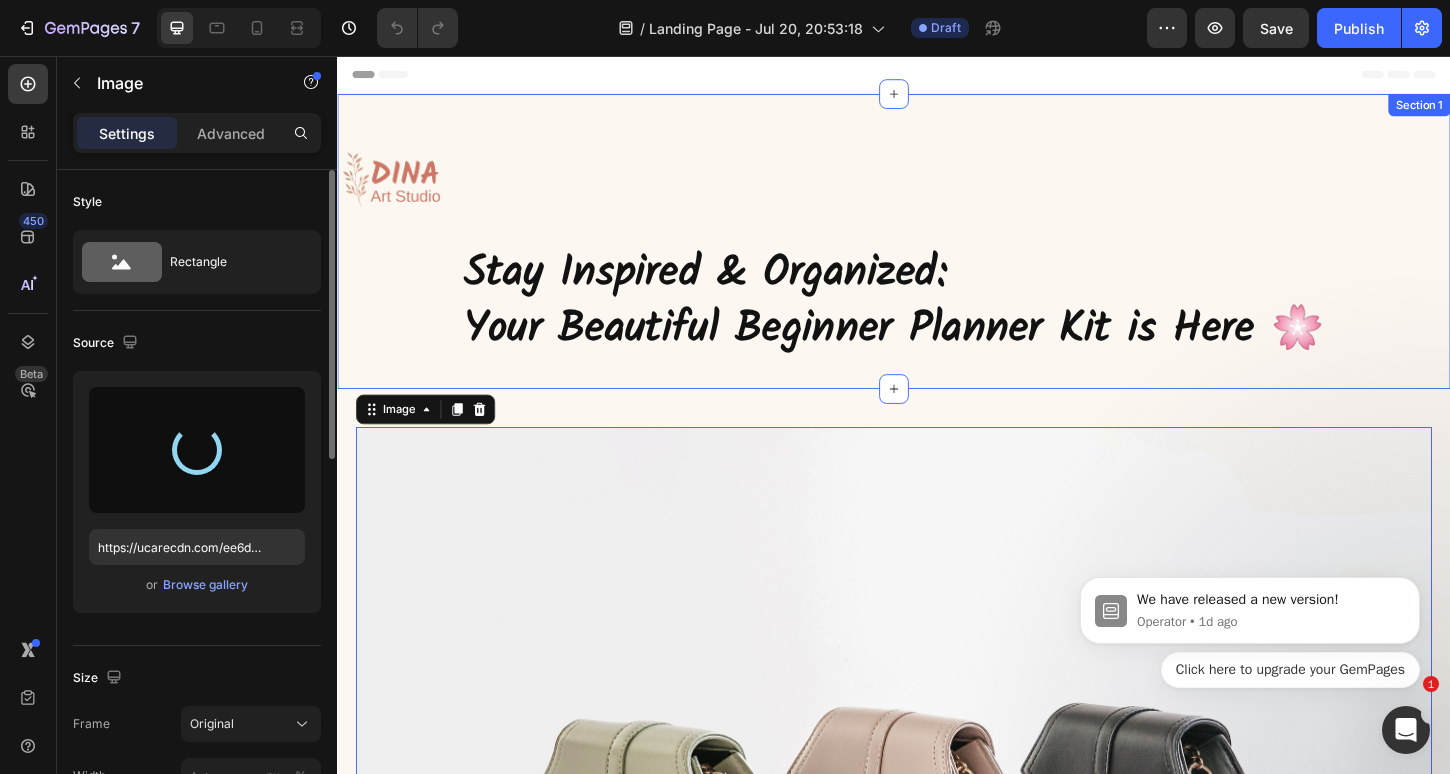 type on "https://cdn.shopify.com/s/files/1/0772/6035/7921/files/gempages_564956185929712402-f4d1e137-2ab9-40f3-a78f-d15bebf13eb4.png" 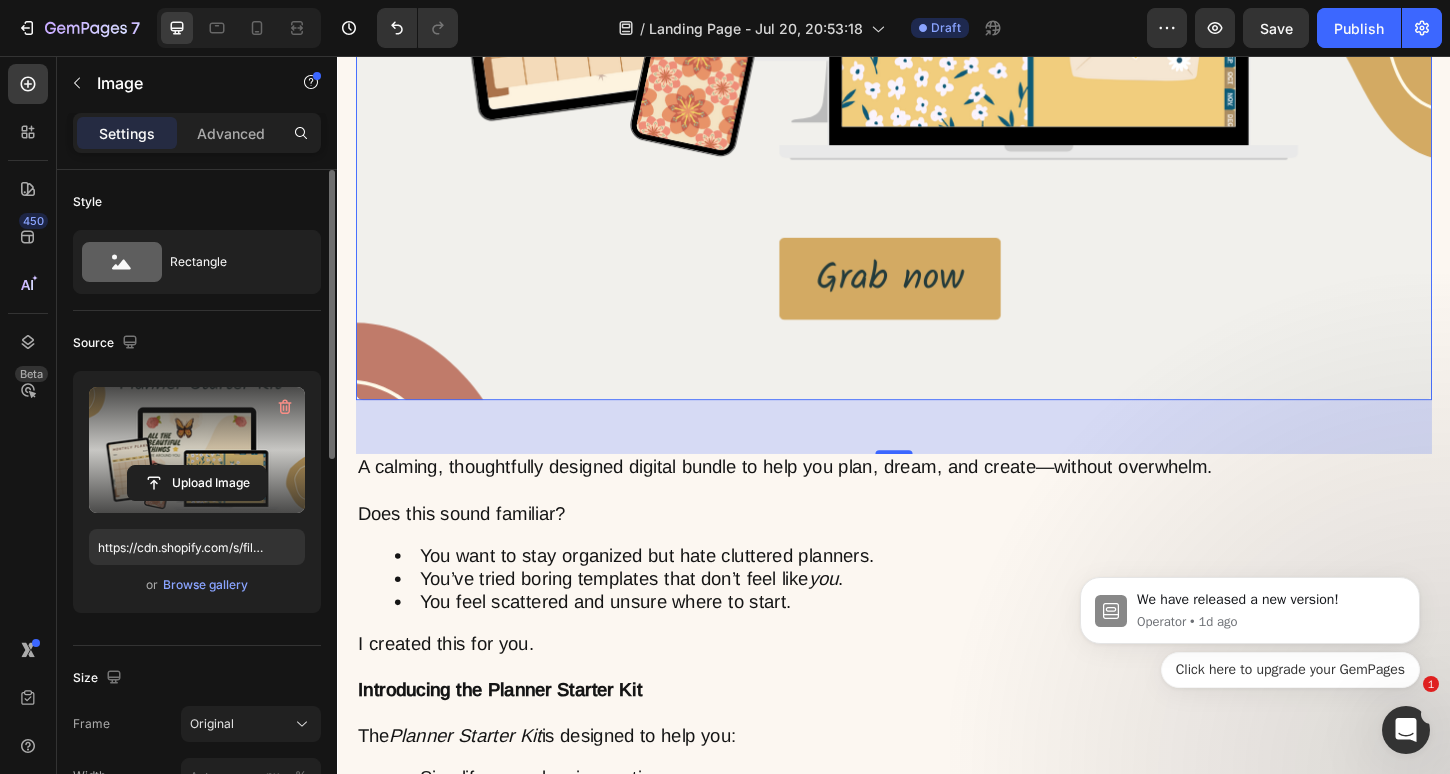 scroll, scrollTop: 1203, scrollLeft: 0, axis: vertical 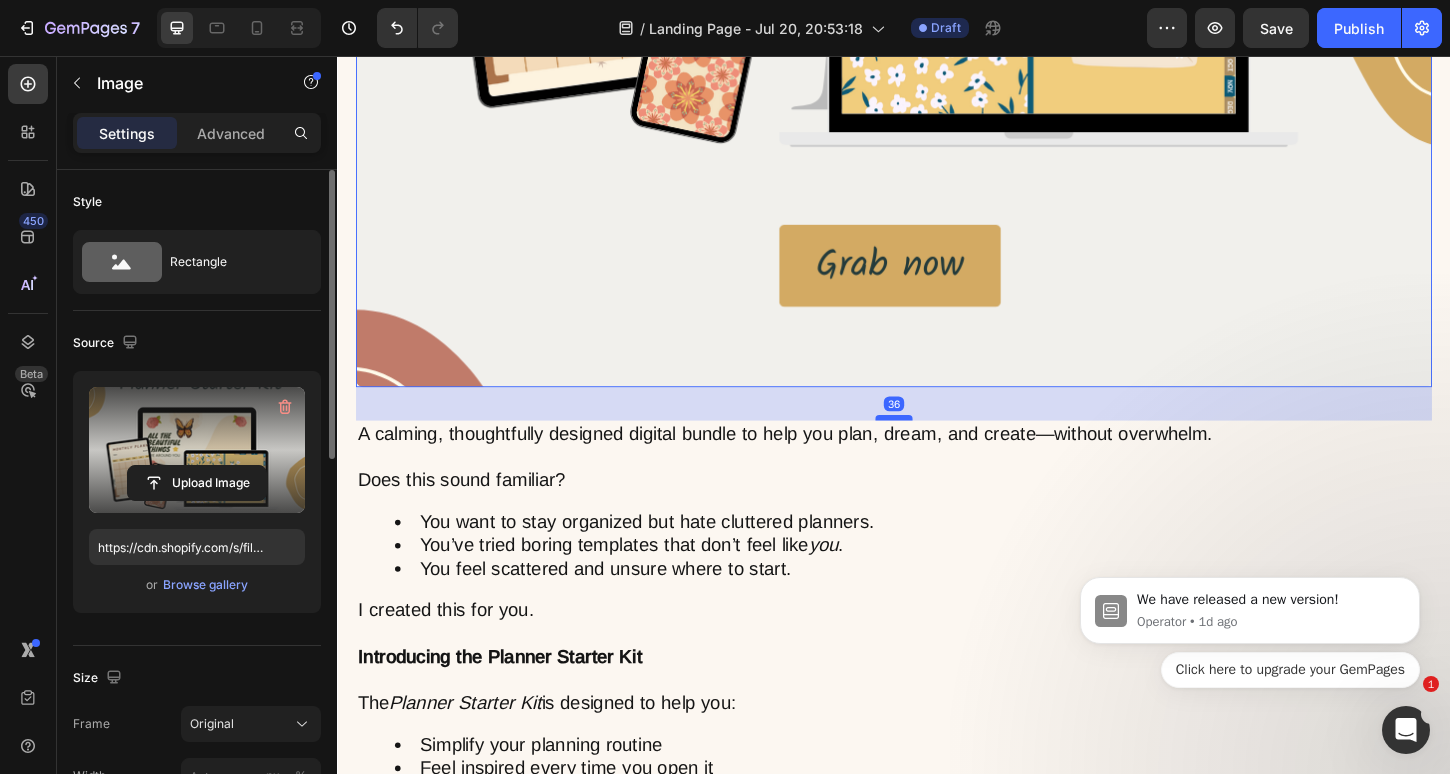 drag, startPoint x: 943, startPoint y: 467, endPoint x: 944, endPoint y: 446, distance: 21.023796 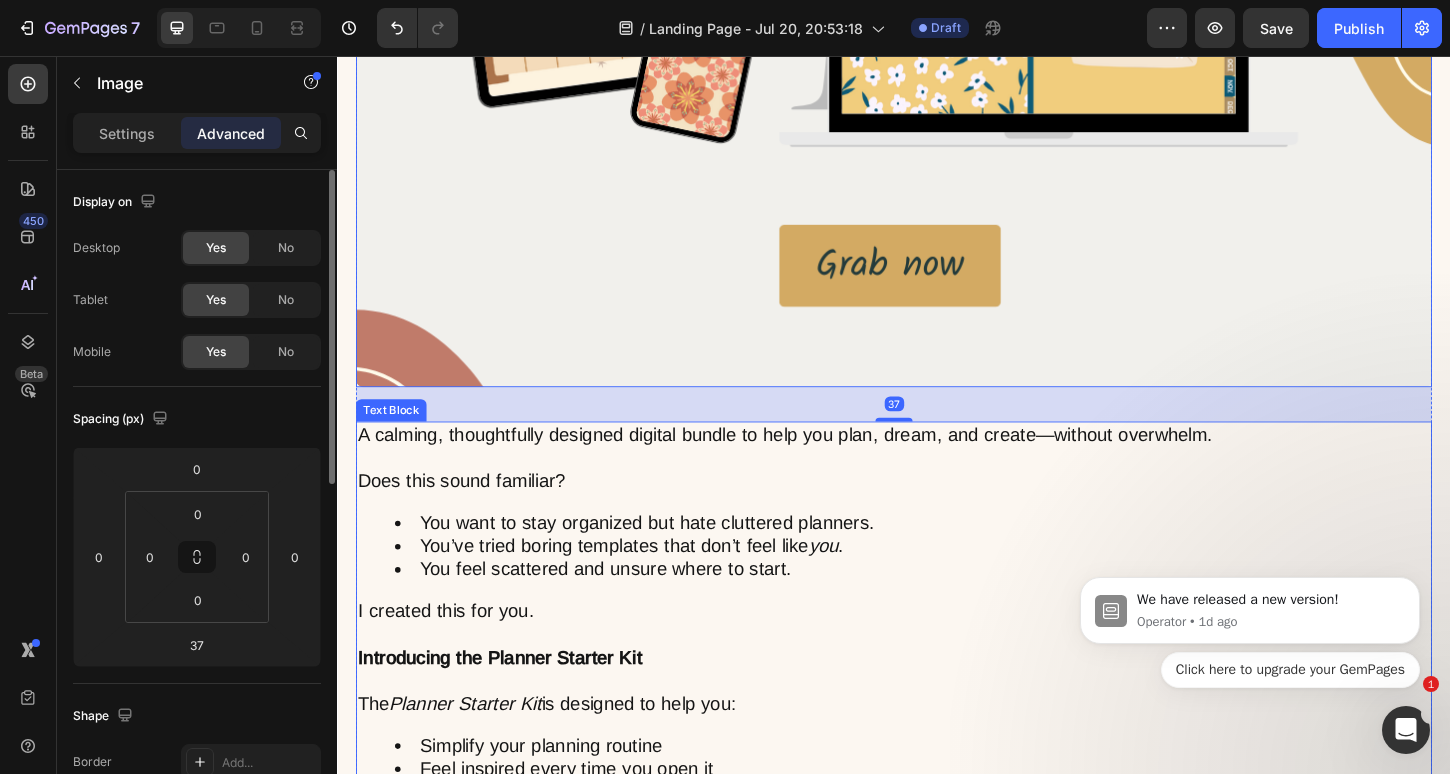 click on "A calming, thoughtfully designed digital bundle to help you plan, dream, and create—without overwhelm.   Does this sound familiar? You want to stay organized but hate cluttered planners. You’ve tried boring templates that don’t feel like  you . You feel scattered and unsure where to start. I created this for you.   Introducing the Planner Starter Kit   The  Planner Starter Kit  is designed to help you: Simplify your planning routine Feel inspired every time you open it Build momentum toward your goals What’s Inside   🌿 Beginner Digital Planner 🗓 Undated Calendar Insert 📒 Digital Notes Pages 🎨 Daily Sticker Pack ✨ Wallpapers 📖 How-to Guide   Everything you need in one calming, beautiful bundle." at bounding box center [937, 792] 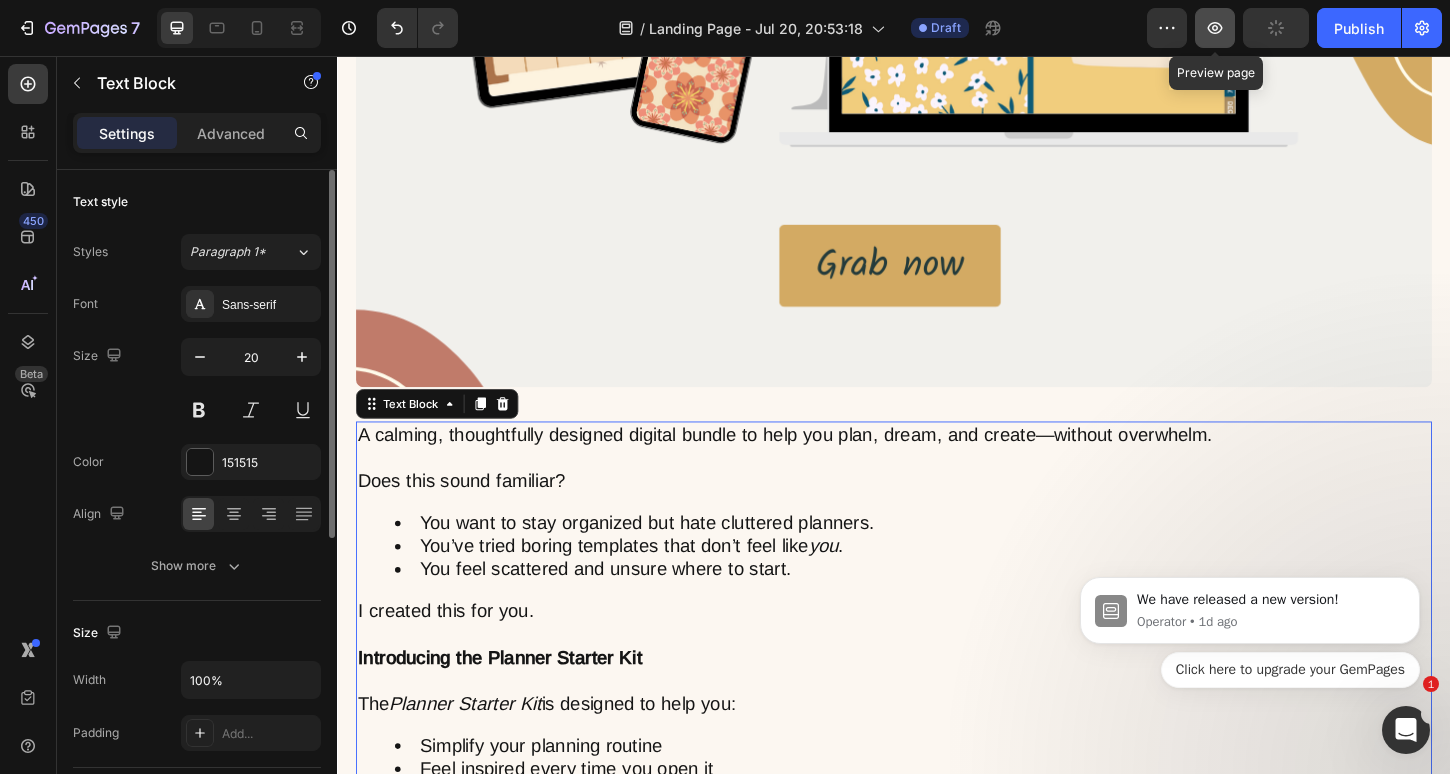 click 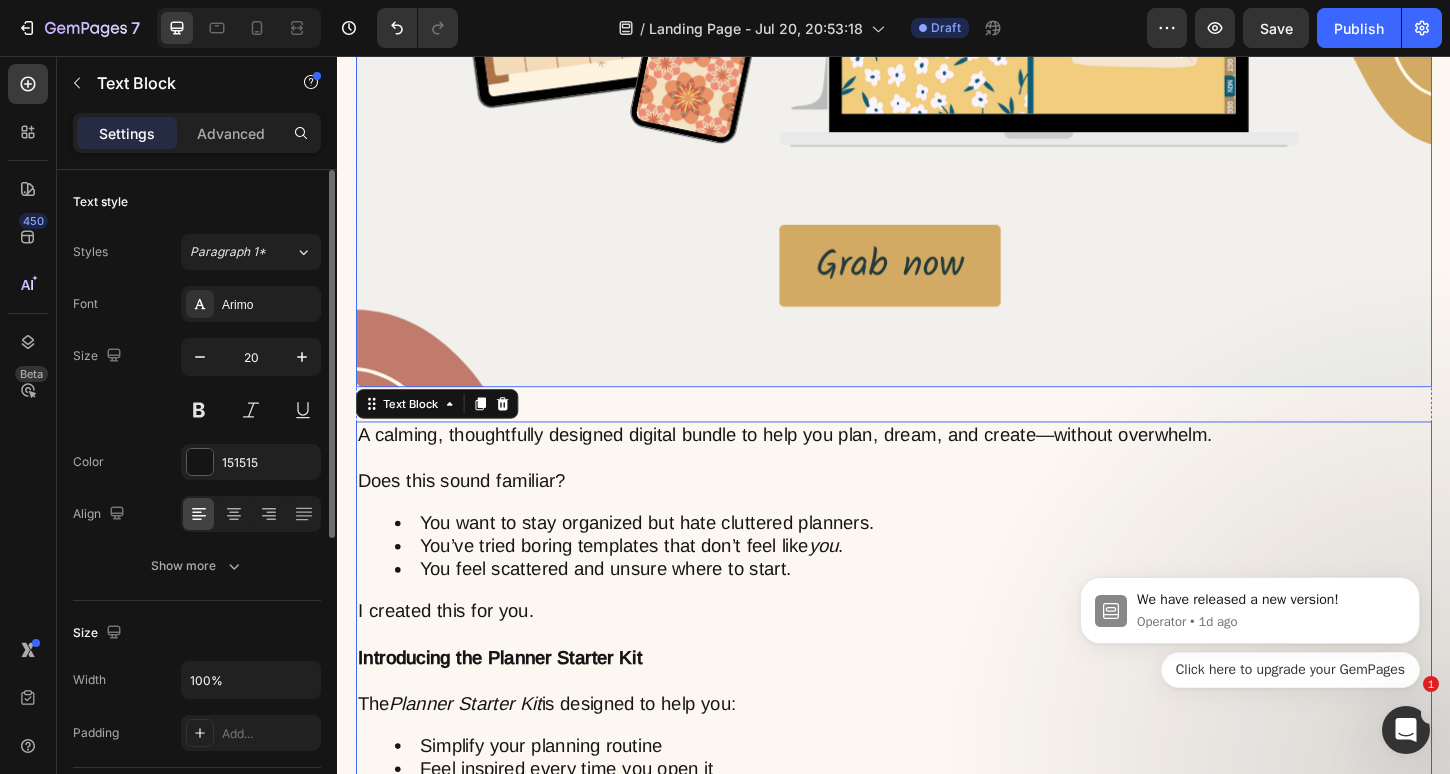 click at bounding box center (937, -167) 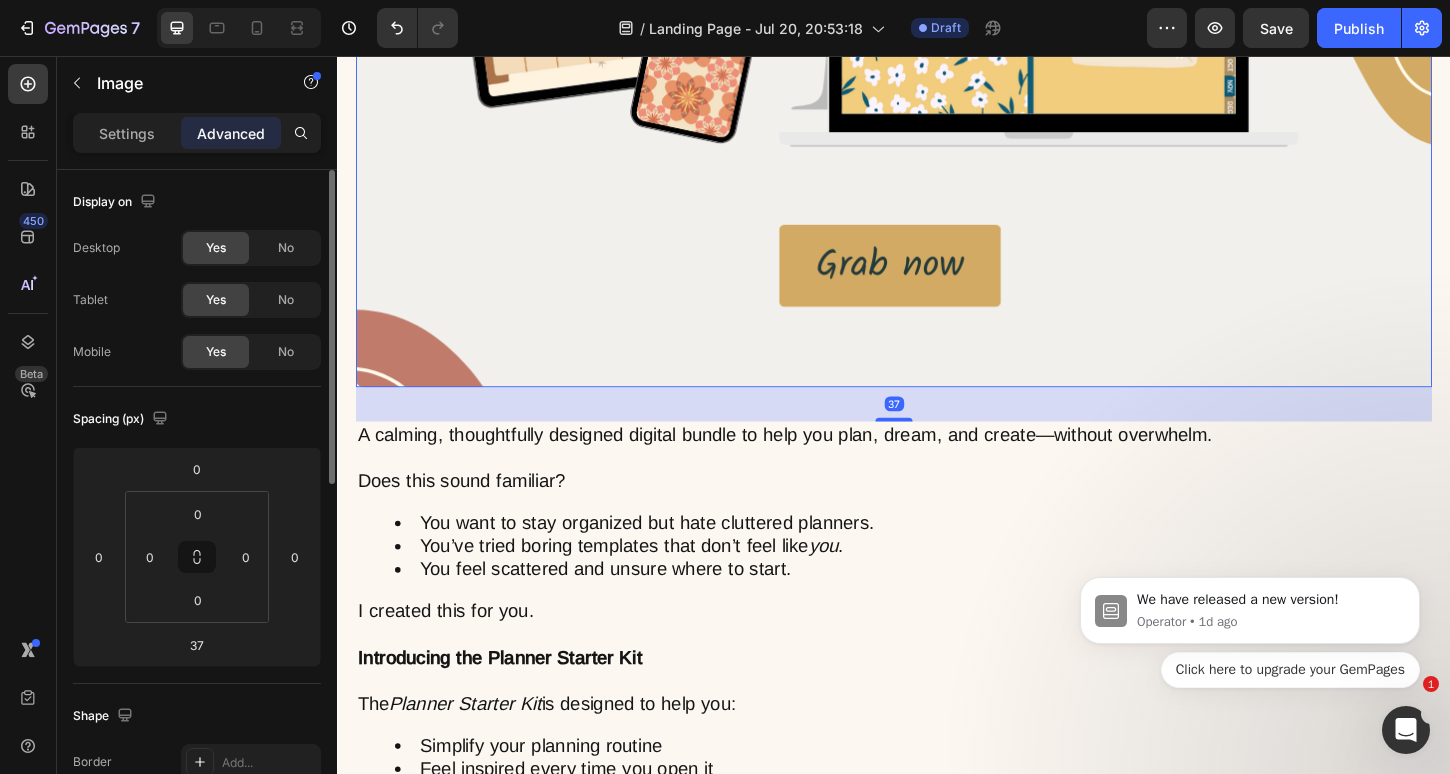 click at bounding box center [937, -167] 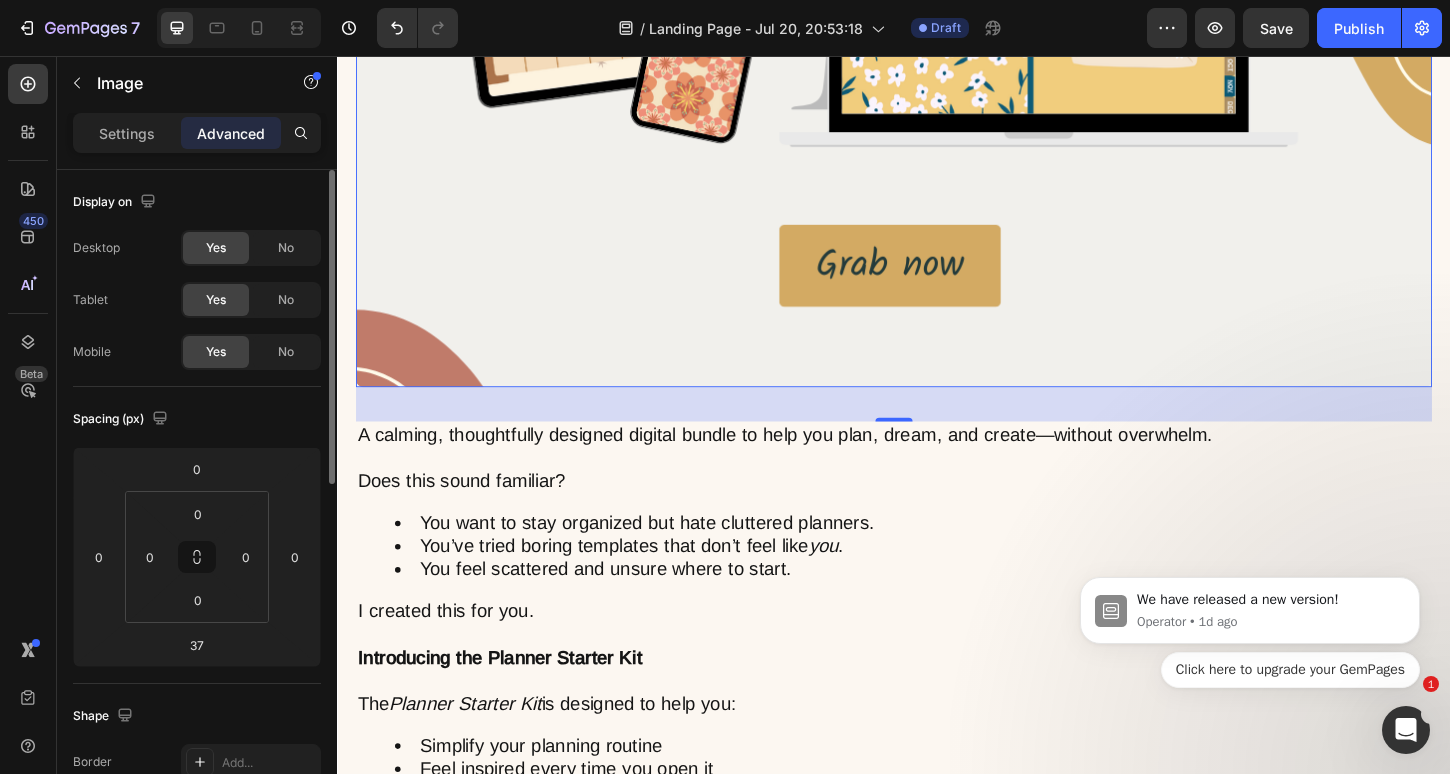 click at bounding box center [937, -167] 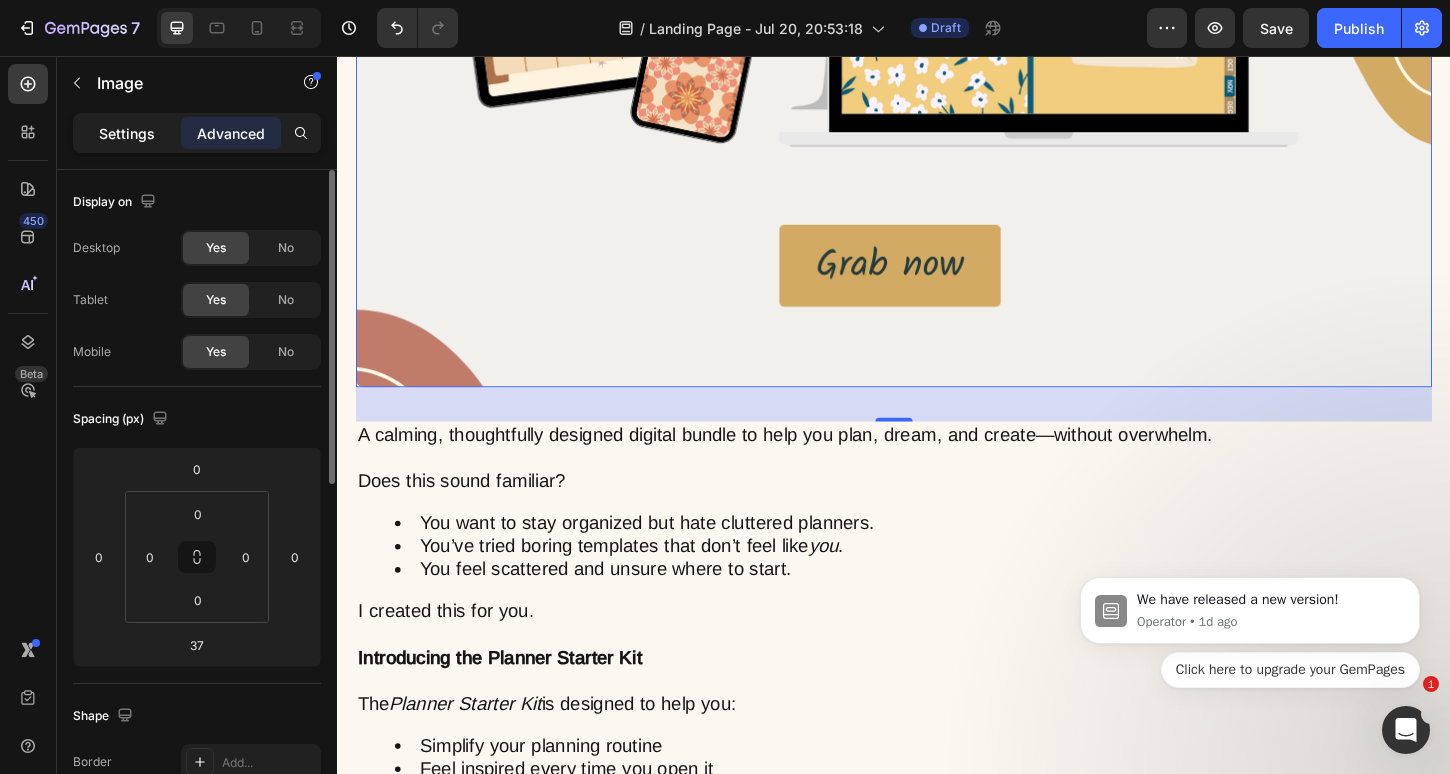 click on "Settings" at bounding box center (127, 133) 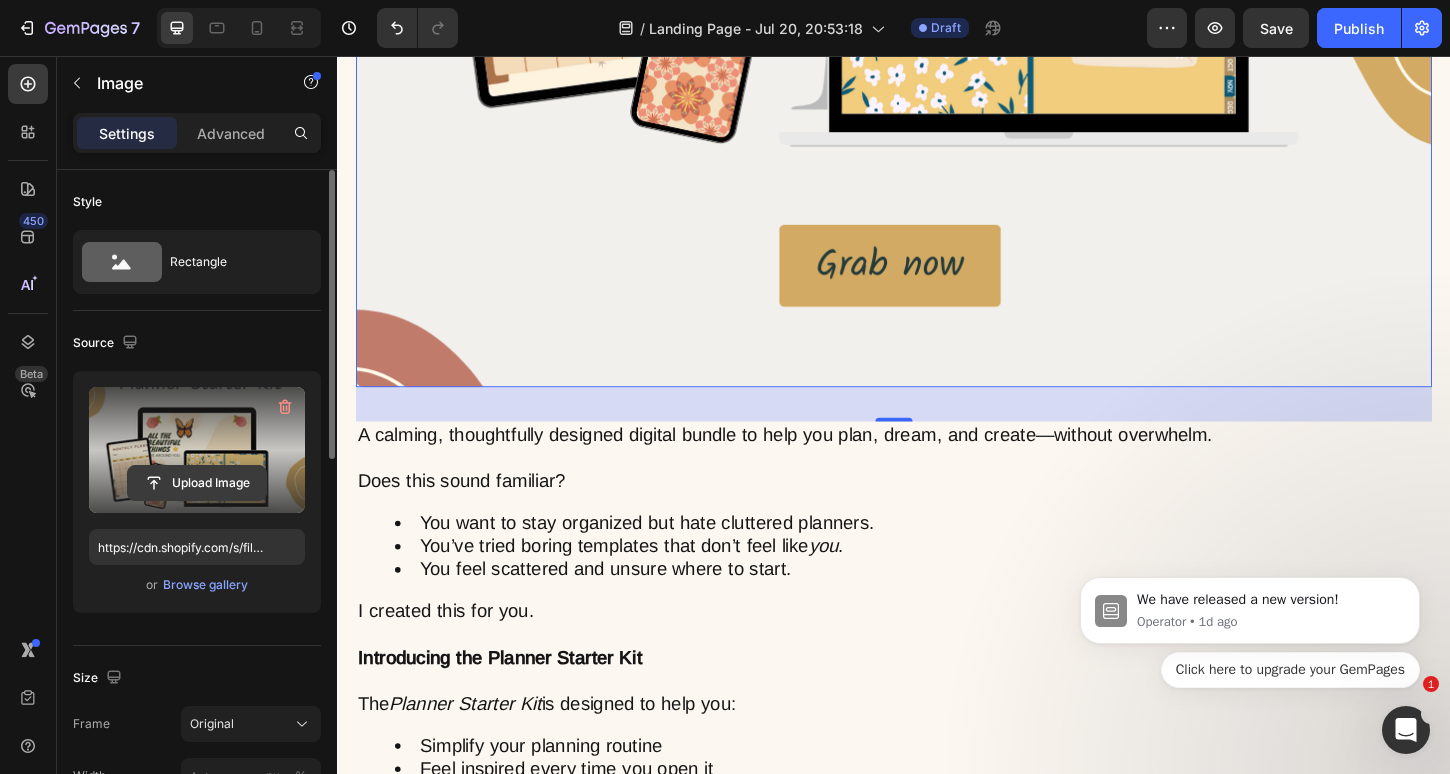 click 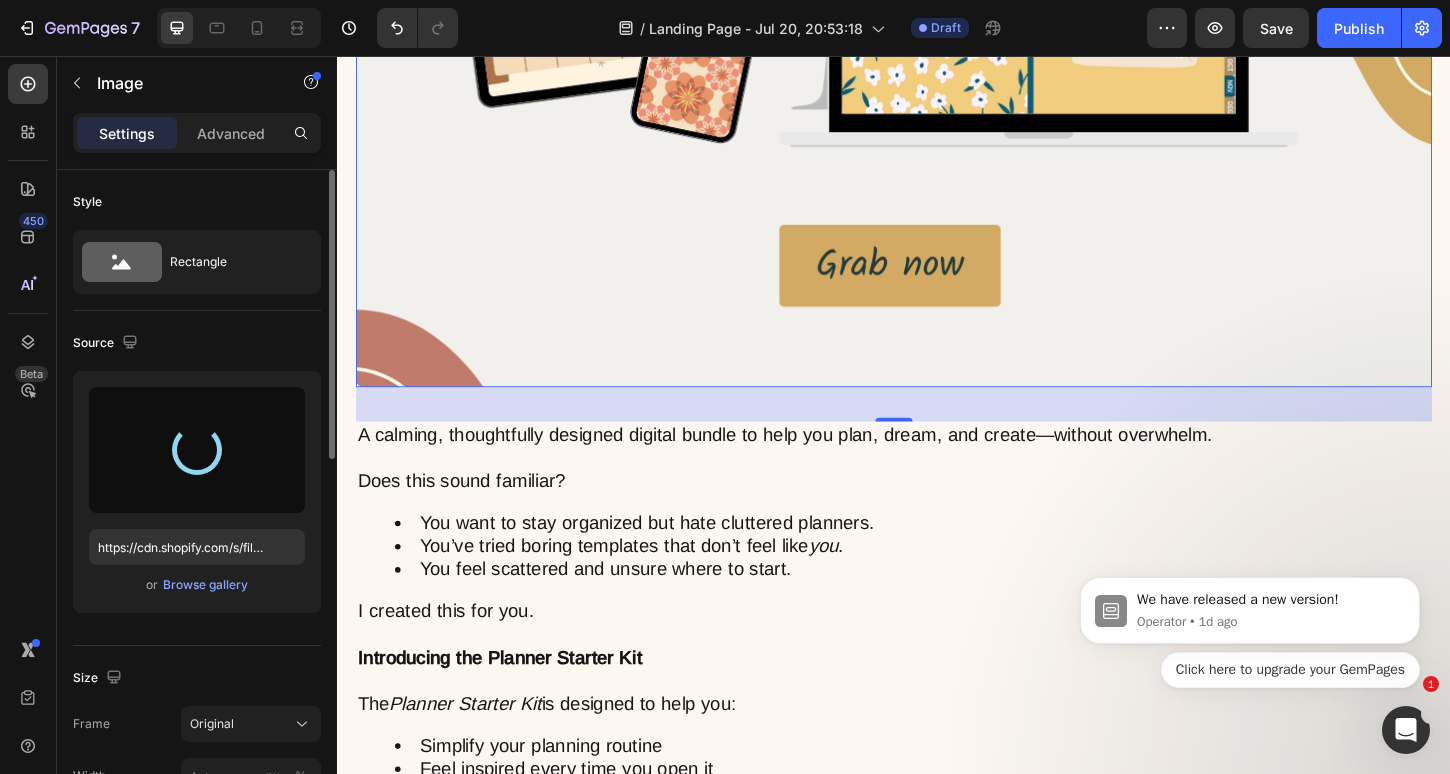 type on "https://cdn.shopify.com/s/files/1/0772/6035/7921/files/gempages_564956185929712402-58f7c85f-6408-40fb-bcdb-bdfed6143805.png" 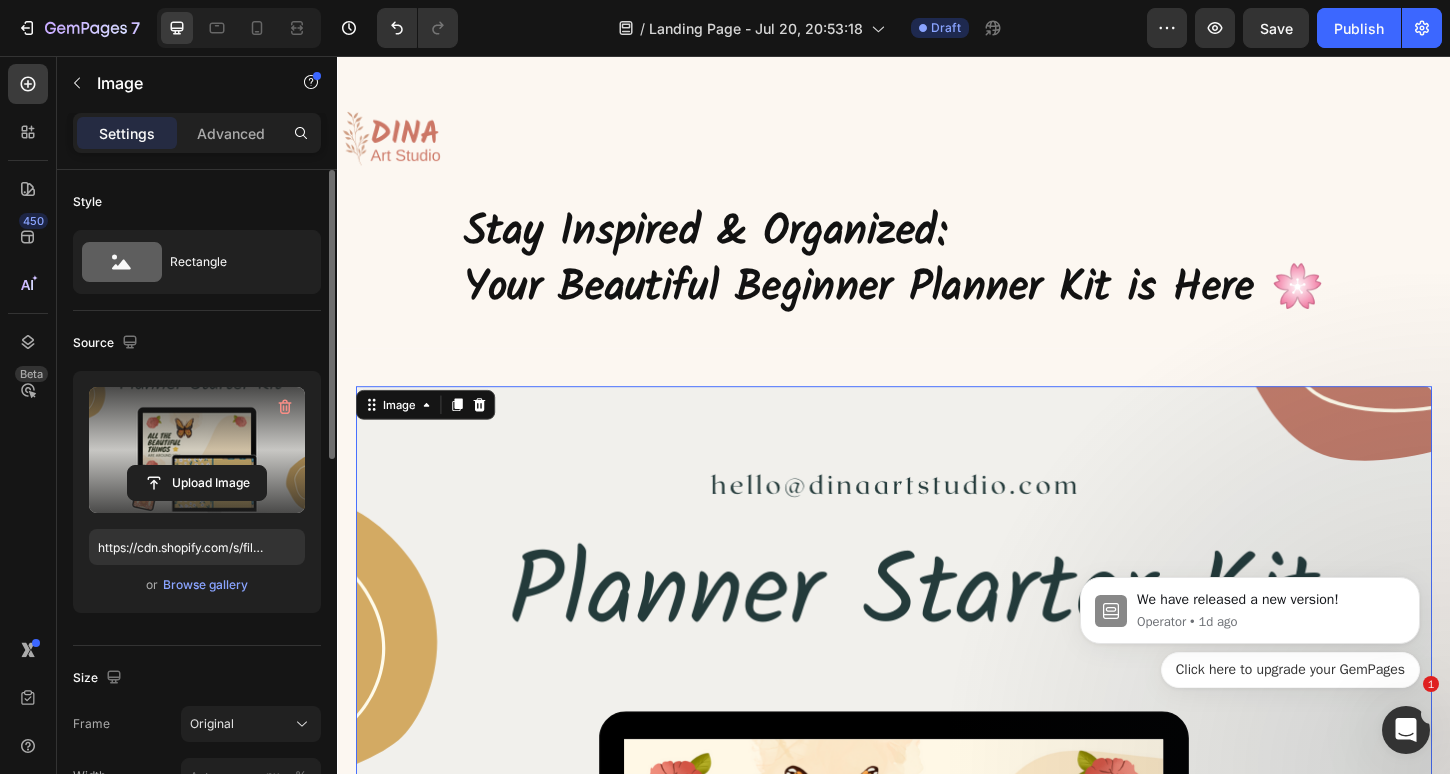 scroll, scrollTop: 0, scrollLeft: 0, axis: both 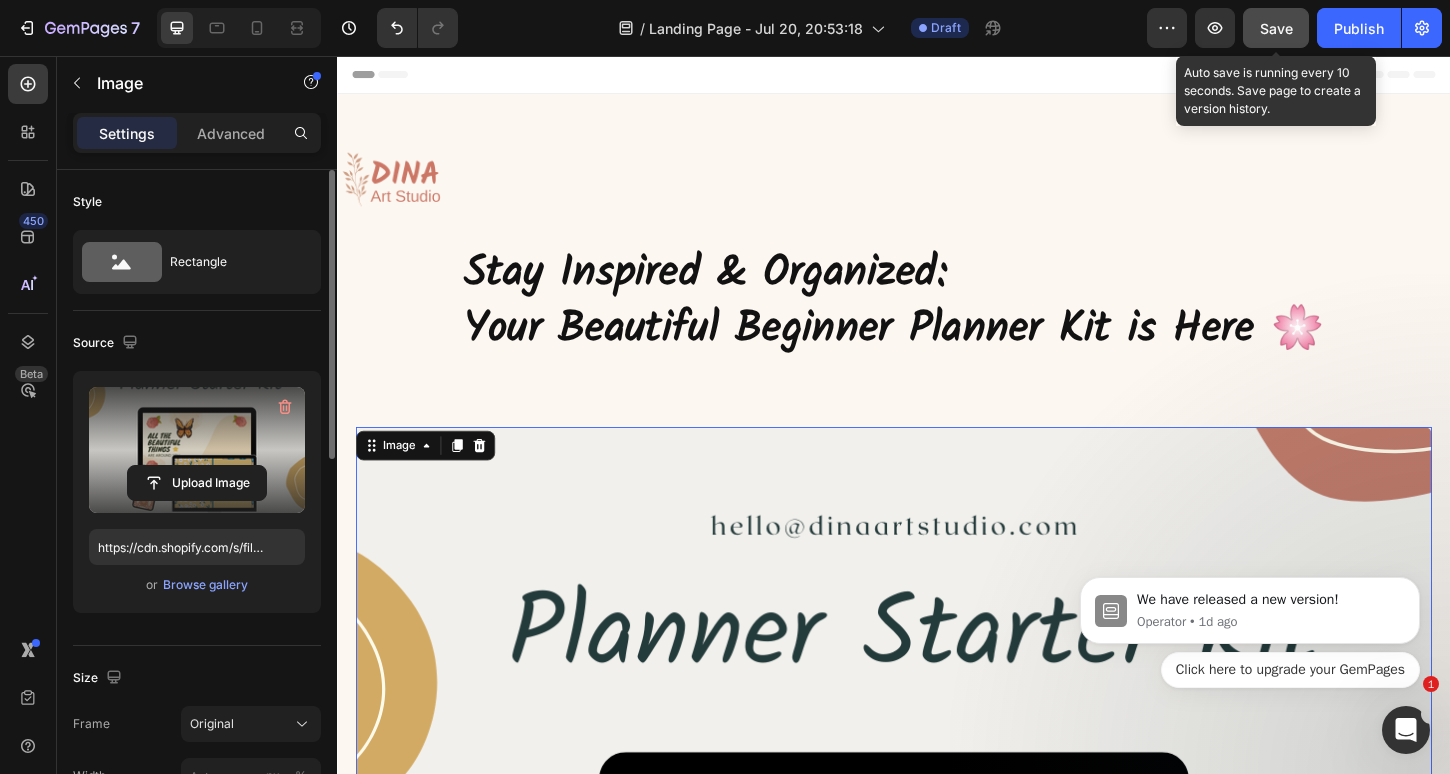 click on "Save" at bounding box center (1276, 28) 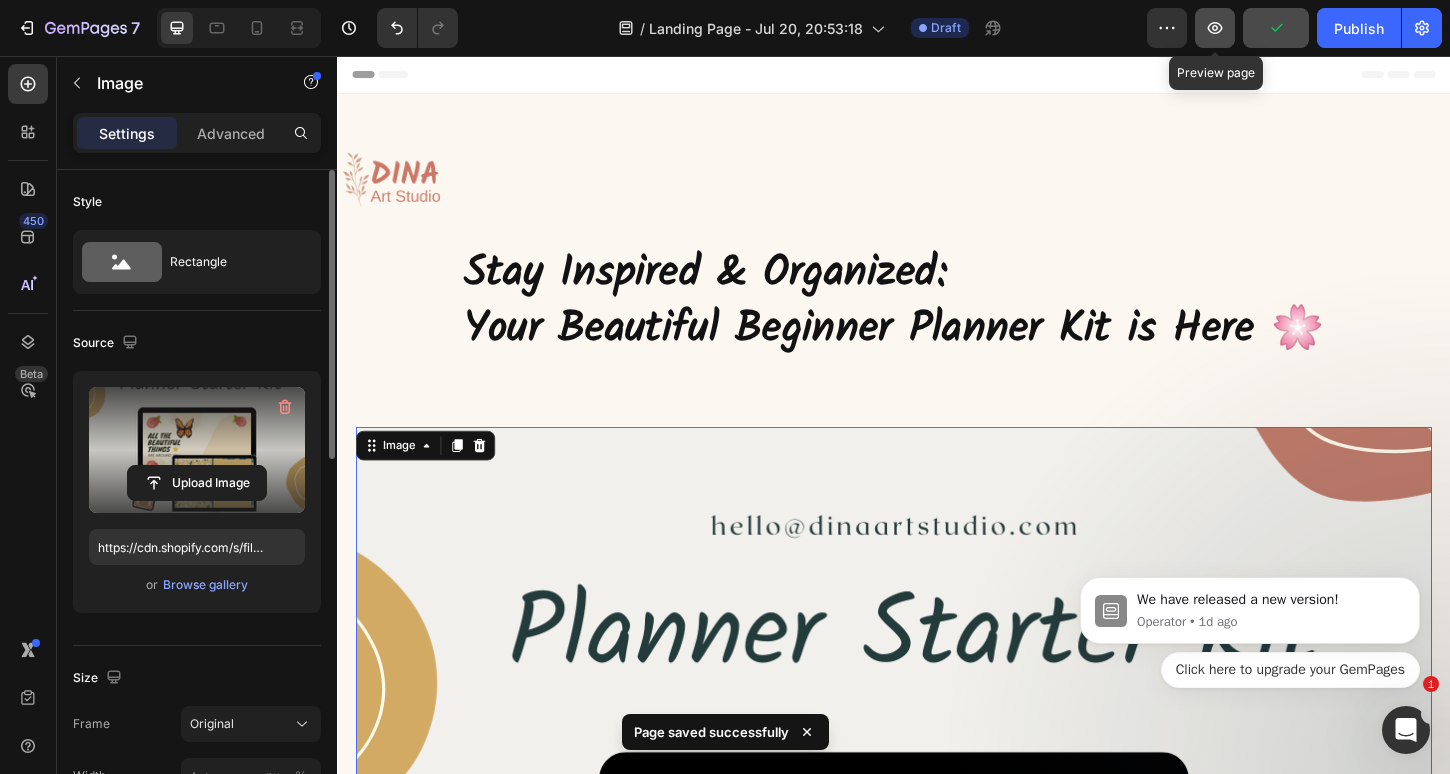 click 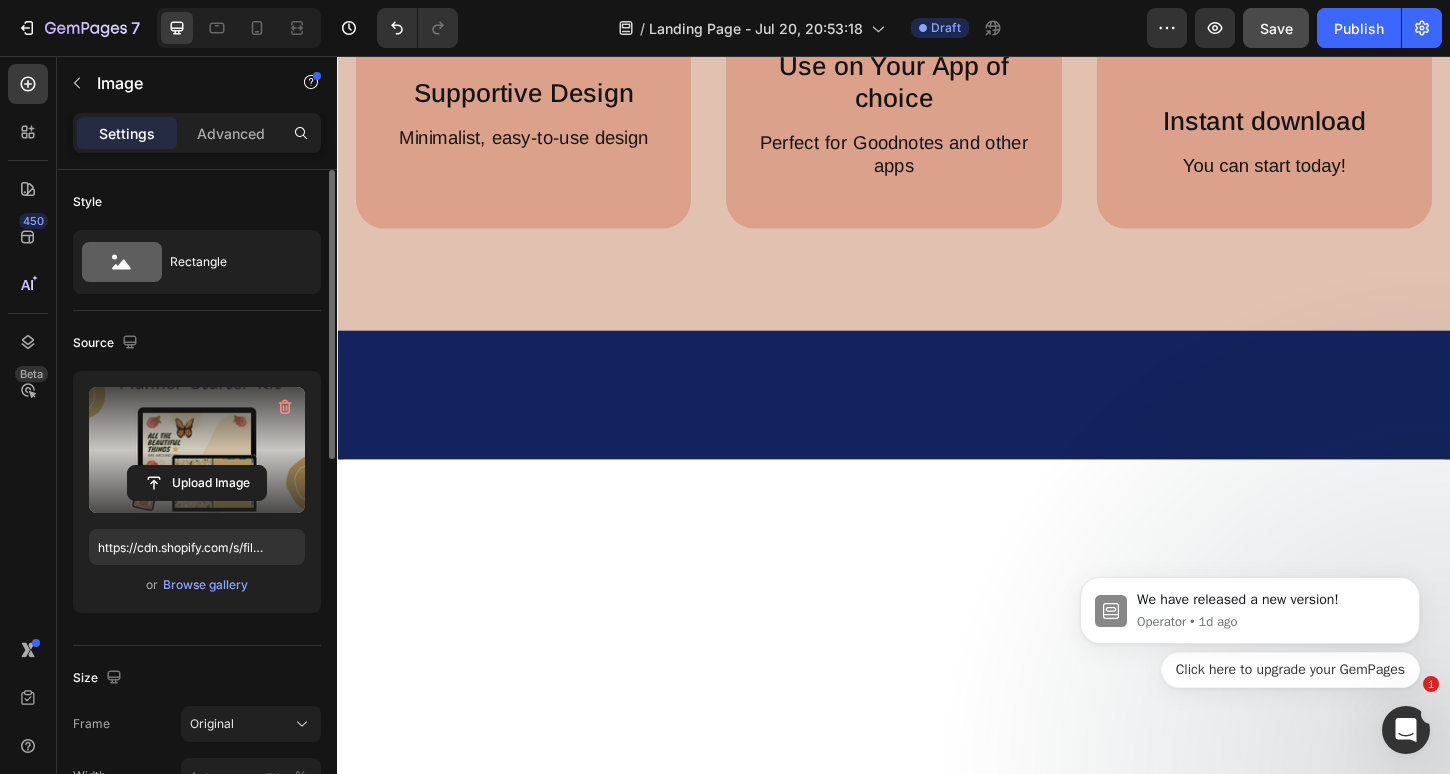 scroll, scrollTop: 2740, scrollLeft: 0, axis: vertical 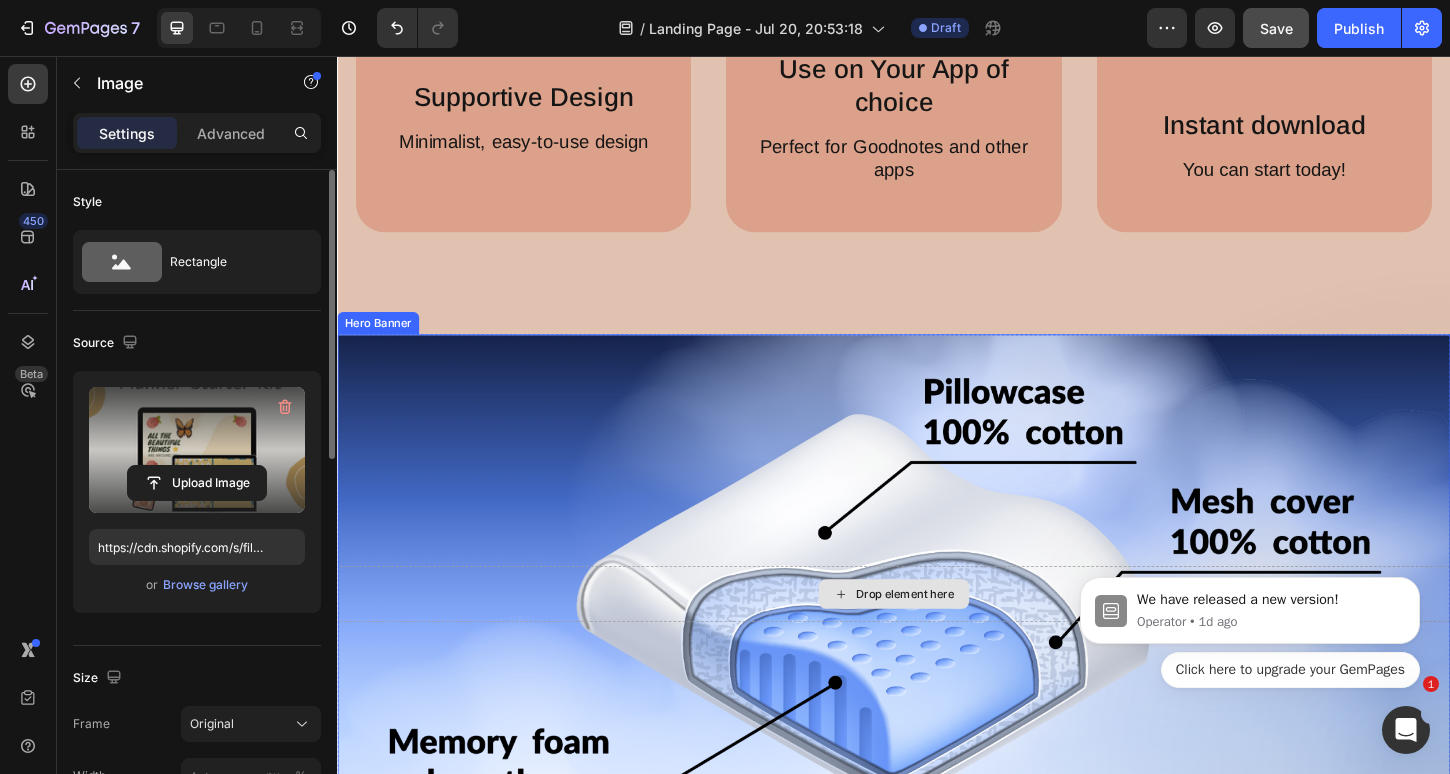 click at bounding box center (937, 636) 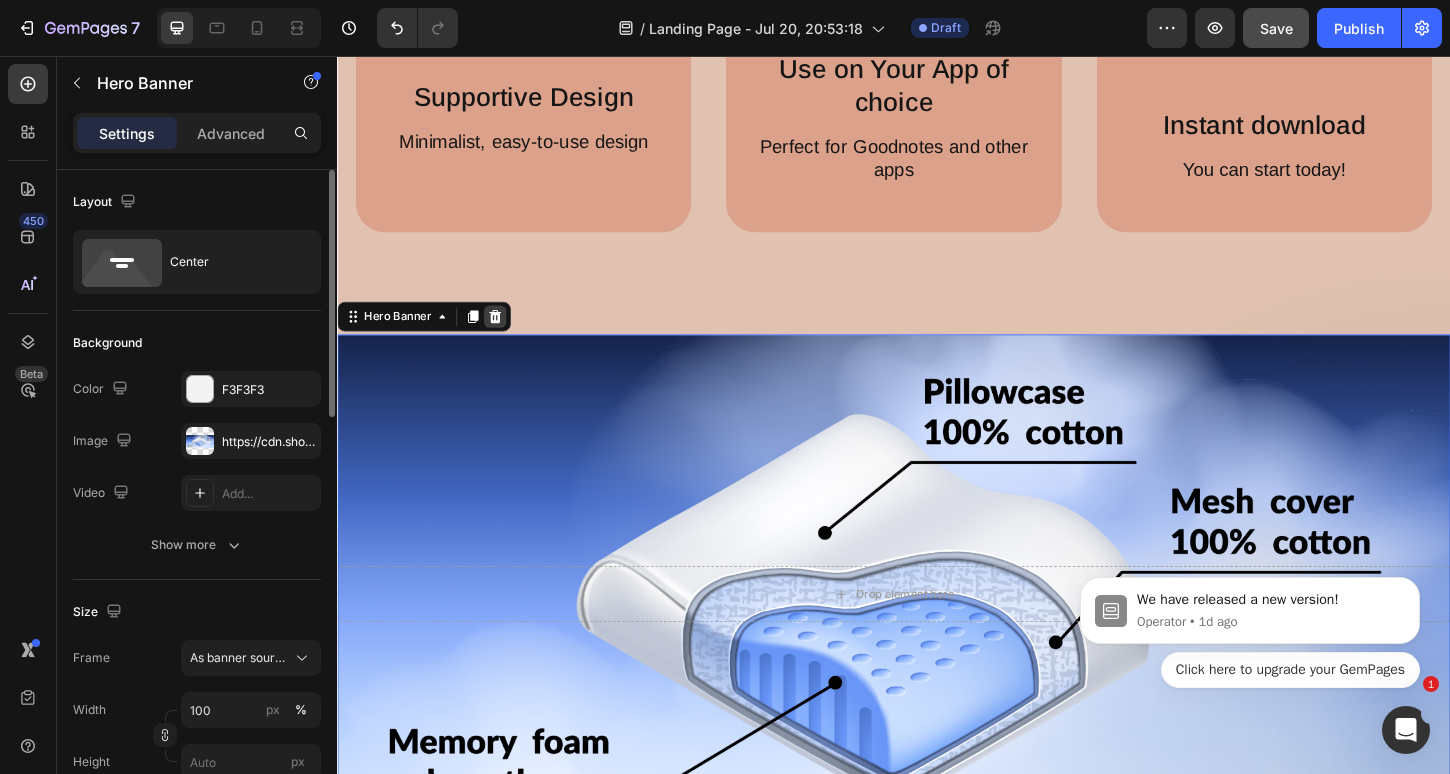 click 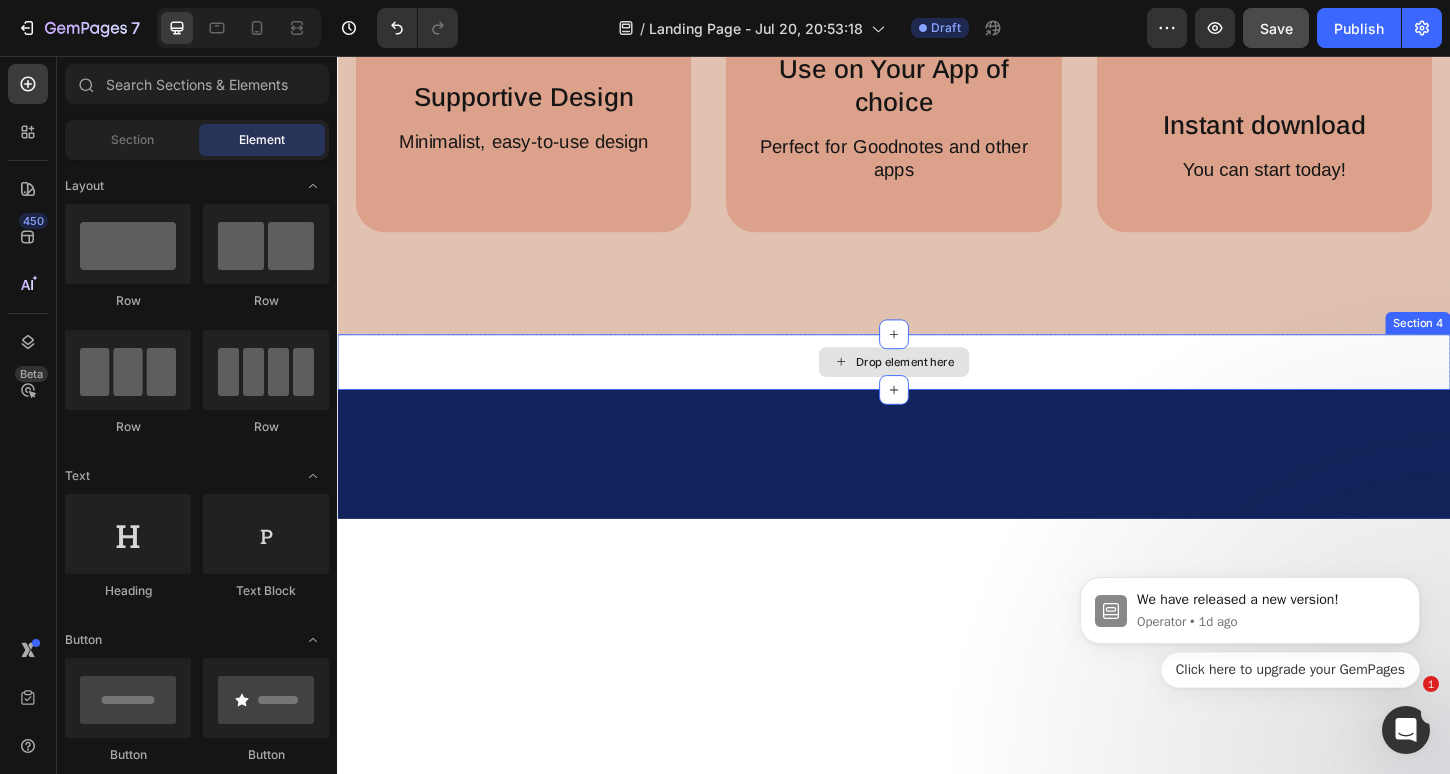 click on "Drop element here" at bounding box center (937, 386) 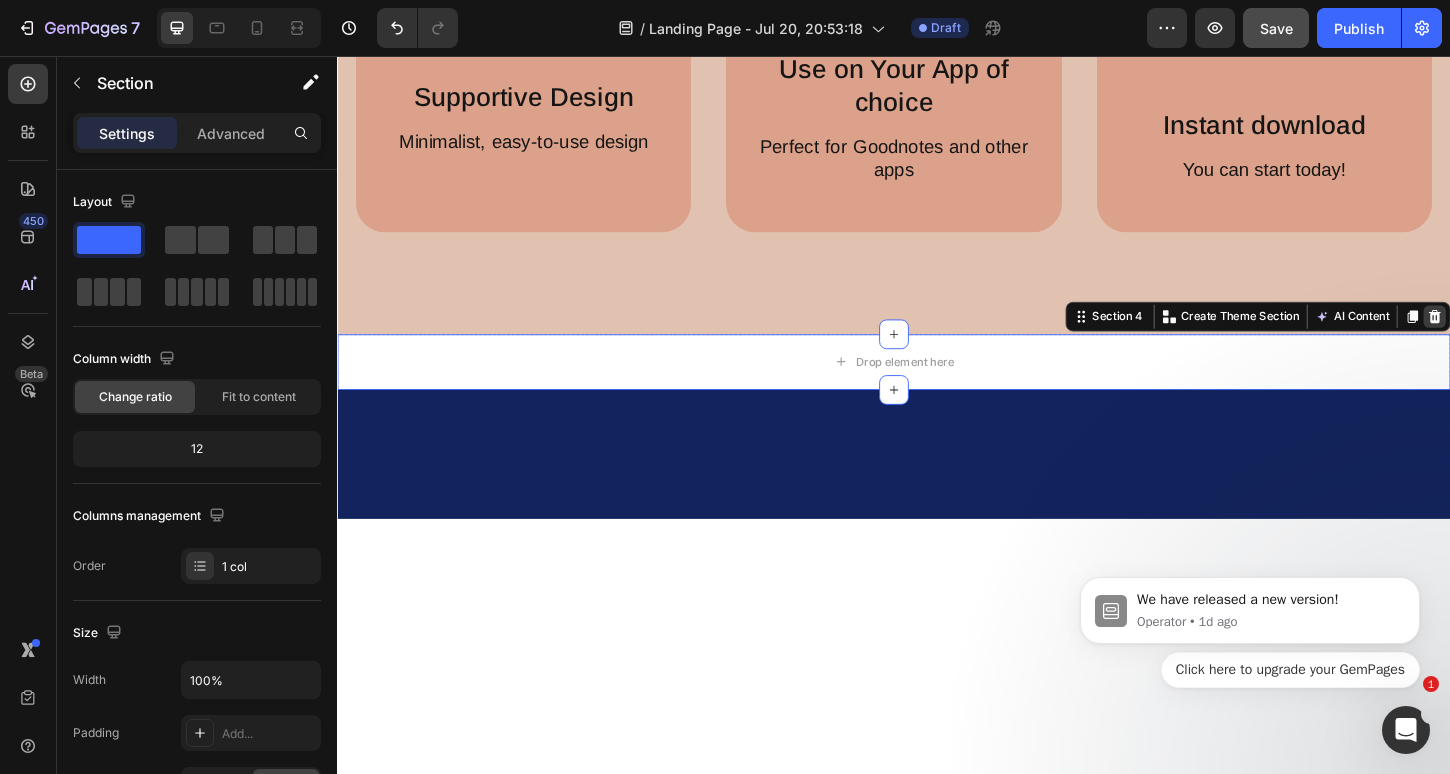 click 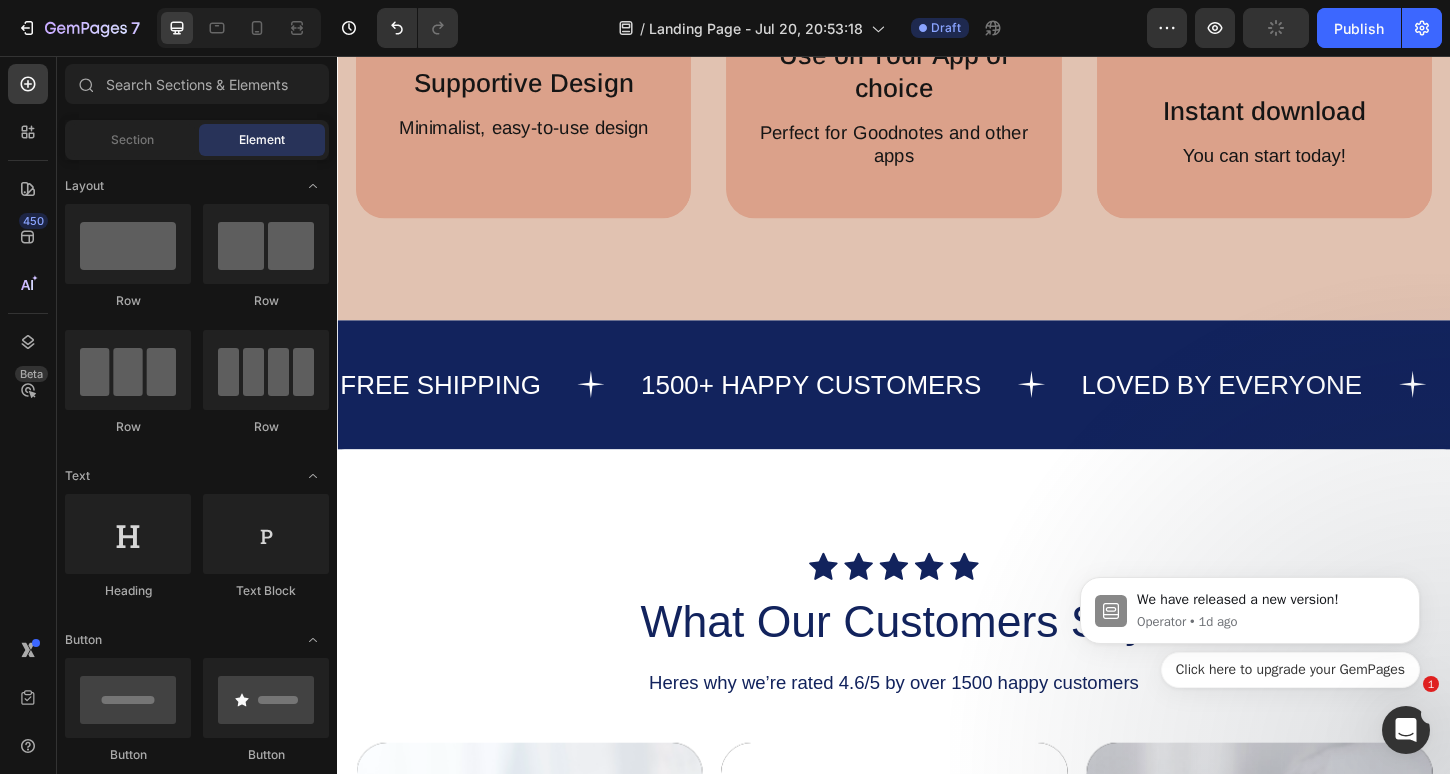 scroll, scrollTop: 2753, scrollLeft: 0, axis: vertical 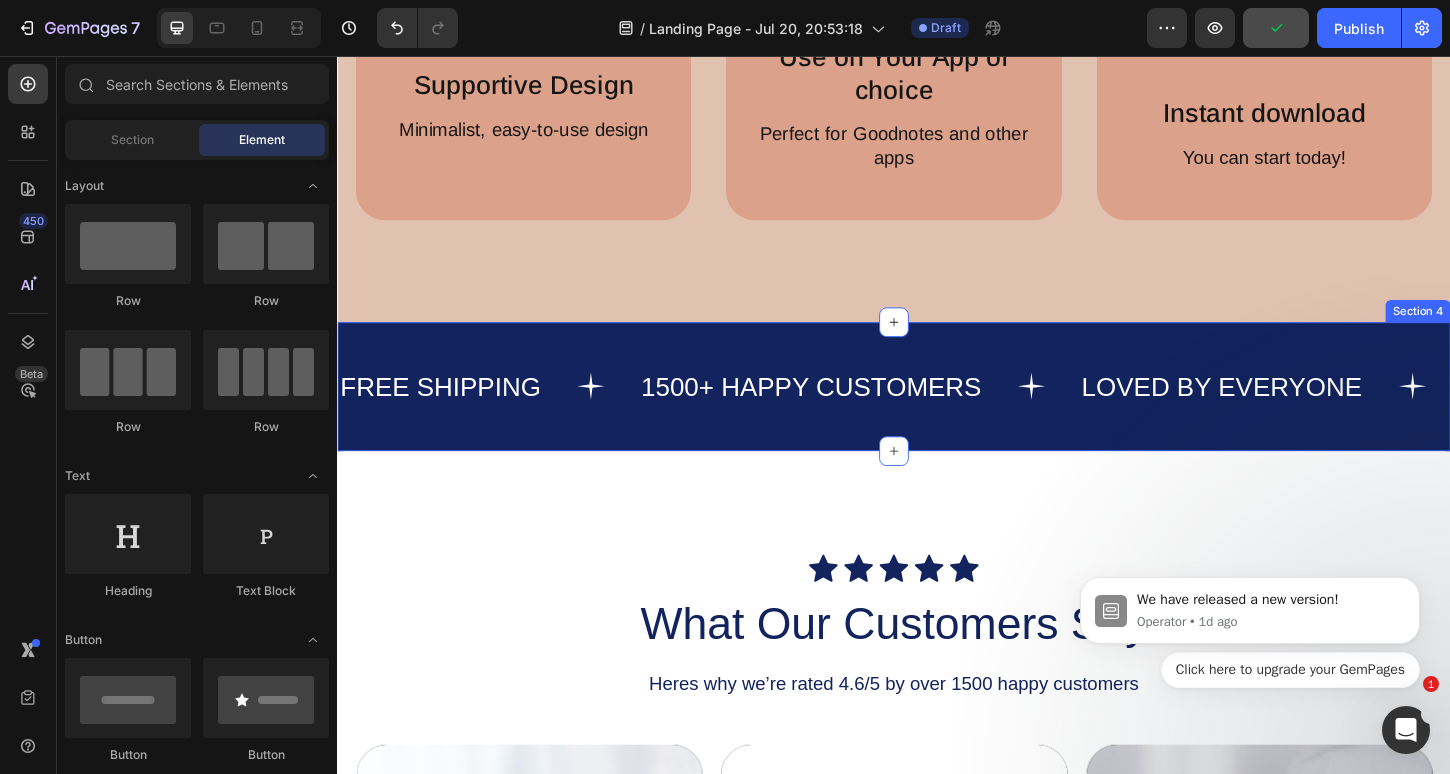 click on "FREE SHIPPING Text
1500+ HAPPY CUSTOMERS Text
LOVED BY EVERYONE Text
FREE SHIPPING Text
1500+ HAPPY CUSTOMERS Text
LOVED BY EVERYONE Text
Marquee Section 4" at bounding box center [937, 412] 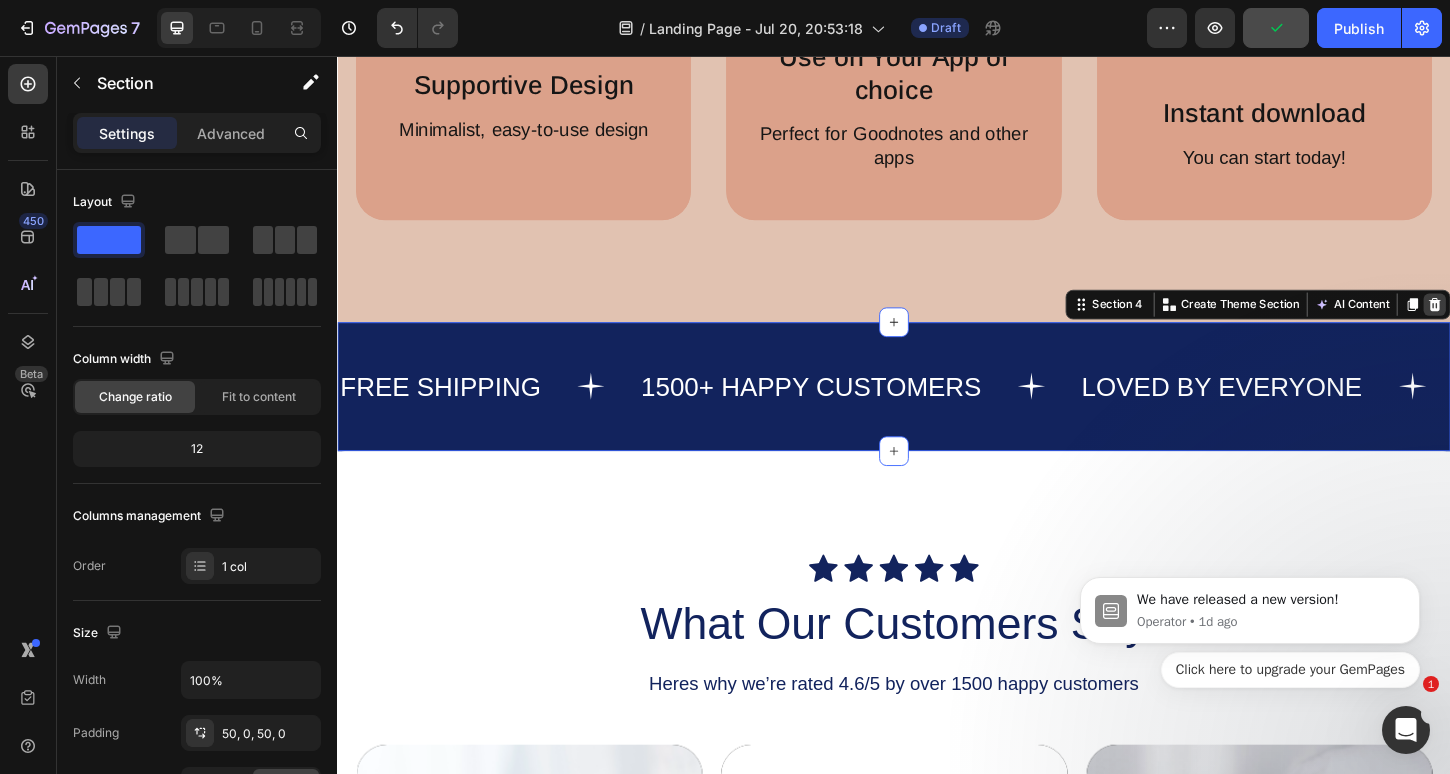 click at bounding box center [1520, 324] 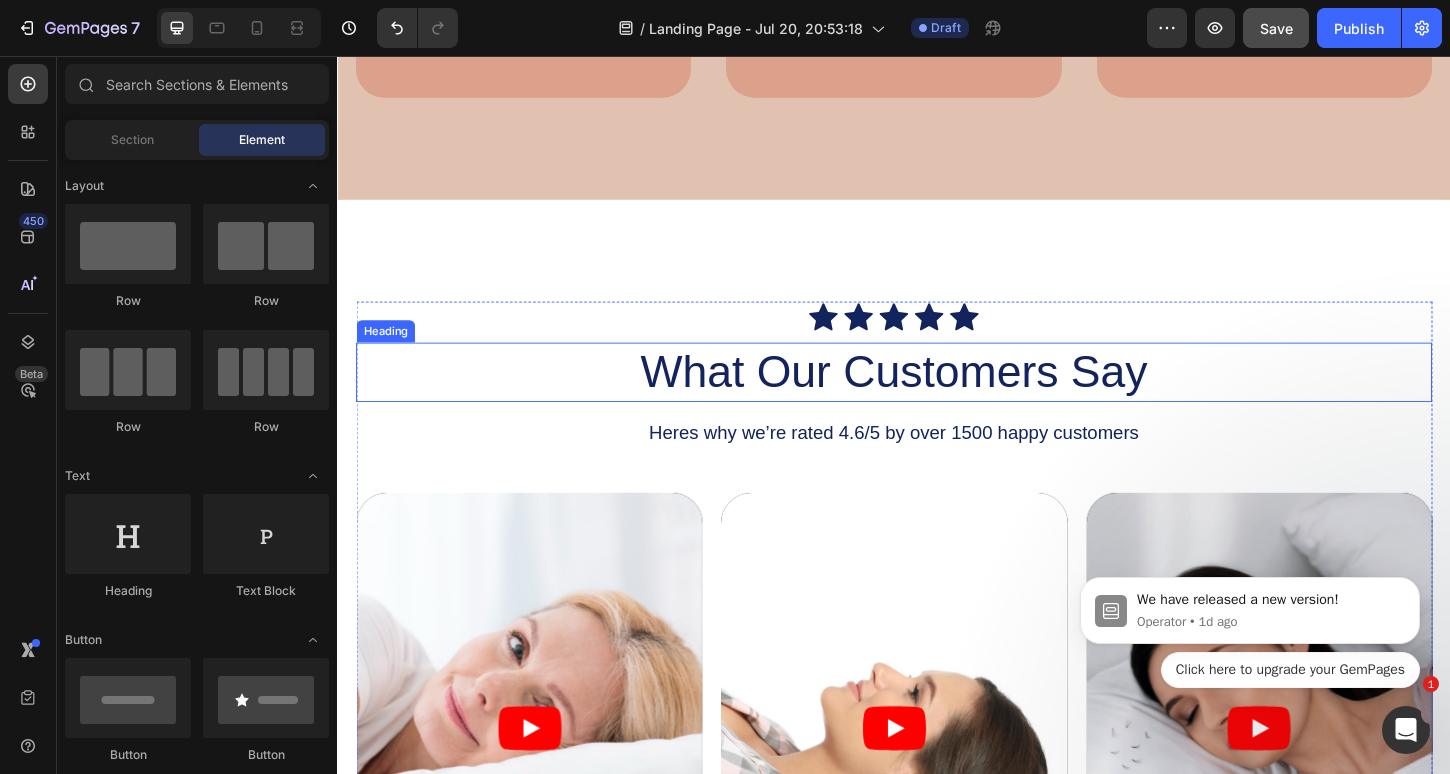 scroll, scrollTop: 2788, scrollLeft: 0, axis: vertical 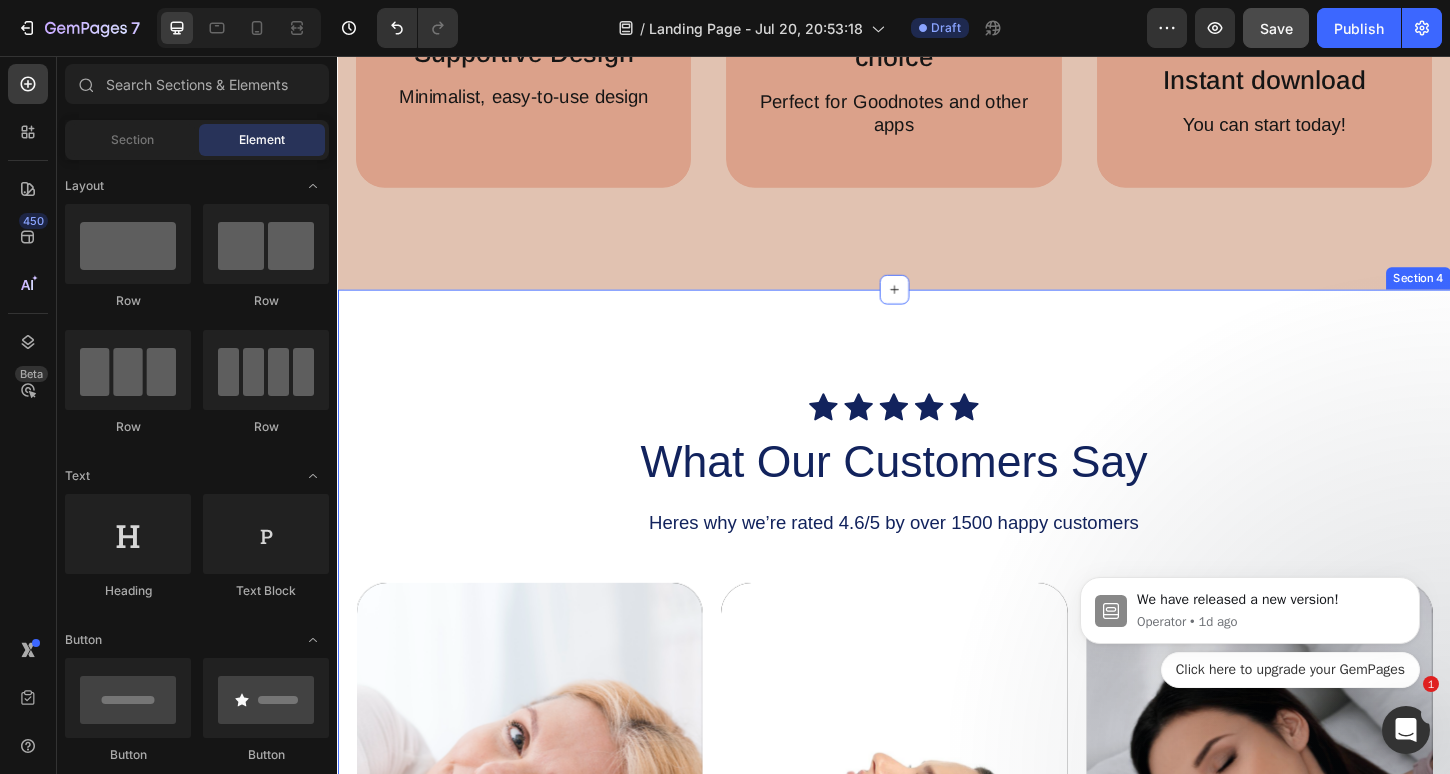 click on "Icon
Icon
Icon
Icon
Icon Icon List What Our Customers Say Heading Heres why we’re rated 4.6/5 by over 1500 happy customers Text Block Video Video Video Carousel GET YOURS NOW Button Row Section 4" at bounding box center [937, 821] 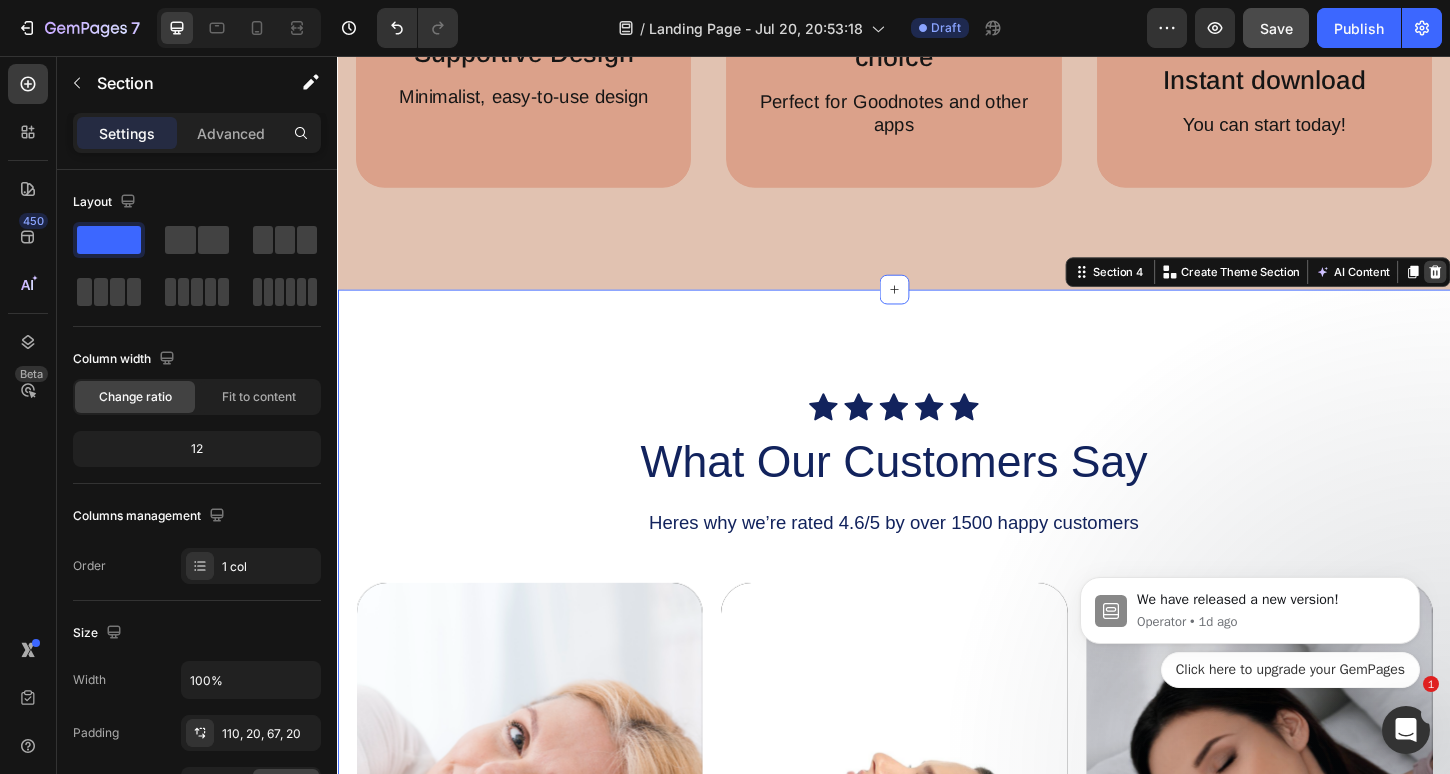 click at bounding box center [1520, 289] 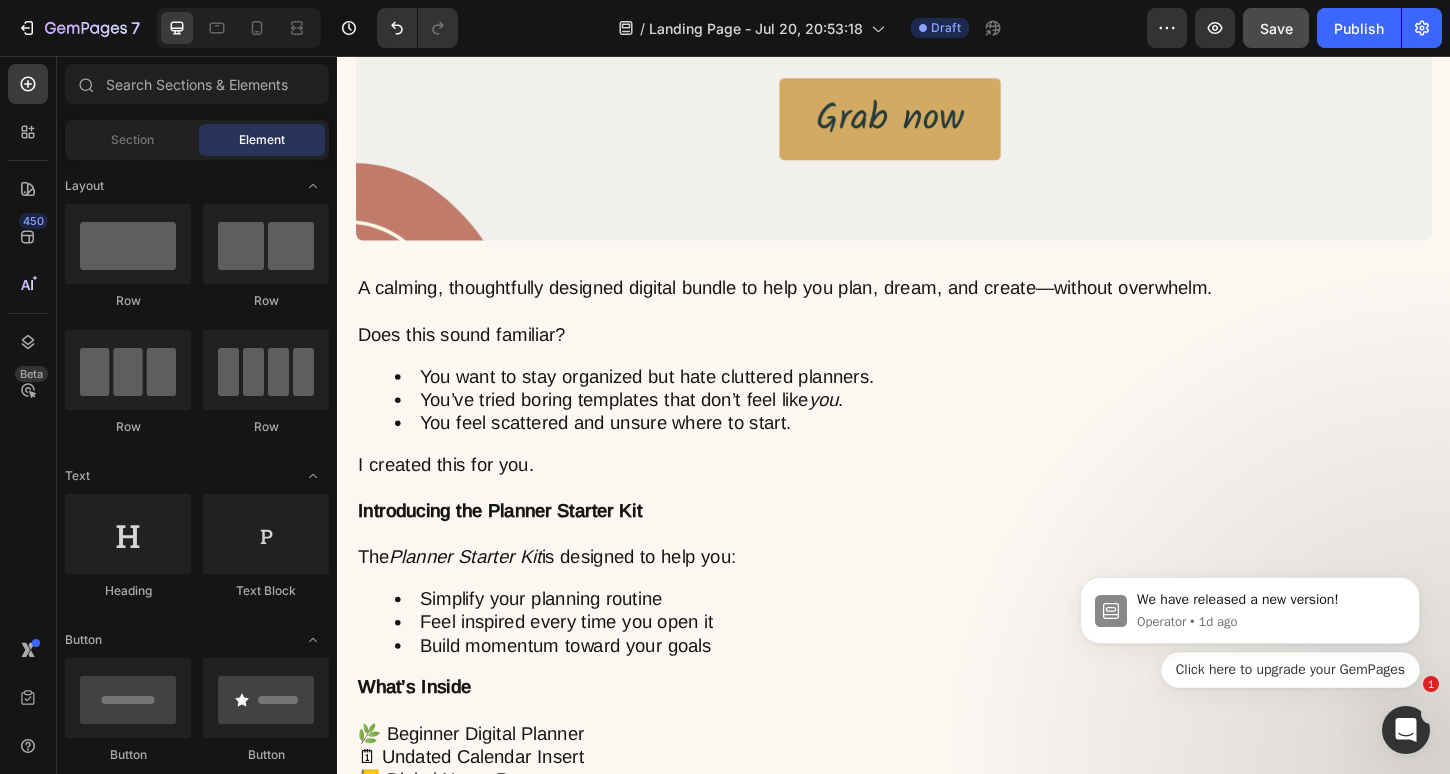 scroll, scrollTop: 1352, scrollLeft: 0, axis: vertical 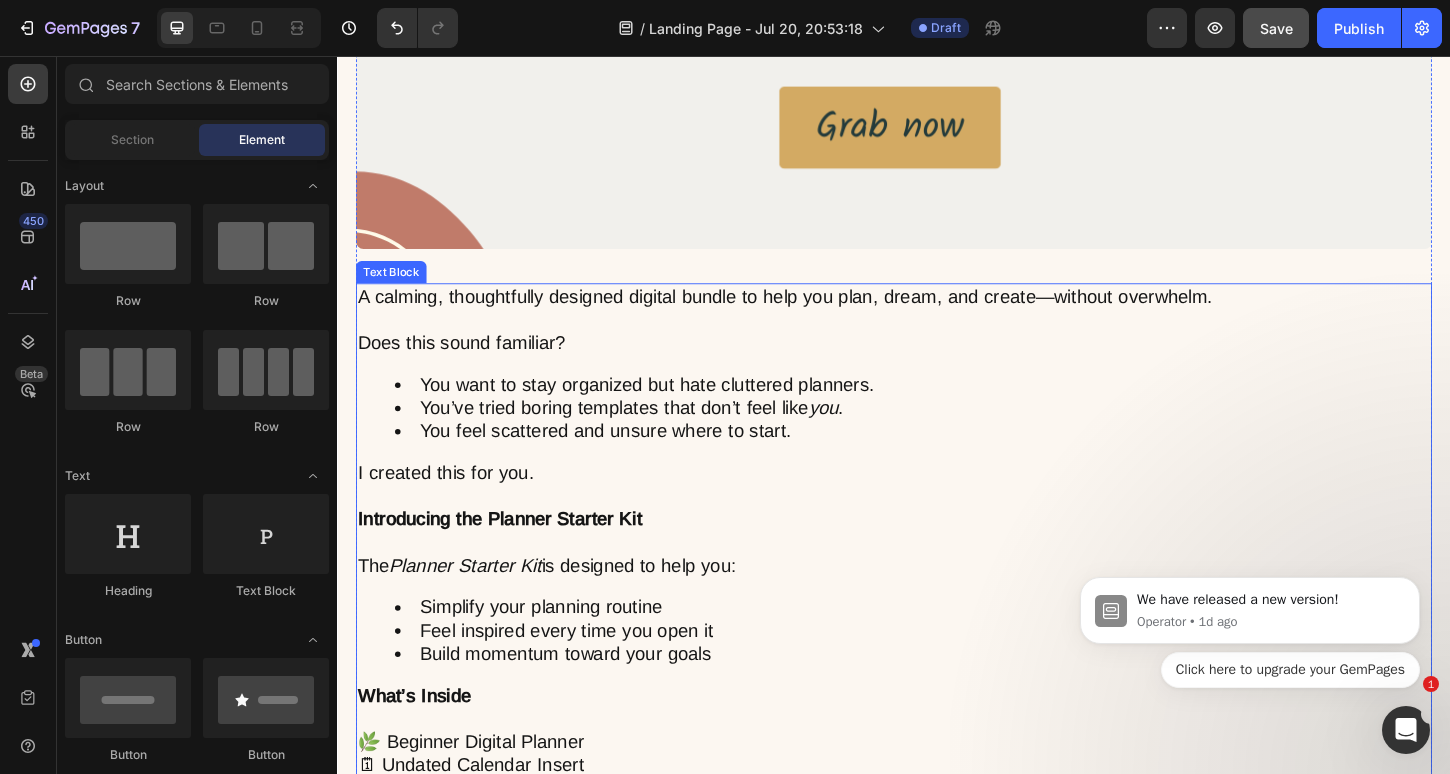 click on "You want to stay organized but hate cluttered planners." at bounding box center [957, 410] 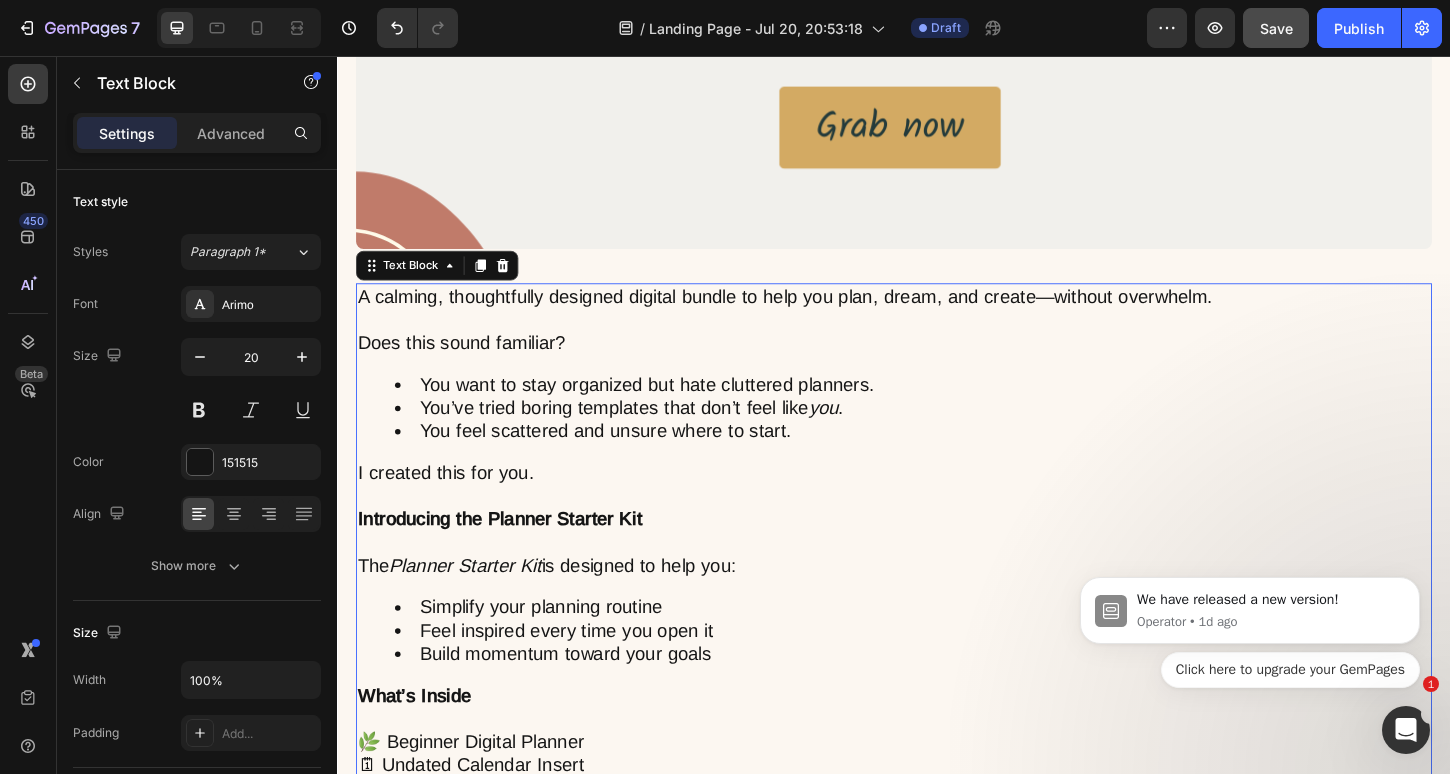 click on "You want to stay organized but hate cluttered planners." at bounding box center (957, 410) 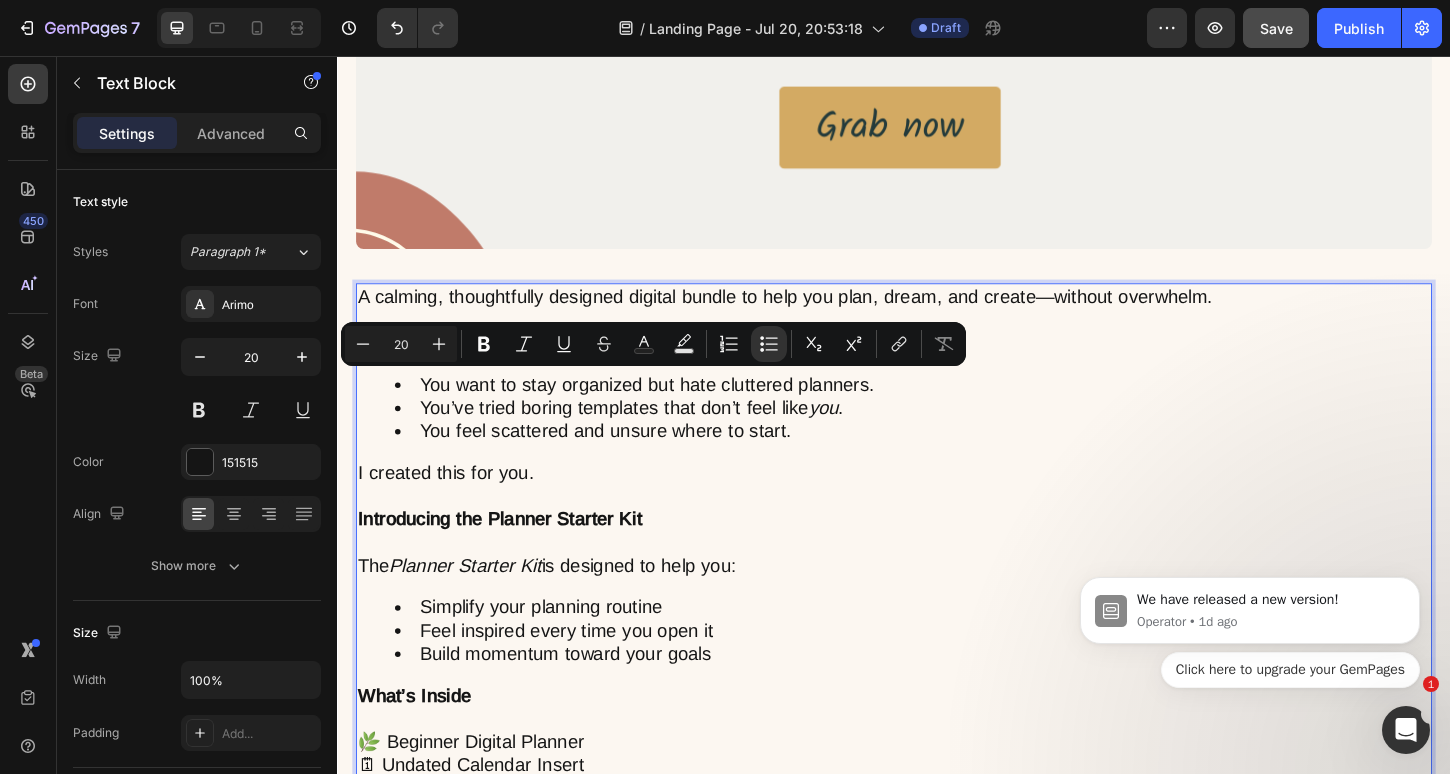 click on "A calming, thoughtfully designed digital bundle to help you plan, dream, and create—without overwhelm." at bounding box center [937, 315] 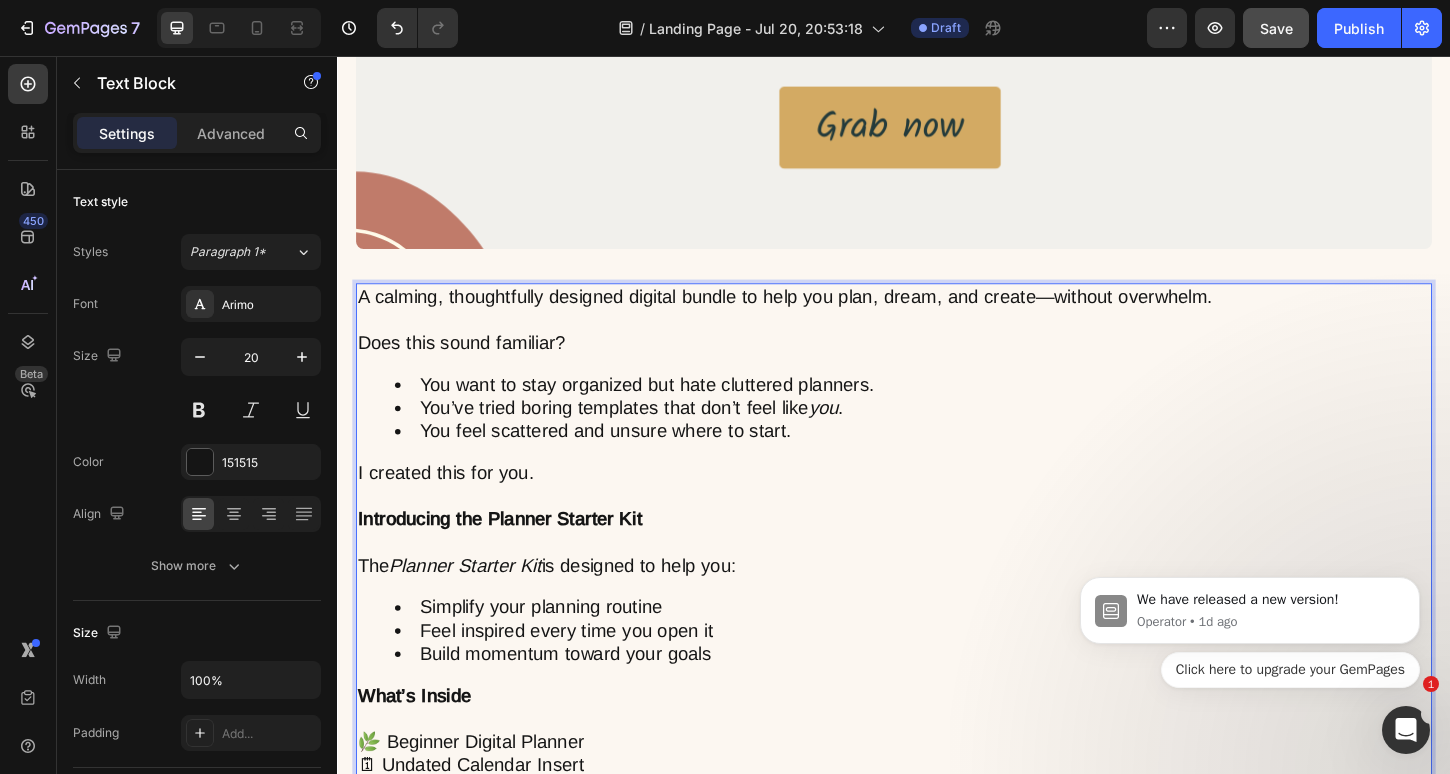 click on "A calming, thoughtfully designed digital bundle to help you plan, dream, and create—without overwhelm." at bounding box center [937, 315] 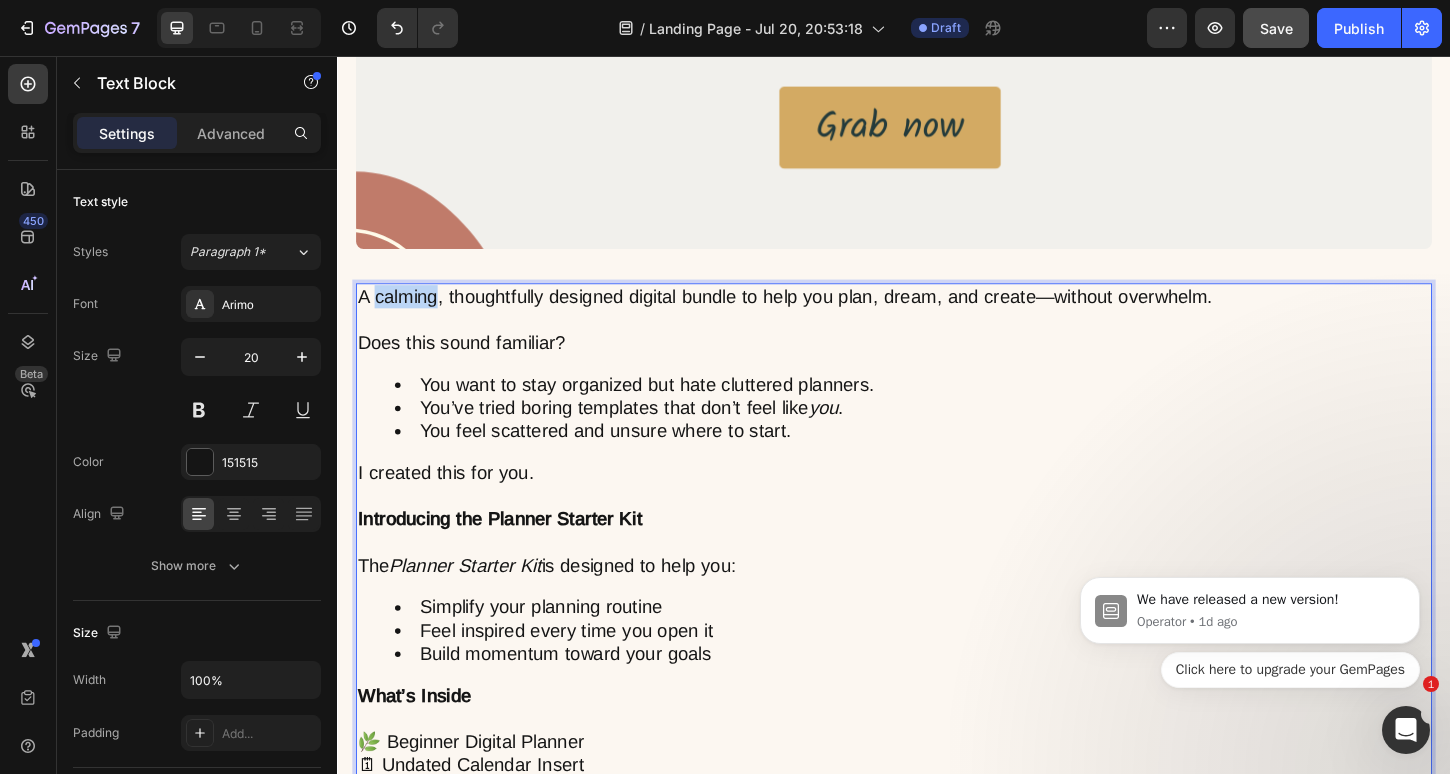 click on "A calming, thoughtfully designed digital bundle to help you plan, dream, and create—without overwhelm." at bounding box center (937, 315) 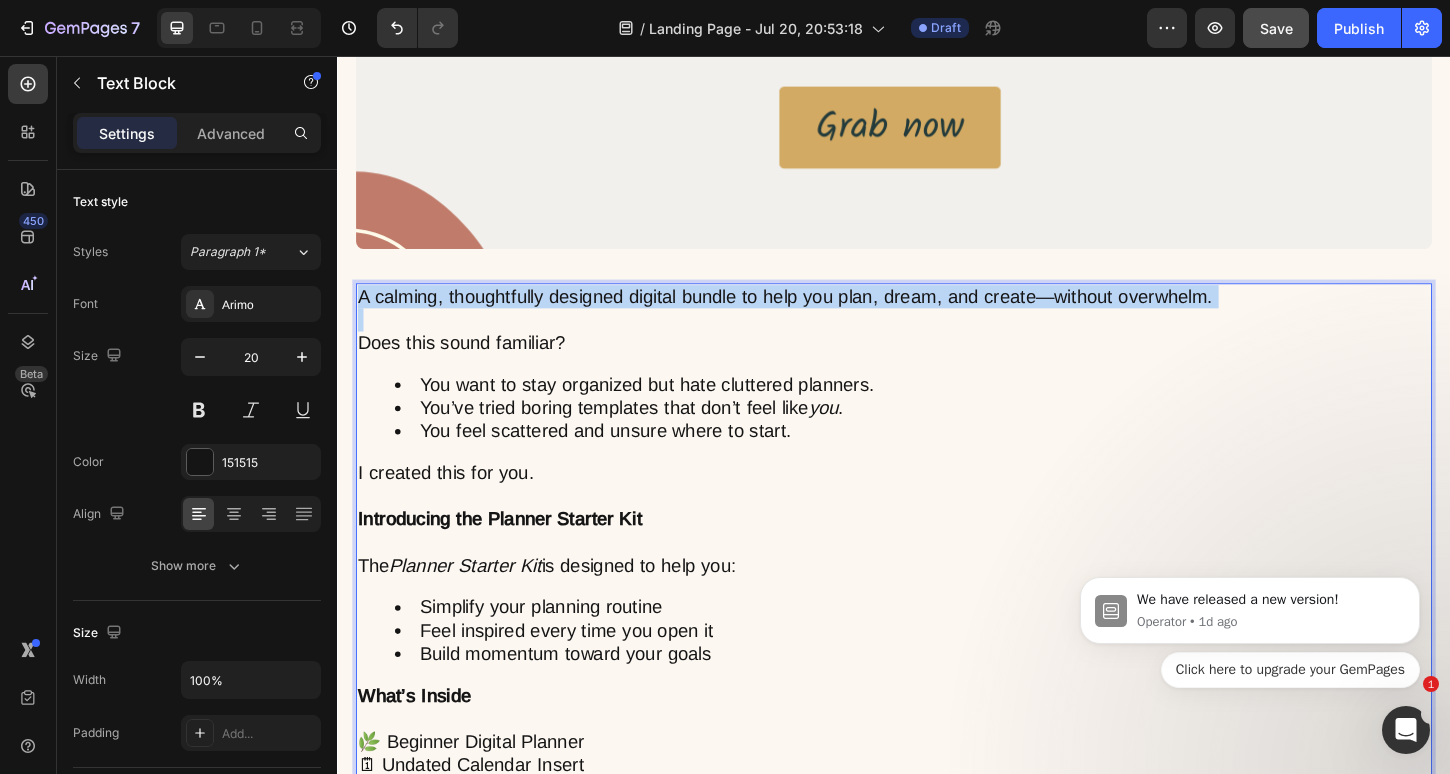 click on "A calming, thoughtfully designed digital bundle to help you plan, dream, and create—without overwhelm." at bounding box center [937, 315] 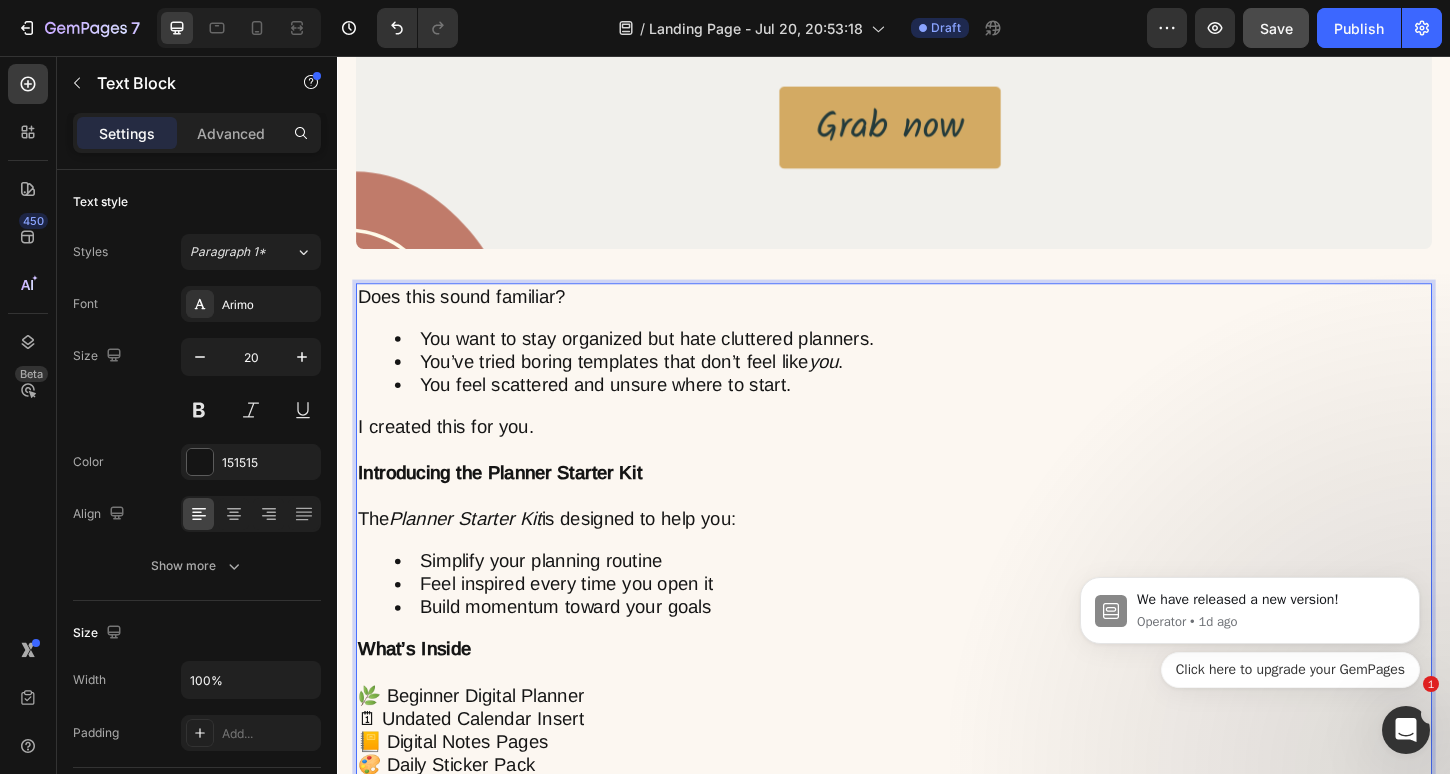 click on "Does this sound familiar?" at bounding box center (937, 315) 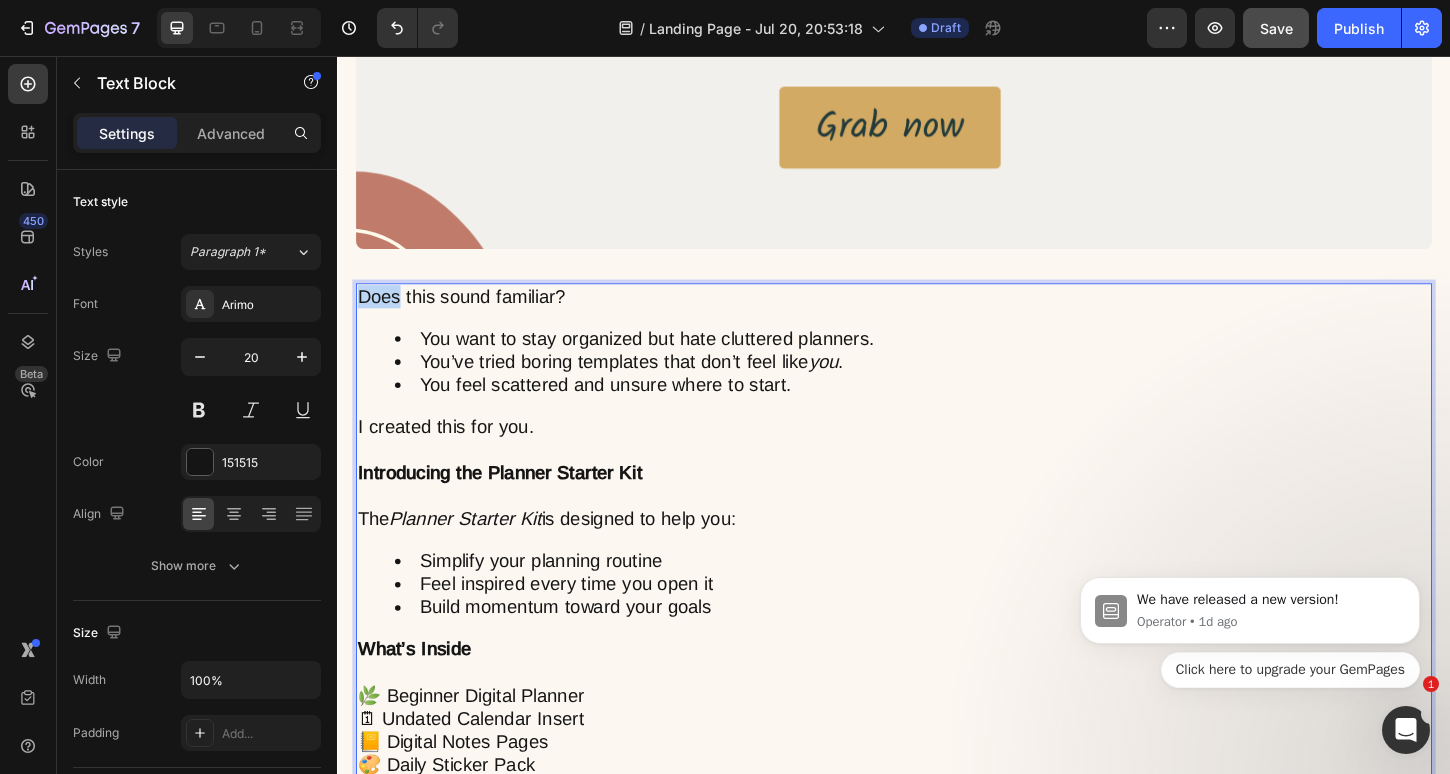 click on "Does this sound familiar?" at bounding box center [937, 315] 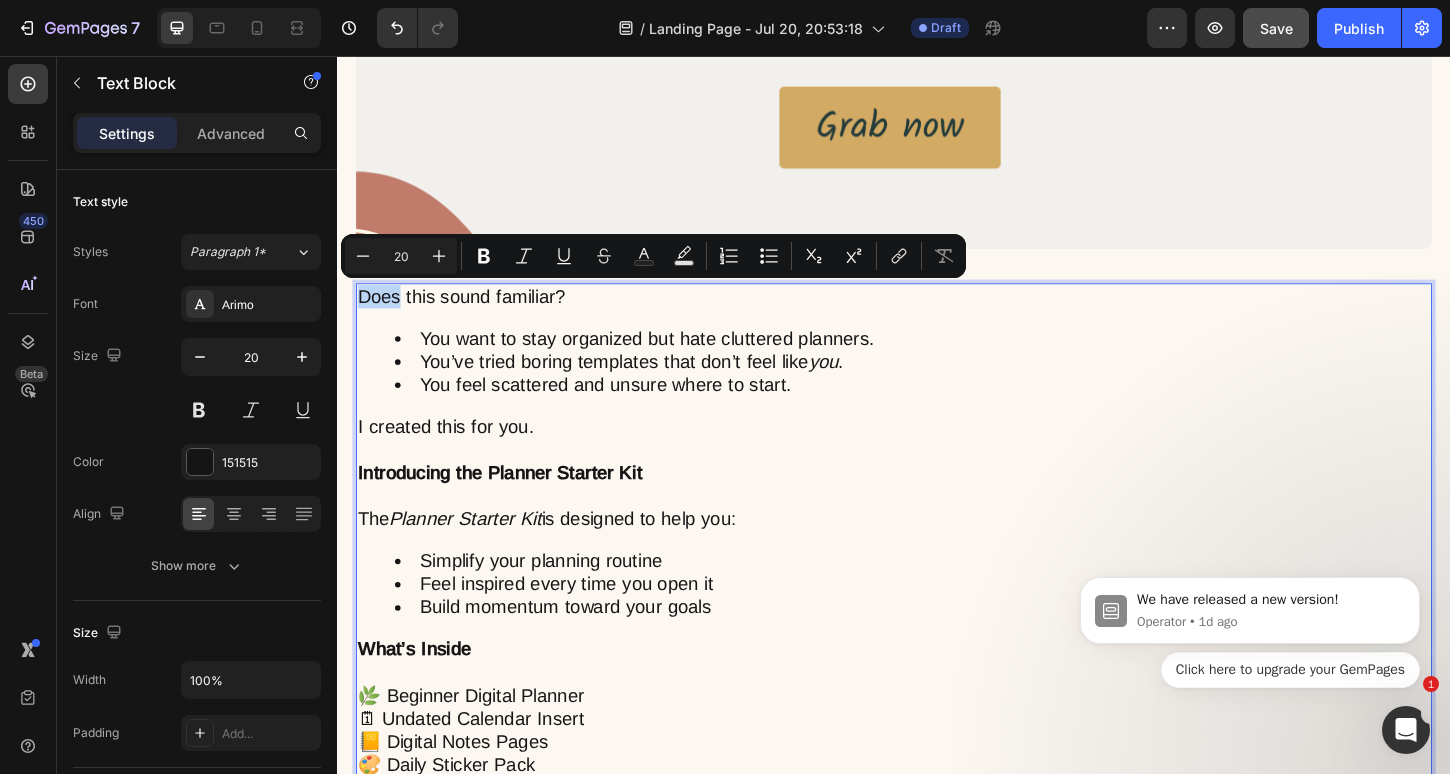 click on "Does this sound familiar?" at bounding box center [937, 315] 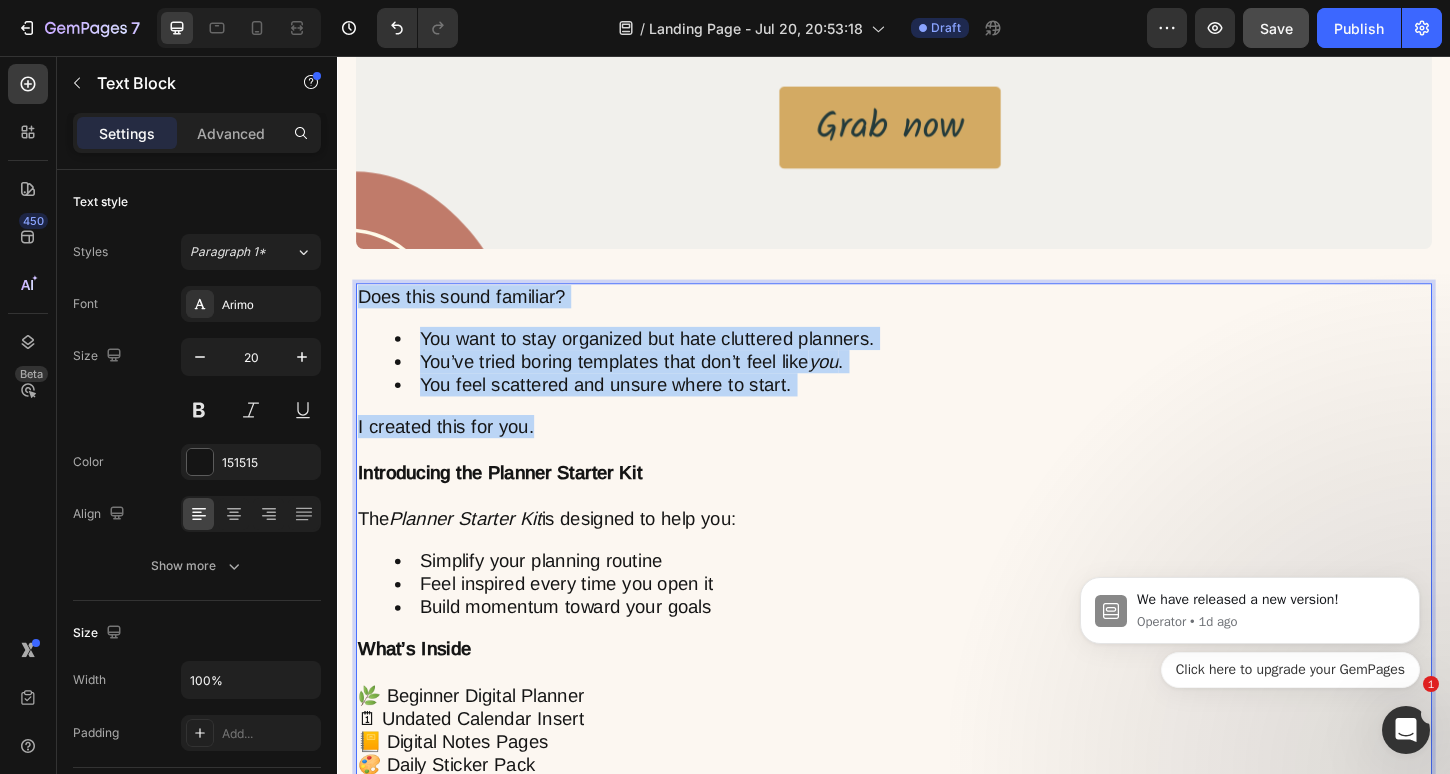 drag, startPoint x: 361, startPoint y: 313, endPoint x: 920, endPoint y: 443, distance: 573.91724 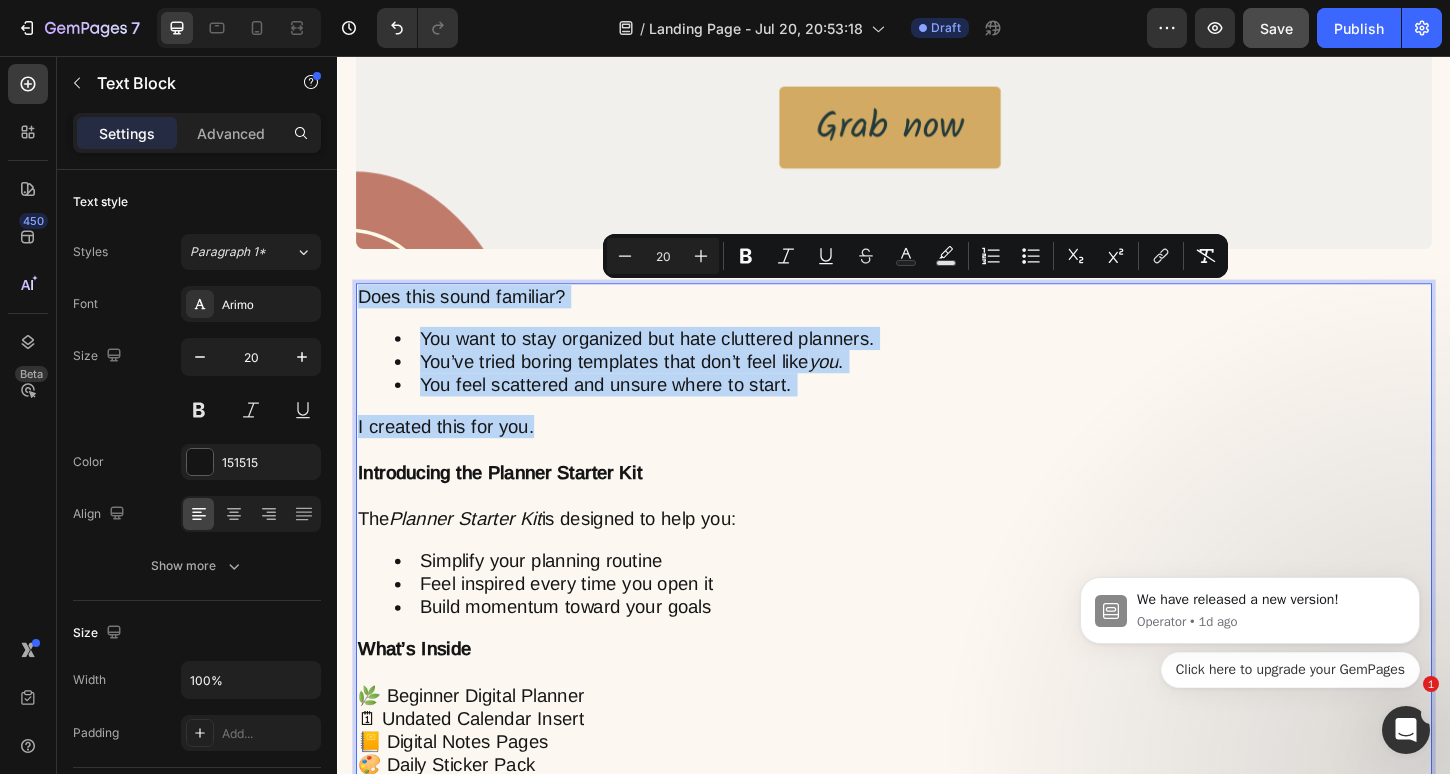 click on "I created this for you." at bounding box center [937, 455] 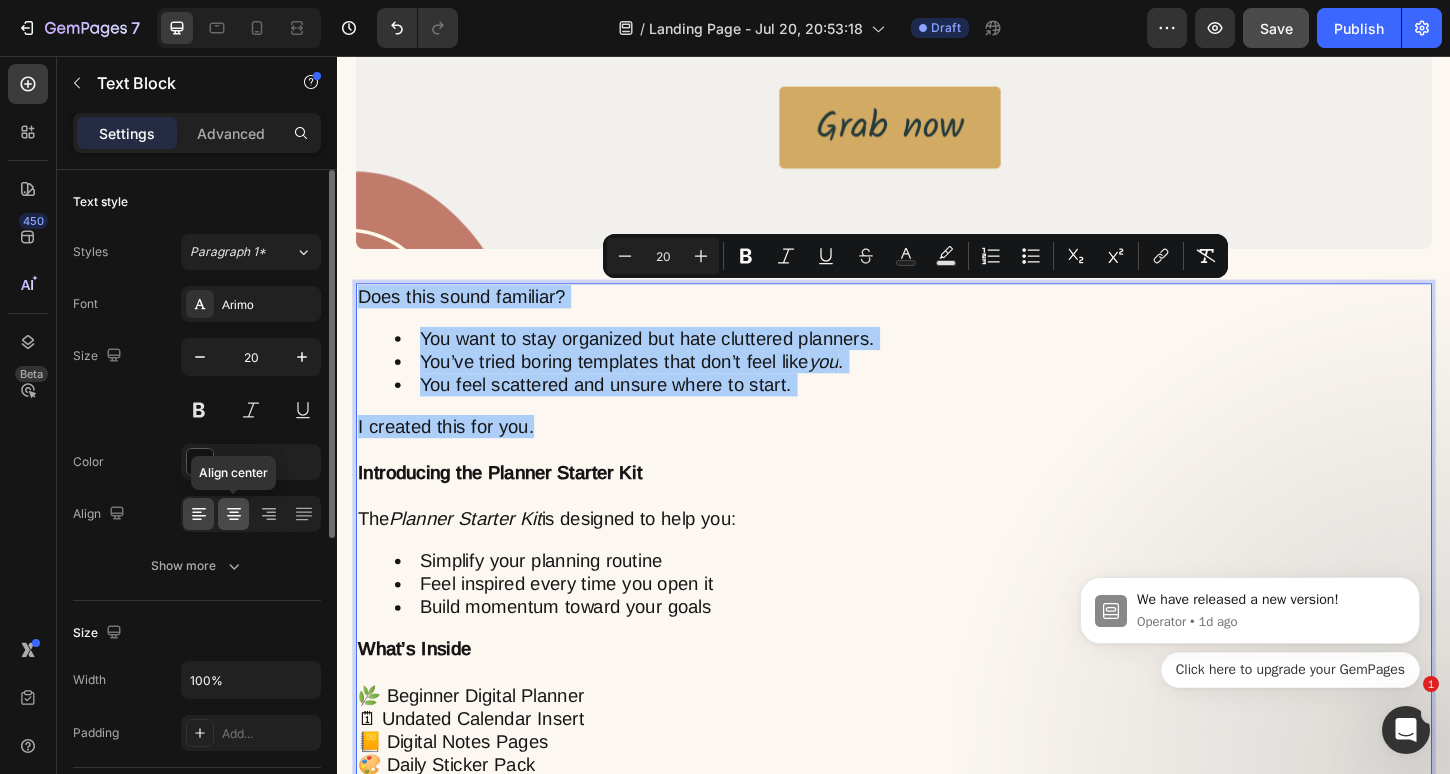 click 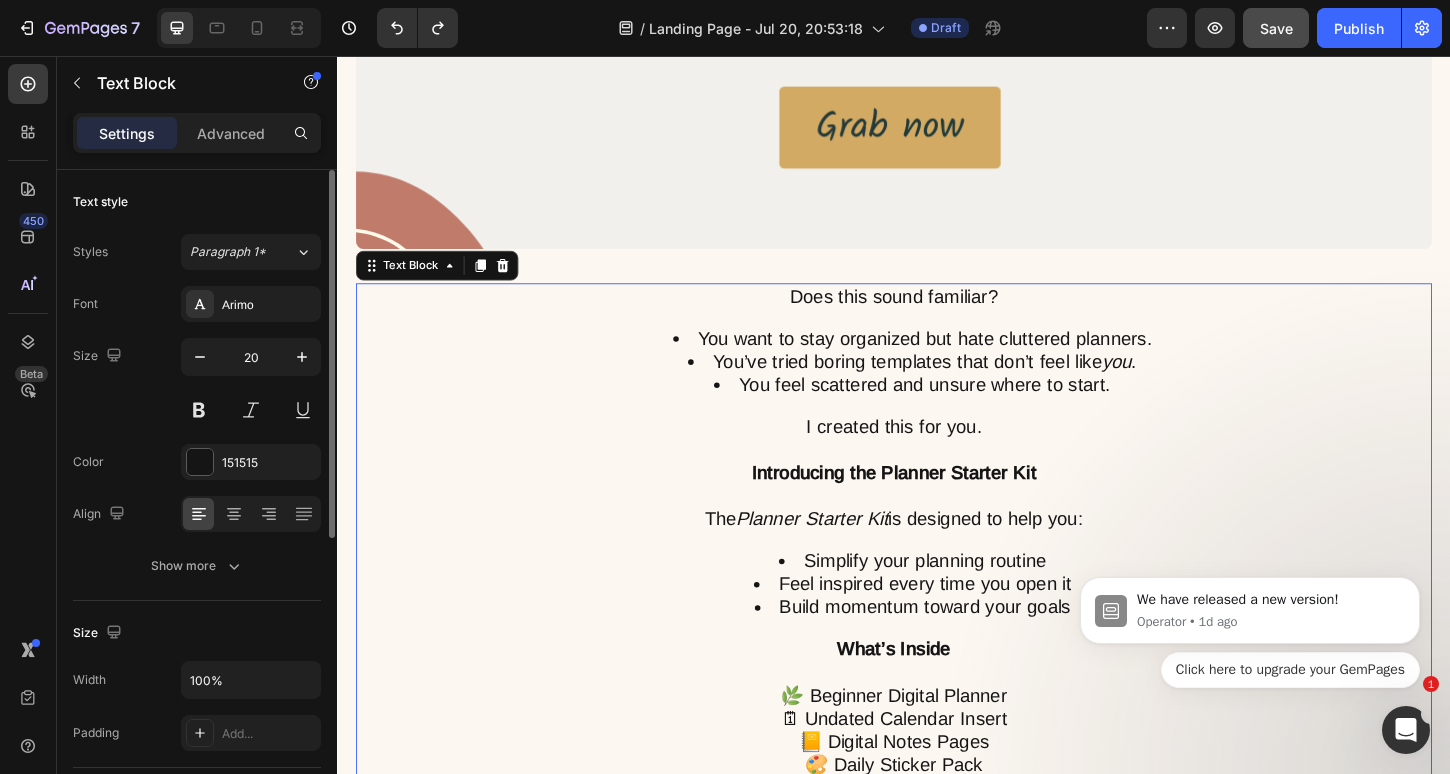 click 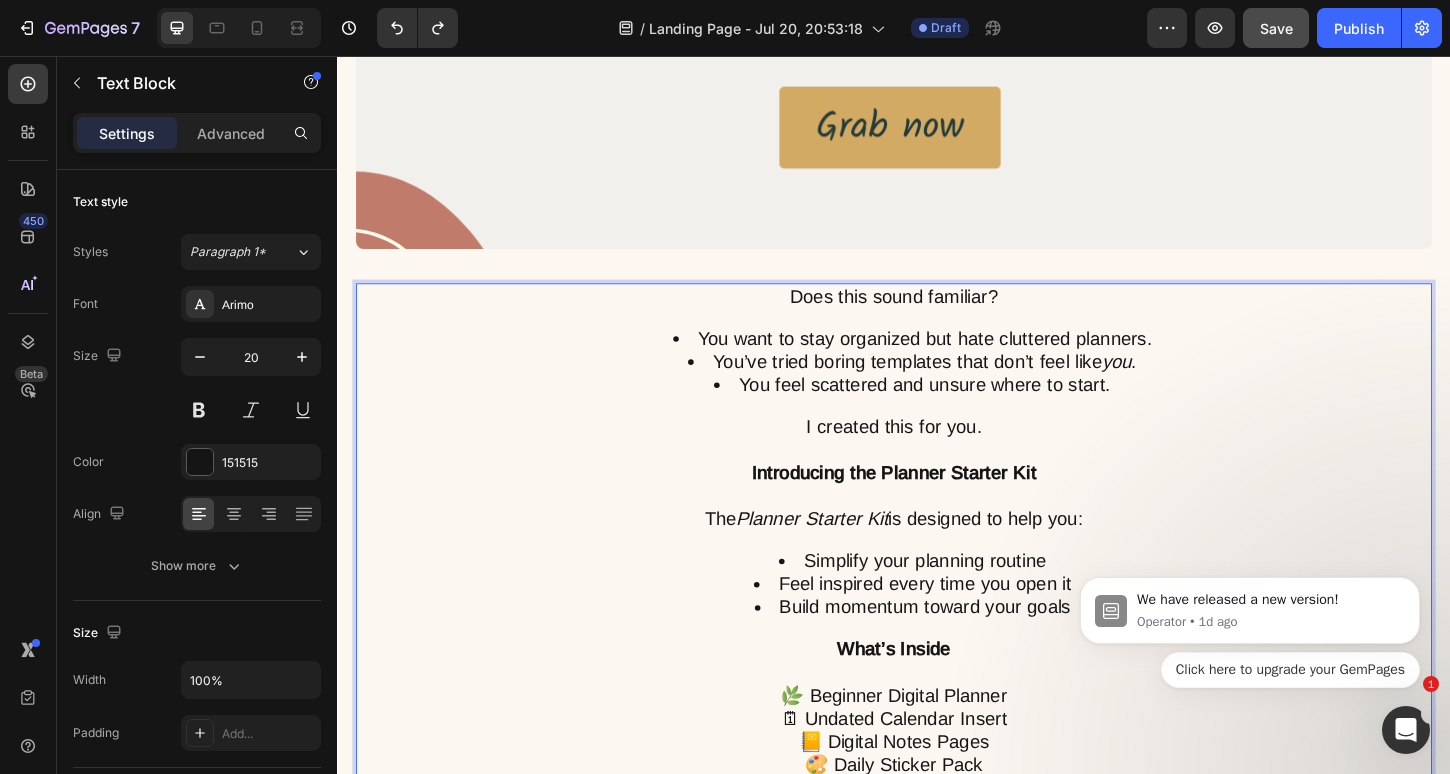 click on "You want to stay organized but hate cluttered planners." at bounding box center (957, 360) 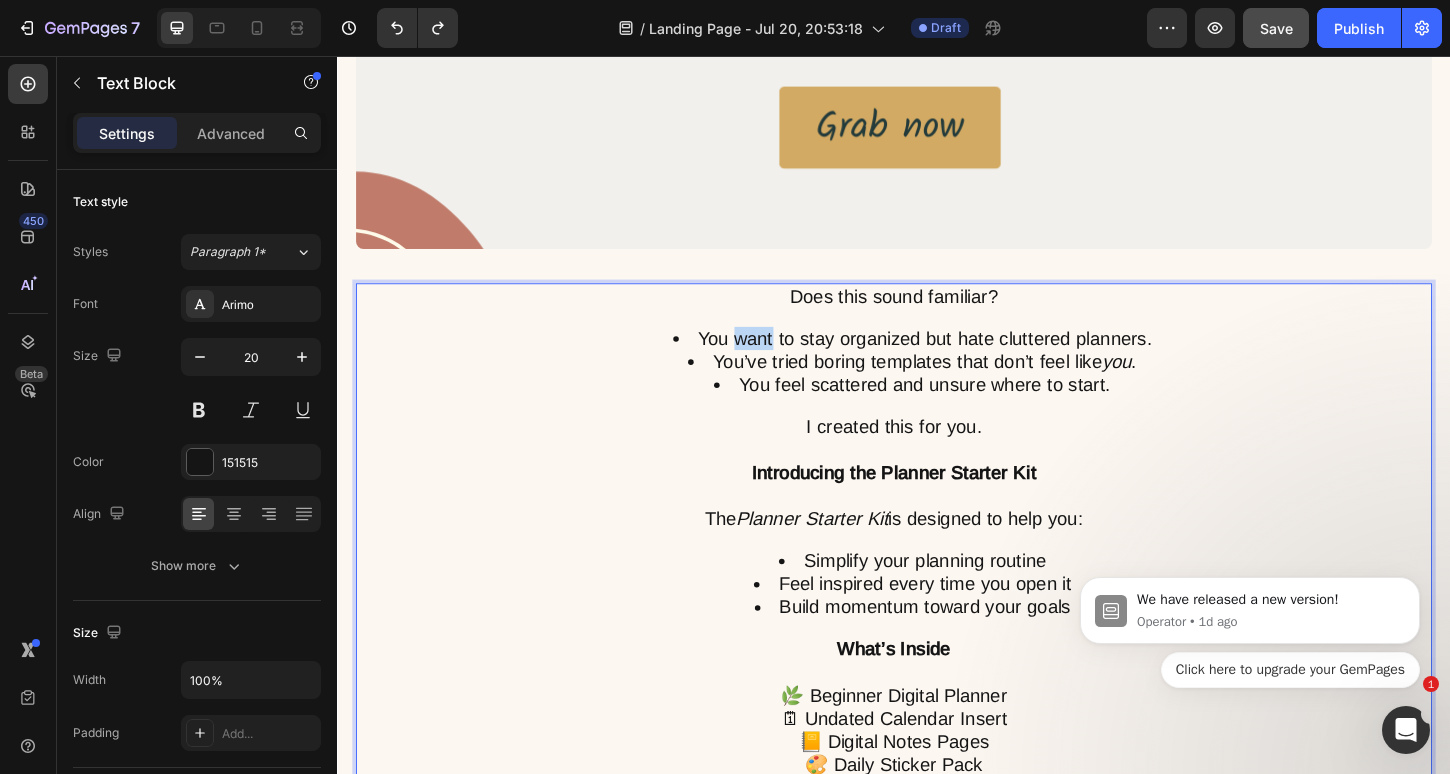 click on "You want to stay organized but hate cluttered planners." at bounding box center [957, 360] 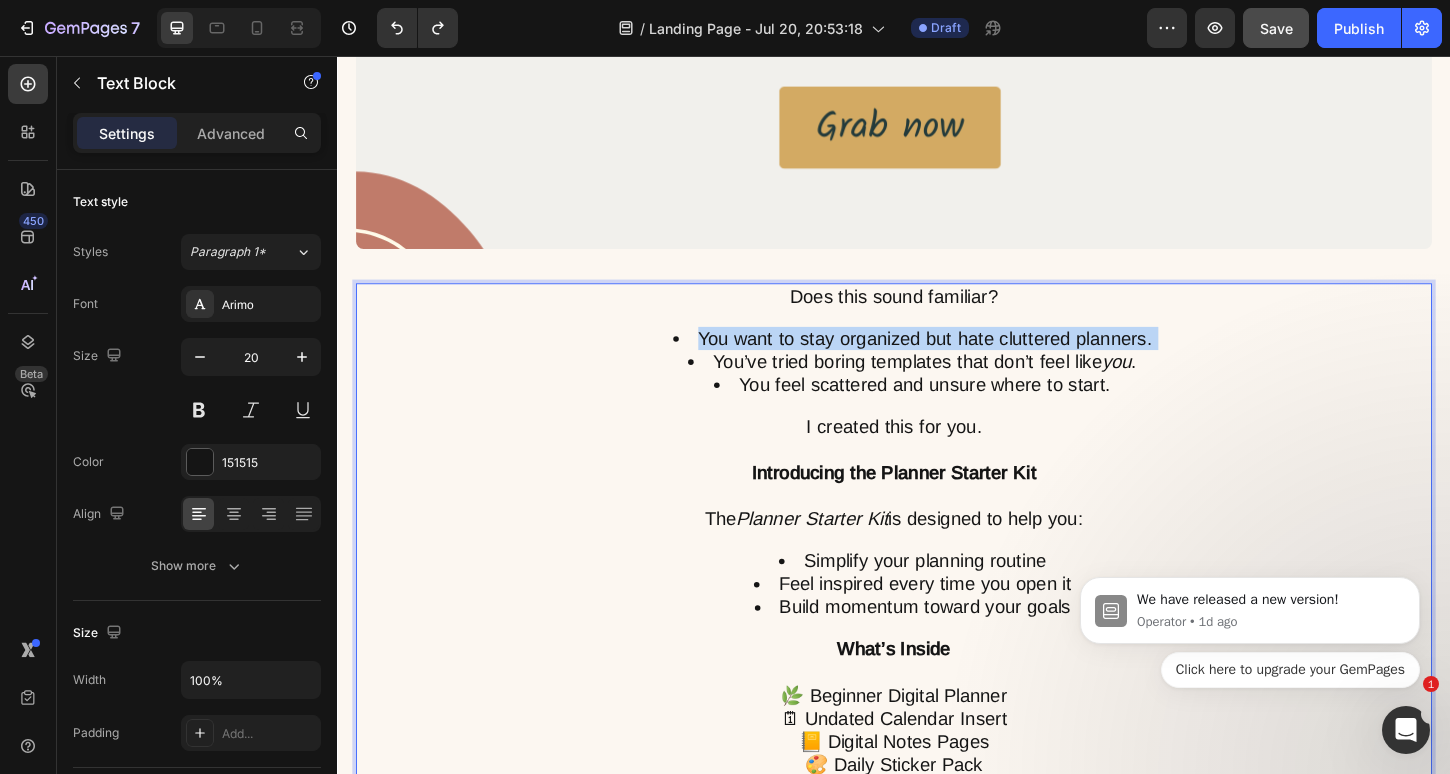 click on "You want to stay organized but hate cluttered planners." at bounding box center (957, 360) 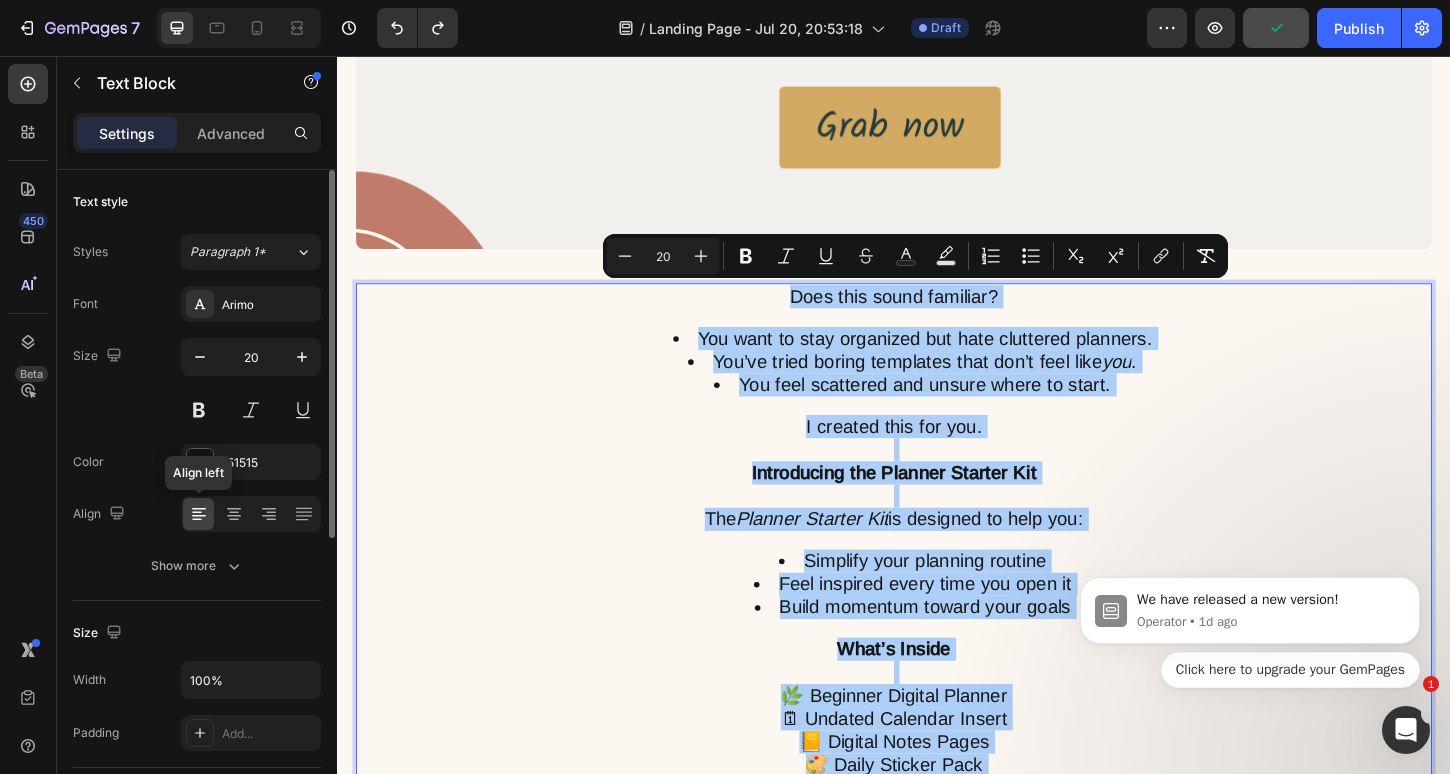 click 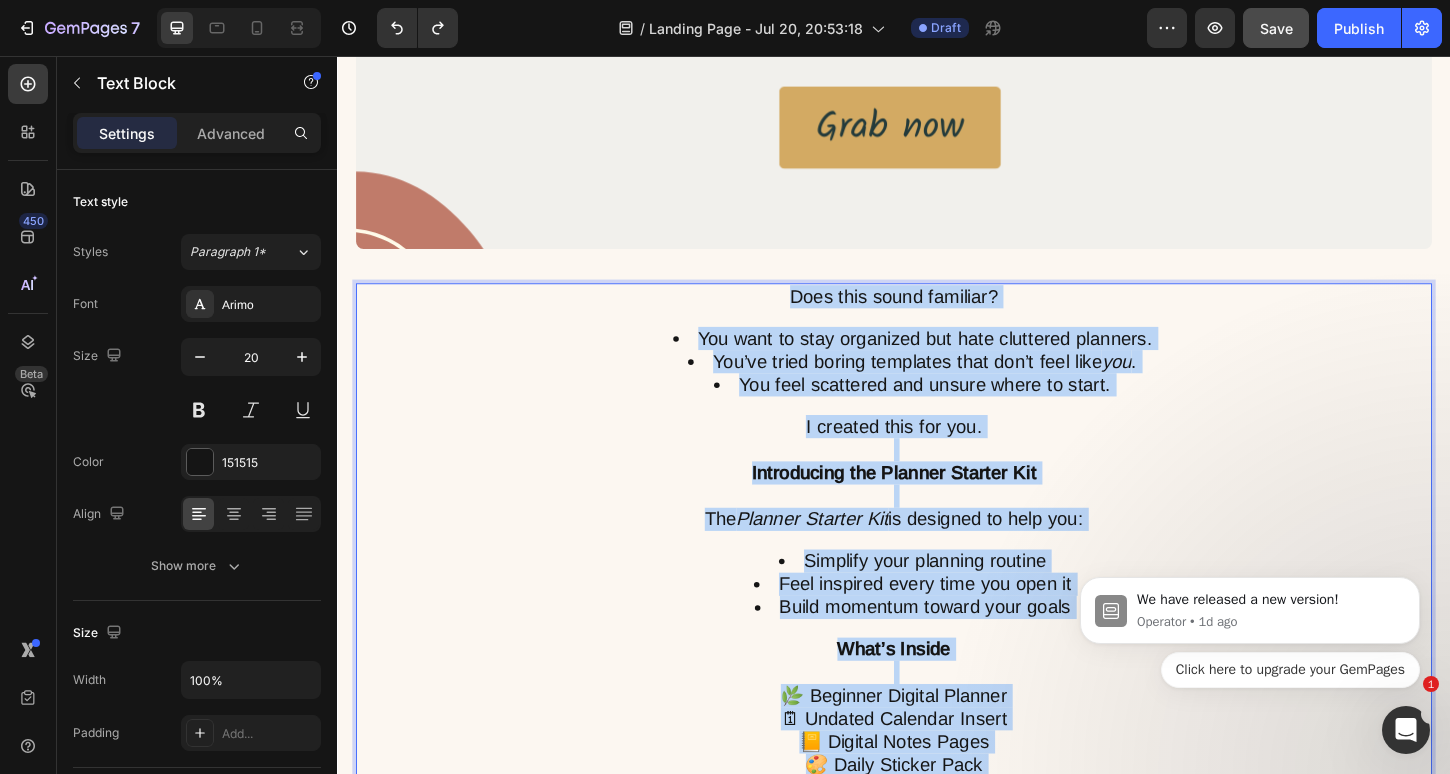 click on "Does this sound familiar? You want to stay organized but hate cluttered planners. You’ve tried boring templates that don’t feel like  you . You feel scattered and unsure where to start. I created this for you. Introducing the Planner Starter Kit The  Planner Starter Kit  is designed to help you: Simplify your planning routine Feel inspired every time you open it Build momentum toward your goals What’s Inside 🌿 Beginner Digital Planner 🗓 Undated Calendar Insert 📒 Digital Notes Pages 🎨 Daily Sticker Pack ✨ Wallpapers 📖 How-to Guide Everything you need in one calming, beautiful bundle." at bounding box center [937, 618] 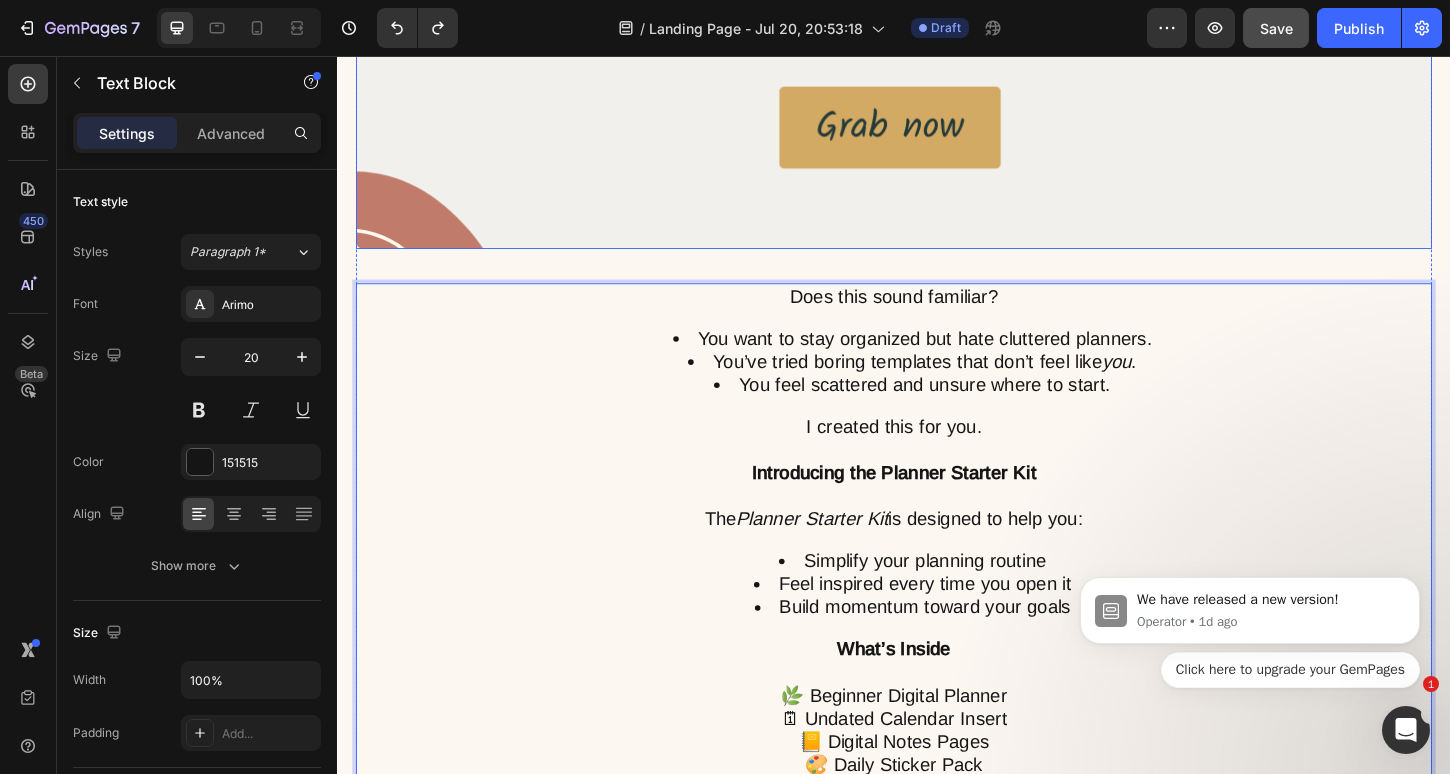 click at bounding box center (937, -316) 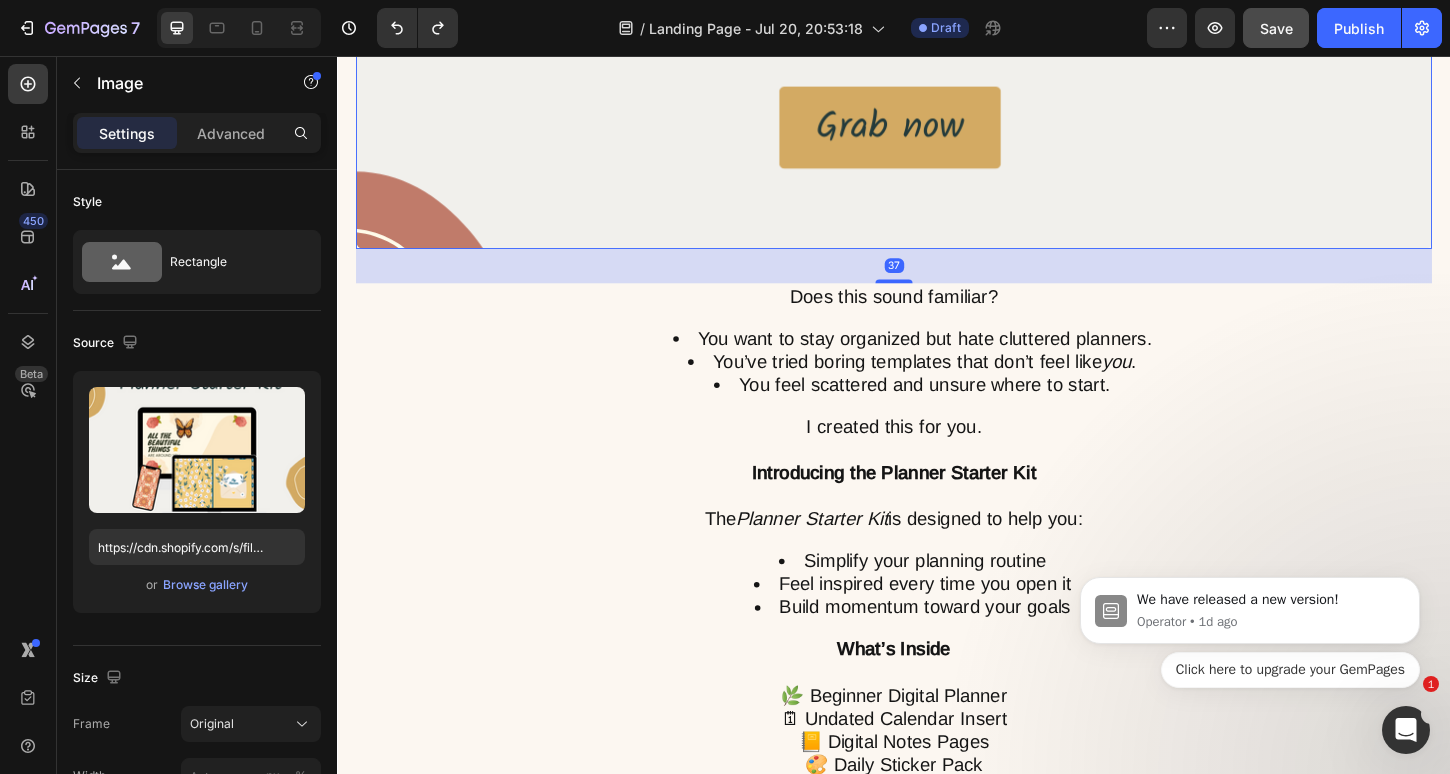click on "37" at bounding box center (937, 282) 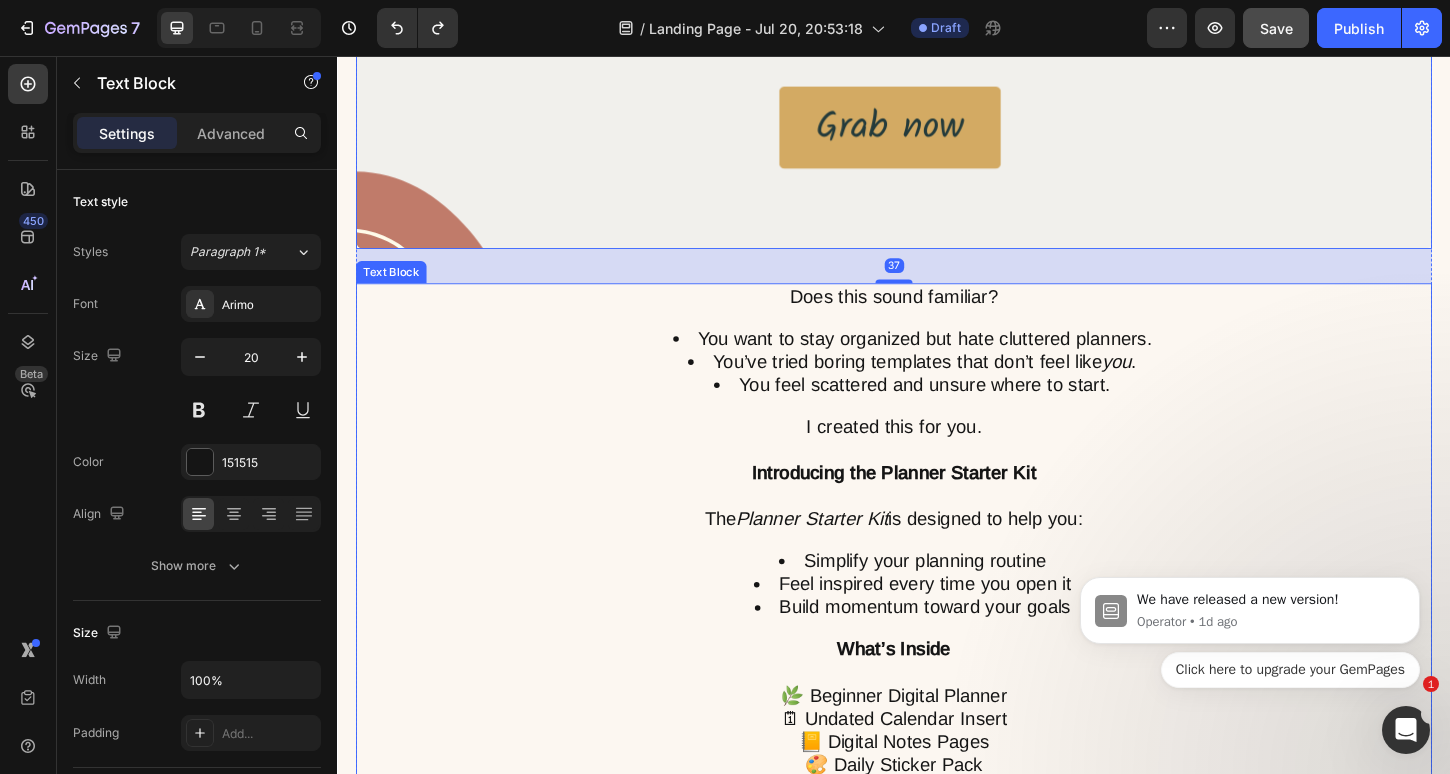 click on "Does this sound familiar? You want to stay organized but hate cluttered planners. You’ve tried boring templates that don’t feel like  you . You feel scattered and unsure where to start. I created this for you. Introducing the Planner Starter Kit The  Planner Starter Kit  is designed to help you: Simplify your planning routine Feel inspired every time you open it Build momentum toward your goals What’s Inside 🌿 Beginner Digital Planner 🗓 Undated Calendar Insert 📒 Digital Notes Pages 🎨 Daily Sticker Pack ✨ Wallpapers 📖 How-to Guide Everything you need in one calming, beautiful bundle." at bounding box center [937, 618] 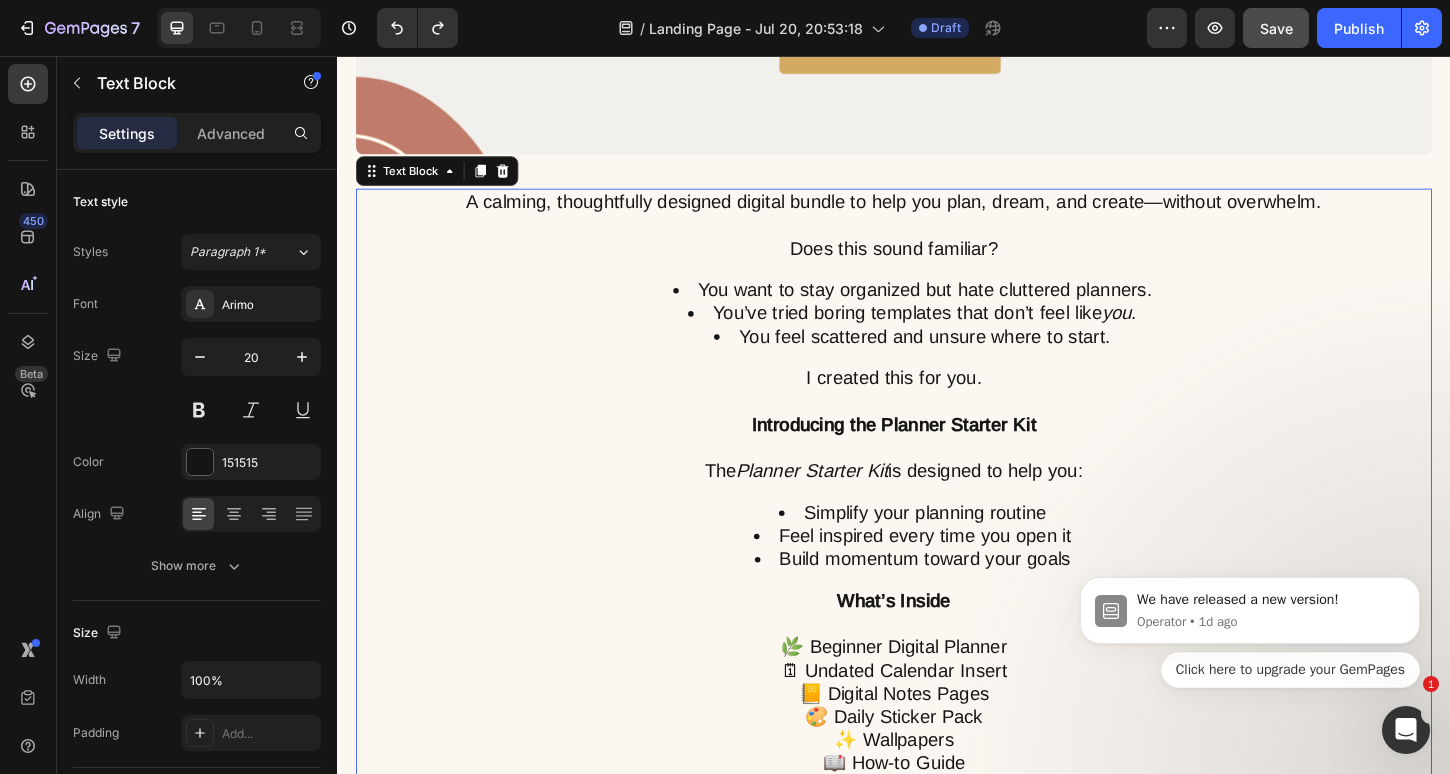 scroll, scrollTop: 1511, scrollLeft: 0, axis: vertical 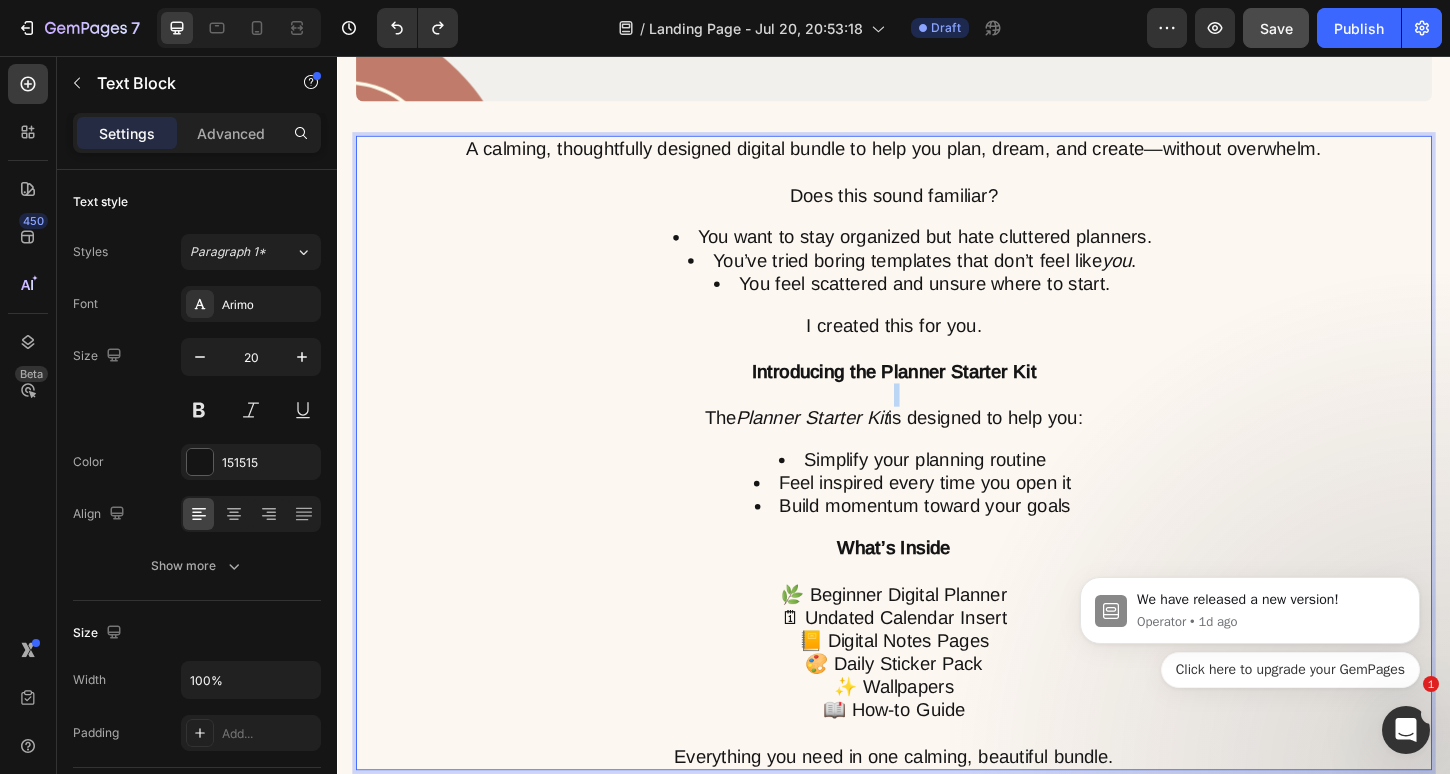 click at bounding box center [937, 421] 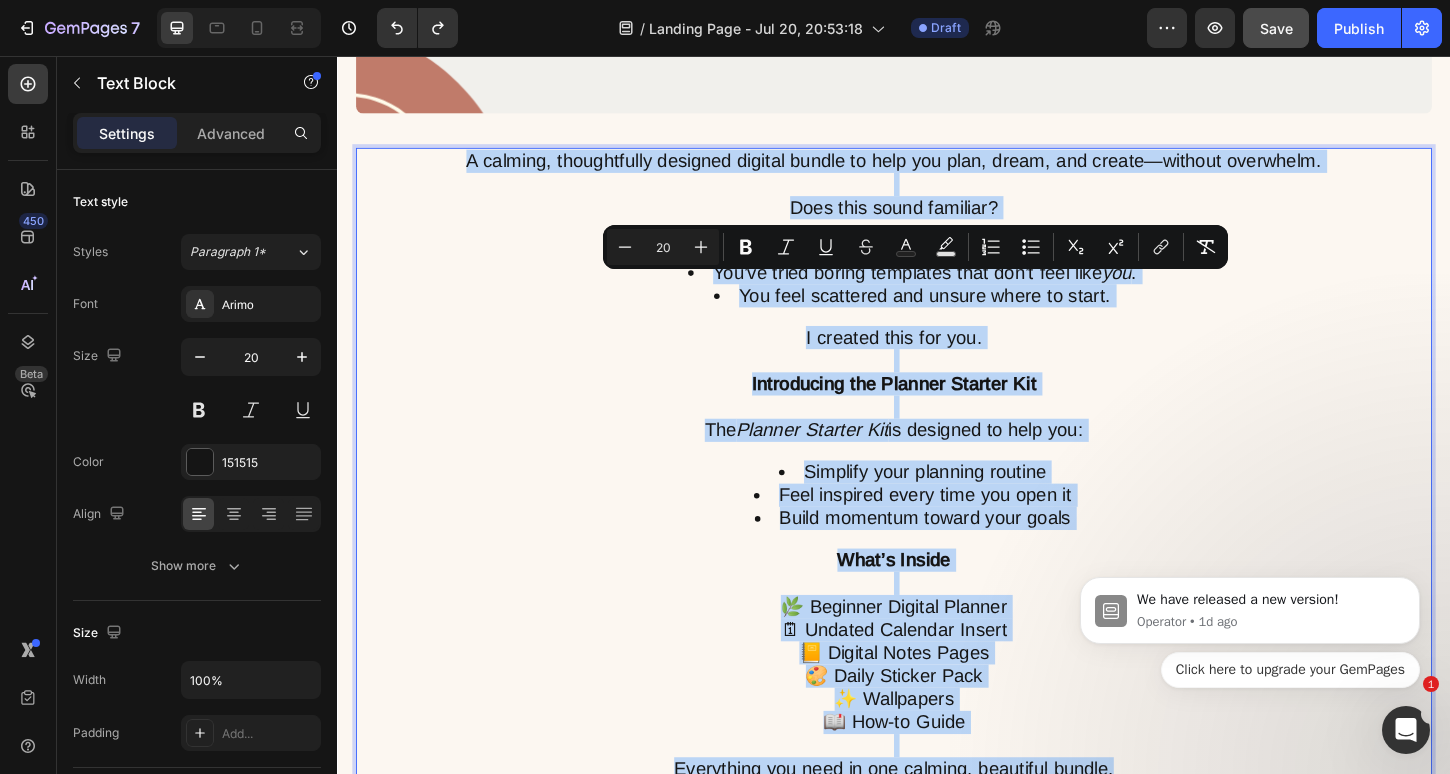 scroll, scrollTop: 1363, scrollLeft: 0, axis: vertical 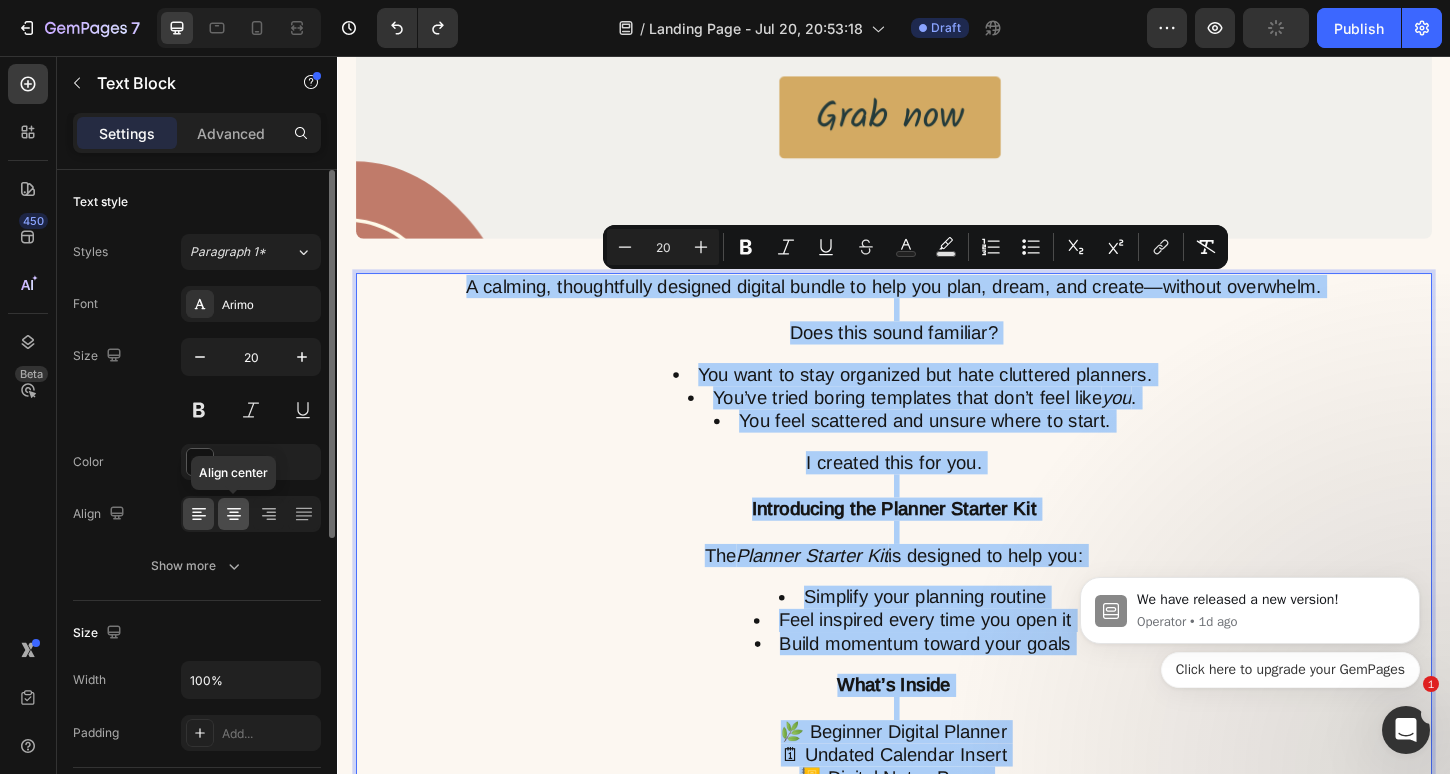 click 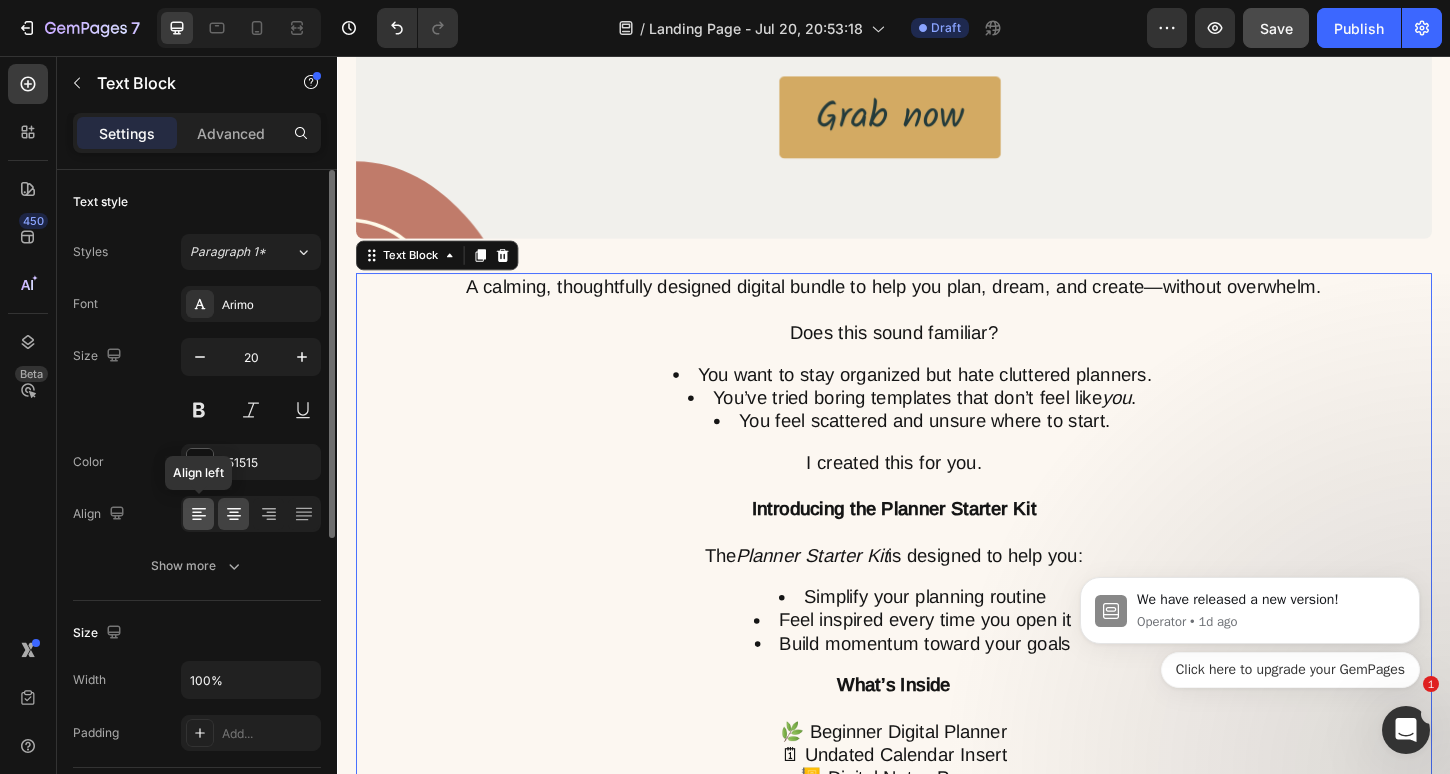 click 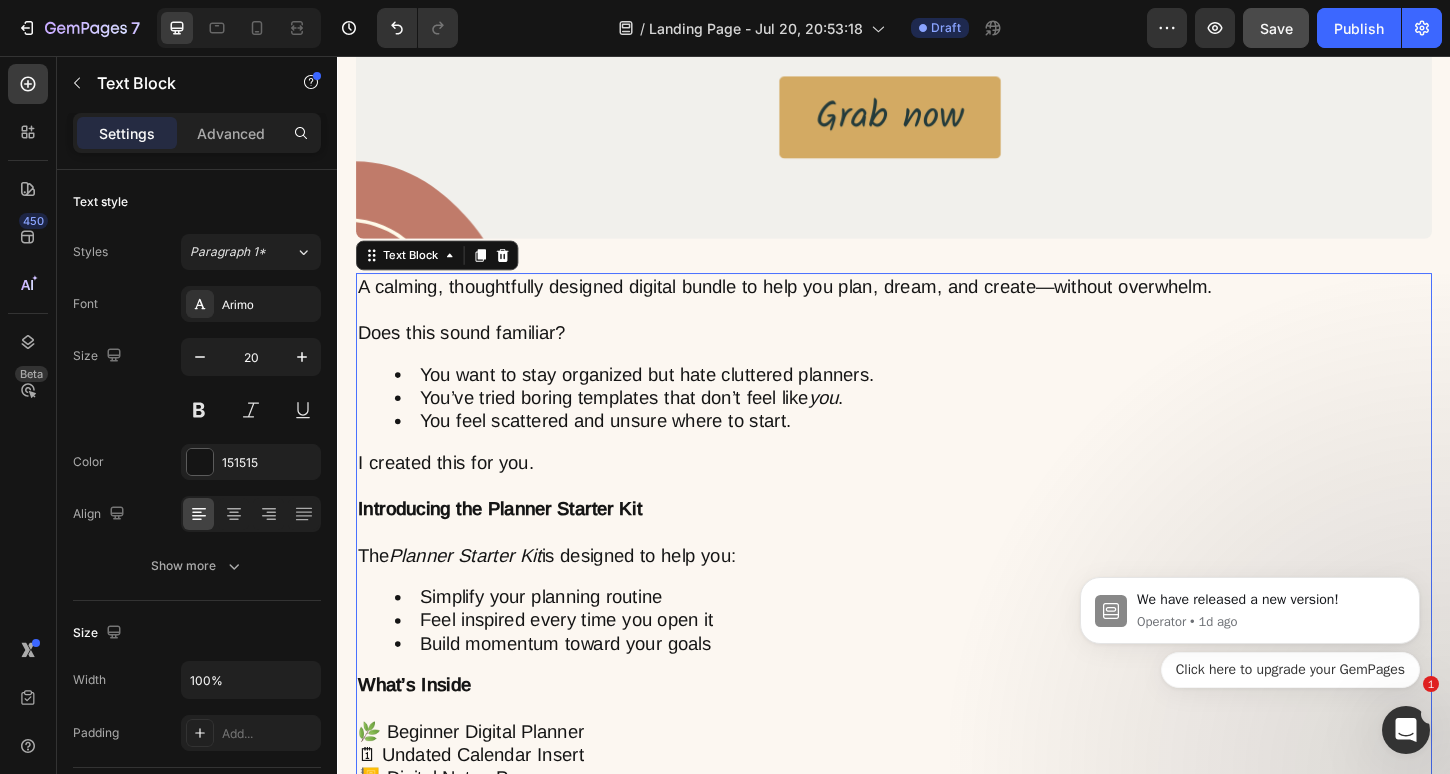 click on "You feel scattered and unsure where to start." at bounding box center (957, 449) 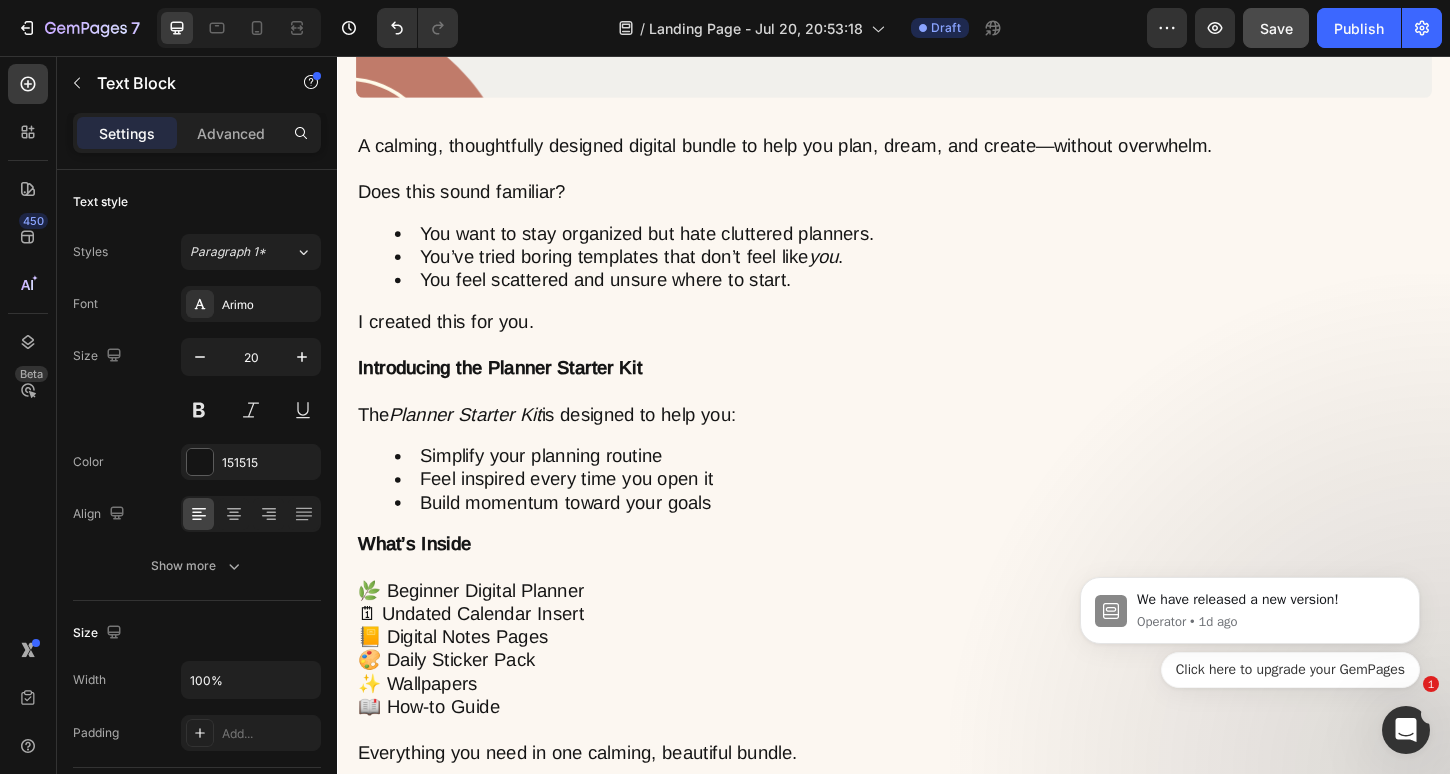 scroll, scrollTop: 1504, scrollLeft: 0, axis: vertical 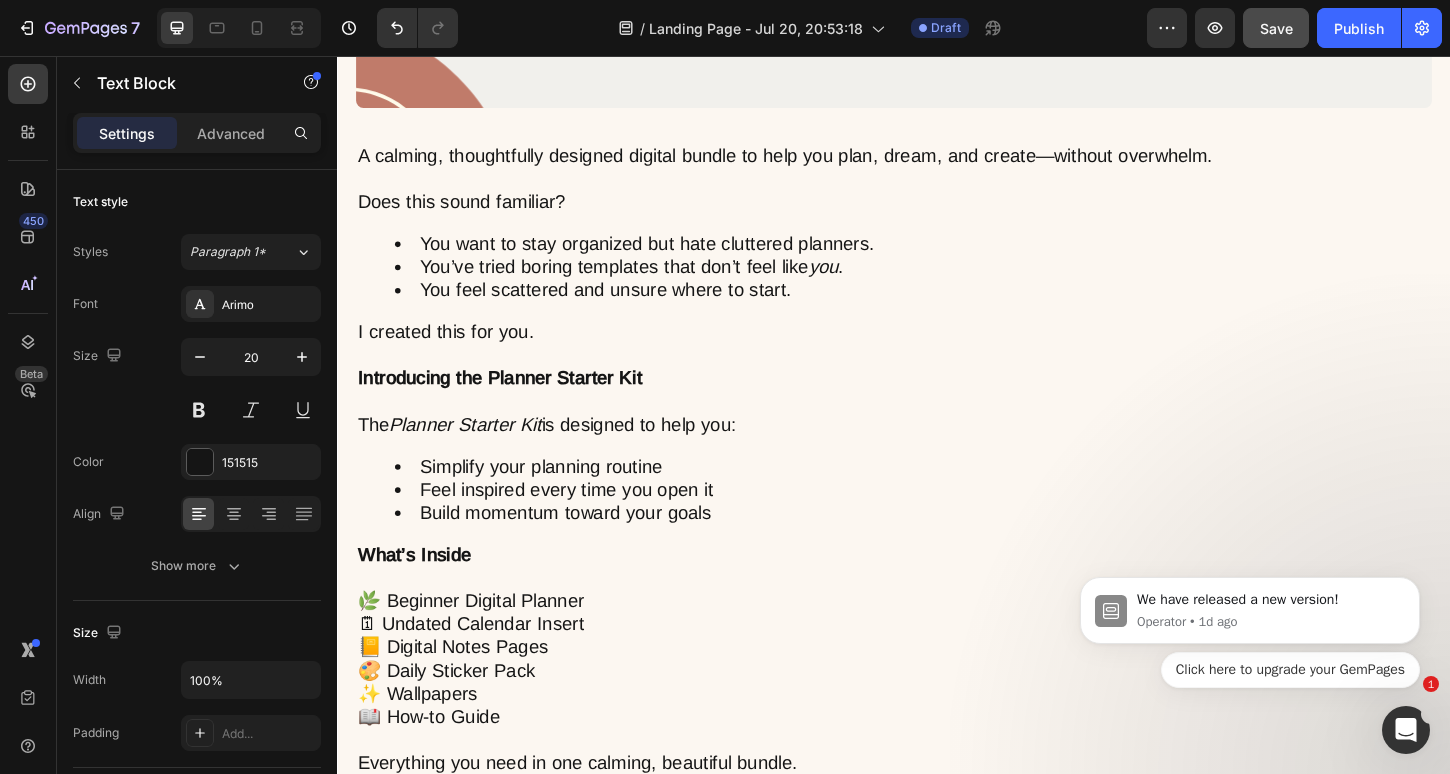 click on "The  Planner Starter Kit  is designed to help you:" at bounding box center (937, 453) 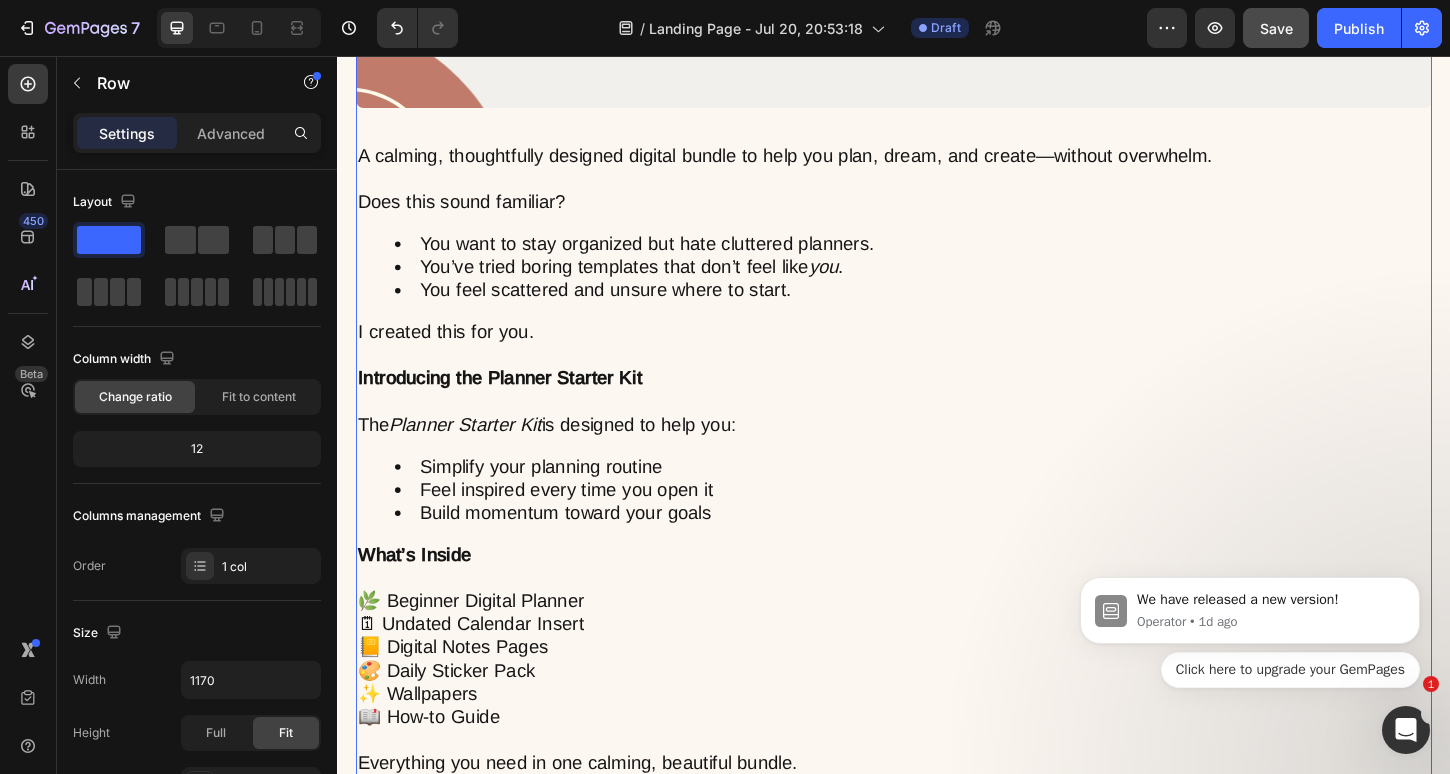 click on "Image A calming, thoughtfully designed digital bundle to help you plan, dream, and create—without overwhelm. Does this sound familiar? You want to stay organized but hate cluttered planners. You’ve tried boring templates that don’t feel like  you . You feel scattered and unsure where to start. I created this for you. Introducing the Planner Starter Kit The  Planner Starter Kit  is designed to help you: Simplify your planning routine Feel inspired every time you open it Build momentum toward your goals What’s Inside 🌿 Beginner Digital Planner 🗓 Undated Calendar Insert 📒 Digital Notes Pages 🎨 Daily Sticker Pack ✨ Wallpapers 📖 How-to Guide Everything you need in one calming, beautiful bundle. Text Block Grab YOURS NOW Button" at bounding box center (937, -46) 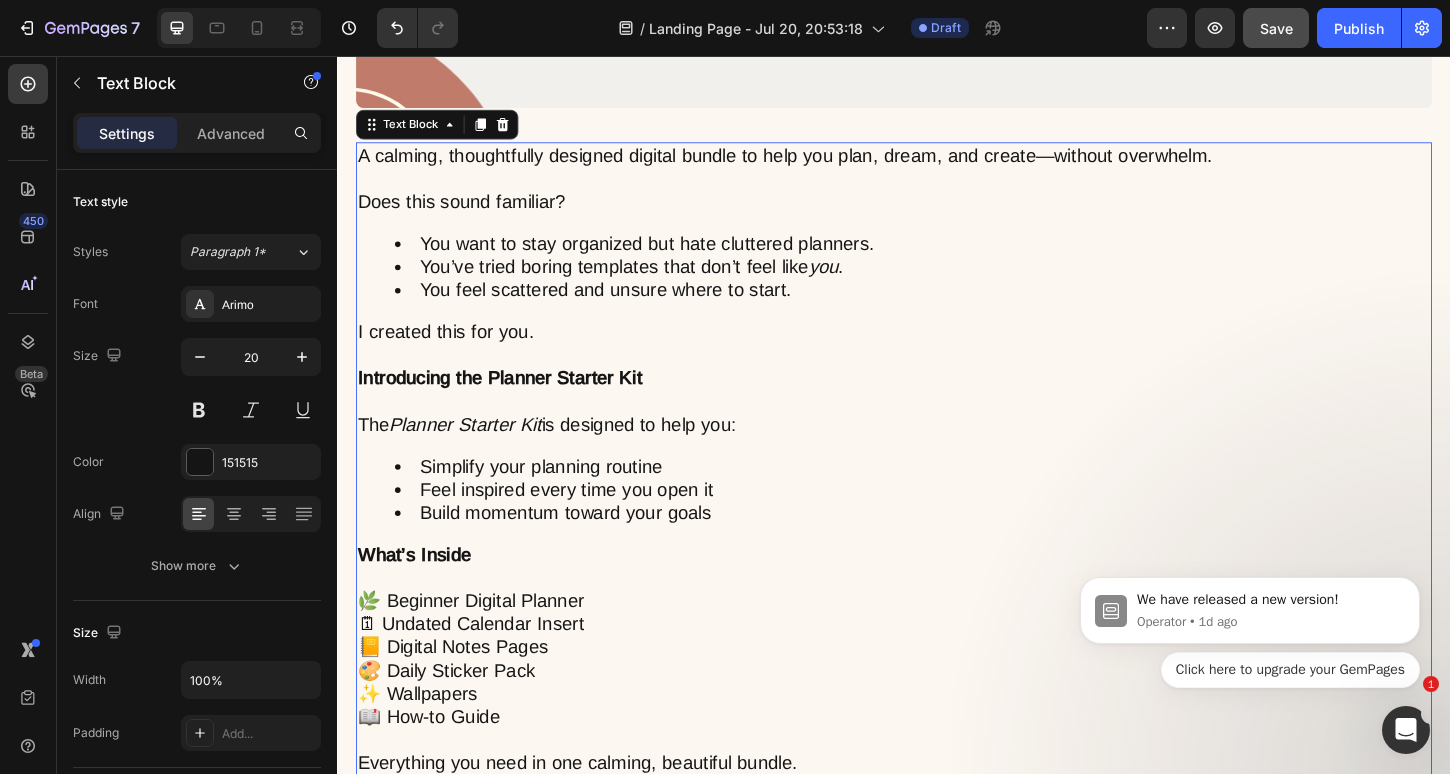 click on "A calming, thoughtfully designed digital bundle to help you plan, dream, and create—without overwhelm." at bounding box center (937, 163) 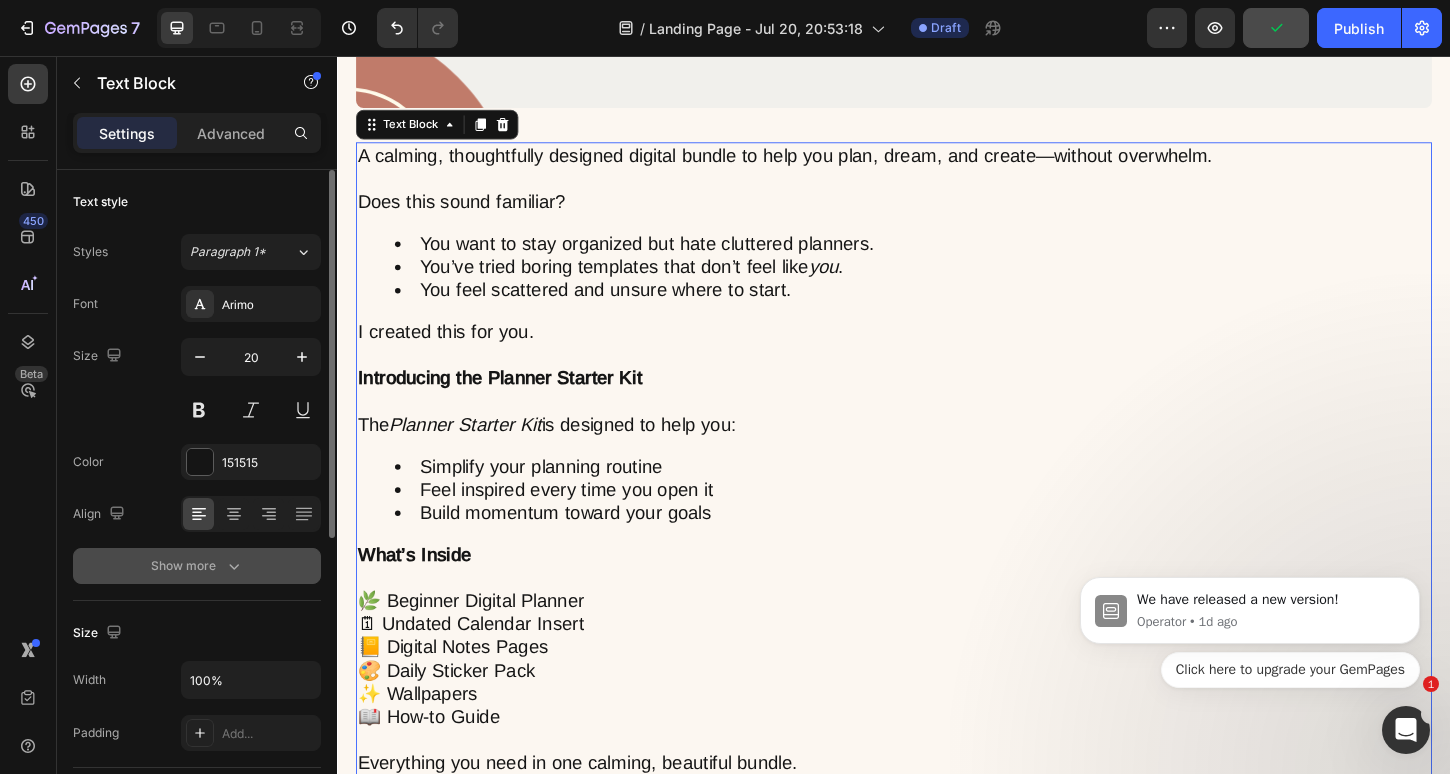 click on "Show more" at bounding box center (197, 566) 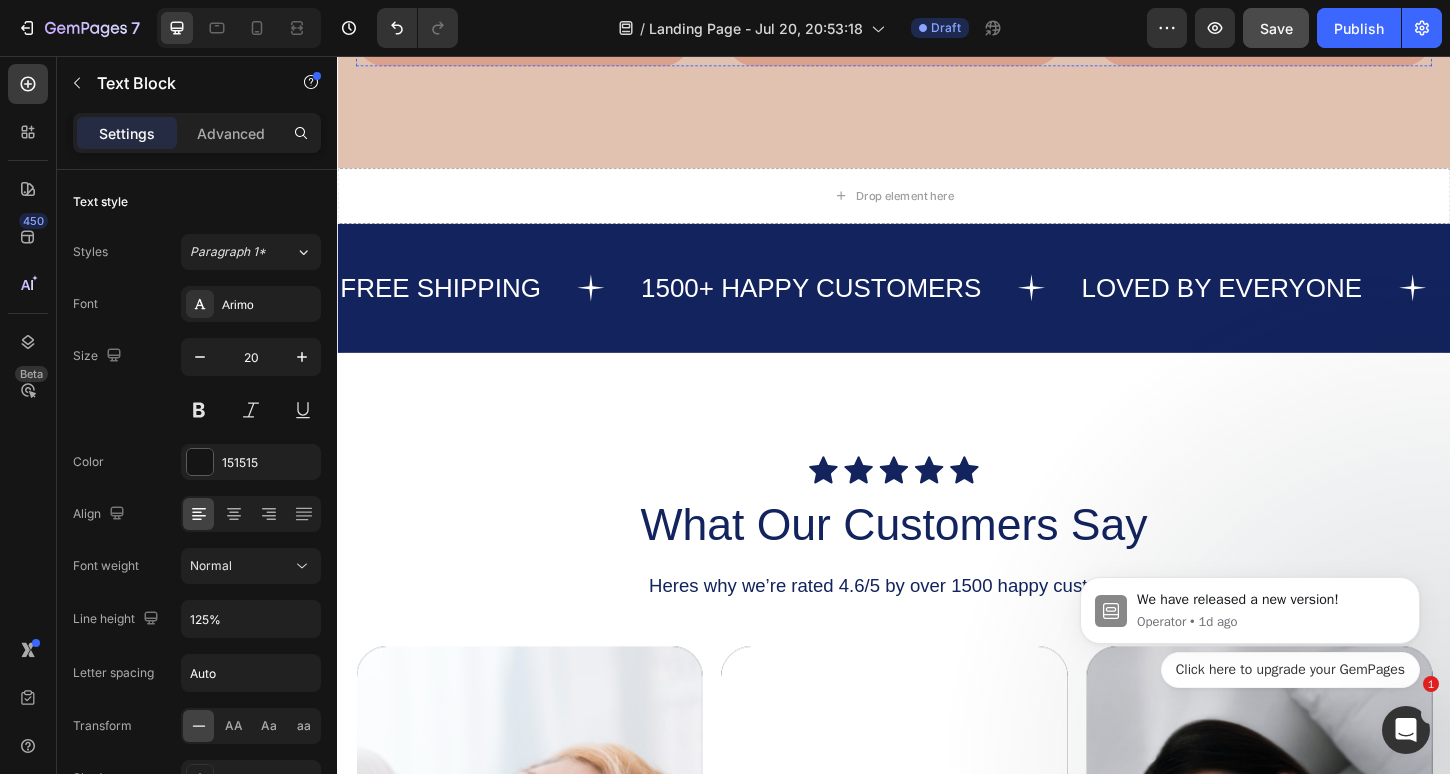 scroll, scrollTop: 2921, scrollLeft: 0, axis: vertical 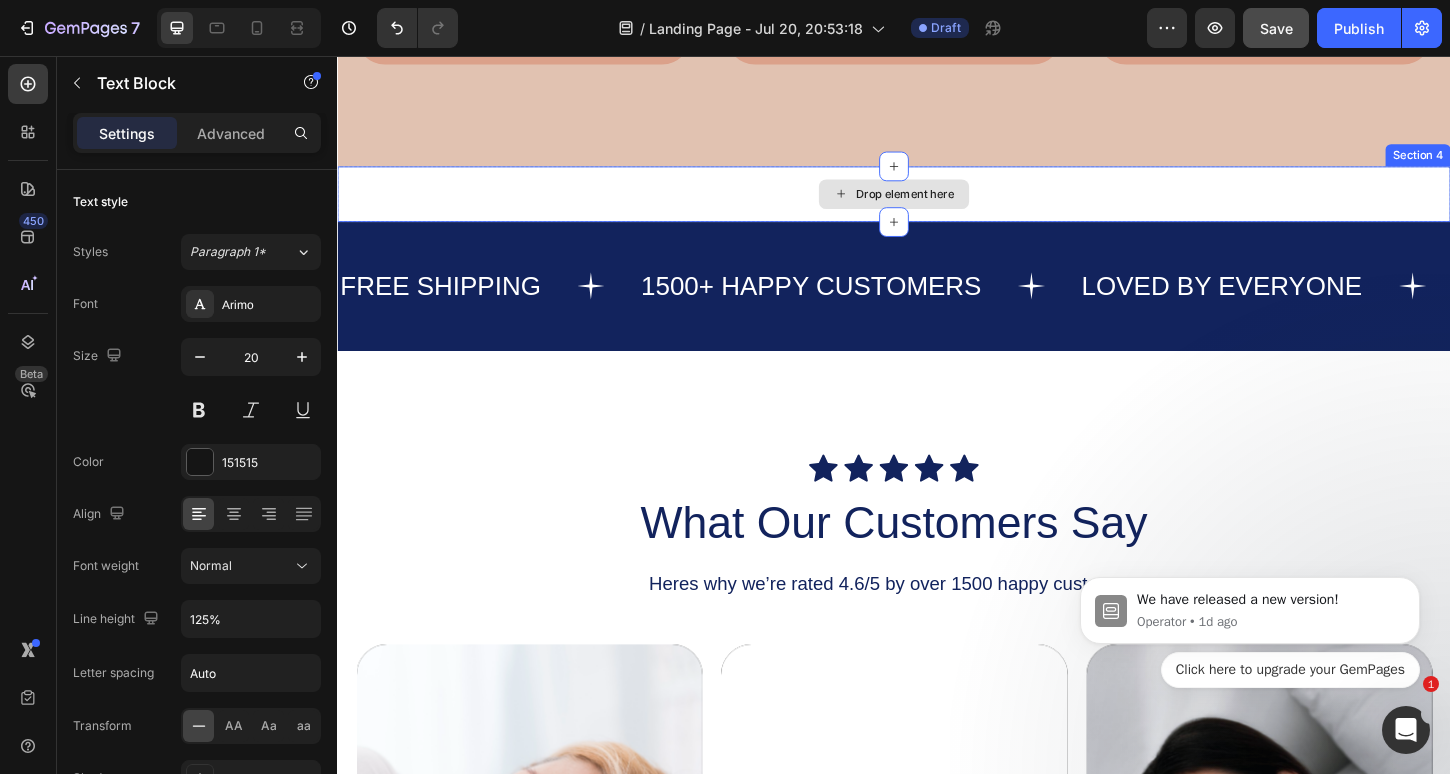 click on "Drop element here" at bounding box center (937, 205) 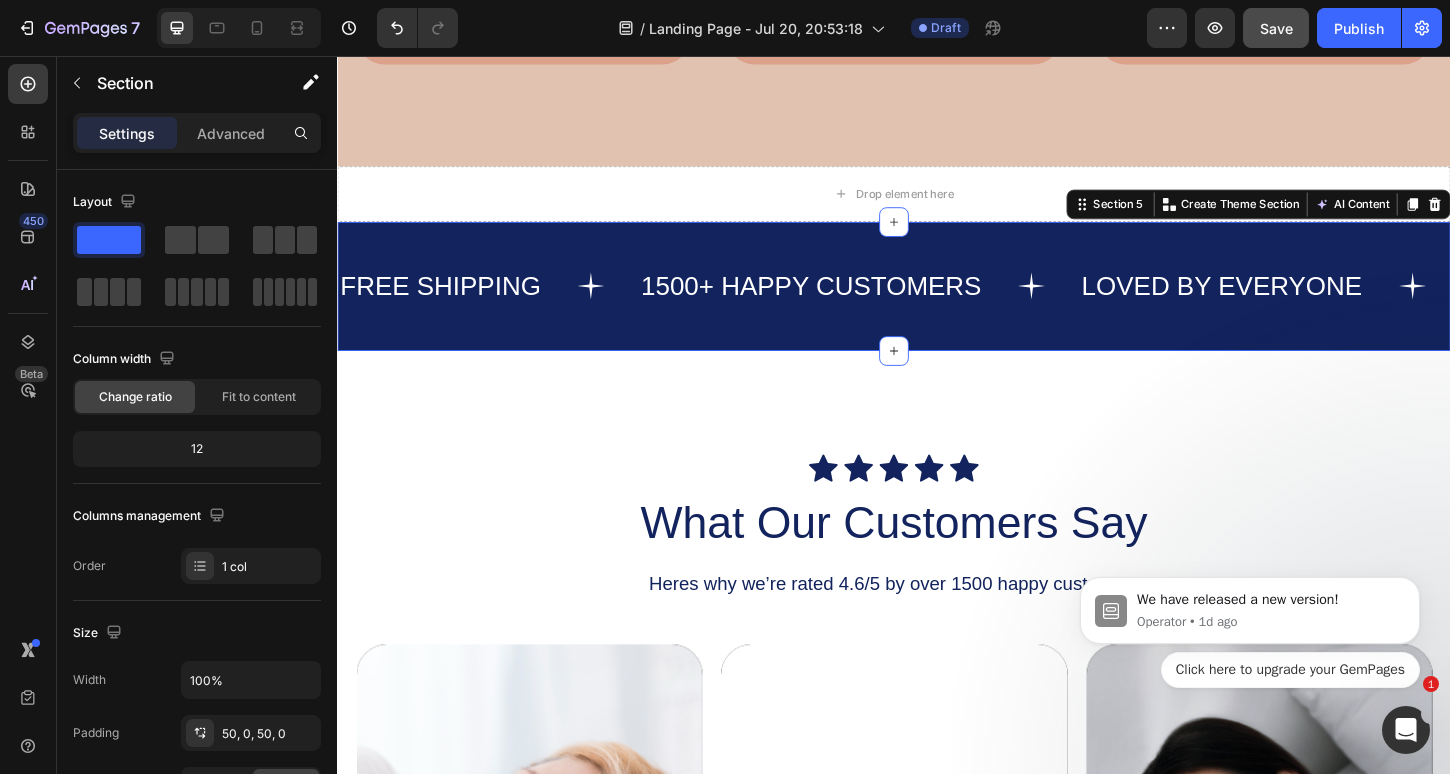 click on "FREE SHIPPING Text
1500+ HAPPY CUSTOMERS Text
LOVED BY EVERYONE Text
FREE SHIPPING Text
1500+ HAPPY CUSTOMERS Text
LOVED BY EVERYONE Text
Marquee Section 5   You can create reusable sections Create Theme Section AI Content Write with GemAI What would you like to describe here? Tone and Voice Persuasive Product Mystical Mushrooms Tumbler Show more Generate" at bounding box center [937, 304] 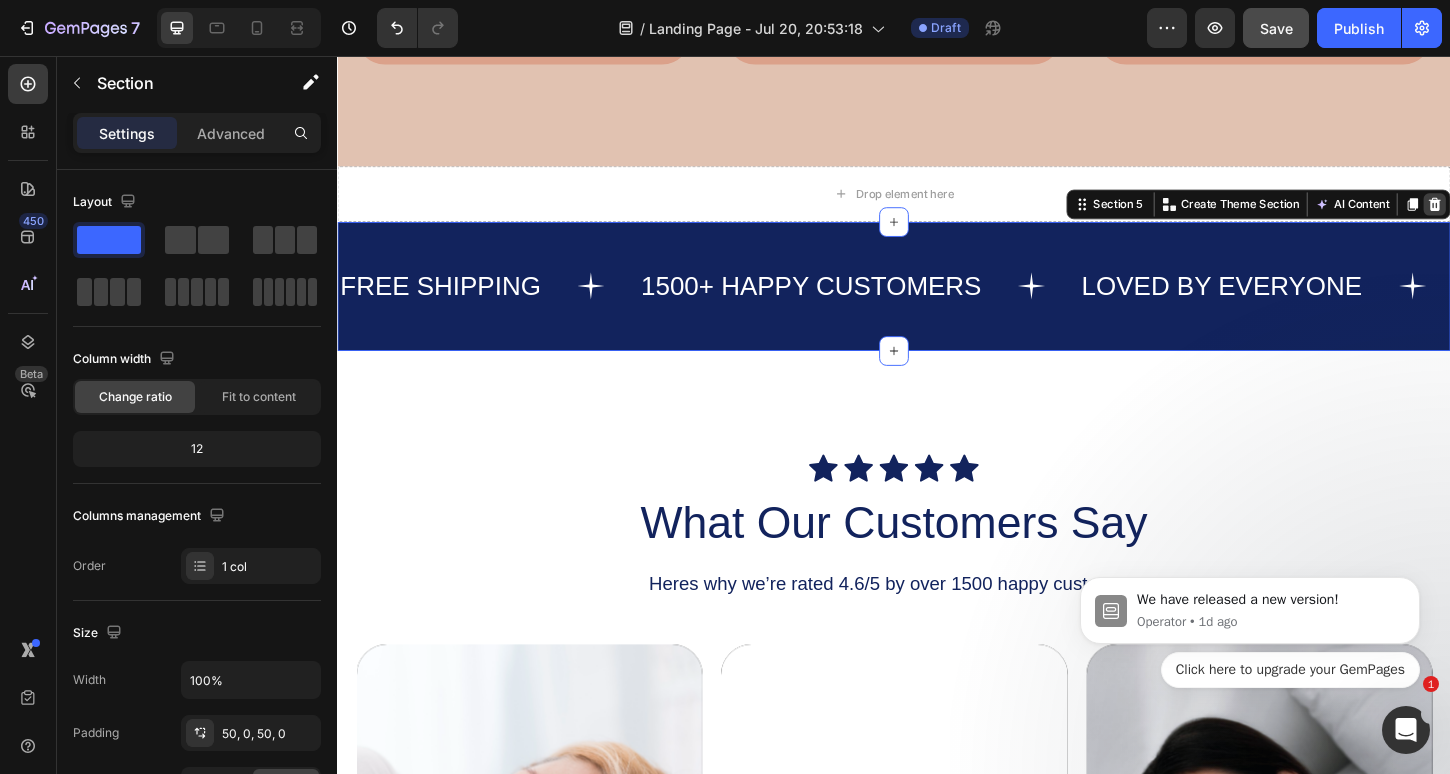 click 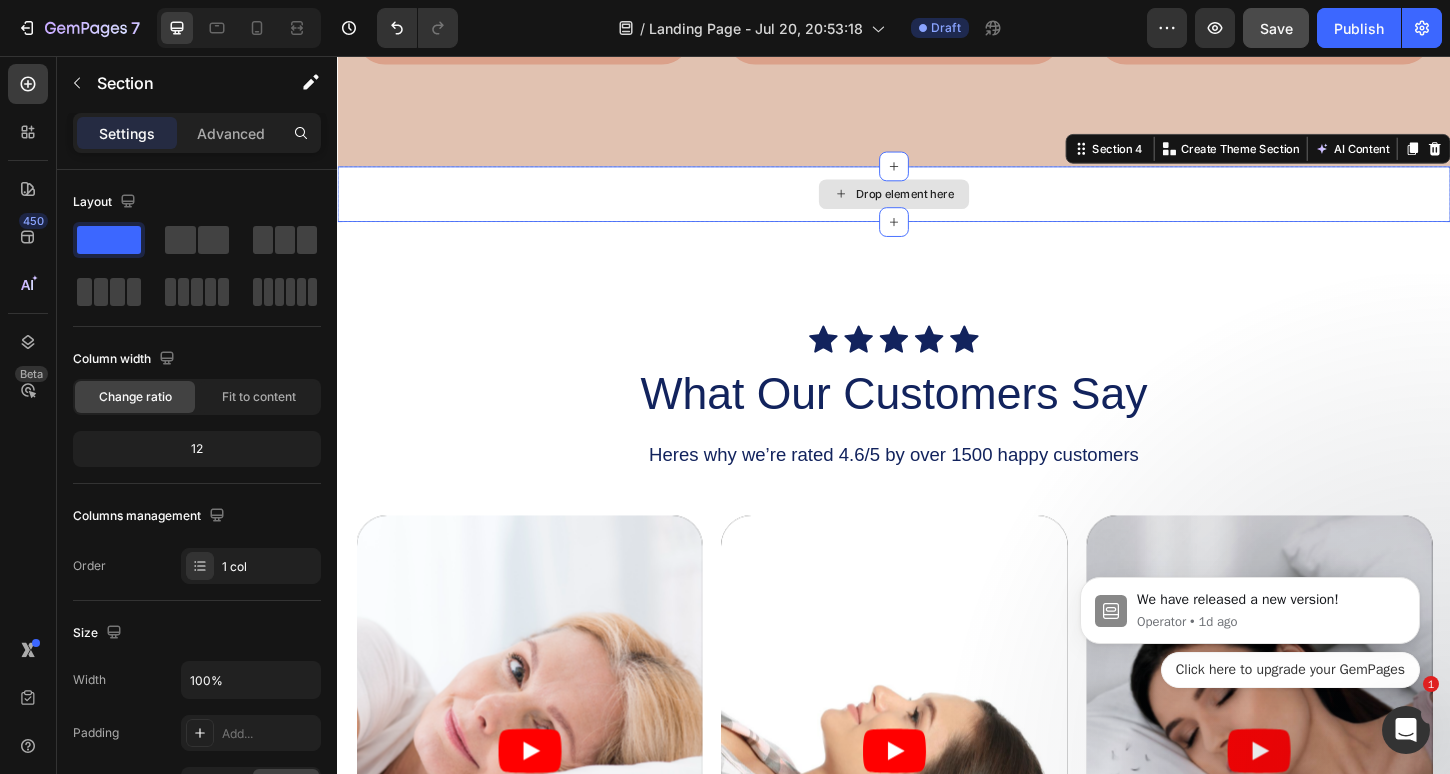 click on "Drop element here" at bounding box center (937, 205) 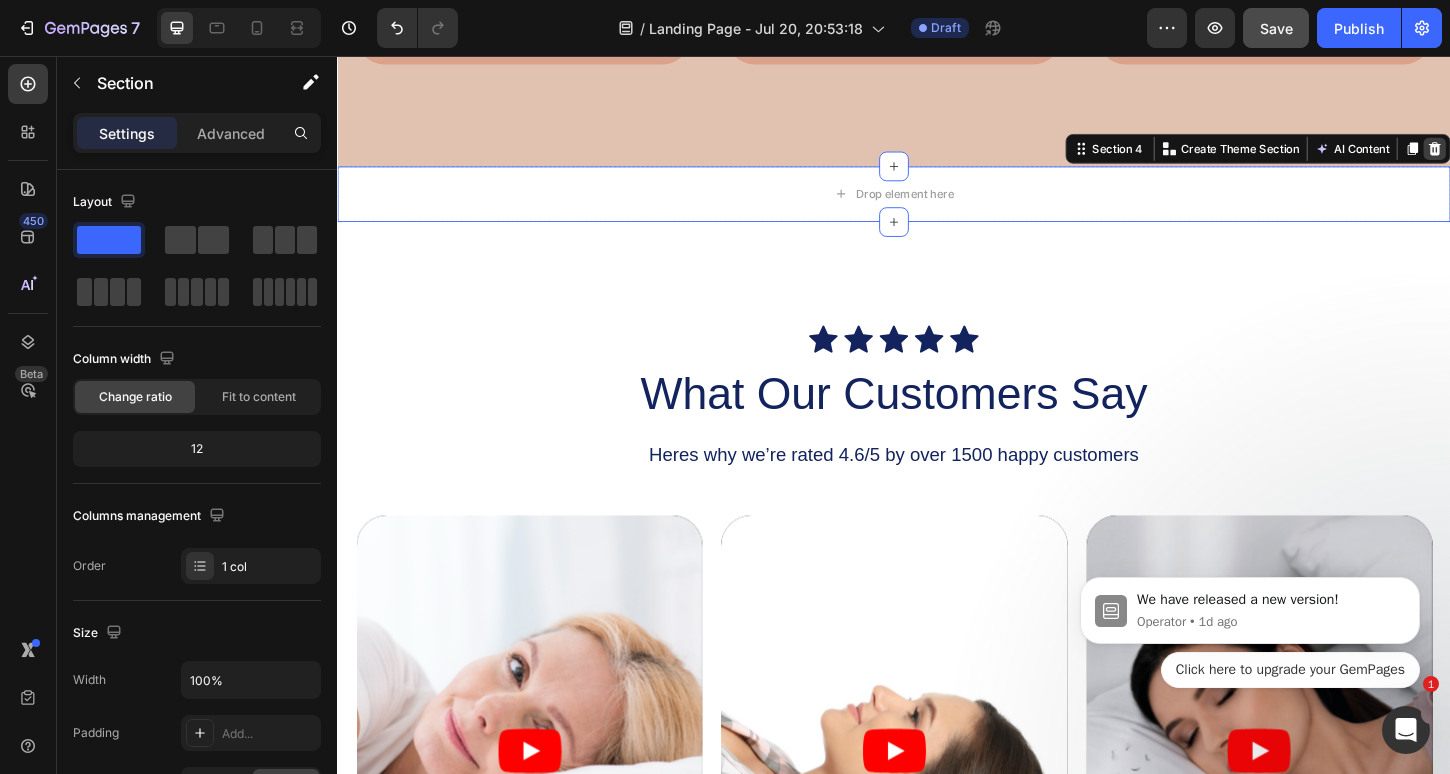 click 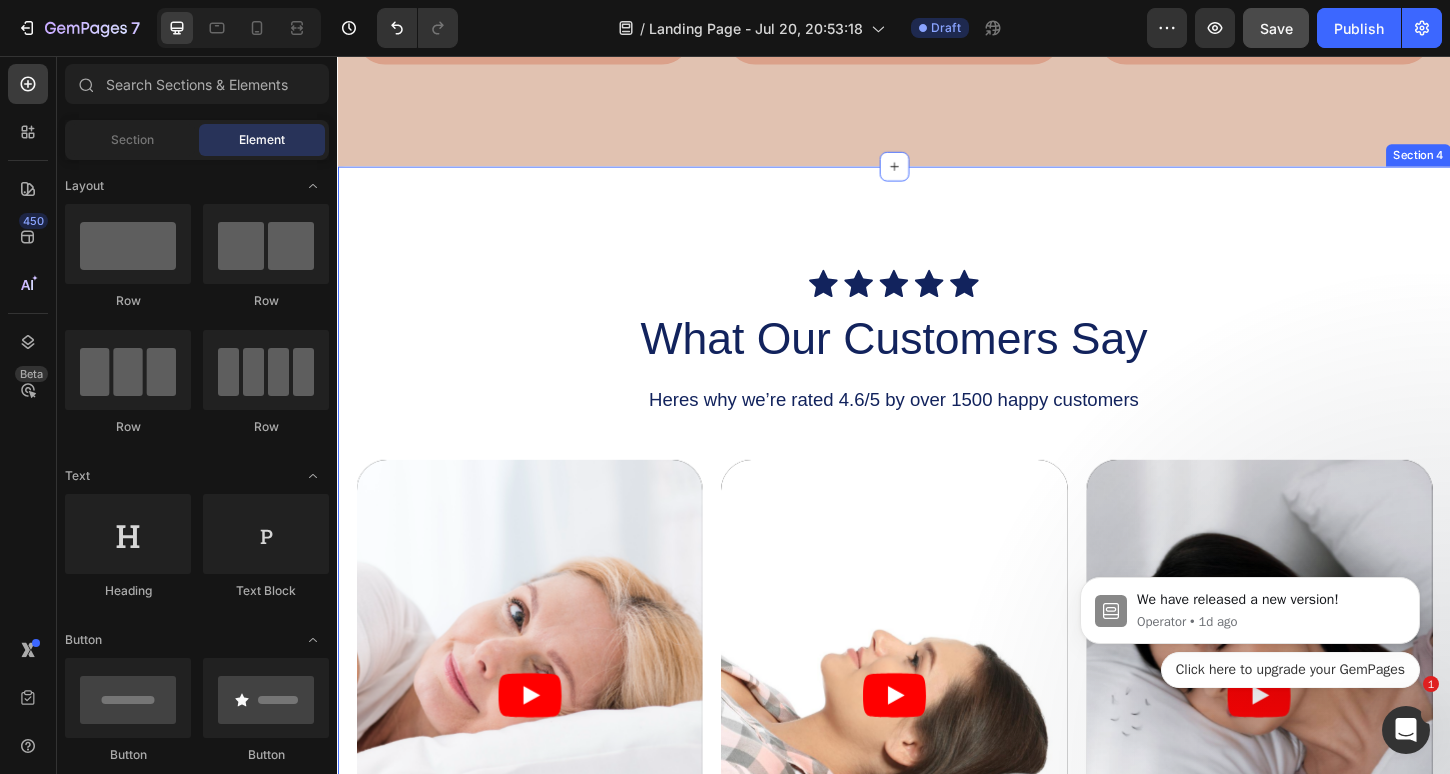 click on "Icon
Icon
Icon
Icon
Icon Icon List What Our Customers Say Heading Heres why we’re rated 4.6/5 by over 1500 happy customers Text Block Video Video Video Carousel GET YOURS NOW Button Row Section 4" at bounding box center [937, 688] 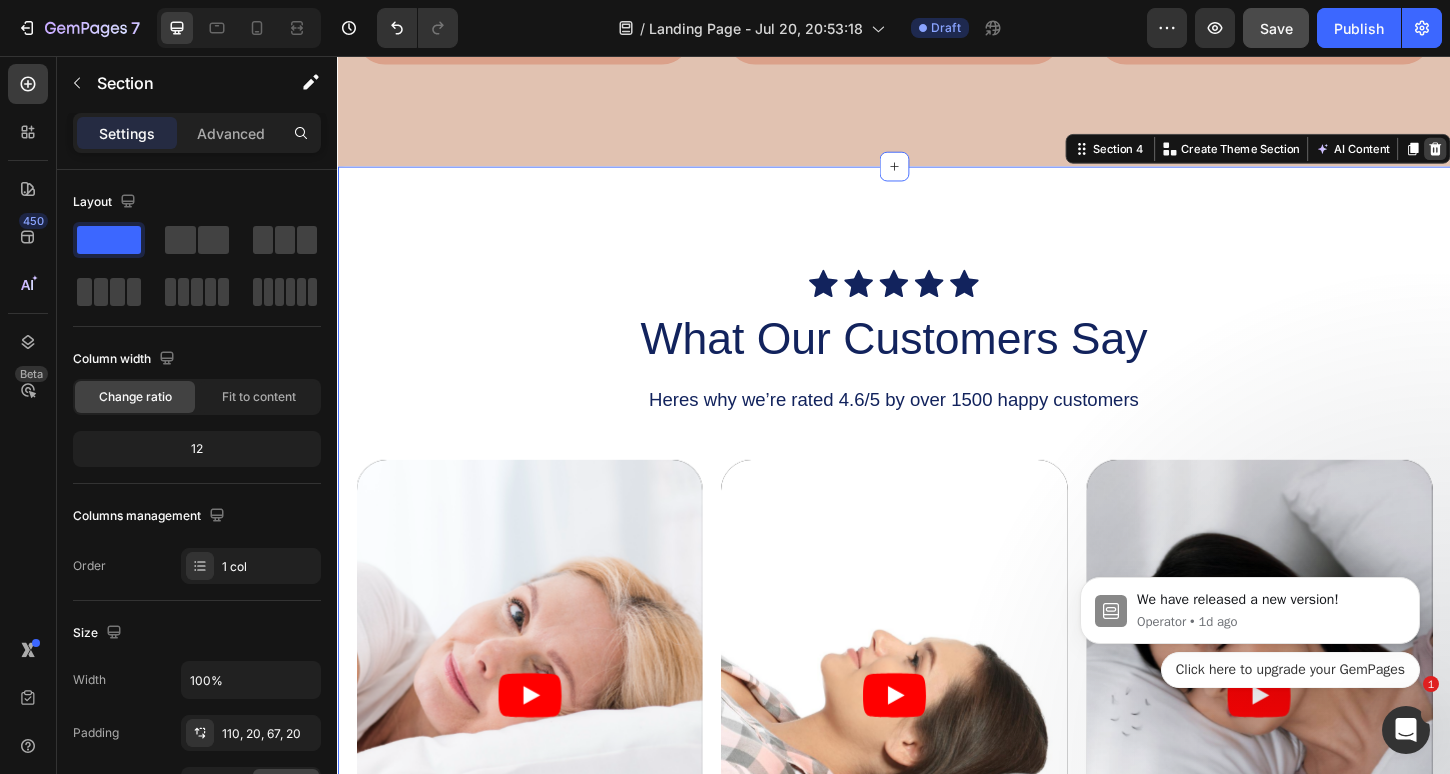 click at bounding box center (1520, 156) 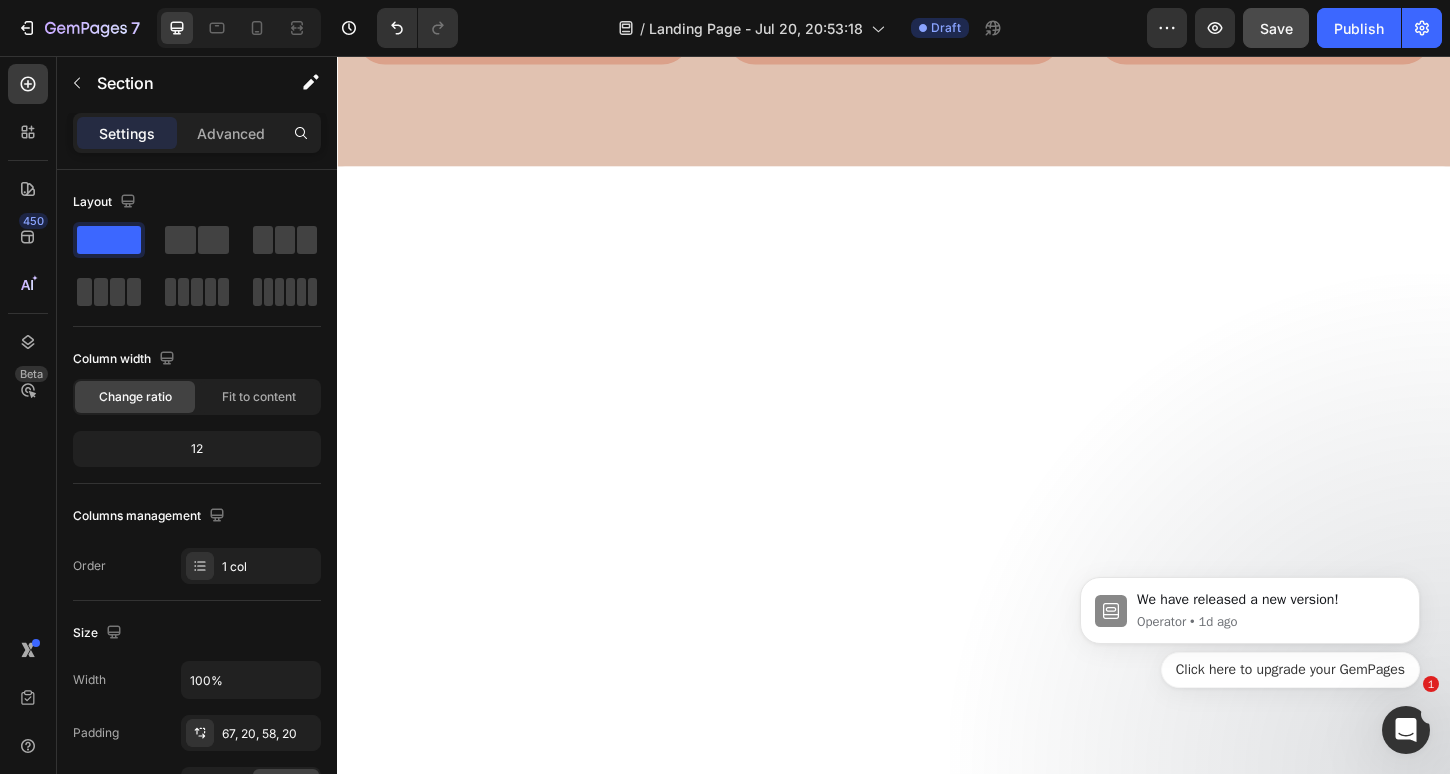 click at bounding box center [937, 634] 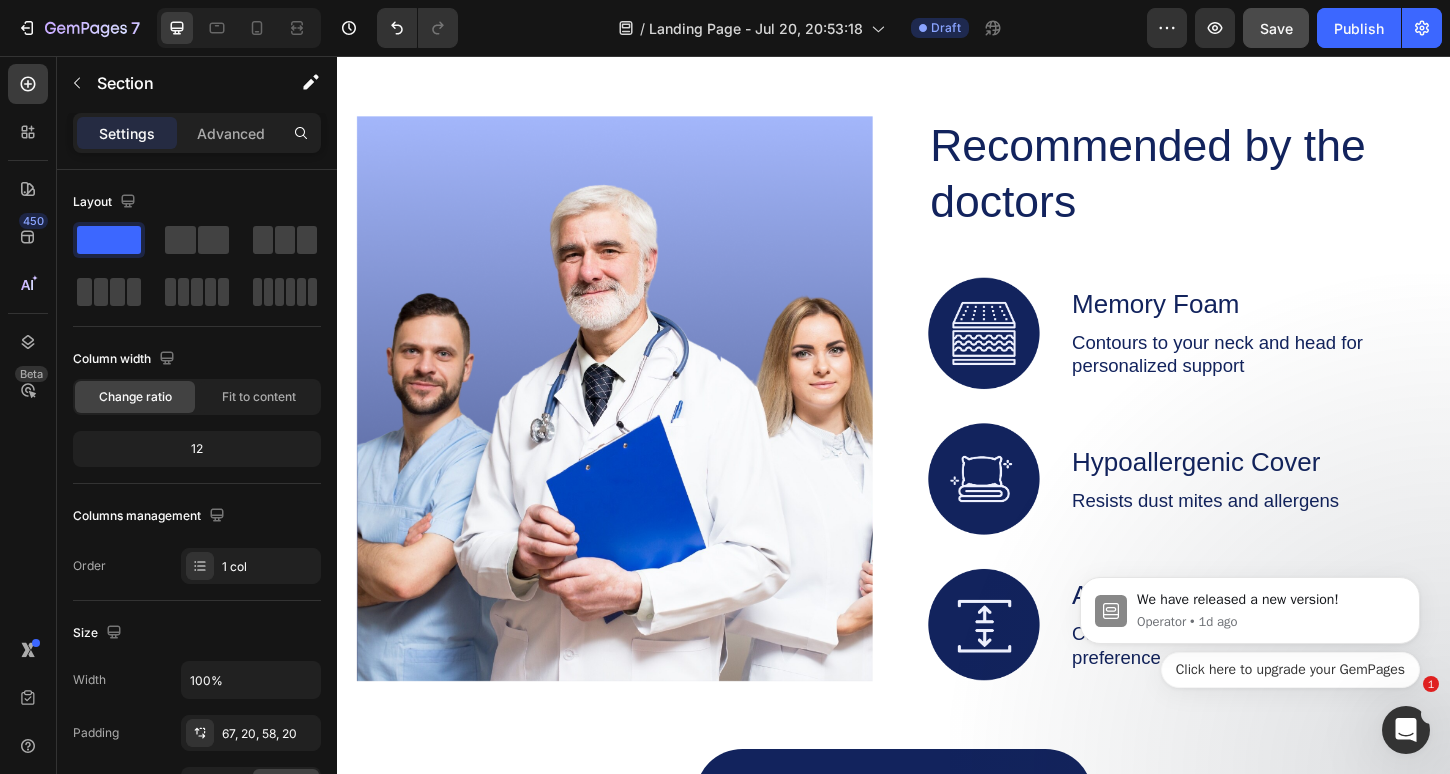 scroll, scrollTop: 3046, scrollLeft: 0, axis: vertical 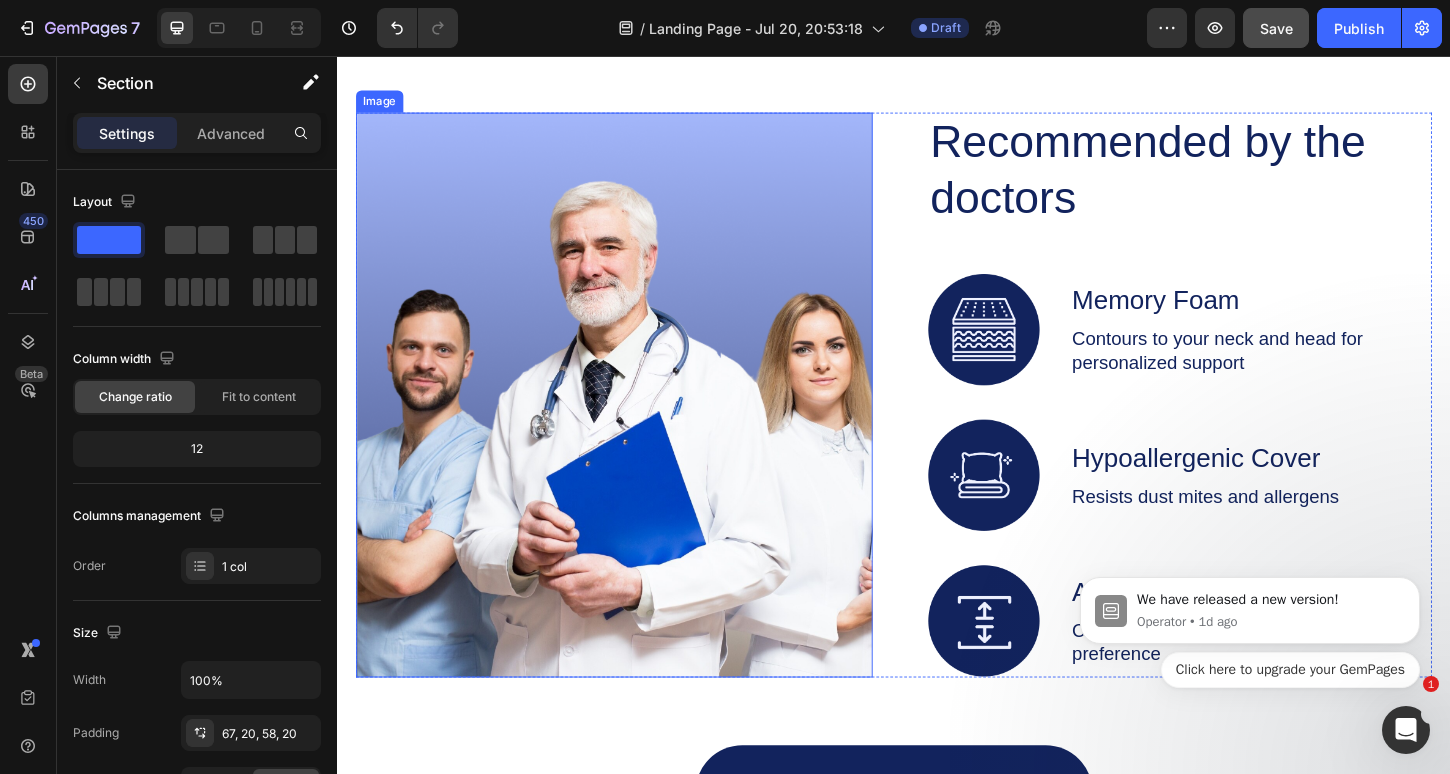 click at bounding box center (635, 422) 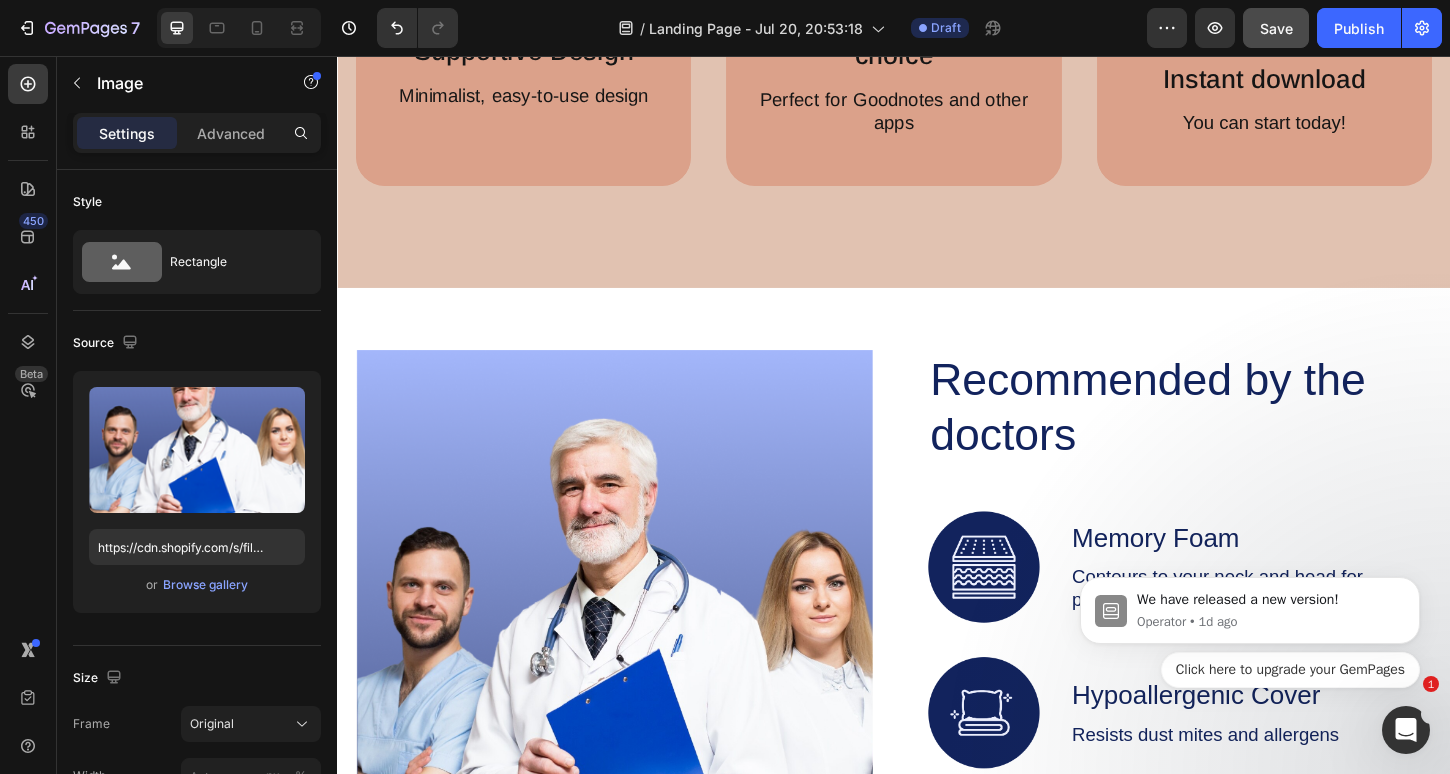 scroll, scrollTop: 2754, scrollLeft: 0, axis: vertical 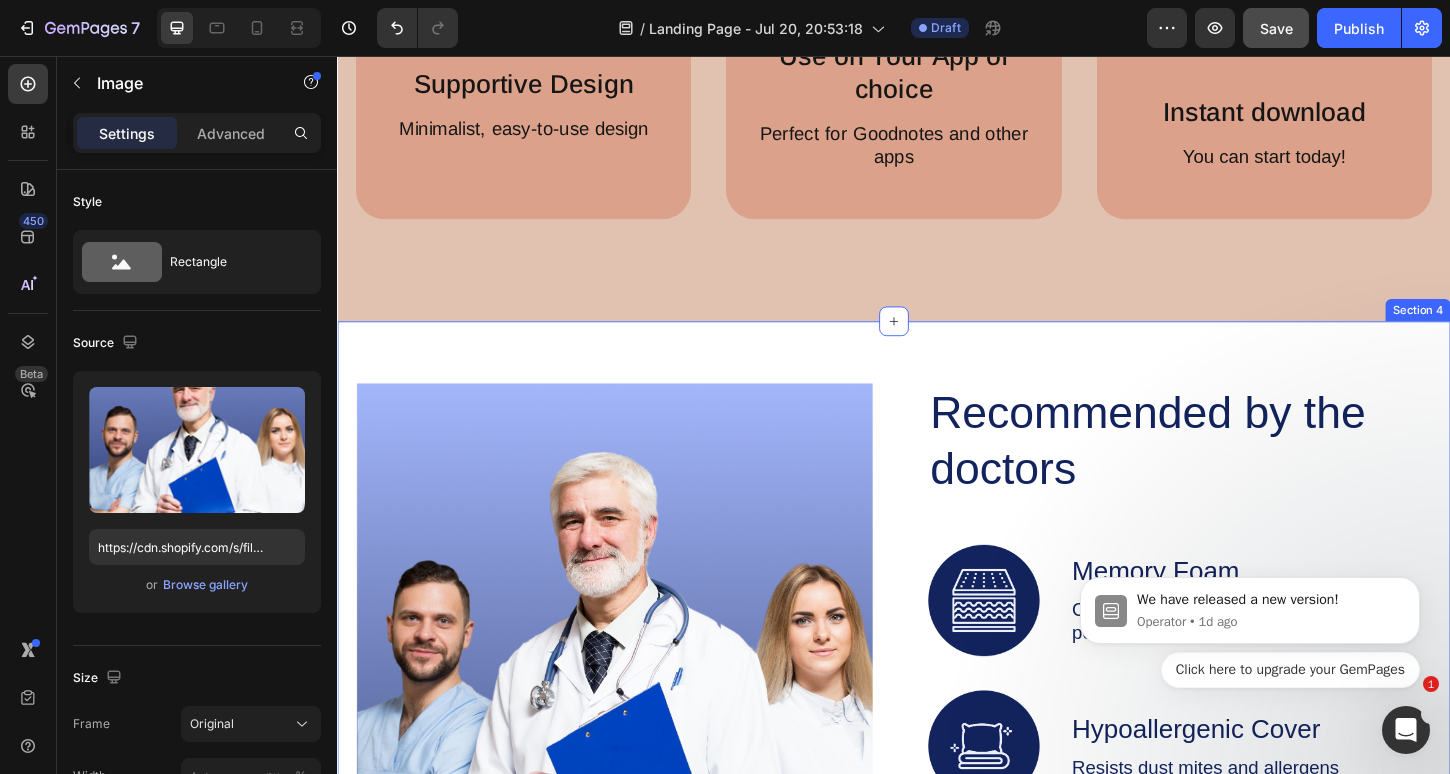 click on "Image Recommended by the doctors Heading Image Memory Foam Text Block Contours to your neck and head for personalized support Text Block Row Image Hypoallergenic Cover Text Block Resists dust mites and allergens Text Block Row Image Adjustable Height Text Block Customize pillow loft to your preference Text Block Row Row Row GET YOURS NOW Button Row Section 4" at bounding box center [937, 796] 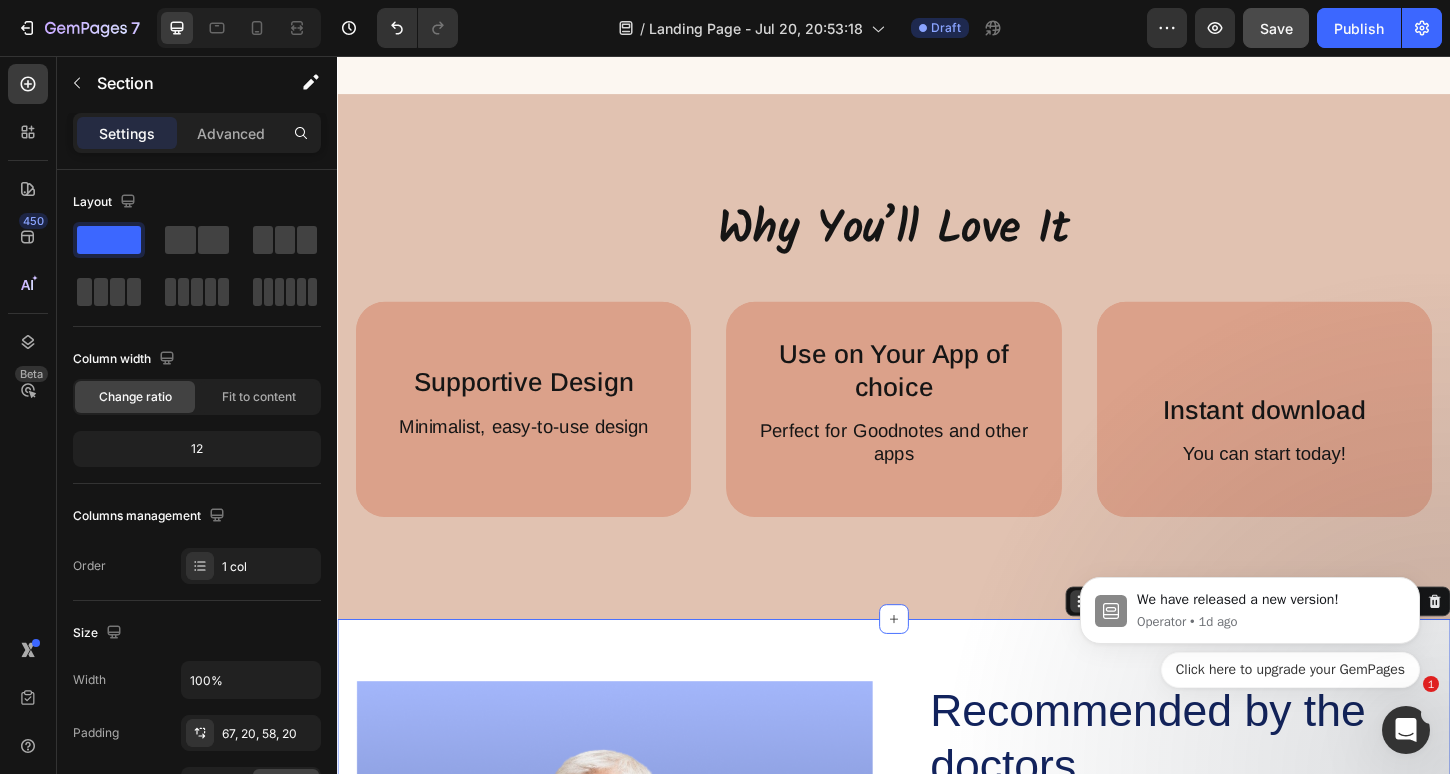 scroll, scrollTop: 2414, scrollLeft: 0, axis: vertical 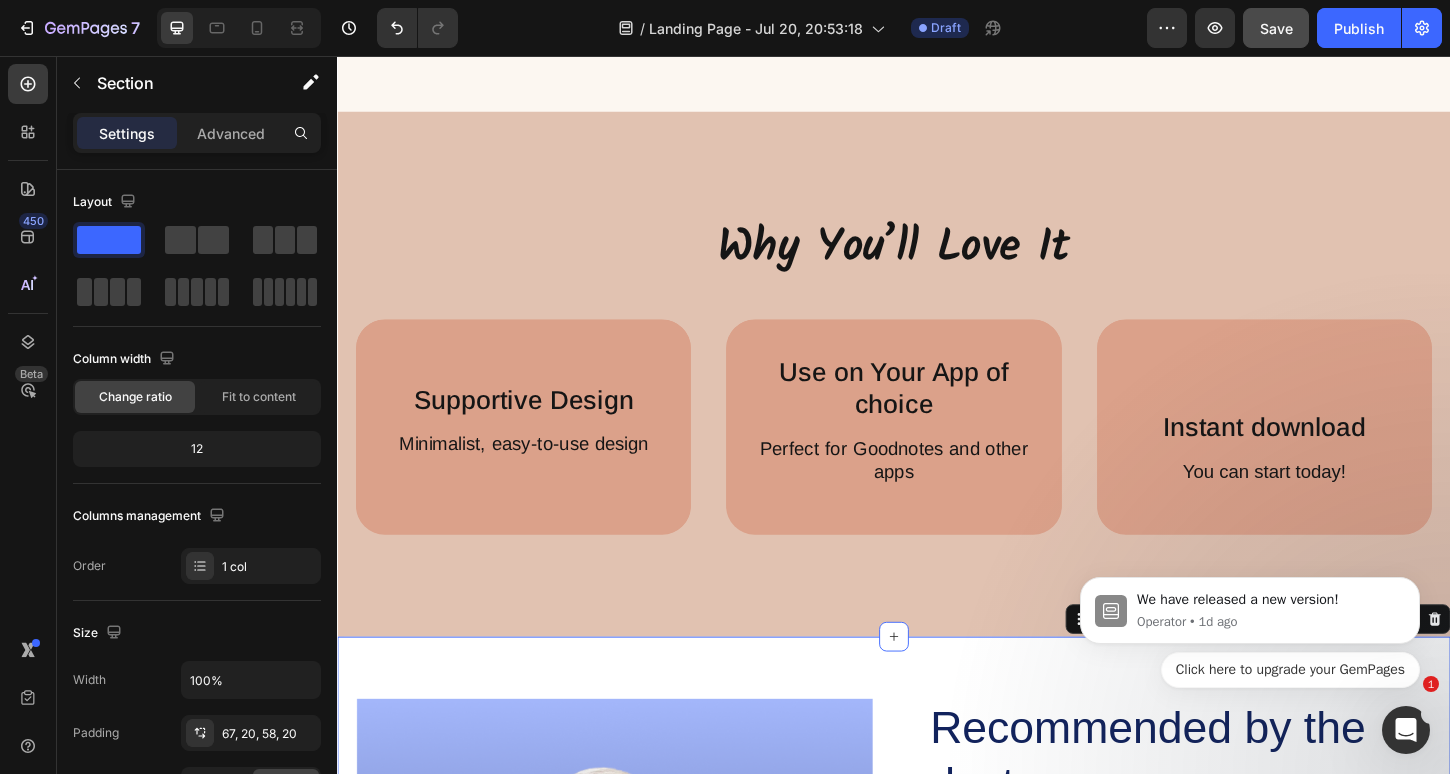 drag, startPoint x: 1066, startPoint y: 626, endPoint x: 1086, endPoint y: 123, distance: 503.39746 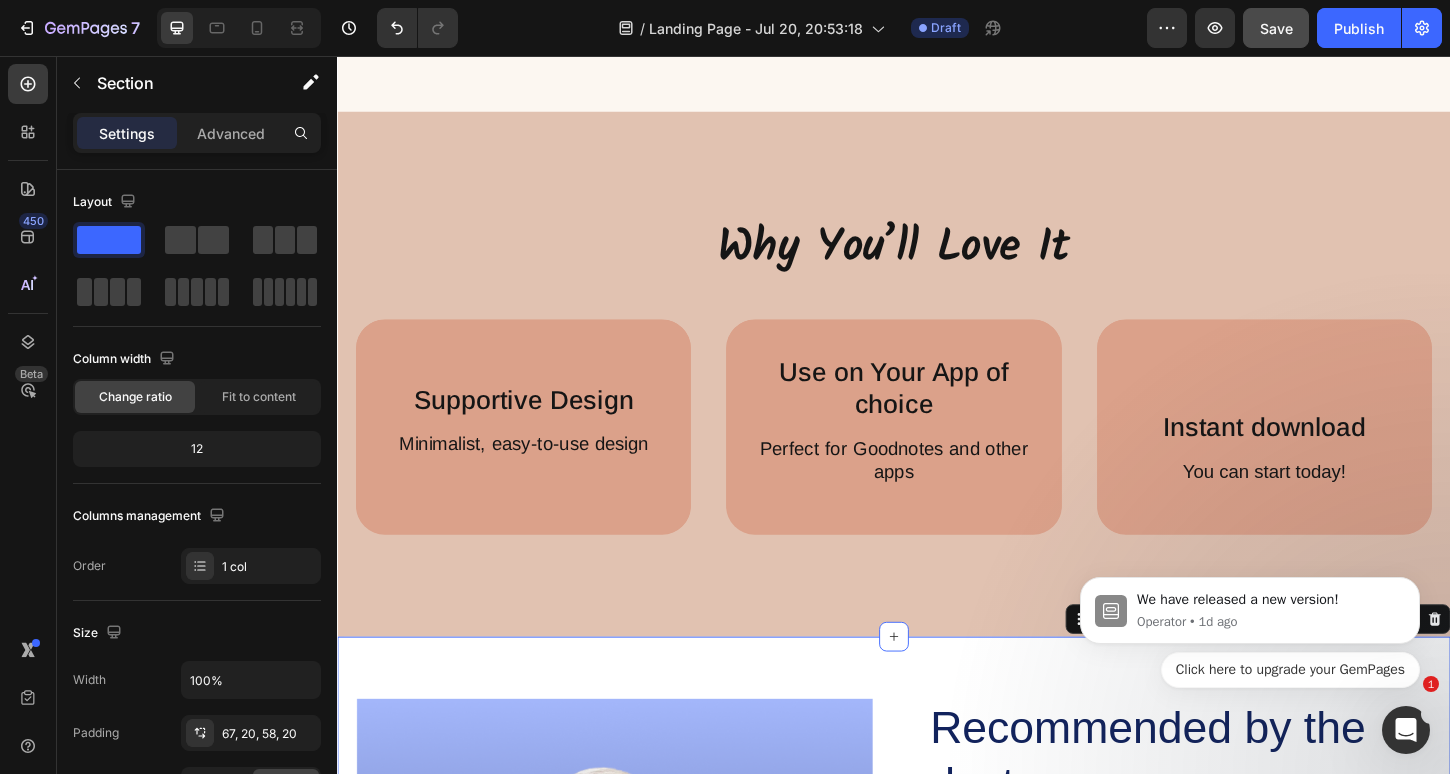 click on "We have released a new version! Operator • 1d ago Click here to upgrade your GemPages" at bounding box center [1250, 615] 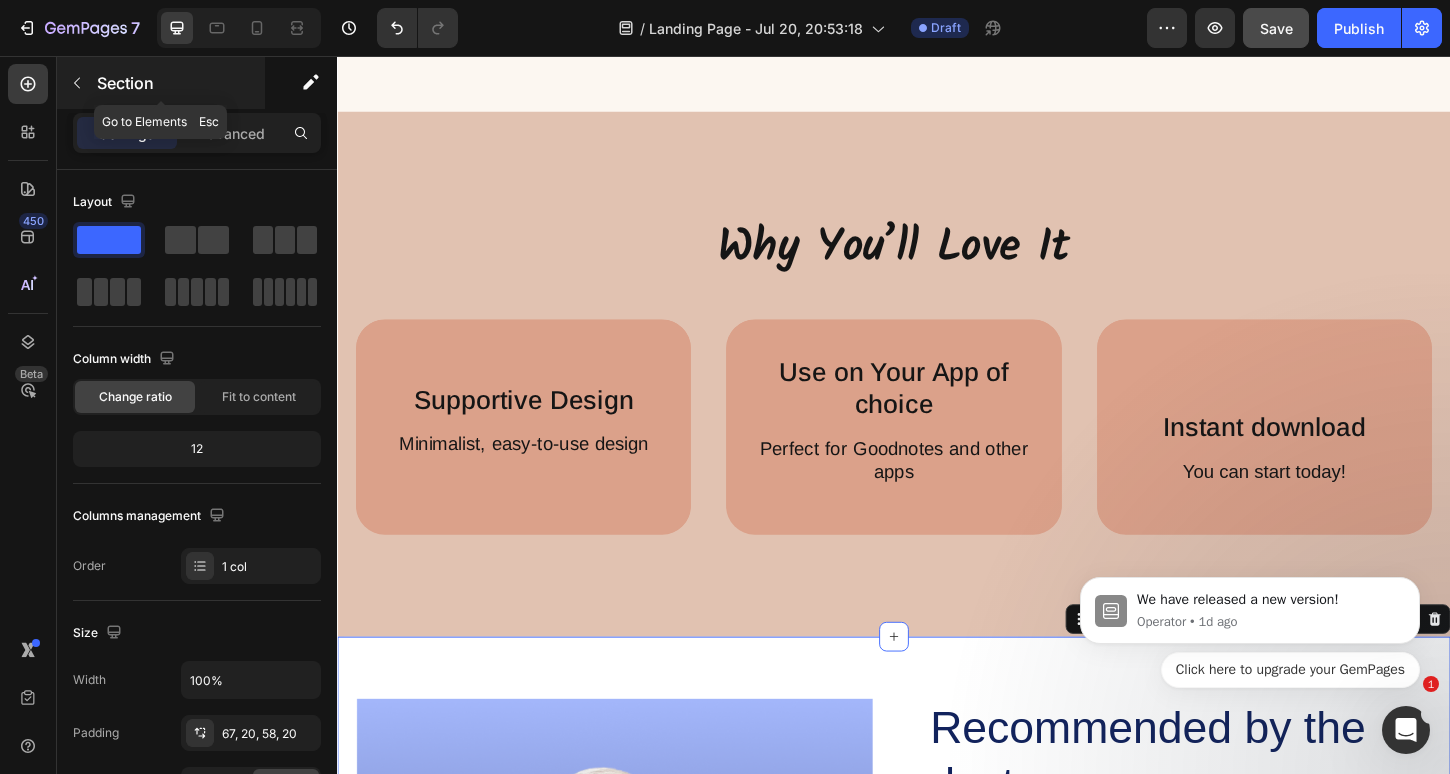 click 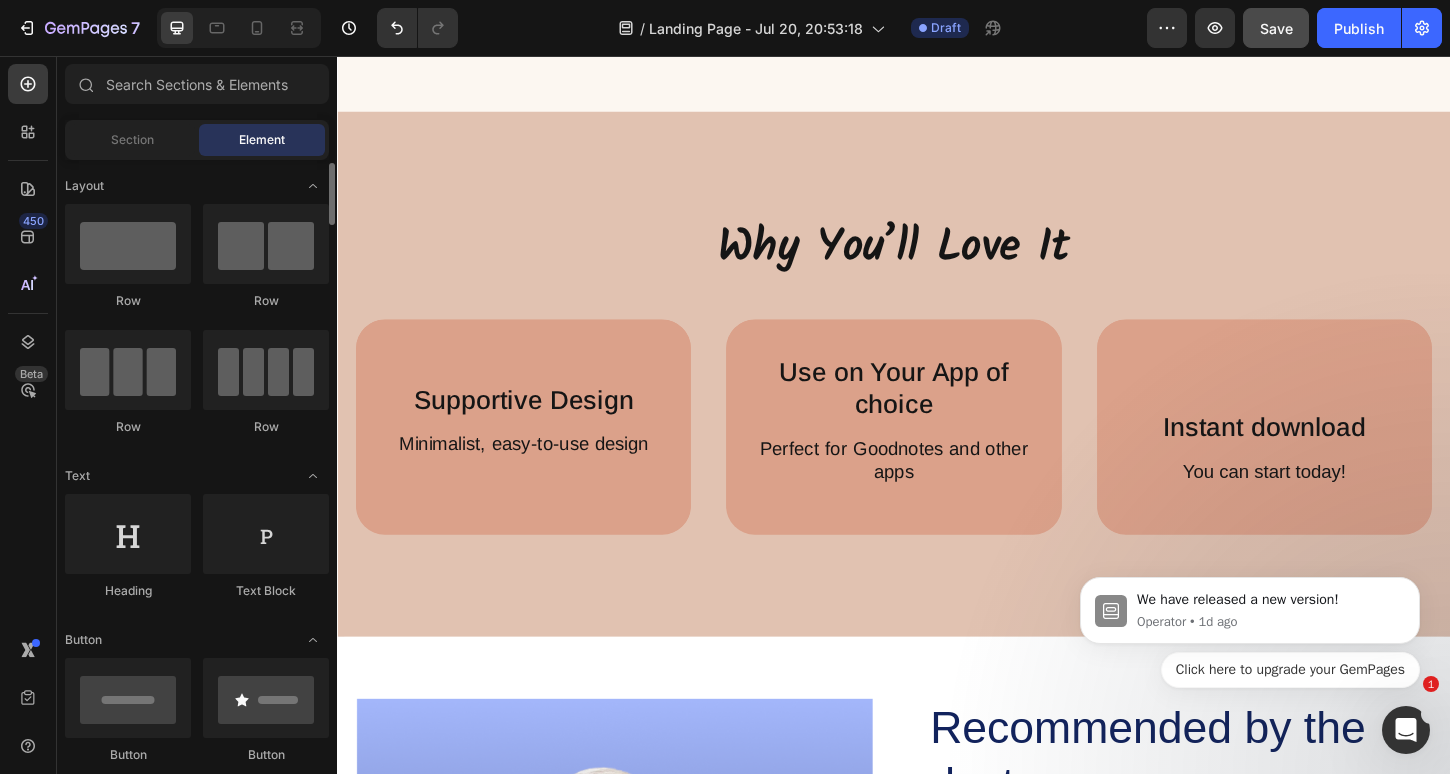 scroll, scrollTop: 3, scrollLeft: 0, axis: vertical 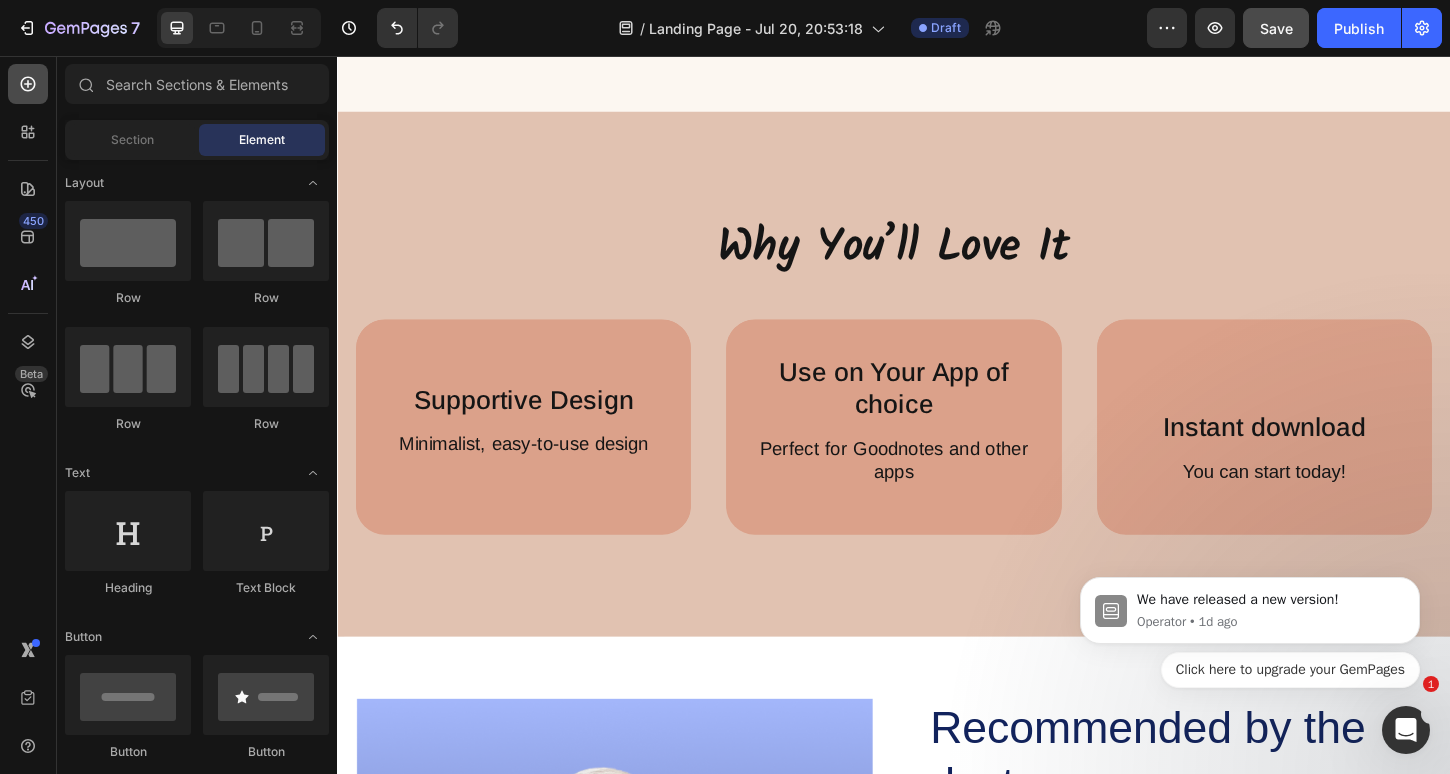 click 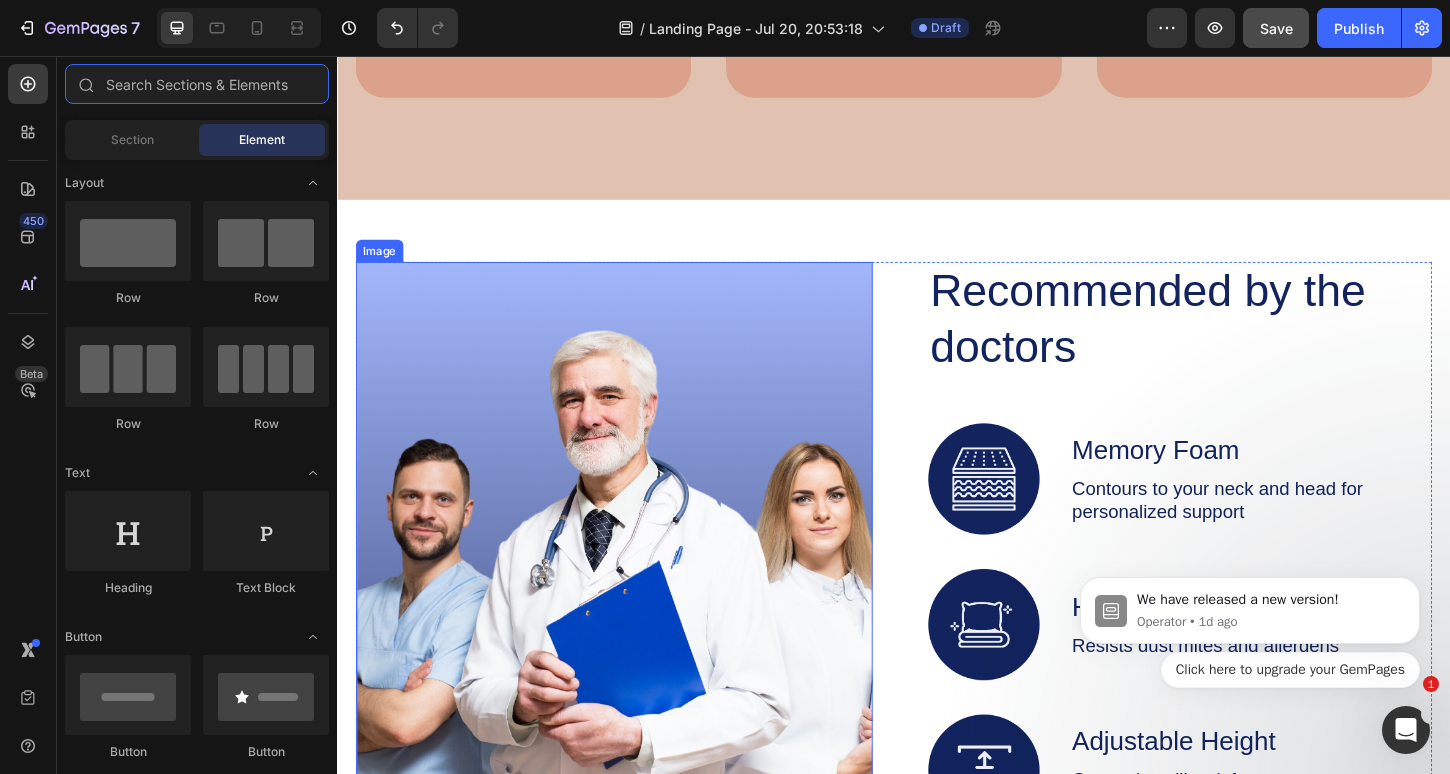 scroll, scrollTop: 2921, scrollLeft: 0, axis: vertical 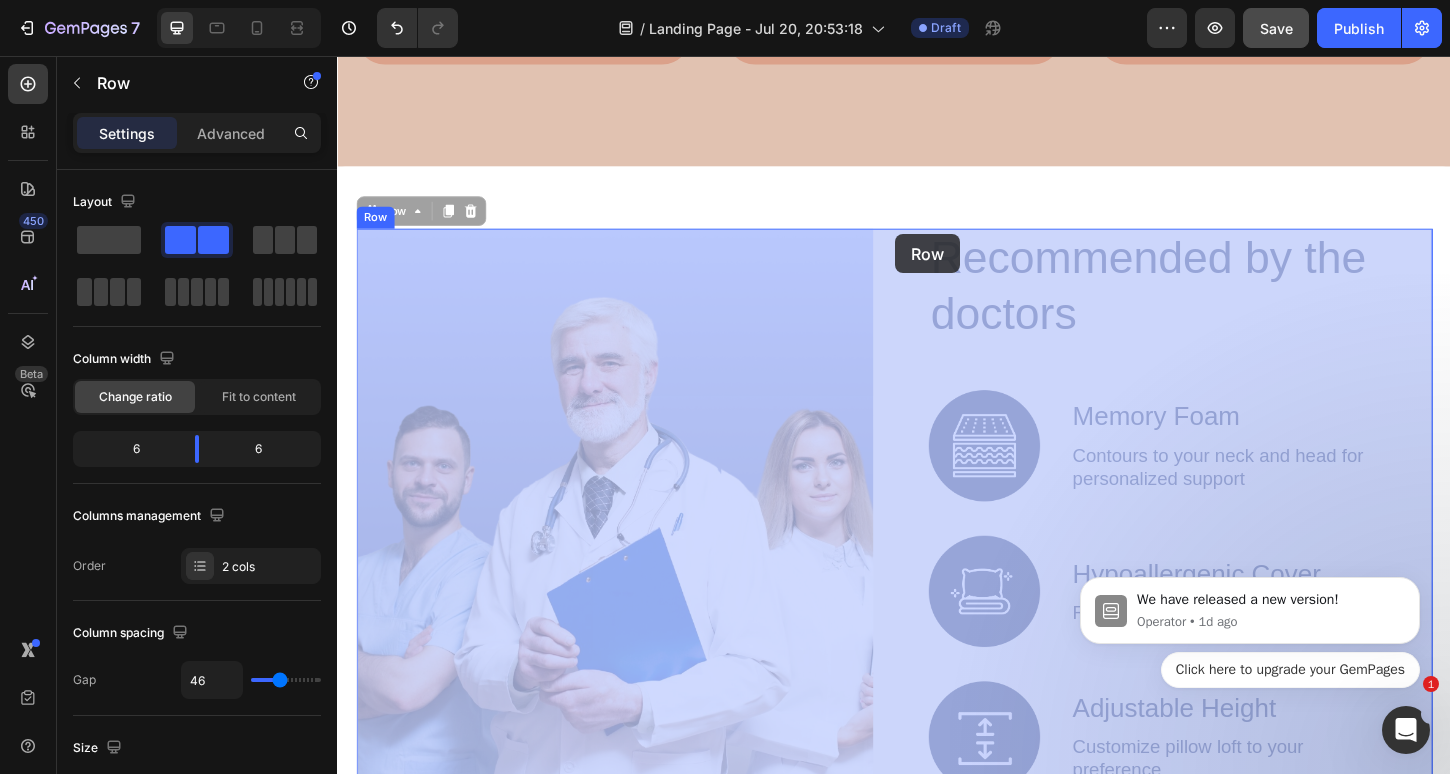drag, startPoint x: 939, startPoint y: 328, endPoint x: 935, endPoint y: 246, distance: 82.0975 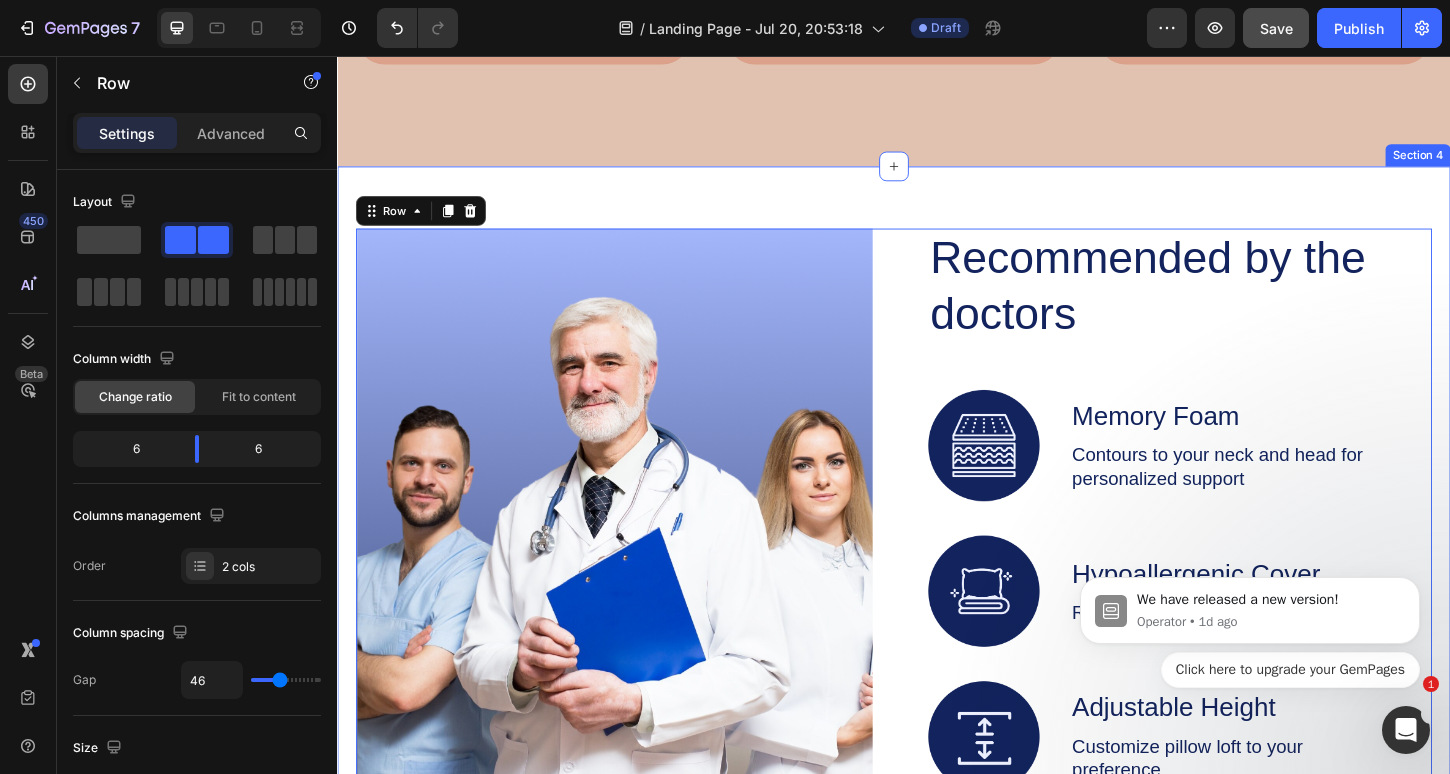 click on "Image Recommended by the doctors Heading Image Memory Foam Text Block Contours to your neck and head for personalized support Text Block Row Image Hypoallergenic Cover Text Block Resists dust mites and allergens Text Block Row Image Adjustable Height Text Block Customize pillow loft to your preference Text Block Row Row Row   73 GET YOURS NOW Button Row Section 4" at bounding box center [937, 629] 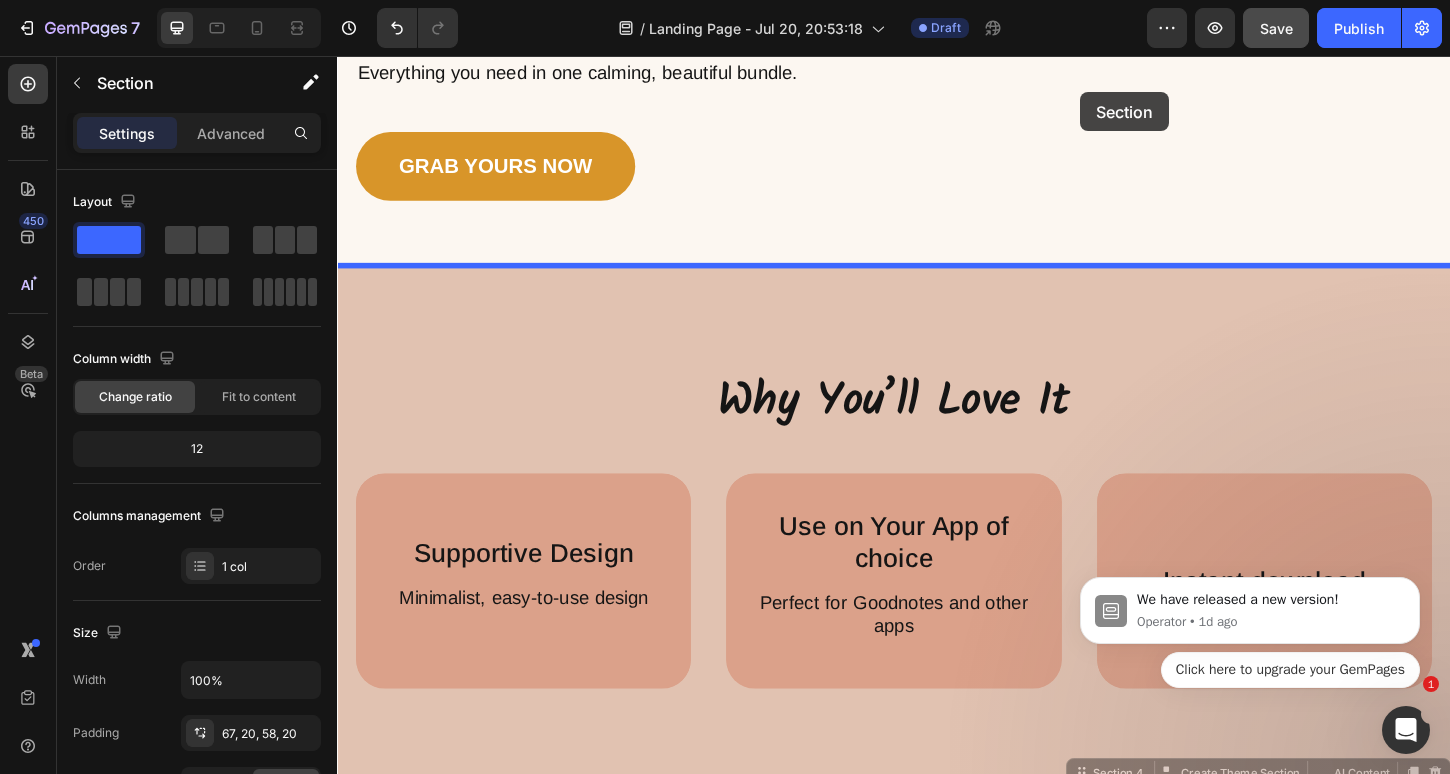 scroll, scrollTop: 2110, scrollLeft: 0, axis: vertical 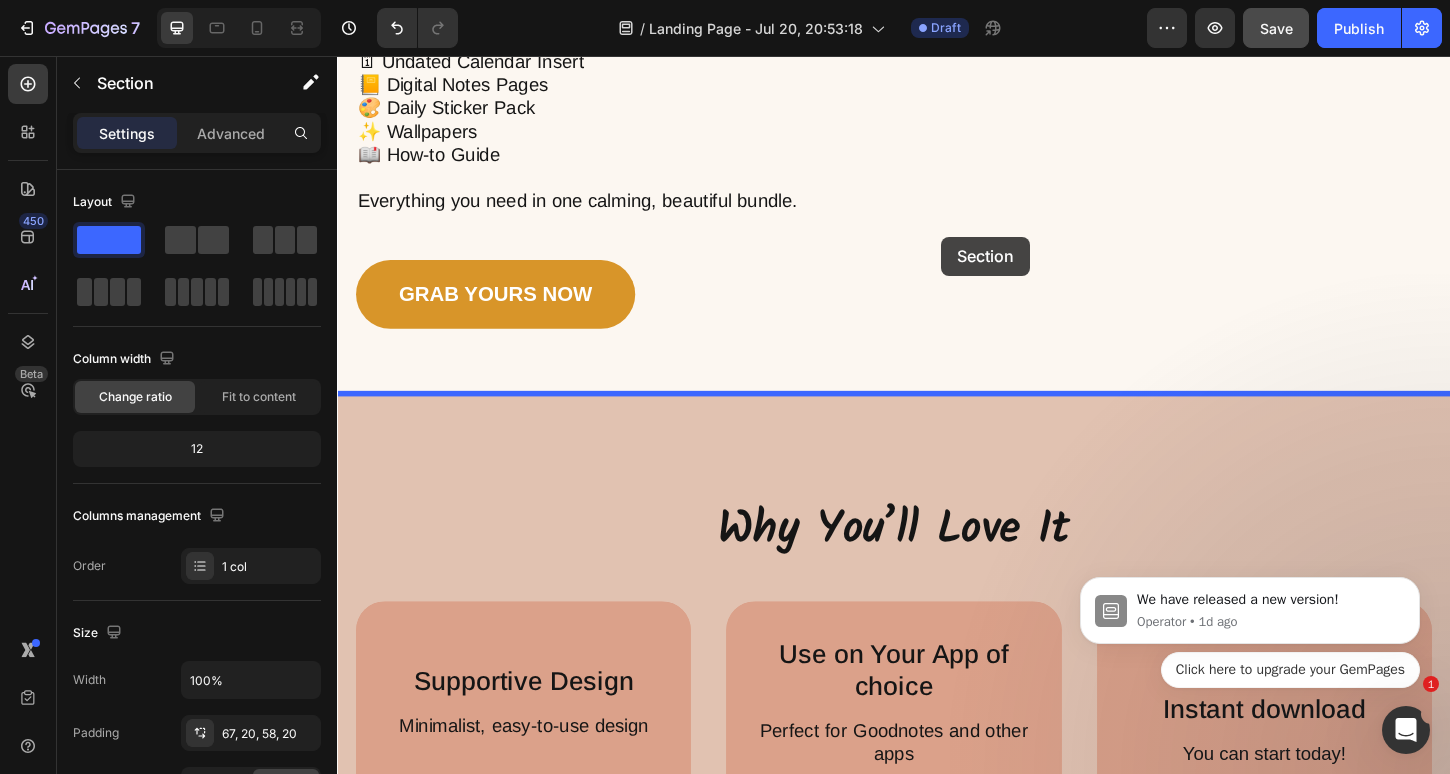 drag, startPoint x: 1135, startPoint y: 158, endPoint x: 988, endPoint y: 251, distance: 173.94827 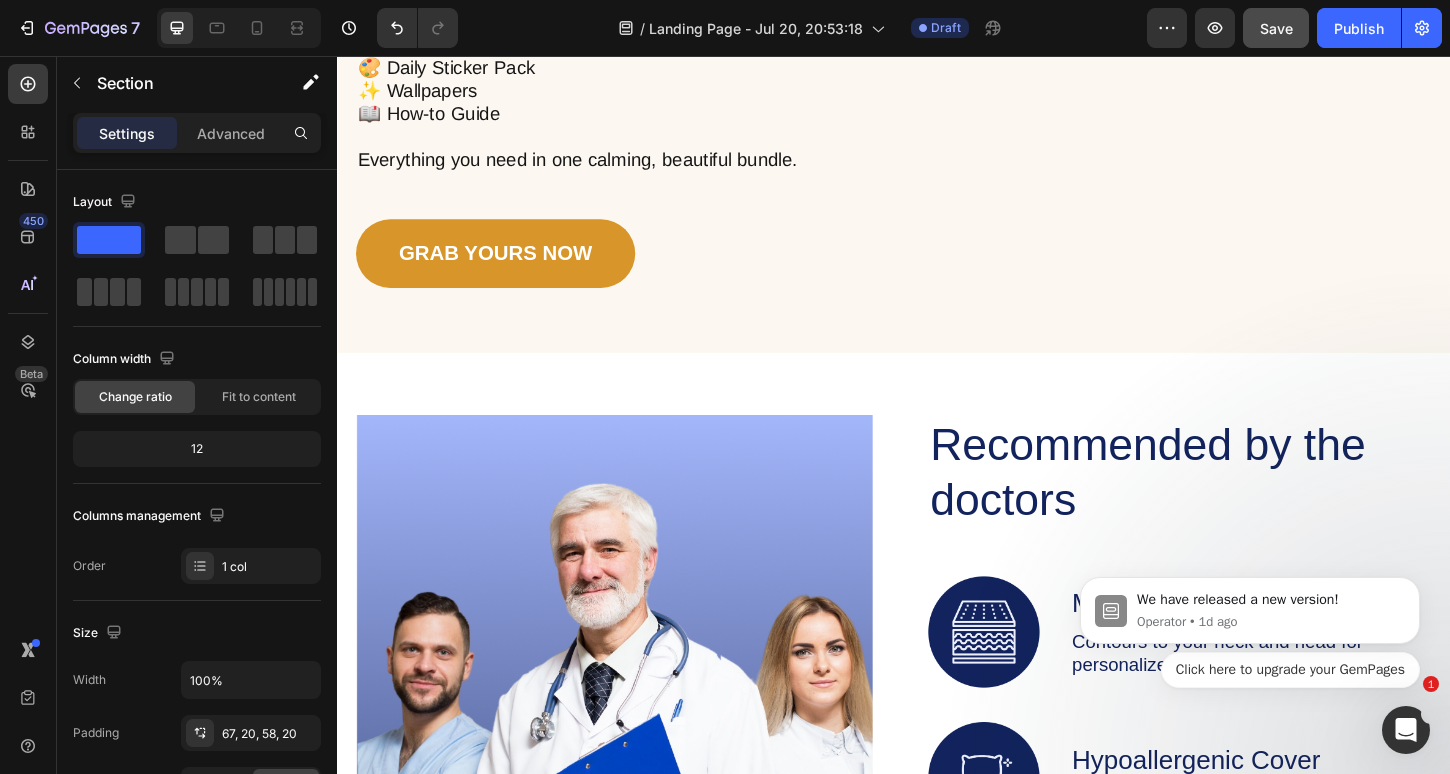 scroll, scrollTop: 2453, scrollLeft: 0, axis: vertical 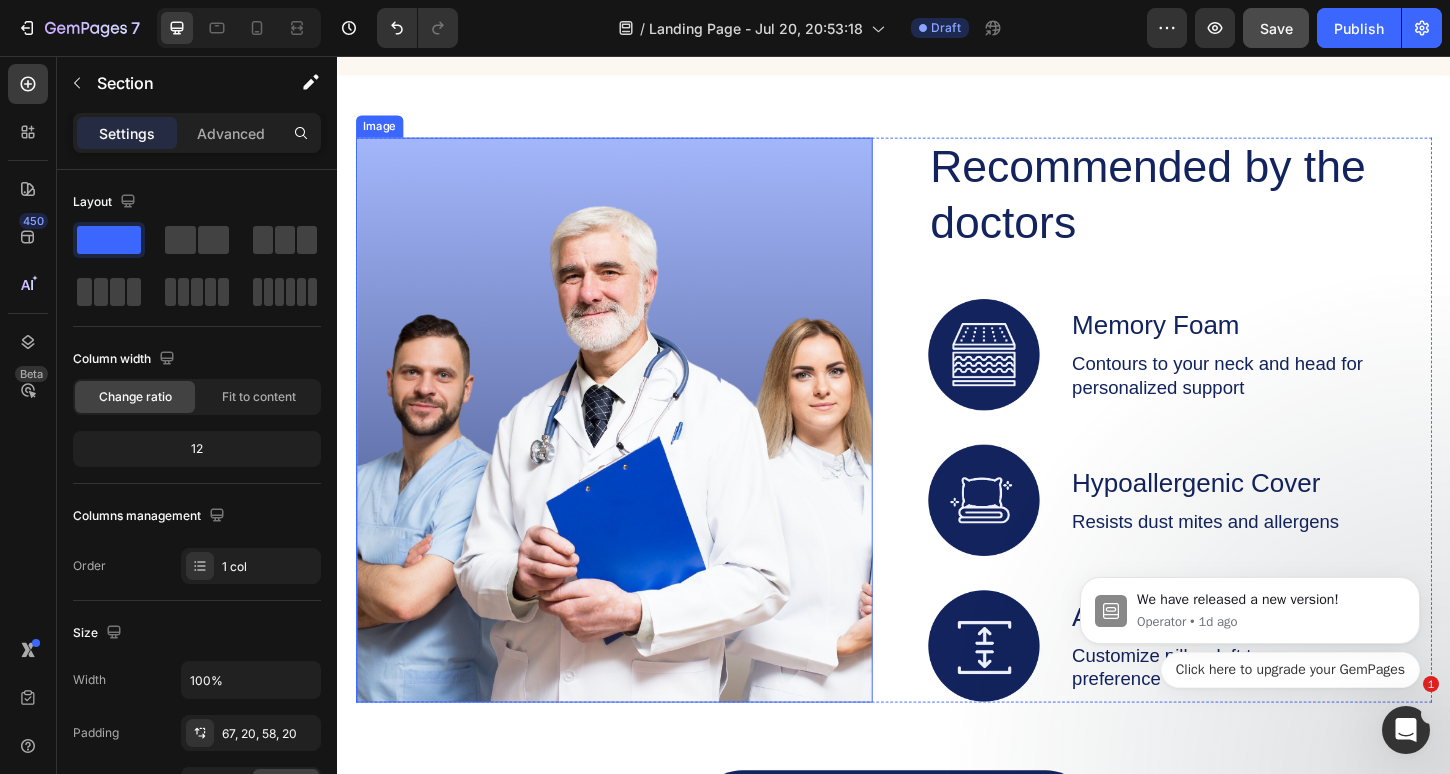 click at bounding box center [635, 449] 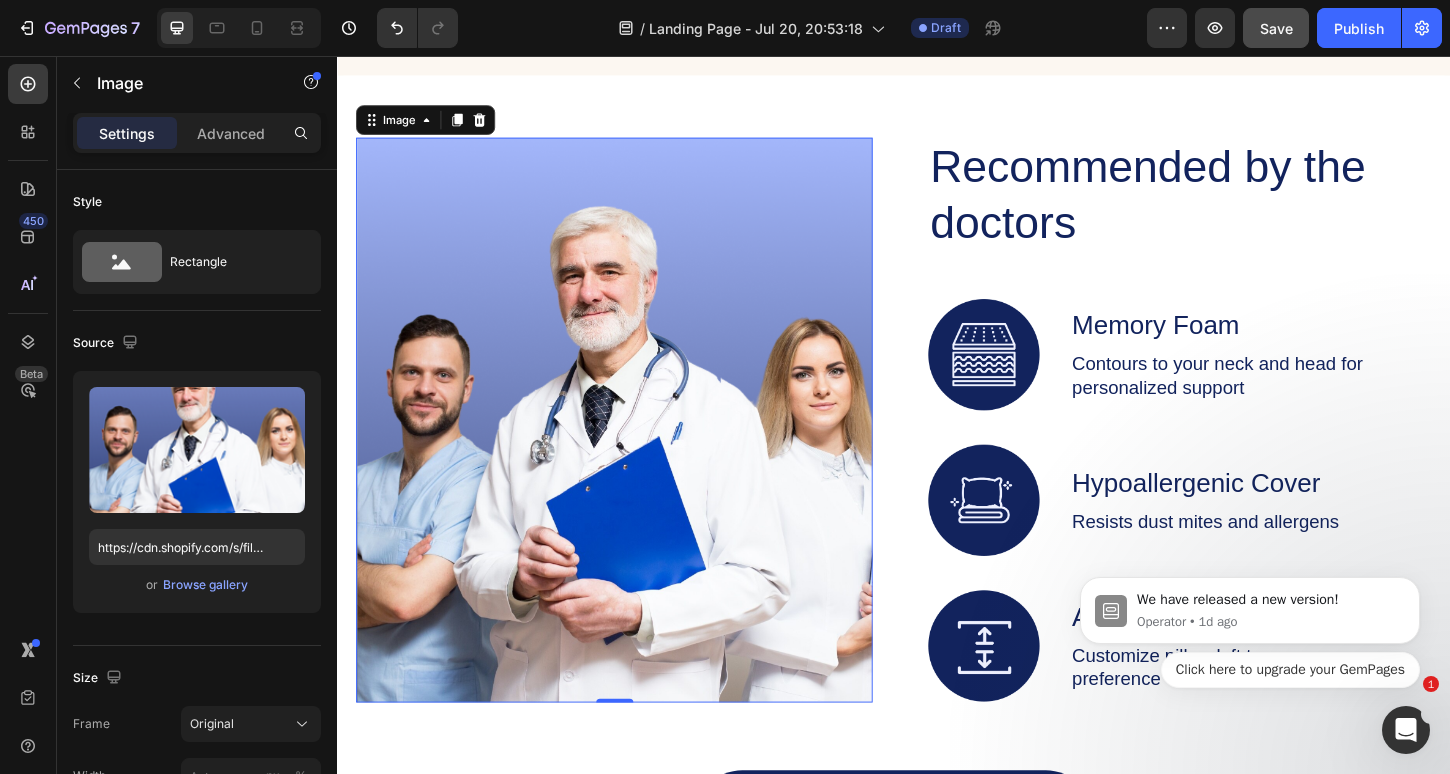 click at bounding box center (635, 449) 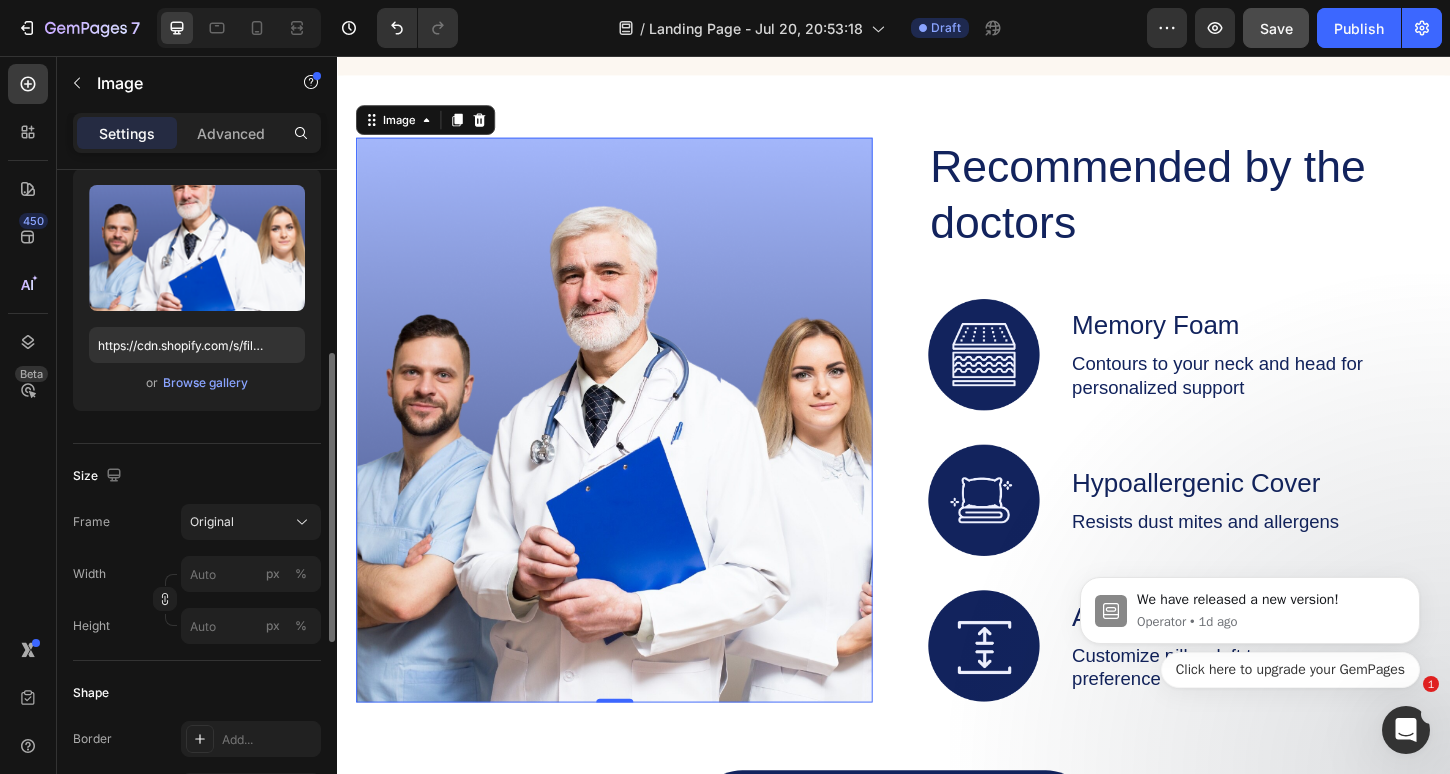 scroll, scrollTop: 0, scrollLeft: 0, axis: both 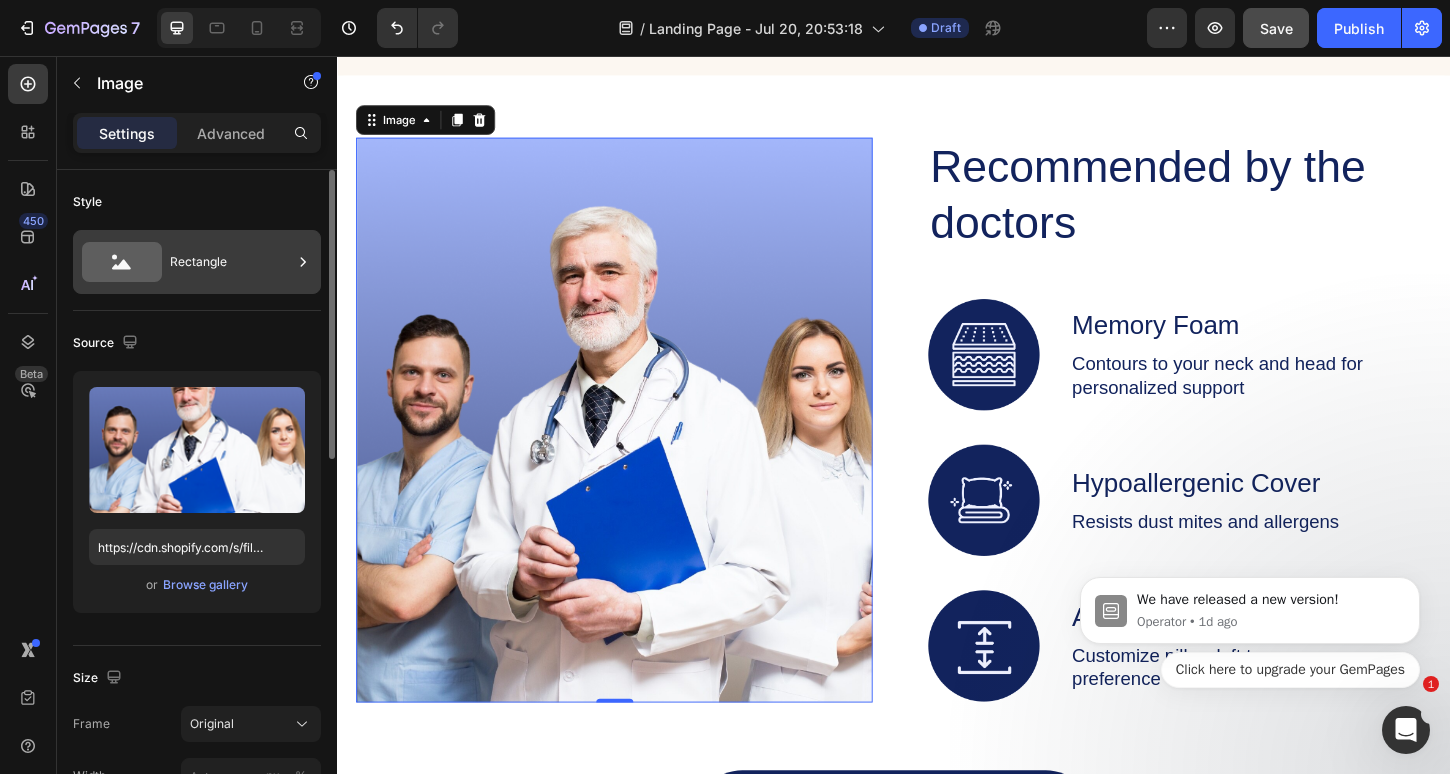 click on "Rectangle" at bounding box center (231, 262) 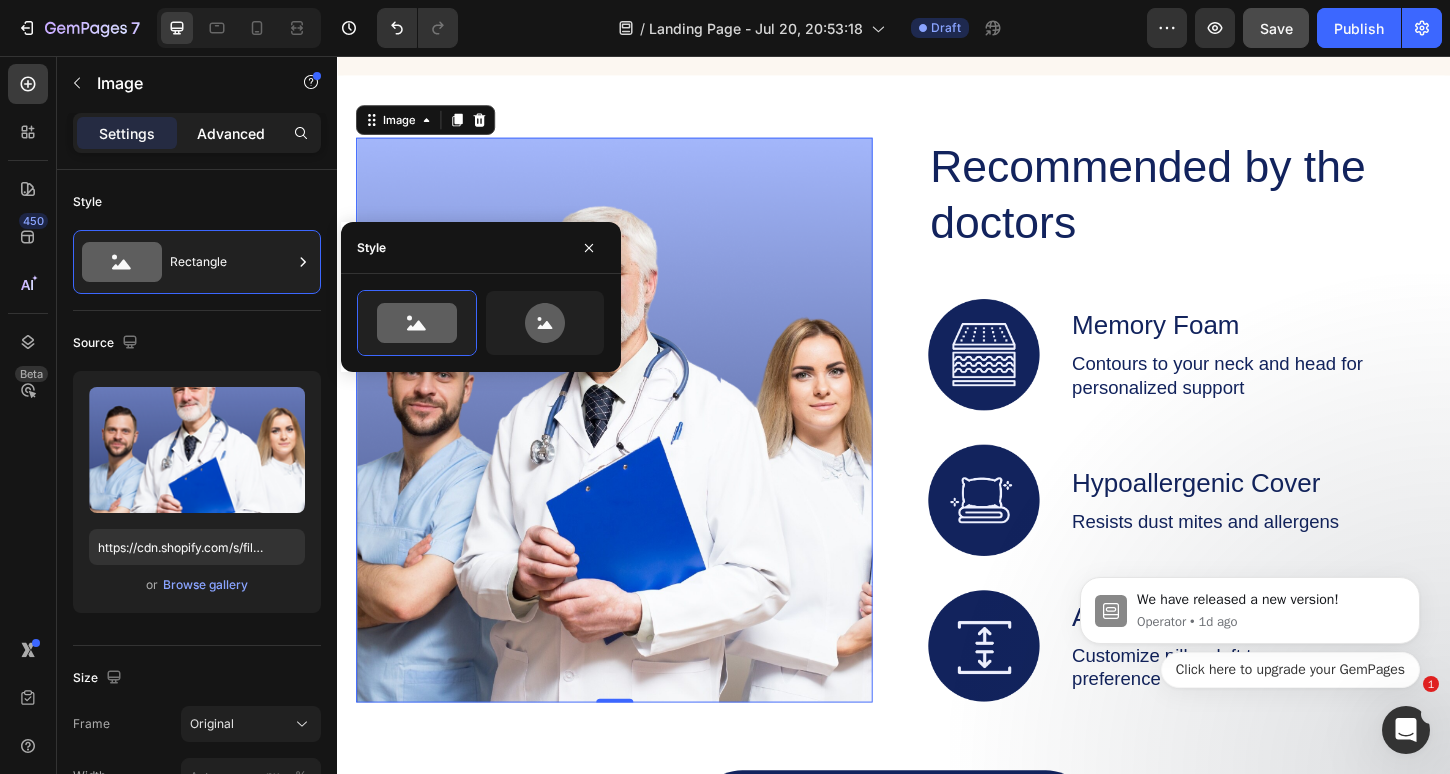 click on "Advanced" at bounding box center [231, 133] 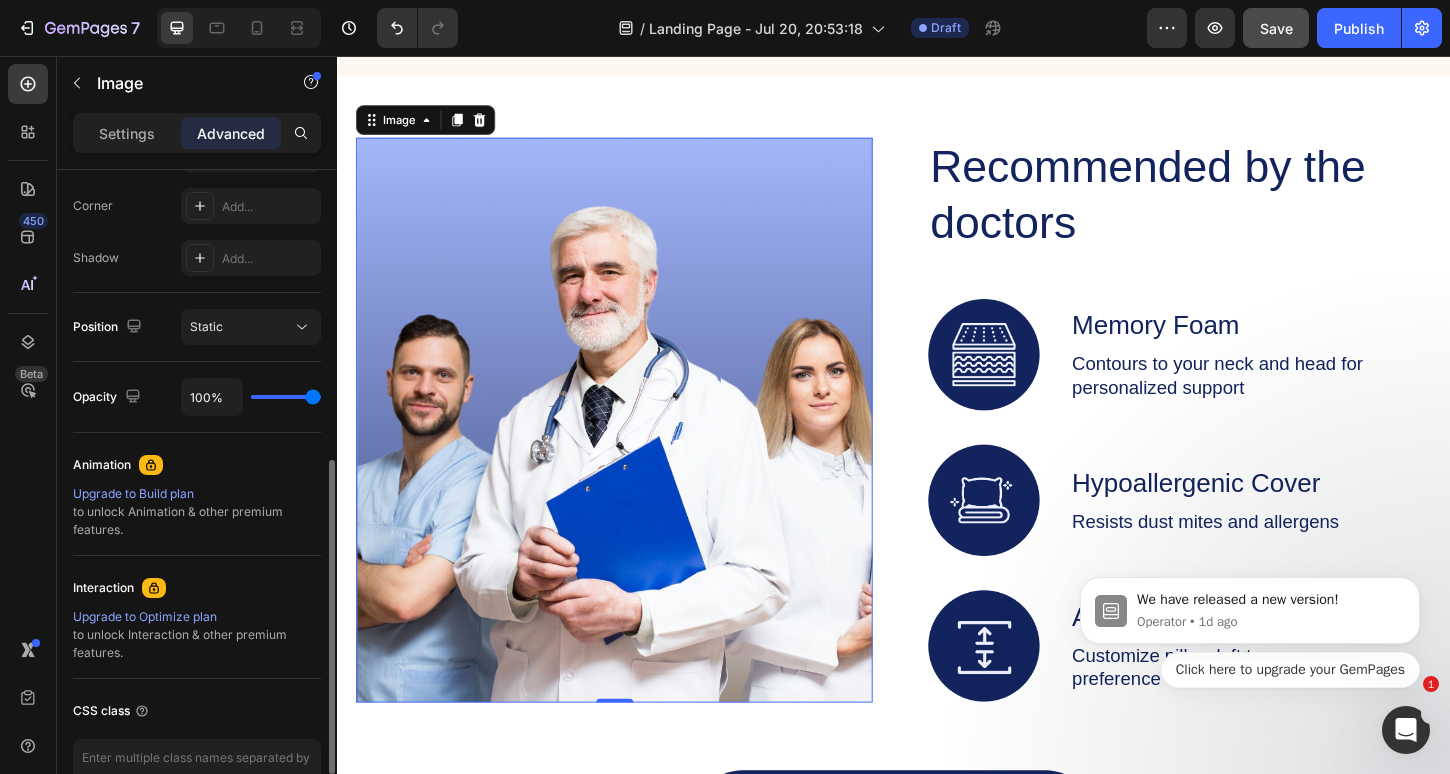 scroll, scrollTop: 0, scrollLeft: 0, axis: both 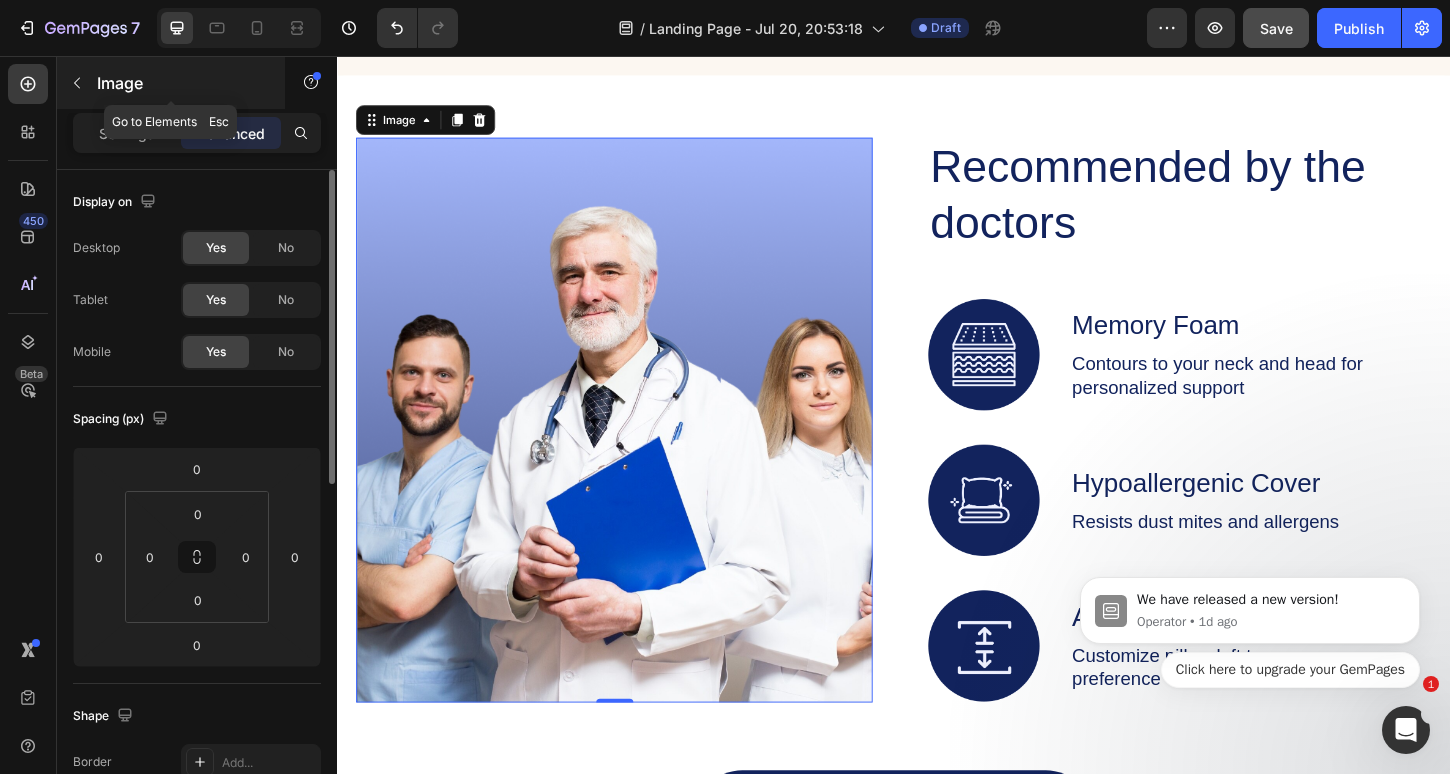 click on "Image" at bounding box center [182, 83] 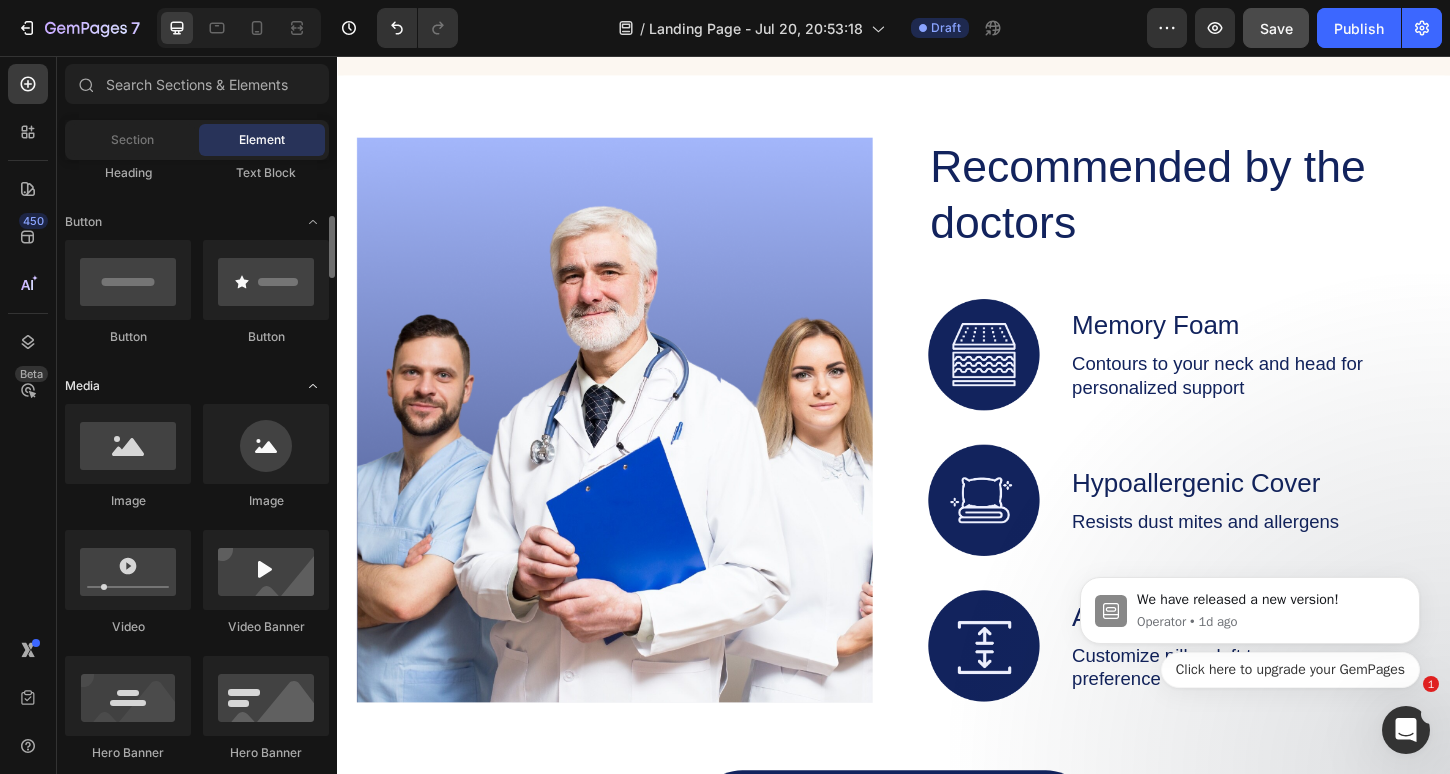 scroll, scrollTop: 430, scrollLeft: 0, axis: vertical 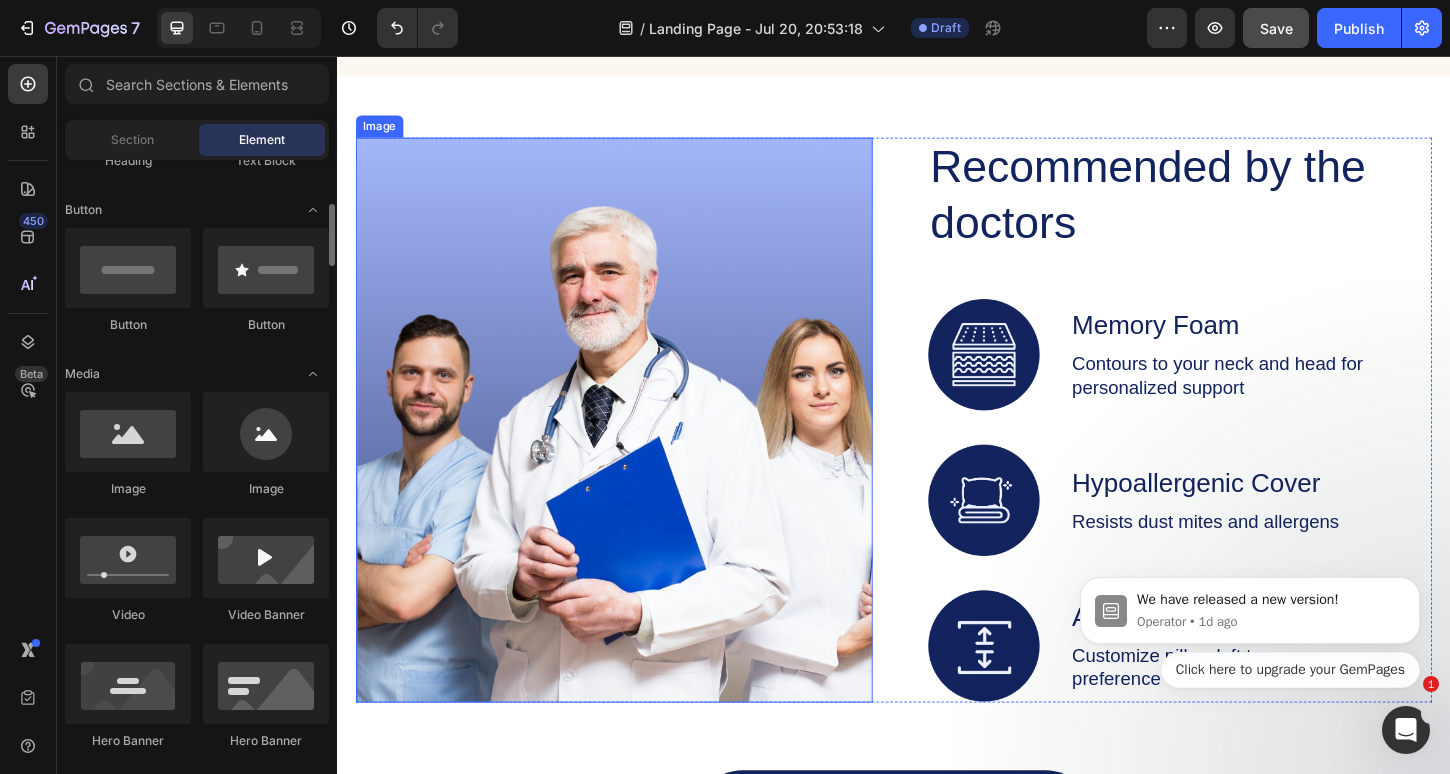 click at bounding box center (635, 449) 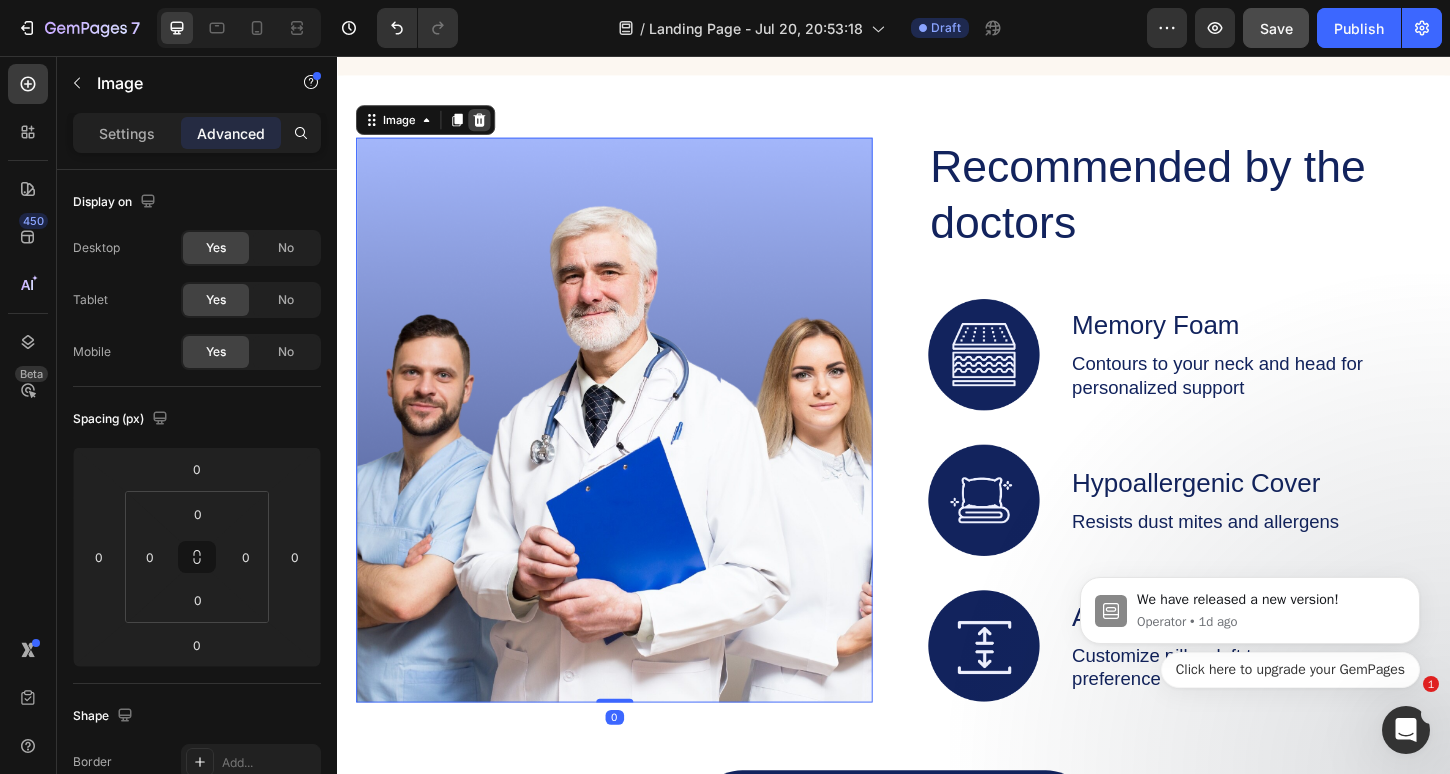click 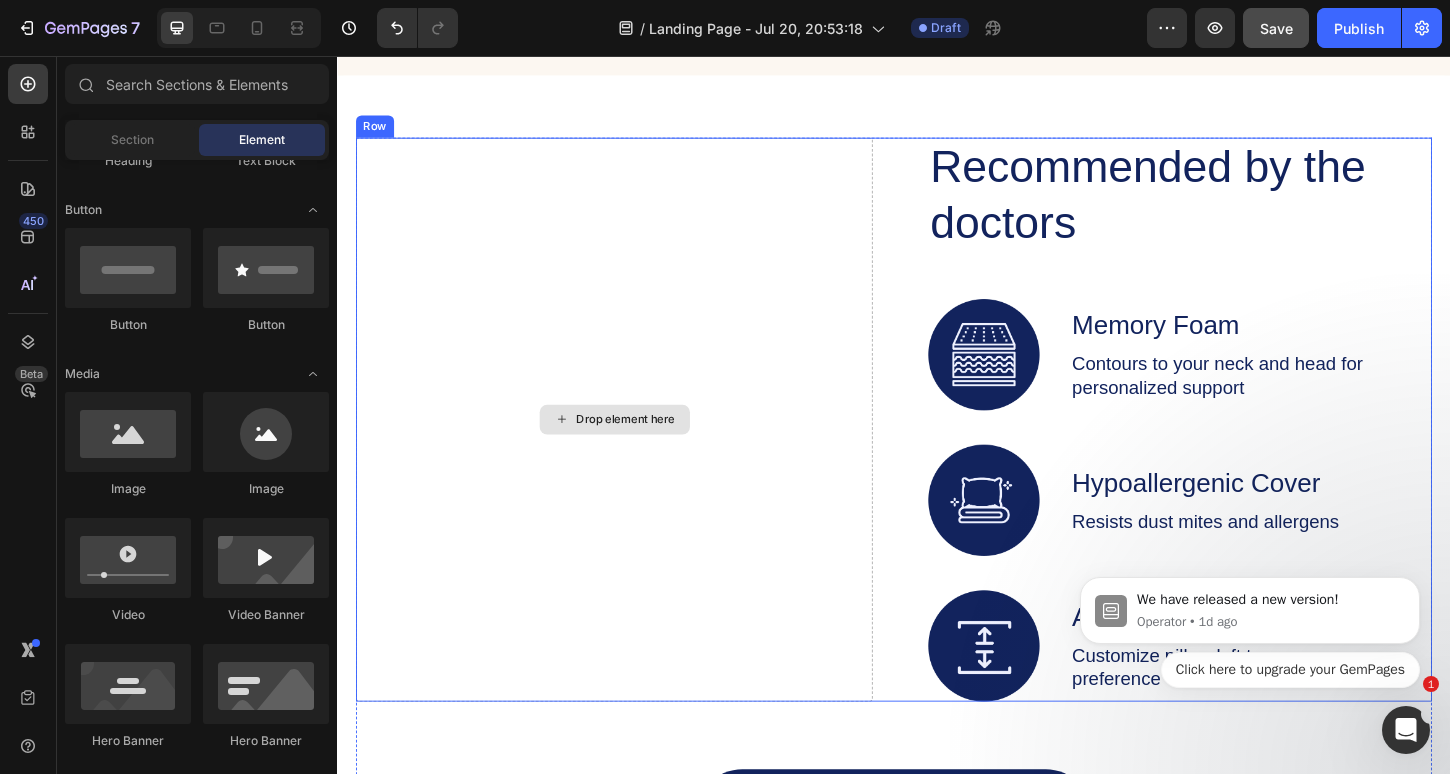 click on "Drop element here" at bounding box center [635, 448] 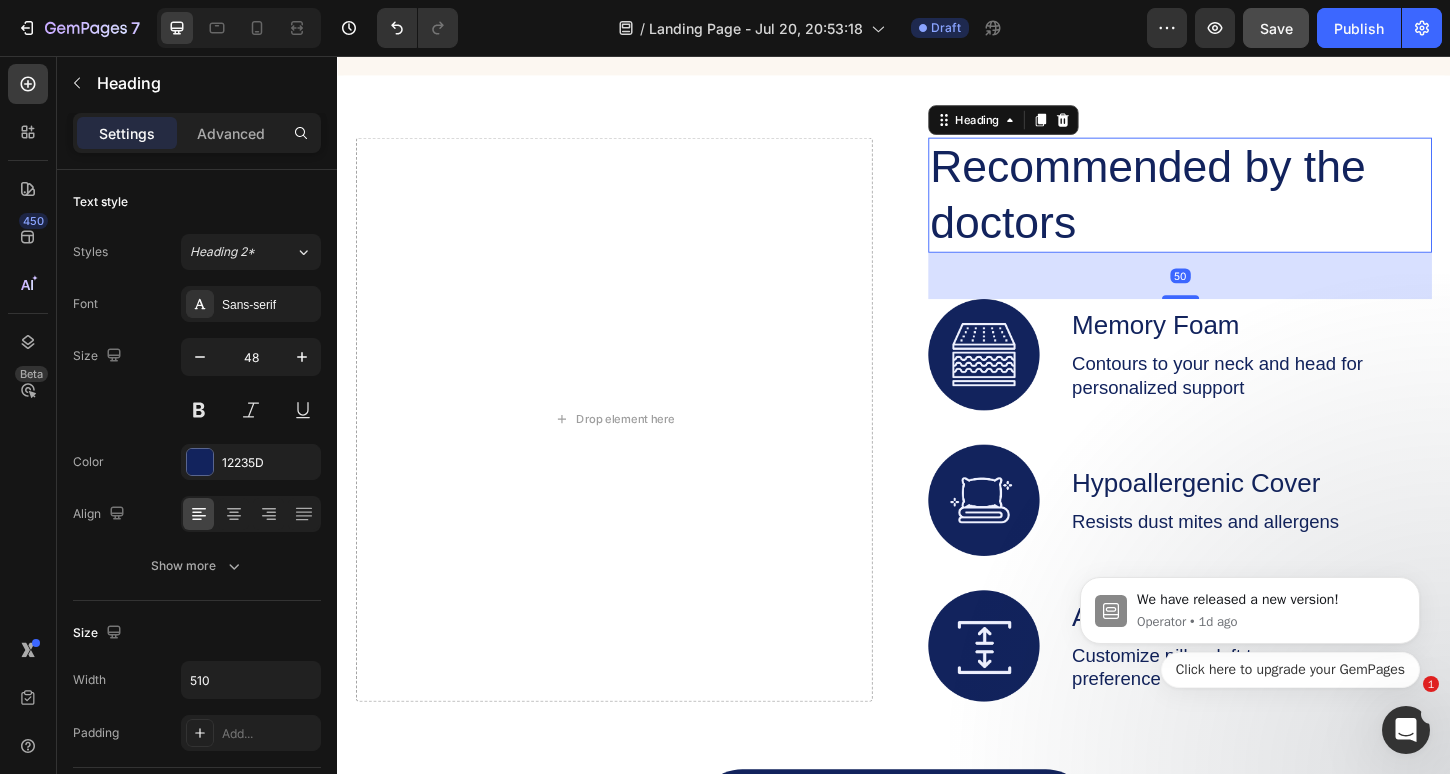 click on "Recommended by the doctors" at bounding box center (1229, 206) 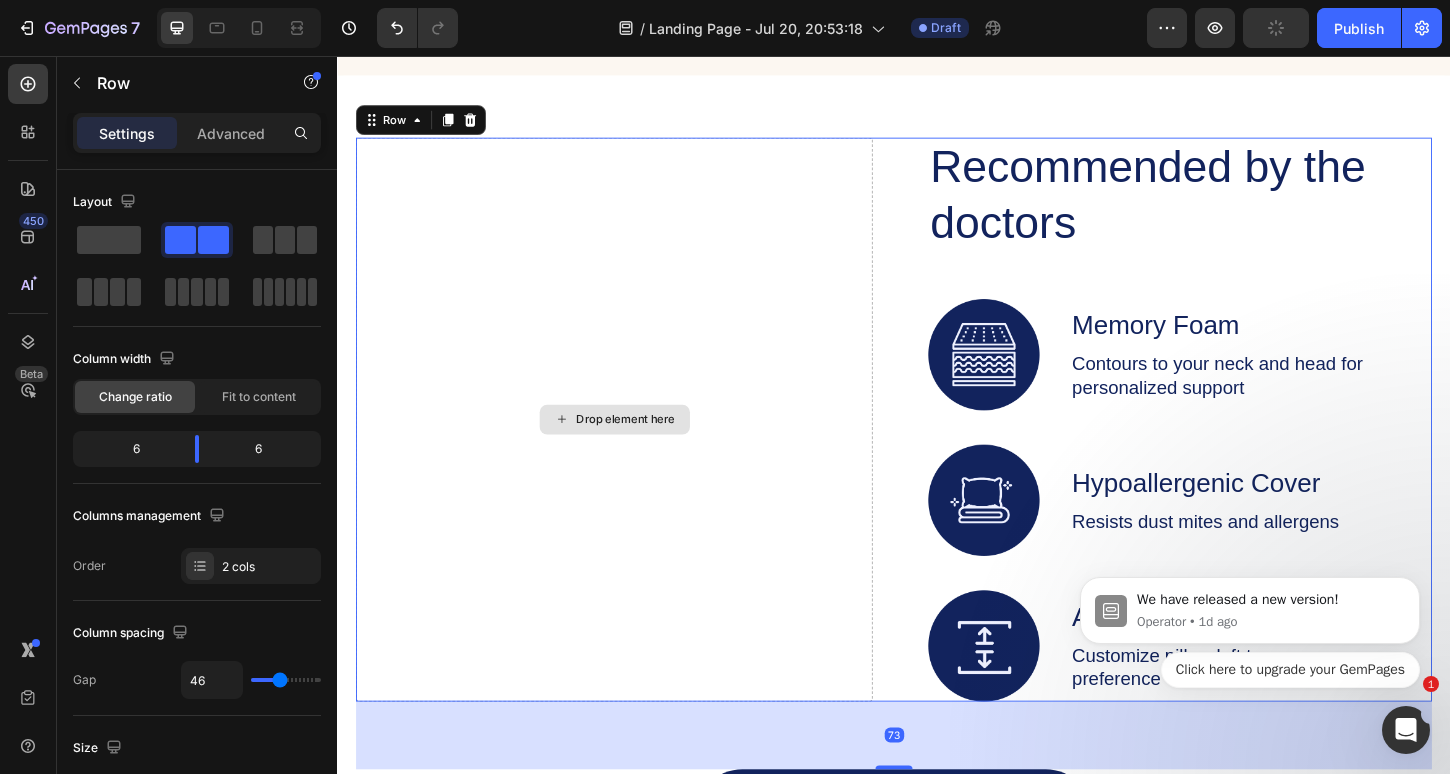 click on "Drop element here" at bounding box center [635, 448] 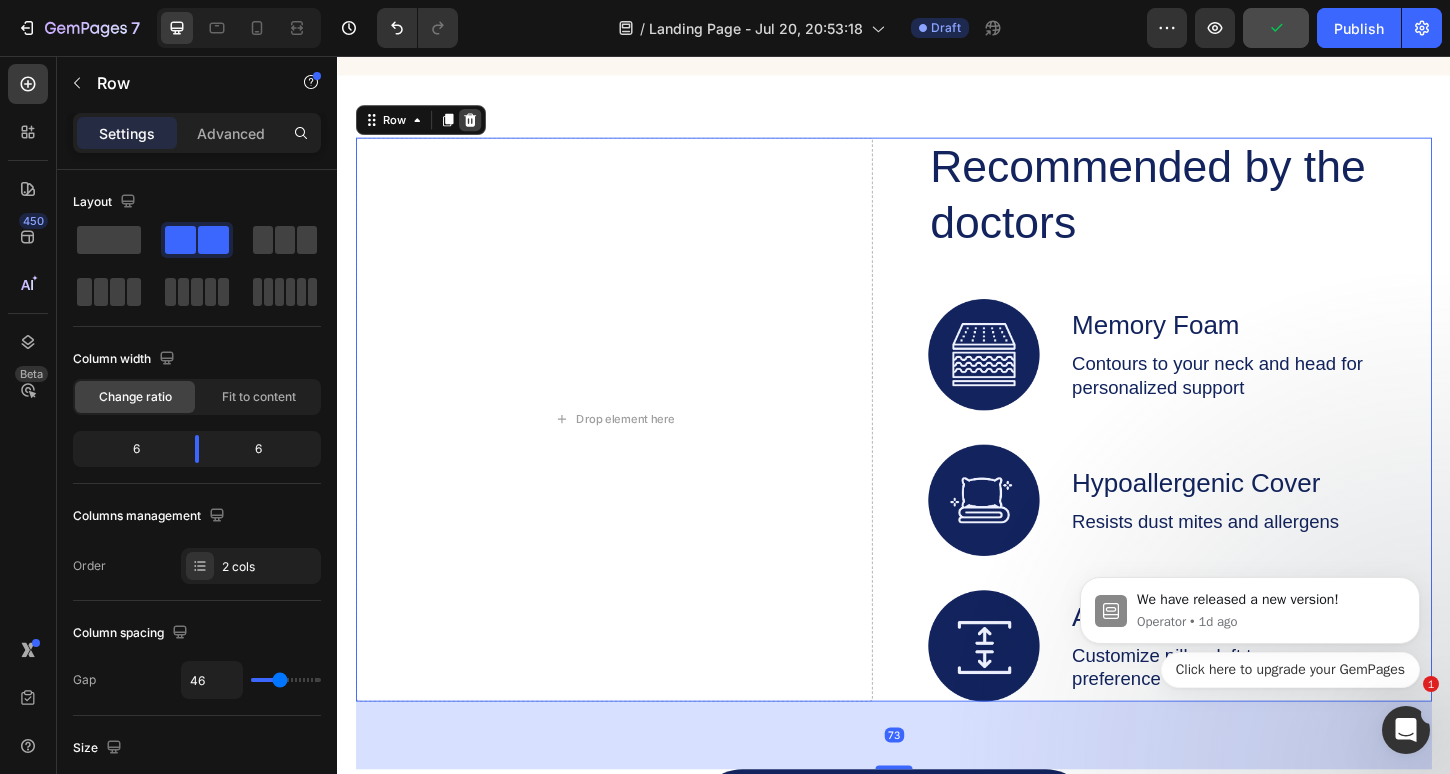 click 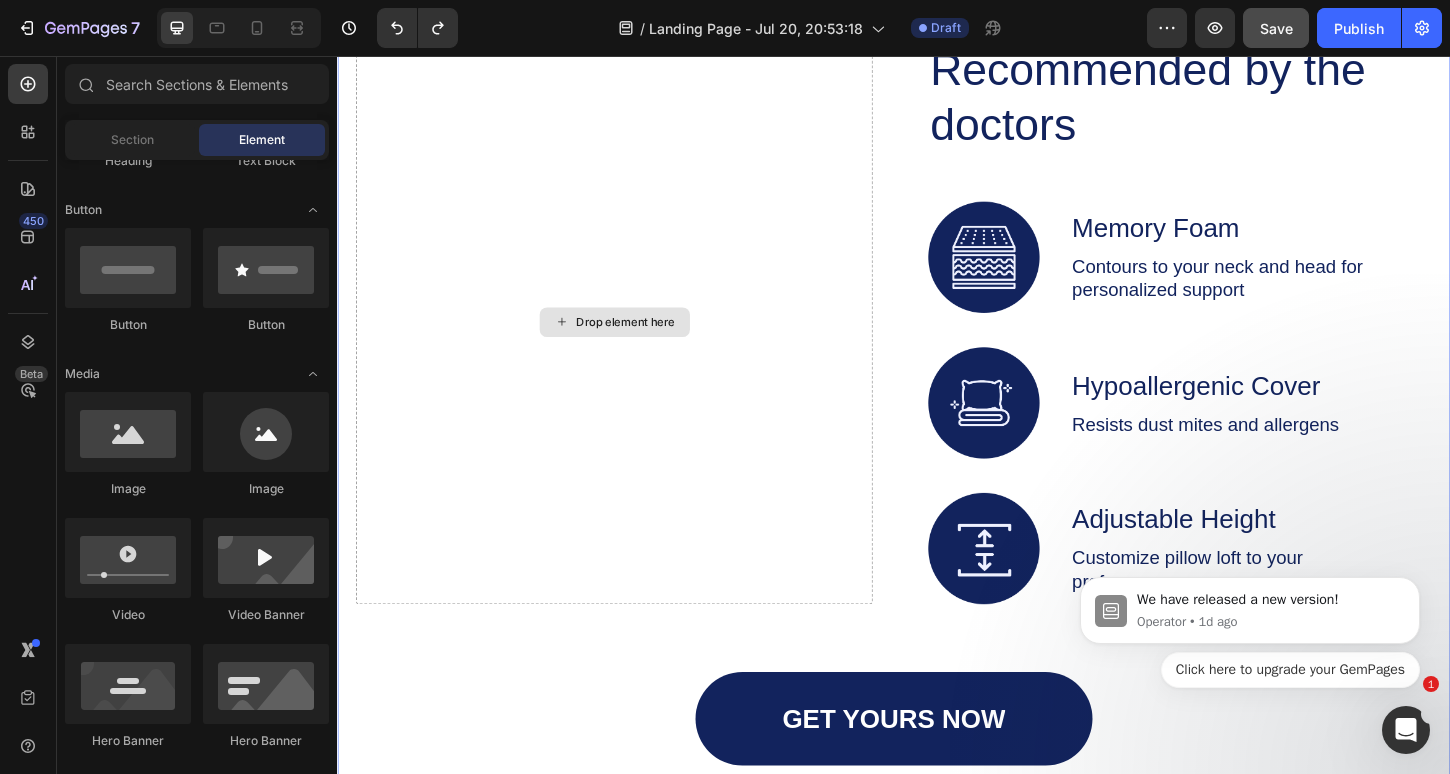 scroll, scrollTop: 2604, scrollLeft: 0, axis: vertical 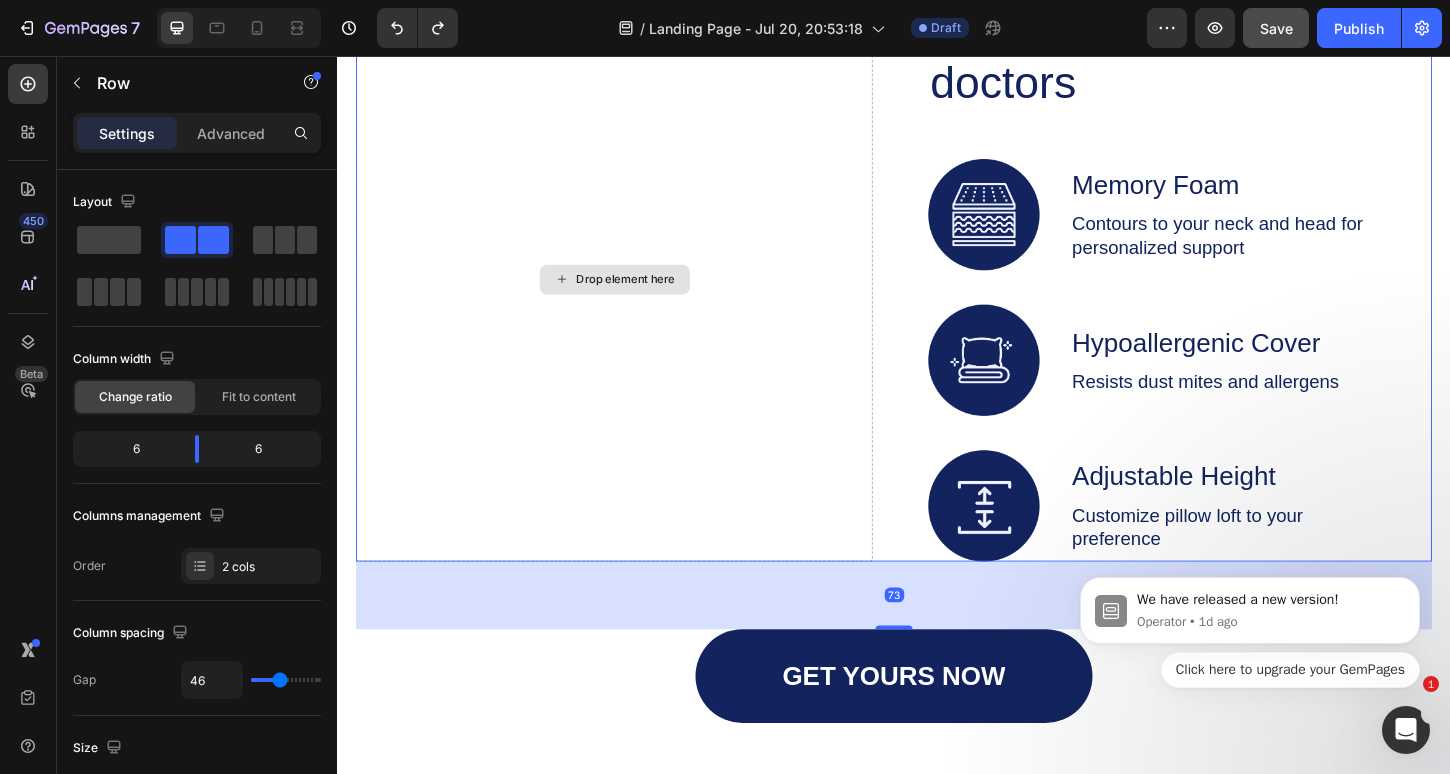click on "Drop element here" at bounding box center (635, 297) 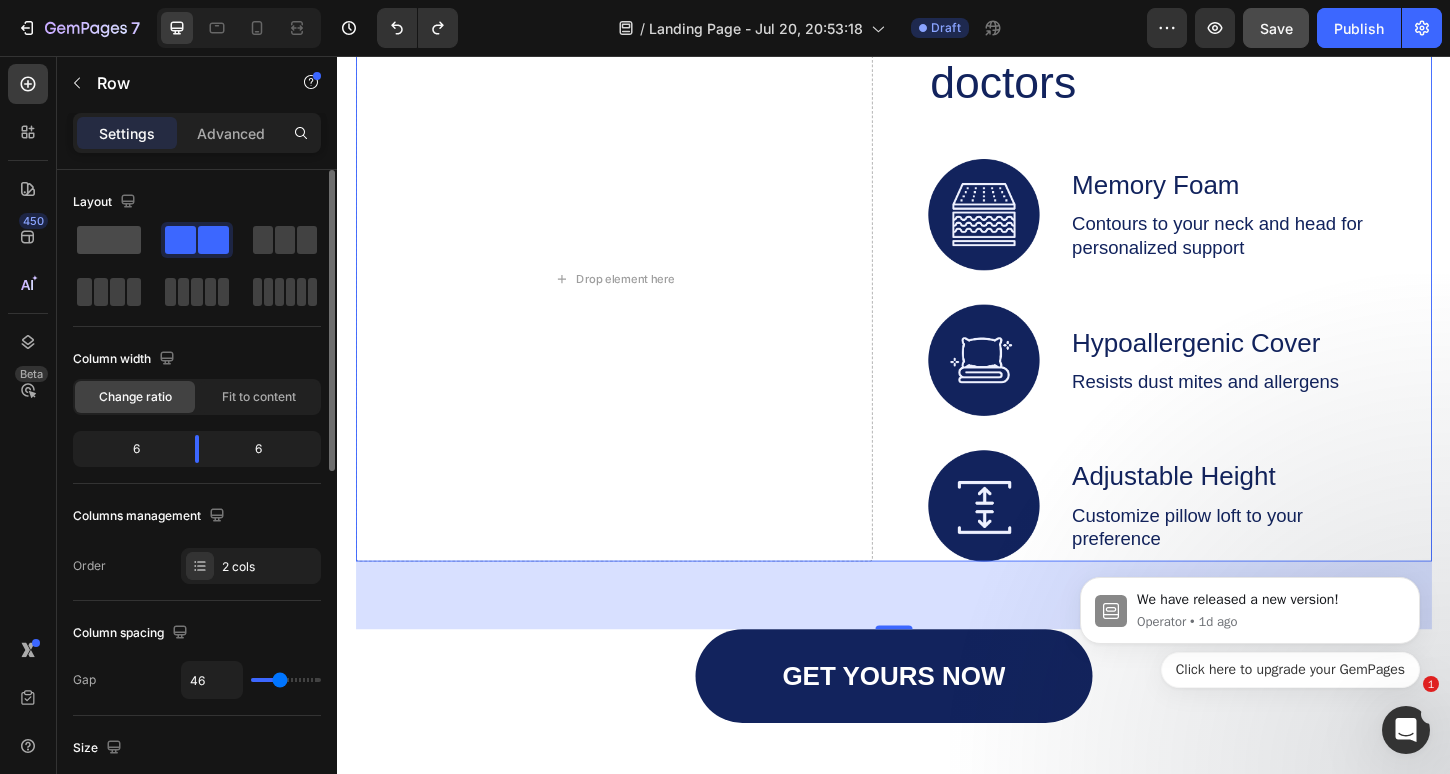 click 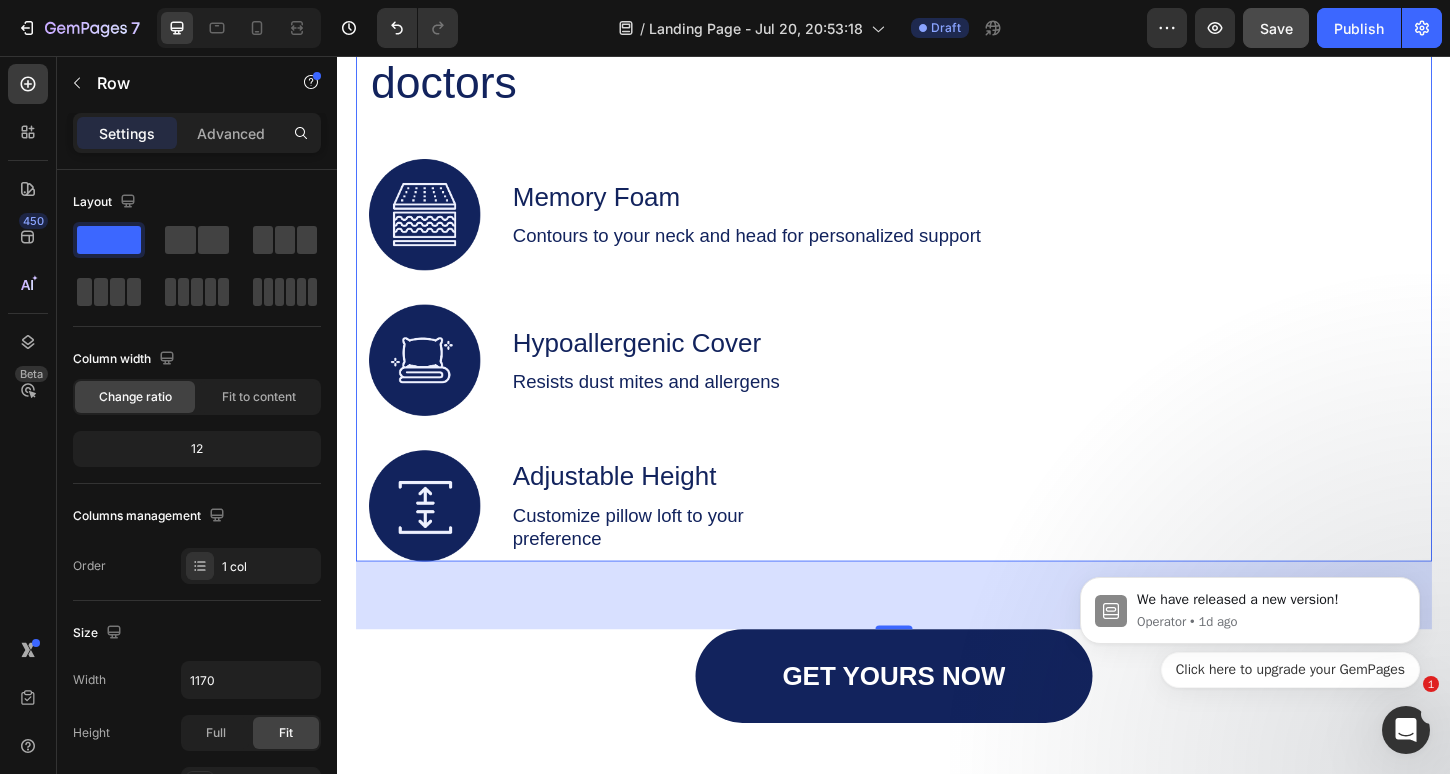 drag, startPoint x: 936, startPoint y: 664, endPoint x: 938, endPoint y: 631, distance: 33.06055 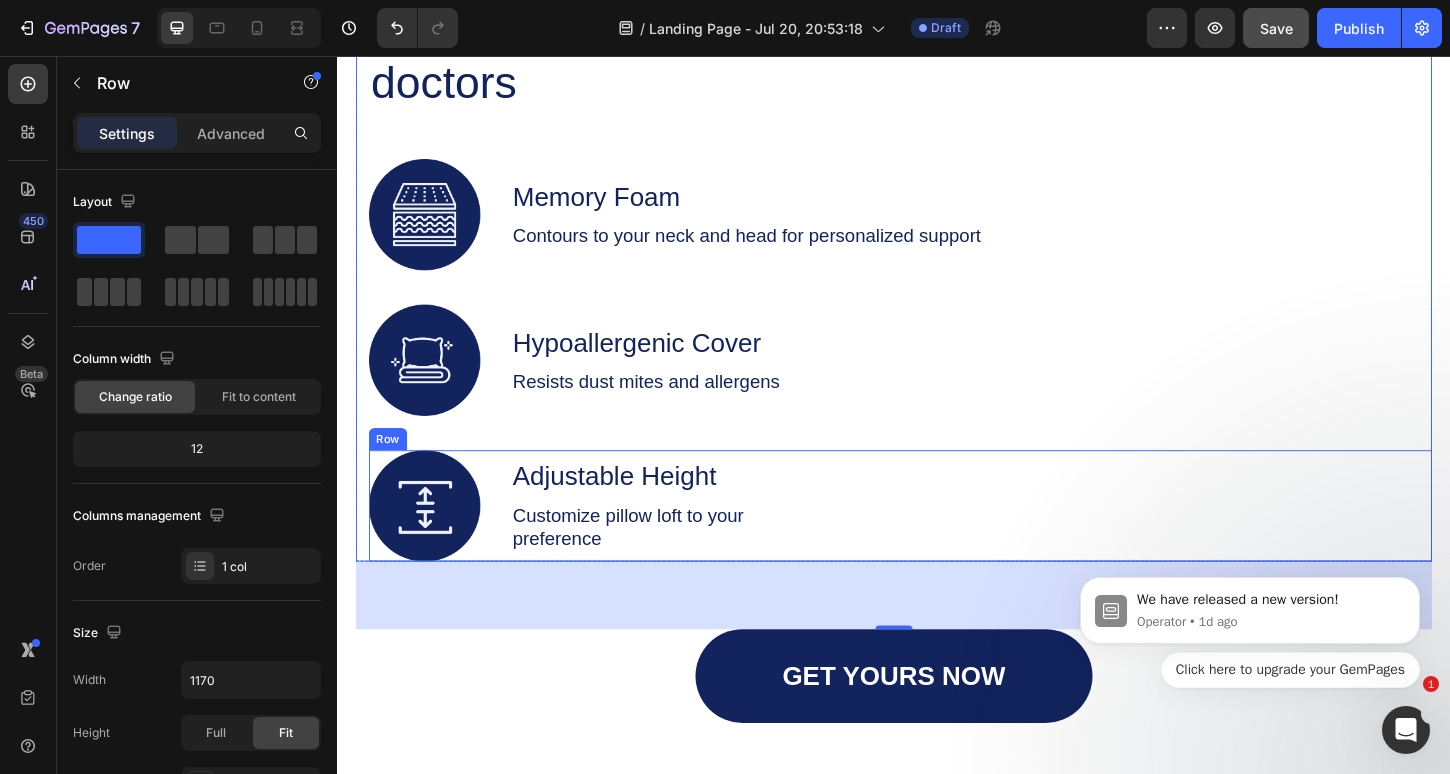 click on "Image Hypoallergenic Cover Text Block Resists dust mites and allergens Text Block Row" at bounding box center [944, 384] 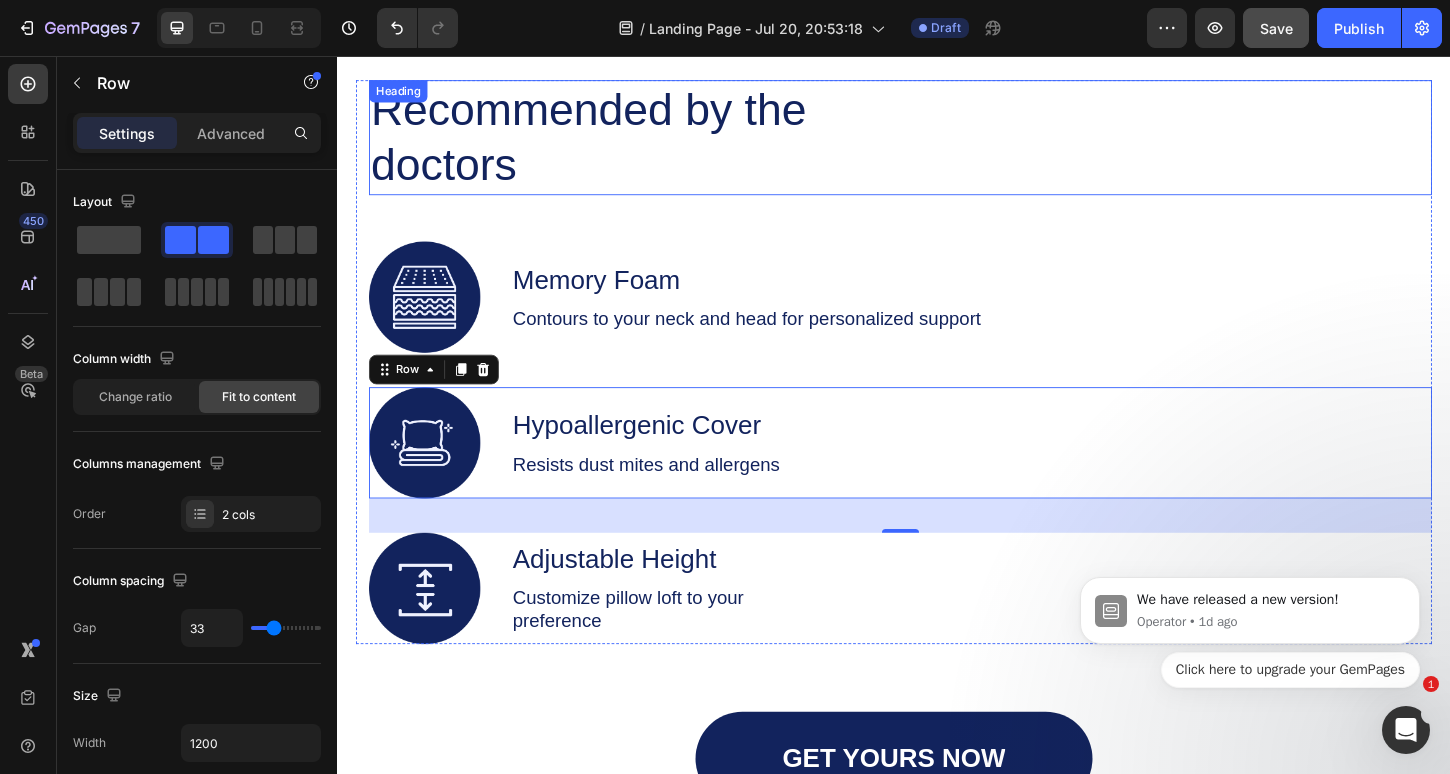 scroll, scrollTop: 2375, scrollLeft: 0, axis: vertical 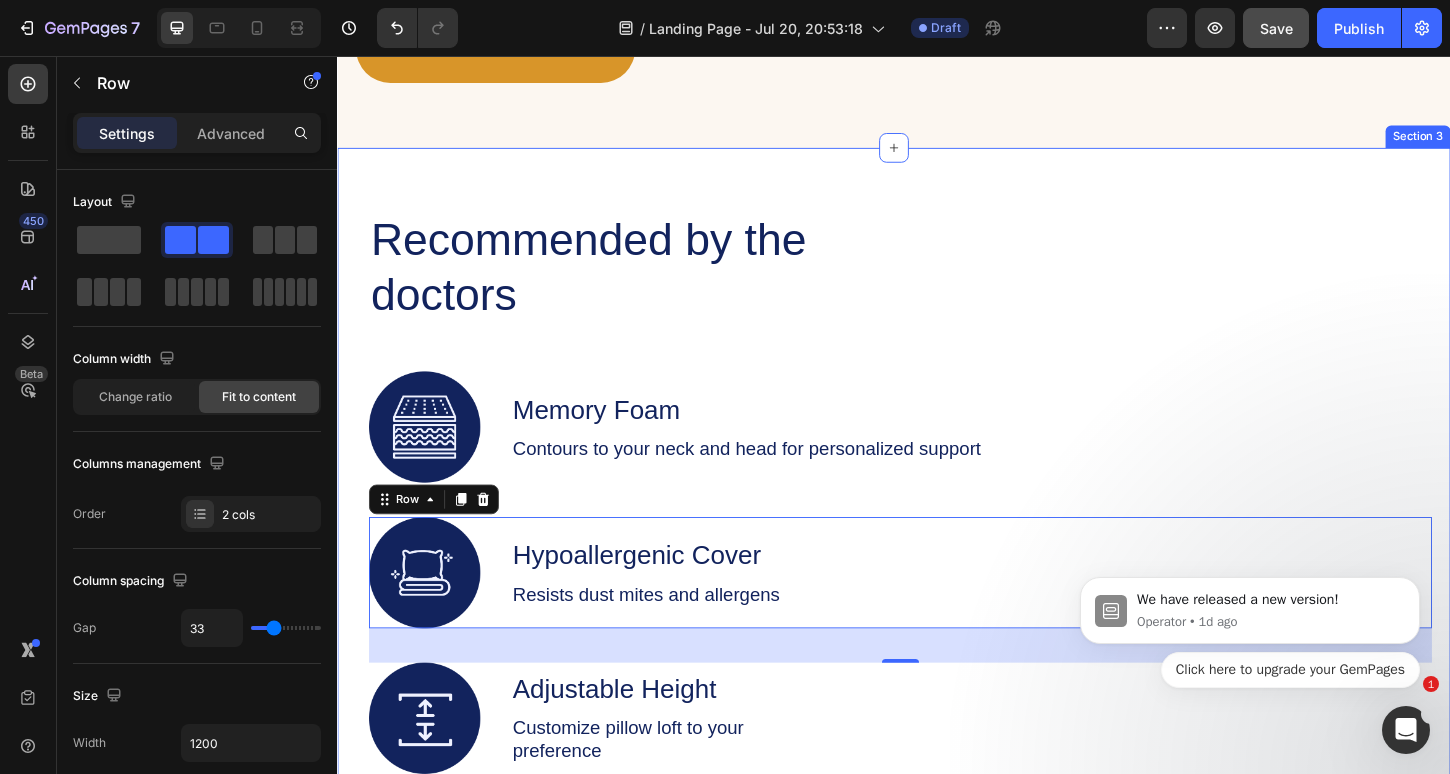 click on "Recommended by the doctors Heading Image Memory Foam Text Block Contours to your neck and head for personalized support Text Block Row Image Hypoallergenic Cover Text Block Resists dust mites and allergens Text Block Row   37 Image Adjustable Height Text Block Customize pillow loft to your preference Text Block Row Row Row GET YOURS NOW Button Row Section 3" at bounding box center [937, 608] 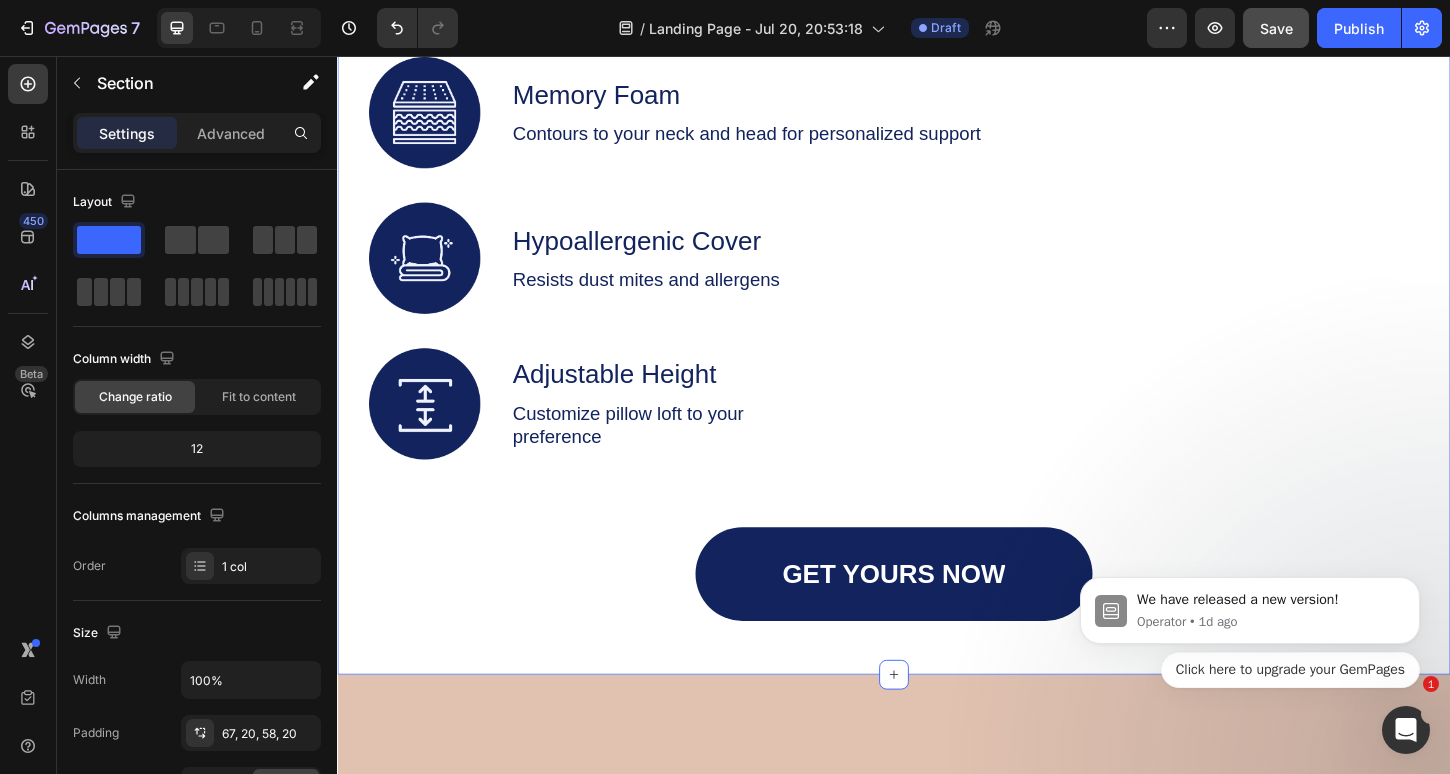 scroll, scrollTop: 2709, scrollLeft: 0, axis: vertical 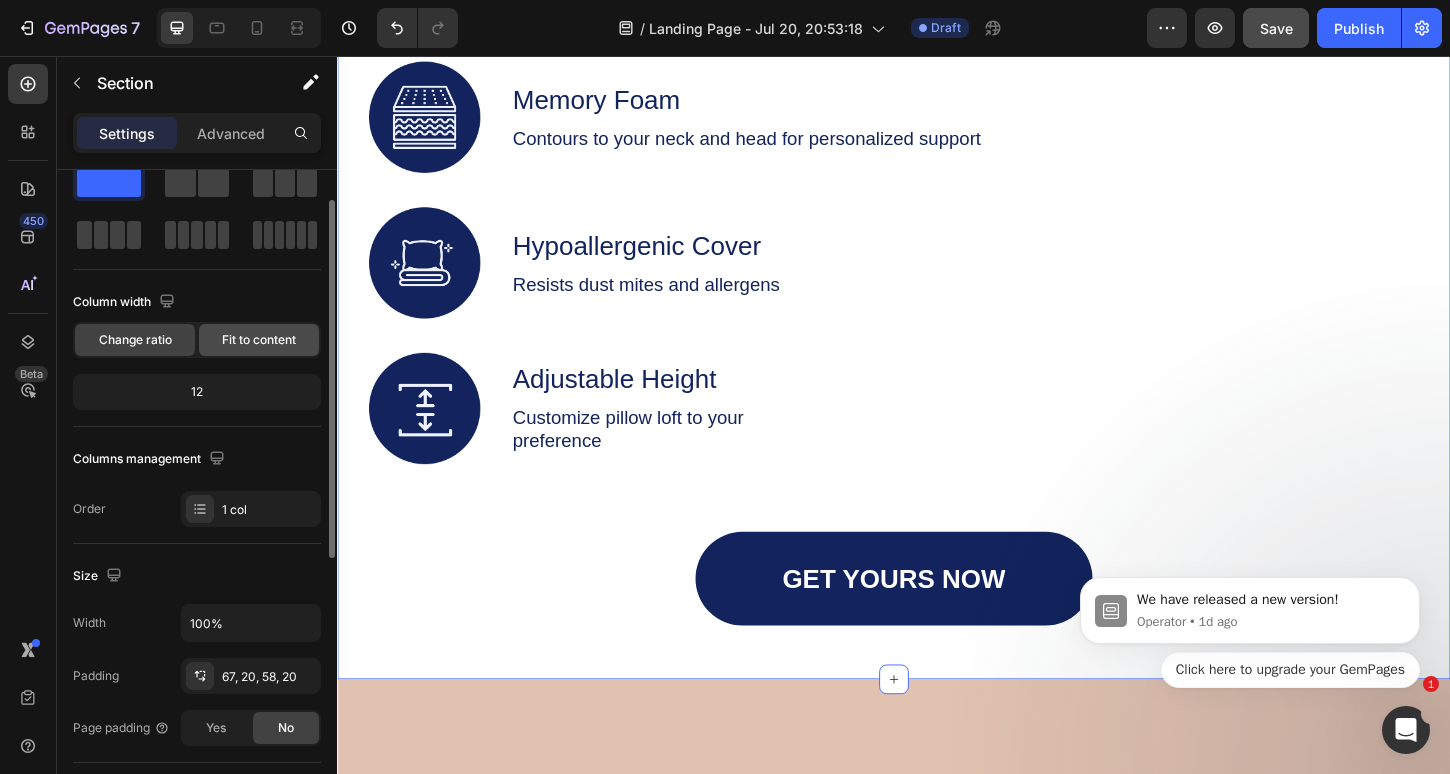 click on "Fit to content" 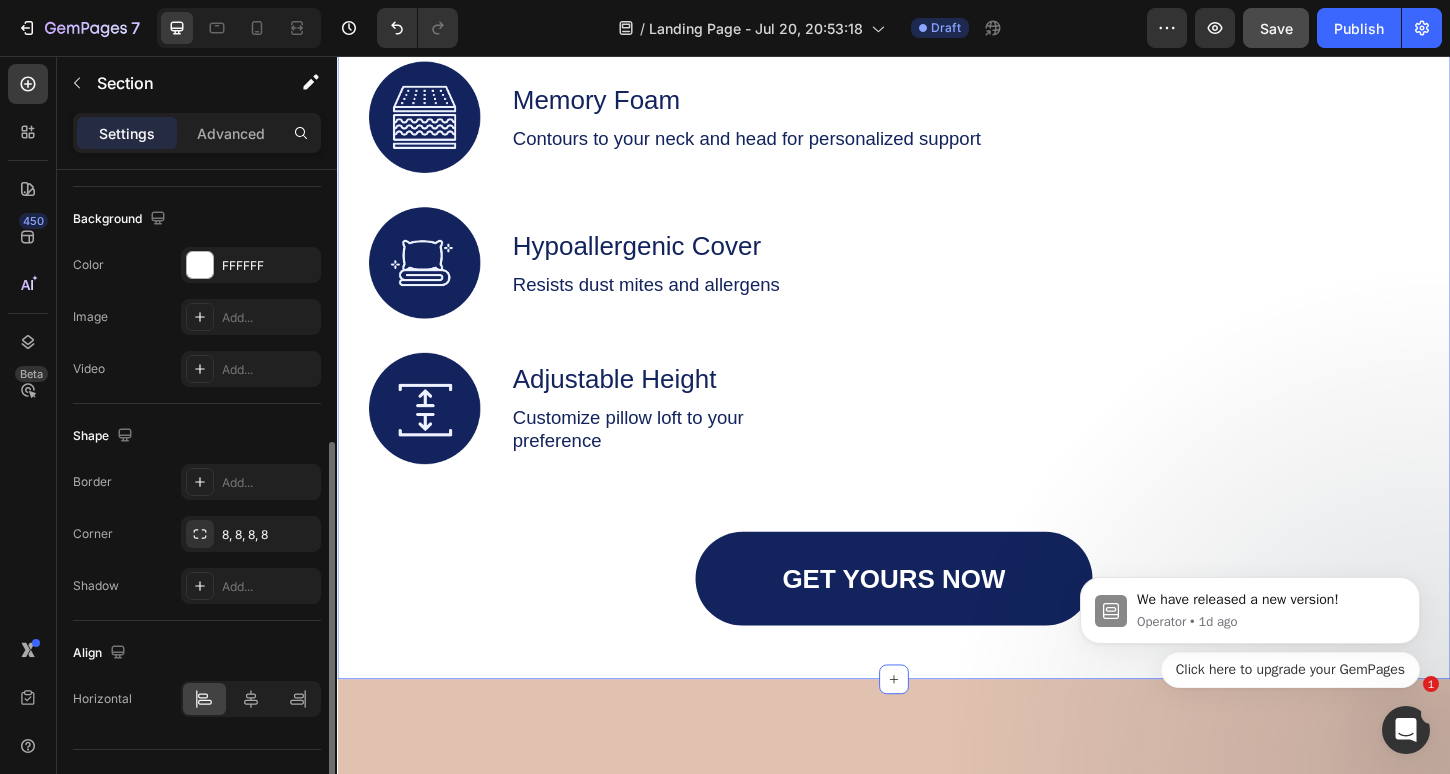 scroll, scrollTop: 620, scrollLeft: 0, axis: vertical 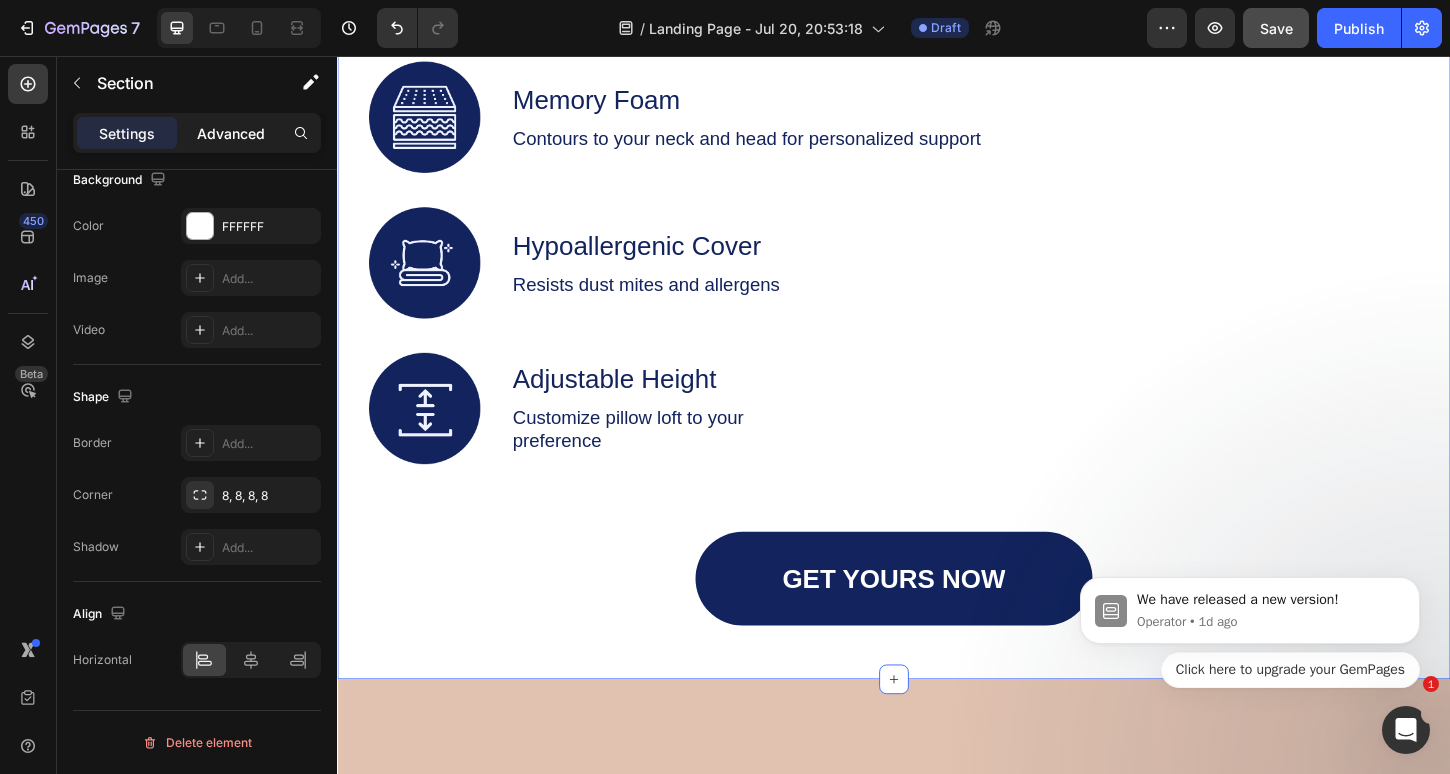 click on "Advanced" at bounding box center [231, 133] 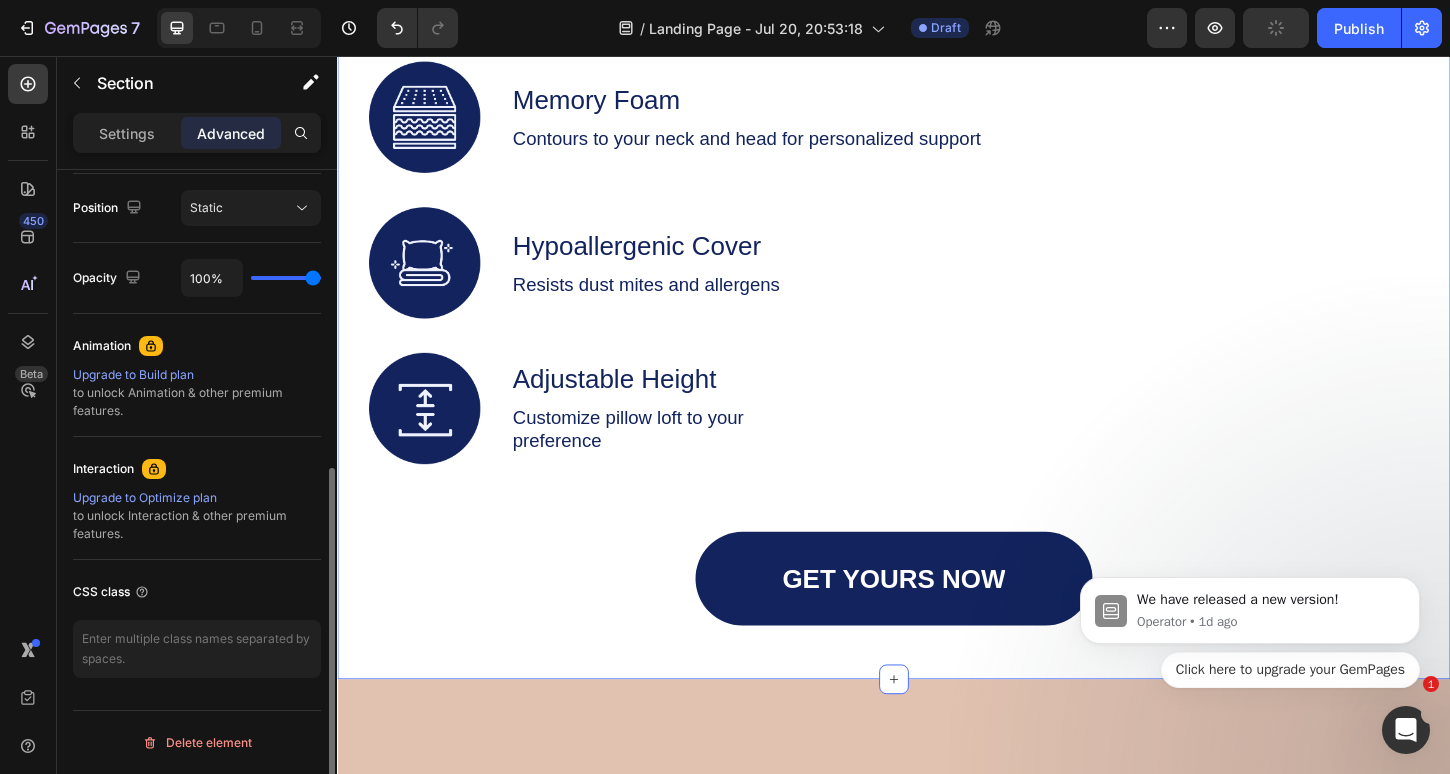 scroll, scrollTop: 0, scrollLeft: 0, axis: both 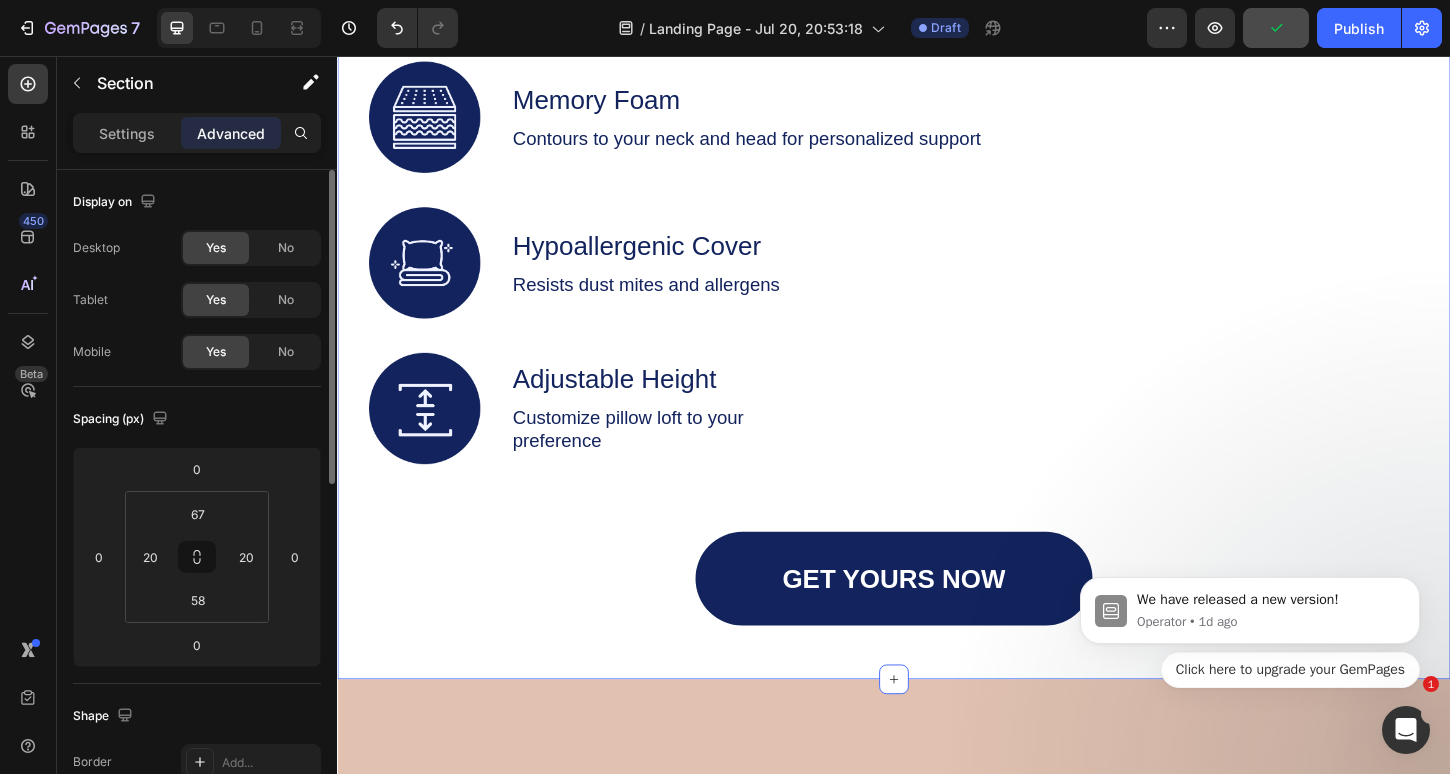 click on "Settings Advanced" at bounding box center [197, 133] 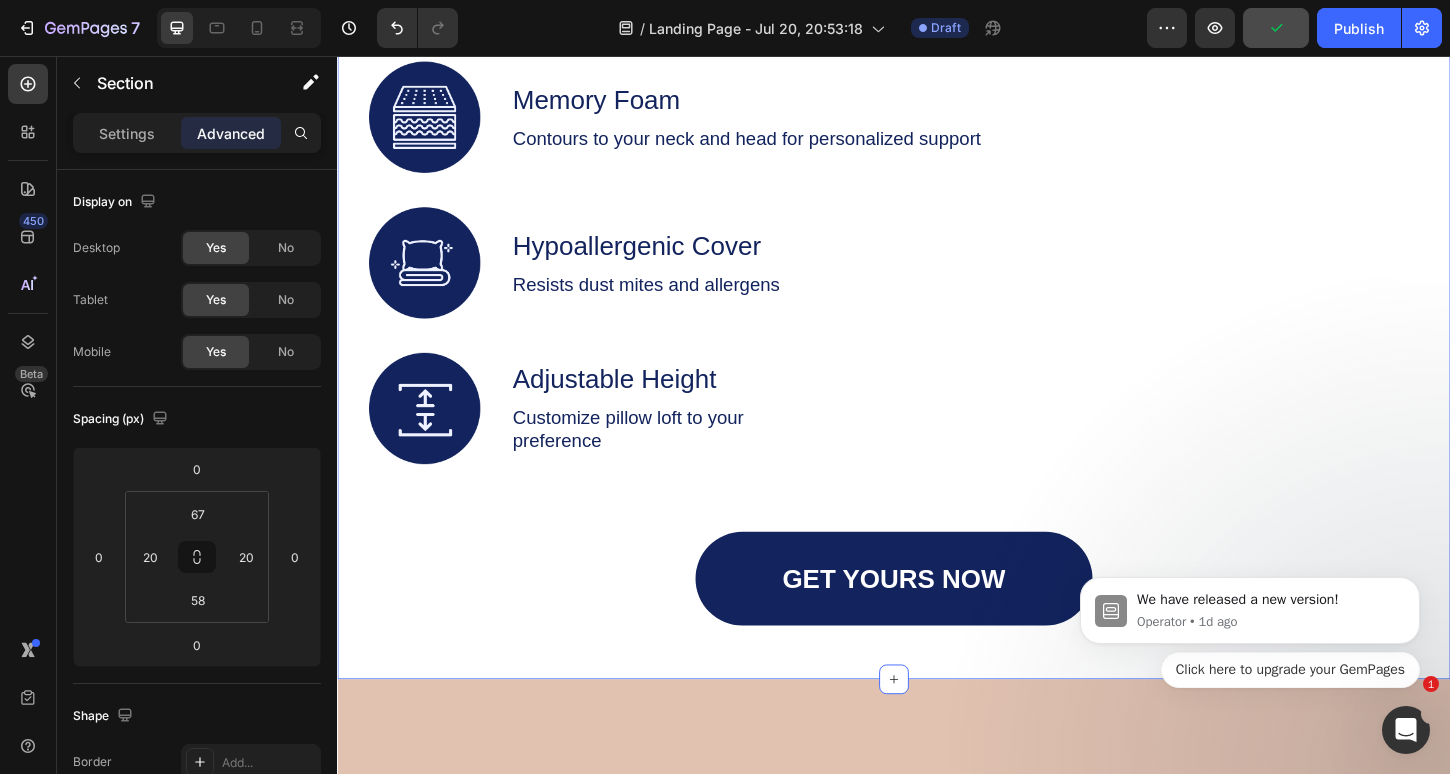 click on "Settings Advanced" at bounding box center [197, 141] 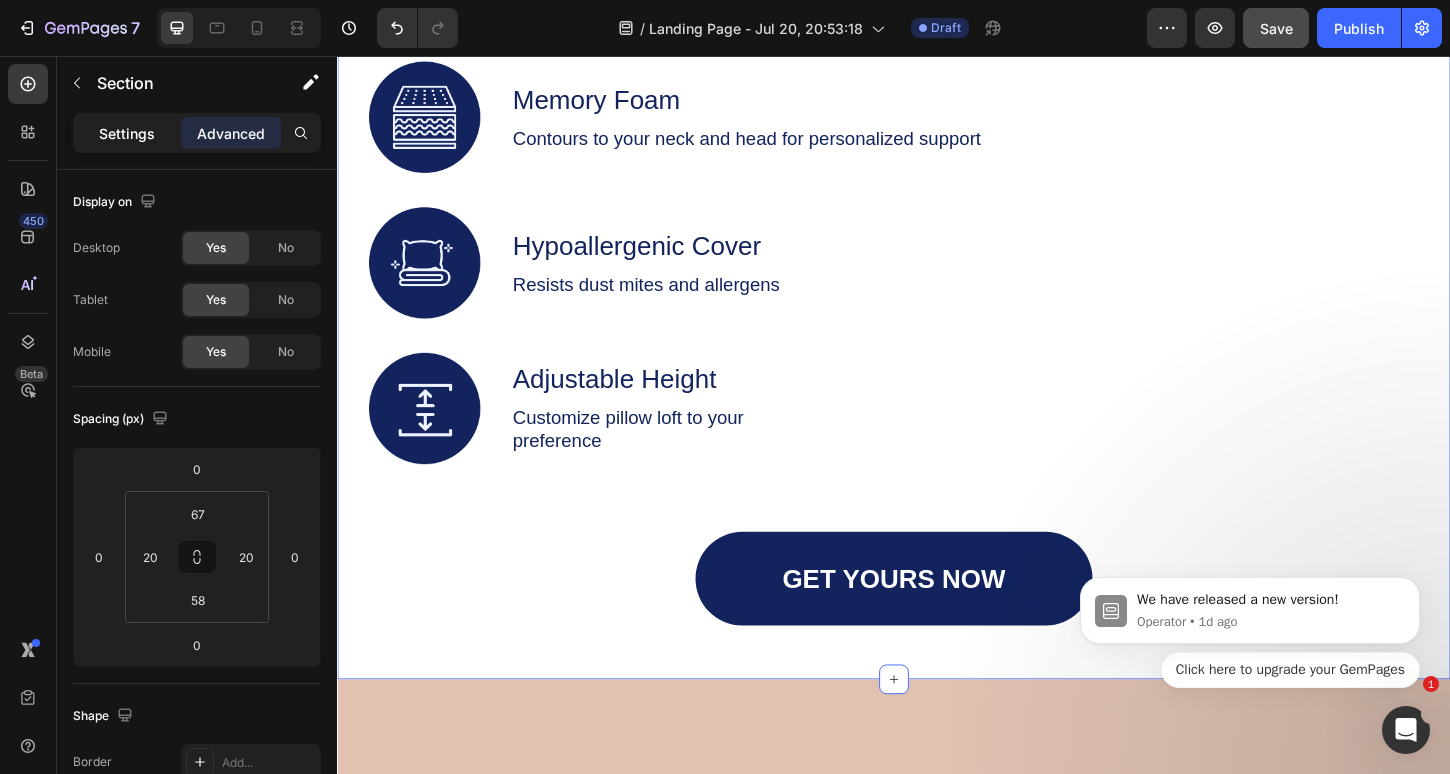 click on "Settings" at bounding box center (127, 133) 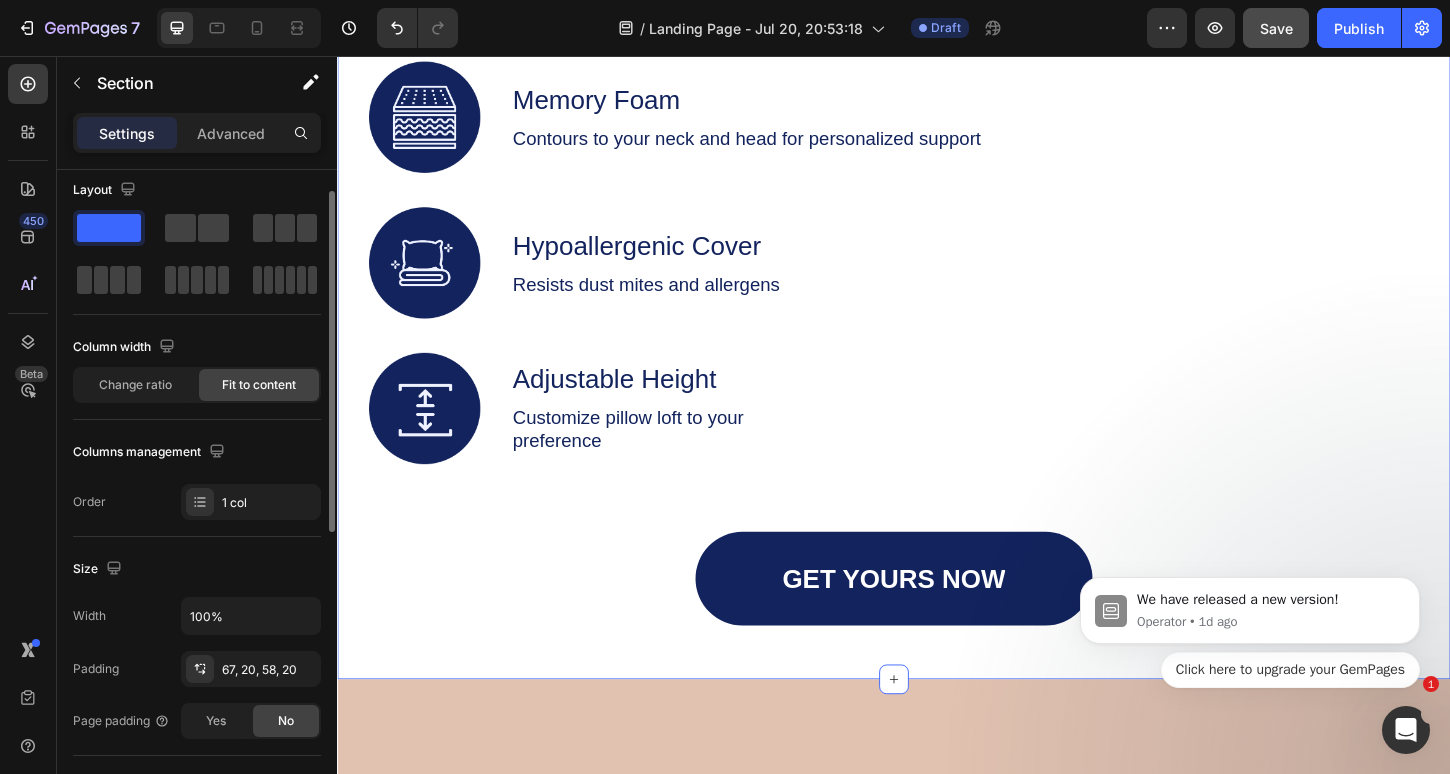scroll, scrollTop: 22, scrollLeft: 0, axis: vertical 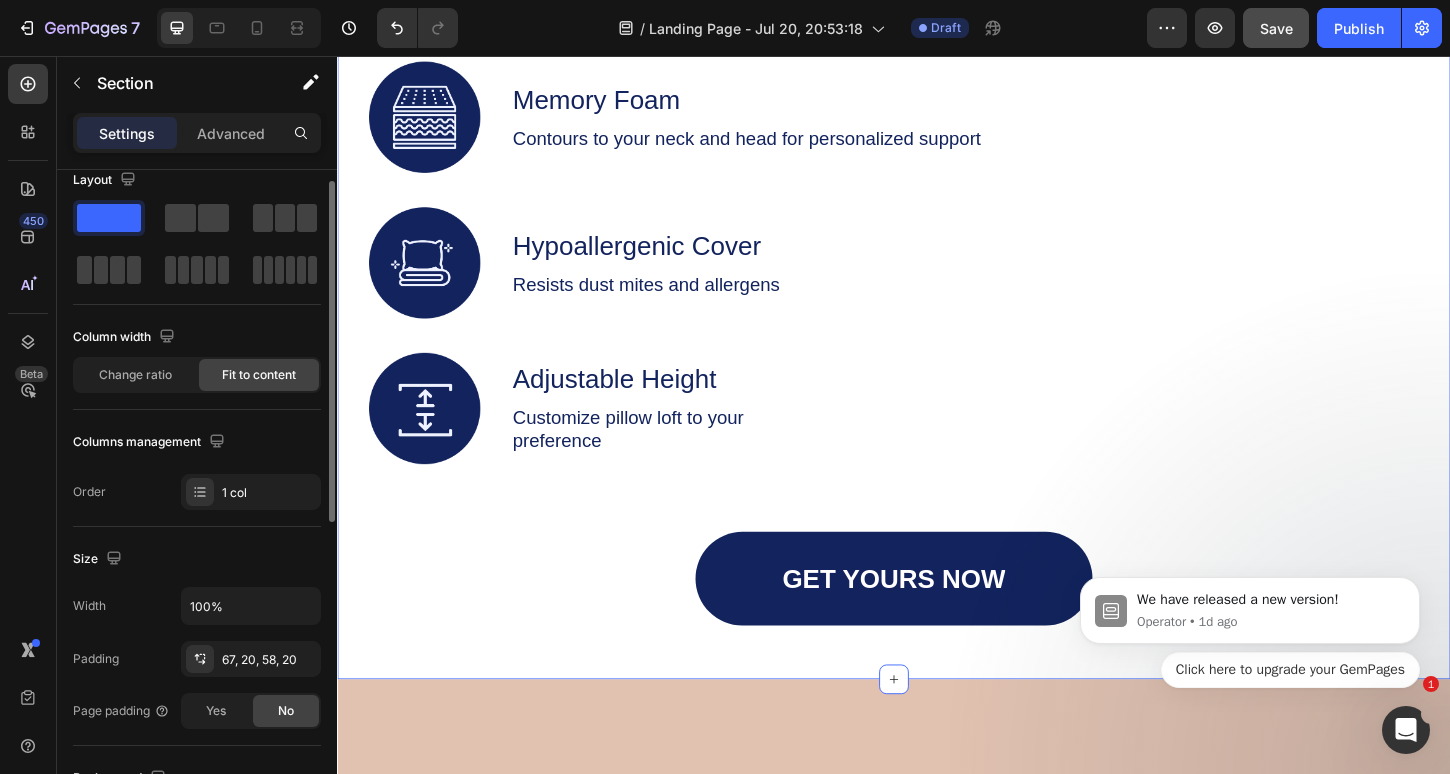 click on "Column width Change ratio Fit to content" at bounding box center (197, 365) 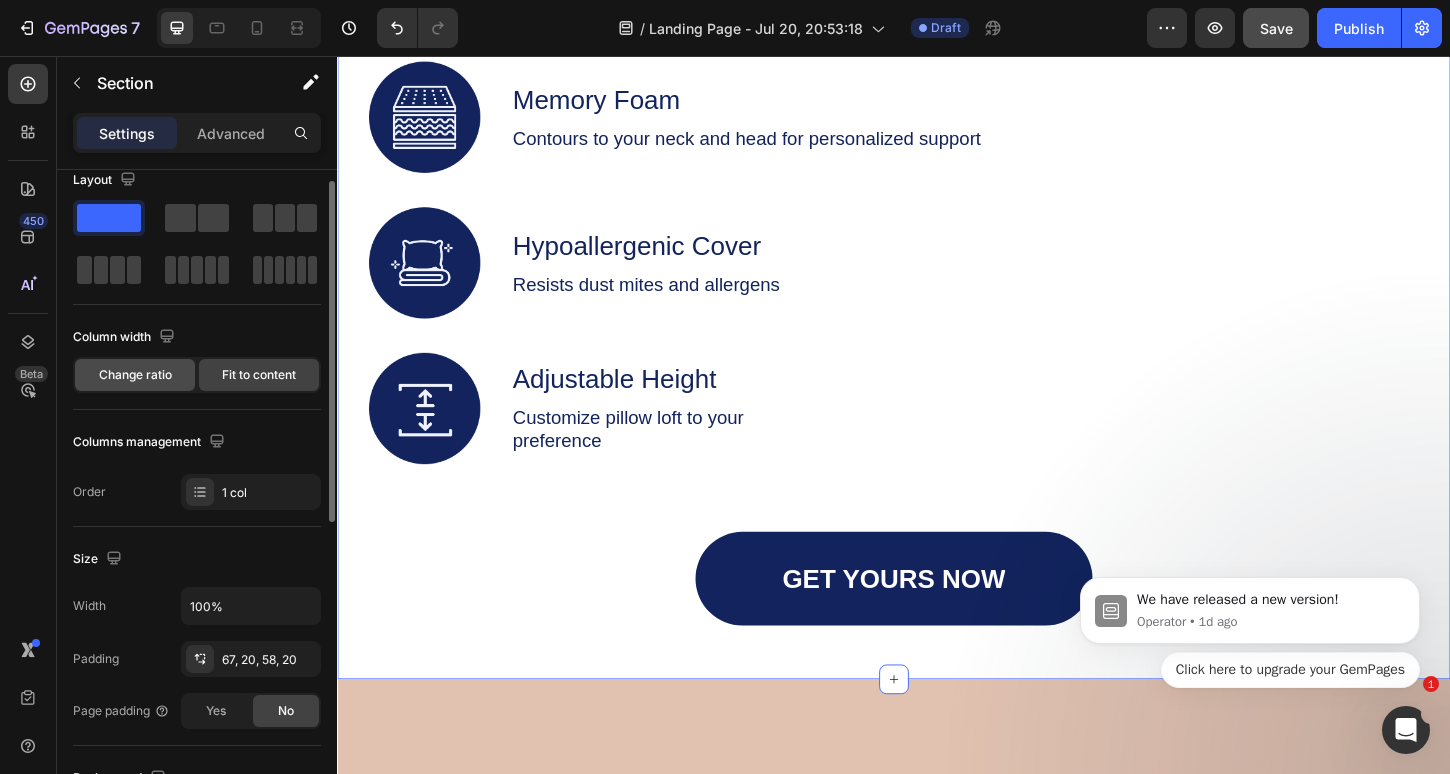 click on "Change ratio" 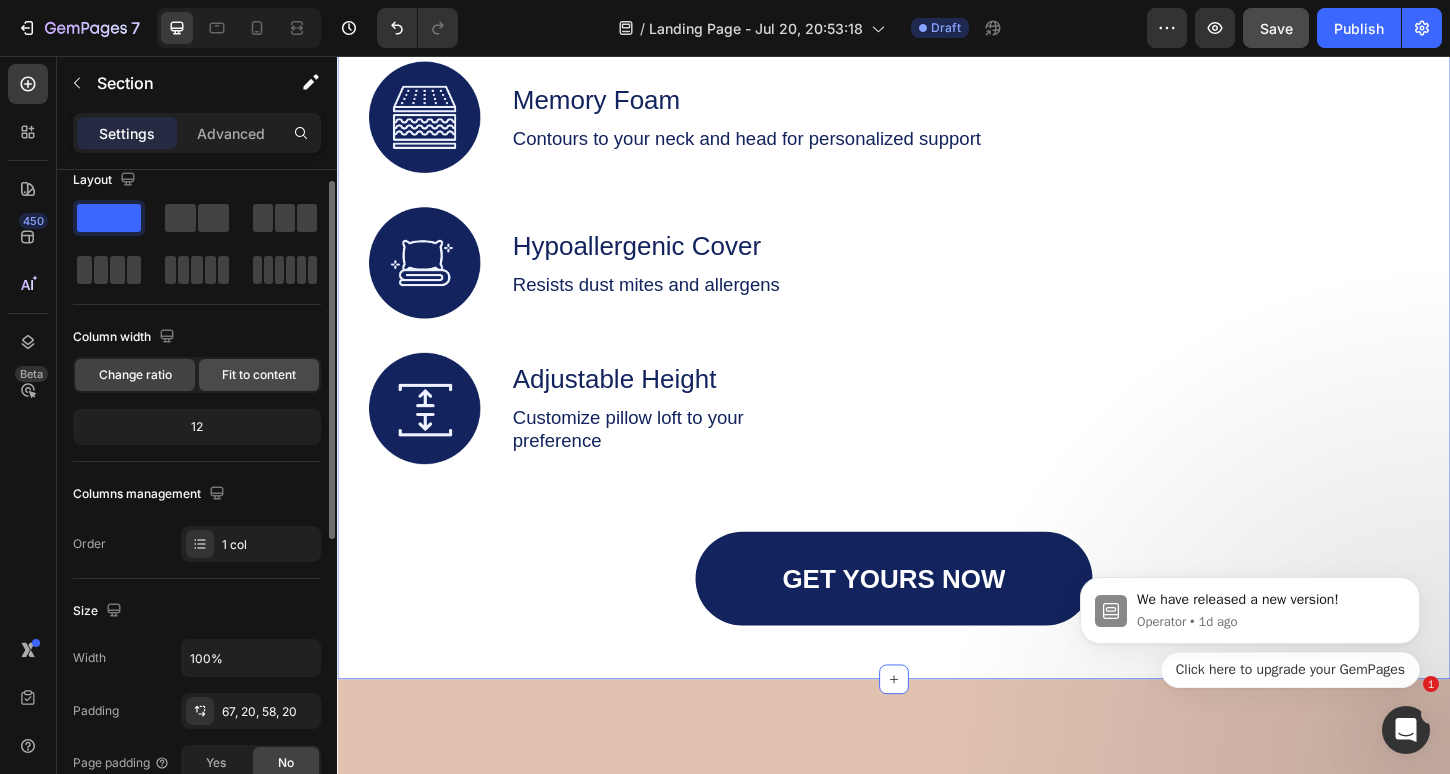 click on "Fit to content" 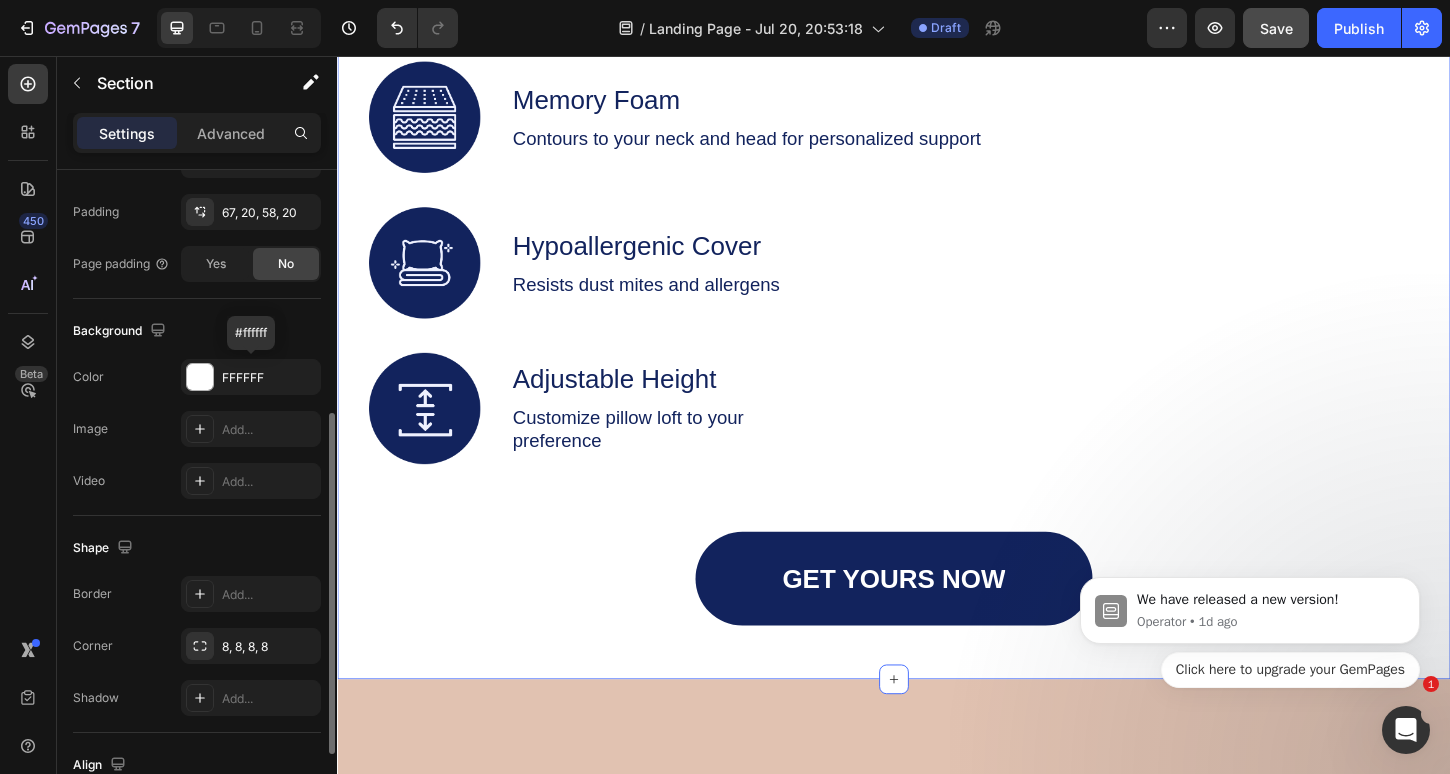 scroll, scrollTop: 620, scrollLeft: 0, axis: vertical 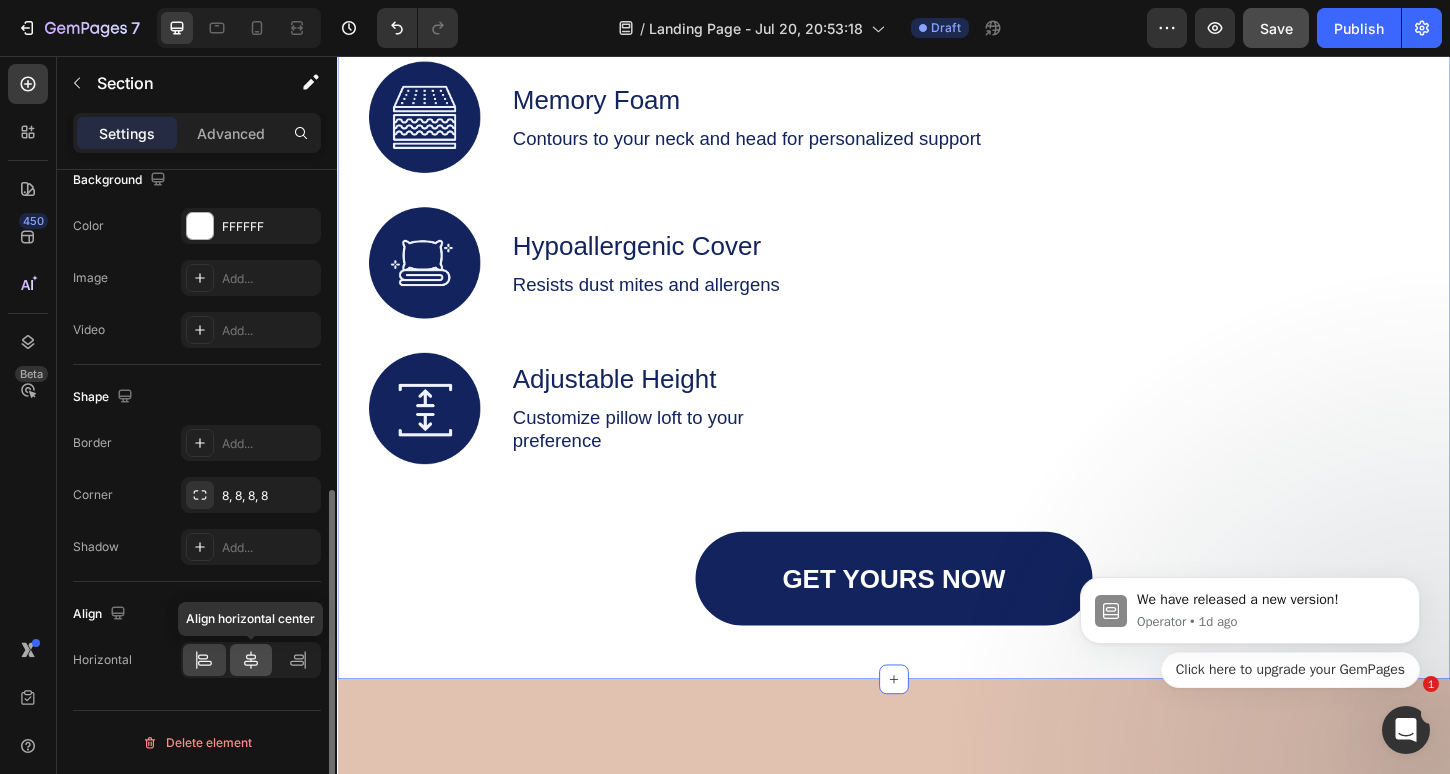 click 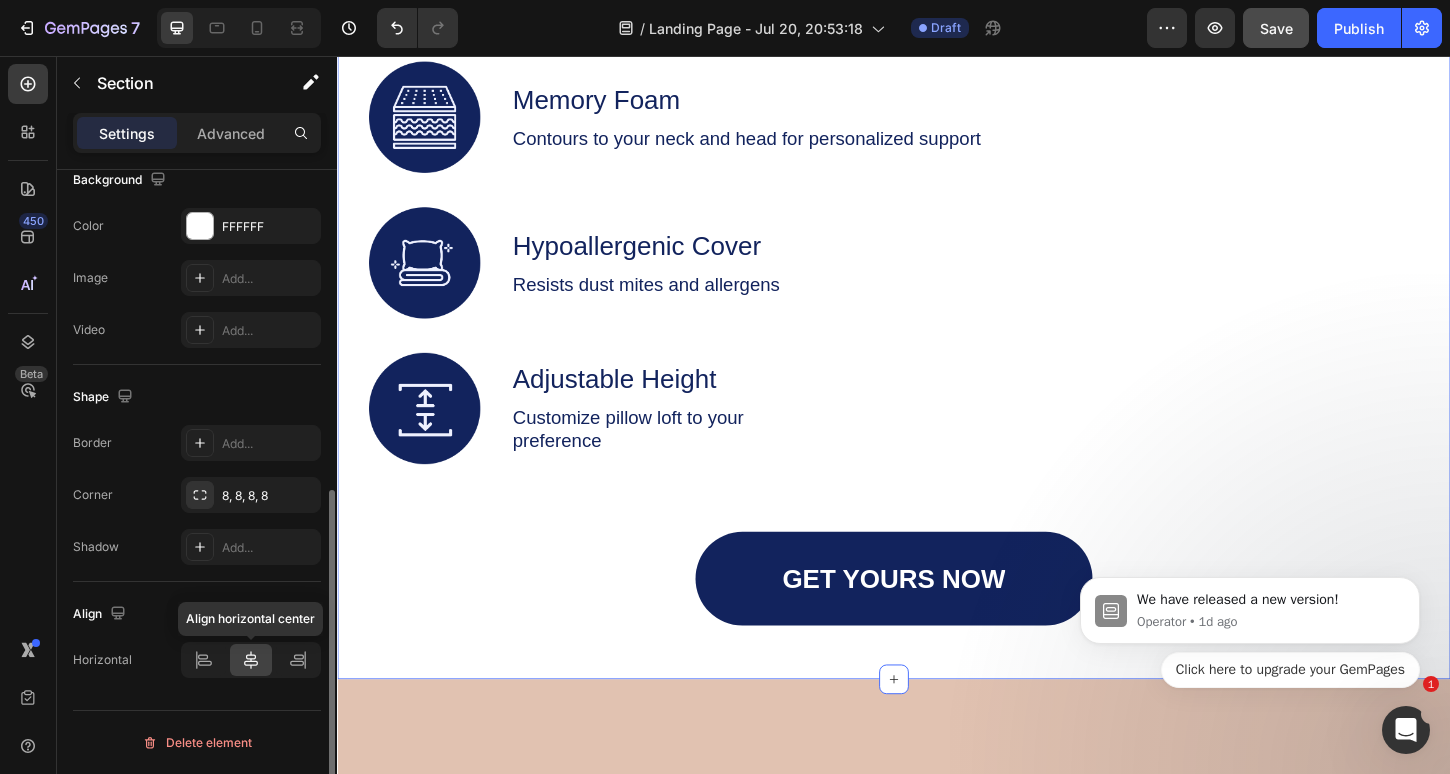 click 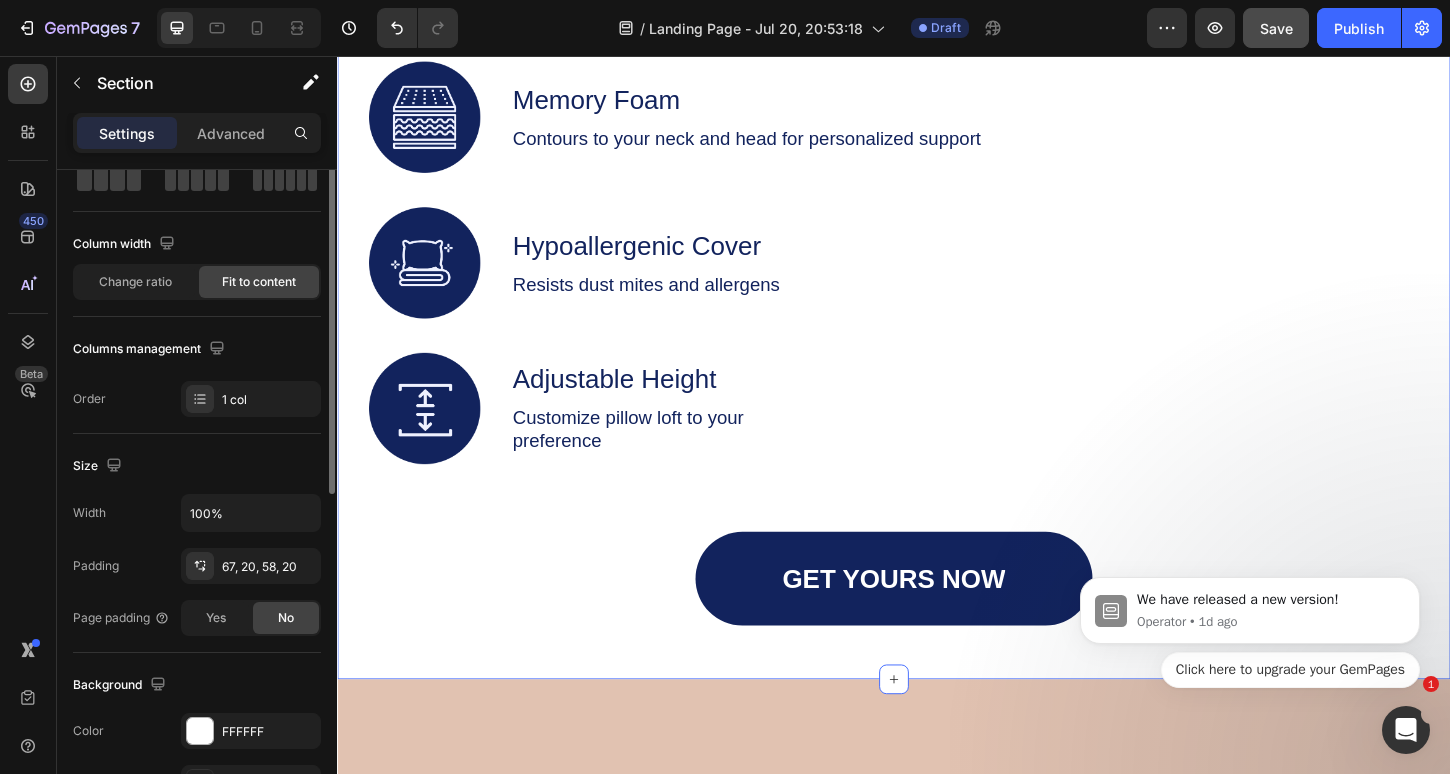 scroll, scrollTop: 0, scrollLeft: 0, axis: both 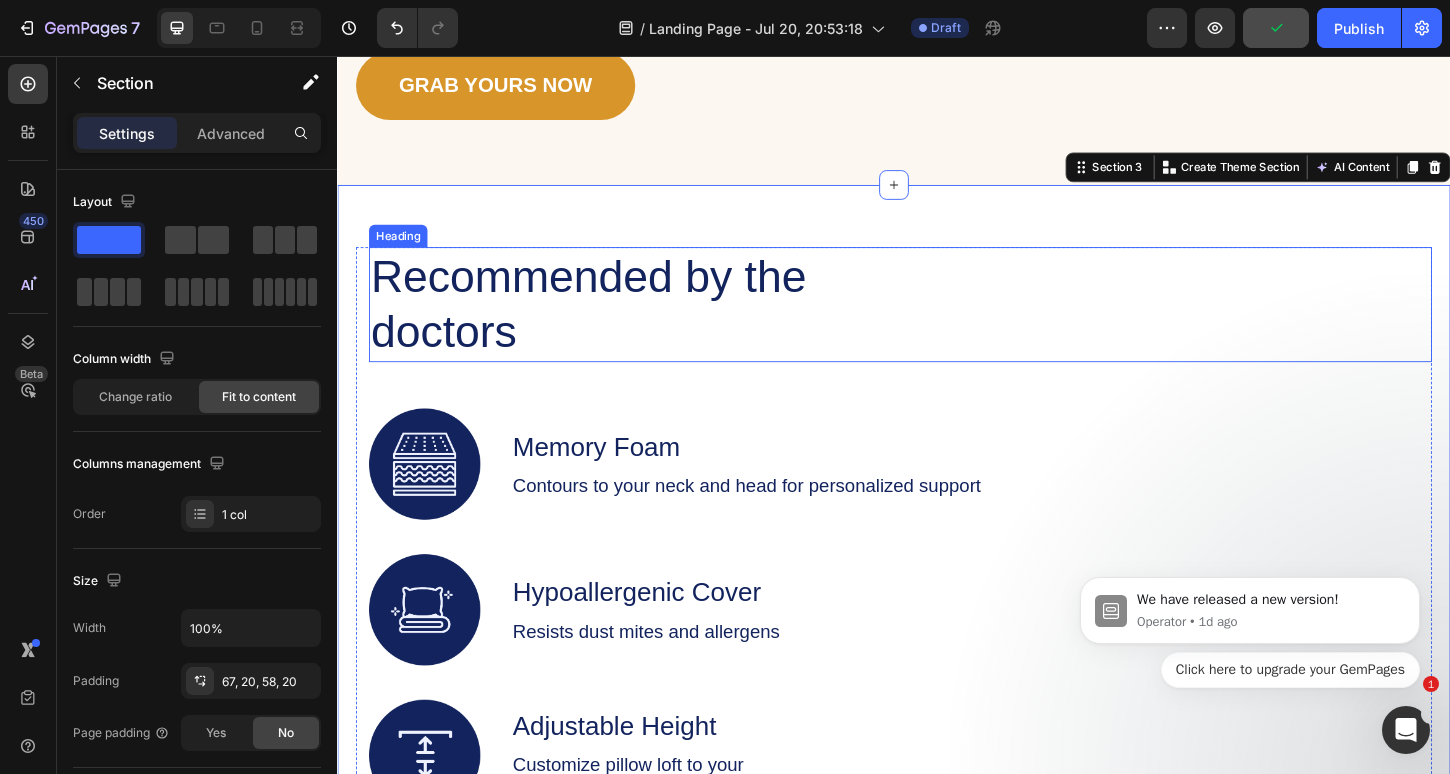 click on "Recommended by the doctors" at bounding box center [626, 324] 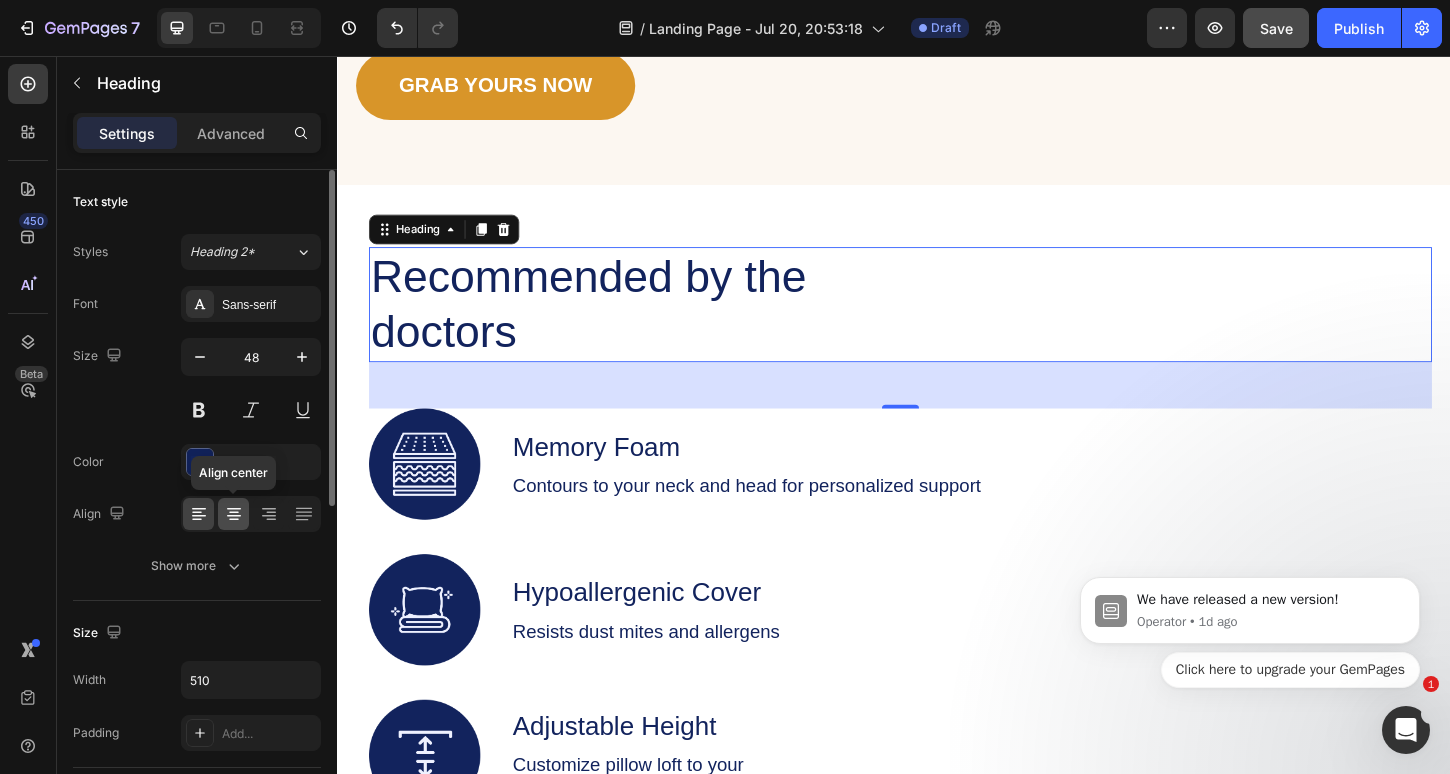 click 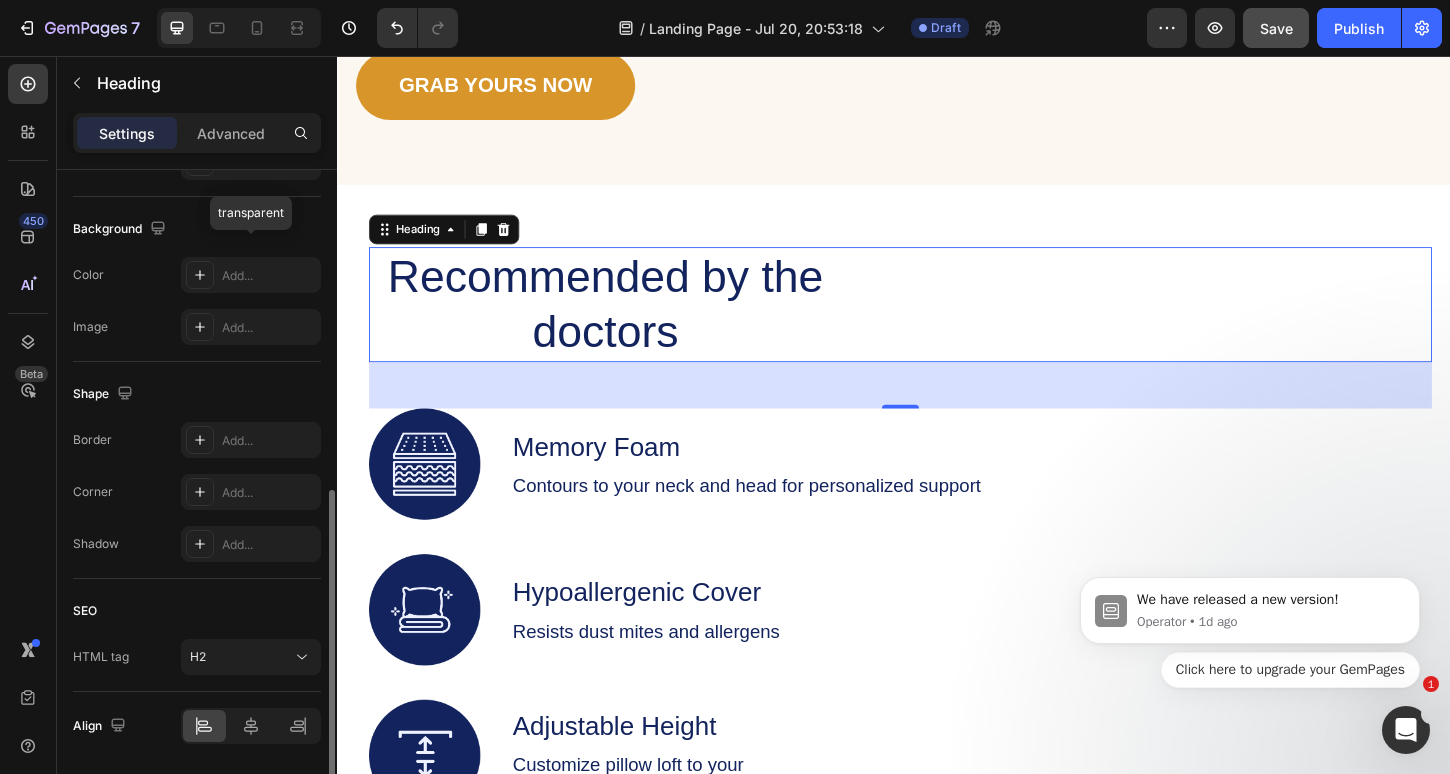 scroll, scrollTop: 637, scrollLeft: 0, axis: vertical 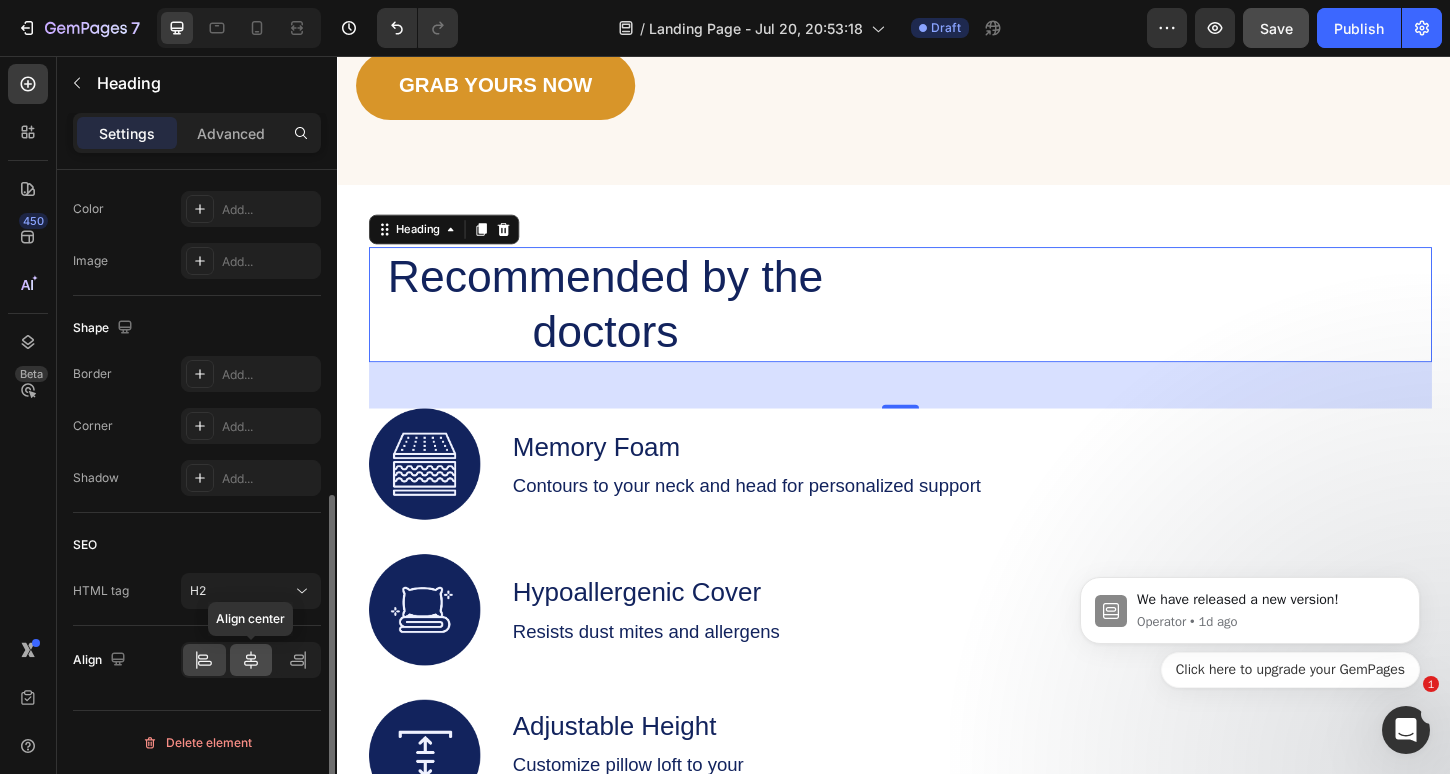 click 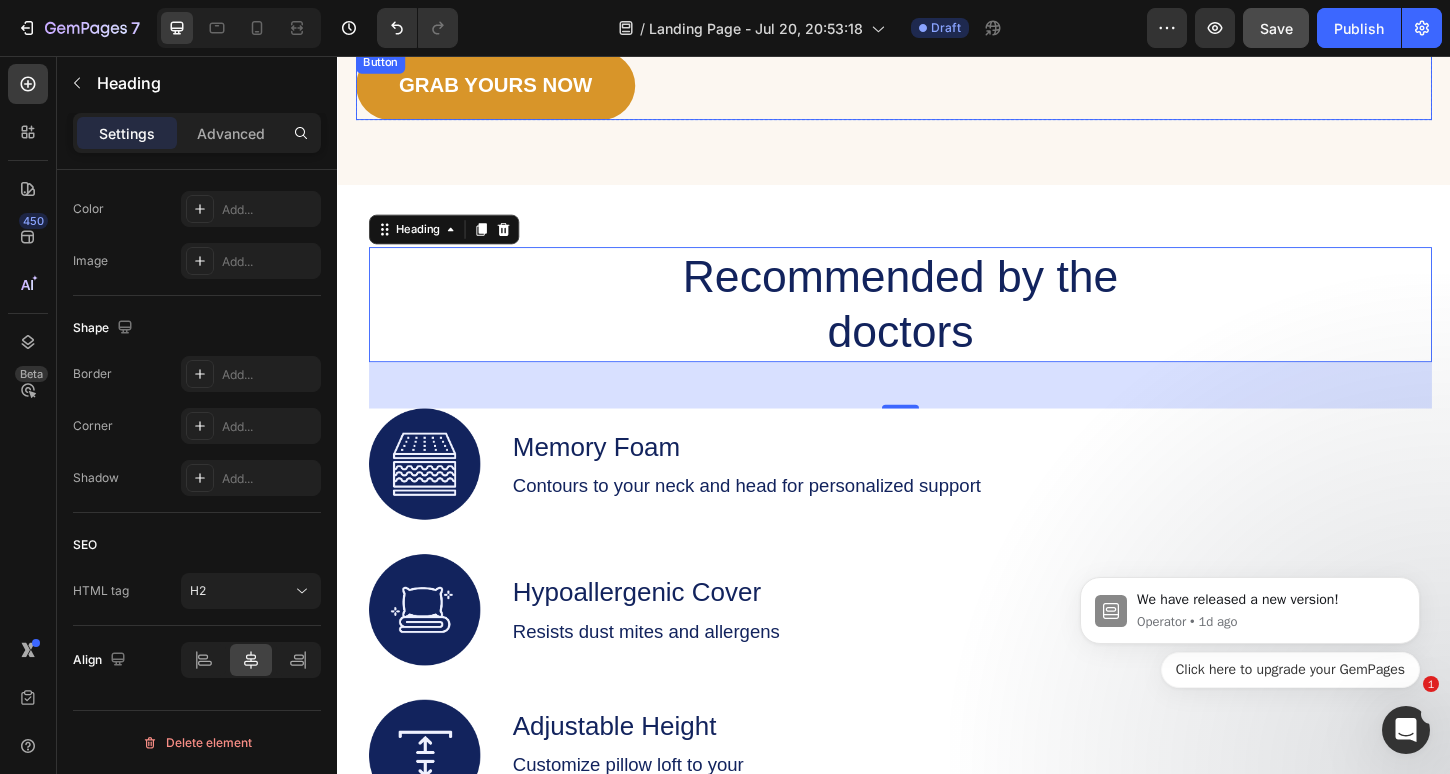 click on "Grab YOURS NOW Button" at bounding box center [937, 88] 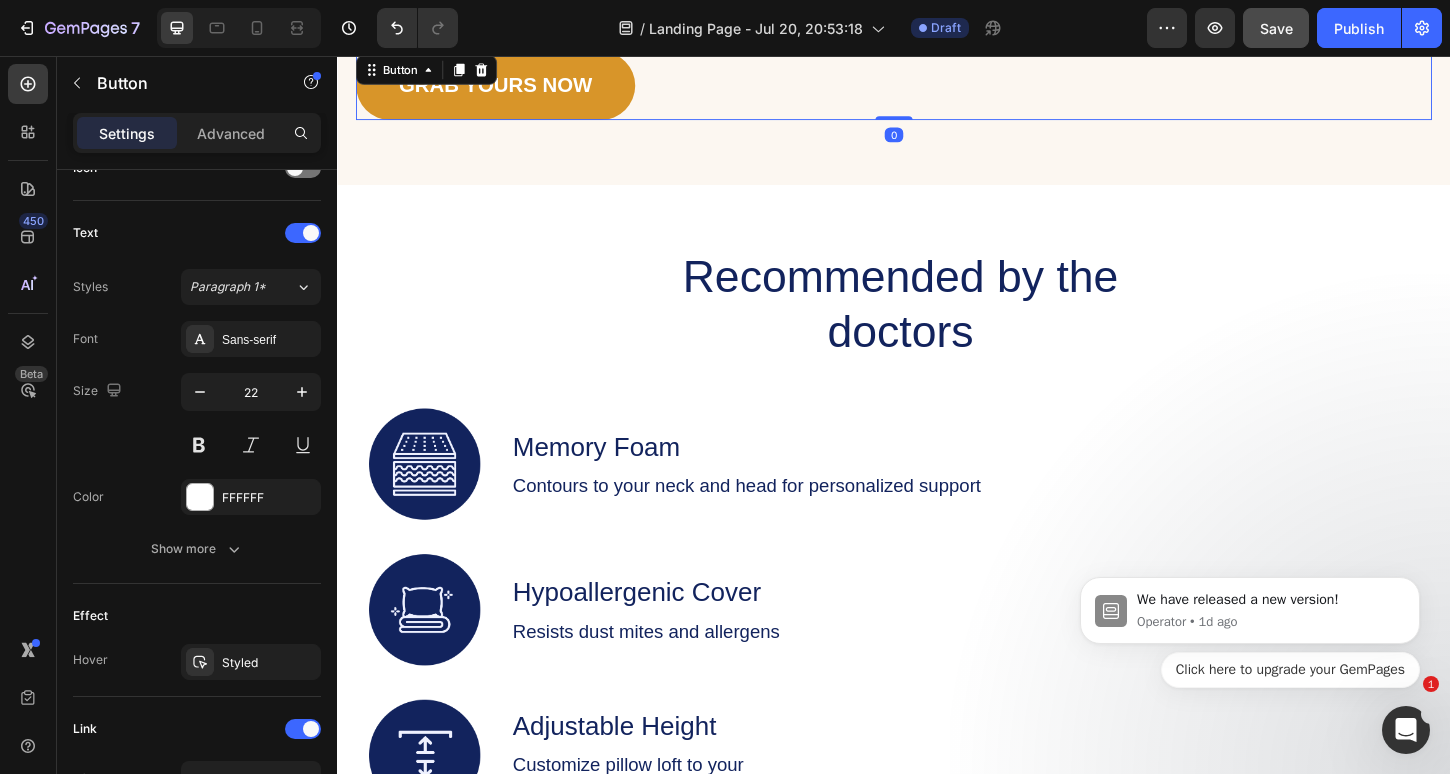scroll, scrollTop: 0, scrollLeft: 0, axis: both 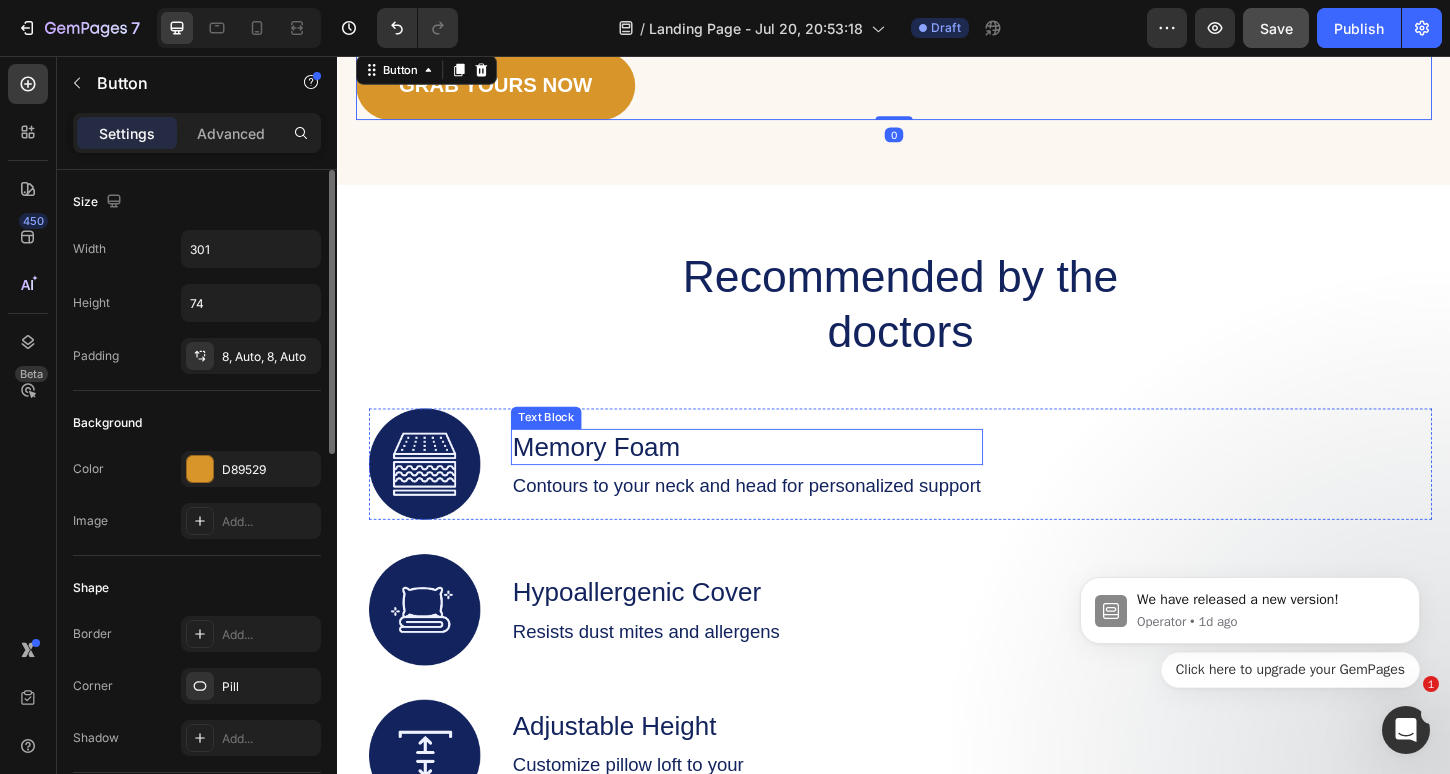 click on "Memory Foam" at bounding box center (778, 477) 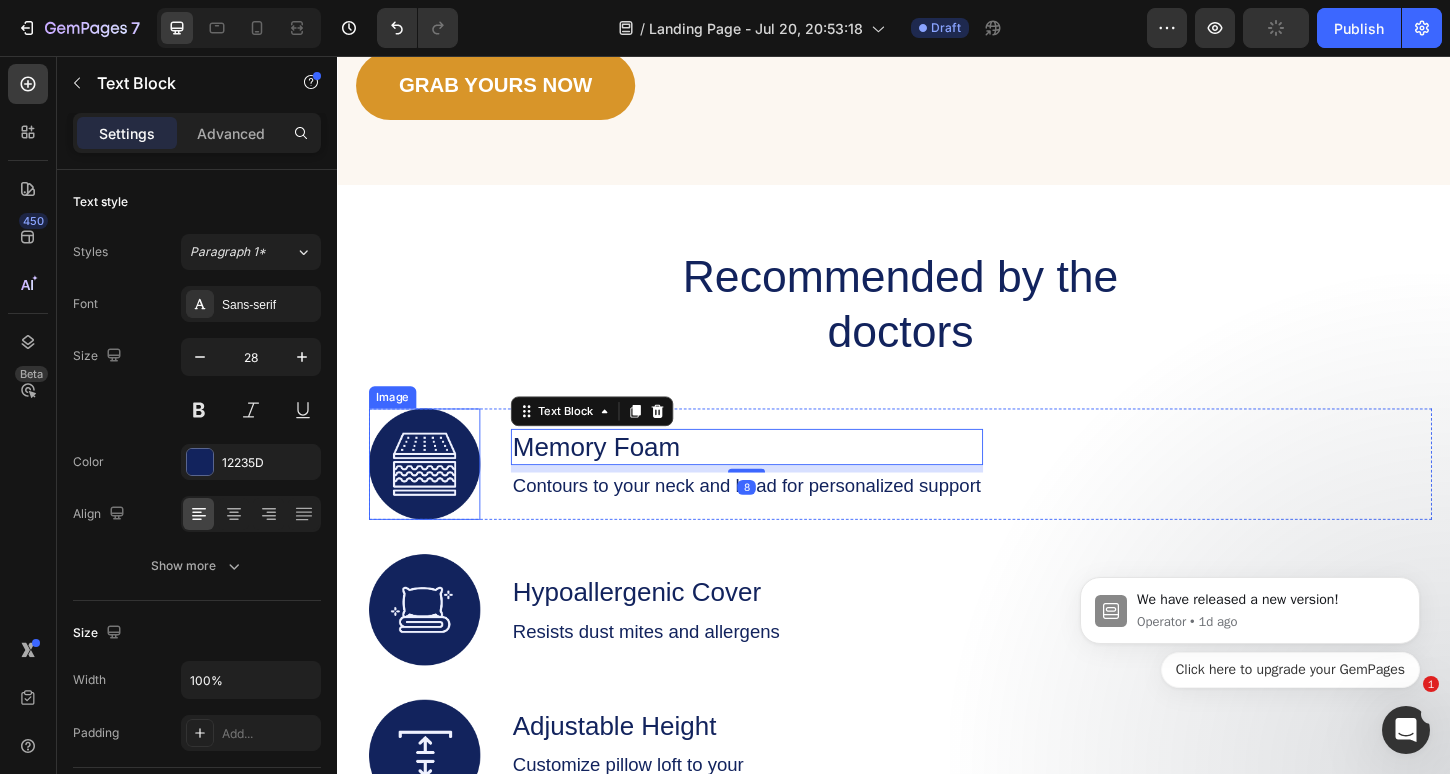 click at bounding box center (431, 496) 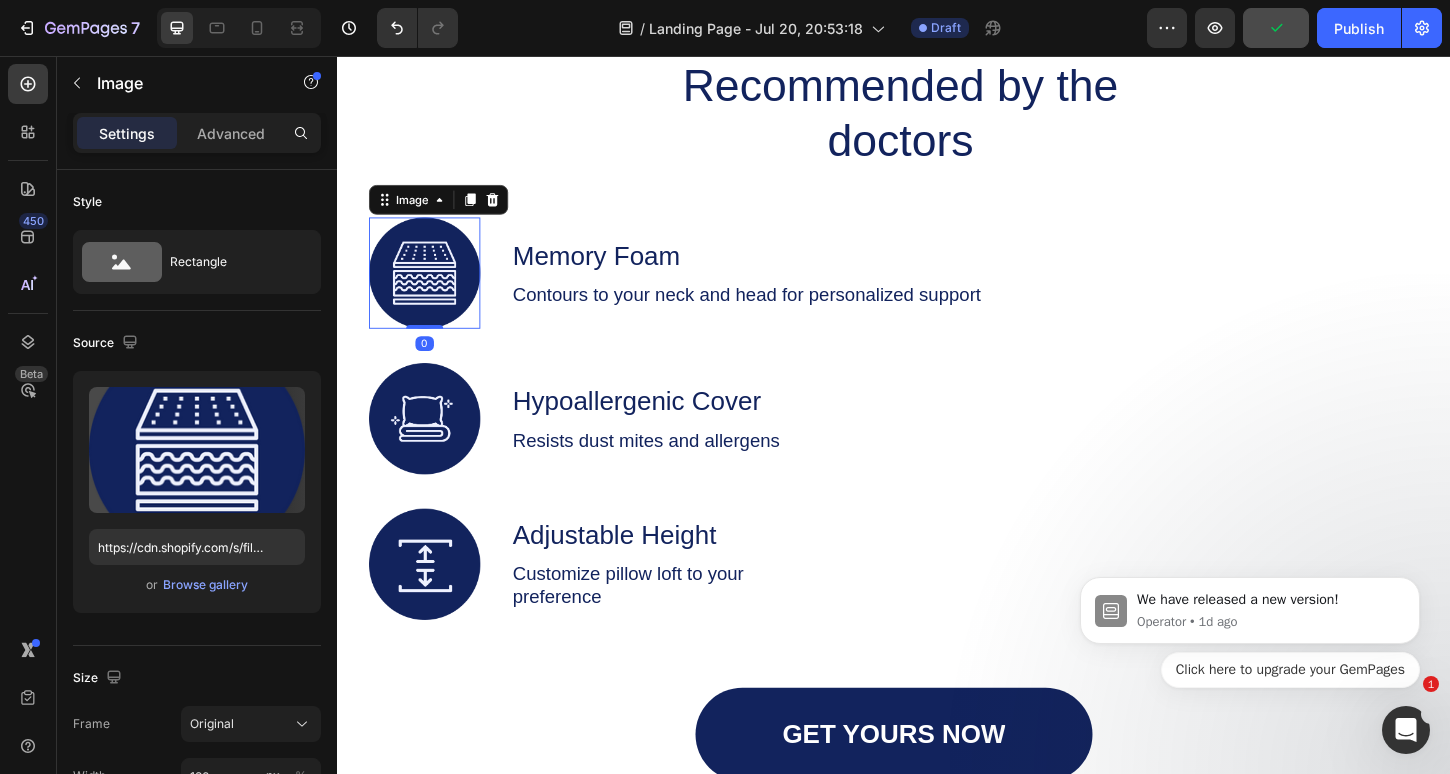 scroll, scrollTop: 2569, scrollLeft: 0, axis: vertical 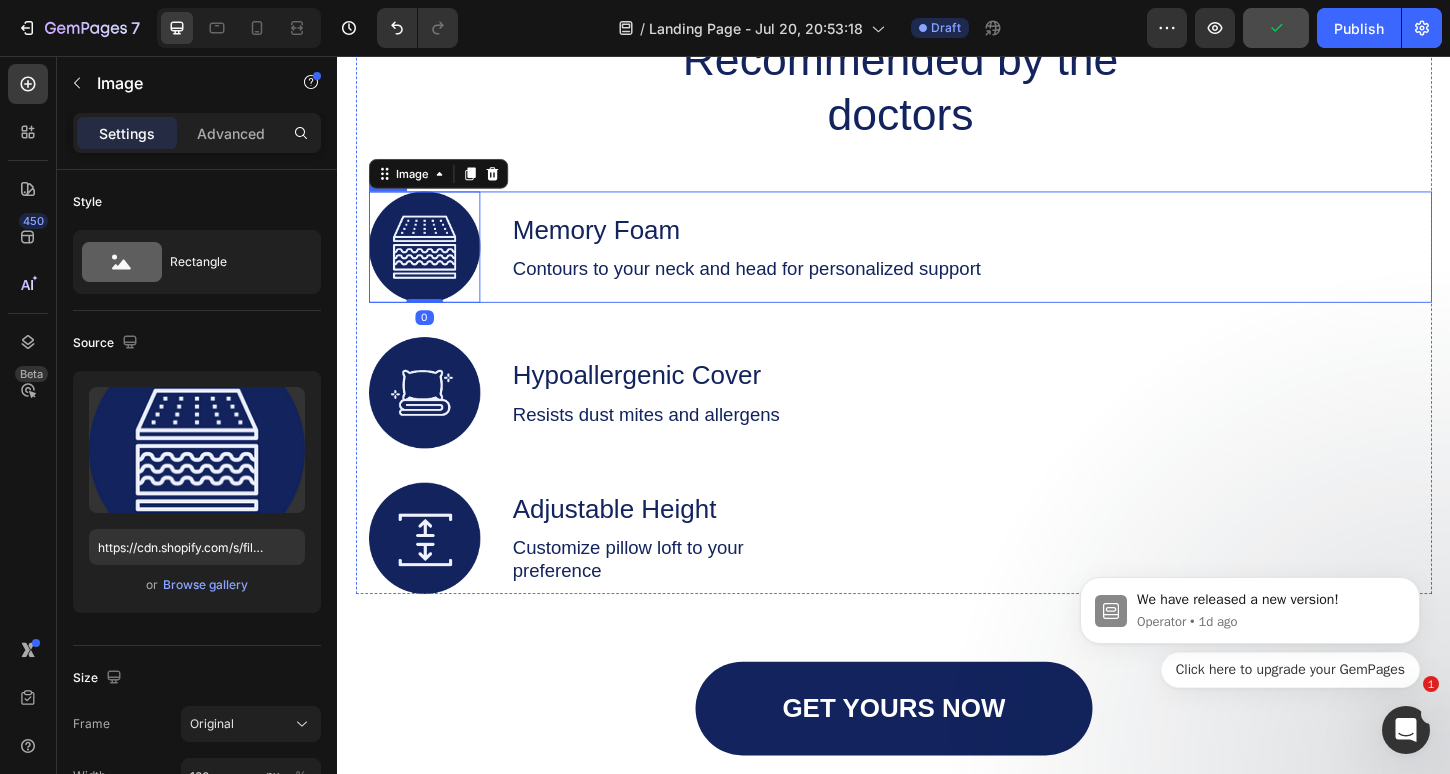 click on "Contours to your neck and head for personalized support" at bounding box center (778, 285) 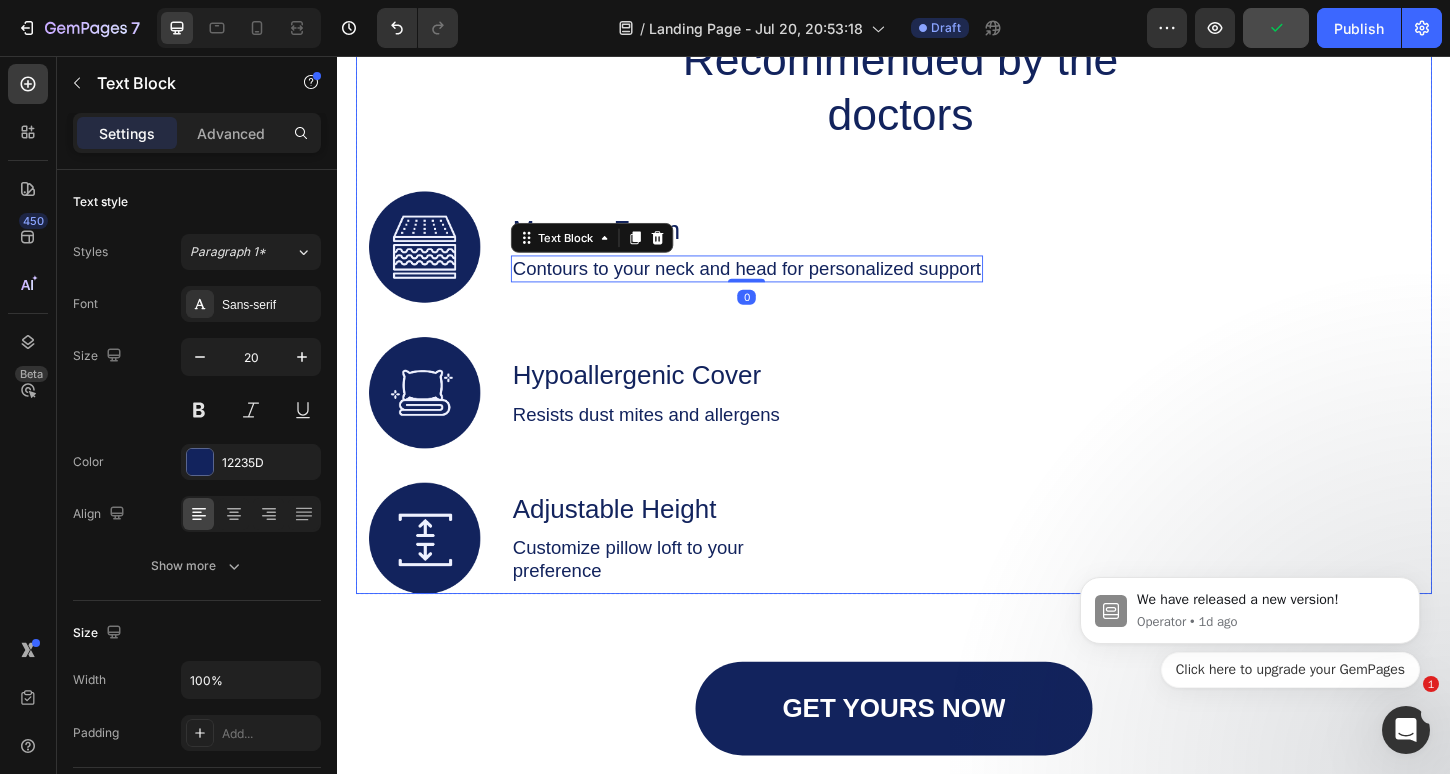 click on "Recommended by the doctors Heading Image Memory Foam Text Block Contours to your neck and head for personalized support Text Block   0 Row Image Hypoallergenic Cover Text Block Resists dust mites and allergens Text Block Row Image Adjustable Height Text Block Customize pillow loft to your preference Text Block Row" at bounding box center [944, 332] 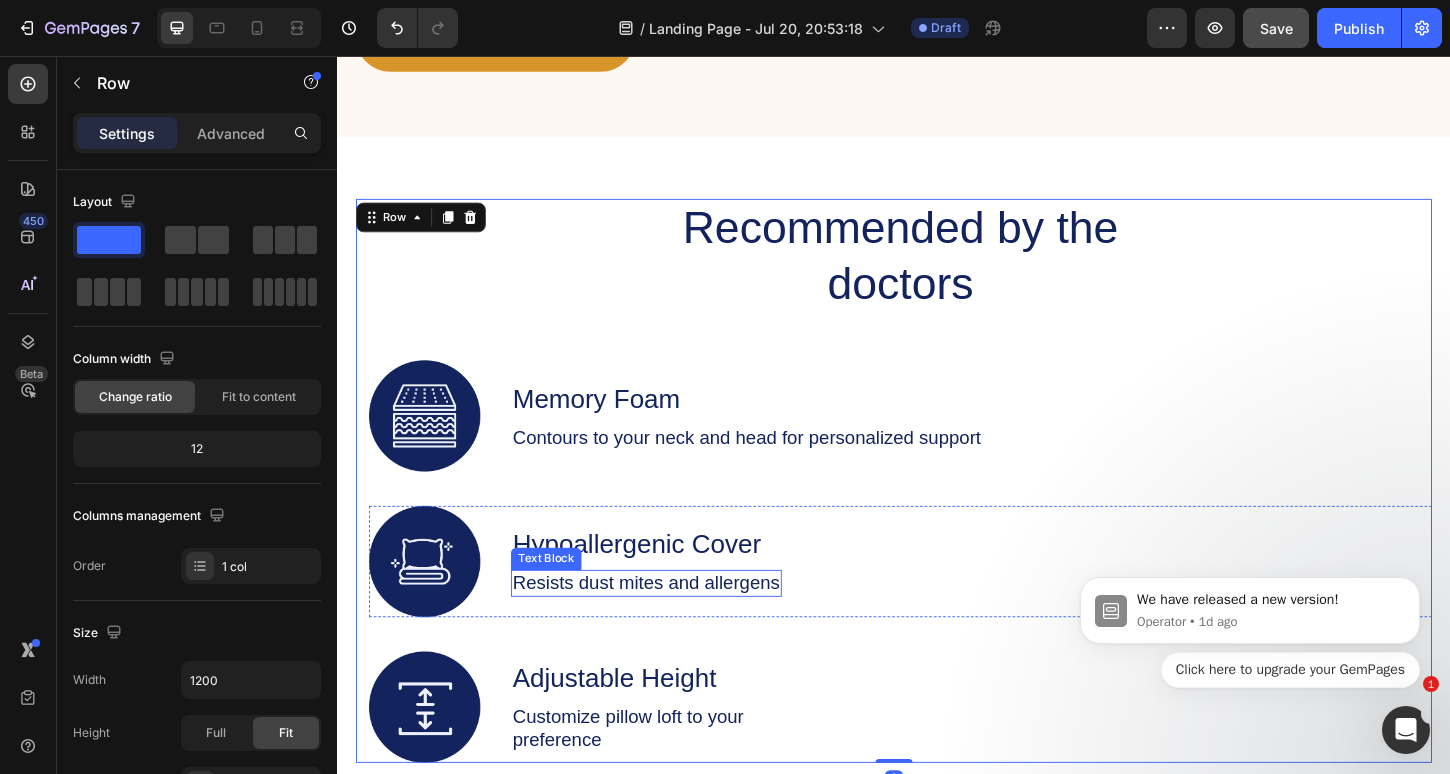 scroll, scrollTop: 2382, scrollLeft: 0, axis: vertical 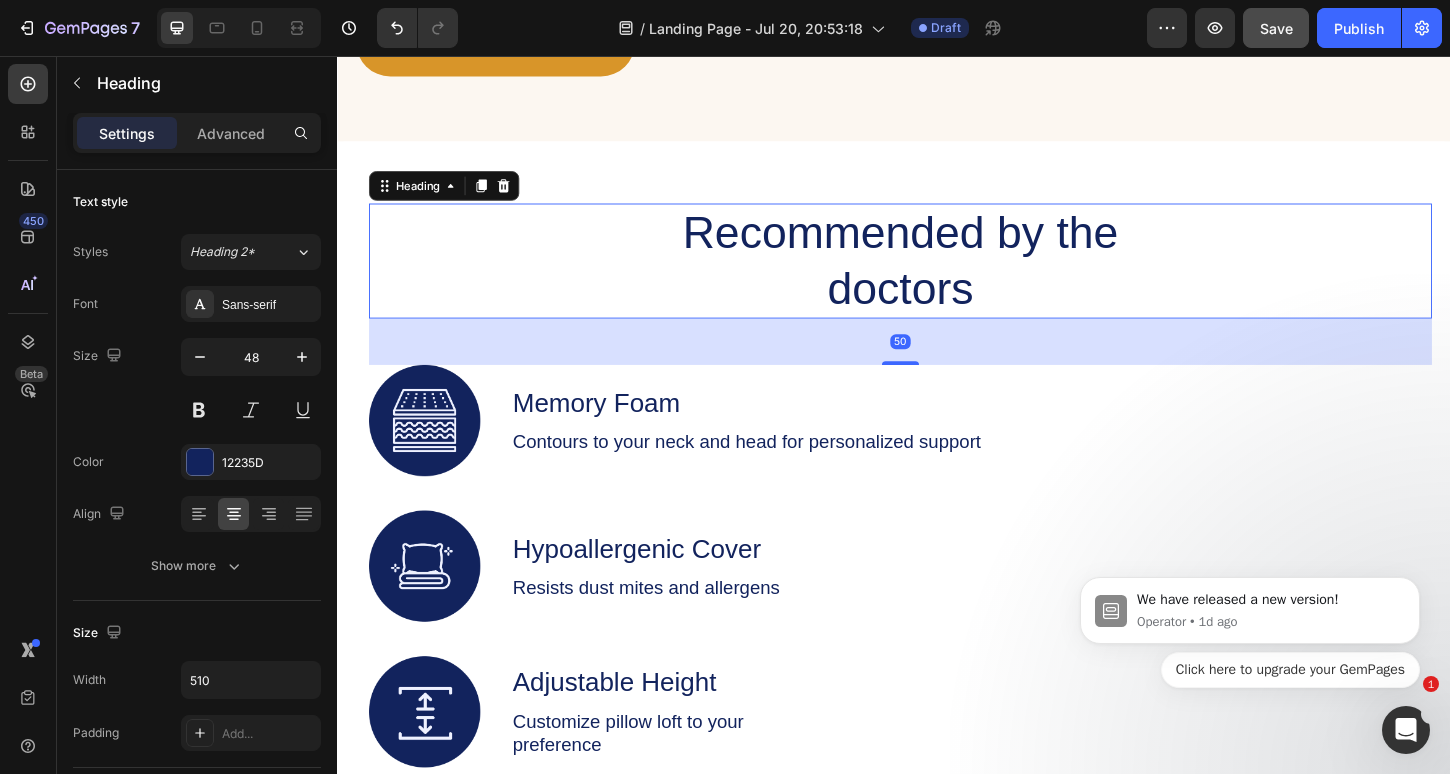 click on "Recommended by the doctors" at bounding box center [944, 277] 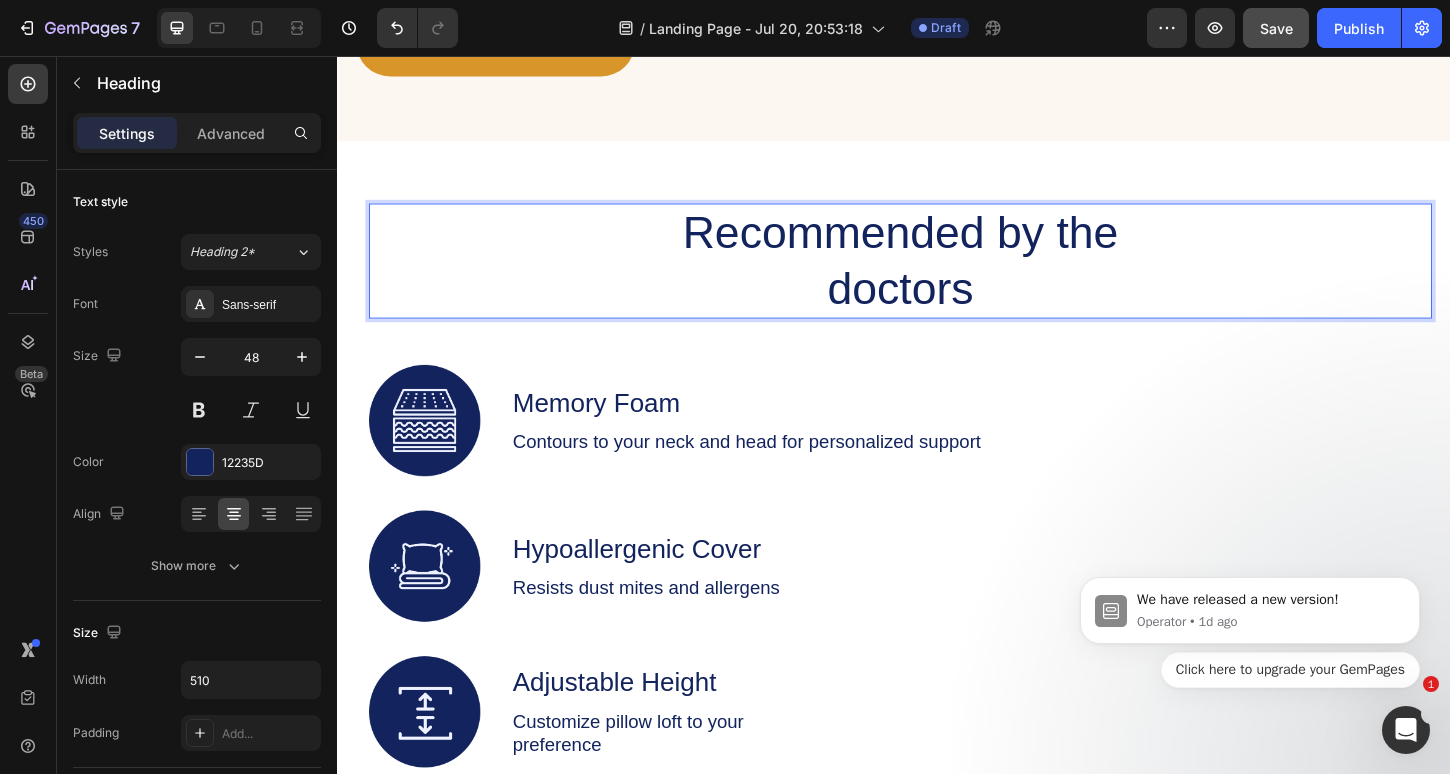 click on "Recommended by the doctors" at bounding box center (944, 277) 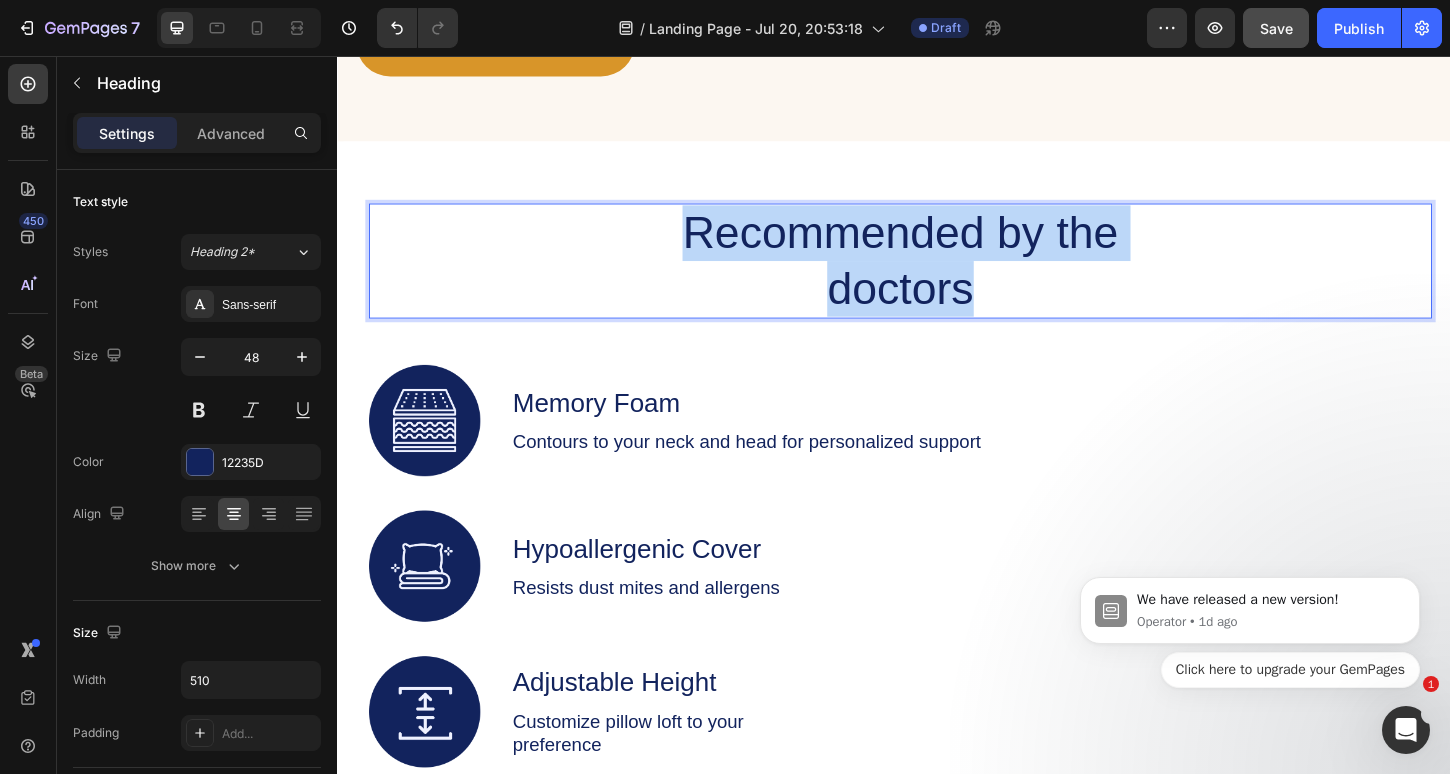 click on "Recommended by the doctors" at bounding box center [944, 277] 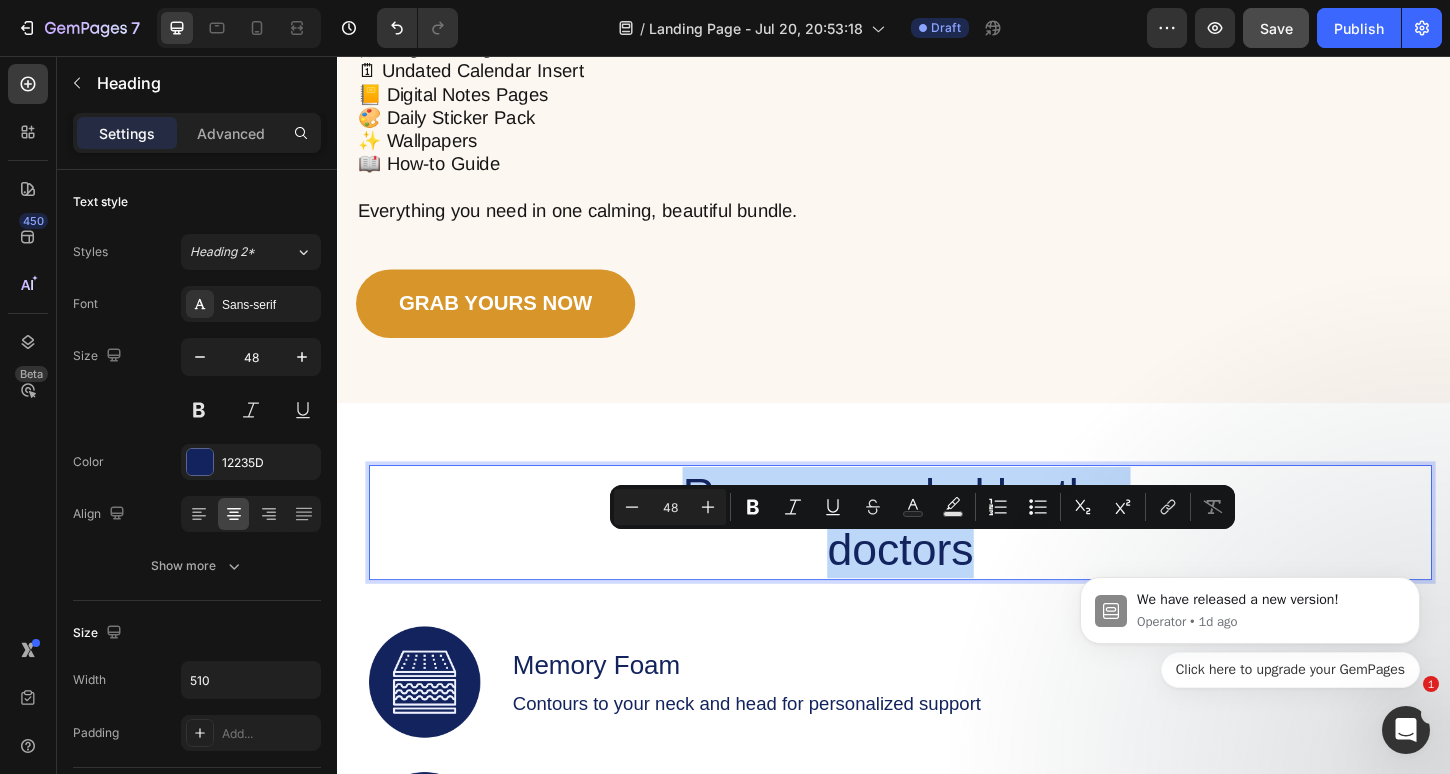 type on "16" 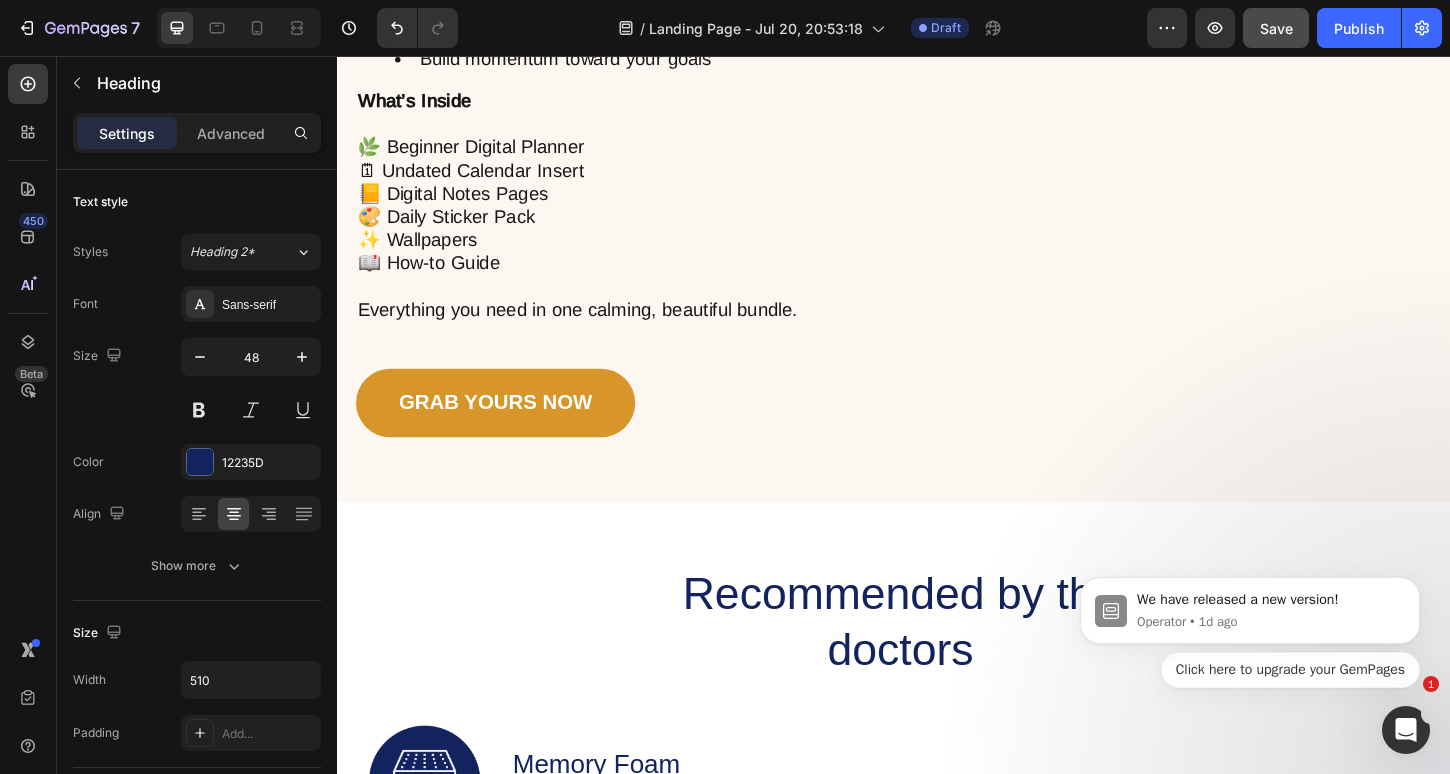 scroll, scrollTop: 1953, scrollLeft: 0, axis: vertical 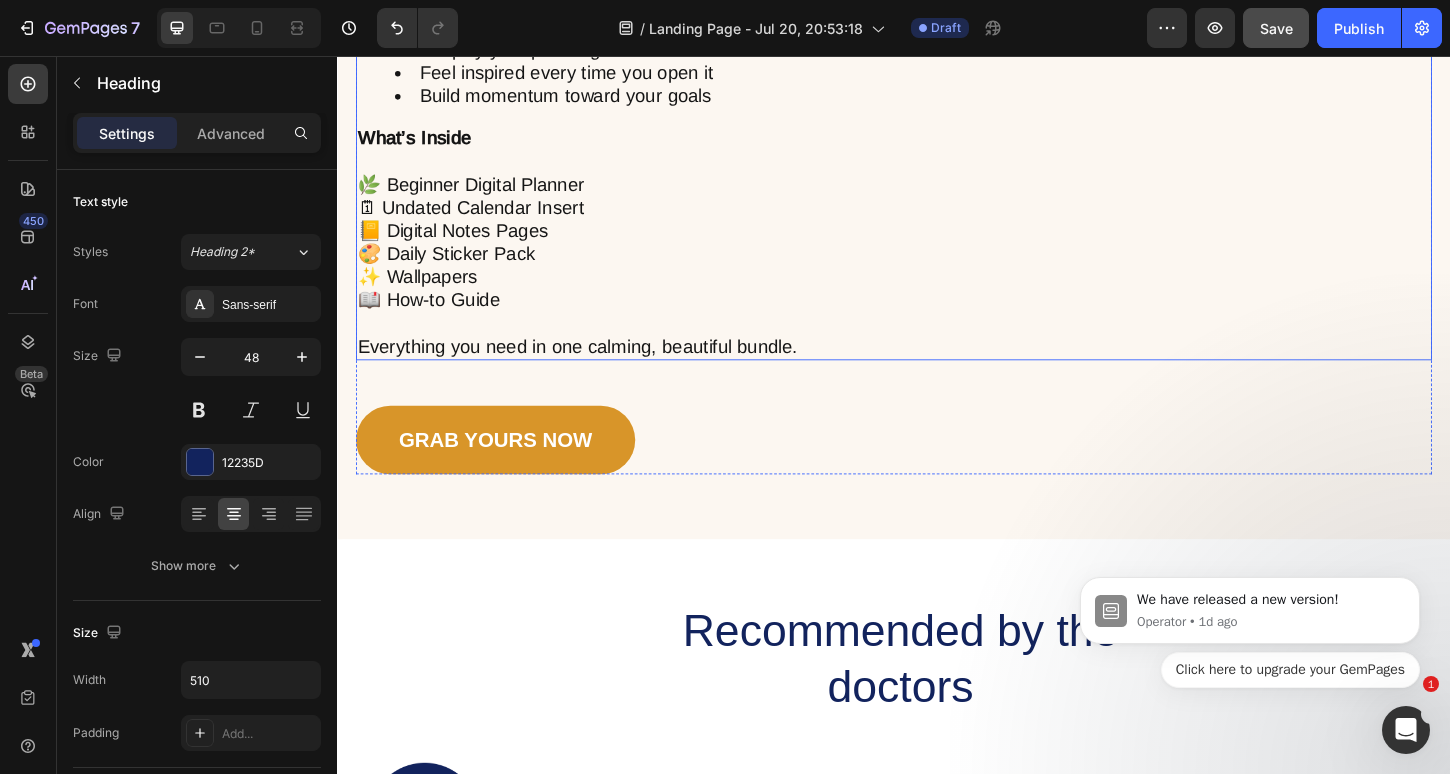 click on "Image A calming, thoughtfully designed digital bundle to help you plan, dream, and create—without overwhelm.   Does this sound familiar? You want to stay organized but hate cluttered planners. You’ve tried boring templates that don’t feel like  you . You feel scattered and unsure where to start. I created this for you.   Introducing the Planner Starter Kit   The  Planner Starter Kit  is designed to help you: Simplify your planning routine Feel inspired every time you open it Build momentum toward your goals What’s Inside   🌿 Beginner Digital Planner 🗓 Undated Calendar Insert 📒 Digital Notes Pages 🎨 Daily Sticker Pack ✨ Wallpapers 📖 How-to Guide   Everything you need in one calming, beautiful bundle. Text Block Grab YOURS NOW Button" at bounding box center [937, -495] 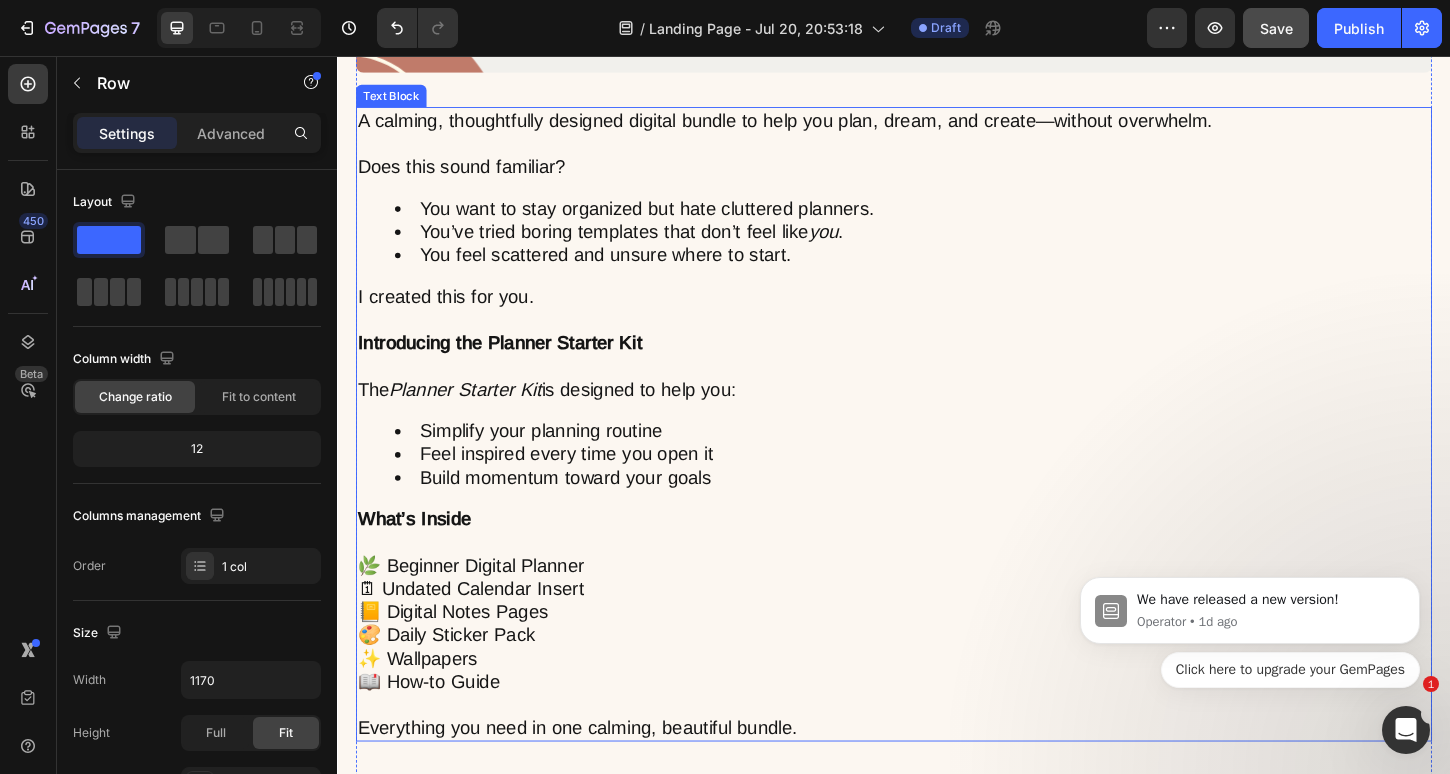 scroll, scrollTop: 1553, scrollLeft: 0, axis: vertical 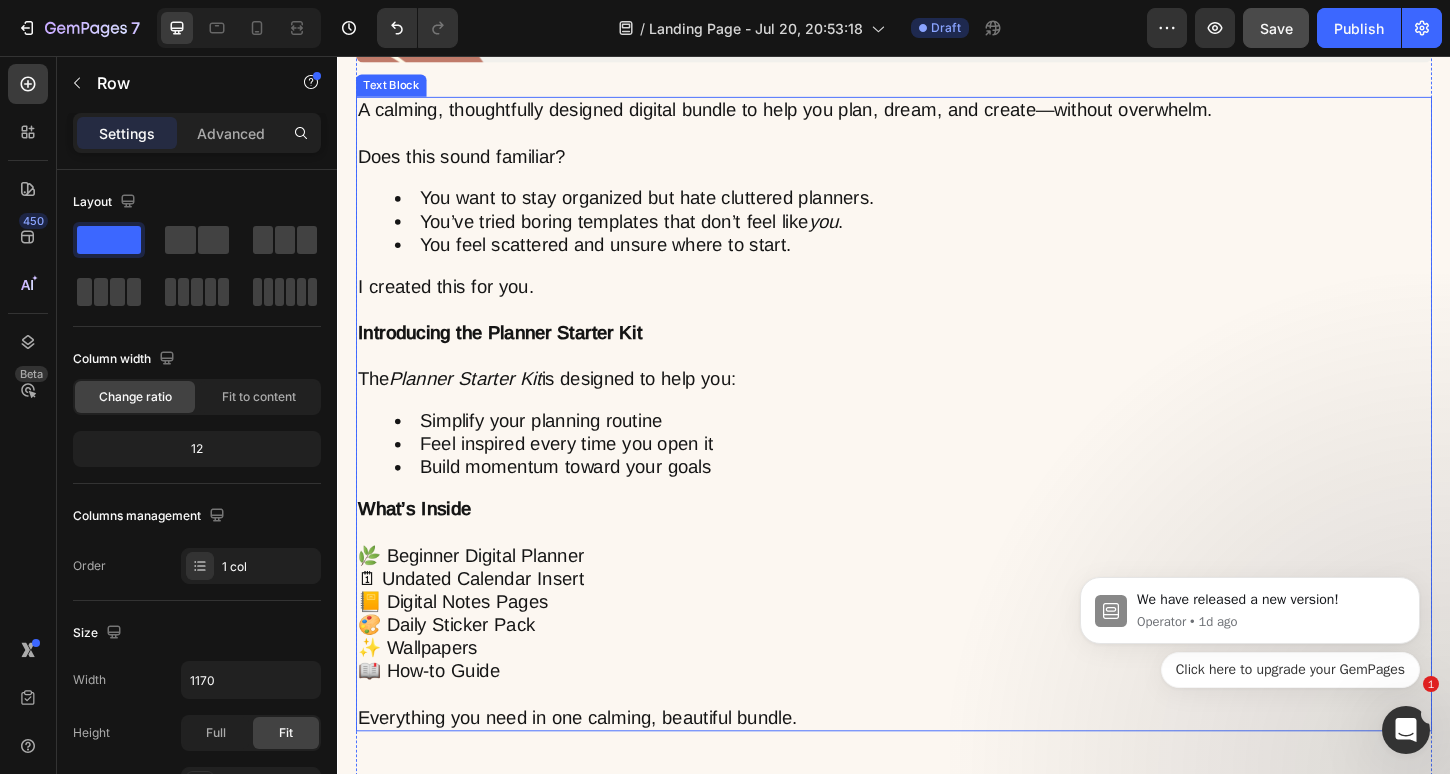 click on "Introducing the Planner Starter Kit" at bounding box center [512, 354] 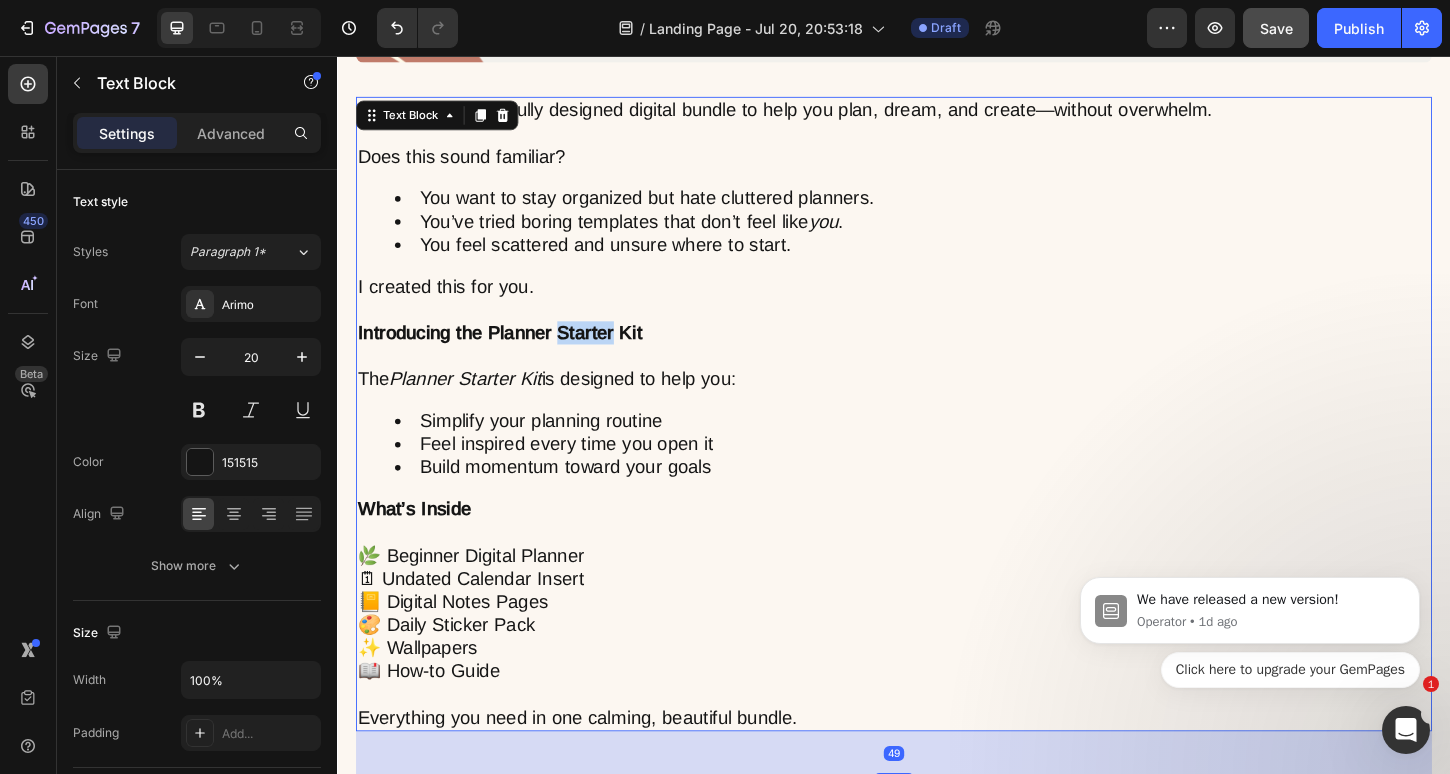 click on "Introducing the Planner Starter Kit" at bounding box center (512, 354) 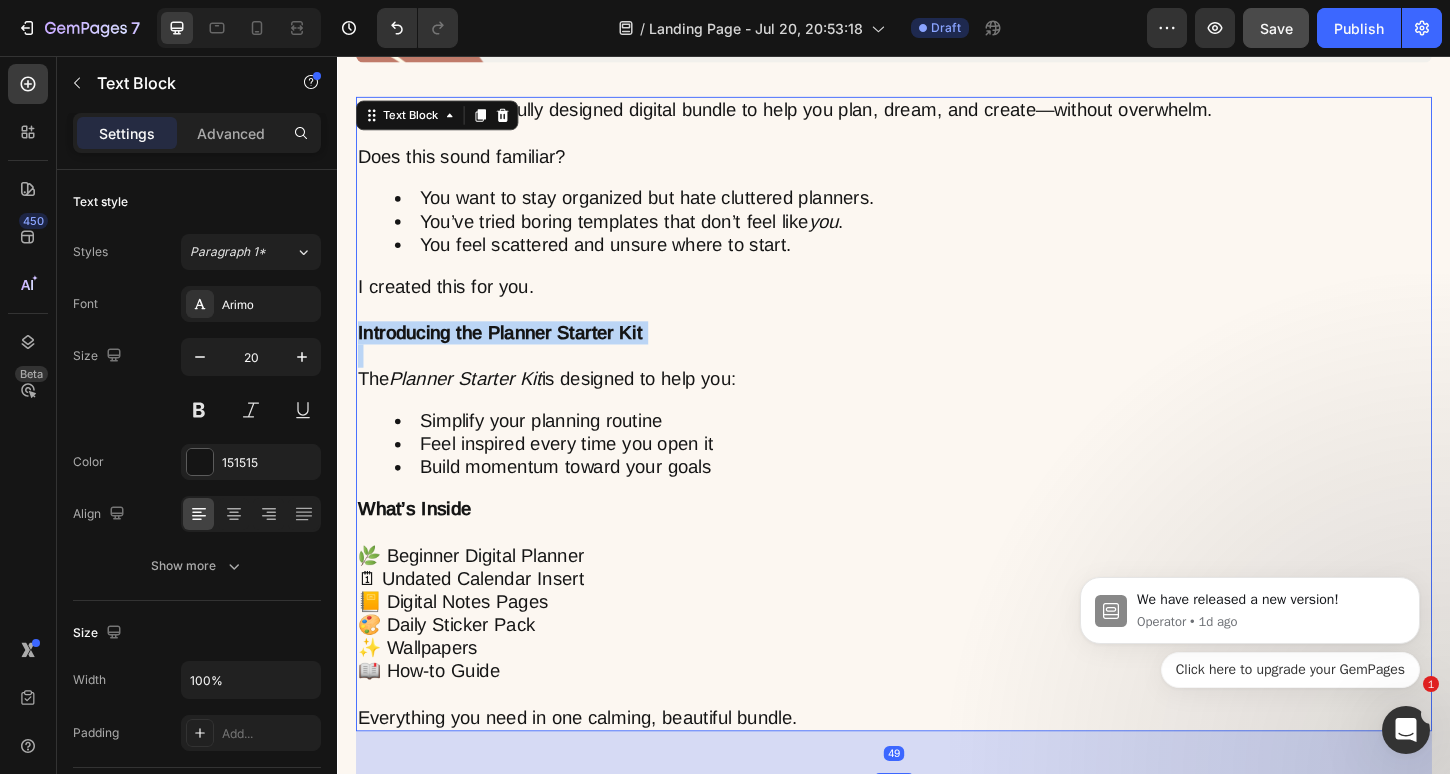 click on "Introducing the Planner Starter Kit" at bounding box center [512, 354] 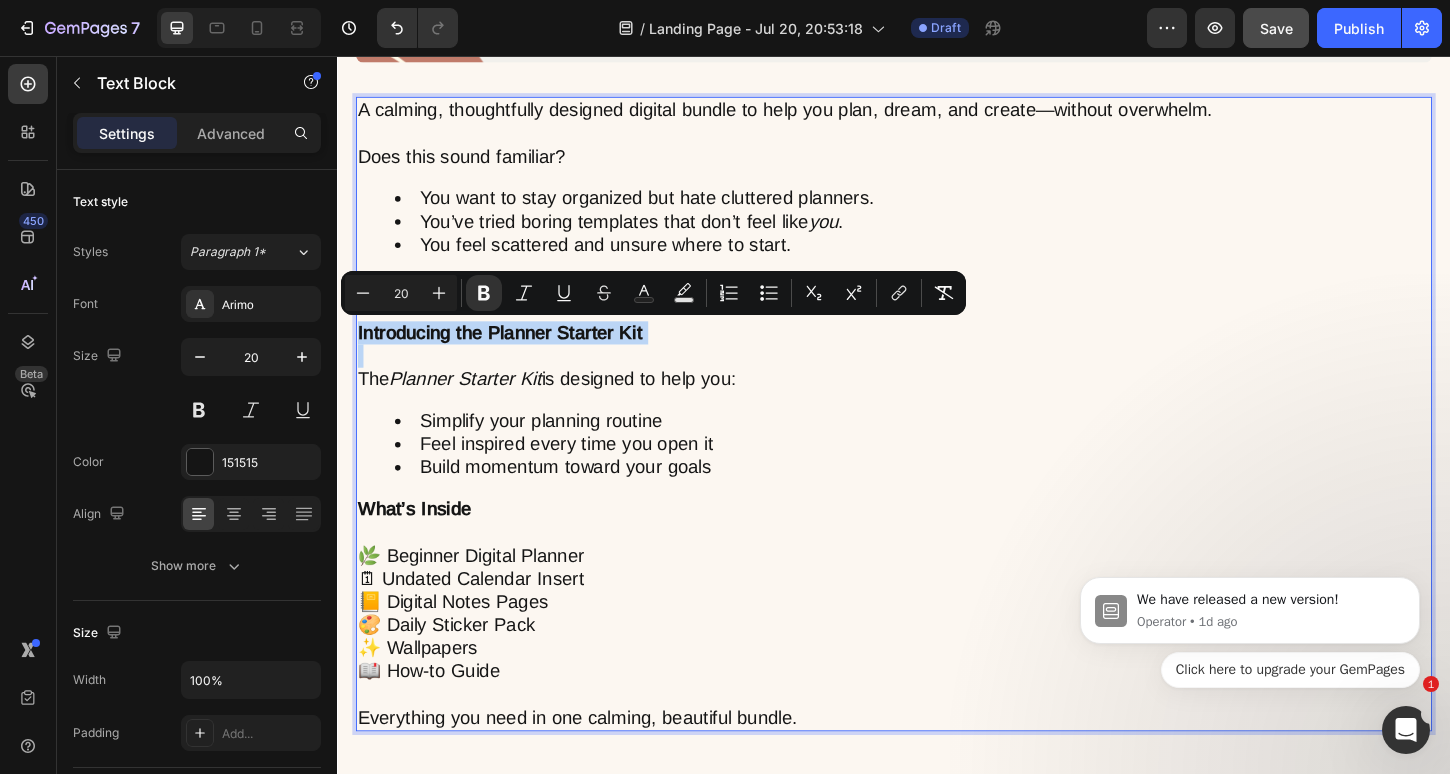 copy on "Introducing the Planner Starter Kit" 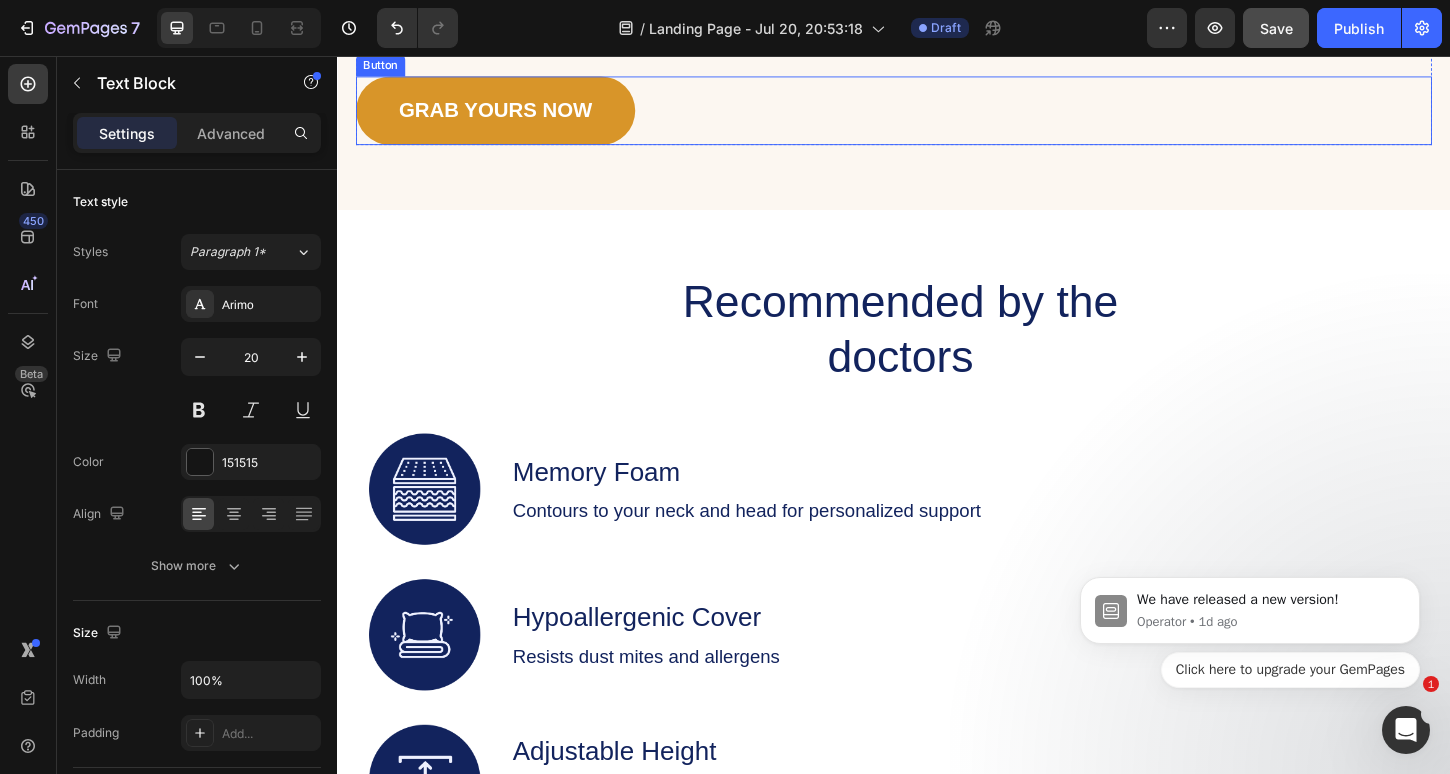 type on "16" 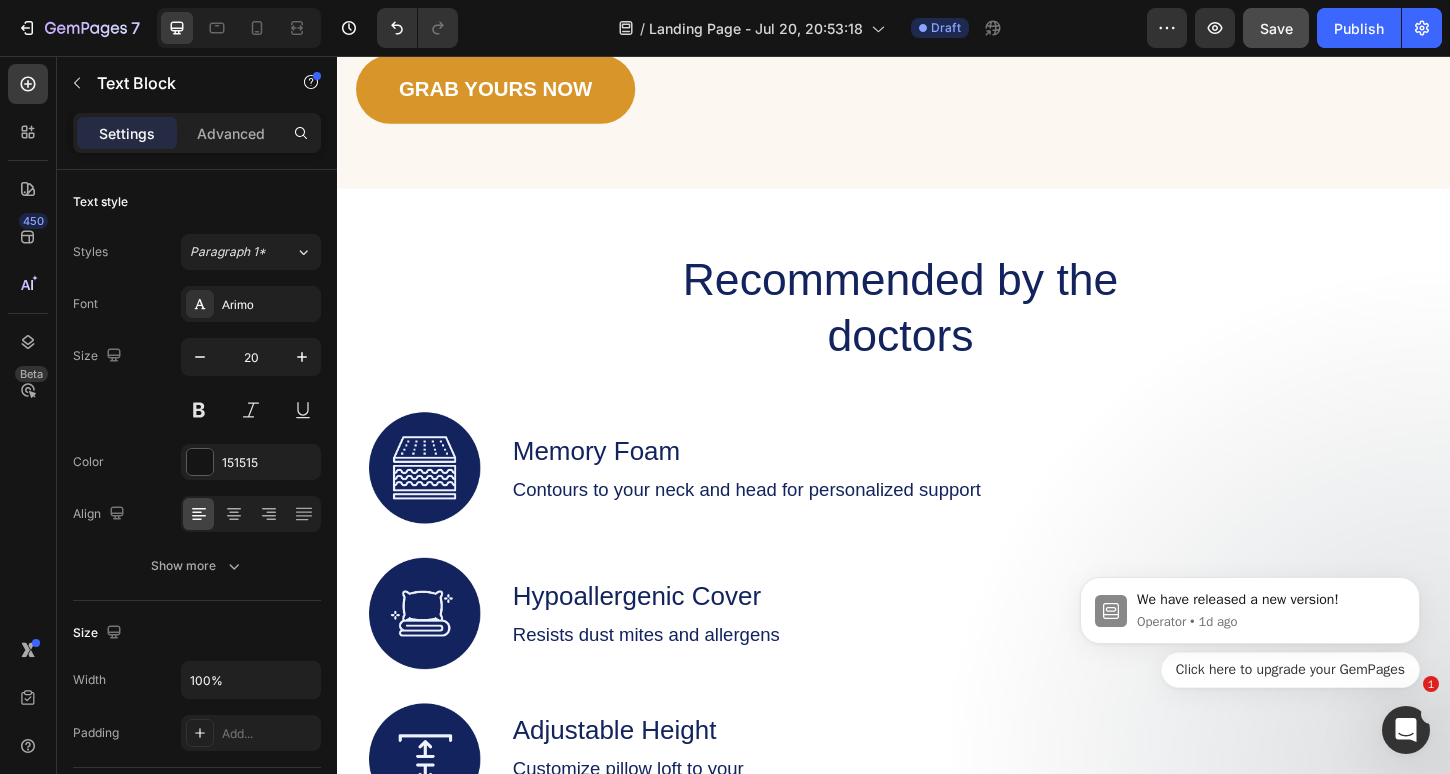 scroll, scrollTop: 2336, scrollLeft: 0, axis: vertical 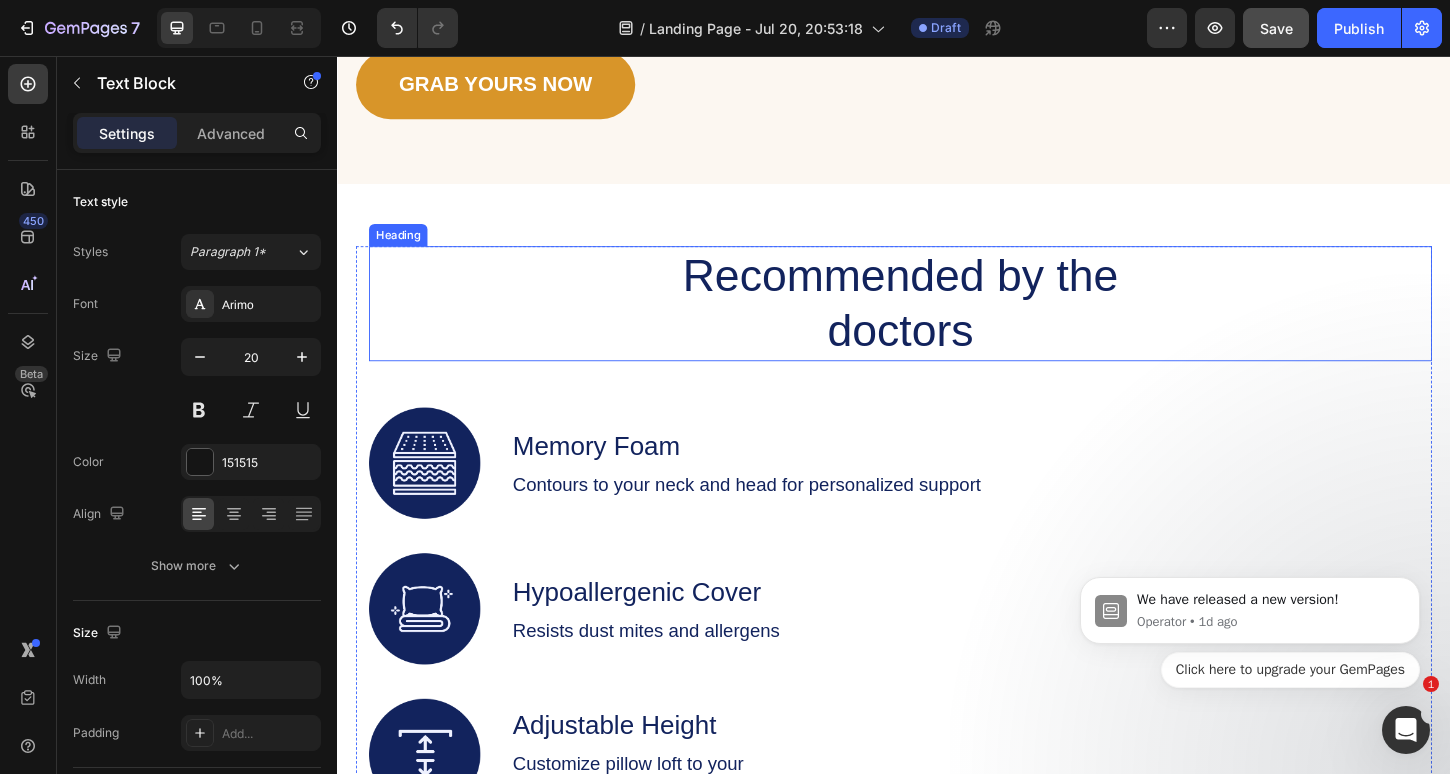 click on "Recommended by the doctors" at bounding box center (944, 323) 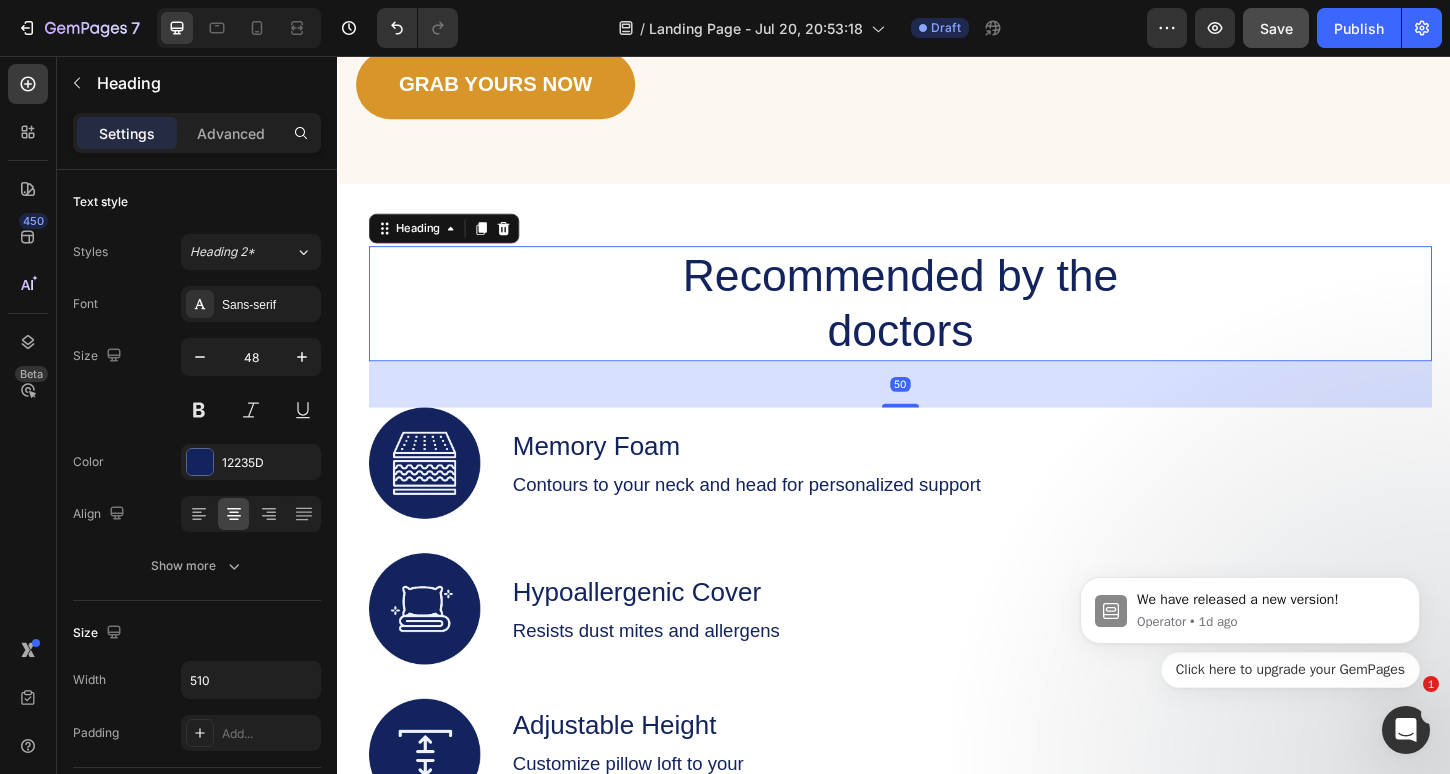 click on "Recommended by the doctors" at bounding box center [944, 323] 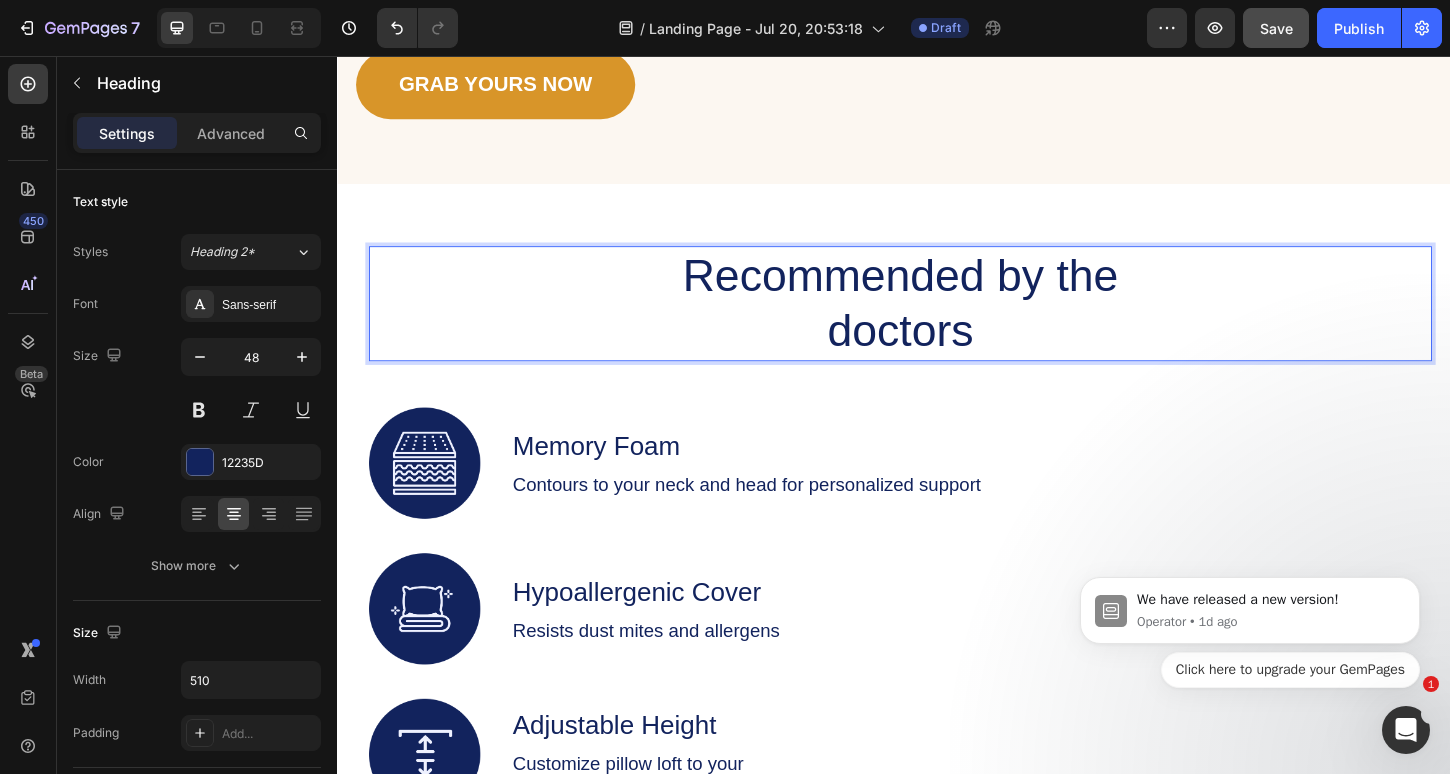click on "Recommended by the doctors" at bounding box center (944, 323) 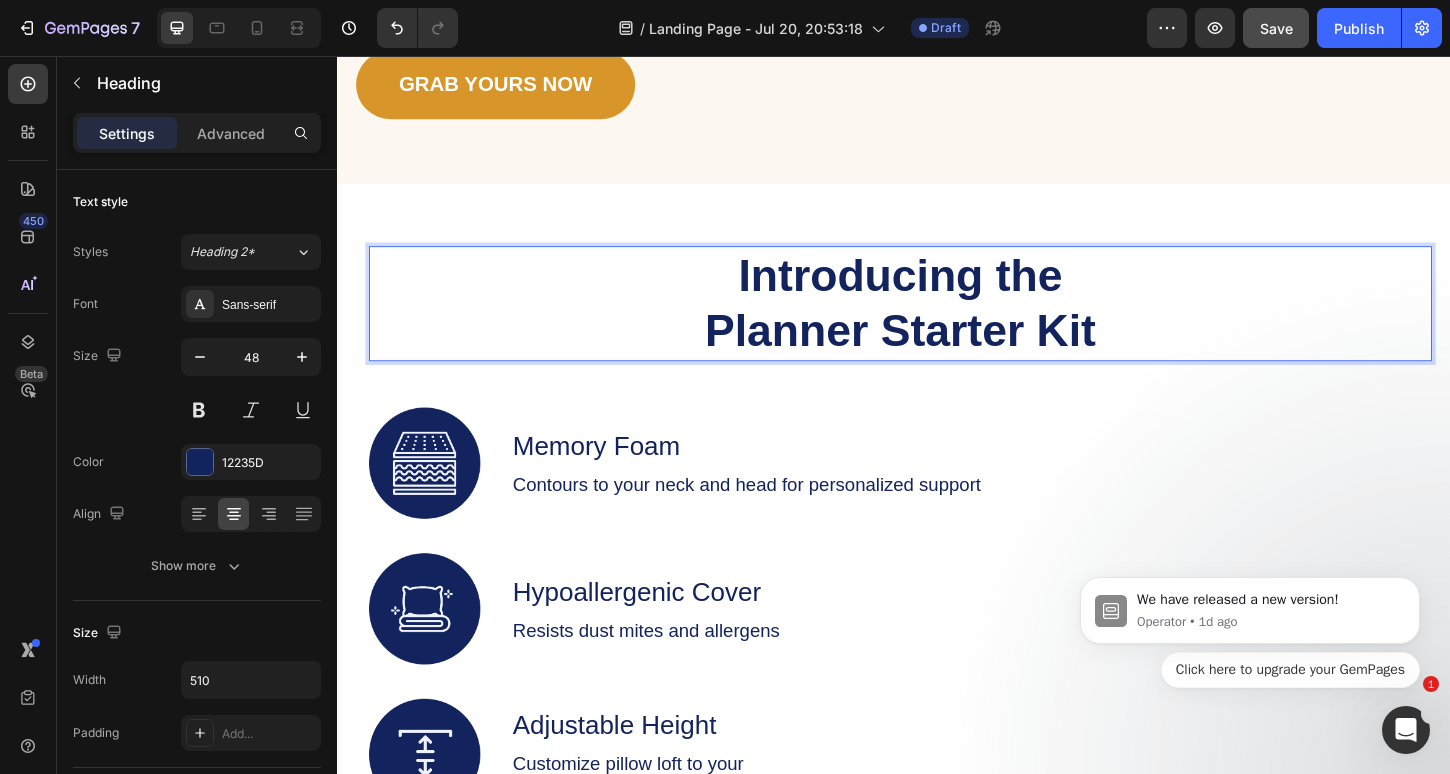 click on "Introducing the Planner Starter Kit" at bounding box center (944, 323) 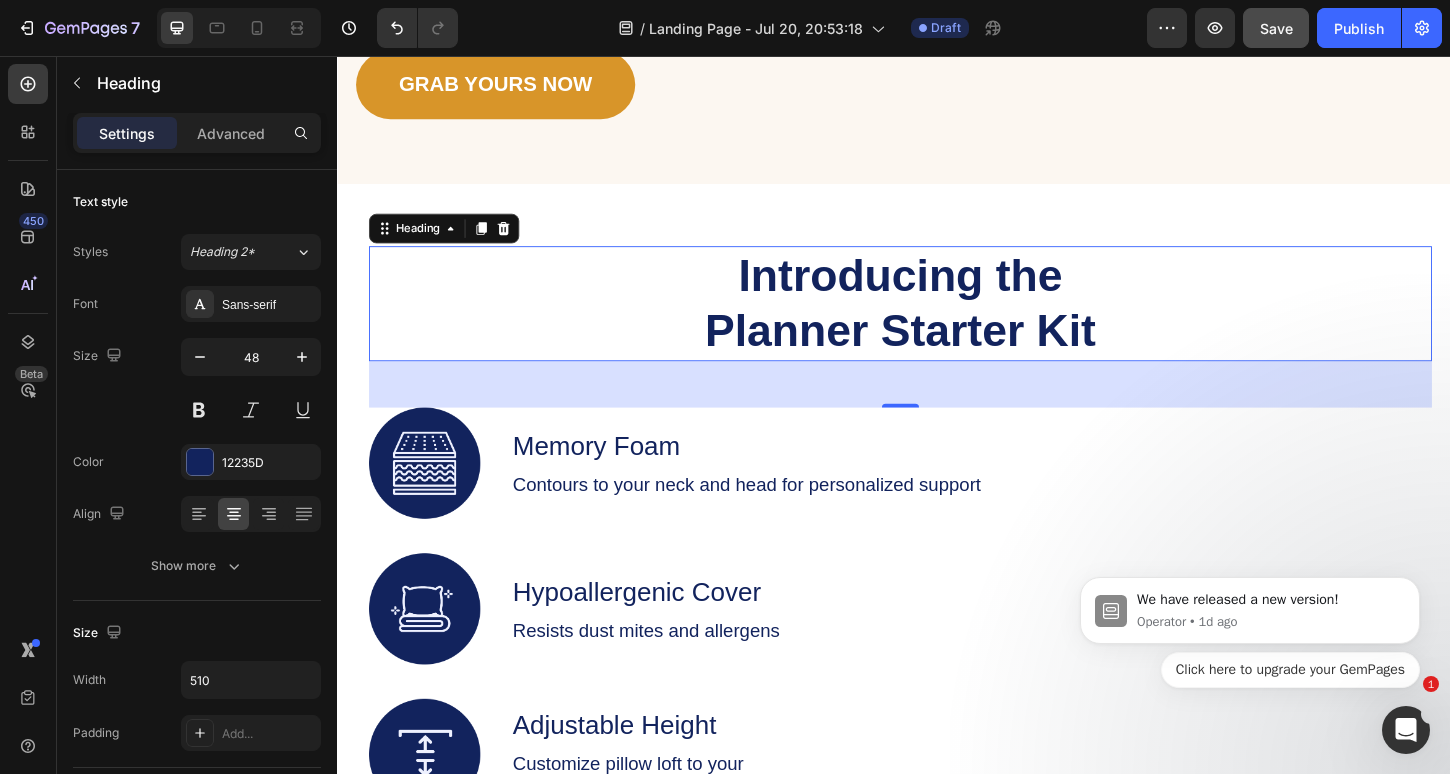 click on "Introducing the Planner Starter Kit" at bounding box center (943, 322) 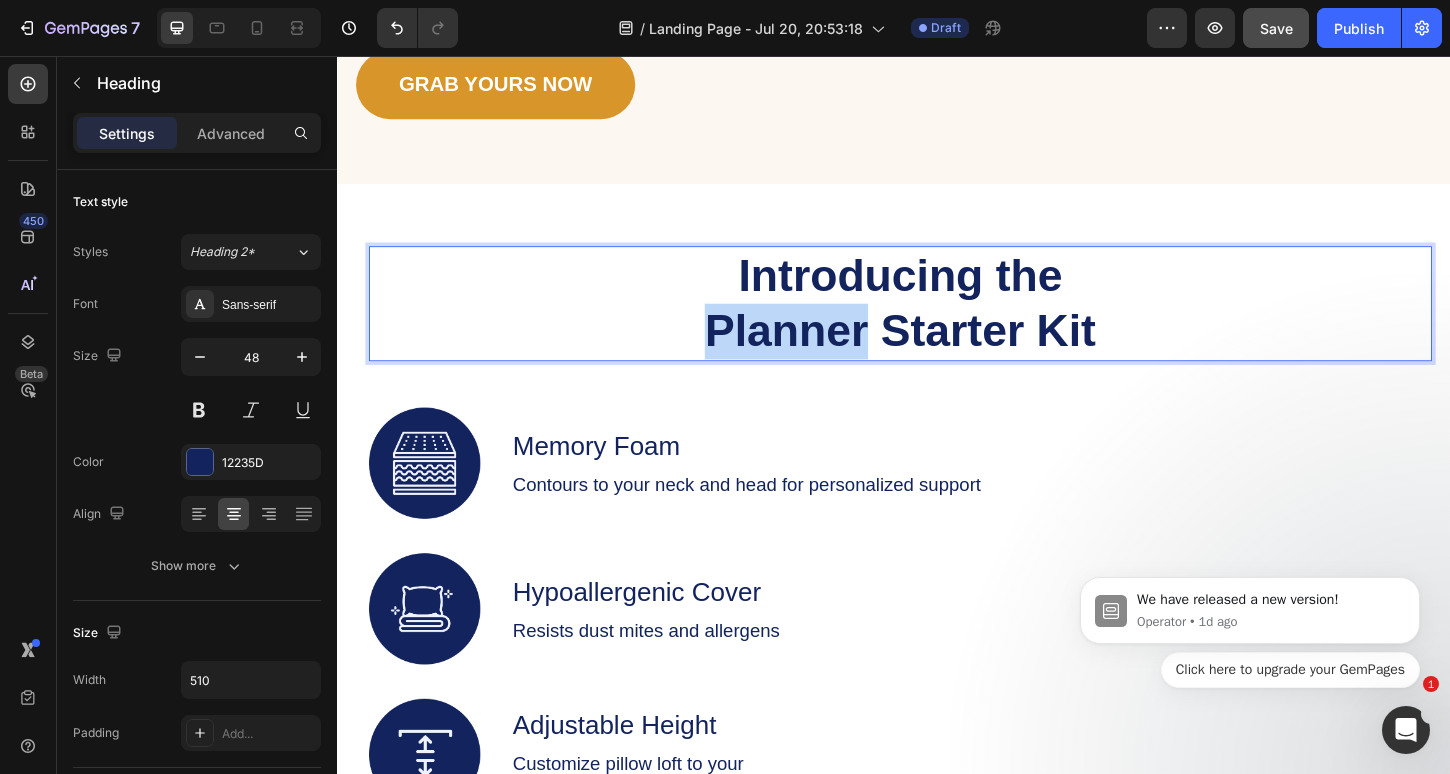click on "Introducing the Planner Starter Kit" at bounding box center (943, 322) 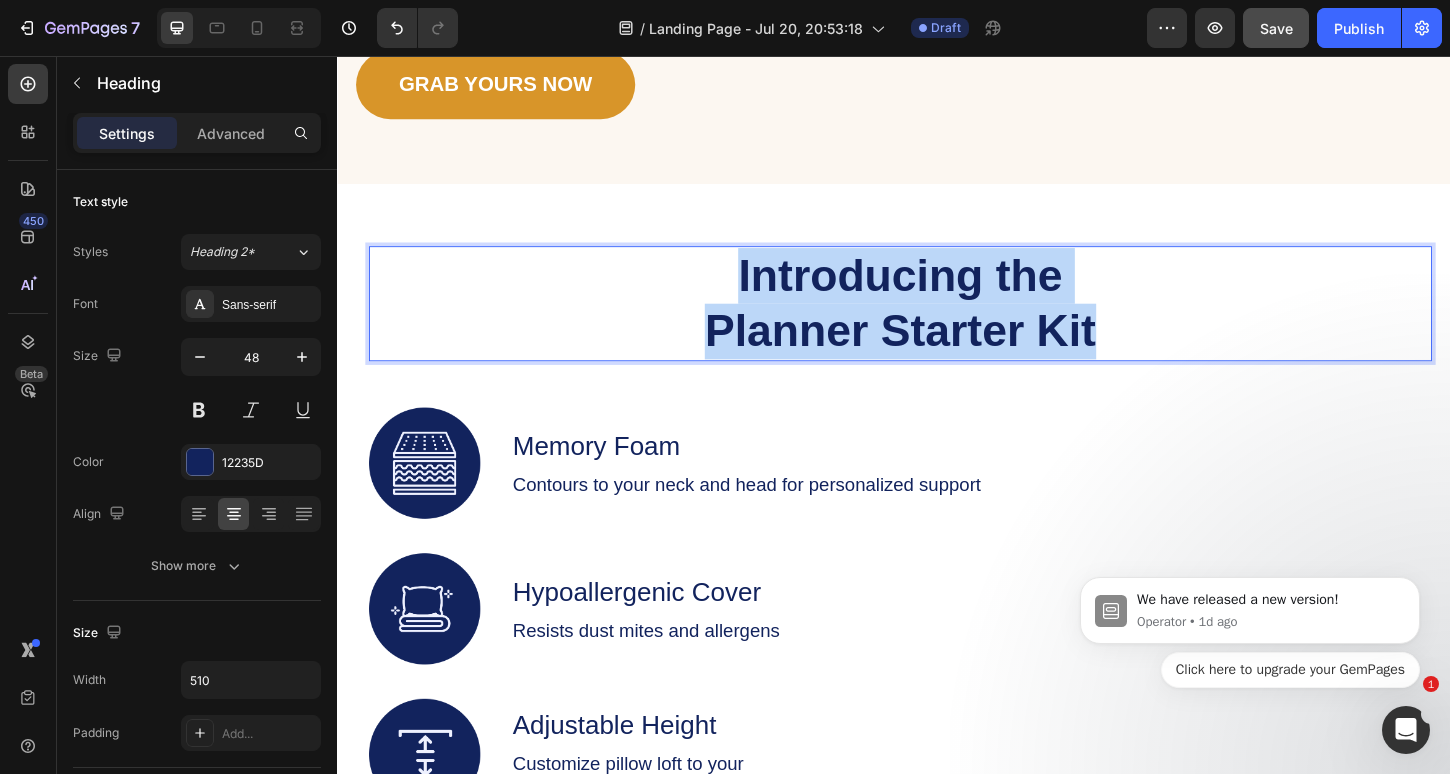 click on "Introducing the Planner Starter Kit" at bounding box center (943, 322) 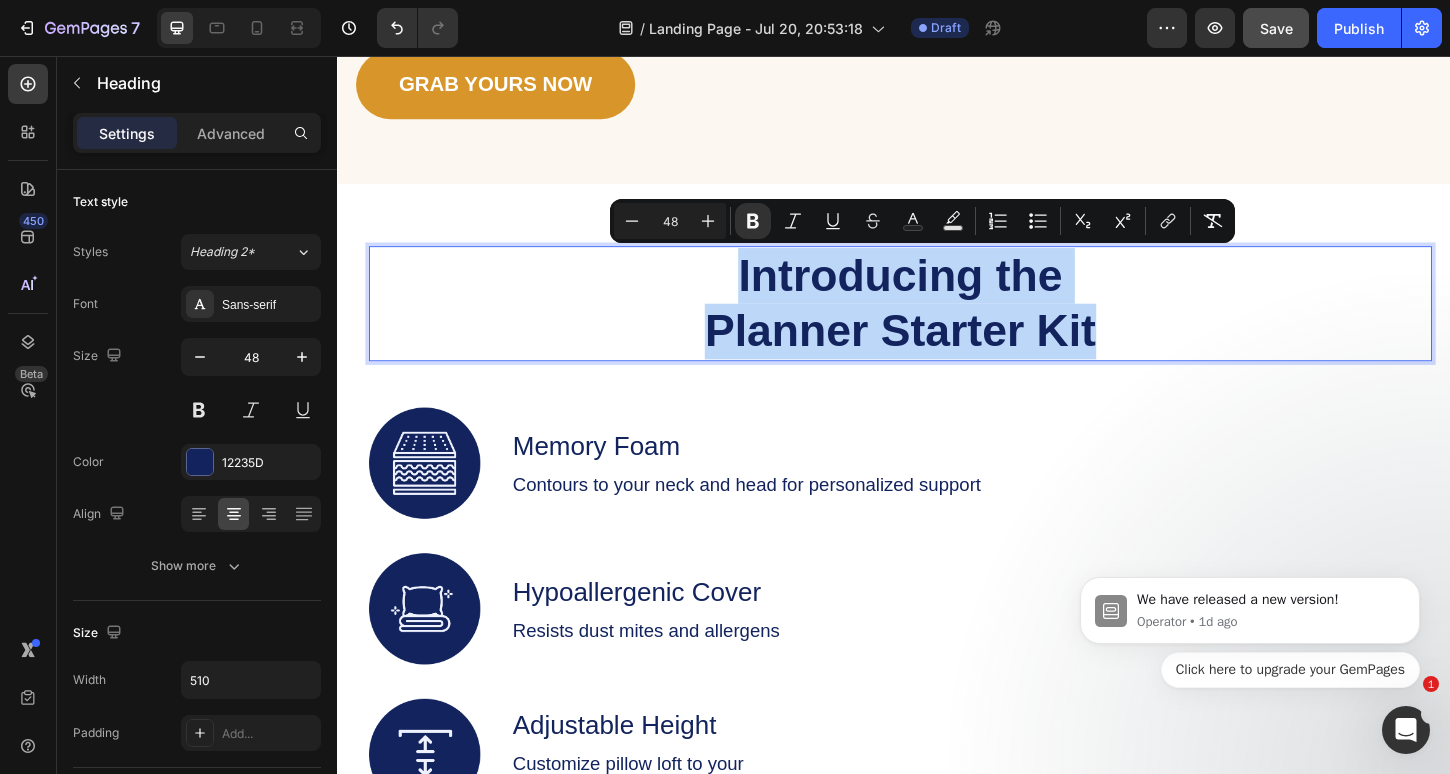click on "Introducing the Planner Starter Kit" at bounding box center [943, 322] 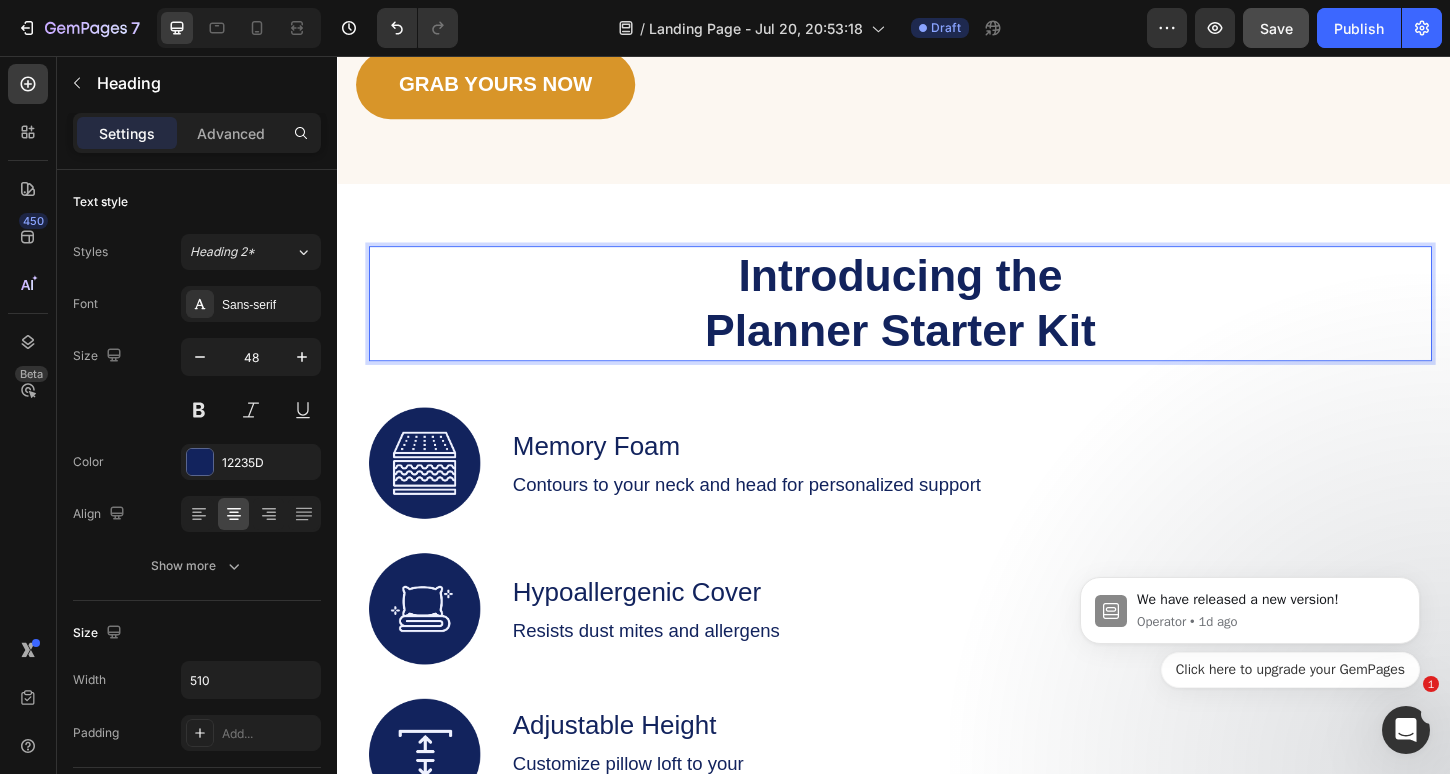 click on "Introducing the Planner Starter Kit" at bounding box center [944, 323] 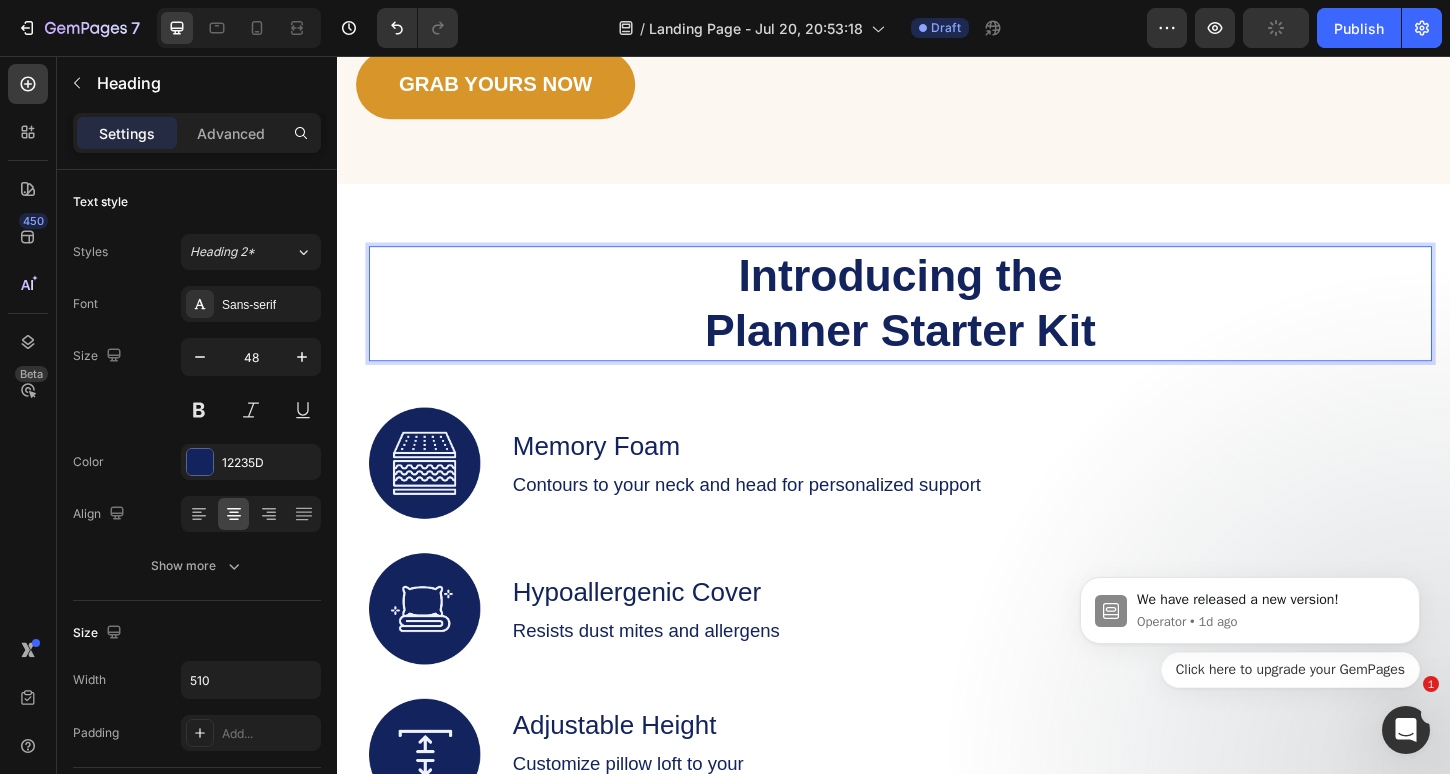 click on "Introducing the Planner Starter Kit" at bounding box center (944, 323) 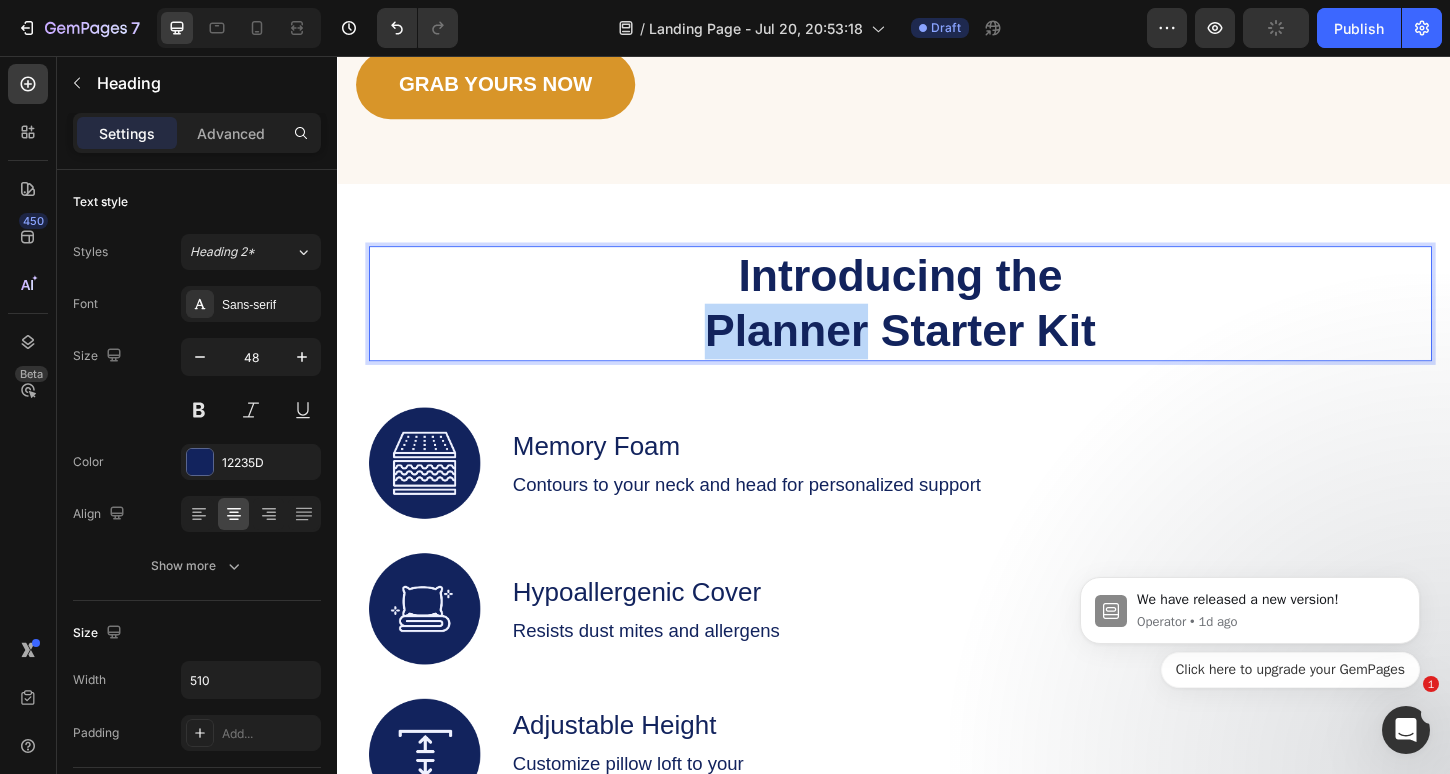 click on "Introducing the Planner Starter Kit" at bounding box center (944, 323) 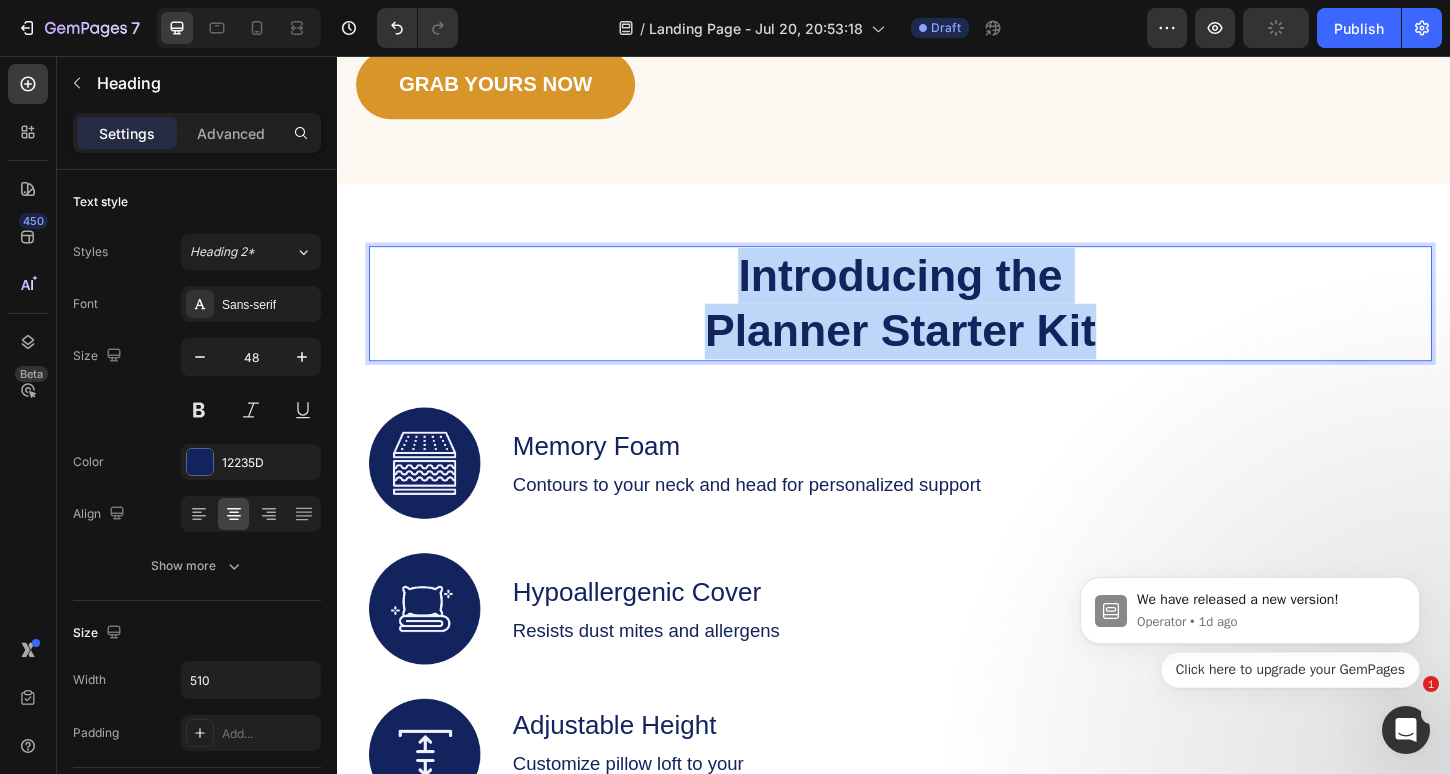 click on "Introducing the Planner Starter Kit" at bounding box center (944, 323) 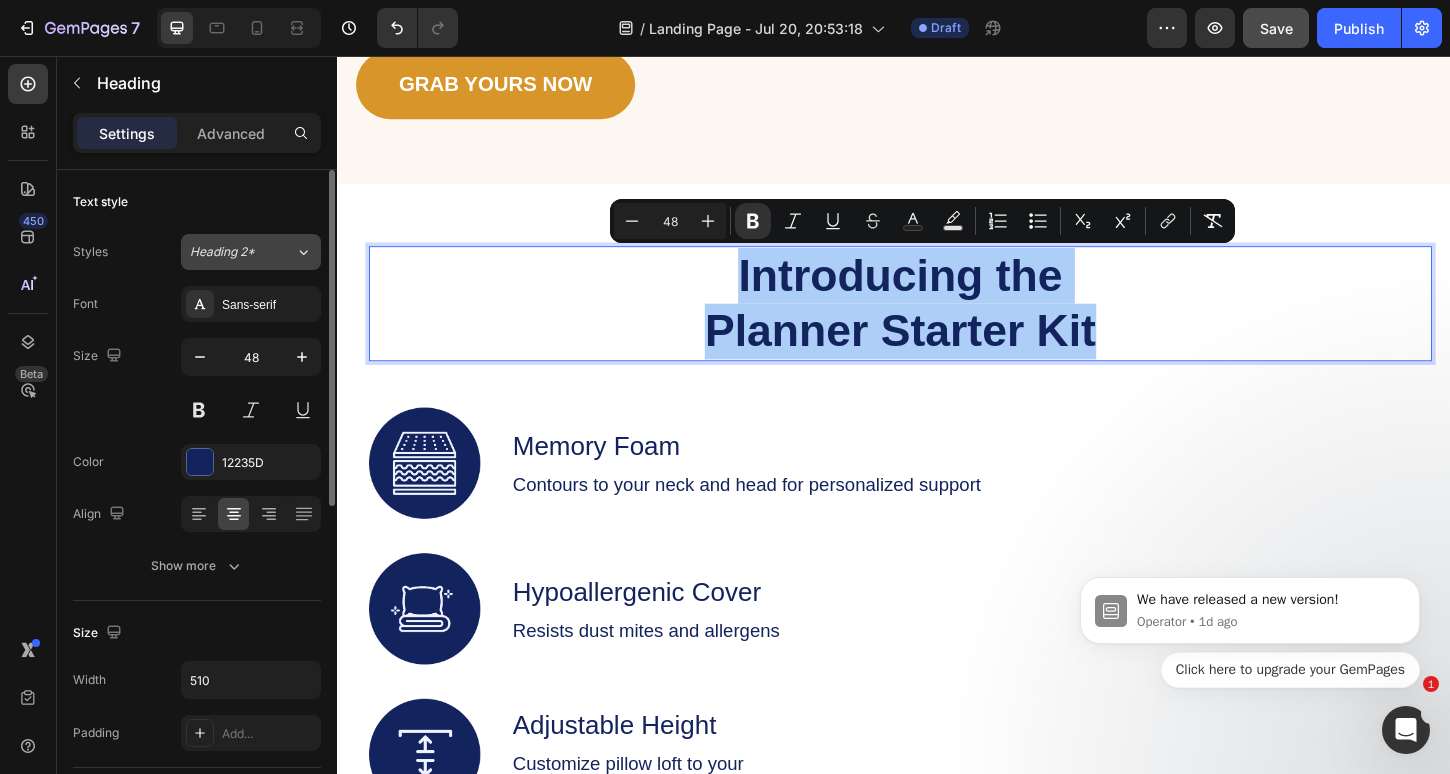 click 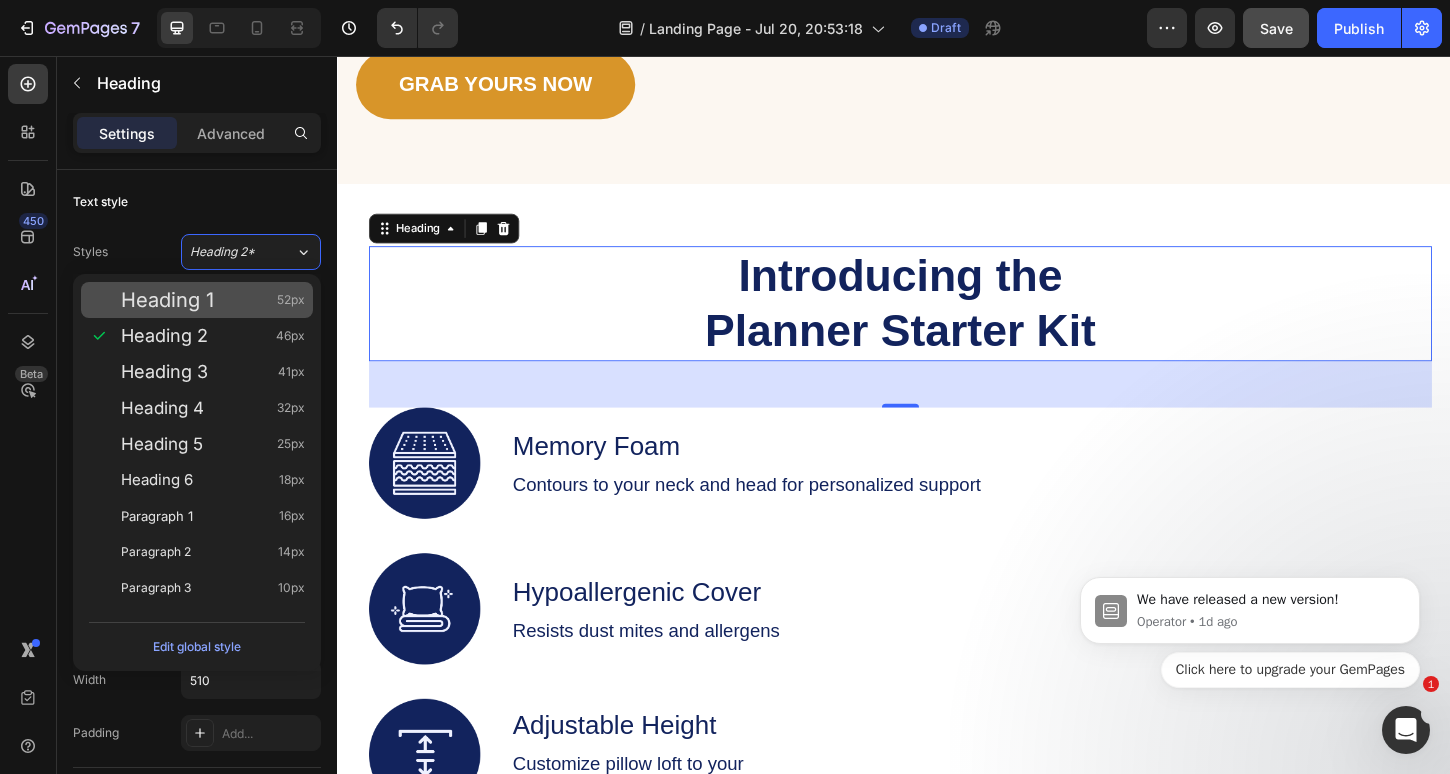 click on "Heading 1 52px" at bounding box center [213, 300] 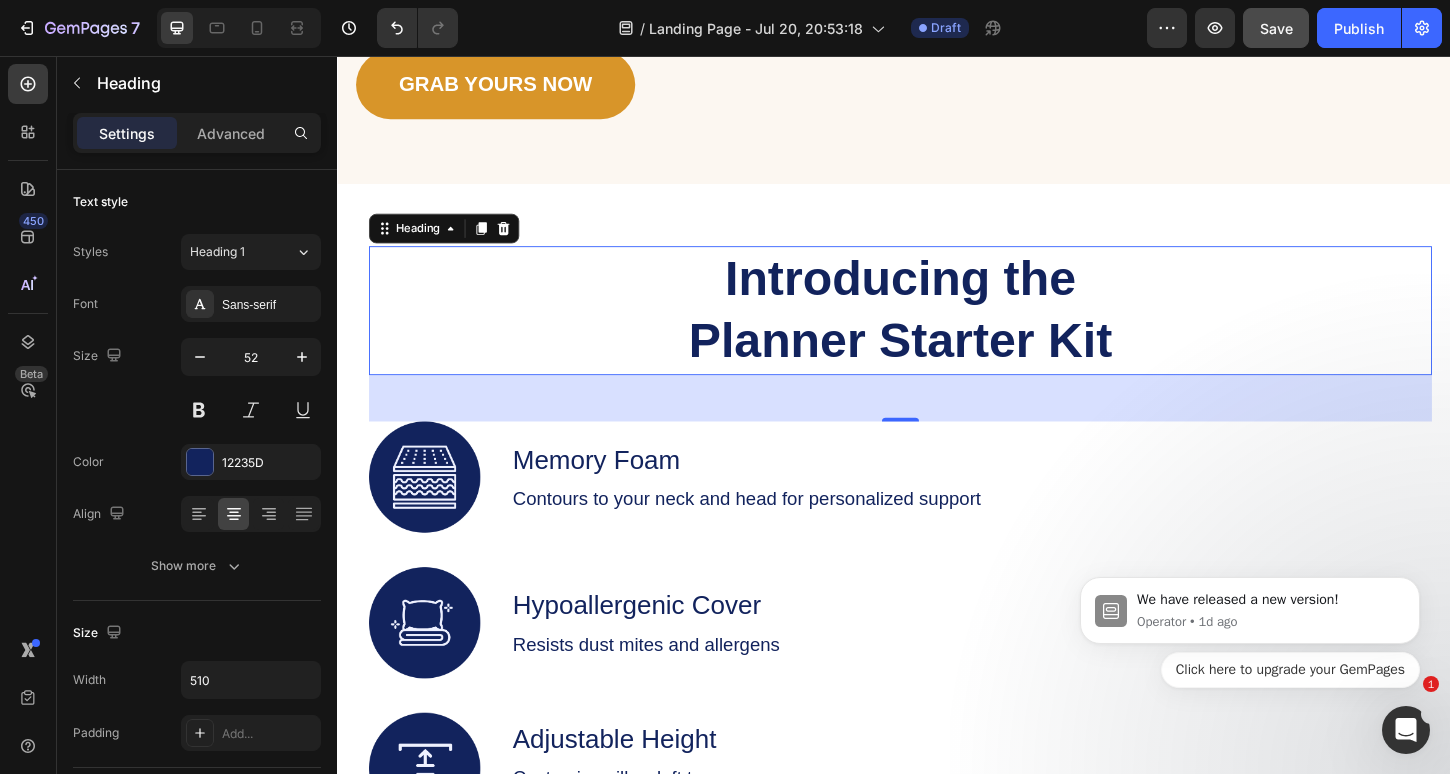 type on "48" 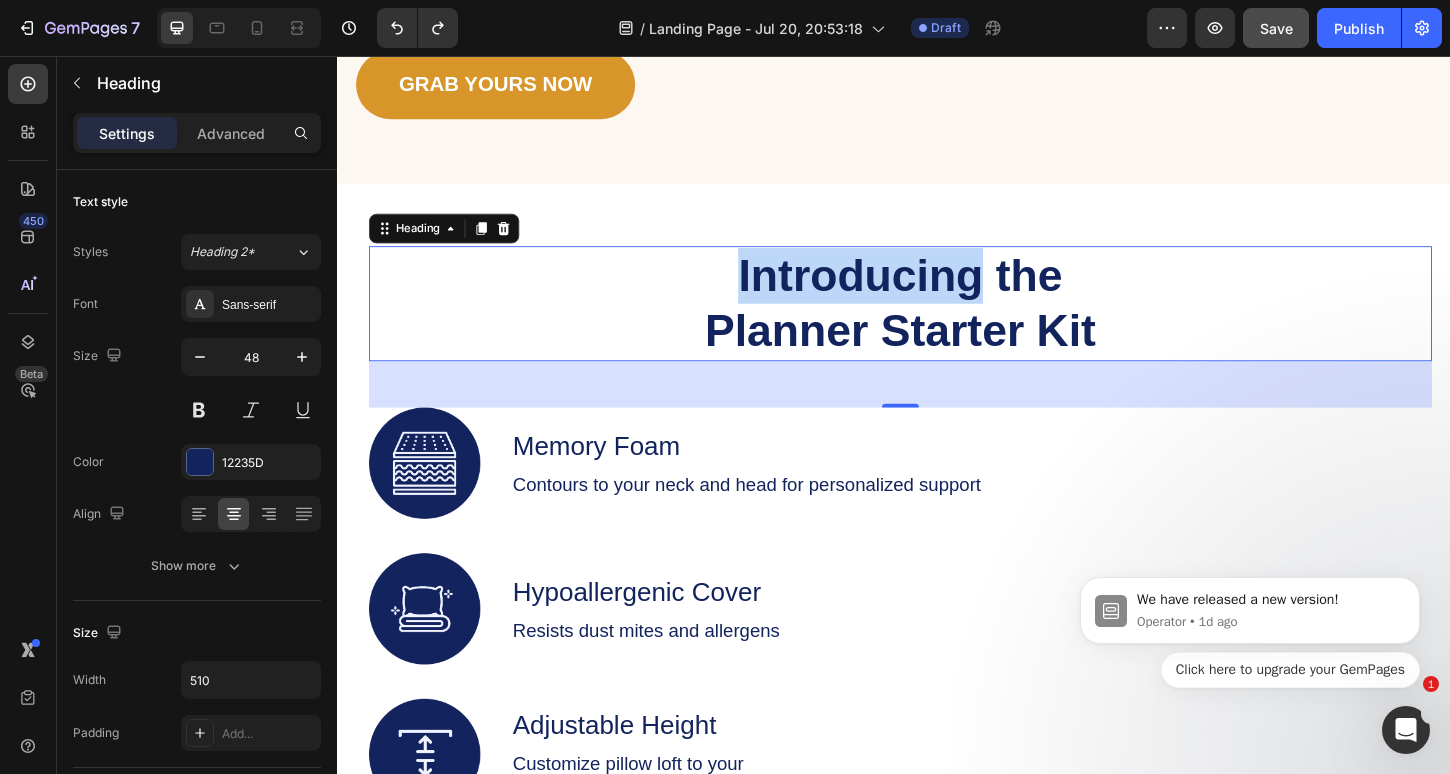 click on "Introducing the Planner Starter Kit" at bounding box center (943, 322) 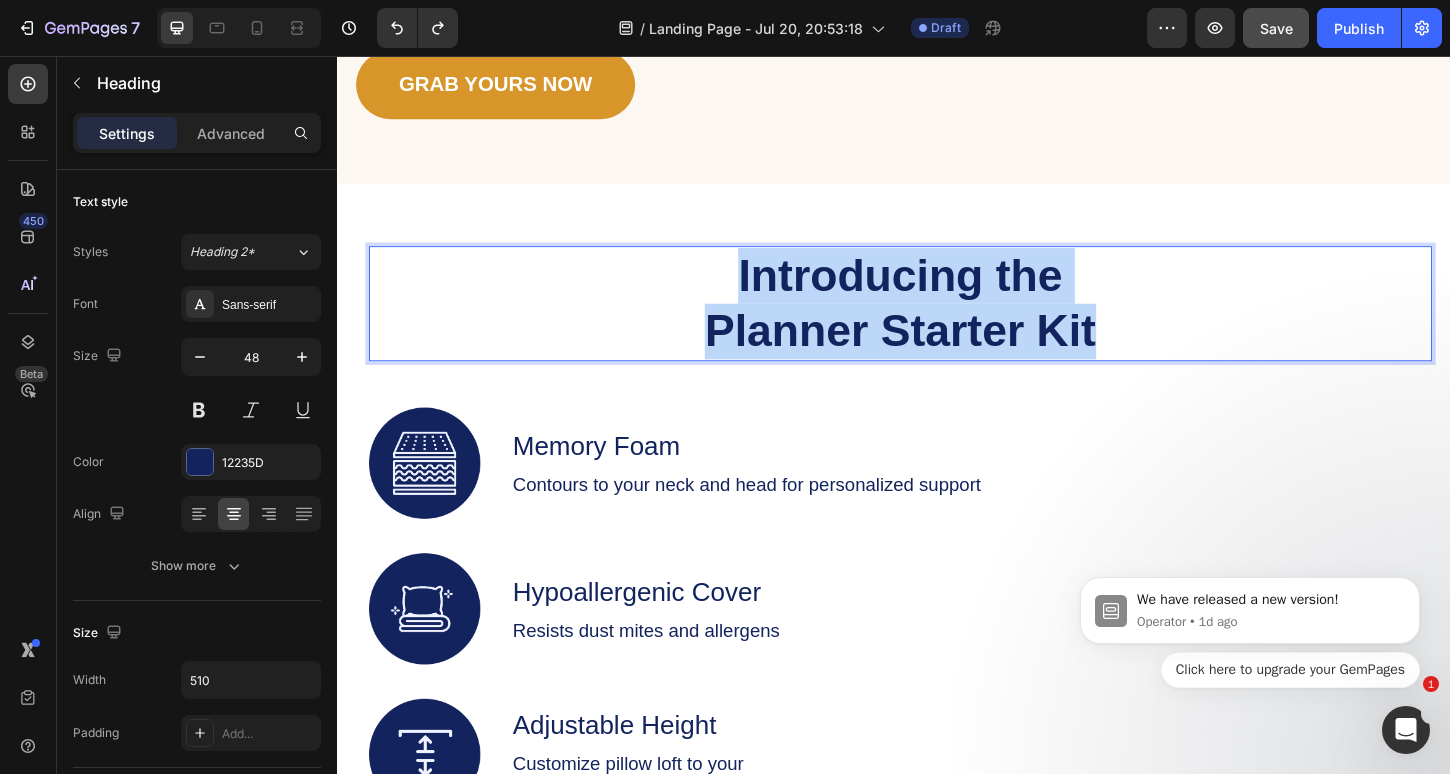 click on "Introducing the Planner Starter Kit" at bounding box center [943, 322] 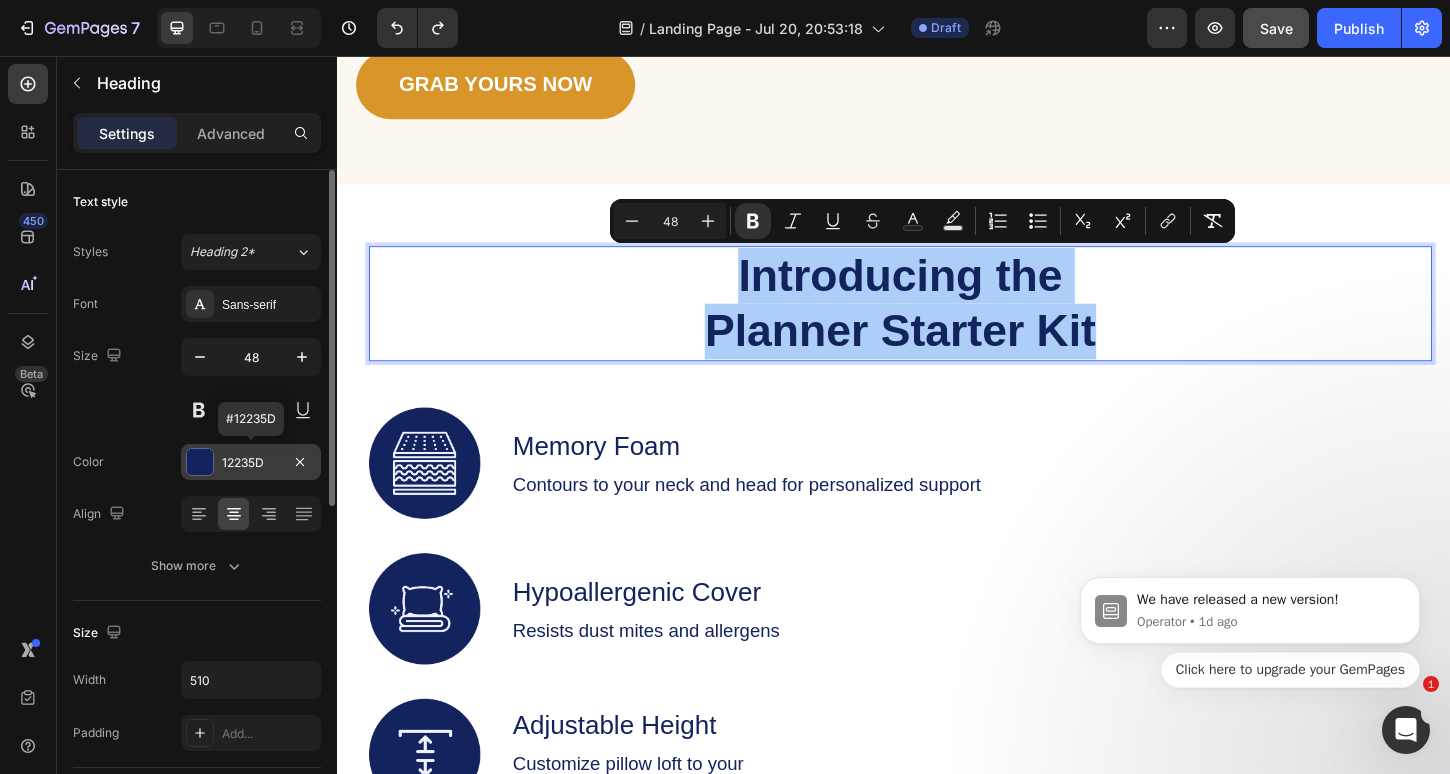 click on "12235D" at bounding box center [251, 462] 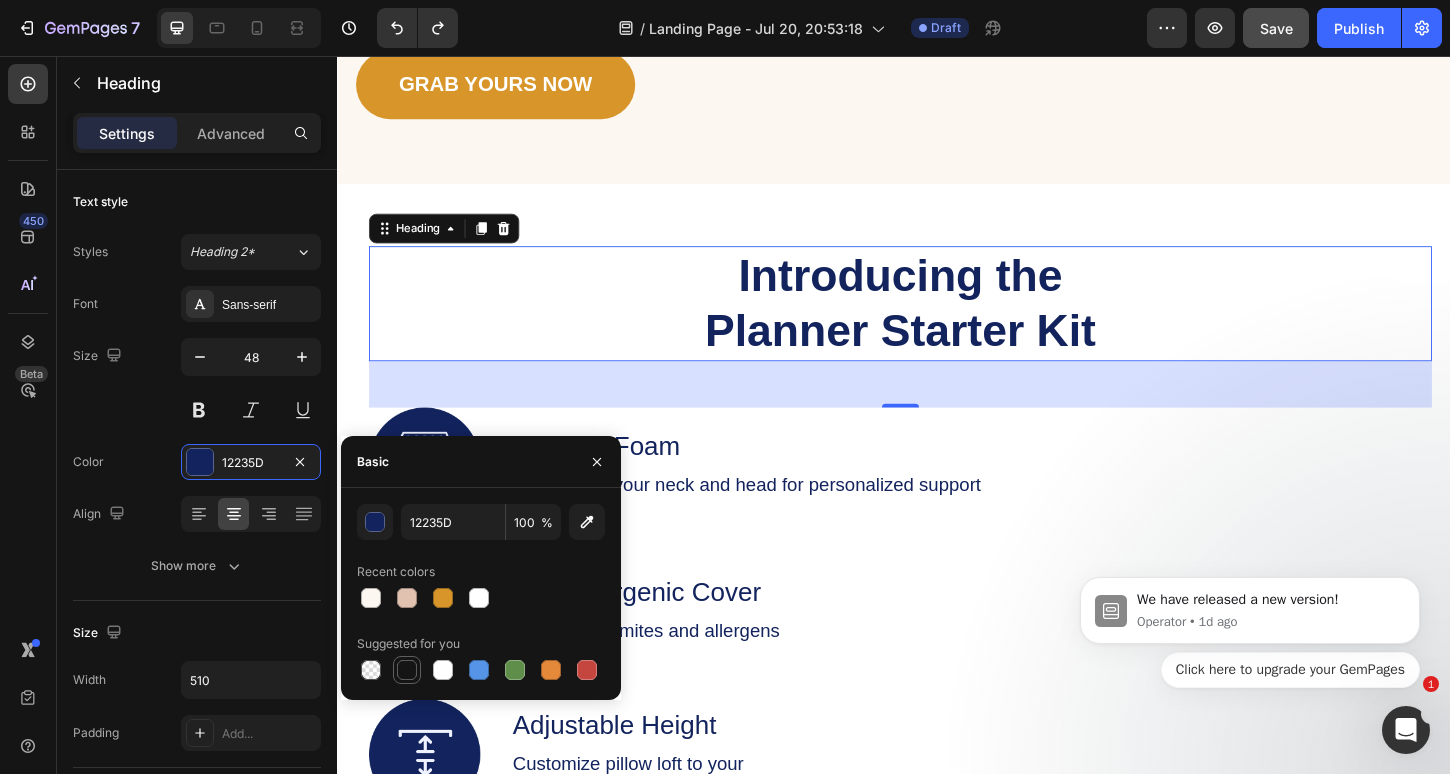 click at bounding box center (407, 670) 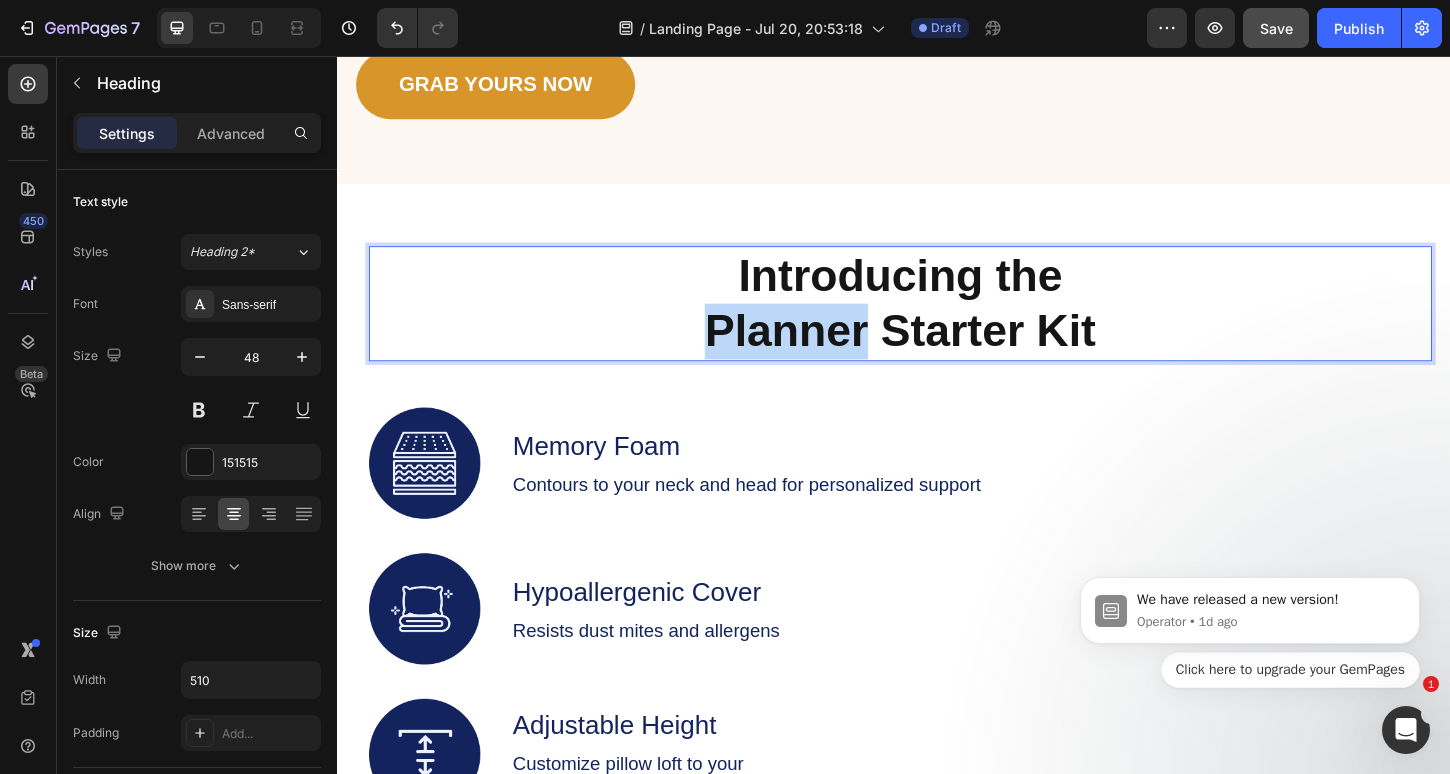click on "Introducing the Planner Starter Kit" at bounding box center [943, 322] 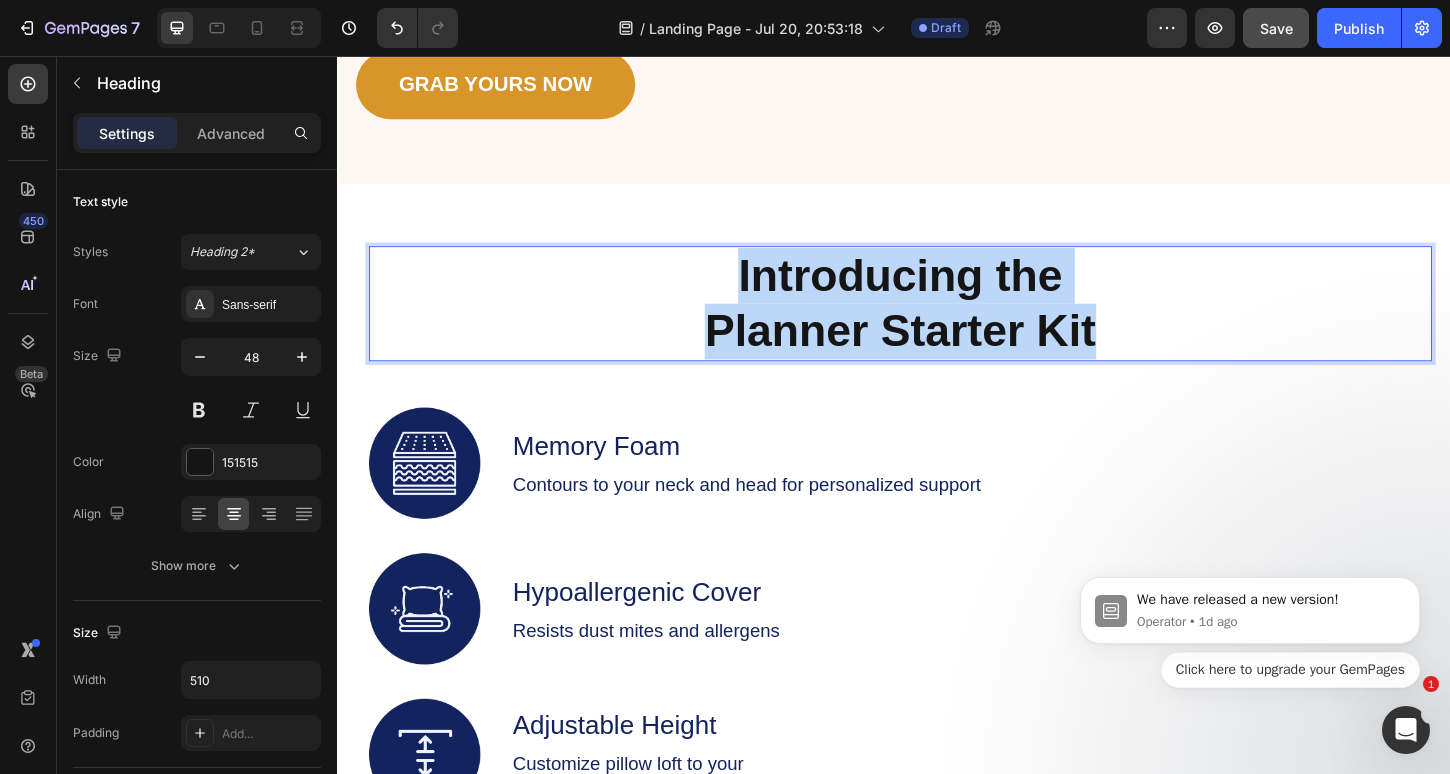 click on "Introducing the Planner Starter Kit" at bounding box center [943, 322] 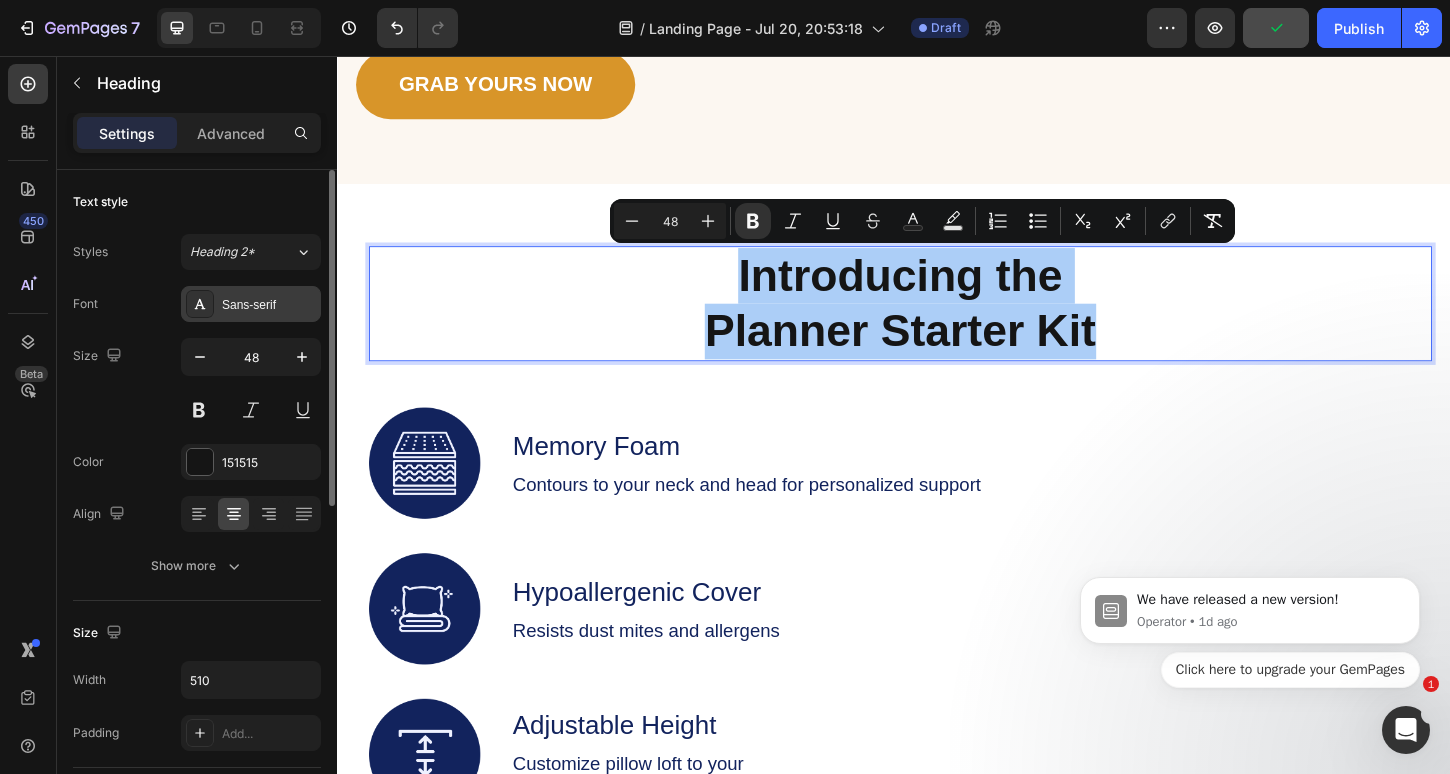 click on "Sans-serif" at bounding box center (269, 305) 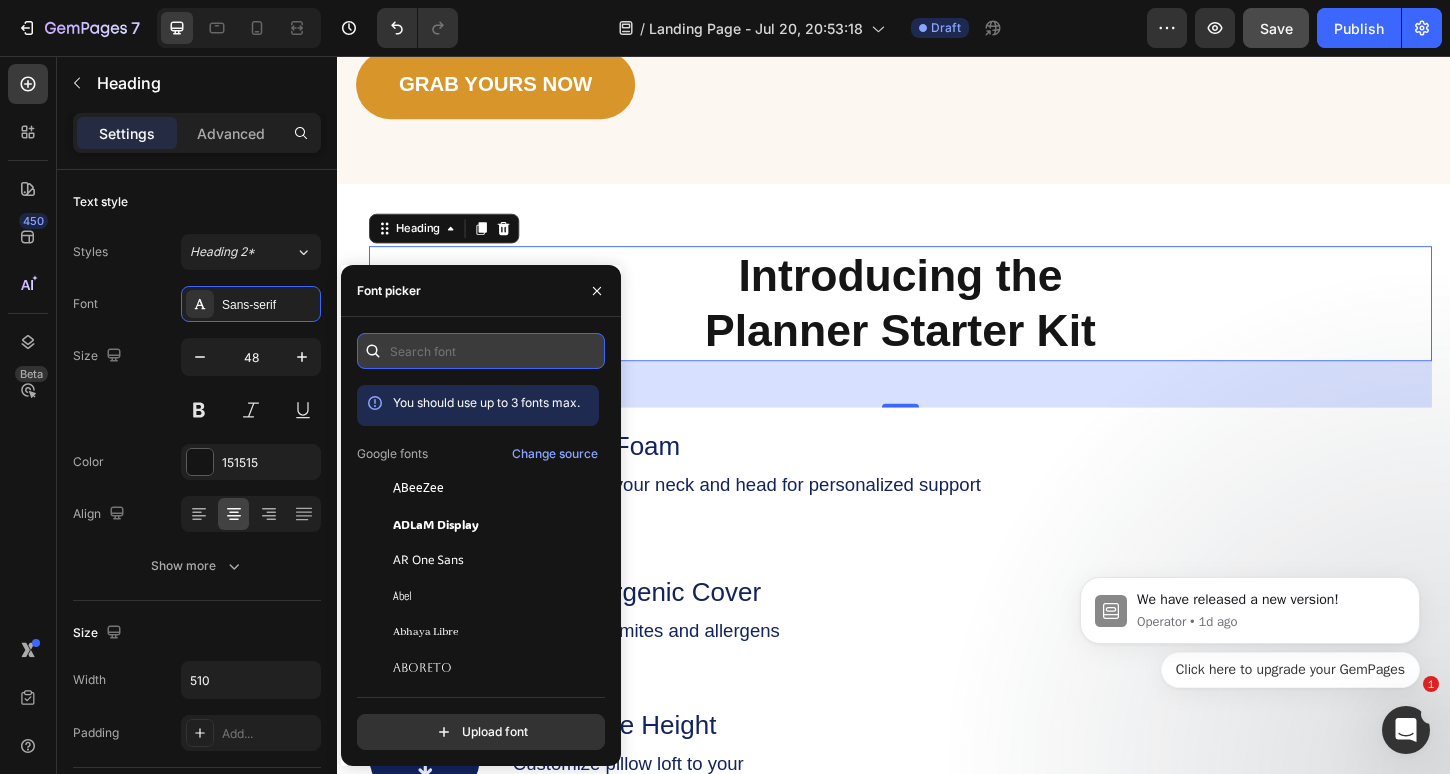 click at bounding box center (481, 351) 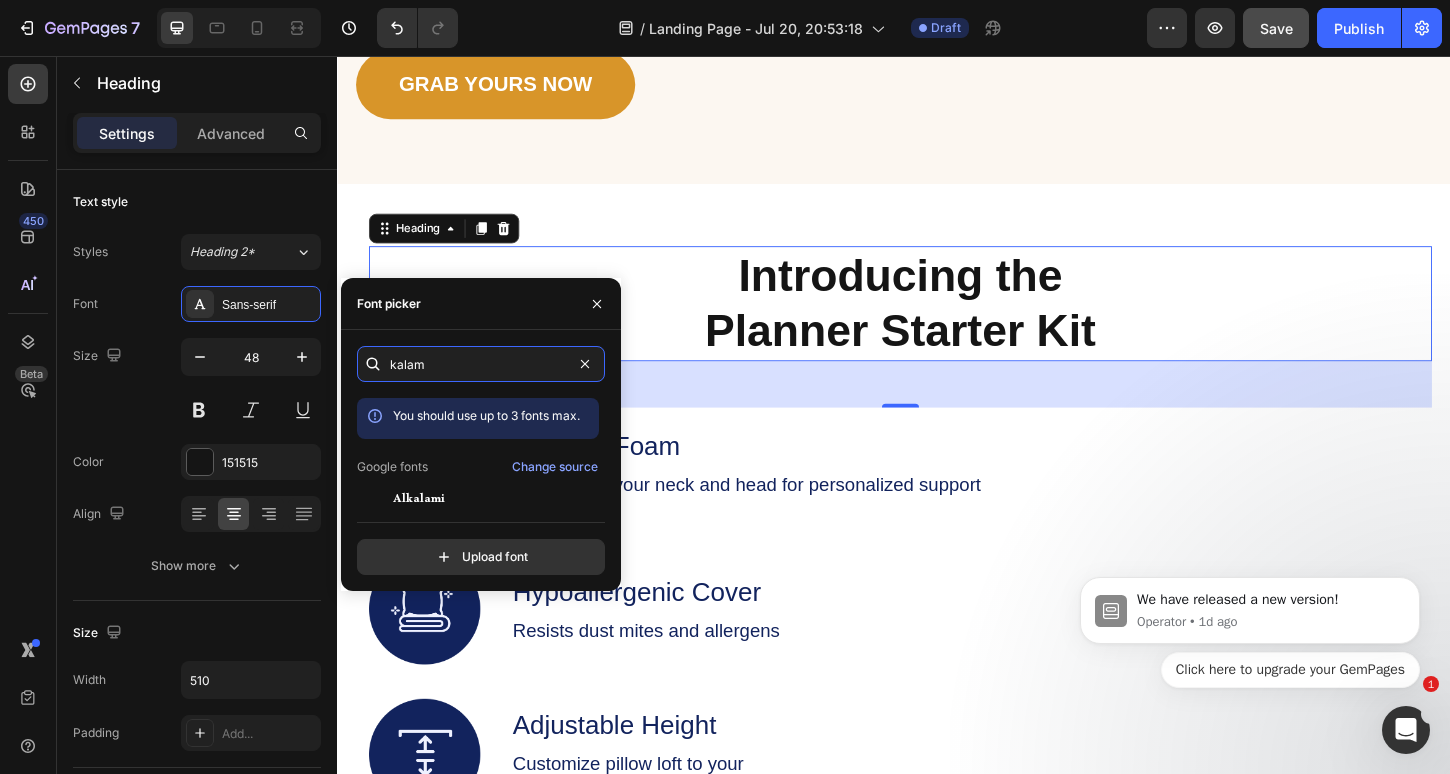 scroll, scrollTop: 49, scrollLeft: 0, axis: vertical 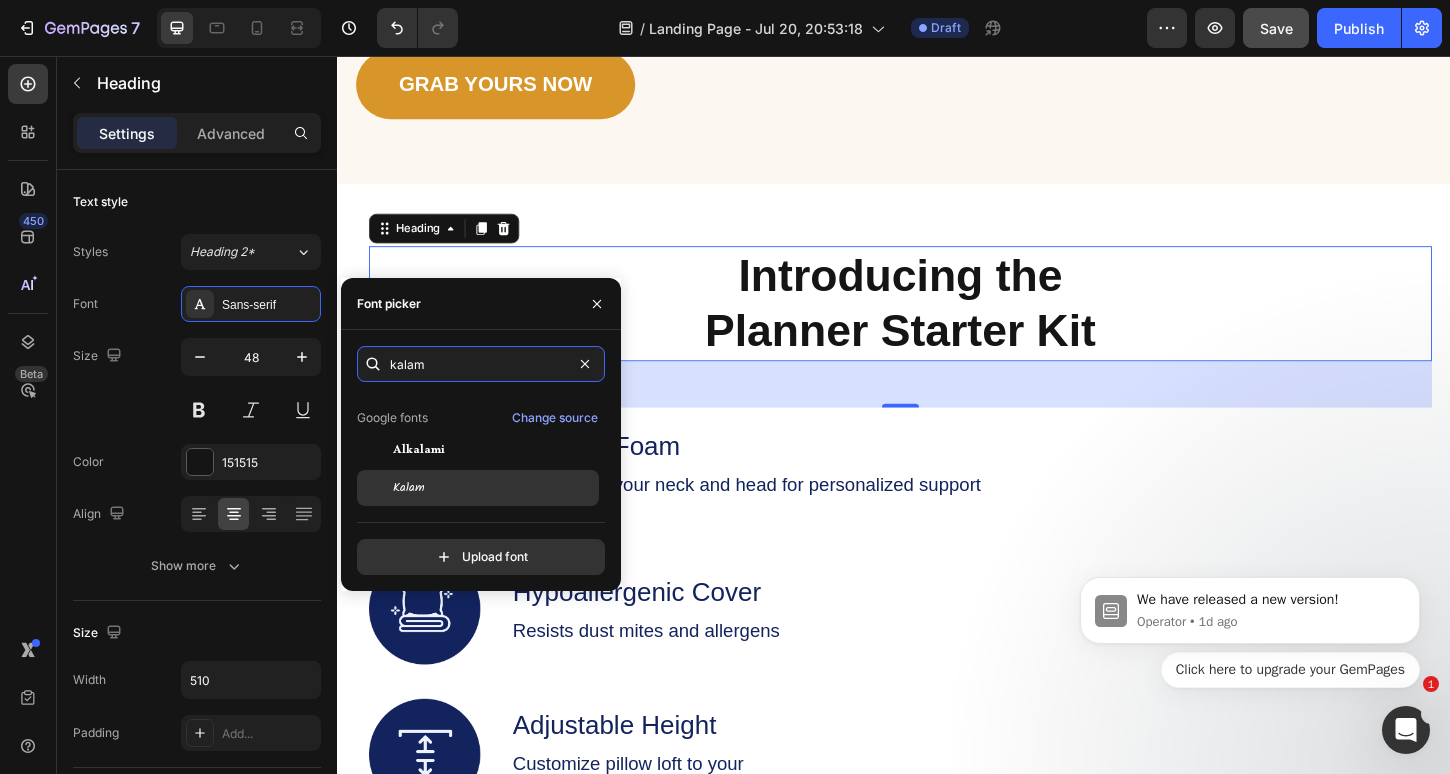 type on "kalam" 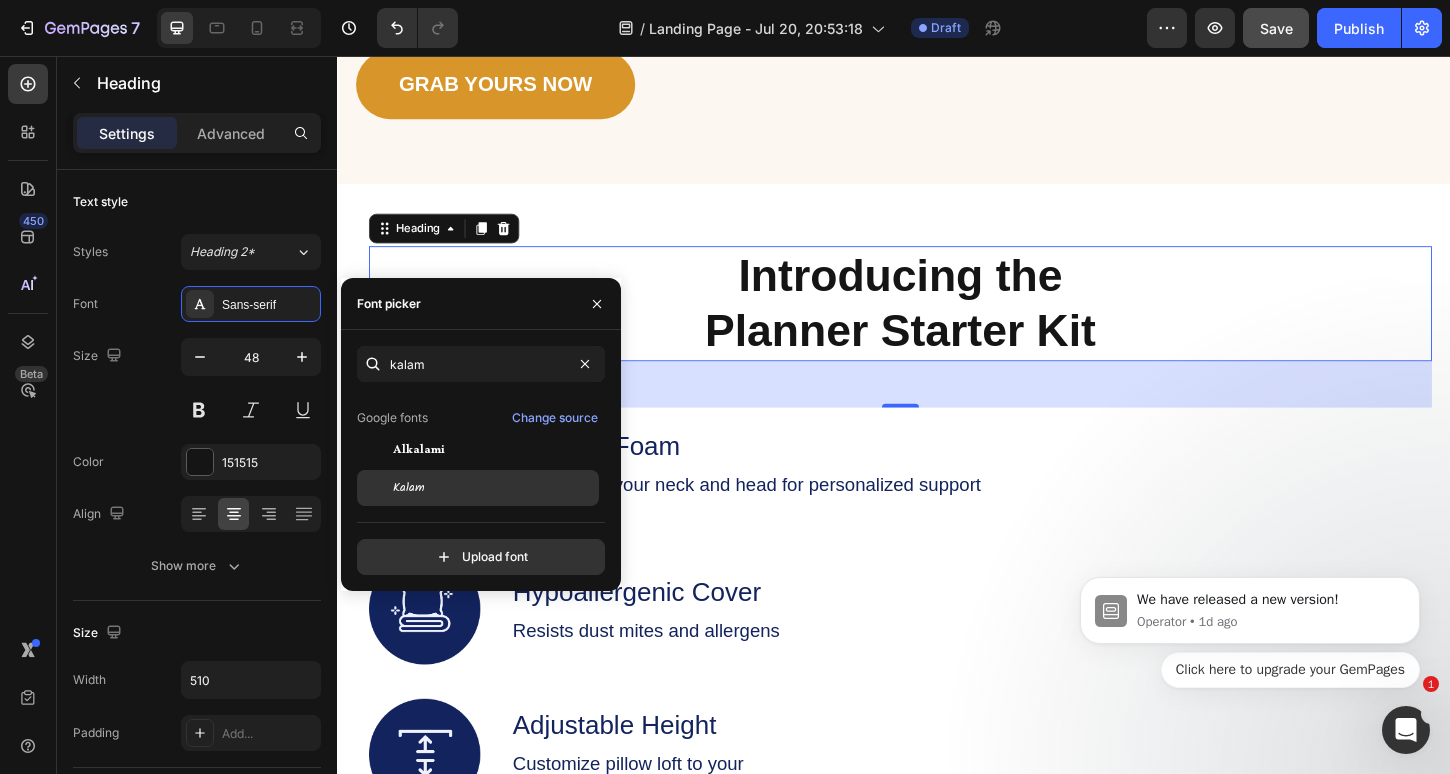 click on "Kalam" at bounding box center [494, 488] 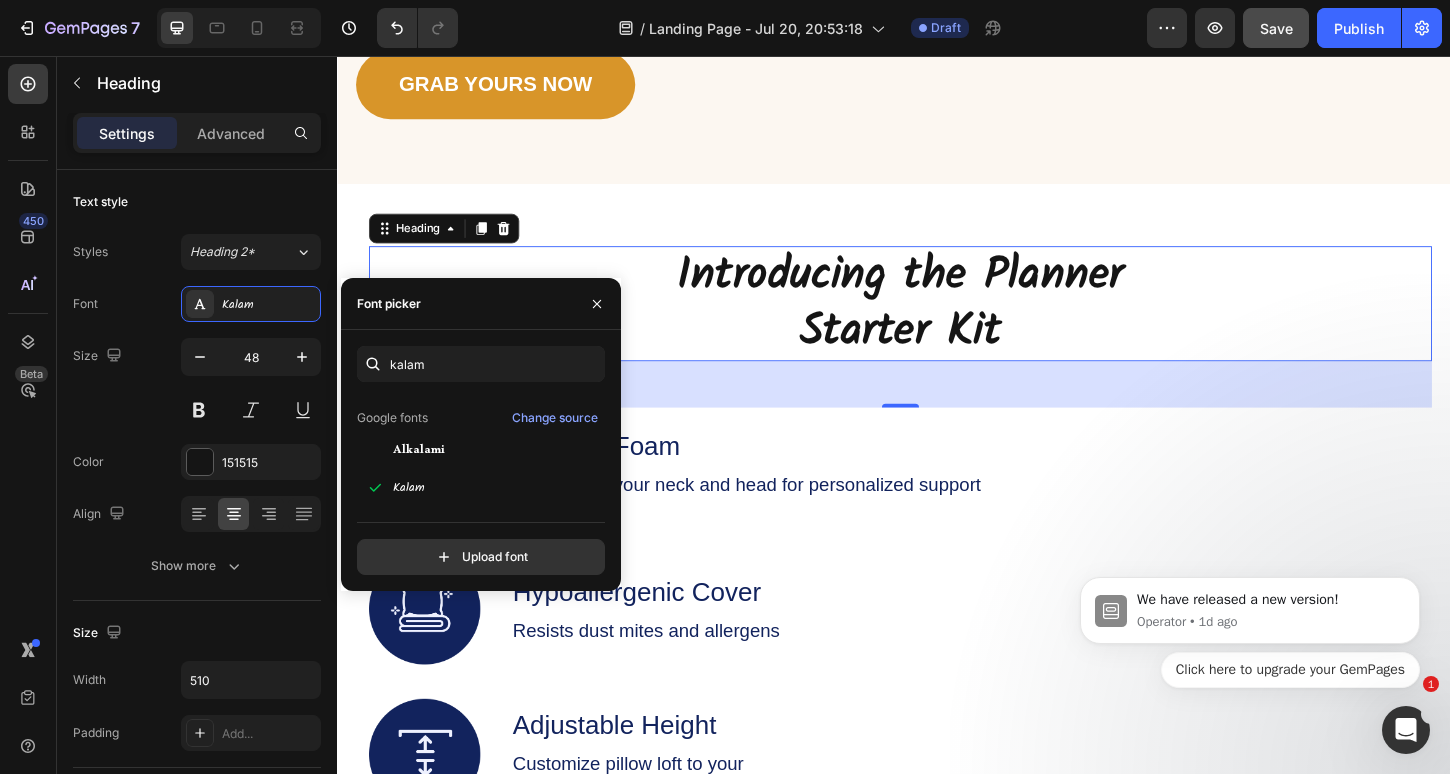 click on "50" at bounding box center (944, 410) 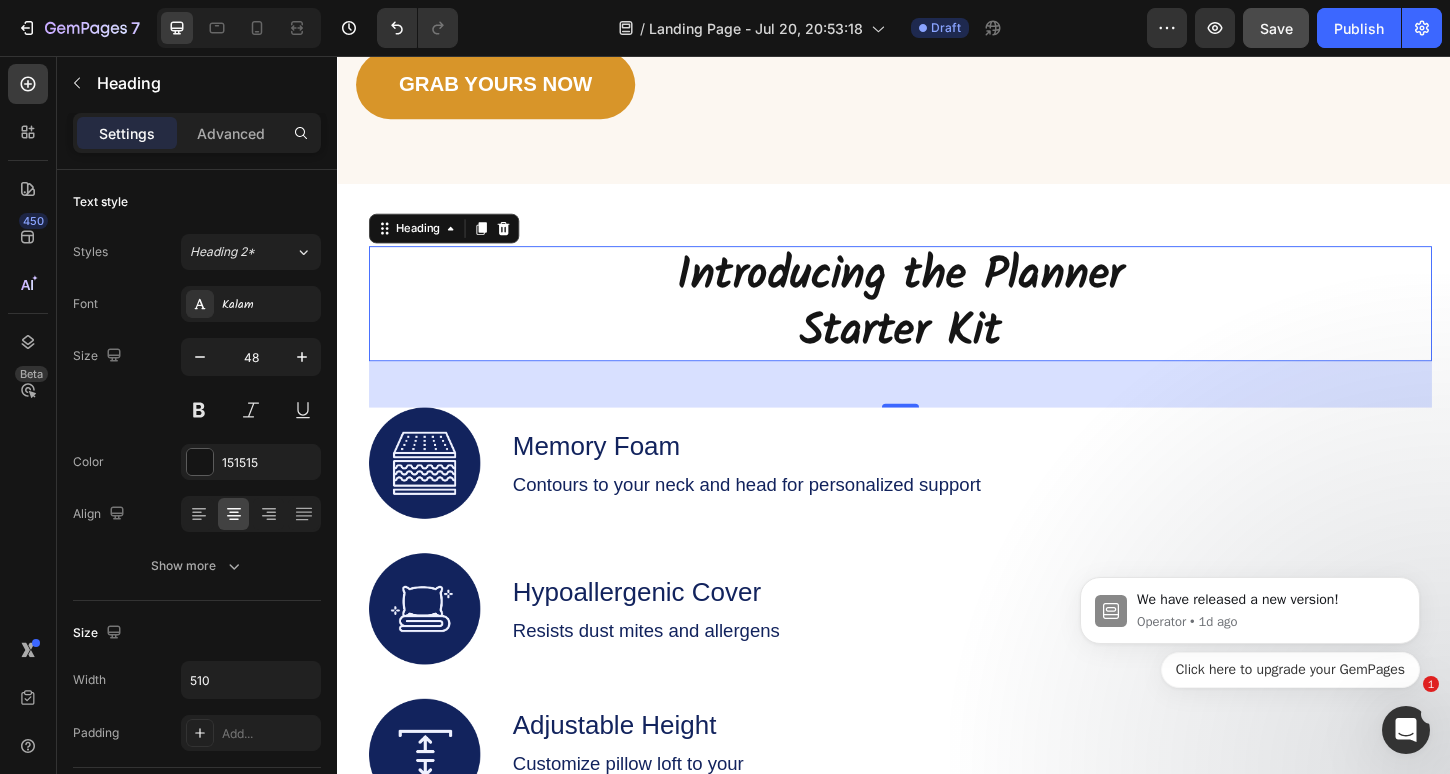 click on "⁠⁠⁠⁠⁠⁠⁠ Introducing the Planner Starter Kit" at bounding box center (944, 323) 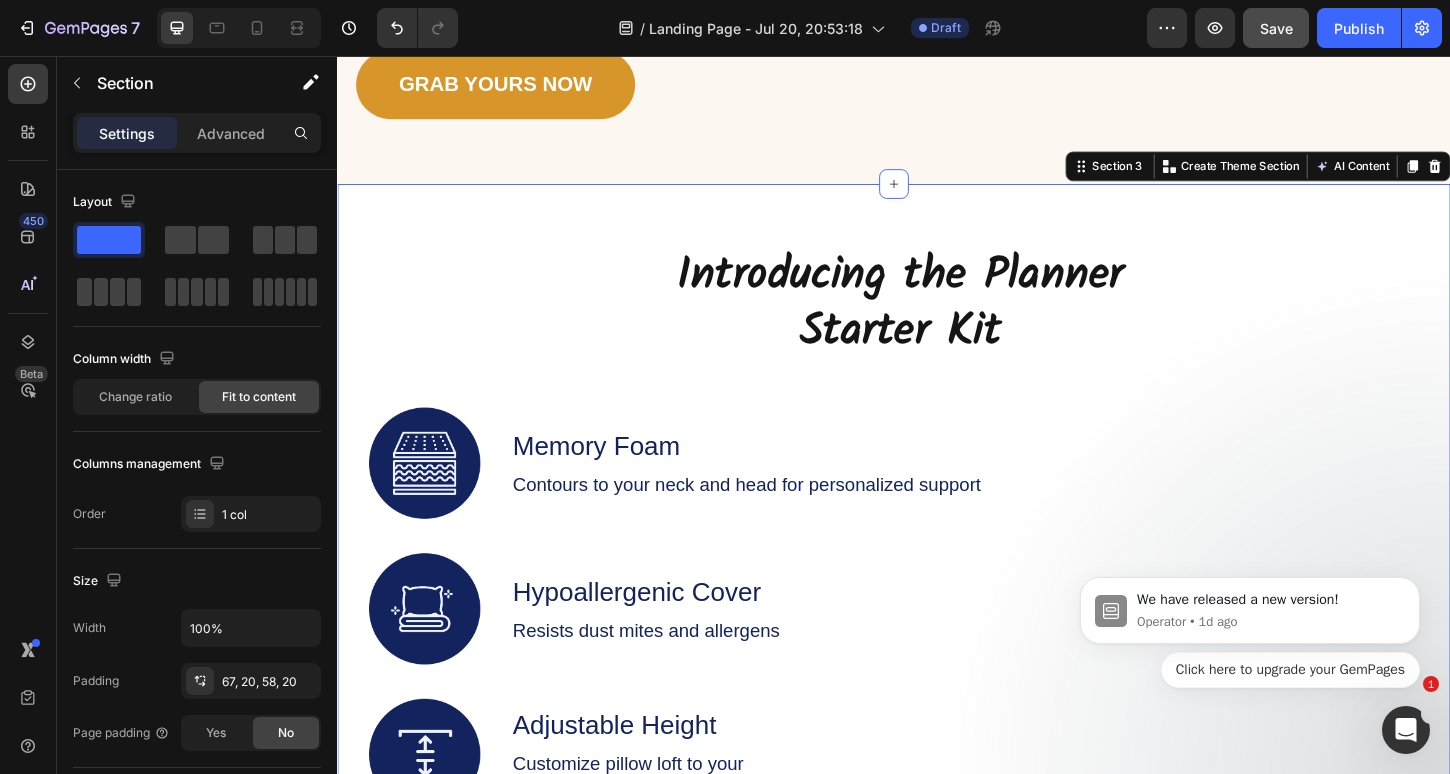 click on "⁠⁠⁠⁠⁠⁠⁠ Introducing the Planner Starter Kit Heading Image Memory Foam Text Block Contours to your neck and head for personalized support Text Block Row Image Hypoallergenic Cover Text Block Resists dust mites and allergens Text Block Row Image Adjustable Height Text Block Customize pillow loft to your preference Text Block Row Row Row GET YOURS NOW Button Row Section 3   You can create reusable sections Create Theme Section AI Content Write with GemAI What would you like to describe here? Tone and Voice Persuasive Product Mystical Mushrooms Tumbler Show more Generate" at bounding box center [937, 647] 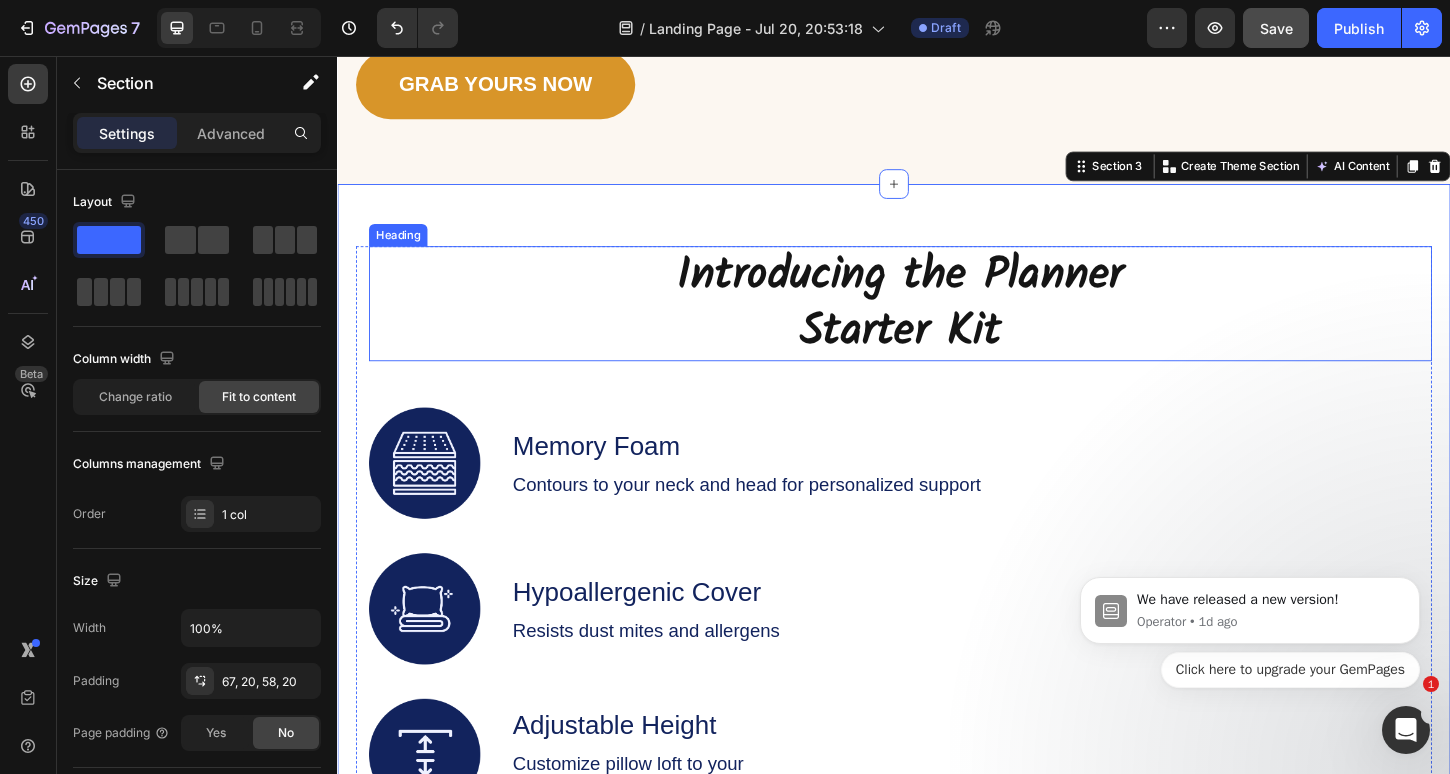 click on "⁠⁠⁠⁠⁠⁠⁠ Introducing the Planner Starter Kit" at bounding box center [944, 323] 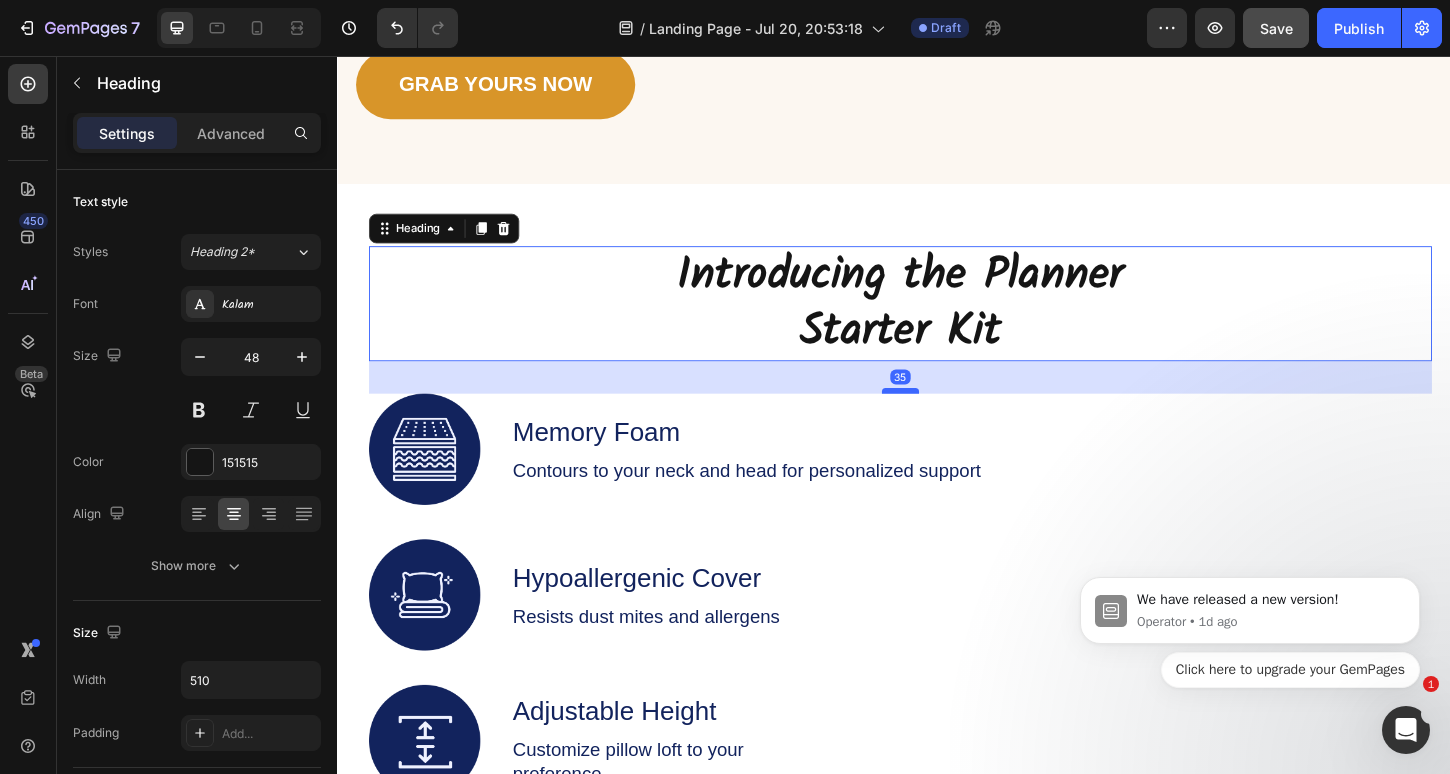 drag, startPoint x: 938, startPoint y: 432, endPoint x: 938, endPoint y: 417, distance: 15 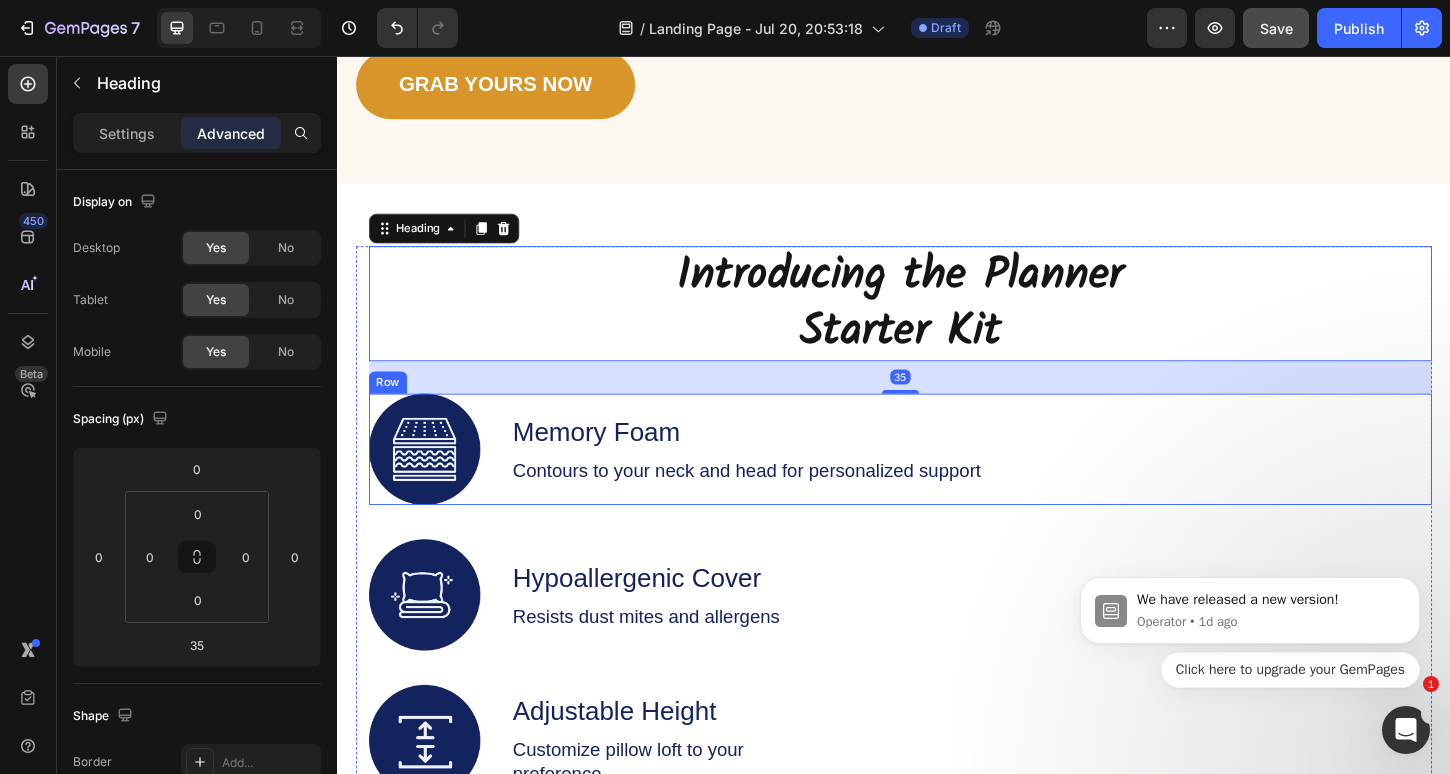 click on "Image Memory Foam Text Block Contours to your neck and head for personalized support Text Block Row" at bounding box center (944, 480) 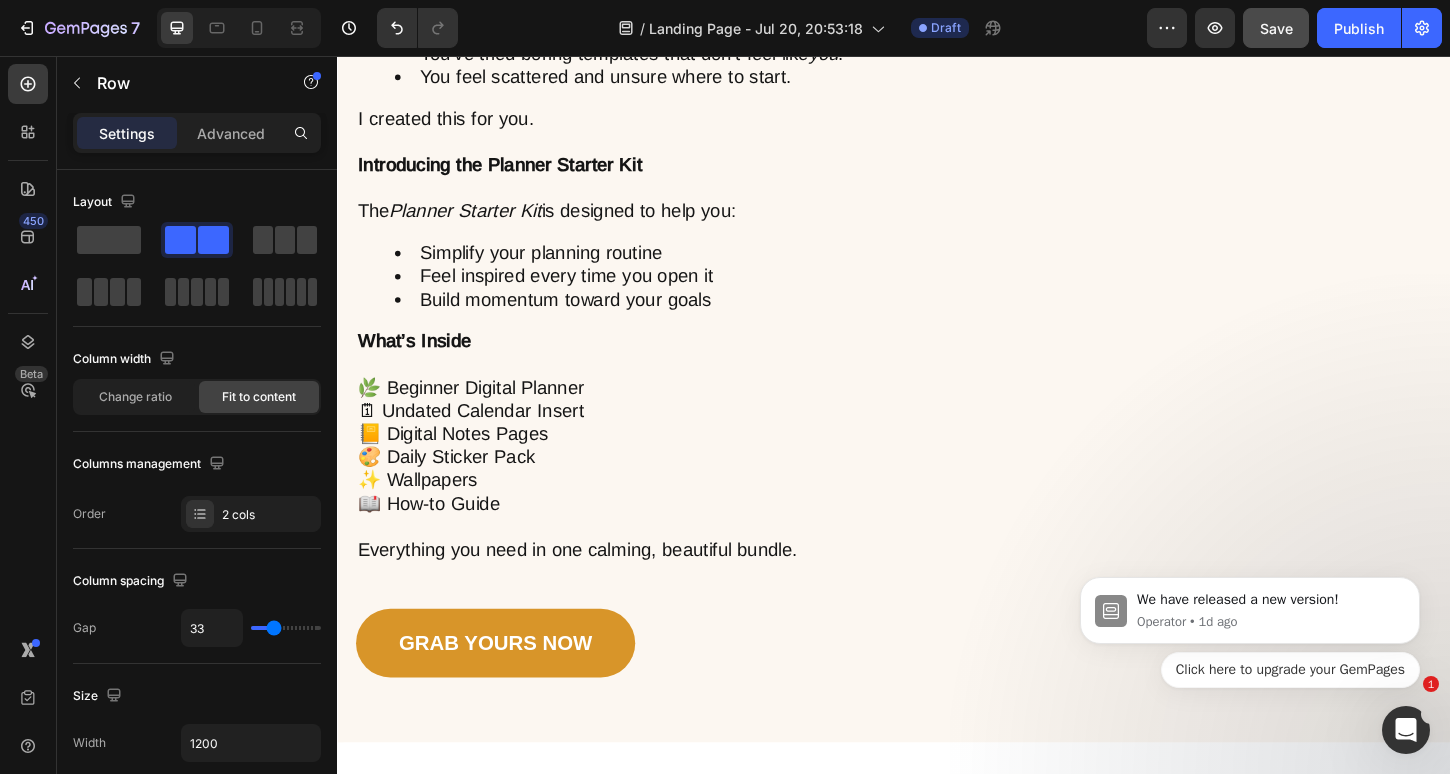 scroll, scrollTop: 1740, scrollLeft: 0, axis: vertical 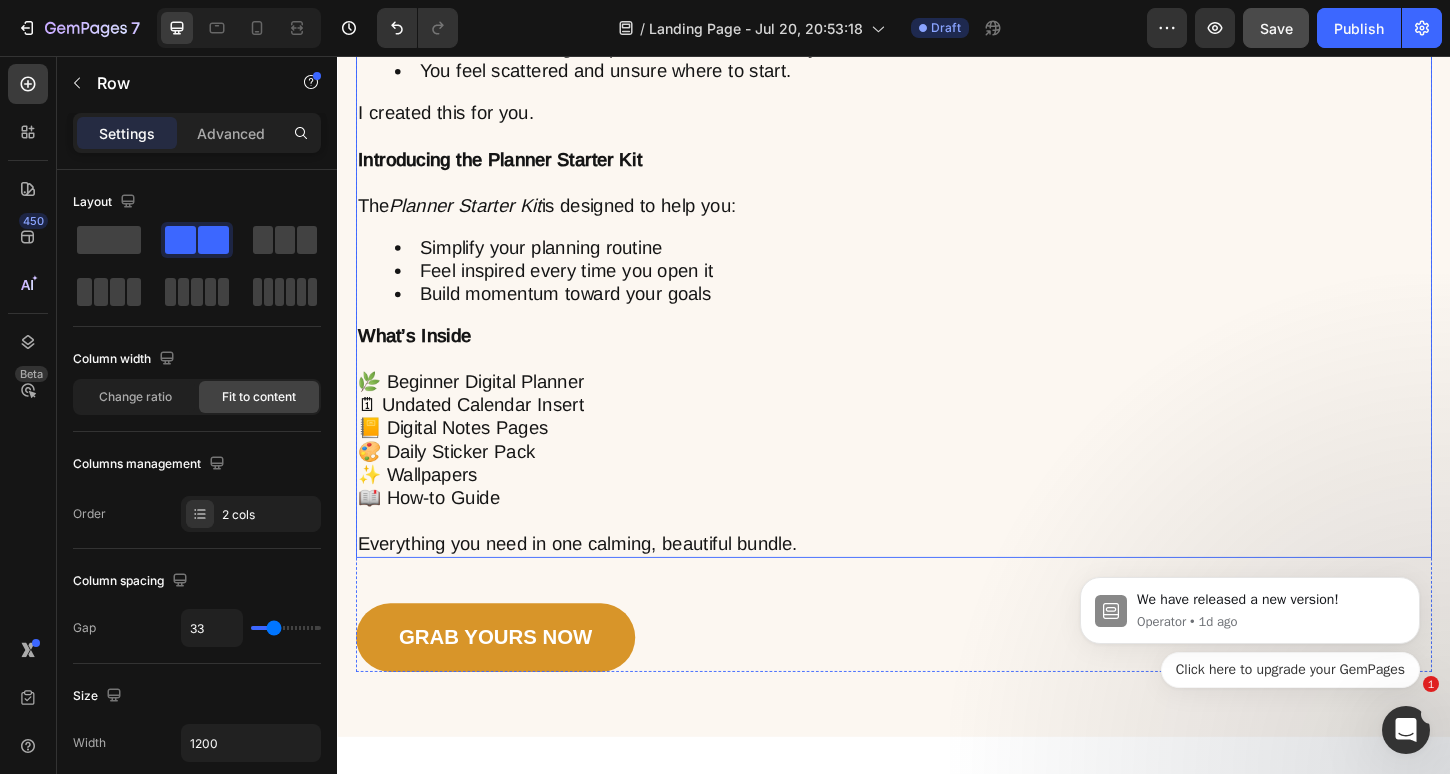 click on "🌿 Beginner Digital Planner" at bounding box center (937, 407) 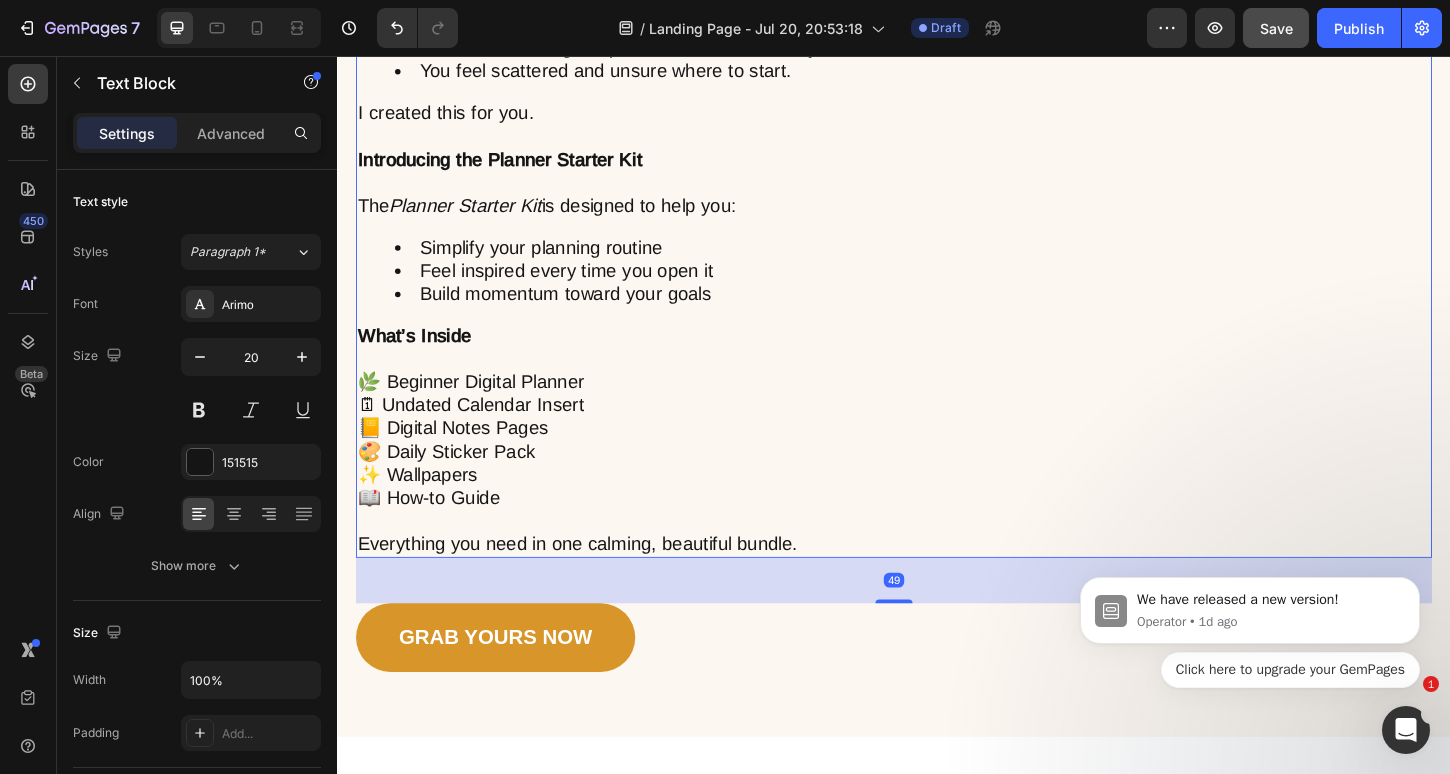 click on "🌿 Beginner Digital Planner" at bounding box center [937, 407] 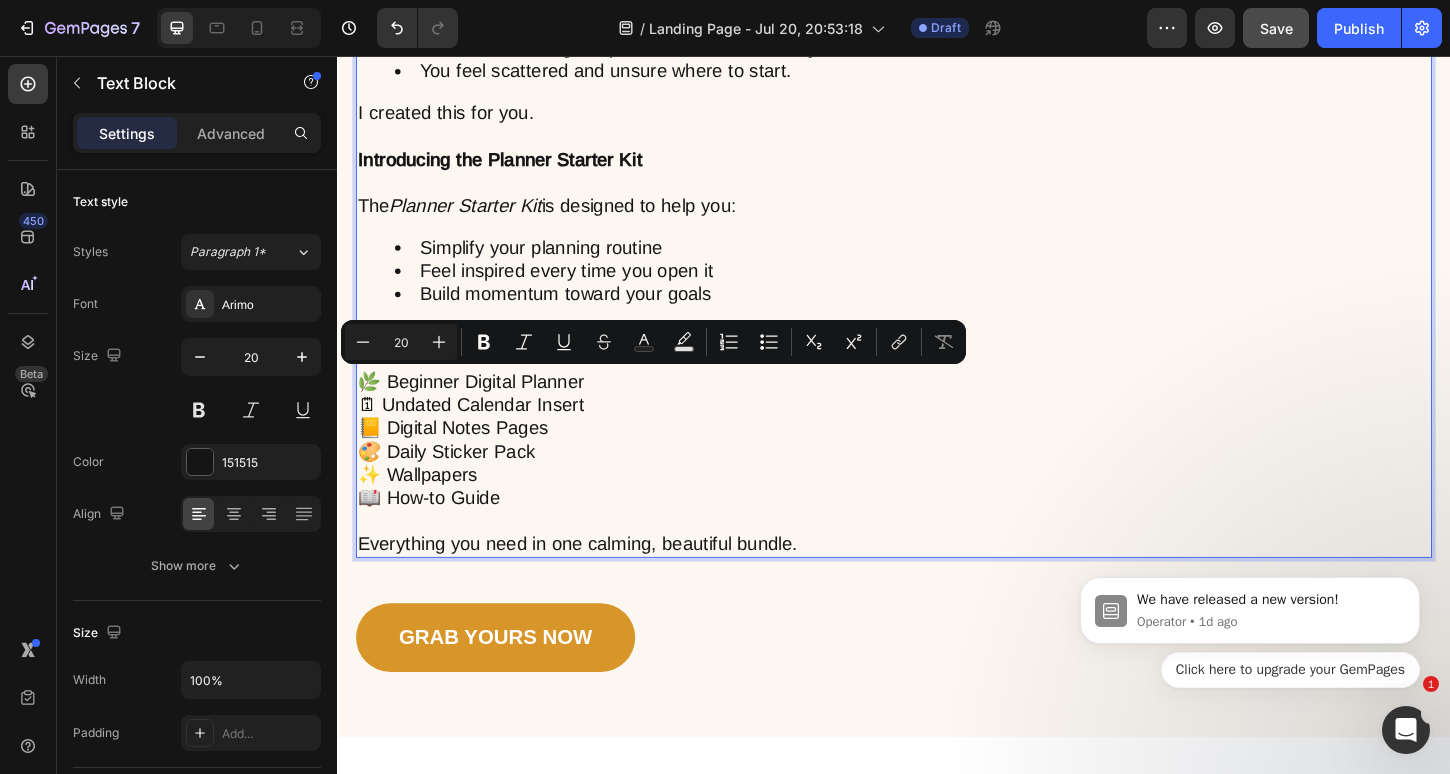 click on "🌿 Beginner Digital Planner" at bounding box center (937, 407) 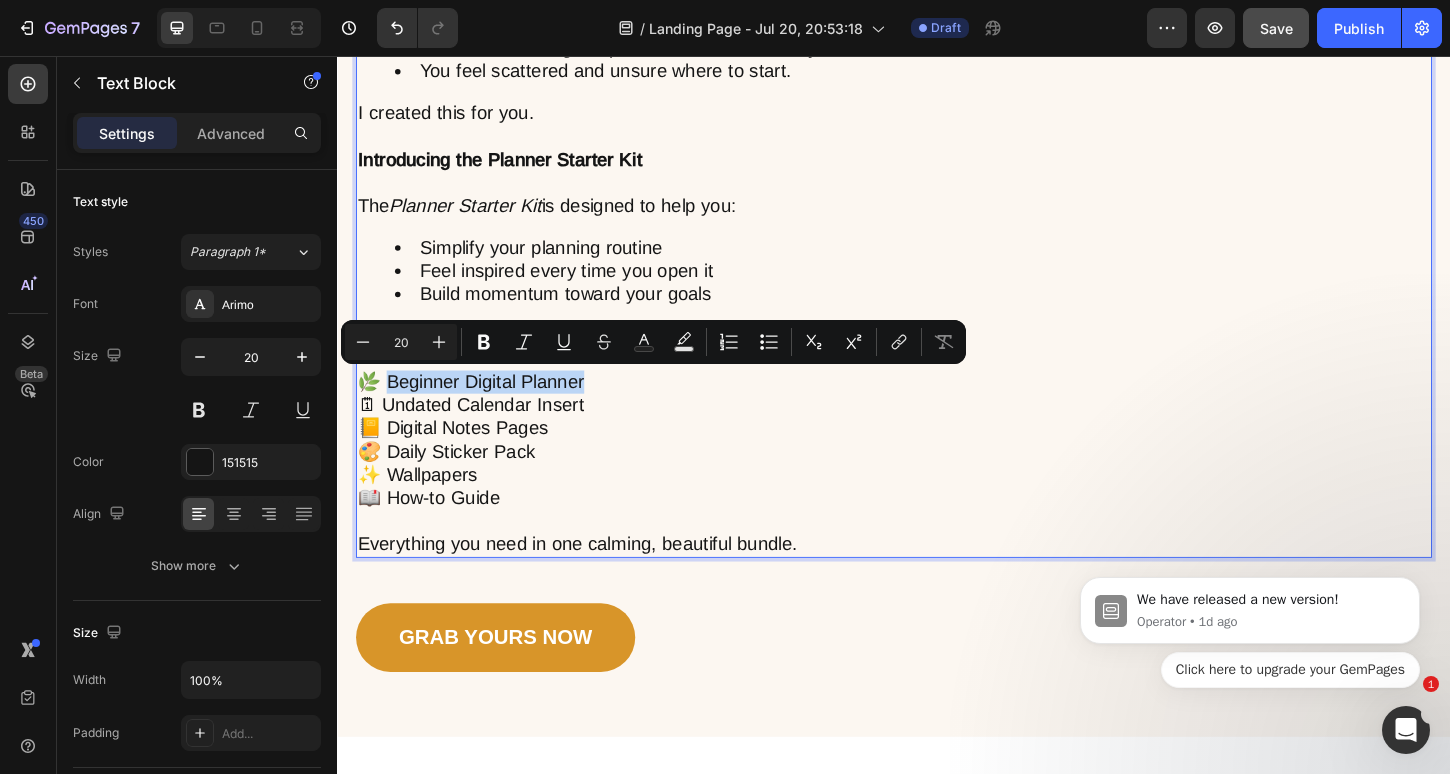 drag, startPoint x: 616, startPoint y: 402, endPoint x: 383, endPoint y: 401, distance: 233.00215 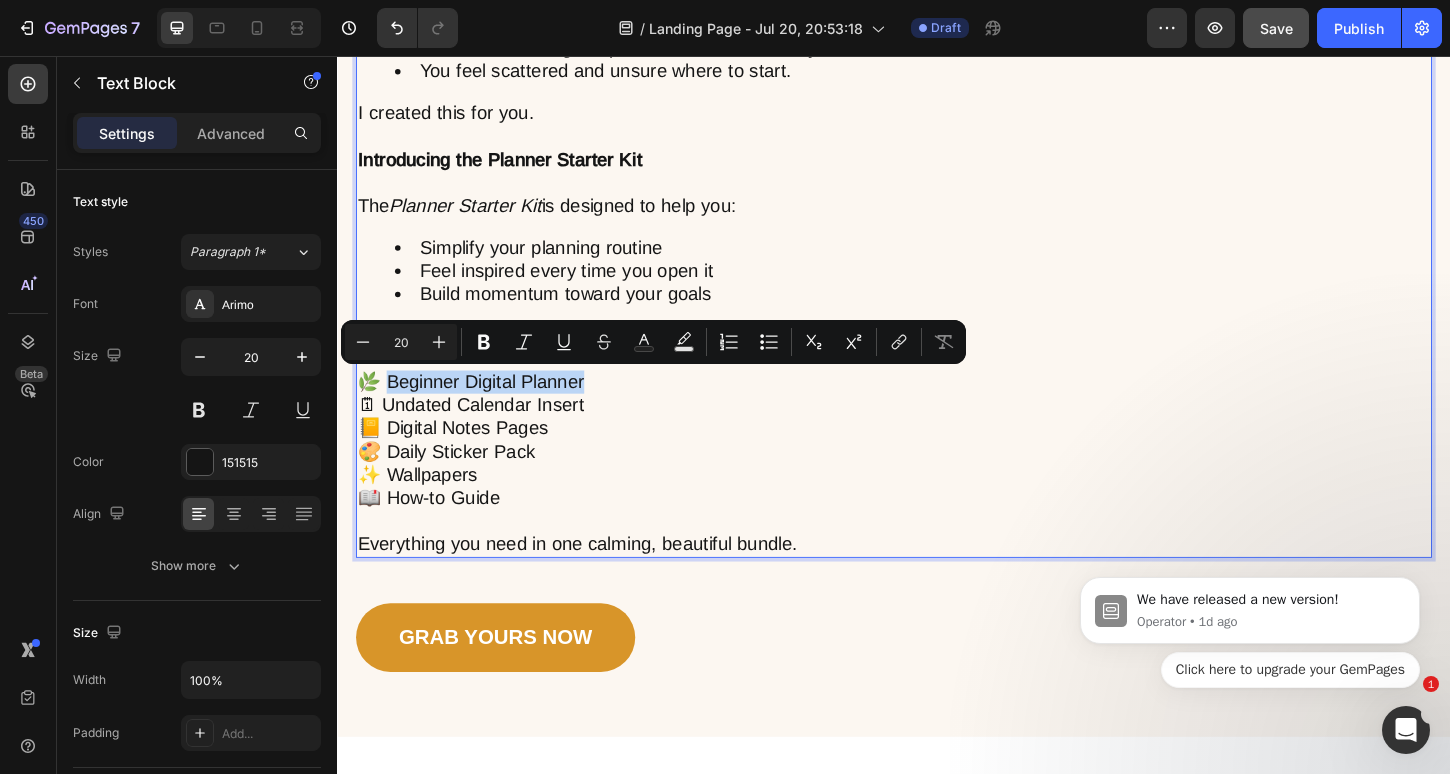 copy on "eginner Digital Planner" 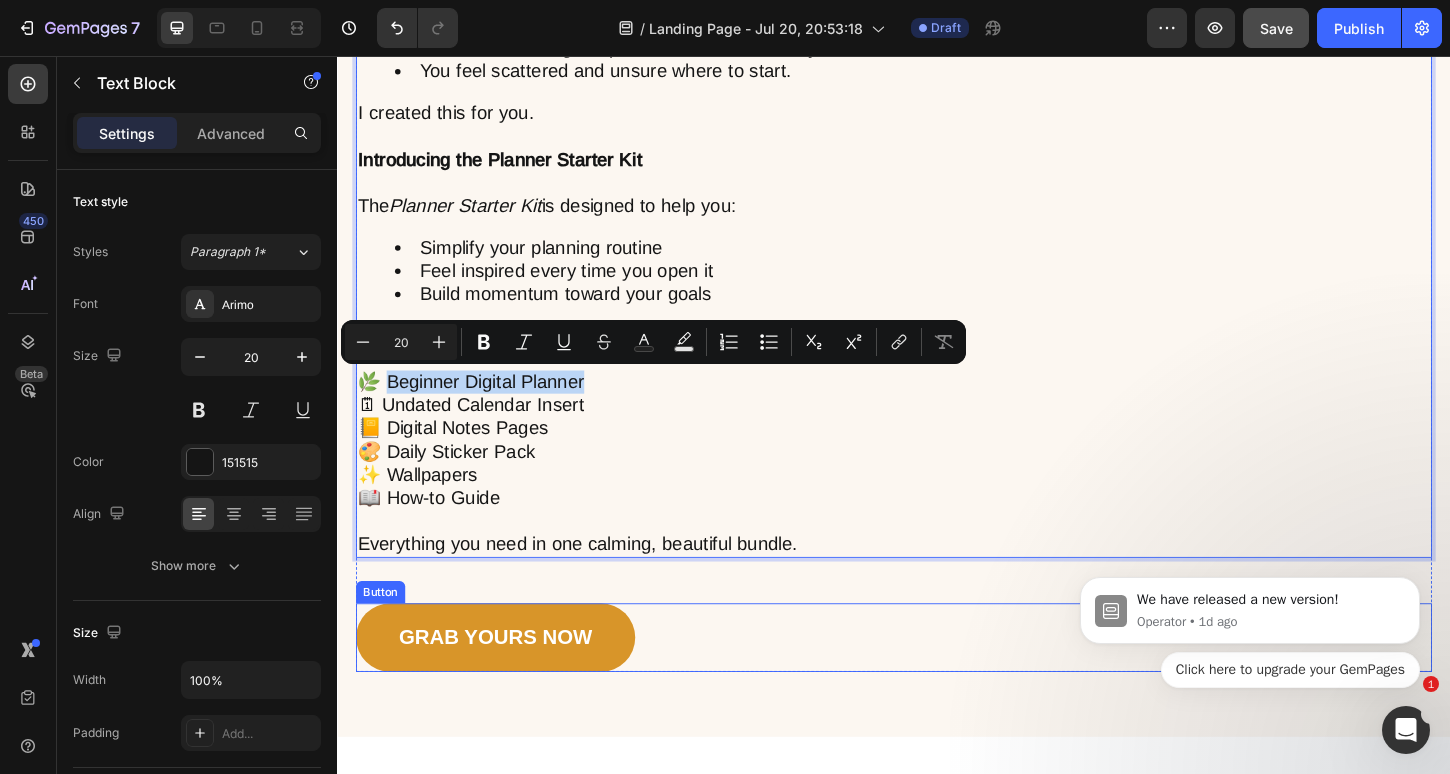 click on "Grab YOURS NOW Button" at bounding box center [937, 683] 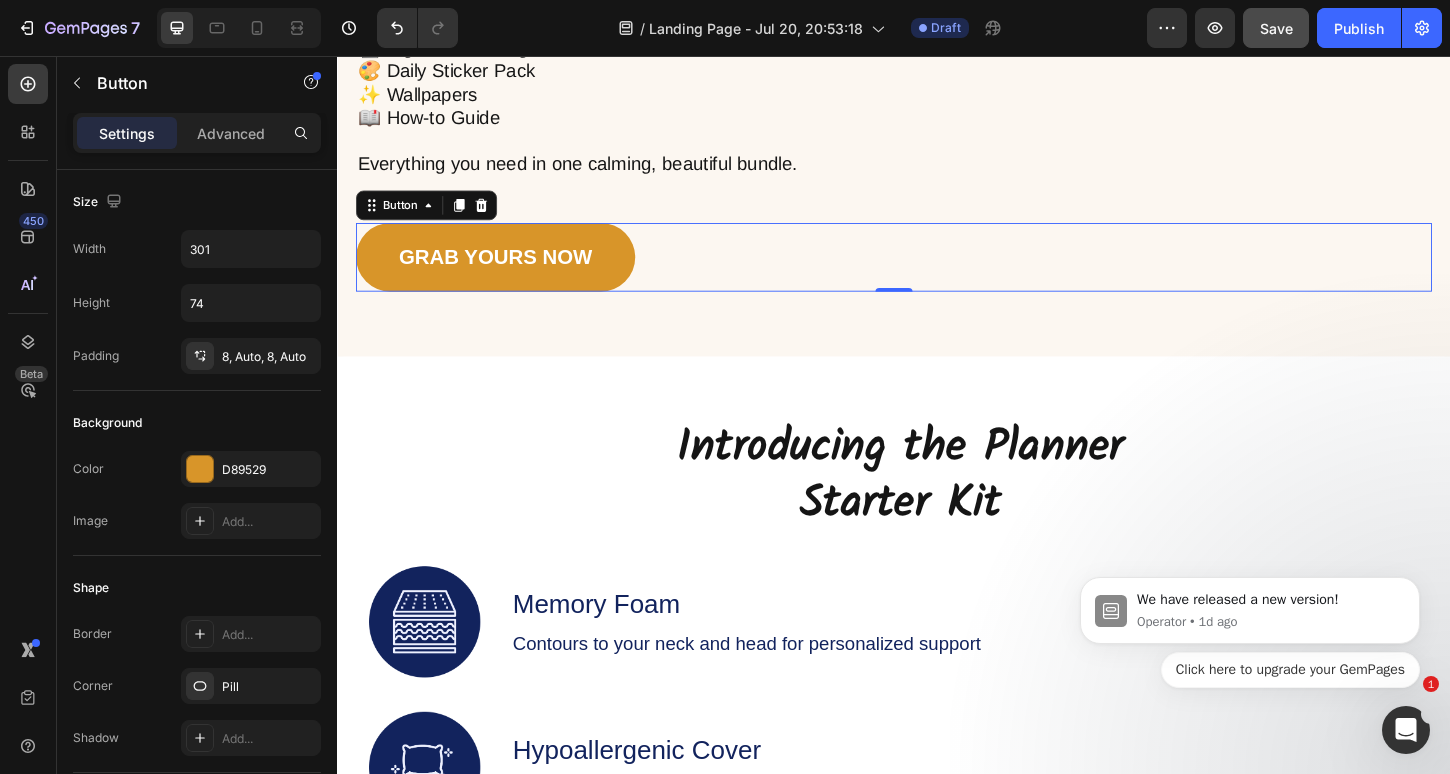 scroll, scrollTop: 2190, scrollLeft: 0, axis: vertical 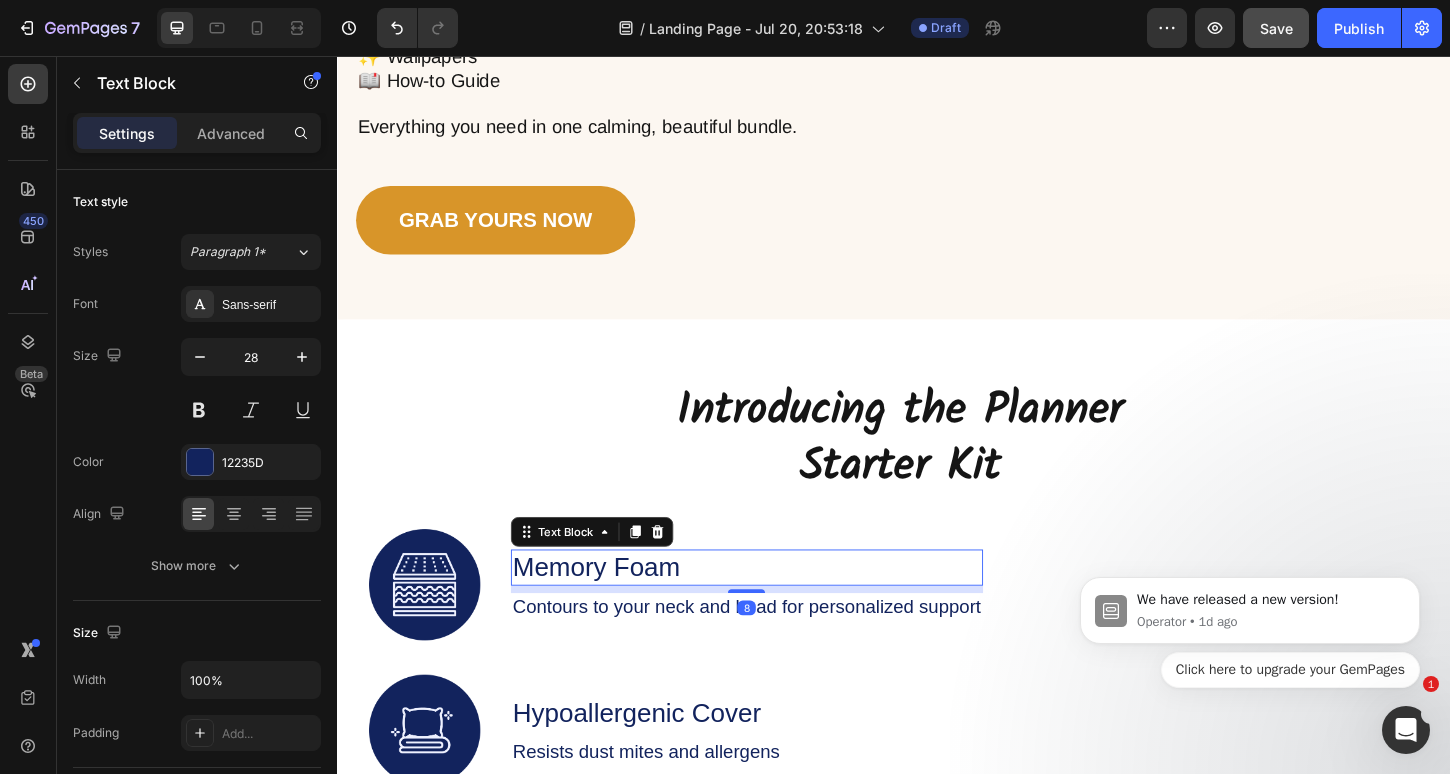 click on "Memory Foam" at bounding box center (778, 607) 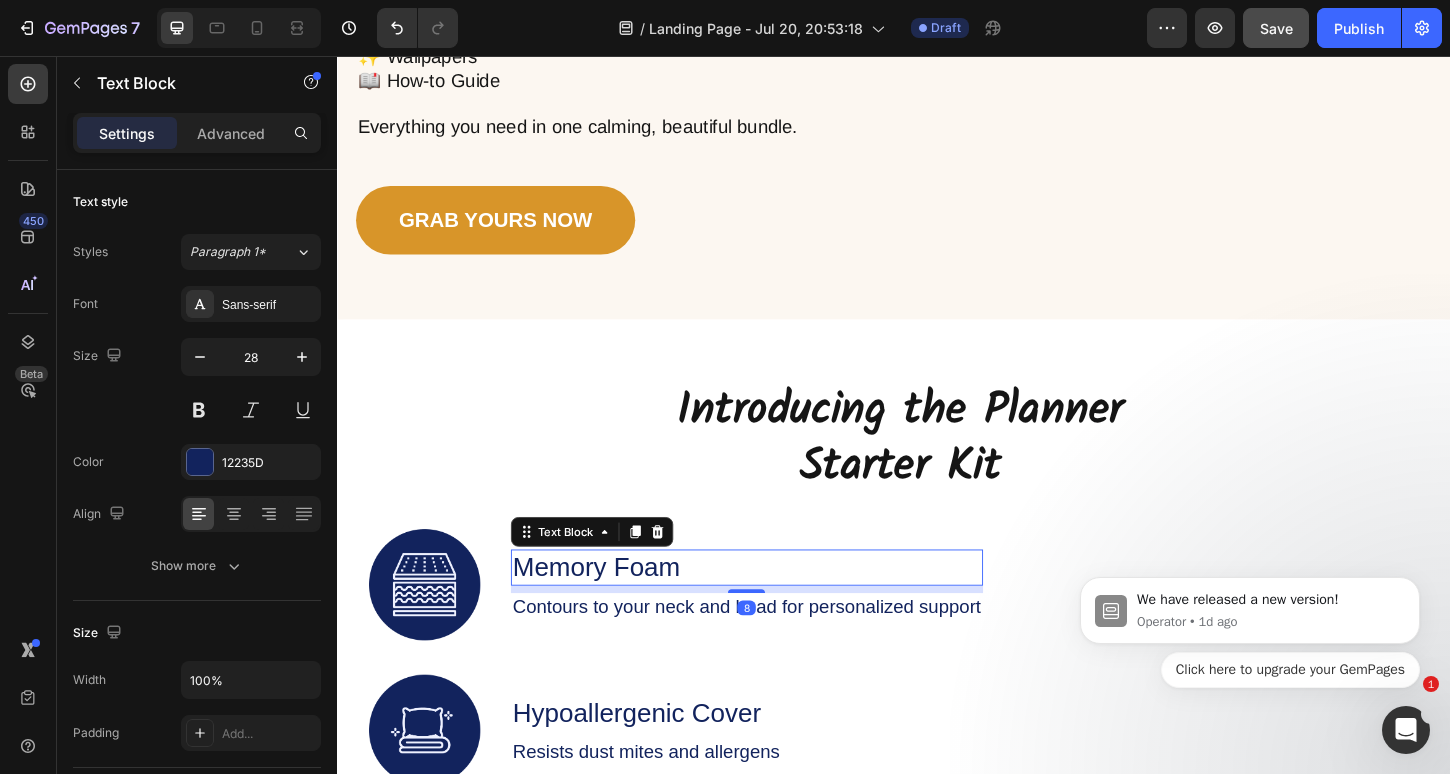 click on "Memory Foam" at bounding box center (778, 607) 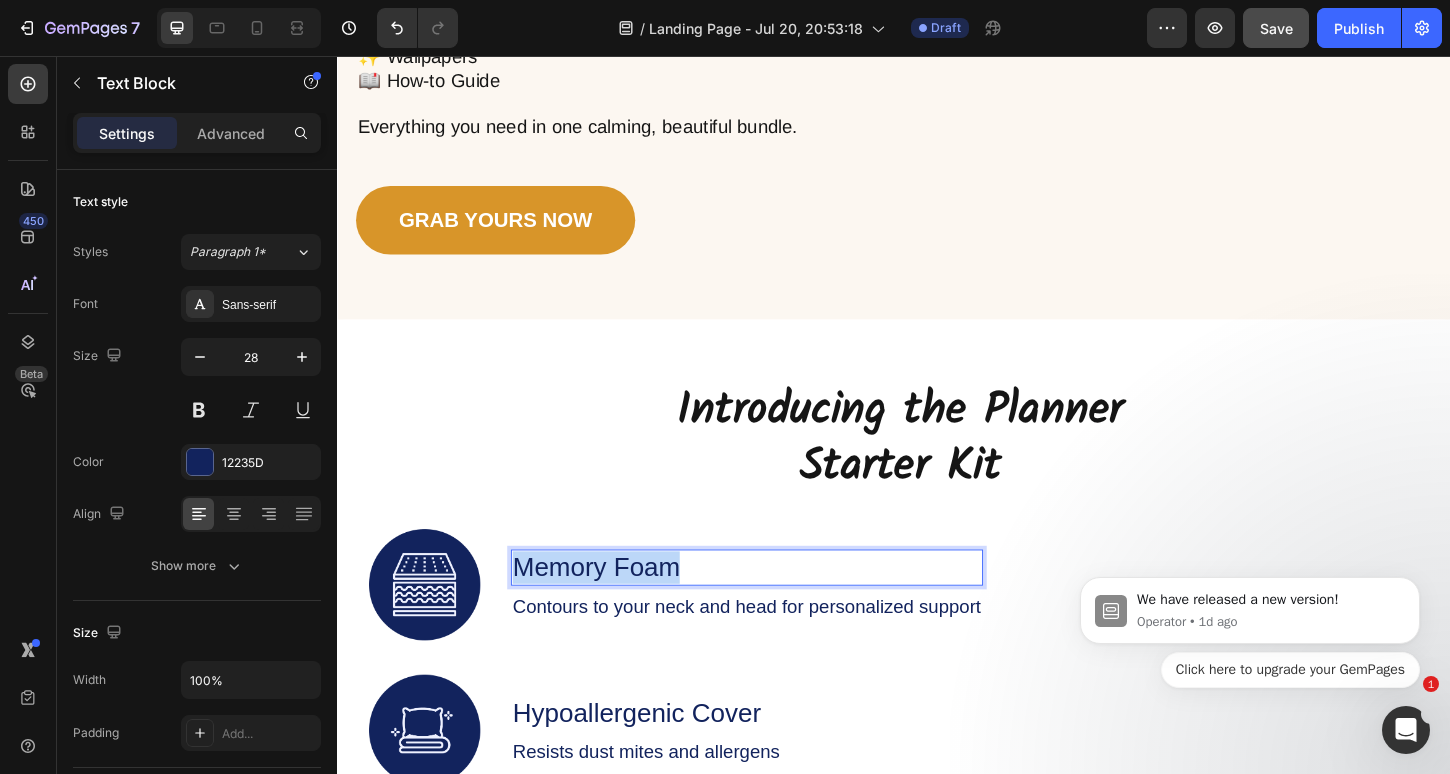 click on "Memory Foam" at bounding box center [778, 607] 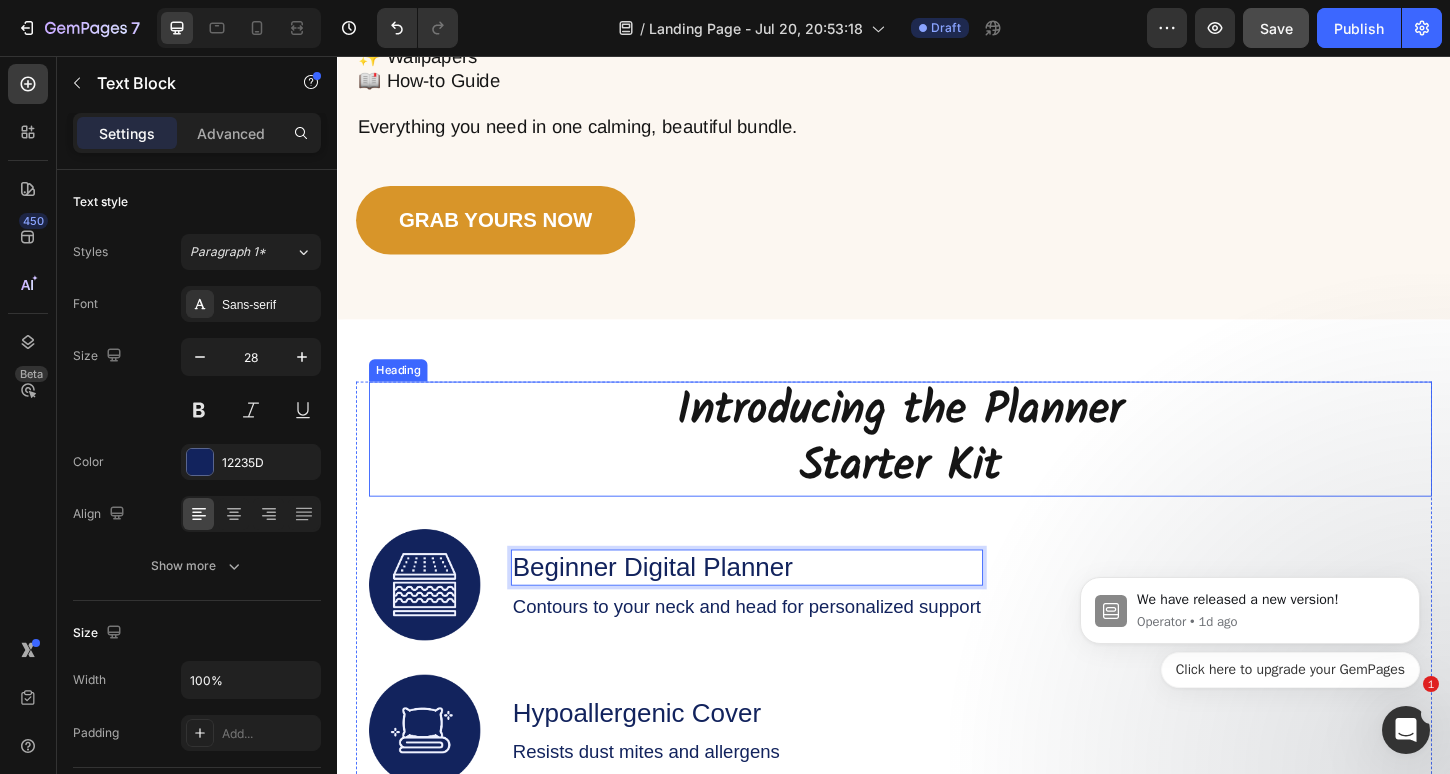 click on "Introducing the Planner Starter Kit" at bounding box center [944, 469] 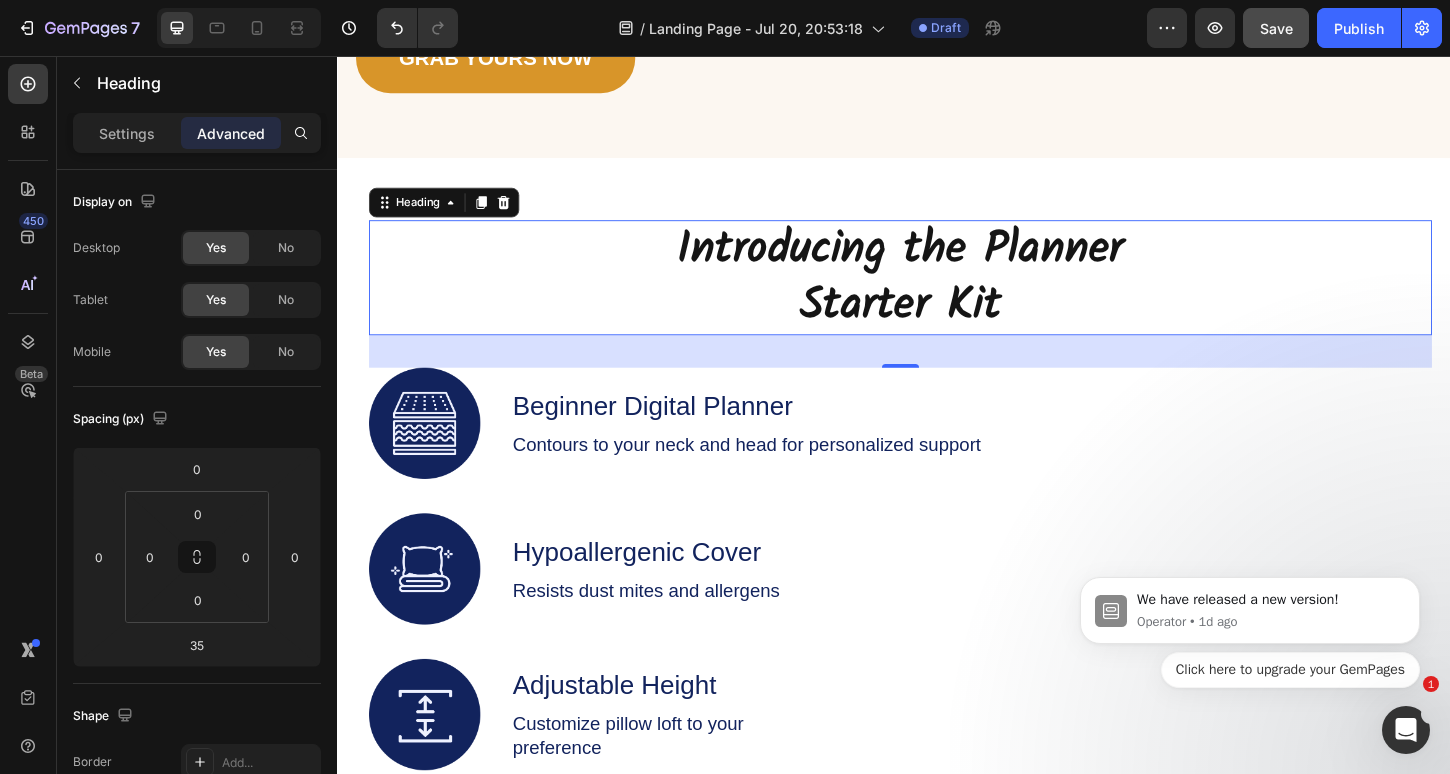 scroll, scrollTop: 2368, scrollLeft: 0, axis: vertical 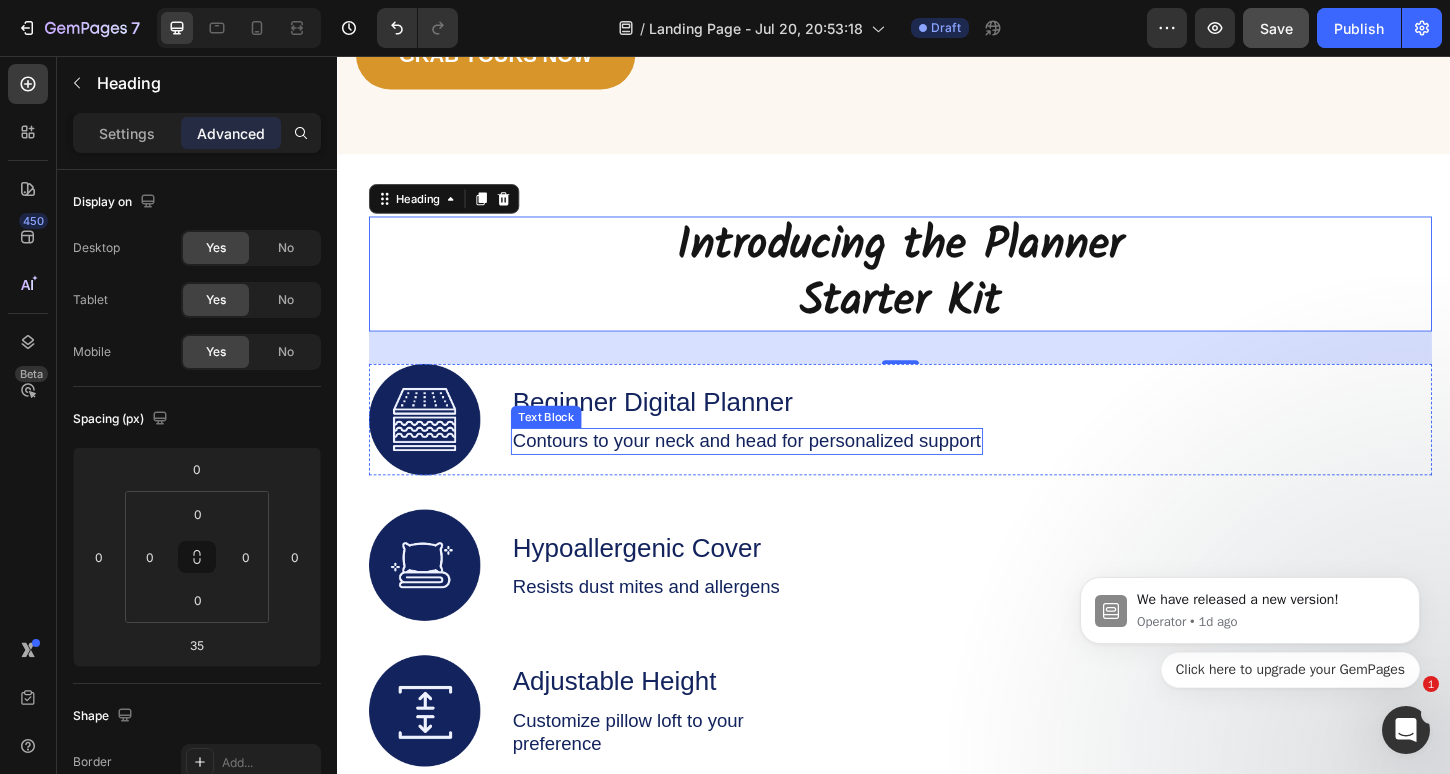 click on "Contours to your neck and head for personalized support" at bounding box center (778, 471) 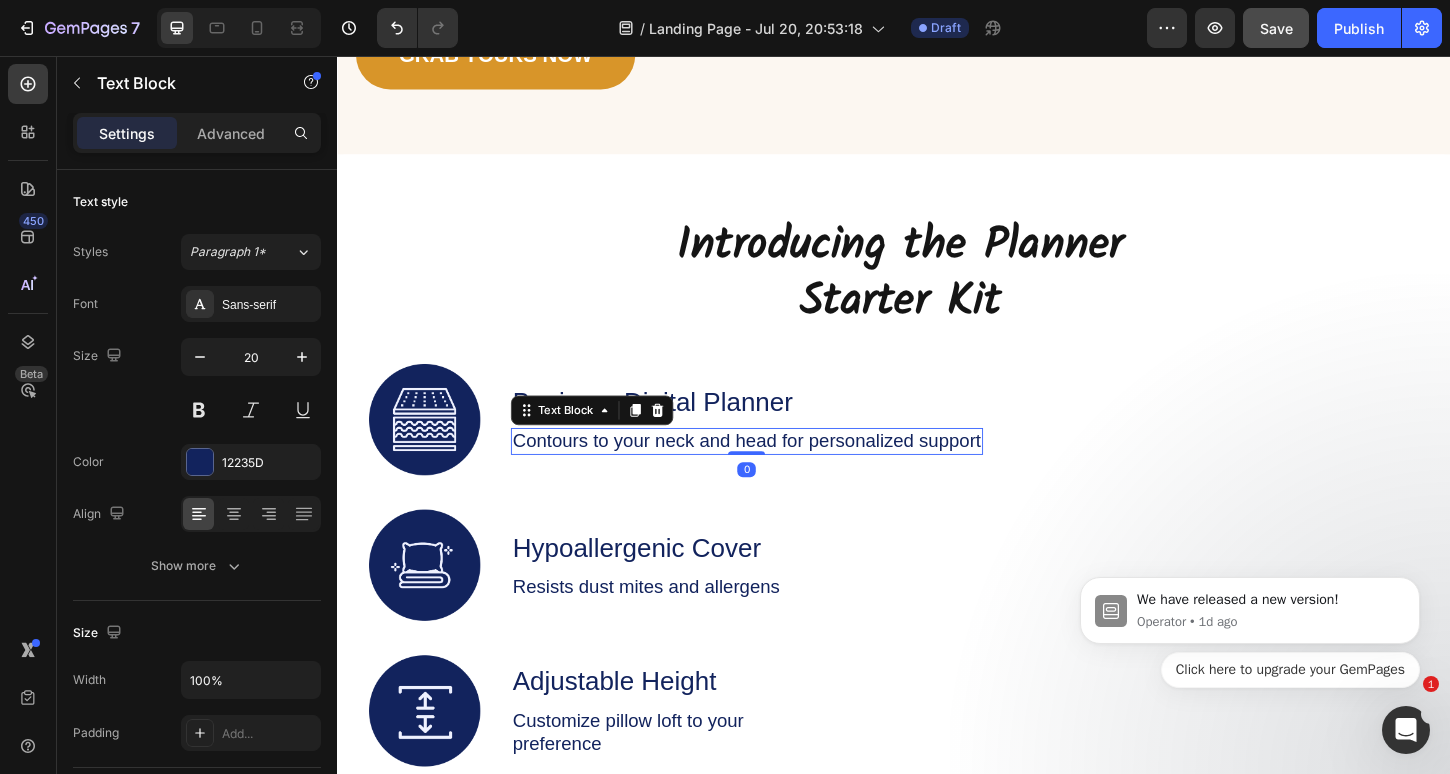 click on "Contours to your neck and head for personalized support" at bounding box center (778, 471) 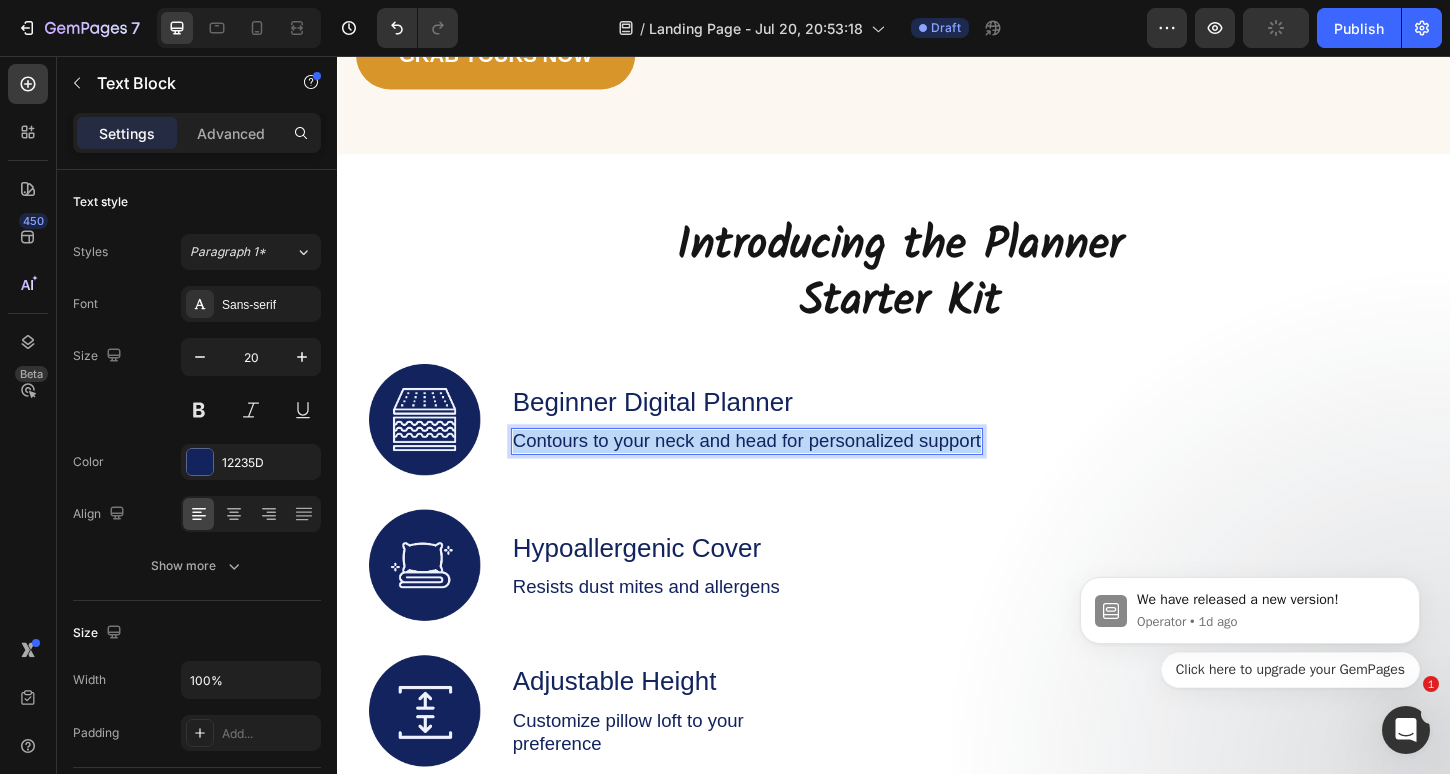 click on "Contours to your neck and head for personalized support" at bounding box center (778, 471) 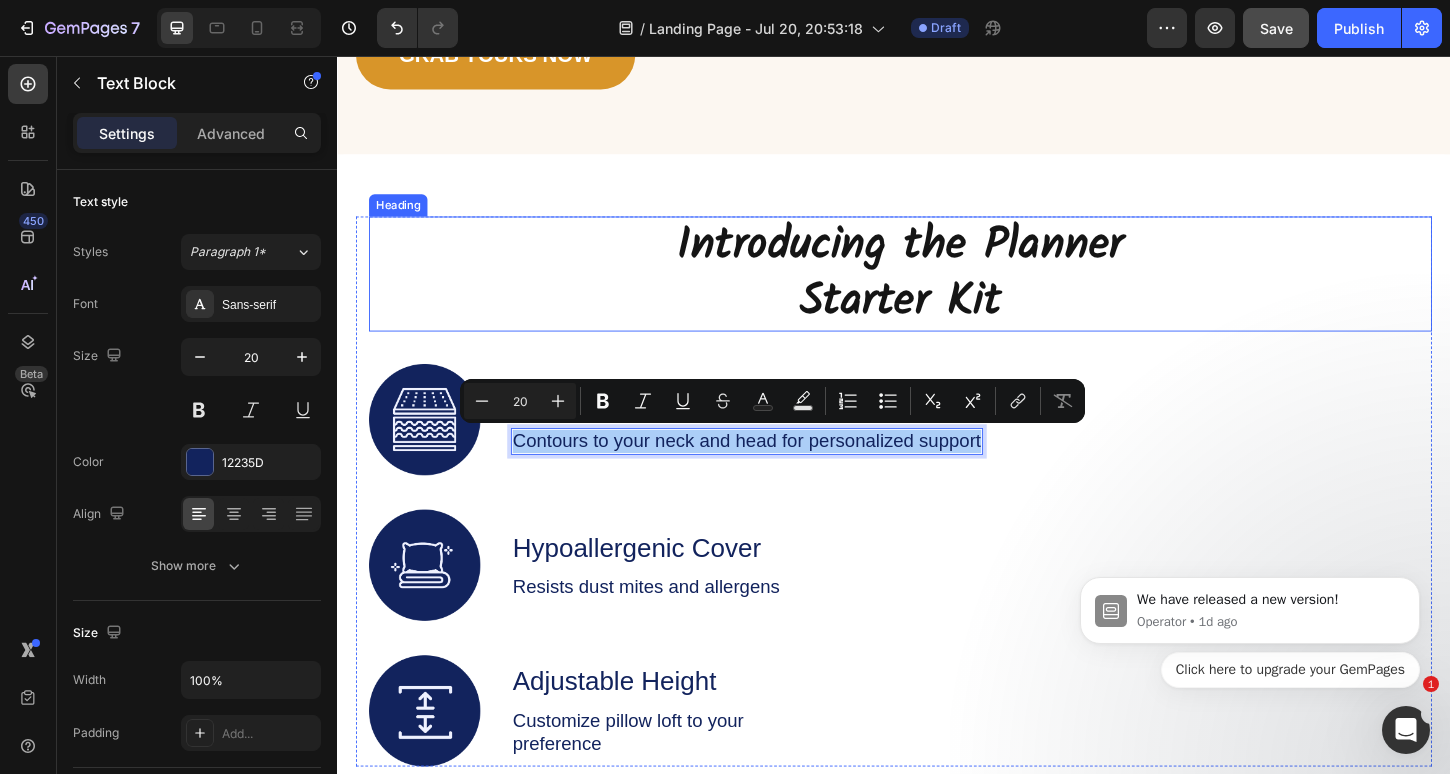 click on "Introducing the Planner Starter Kit" at bounding box center (944, 291) 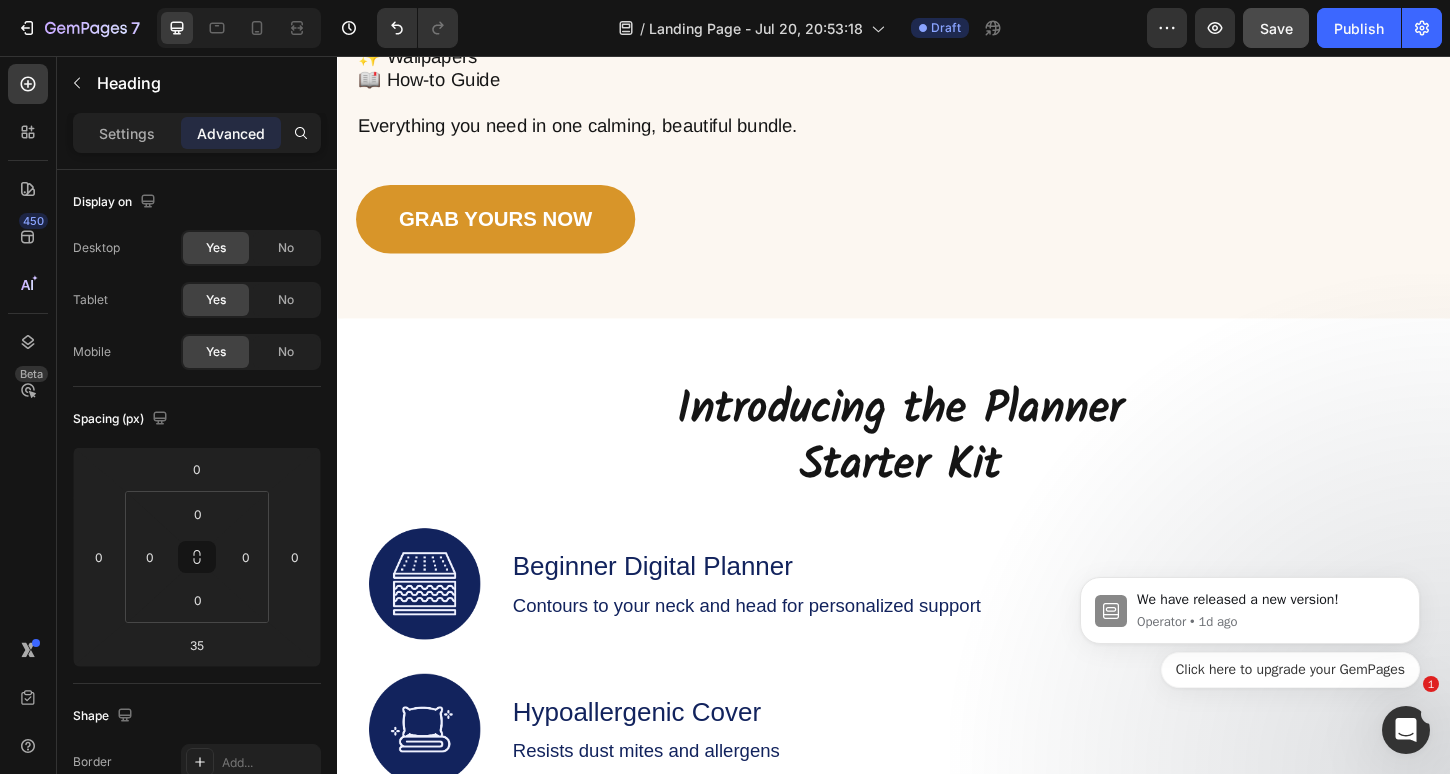 scroll, scrollTop: 2192, scrollLeft: 0, axis: vertical 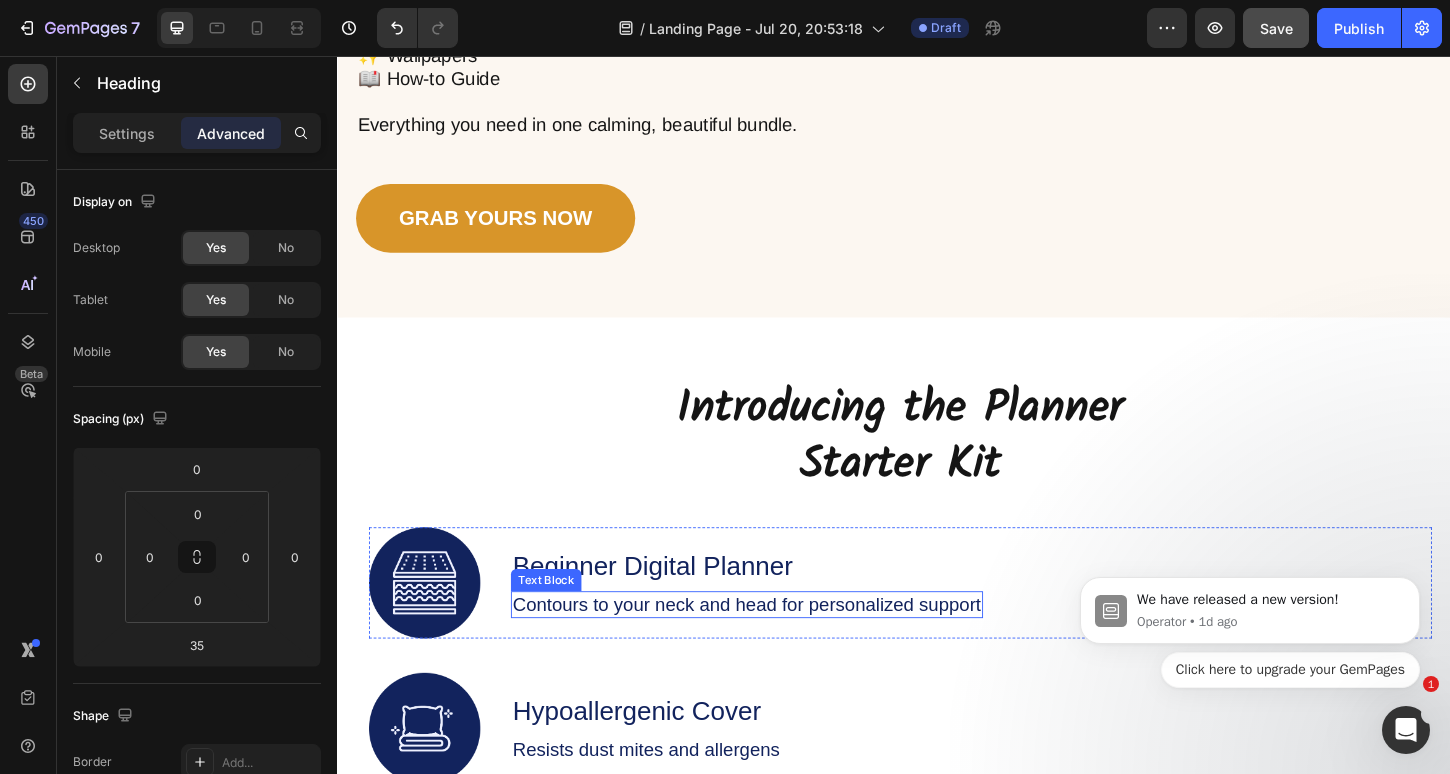 click on "Contours to your neck and head for personalized support" at bounding box center (778, 647) 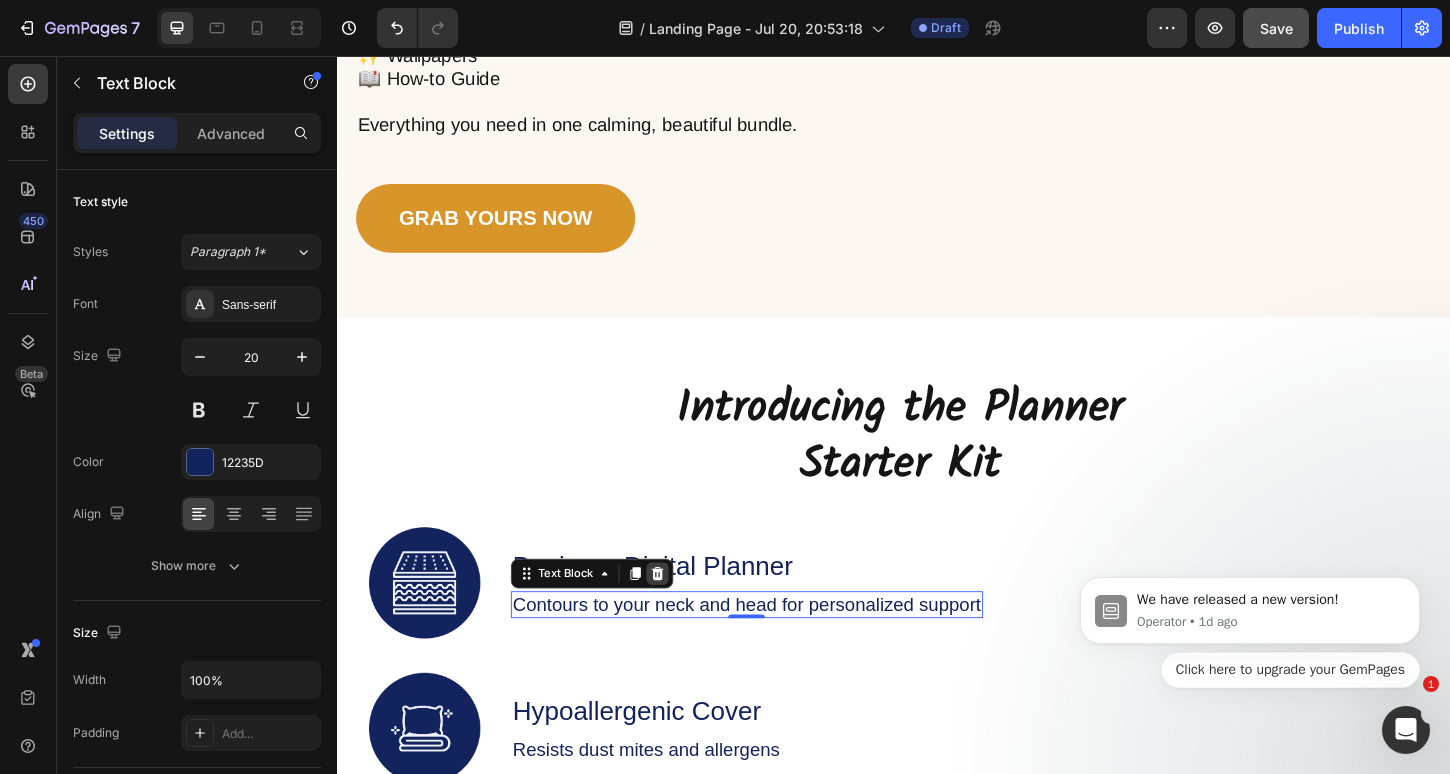 click at bounding box center [682, 614] 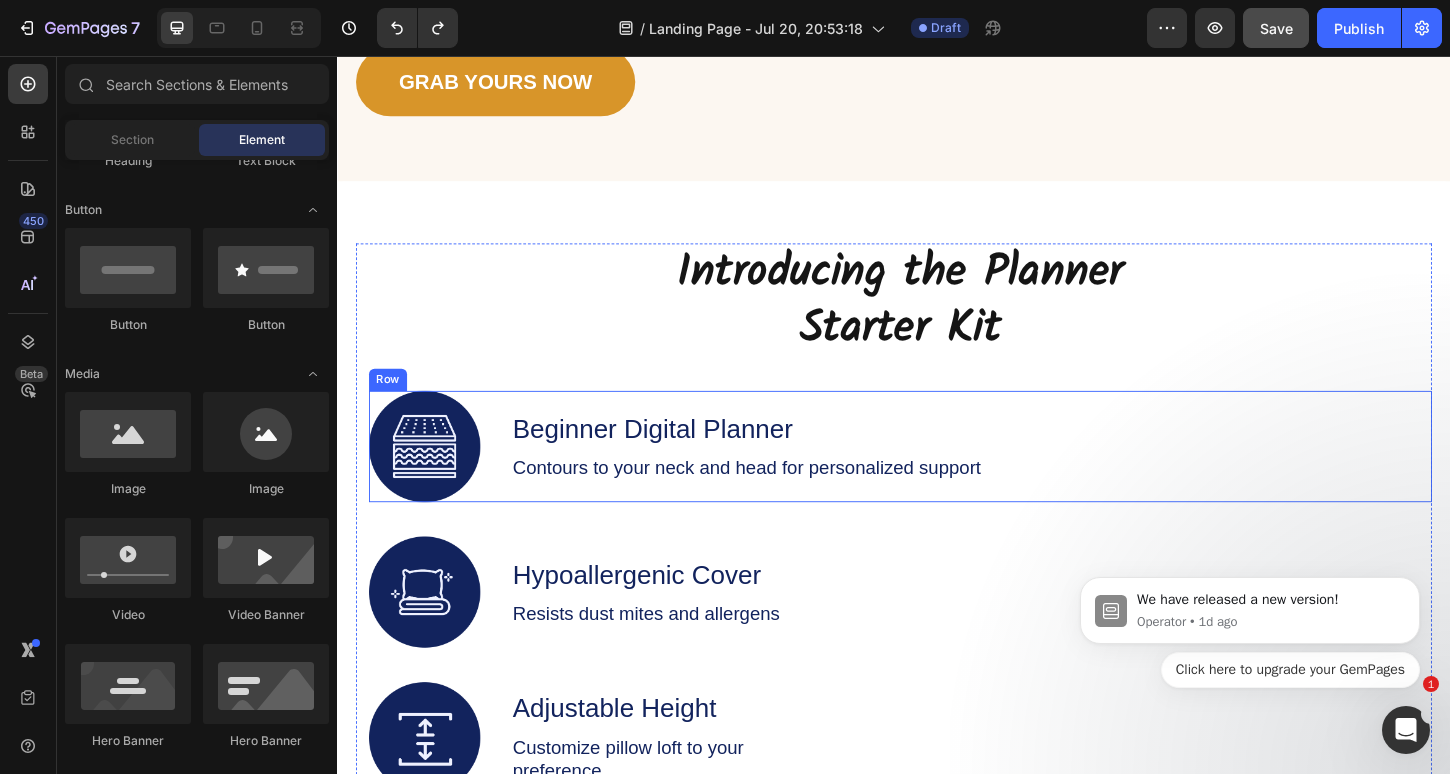 scroll, scrollTop: 2344, scrollLeft: 0, axis: vertical 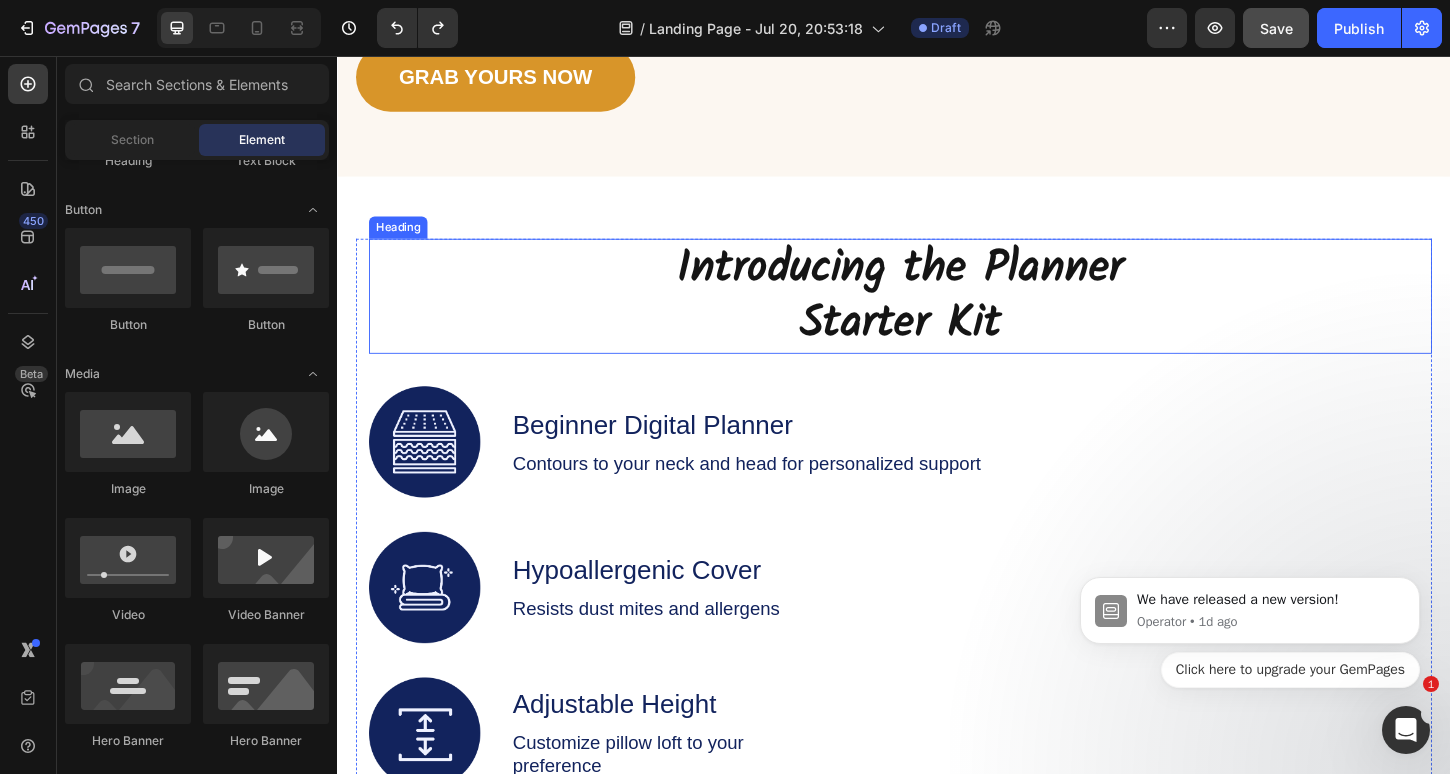 click on "Introducing the Planner Starter Kit" at bounding box center [944, 315] 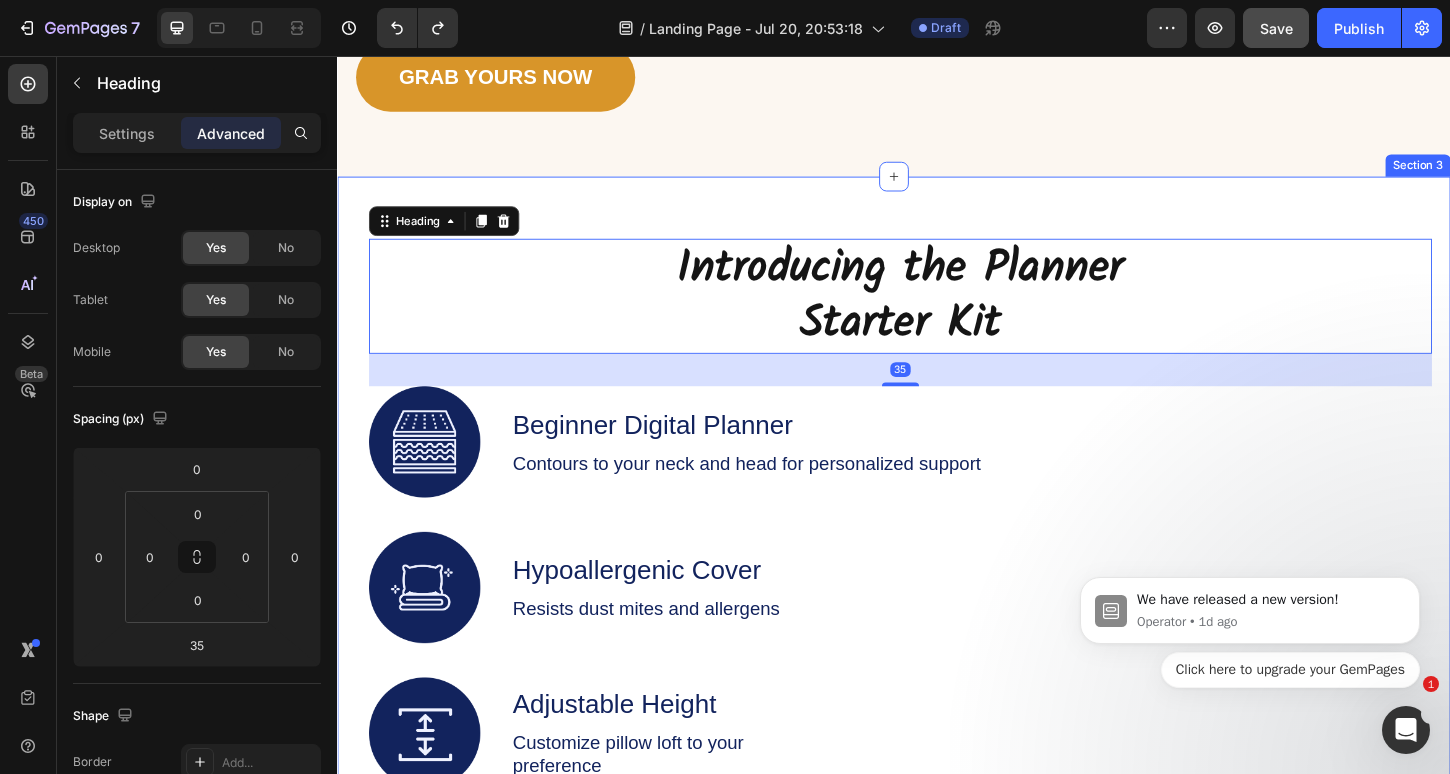 click on "Introducing the Planner Starter Kit Heading   35 Image Beginner Digital Planner Text Block Contours to your neck and head for personalized support Text Block Row Image Hypoallergenic Cover Text Block Resists dust mites and allergens Text Block Row Image Adjustable Height Text Block Customize pillow loft to your preference Text Block Row Row Row GET YOURS NOW Button Row Section 3" at bounding box center (937, 632) 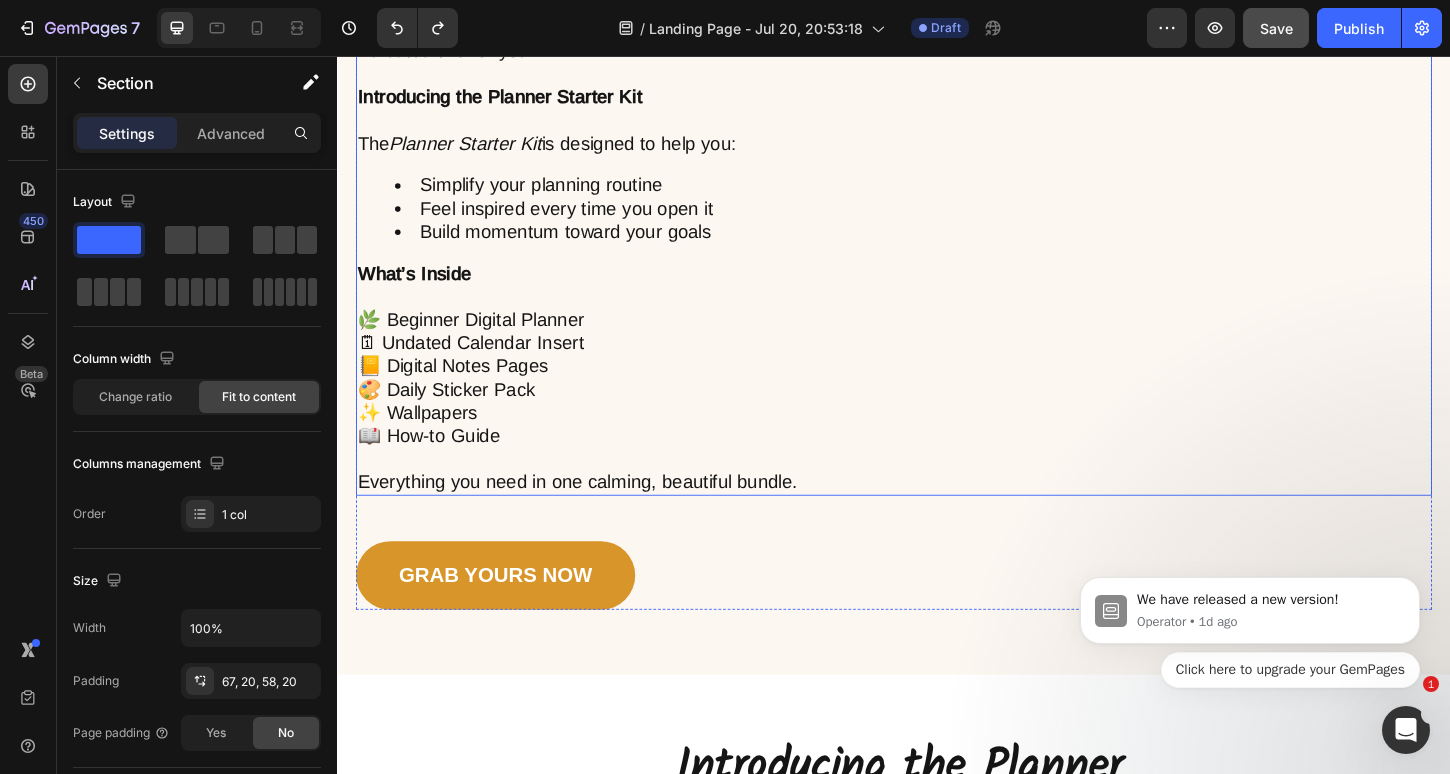 scroll, scrollTop: 1805, scrollLeft: 0, axis: vertical 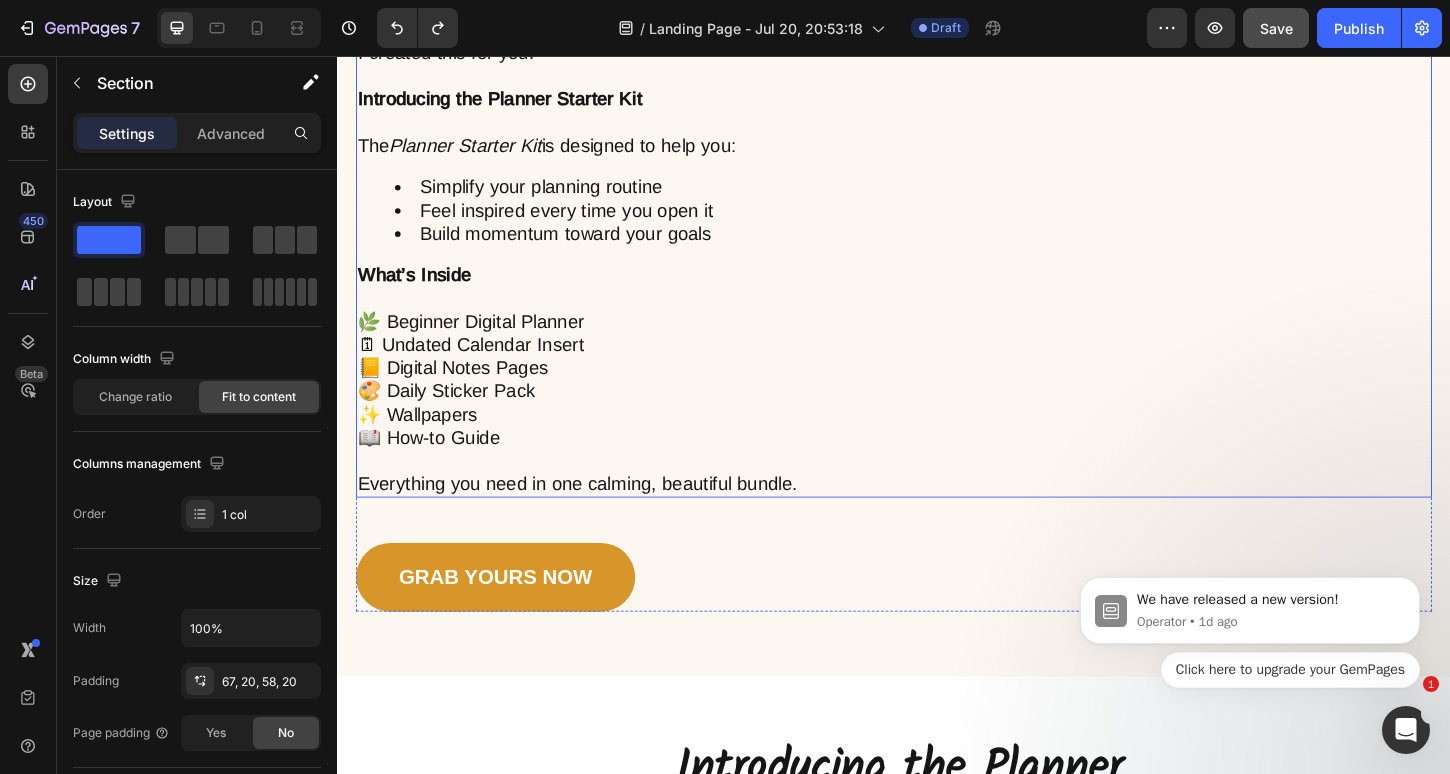 click on "Simplify your planning routine" at bounding box center (957, 197) 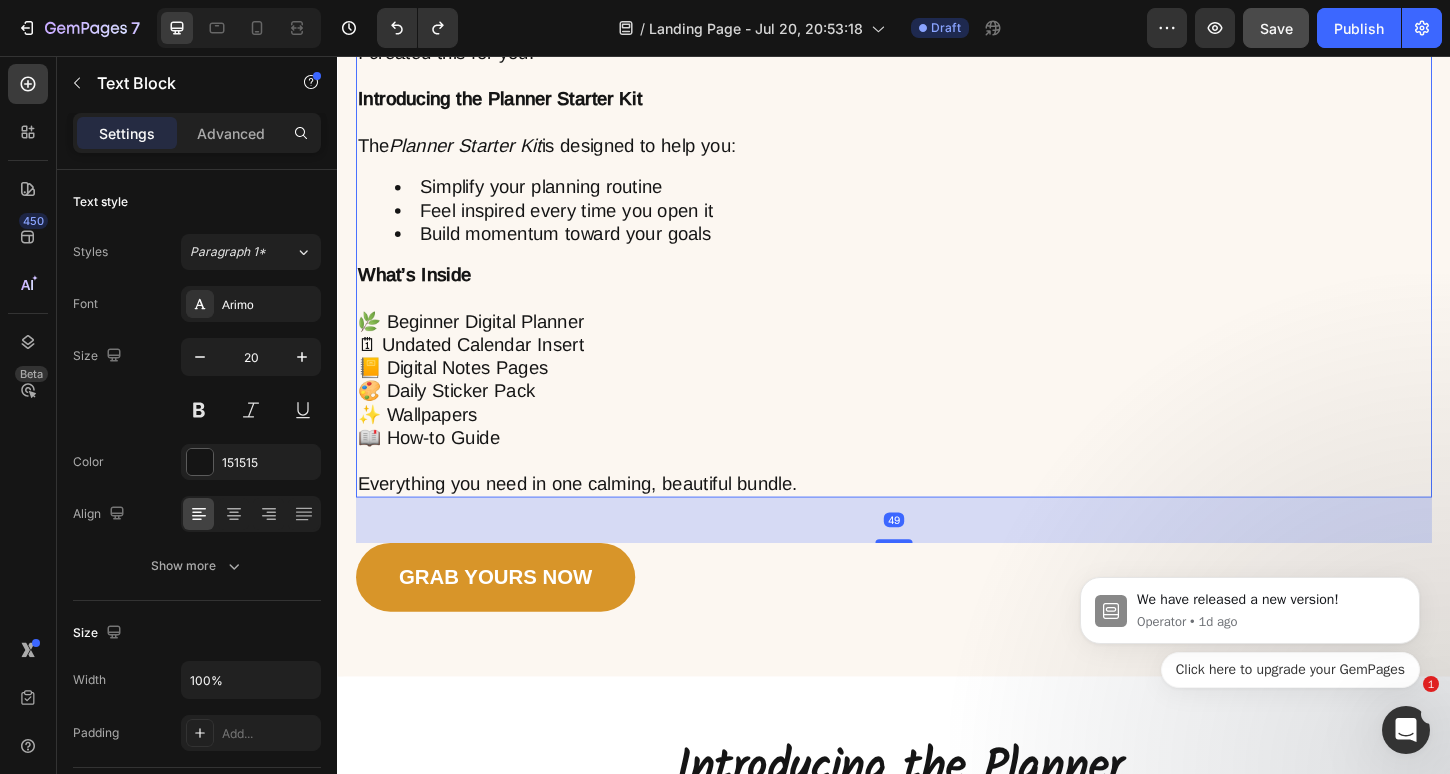 click on "Simplify your planning routine" at bounding box center [957, 197] 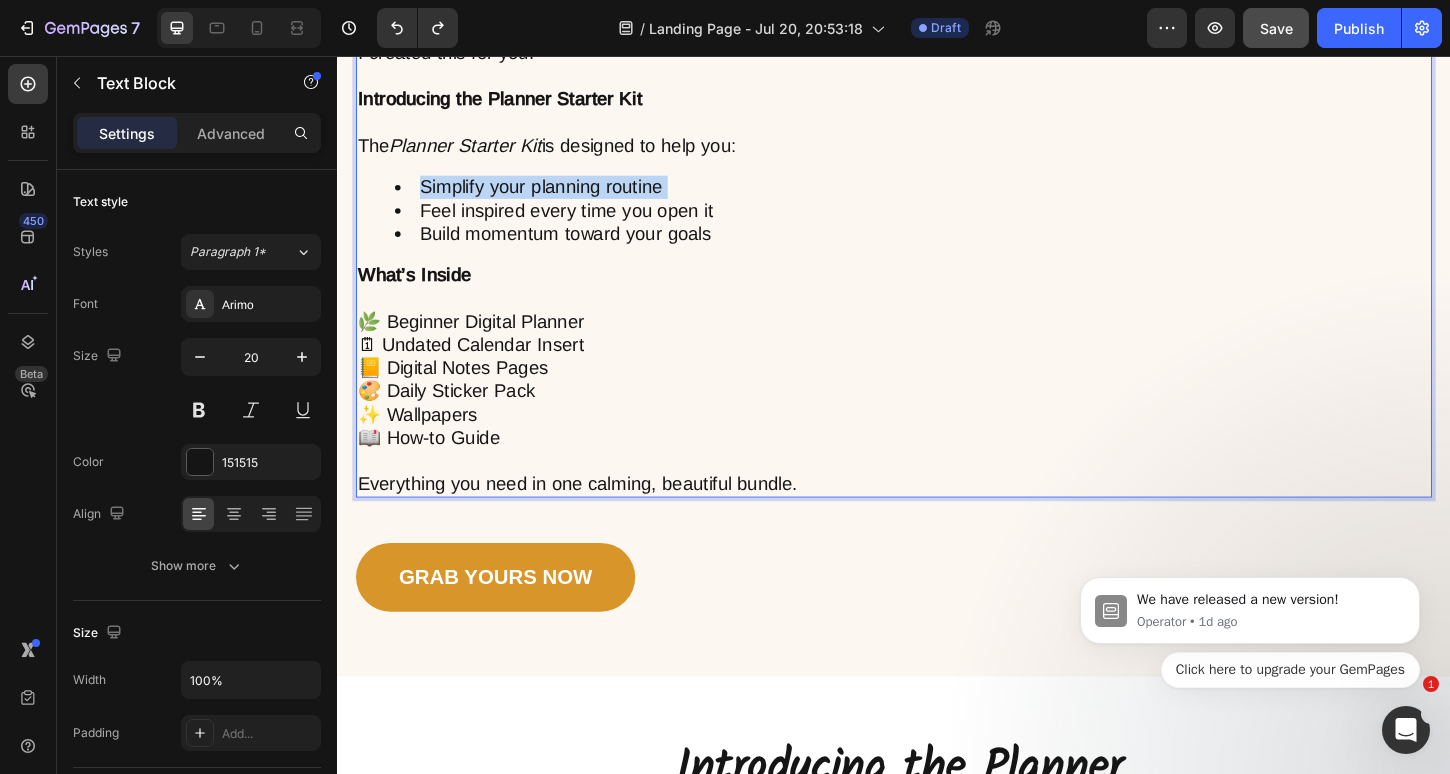 click on "Simplify your planning routine" at bounding box center [957, 197] 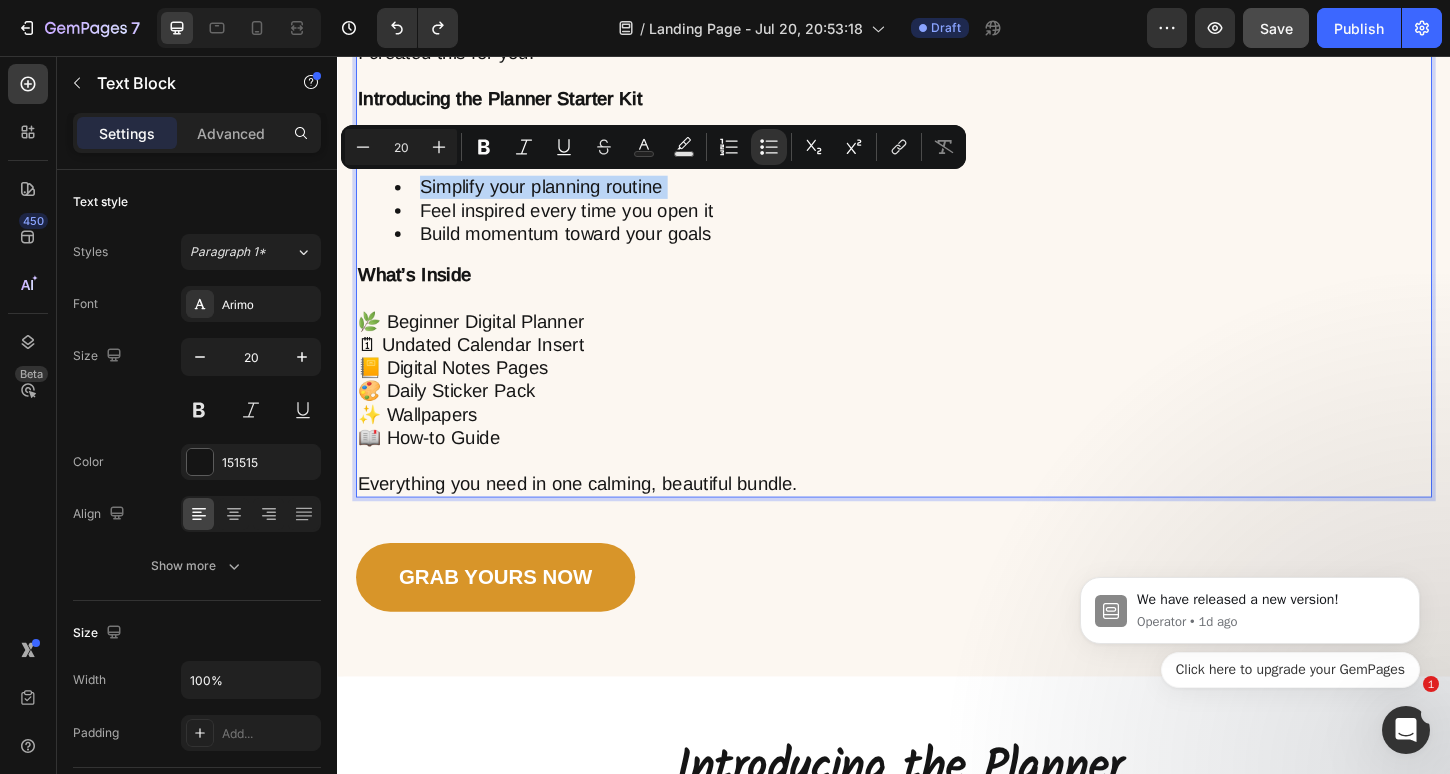copy on "Simplify your planning routine" 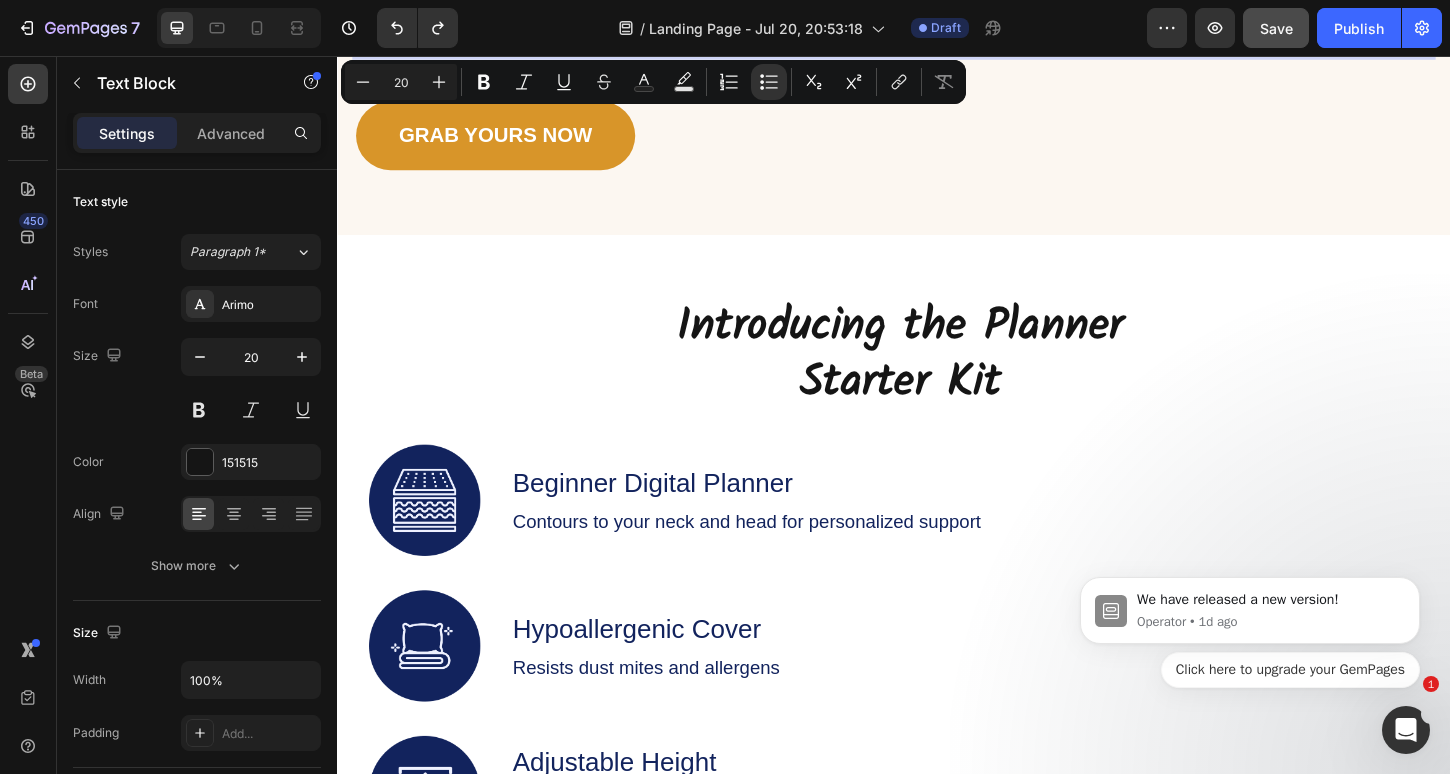 scroll, scrollTop: 2330, scrollLeft: 0, axis: vertical 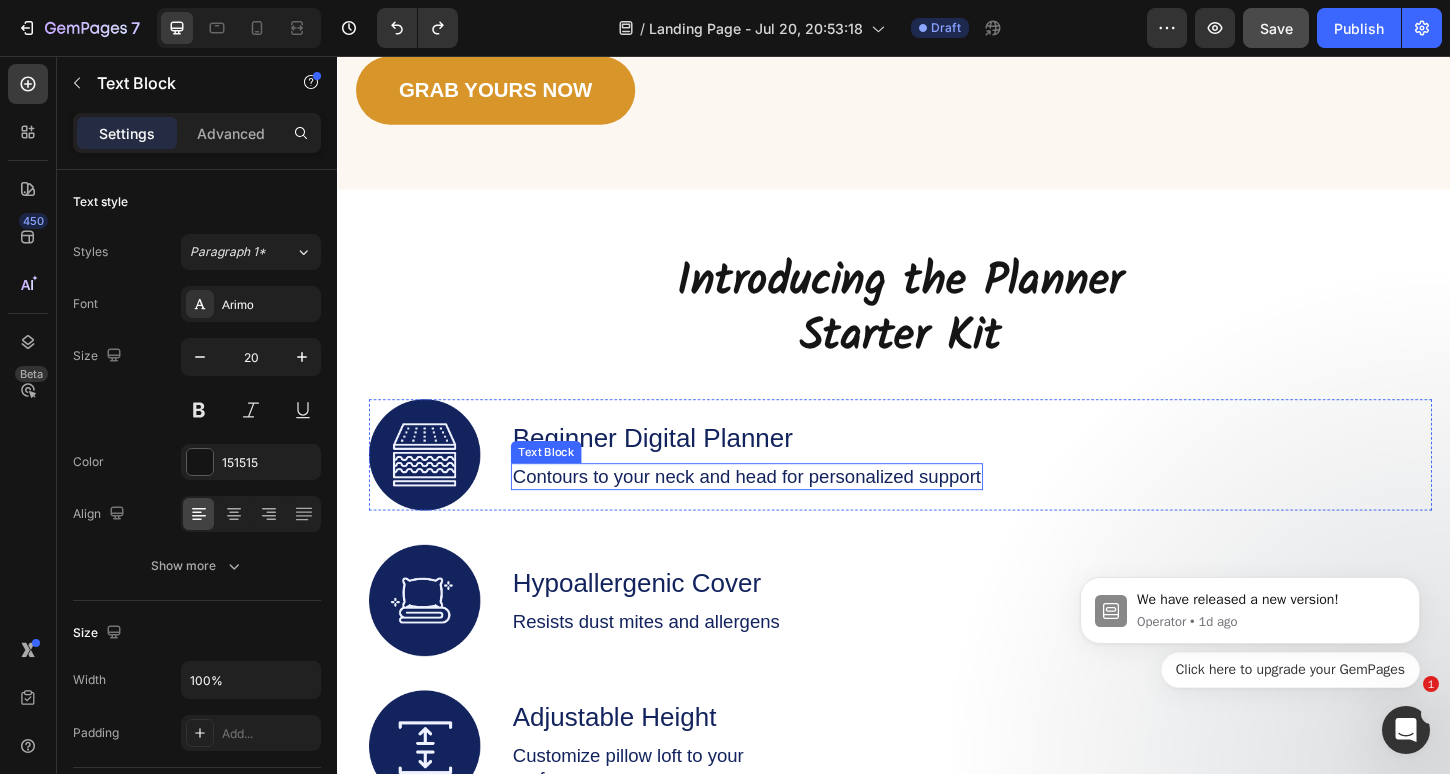 click on "Contours to your neck and head for personalized support" at bounding box center (778, 509) 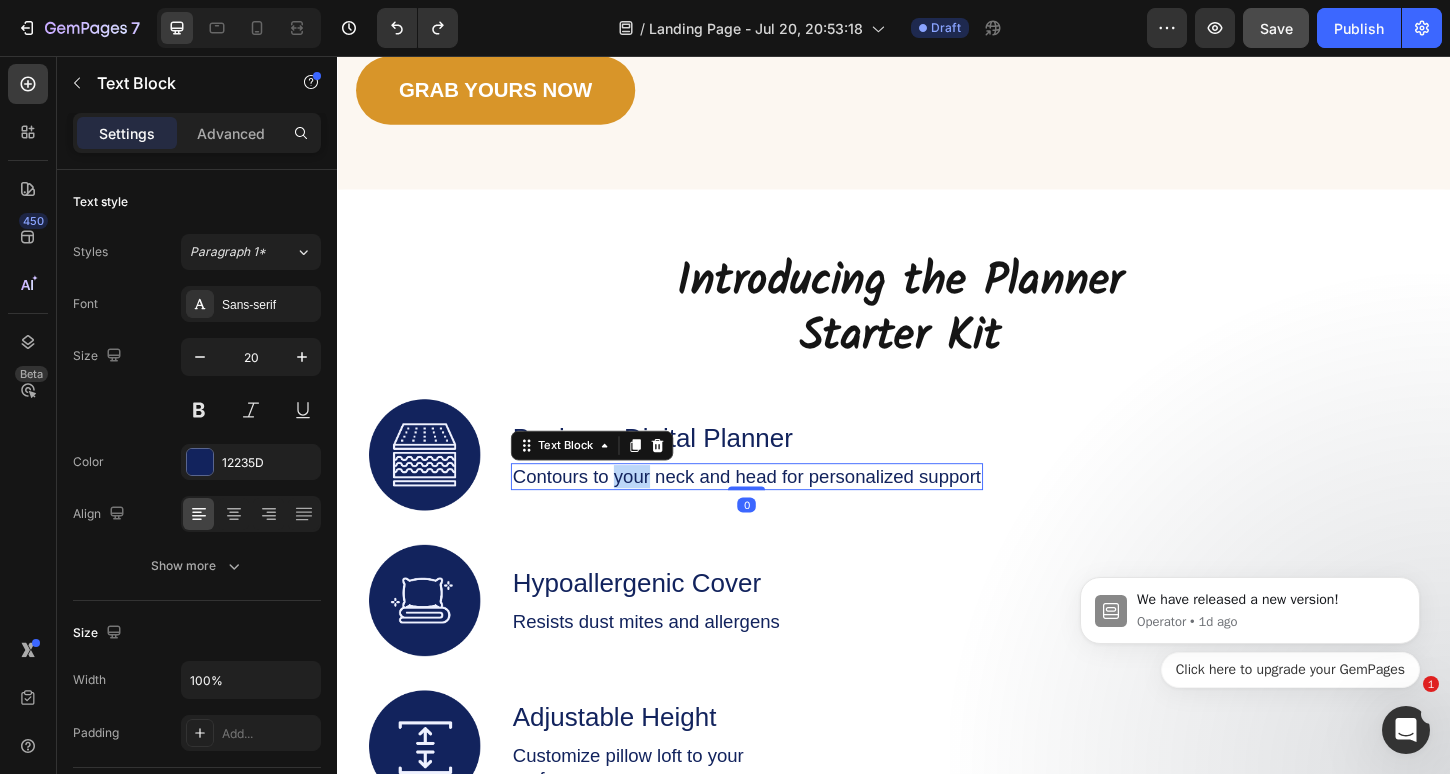 click on "Contours to your neck and head for personalized support" at bounding box center (778, 509) 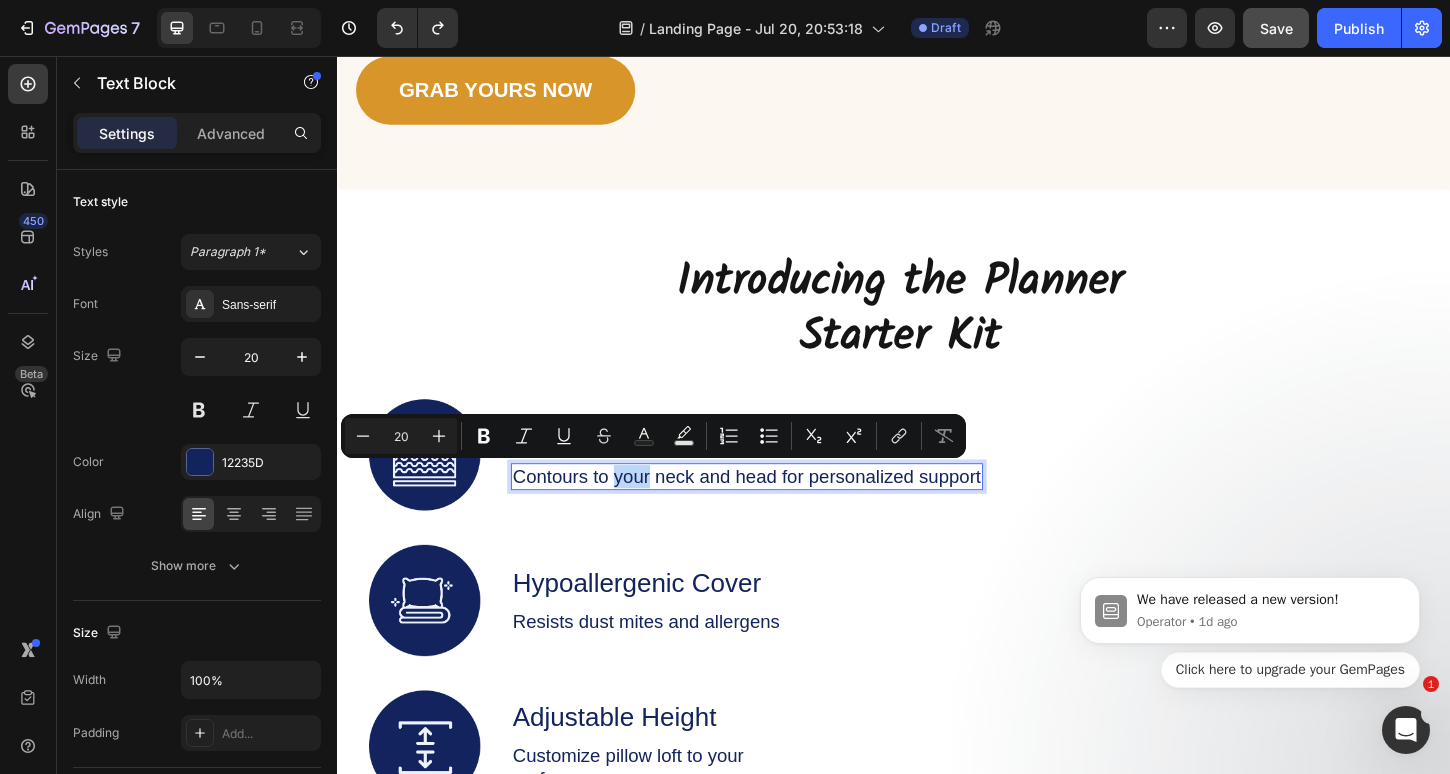 click on "Contours to your neck and head for personalized support" at bounding box center (778, 509) 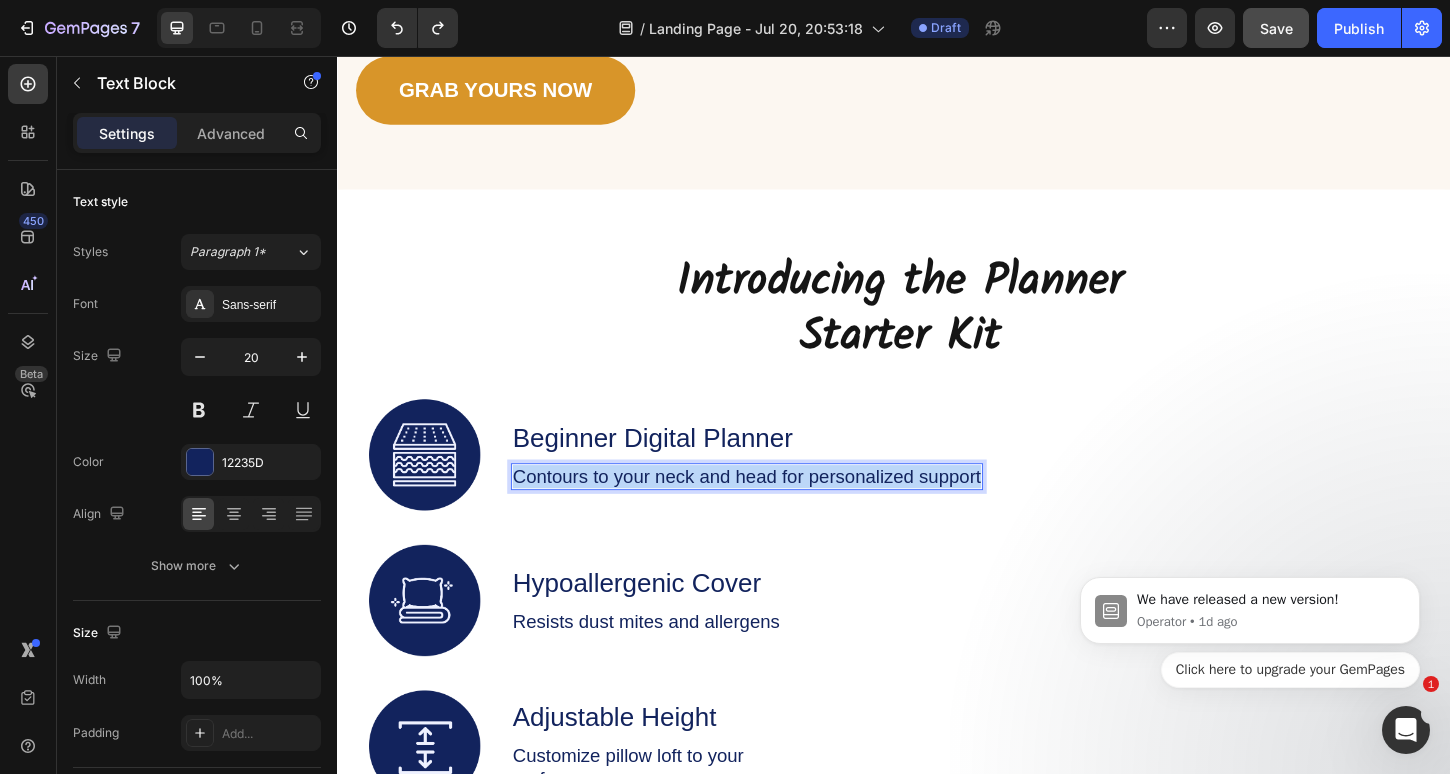 click on "Contours to your neck and head for personalized support" at bounding box center [778, 509] 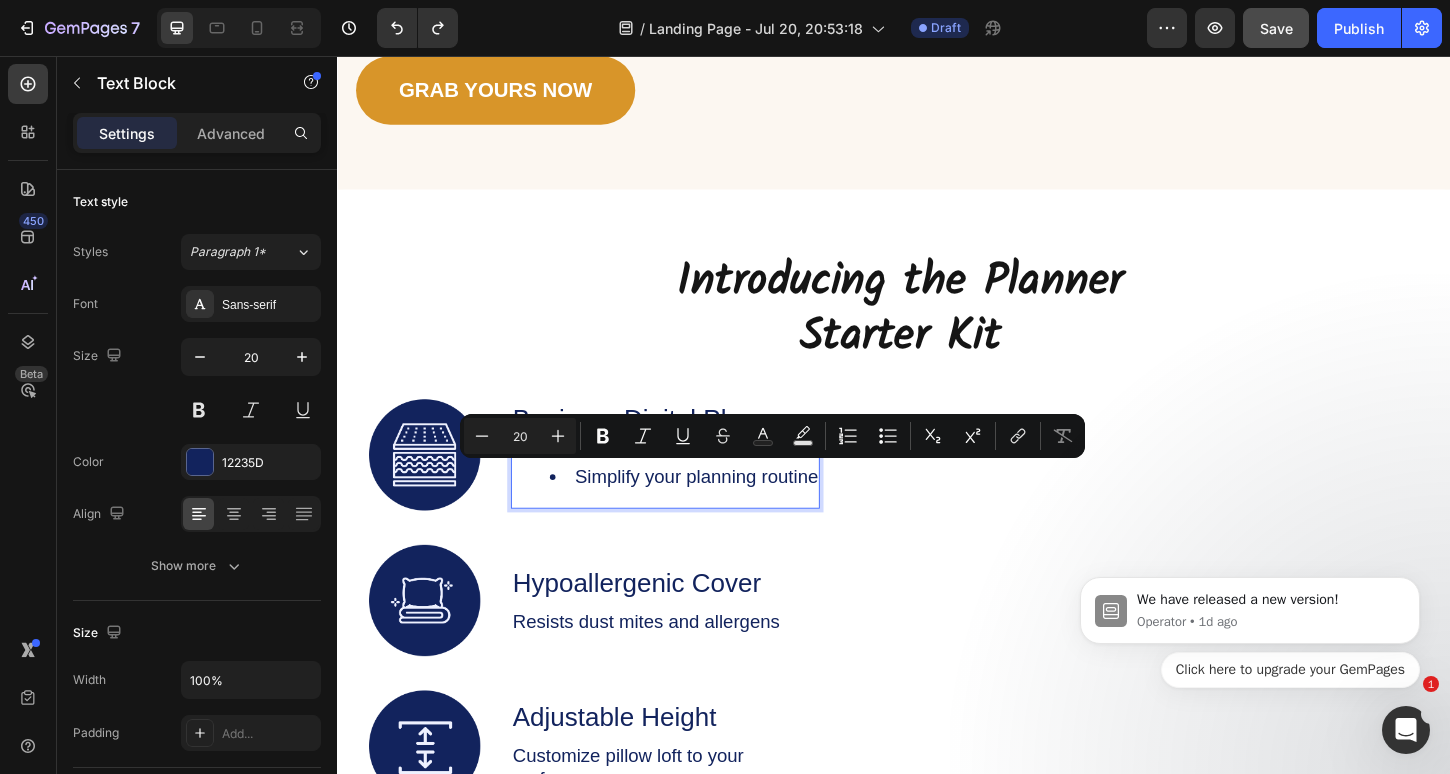 scroll, scrollTop: 2310, scrollLeft: 0, axis: vertical 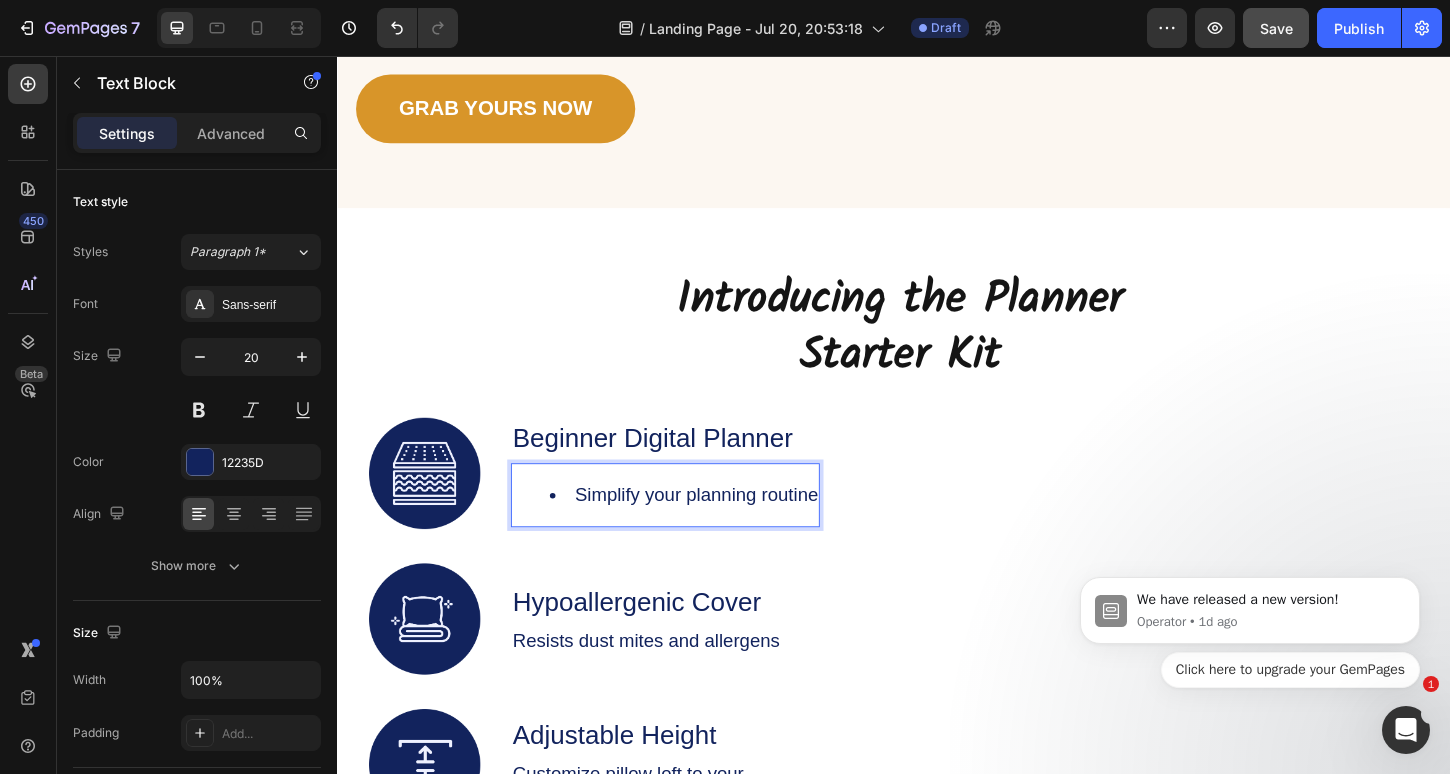 click on "Simplify your planning routine" at bounding box center (710, 529) 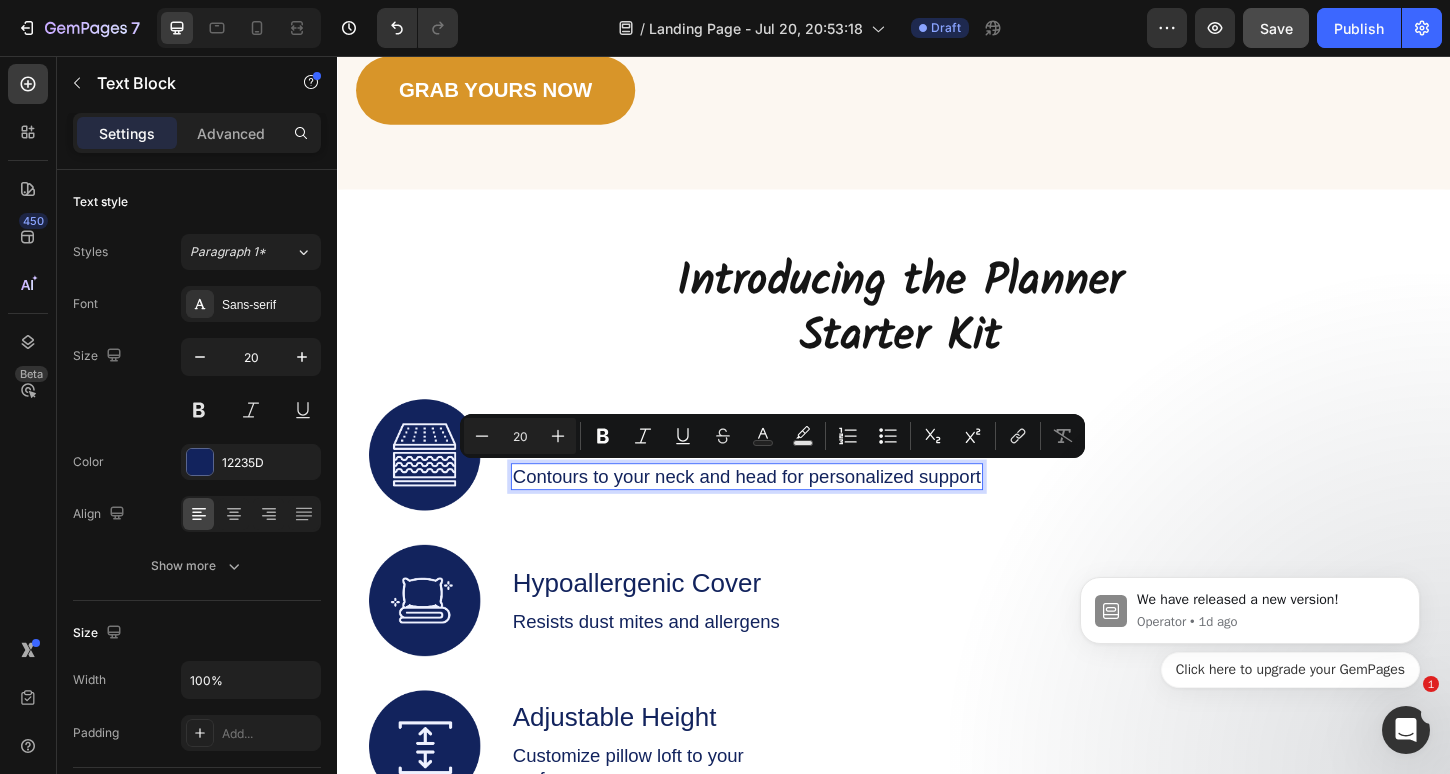 click on "Contours to your neck and head for personalized support" at bounding box center (778, 509) 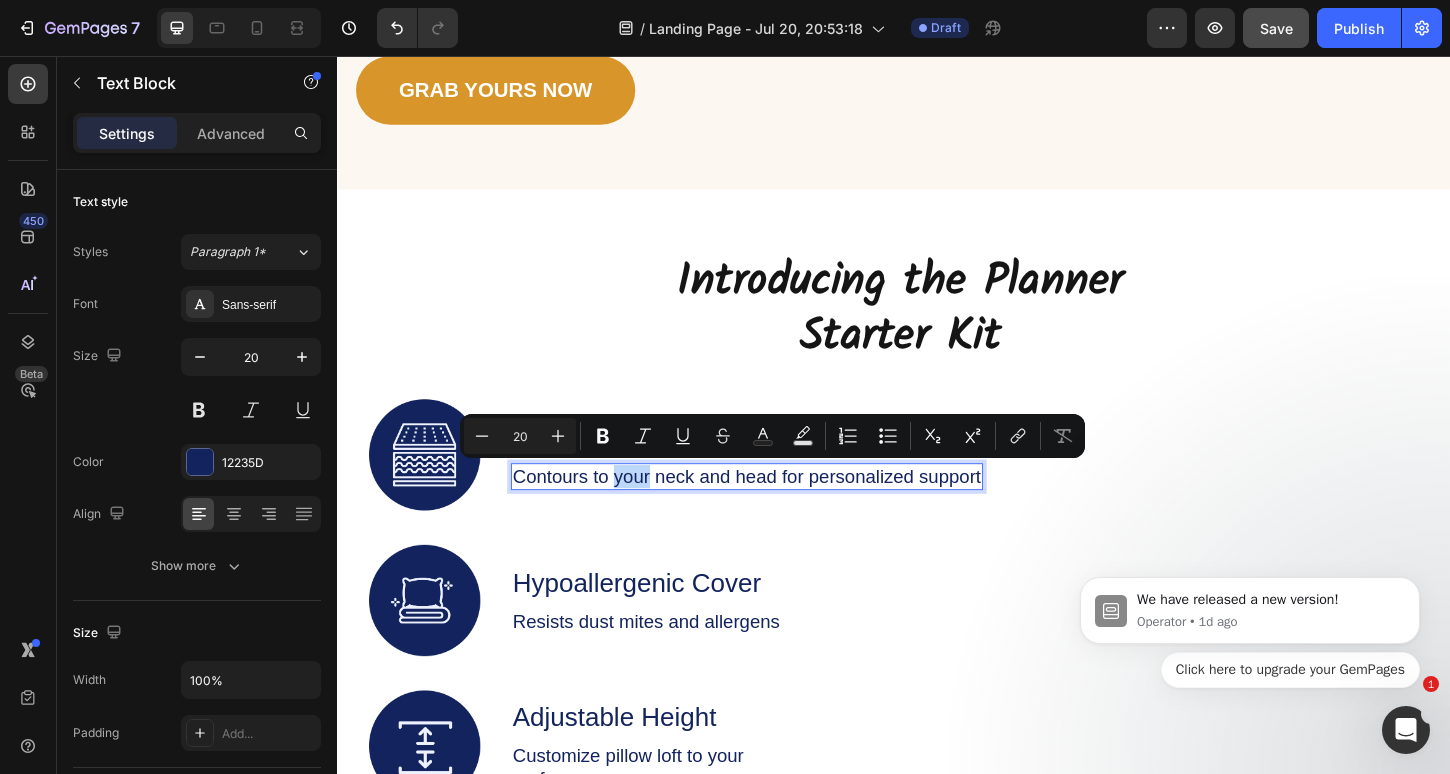 click on "Contours to your neck and head for personalized support" at bounding box center (778, 509) 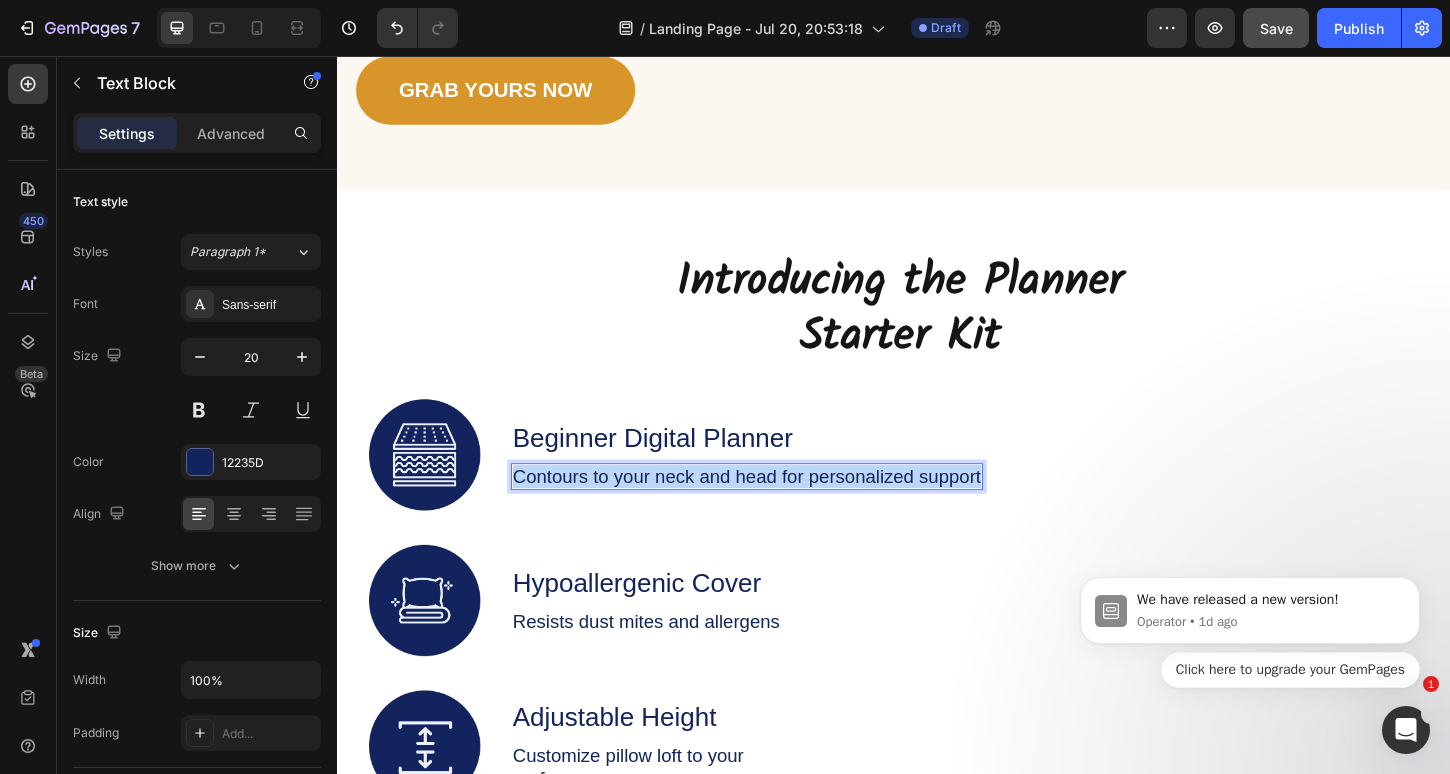 click on "Contours to your neck and head for personalized support" at bounding box center [778, 509] 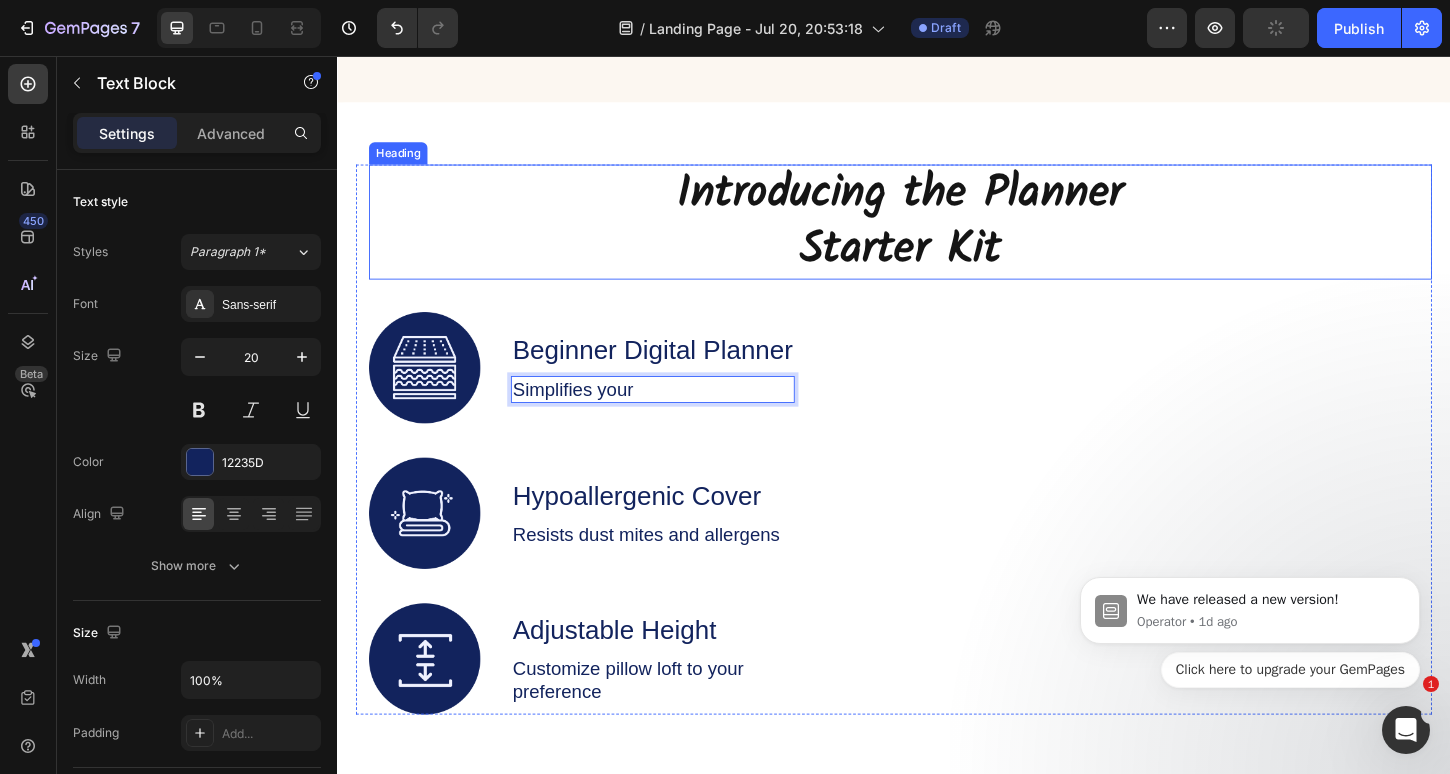 scroll, scrollTop: 2432, scrollLeft: 0, axis: vertical 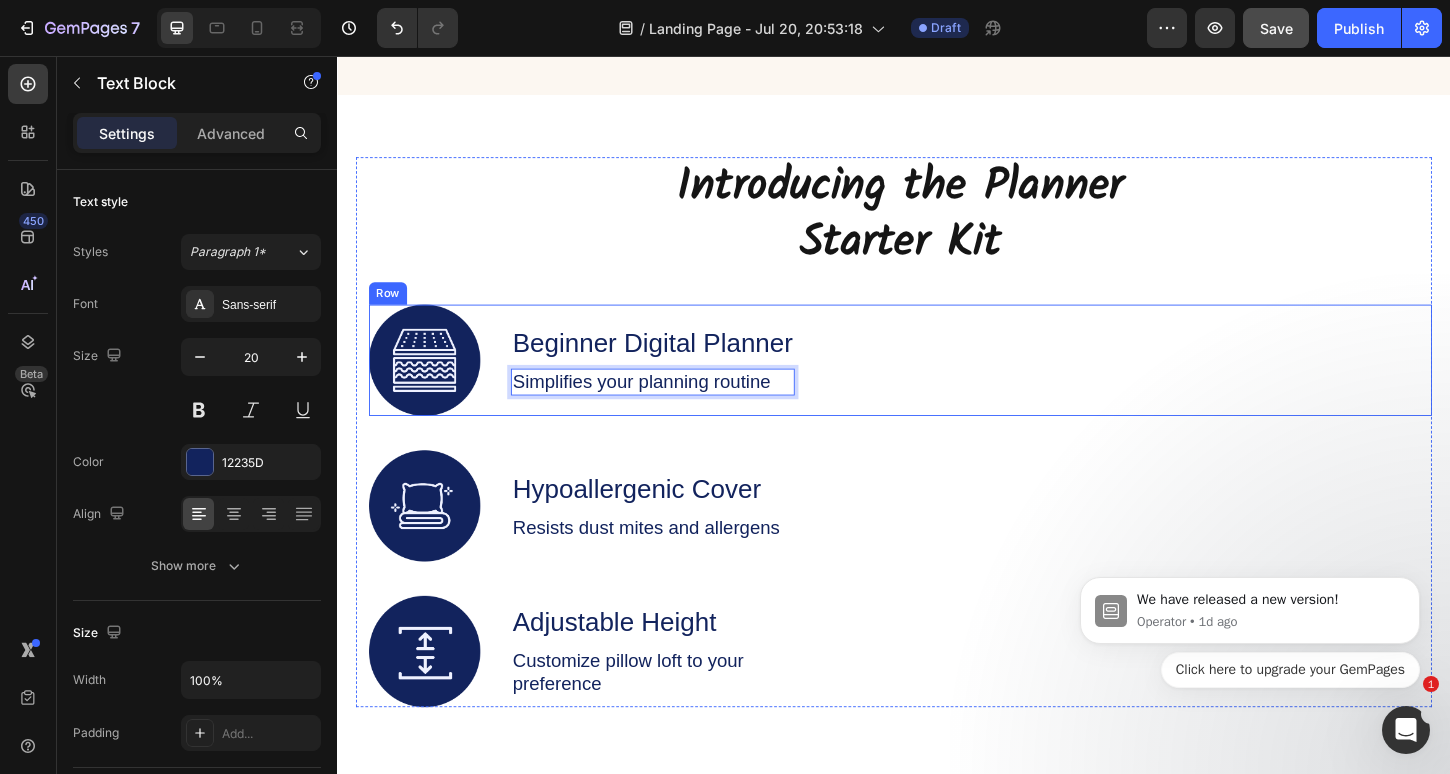 click on "Image Beginner Digital Planner Text Block Simplifies your planning routine Text Block   0 Row" at bounding box center (944, 384) 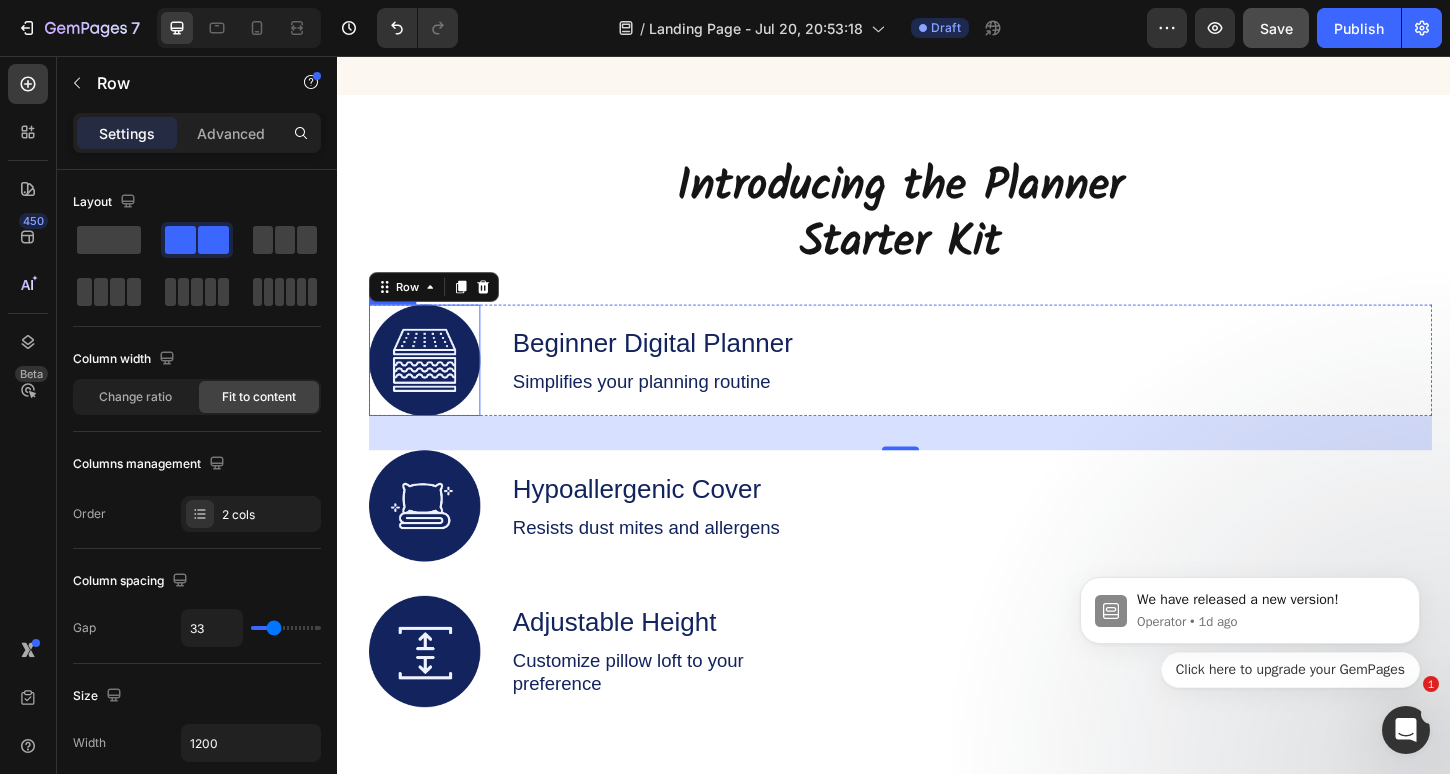 click at bounding box center (431, 384) 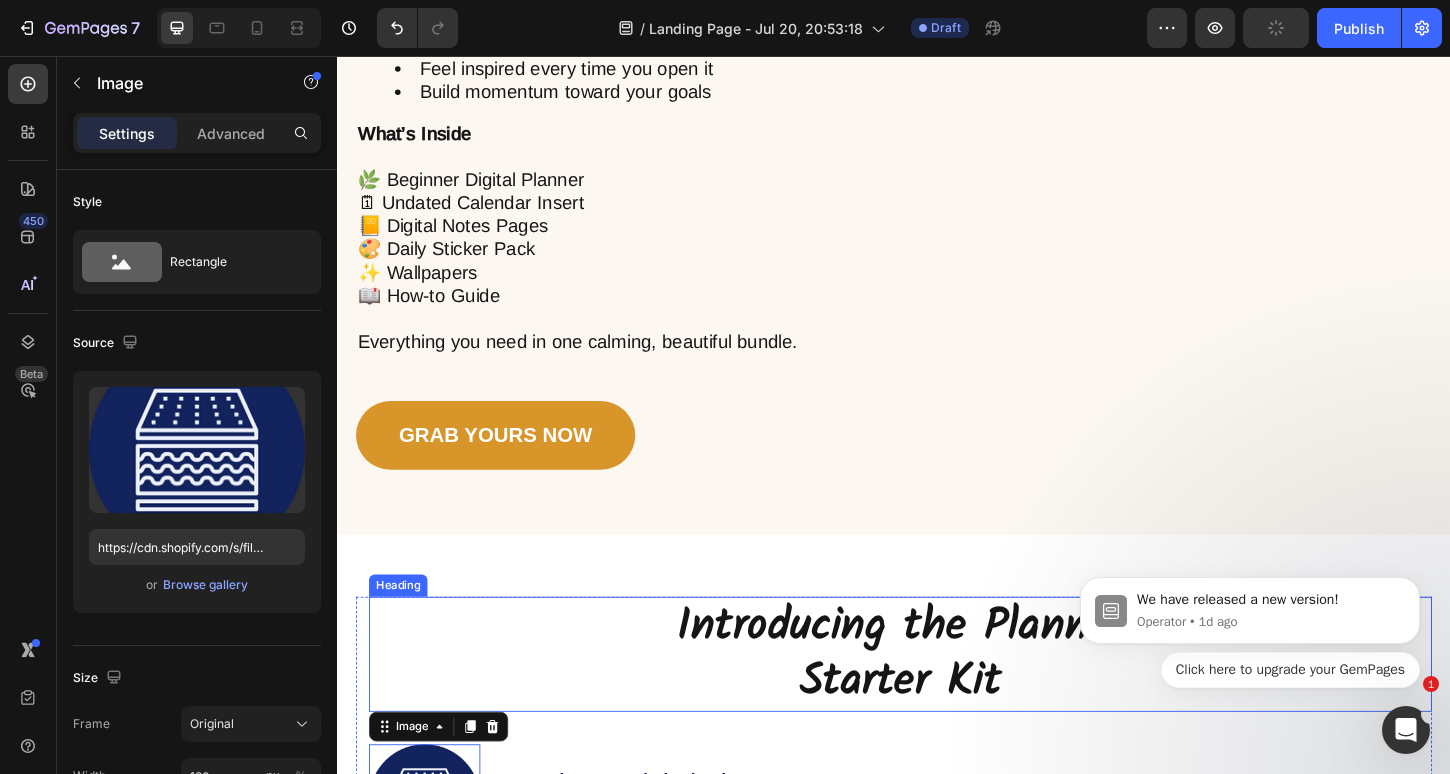 scroll, scrollTop: 1856, scrollLeft: 0, axis: vertical 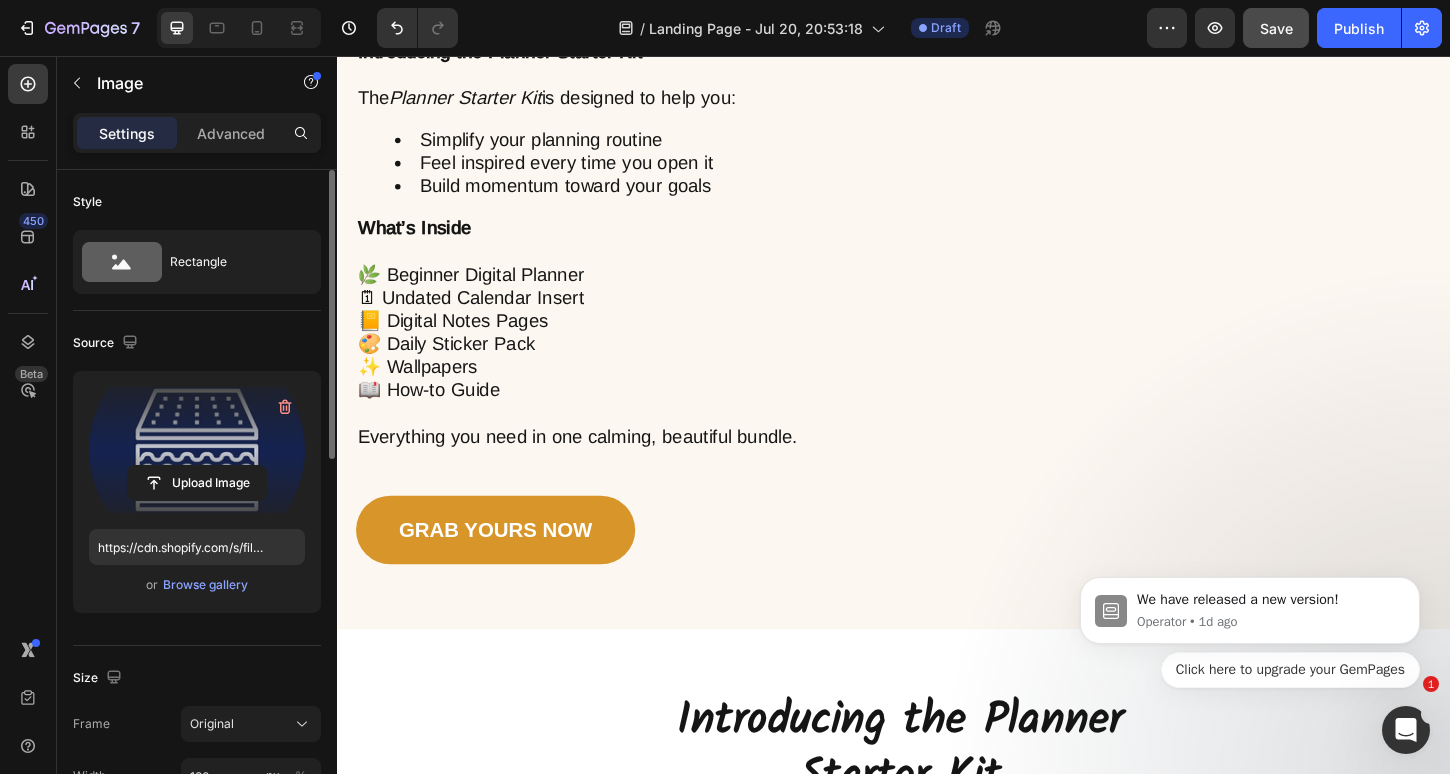 click at bounding box center (197, 450) 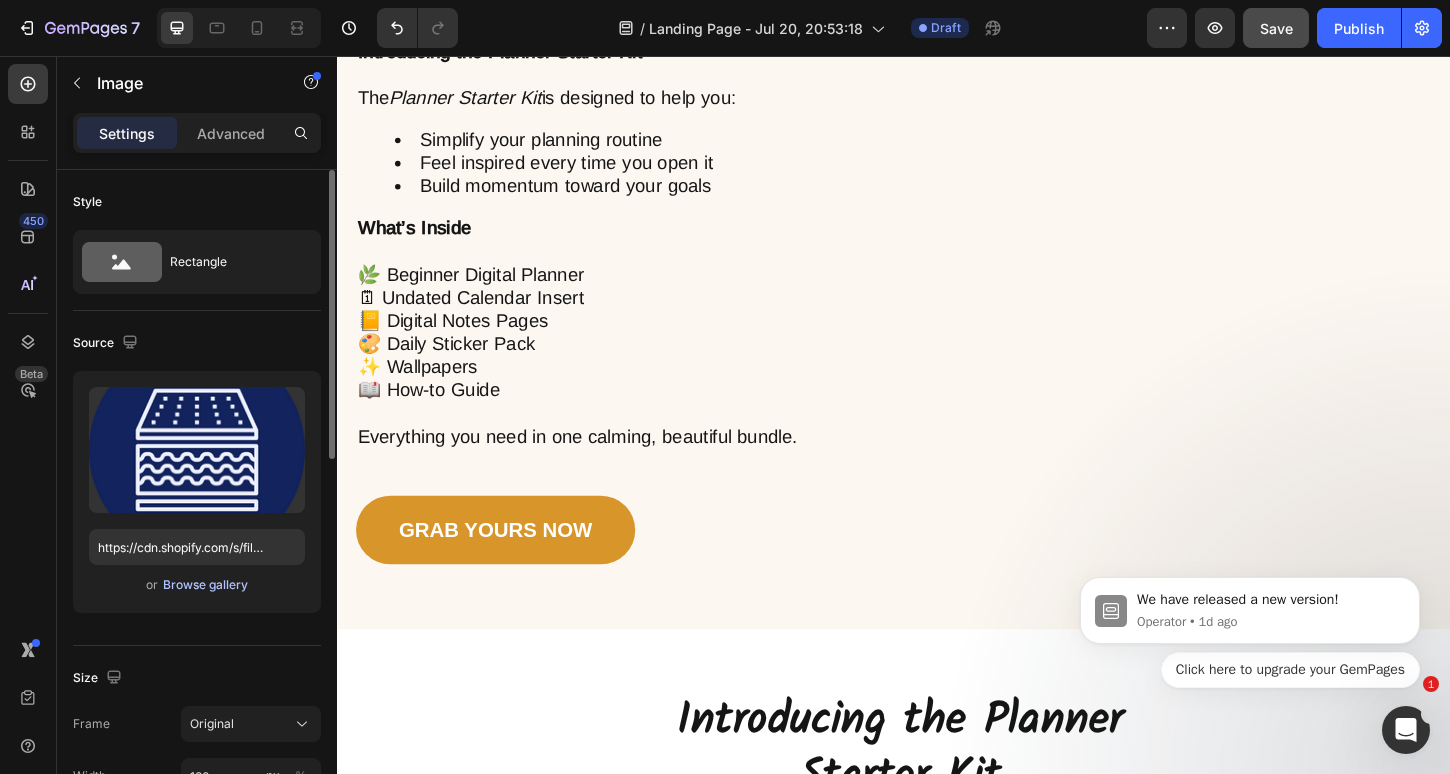 click on "Browse gallery" at bounding box center (205, 585) 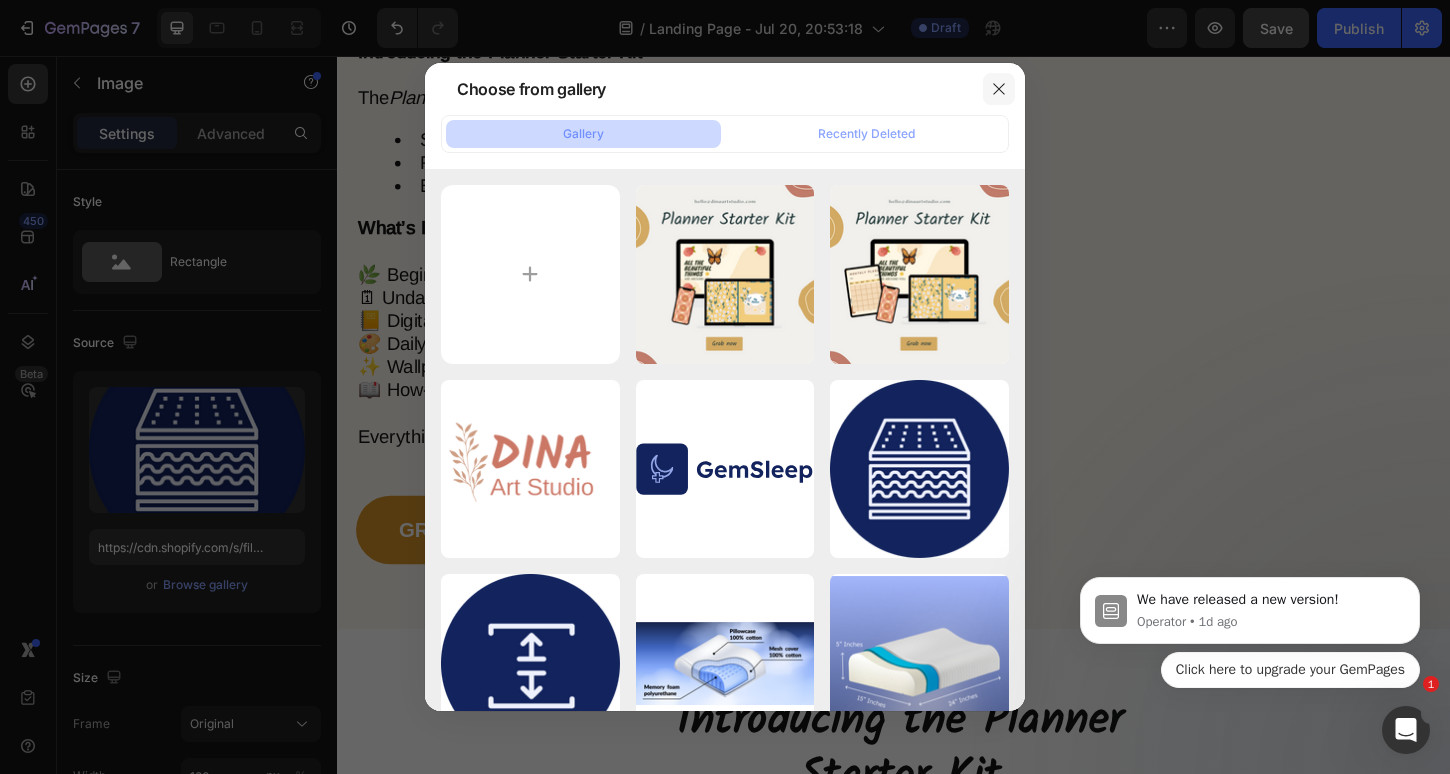 click 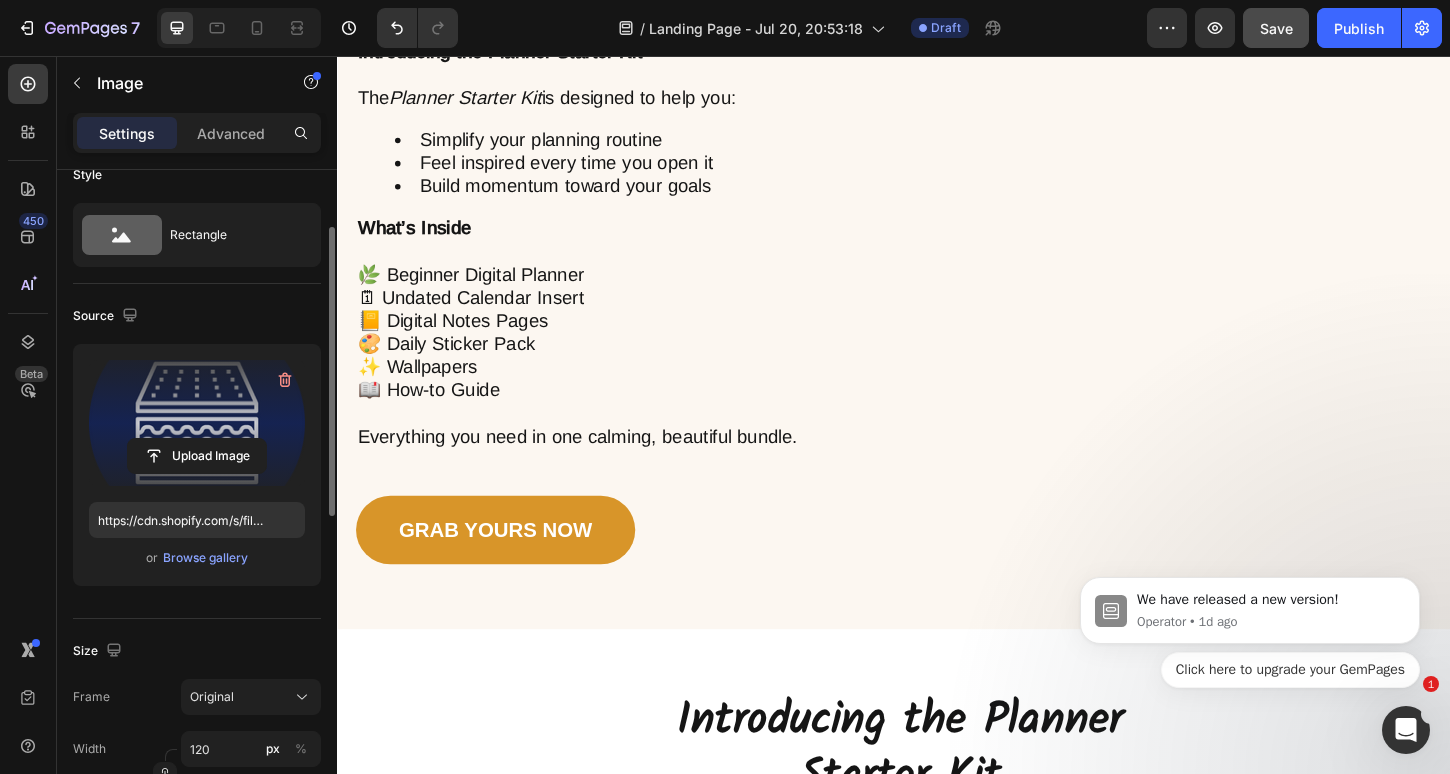 scroll, scrollTop: 11, scrollLeft: 0, axis: vertical 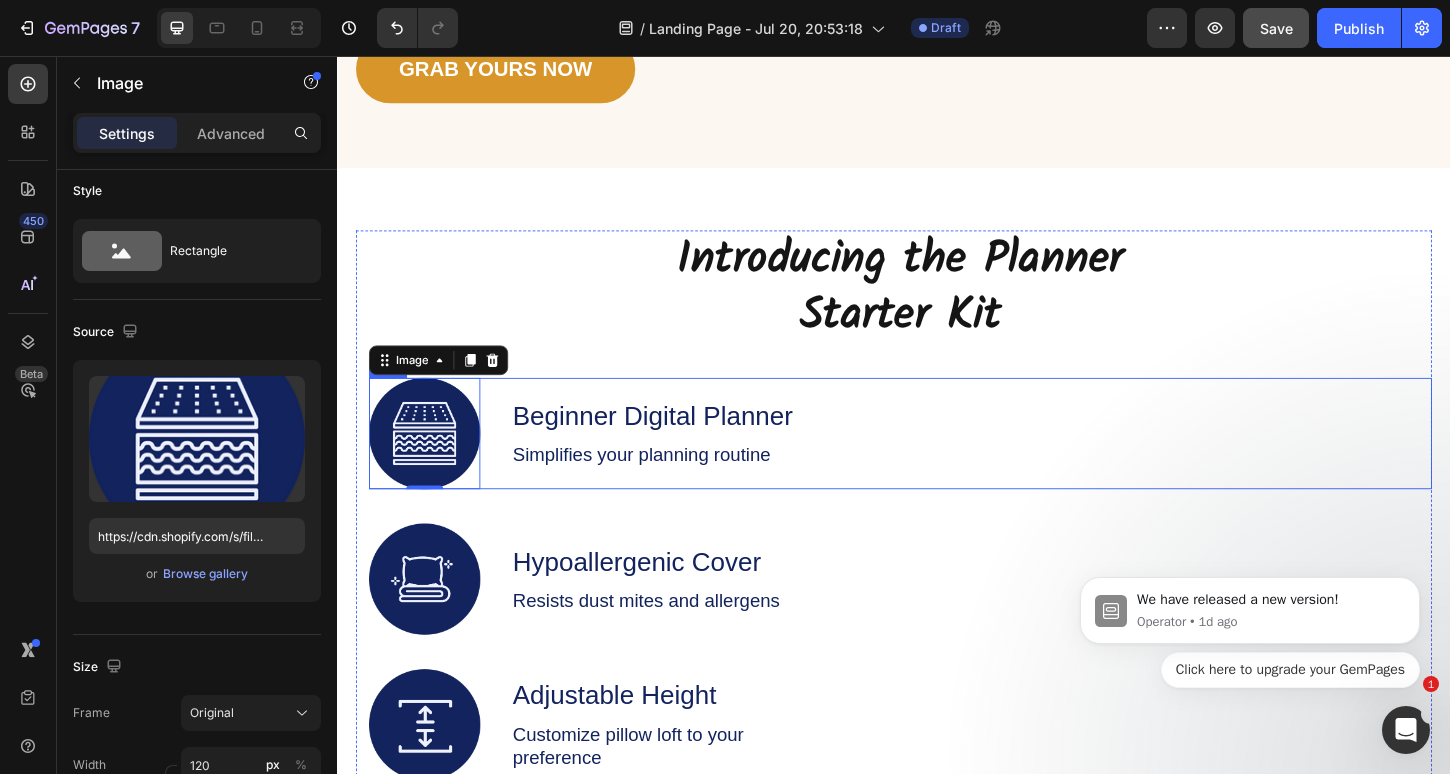 click on "Image   0 Beginner Digital Planner Text Block Simplifies your planning routine Text Block Row" at bounding box center [944, 463] 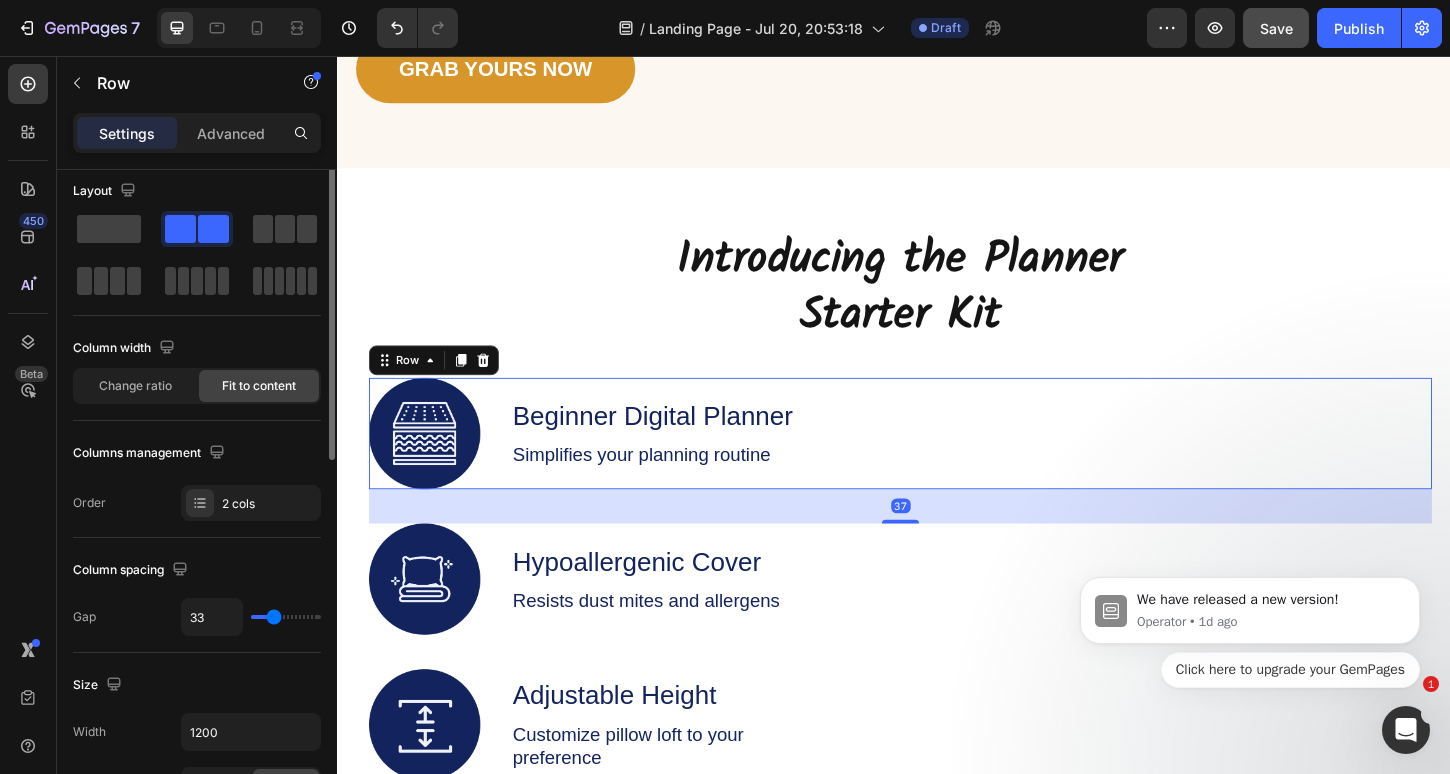 scroll, scrollTop: 0, scrollLeft: 0, axis: both 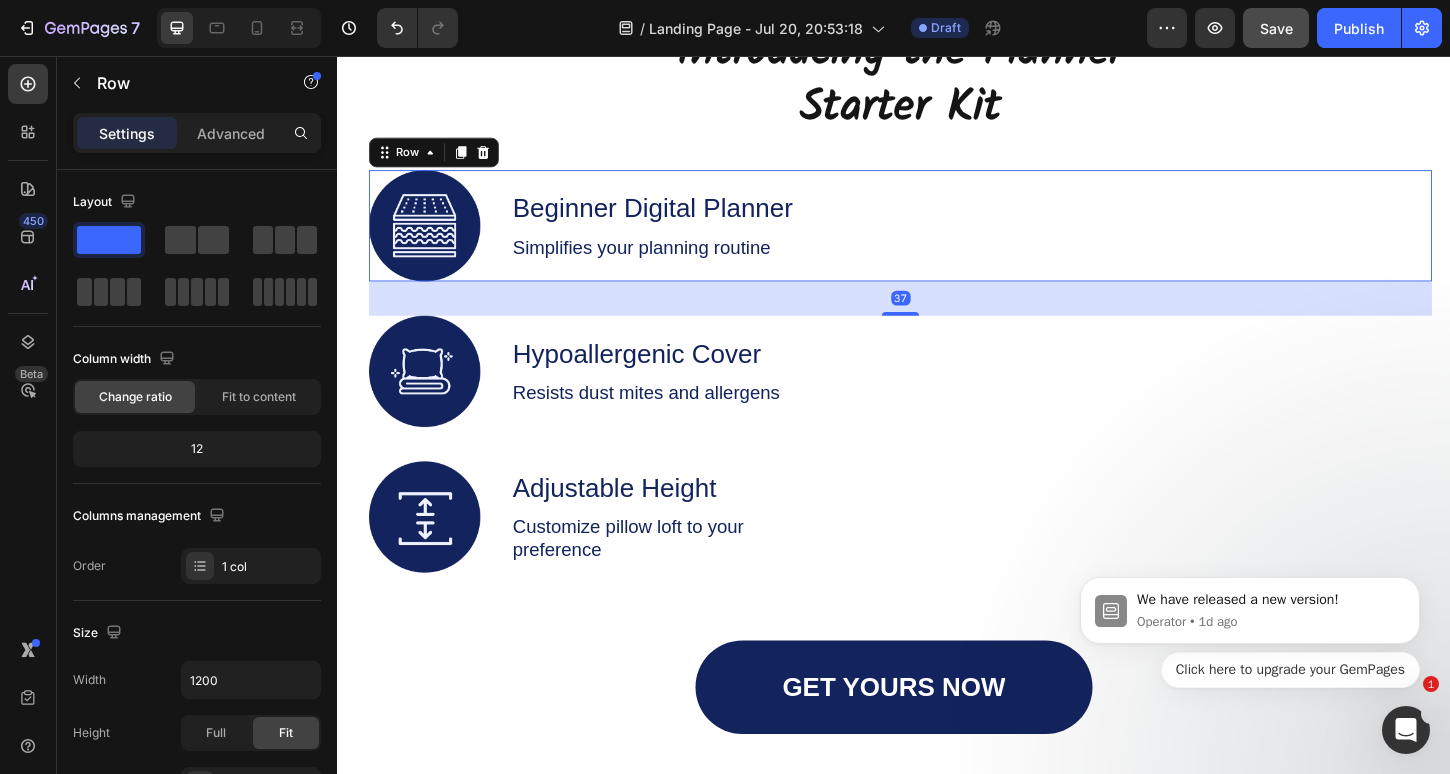 click on "Introducing the Planner Starter Kit Heading Image Beginner Digital Planner Text Block Simplifies your planning routine Text Block Row   37 Image Hypoallergenic Cover Text Block Resists dust mites and allergens Text Block Row Image Adjustable Height Text Block Customize pillow loft to your preference Text Block Row" at bounding box center [944, 316] 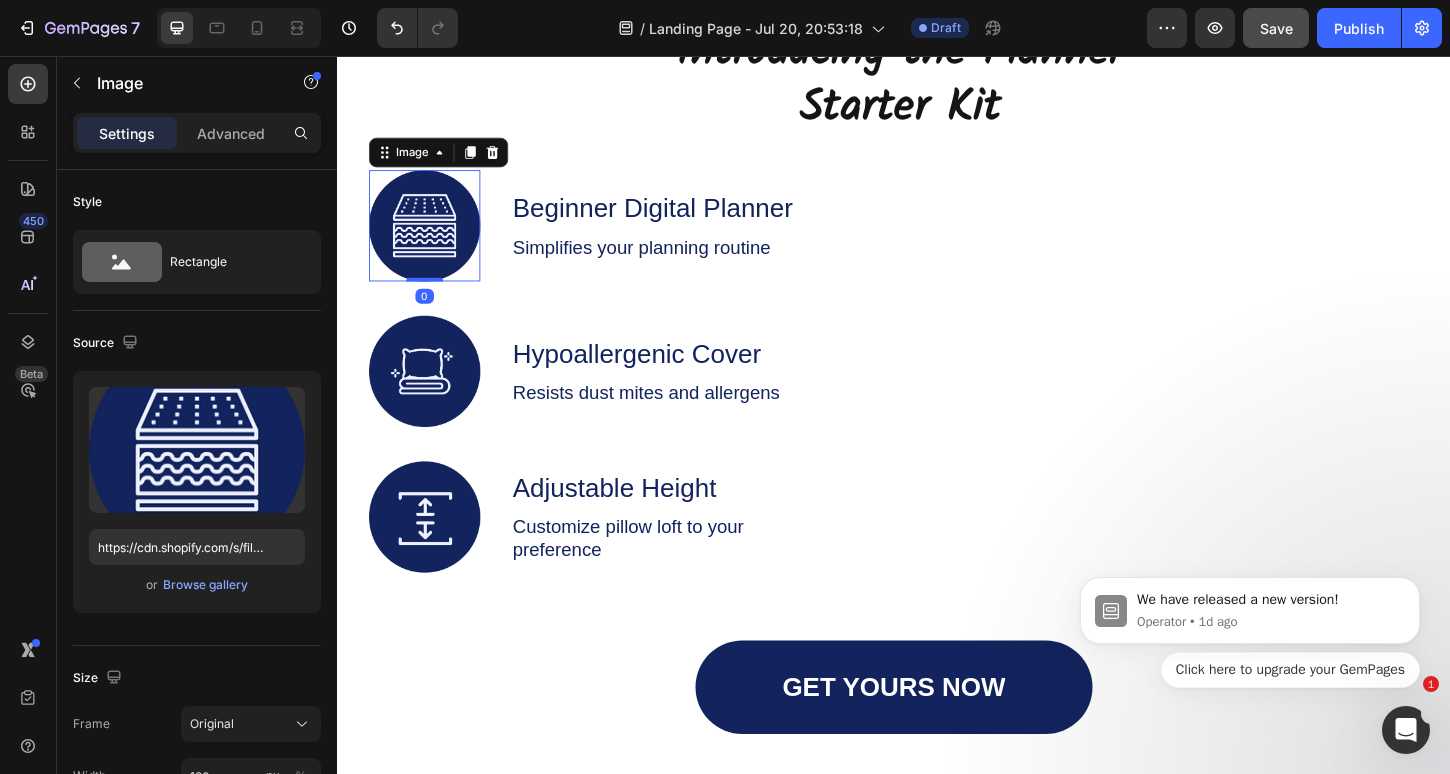 click at bounding box center [431, 239] 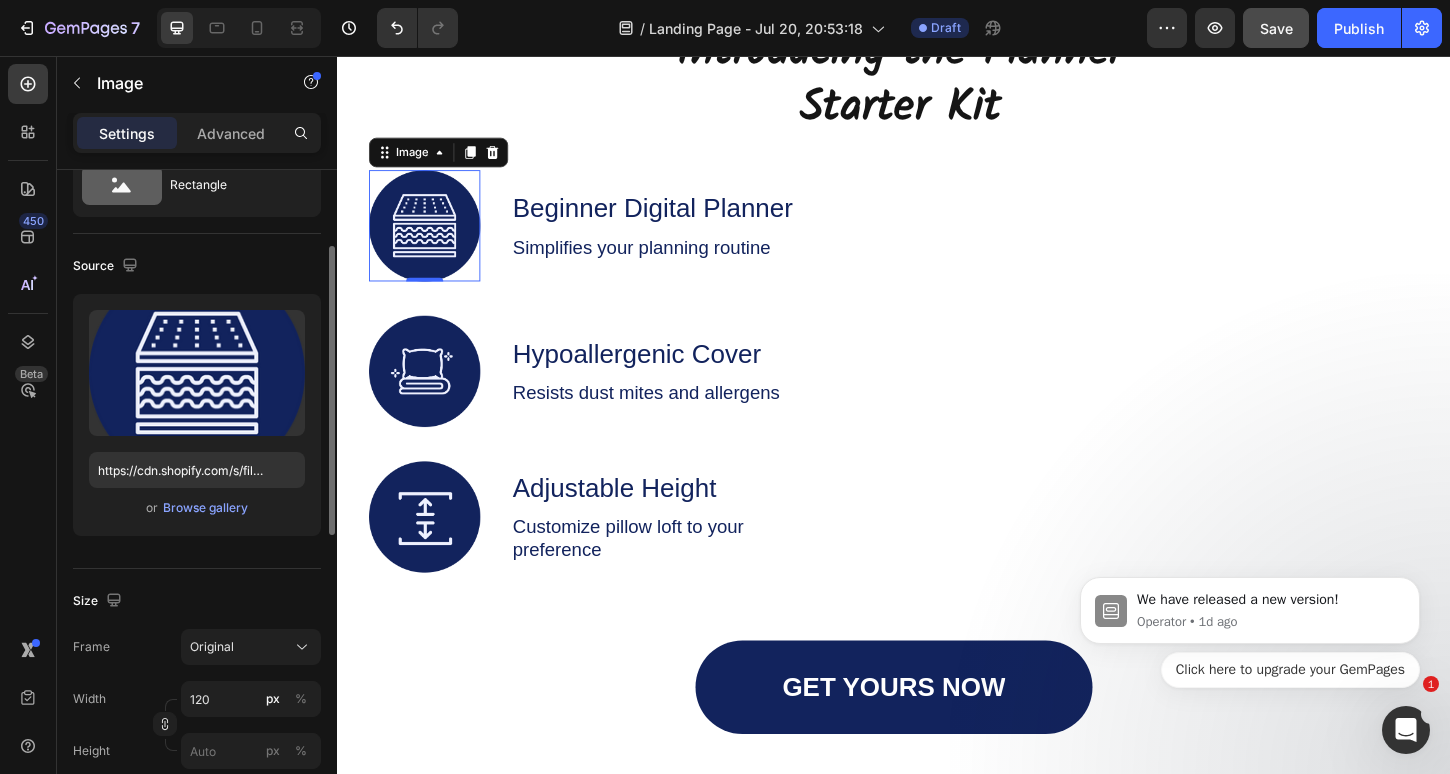 scroll, scrollTop: 41, scrollLeft: 0, axis: vertical 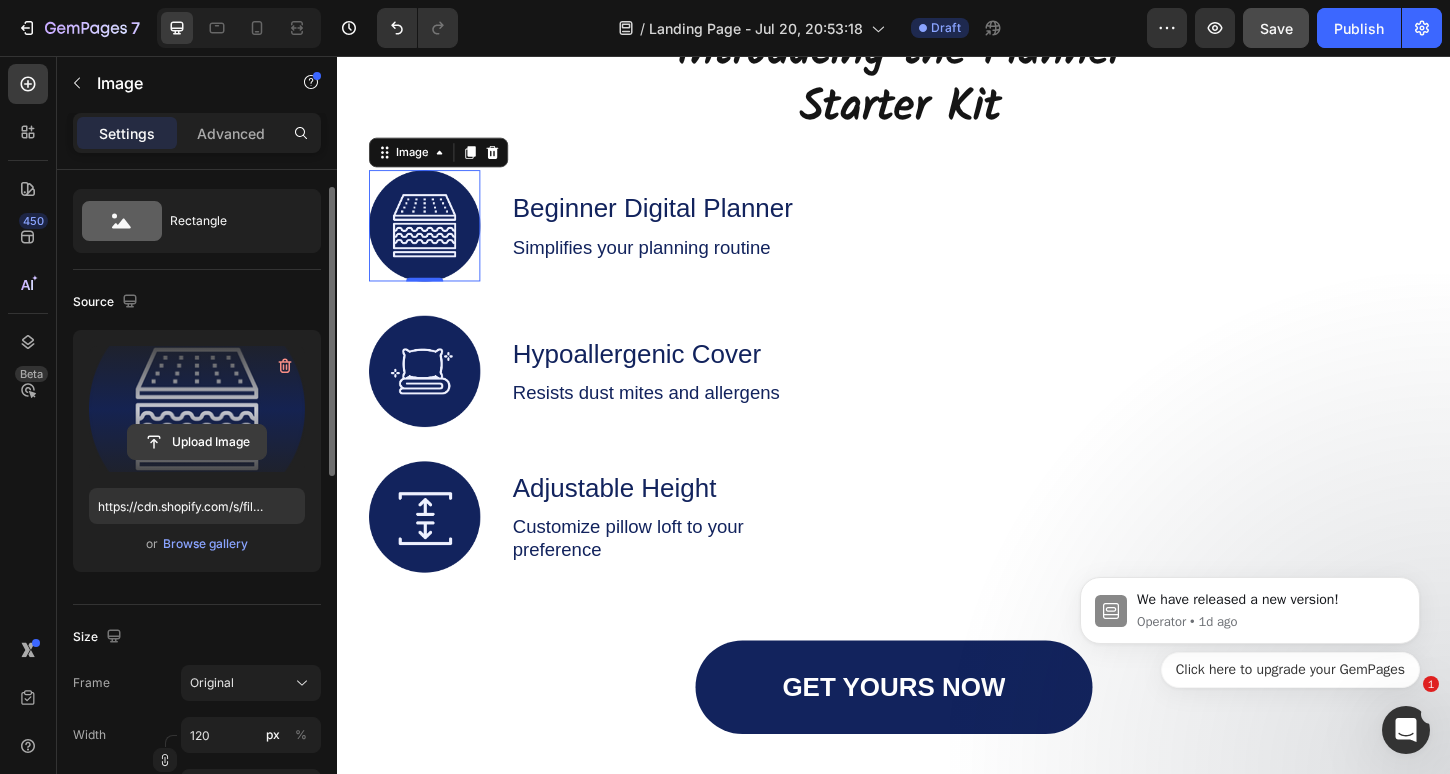 click 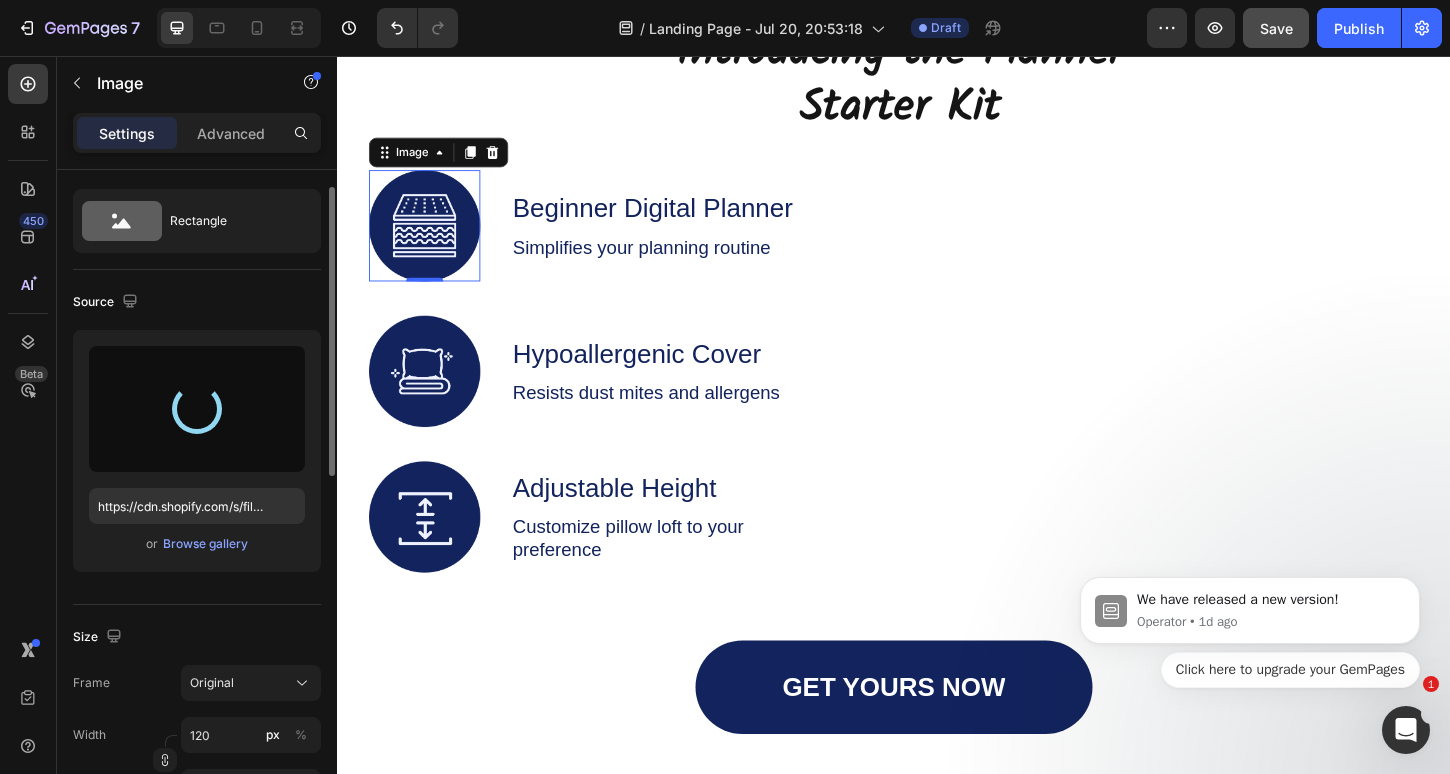 type on "https://cdn.shopify.com/s/files/1/0772/6035/7921/files/gempages_564956185929712402-bda83c42-31e3-4dc1-a9a6-030522b09d74.png" 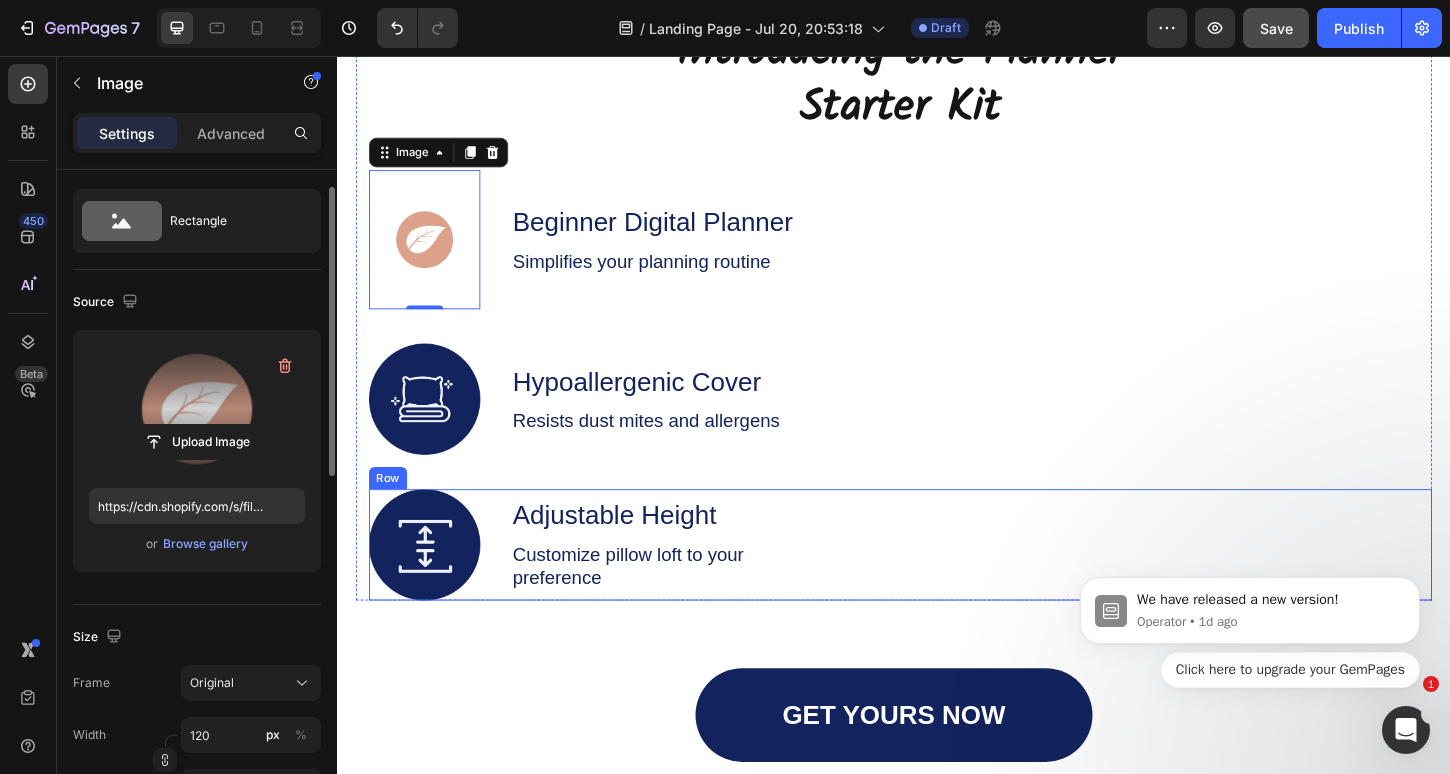 click on "Image Hypoallergenic Cover Text Block Resists dust mites and allergens Text Block Row" at bounding box center (944, 426) 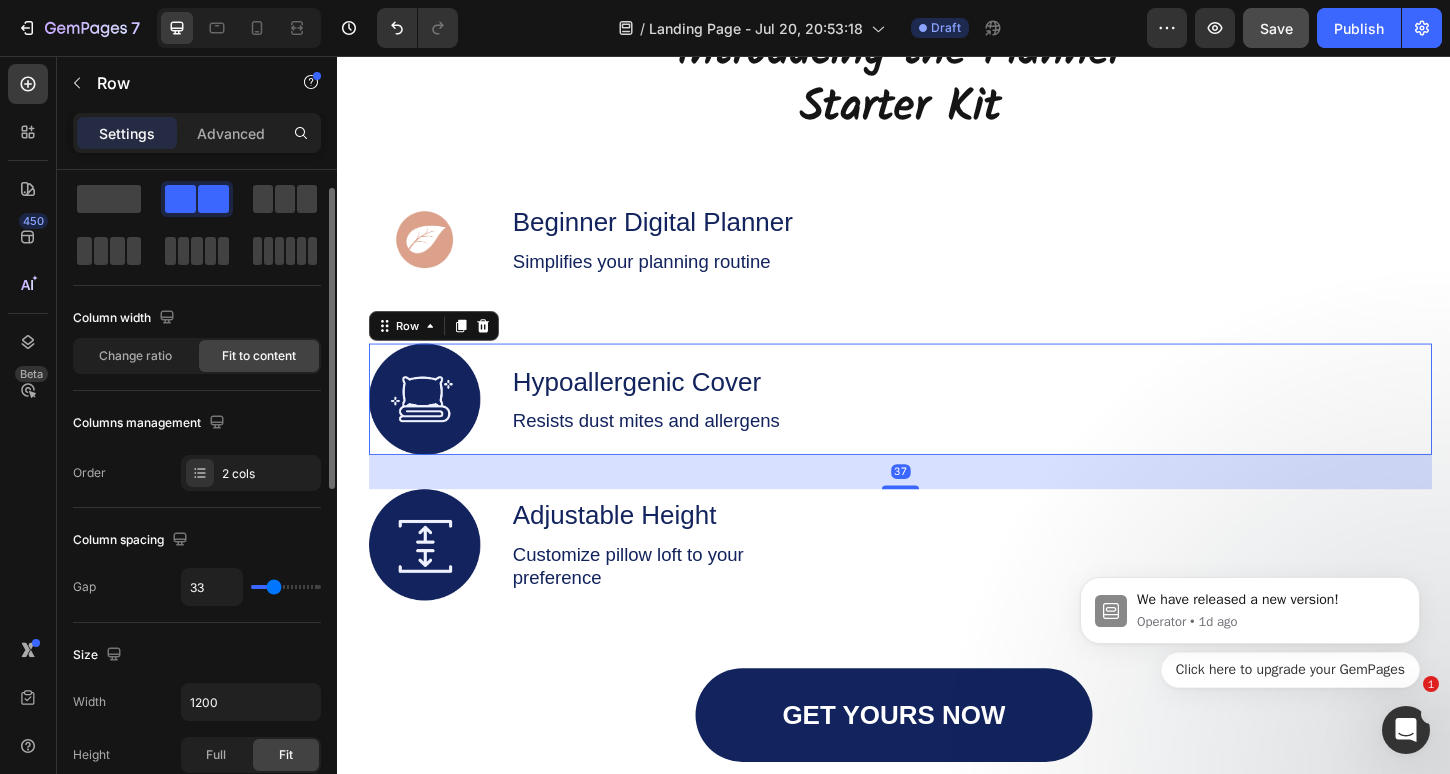 scroll, scrollTop: 0, scrollLeft: 0, axis: both 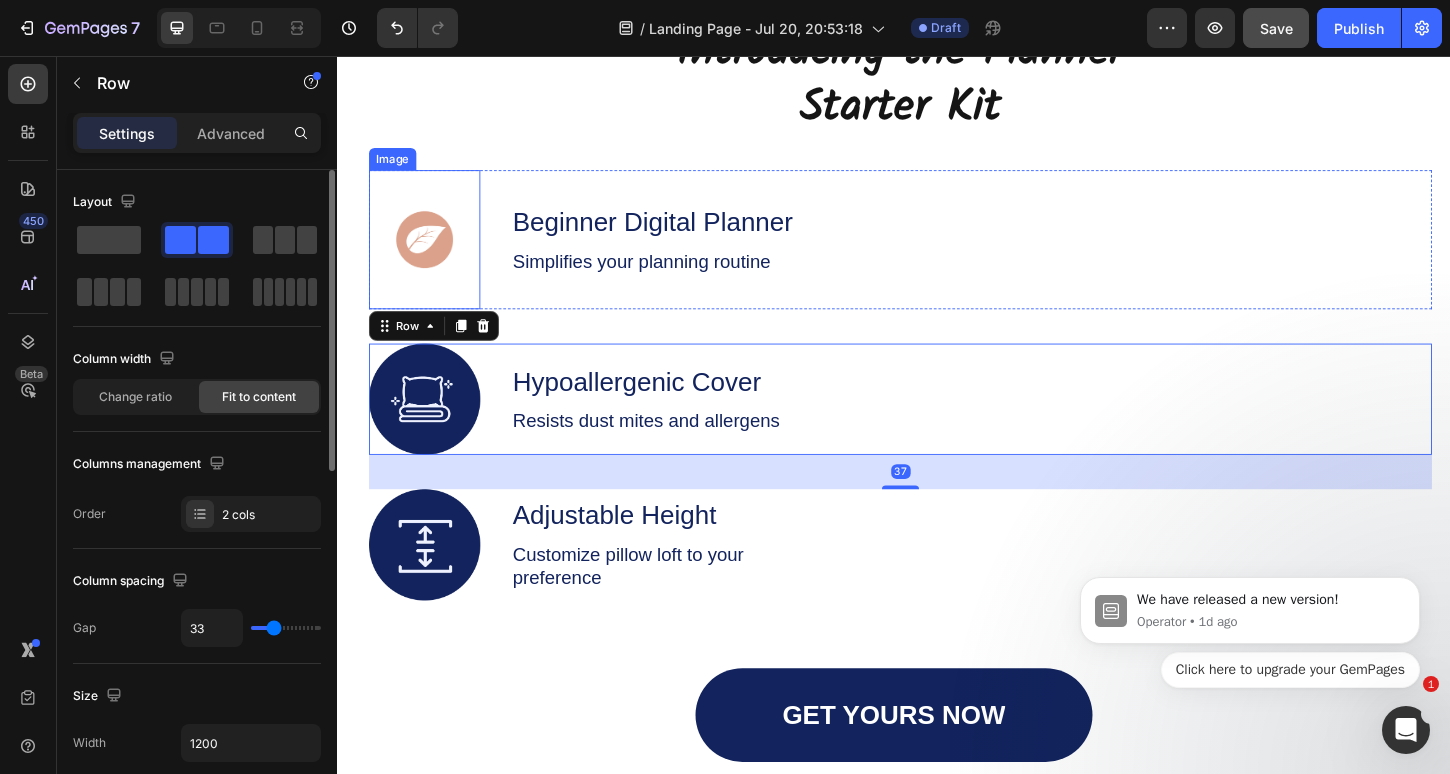 click at bounding box center (431, 254) 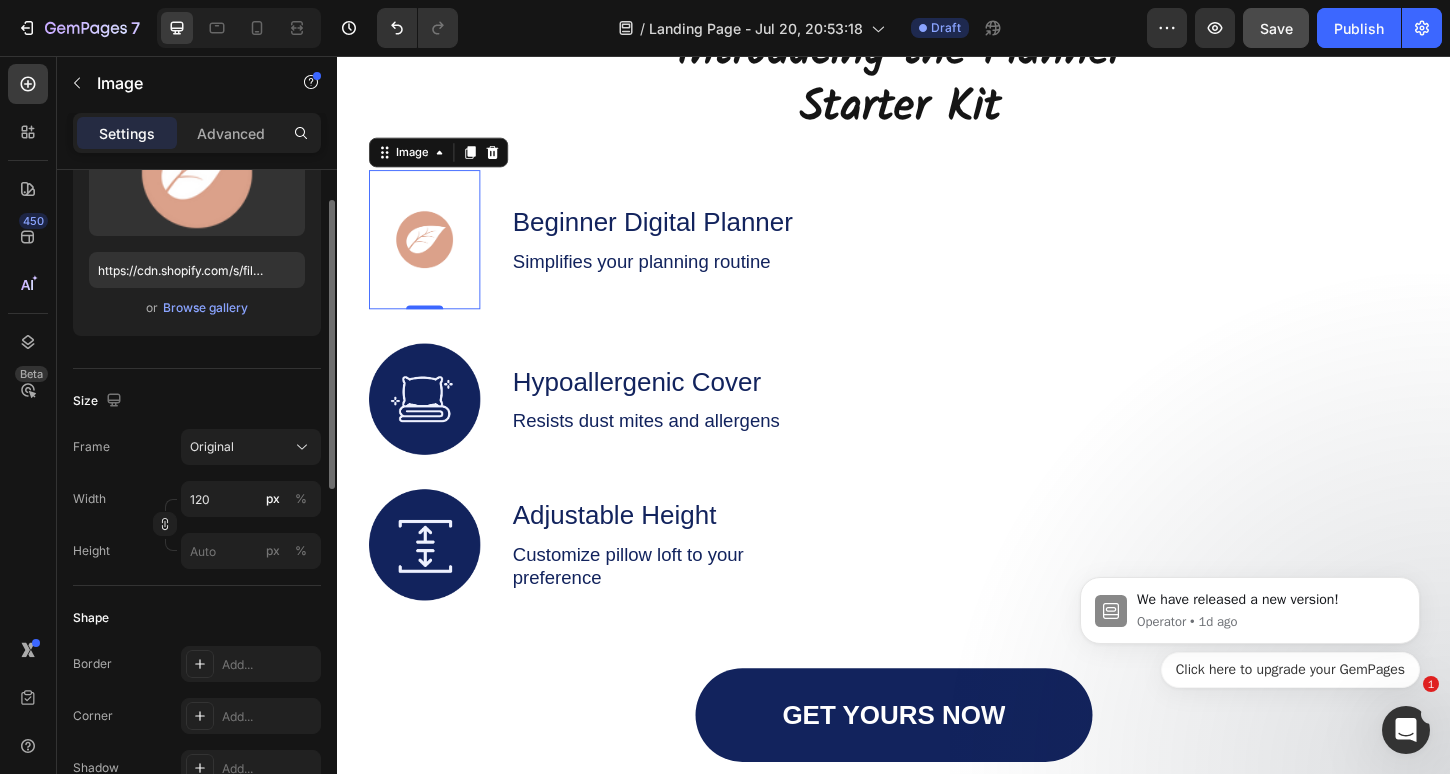 scroll, scrollTop: 314, scrollLeft: 0, axis: vertical 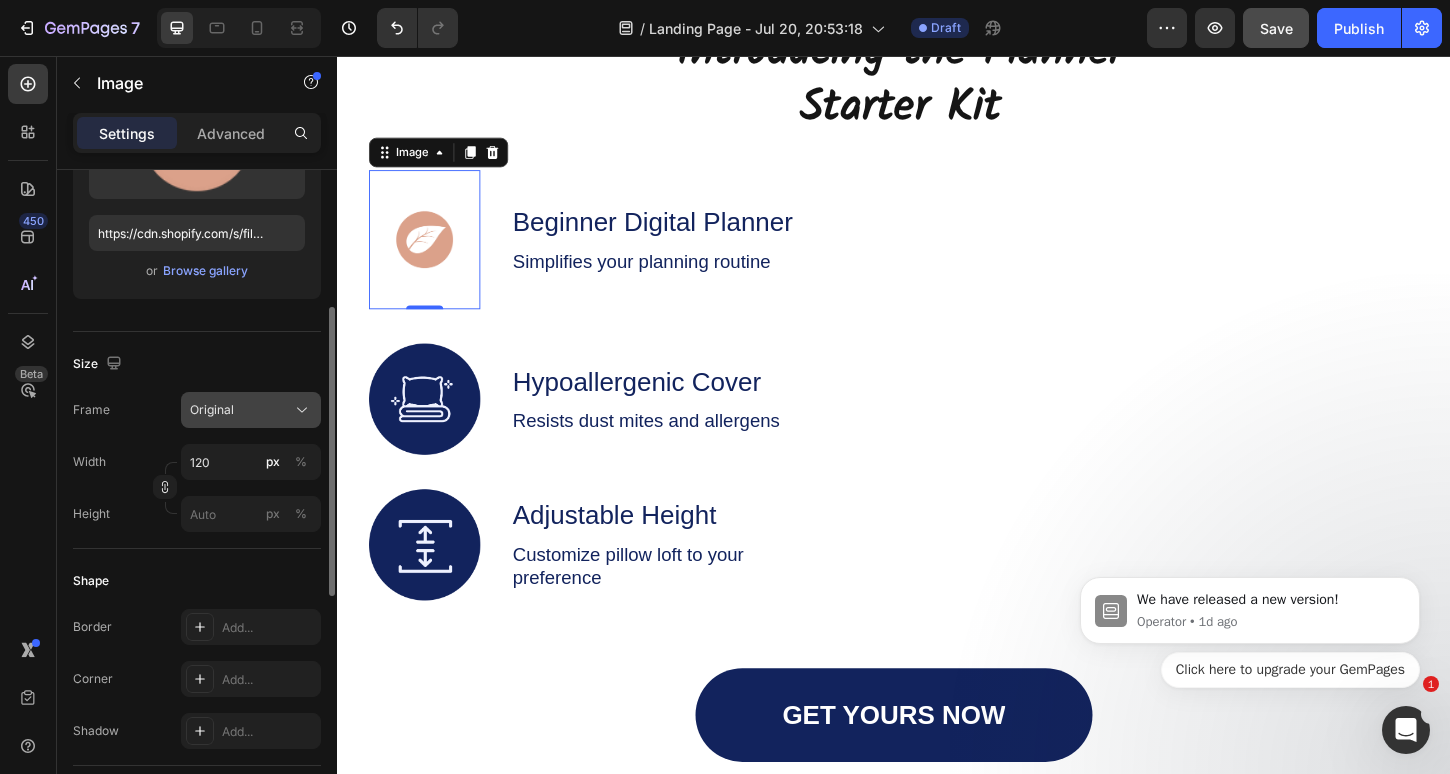 click 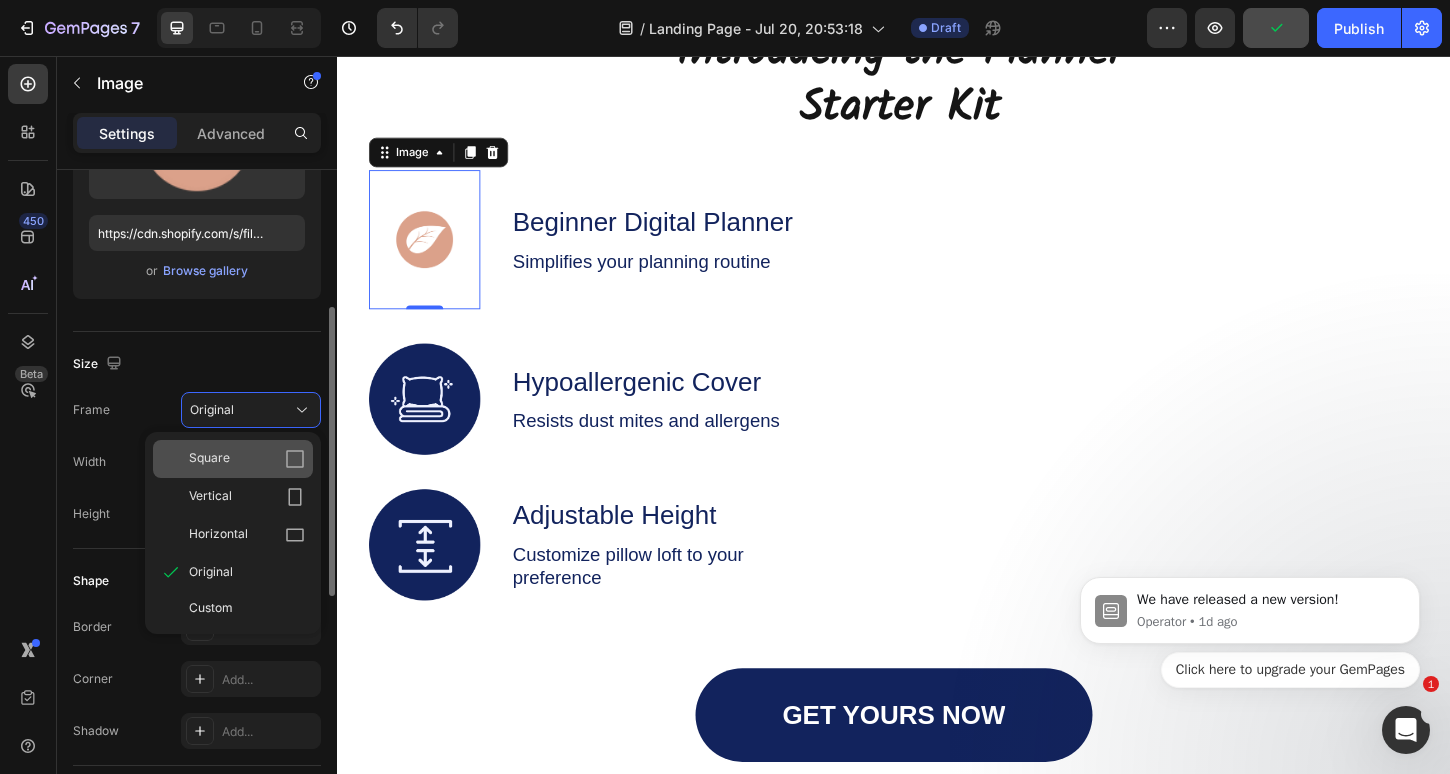 click on "Square" at bounding box center (247, 459) 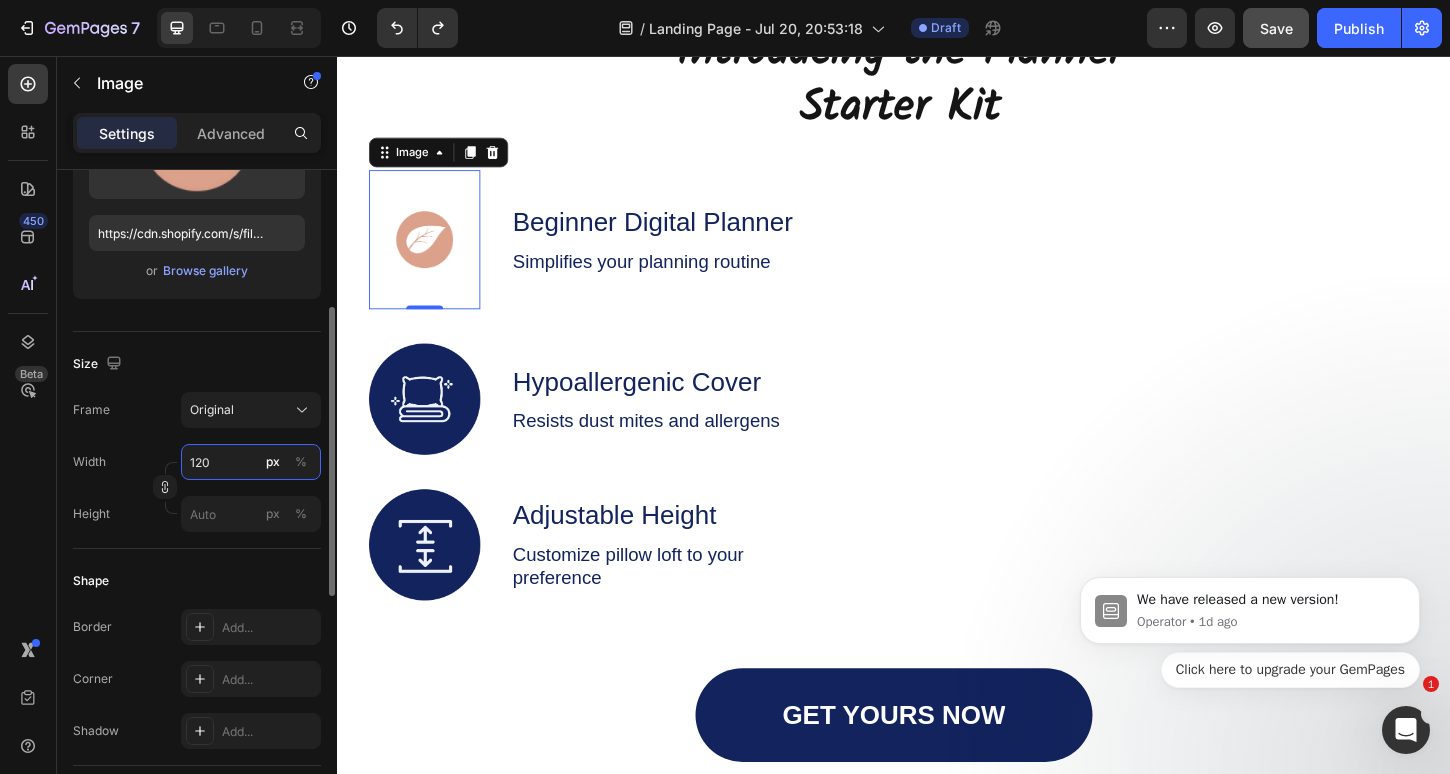 click on "120" at bounding box center (251, 462) 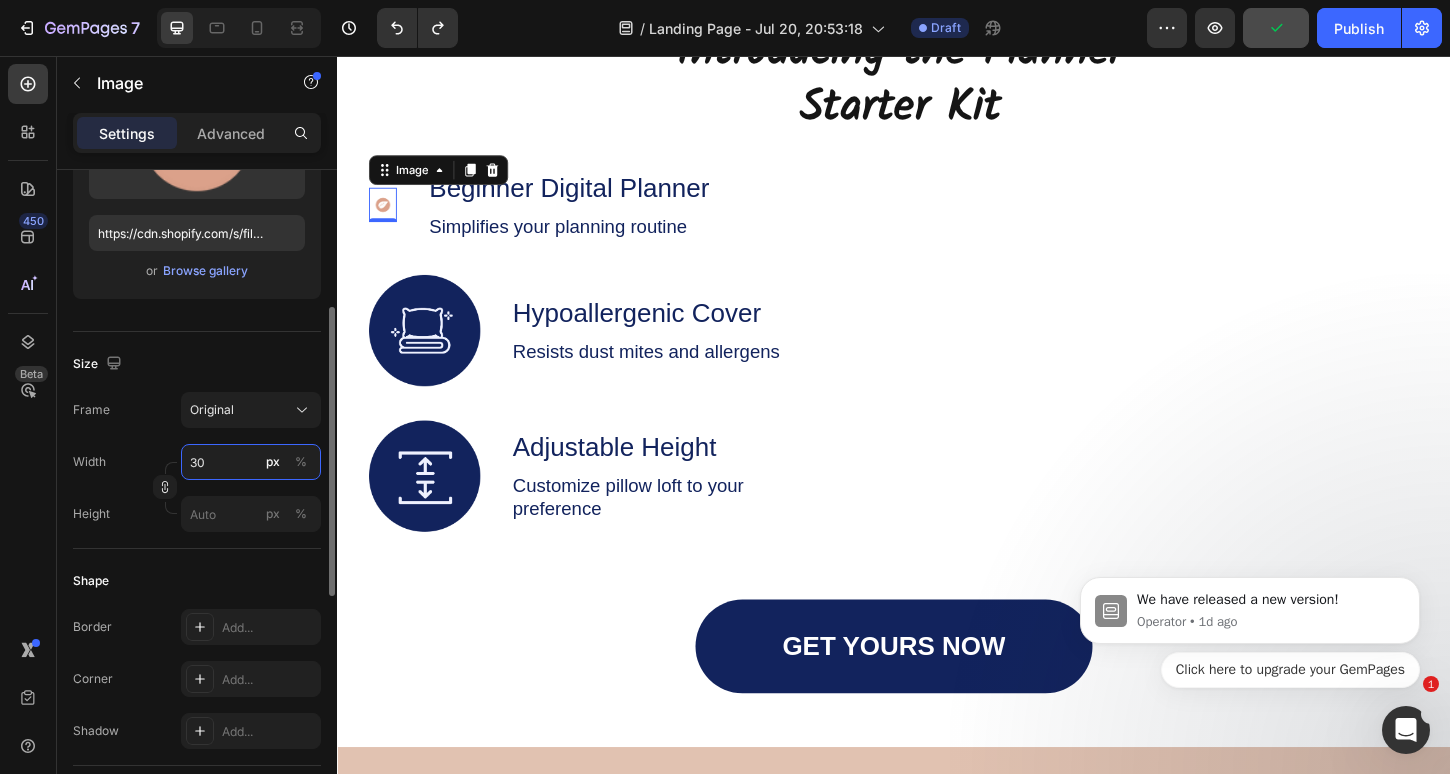 type on "300" 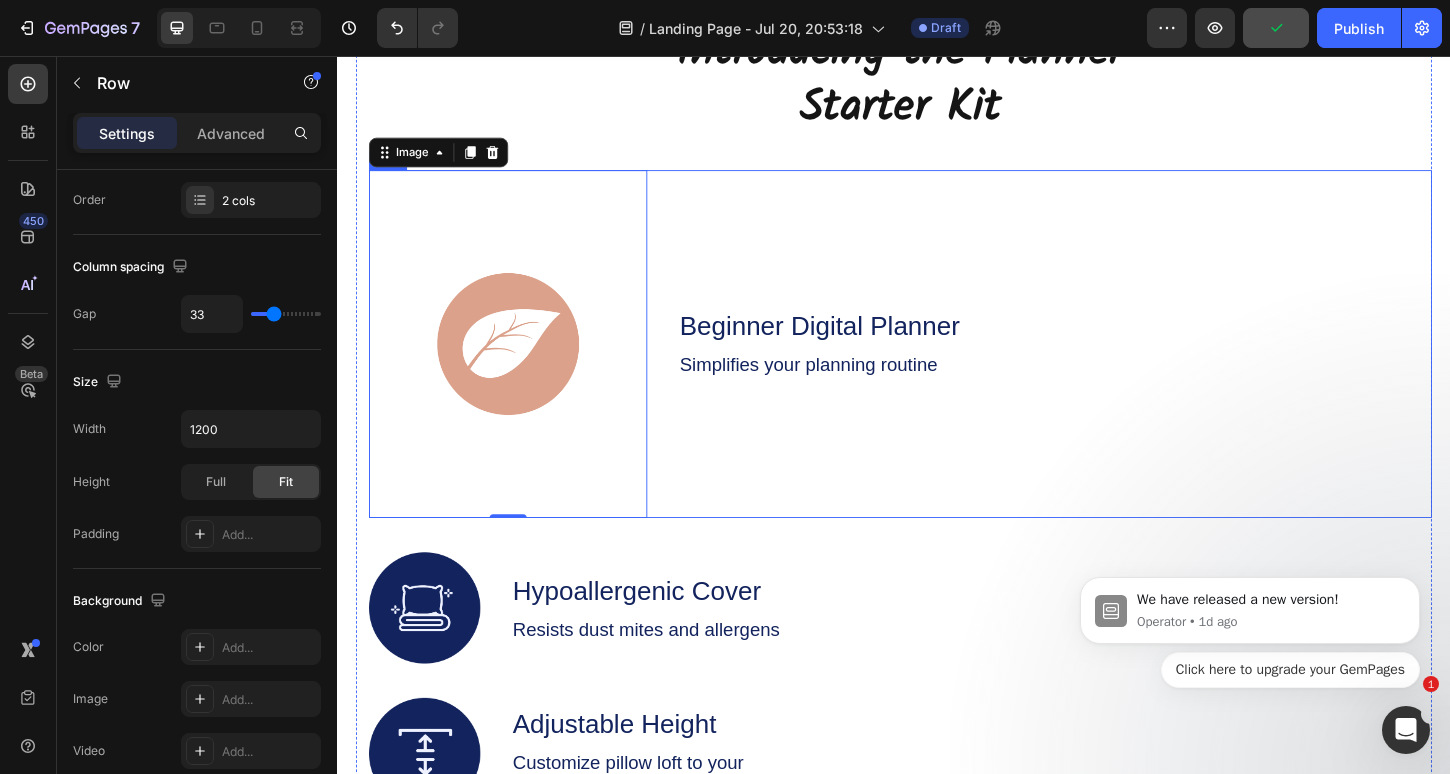 click on "Beginner Digital Planner Text Block Simplifies your planning routine Text Block" at bounding box center (857, 366) 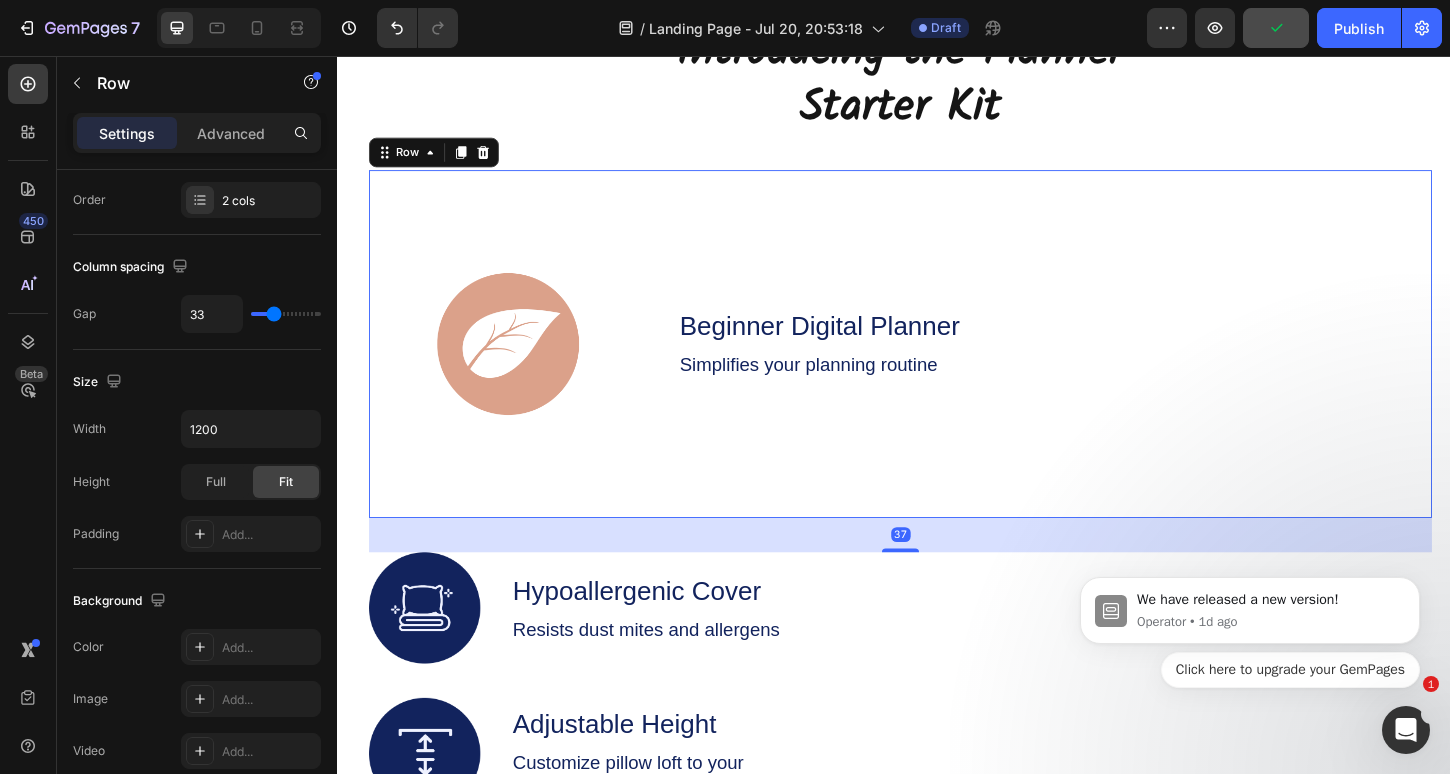 scroll, scrollTop: 0, scrollLeft: 0, axis: both 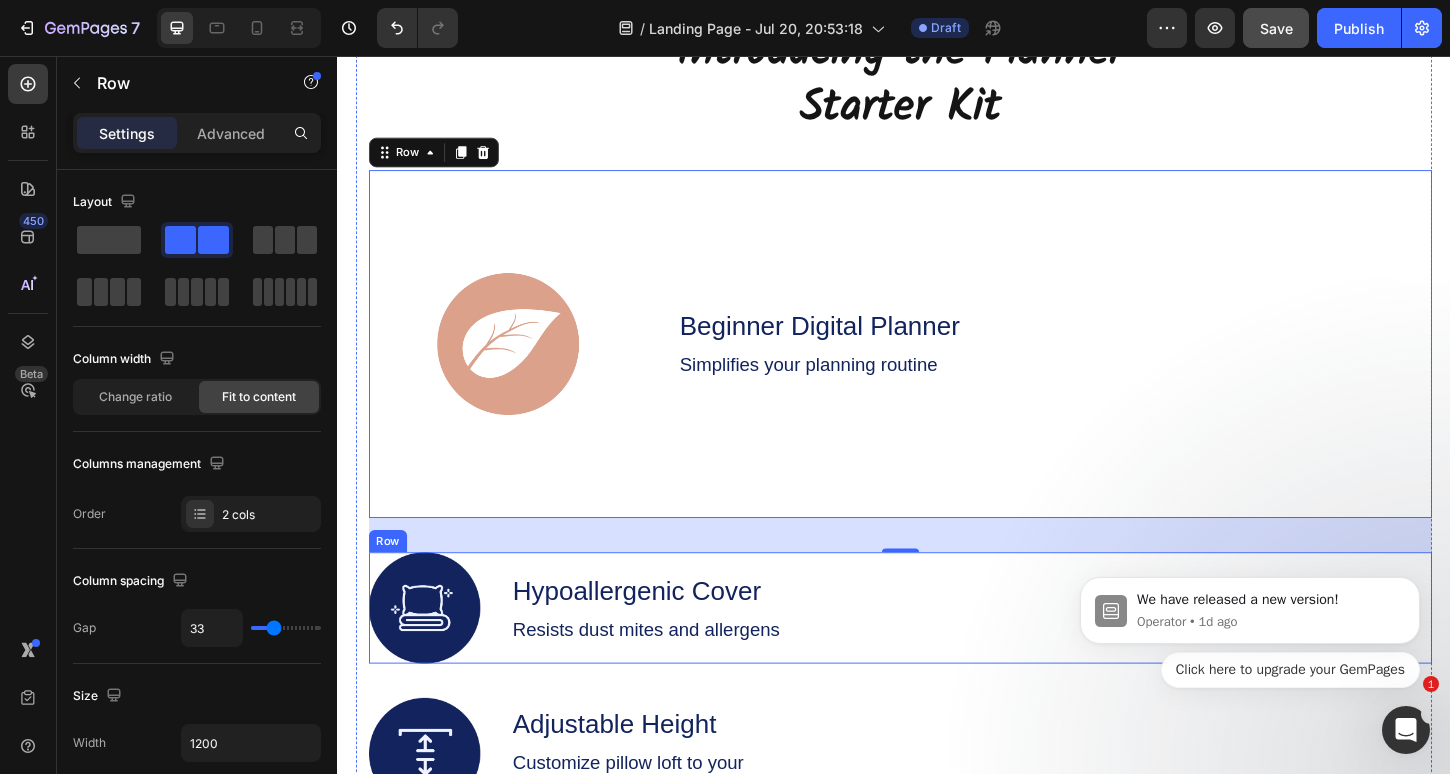 click on "Image Hypoallergenic Cover Text Block Resists dust mites and allergens Text Block Row" at bounding box center [944, 651] 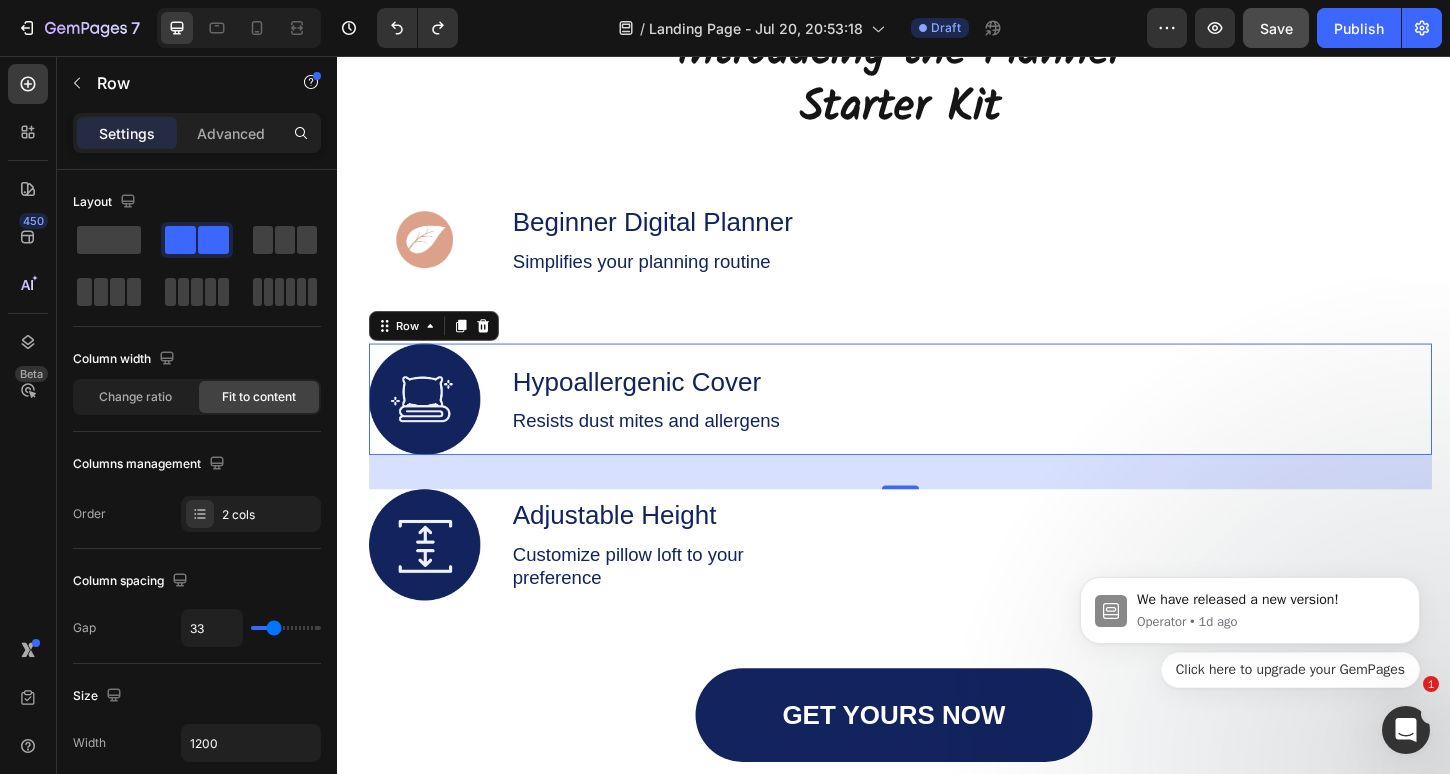 click on "Image Hypoallergenic Cover Text Block Resists dust mites and allergens Text Block Row   37" at bounding box center (944, 426) 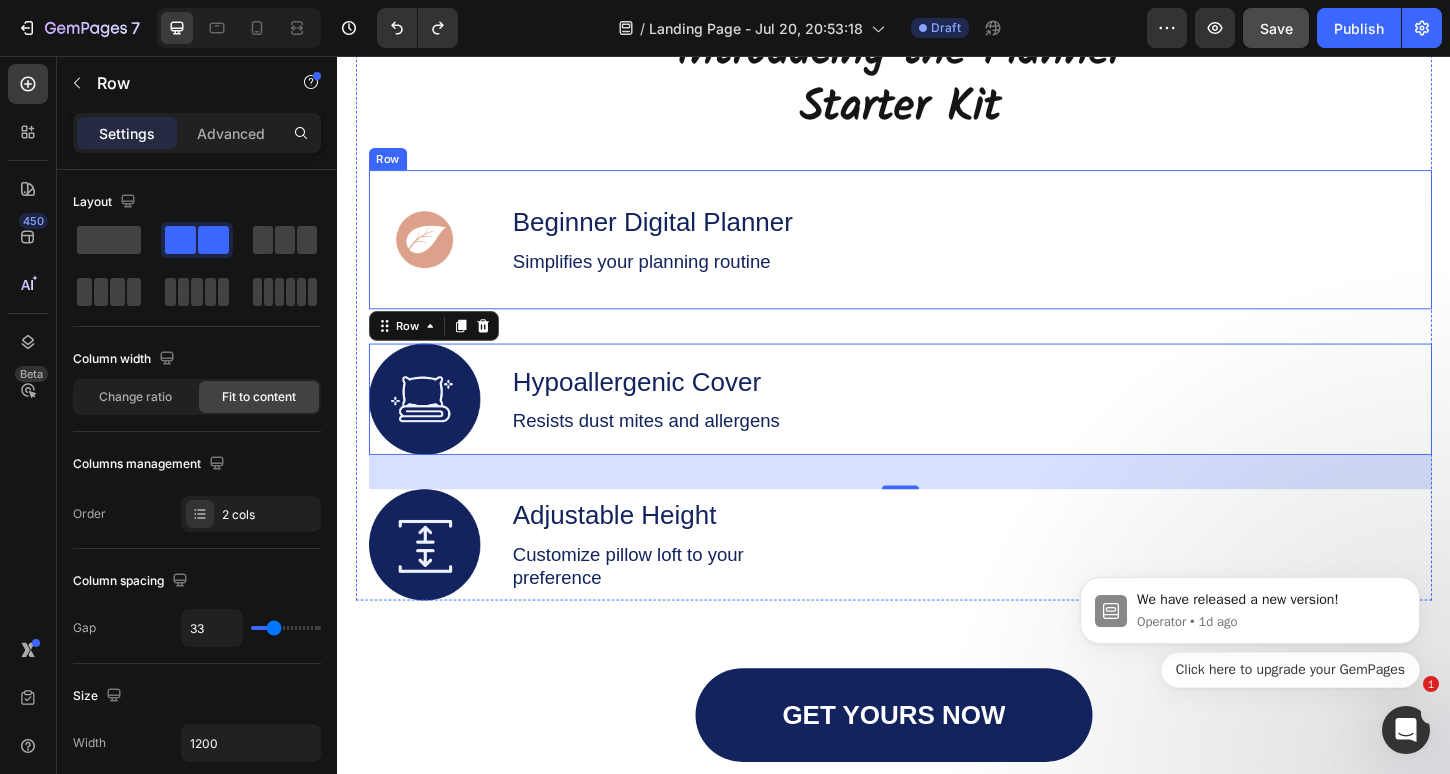click on "Image Beginner Digital Planner Text Block Simplifies your planning routine Text Block Row" at bounding box center [944, 254] 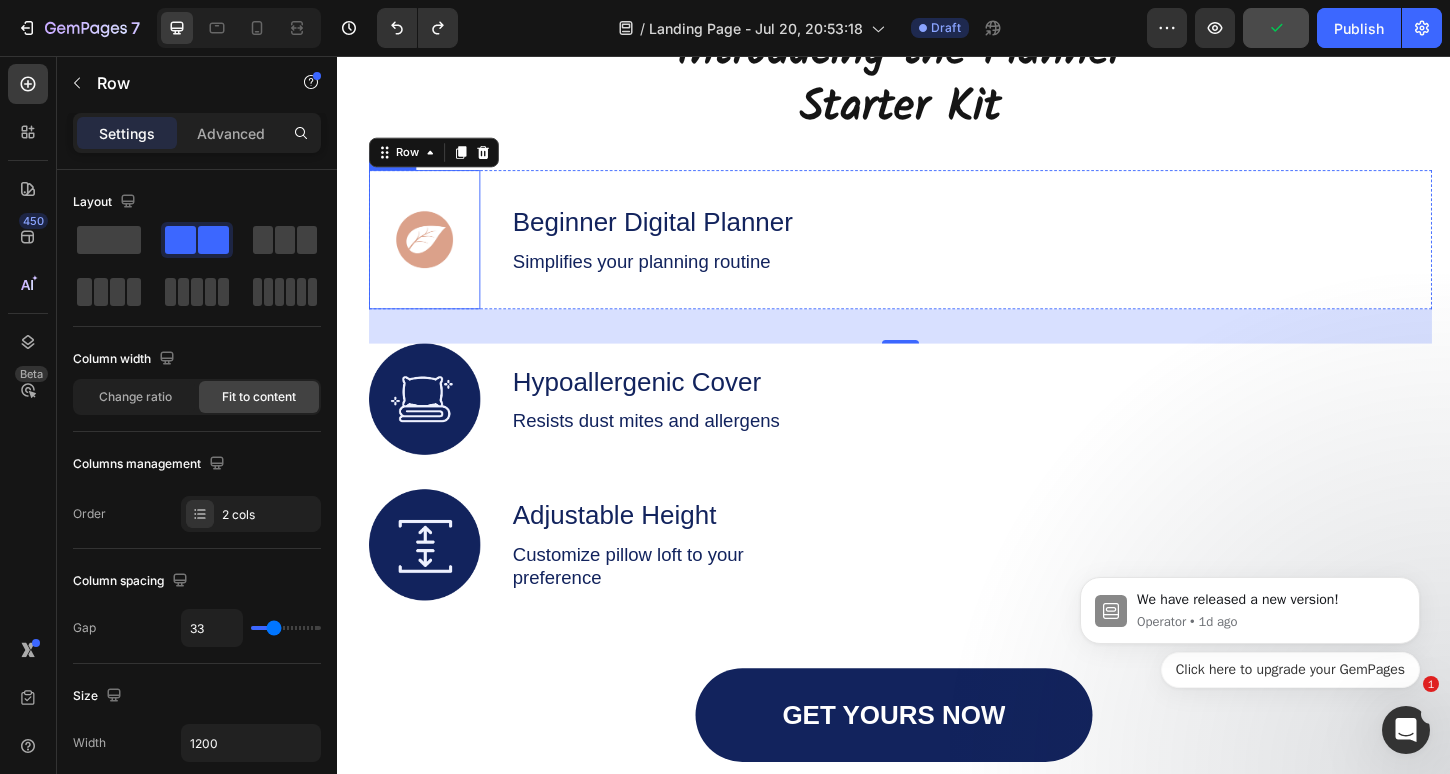 click at bounding box center [431, 254] 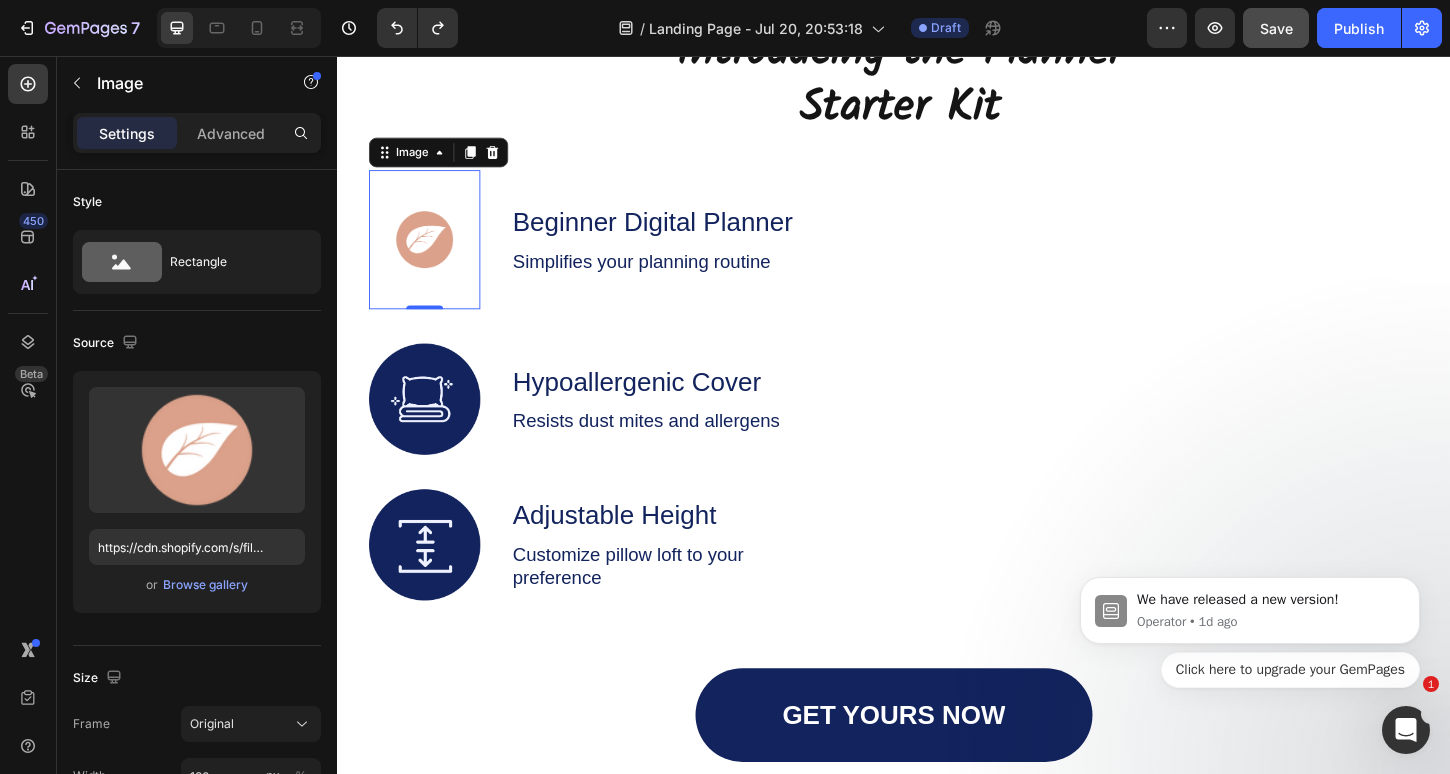click at bounding box center [431, 254] 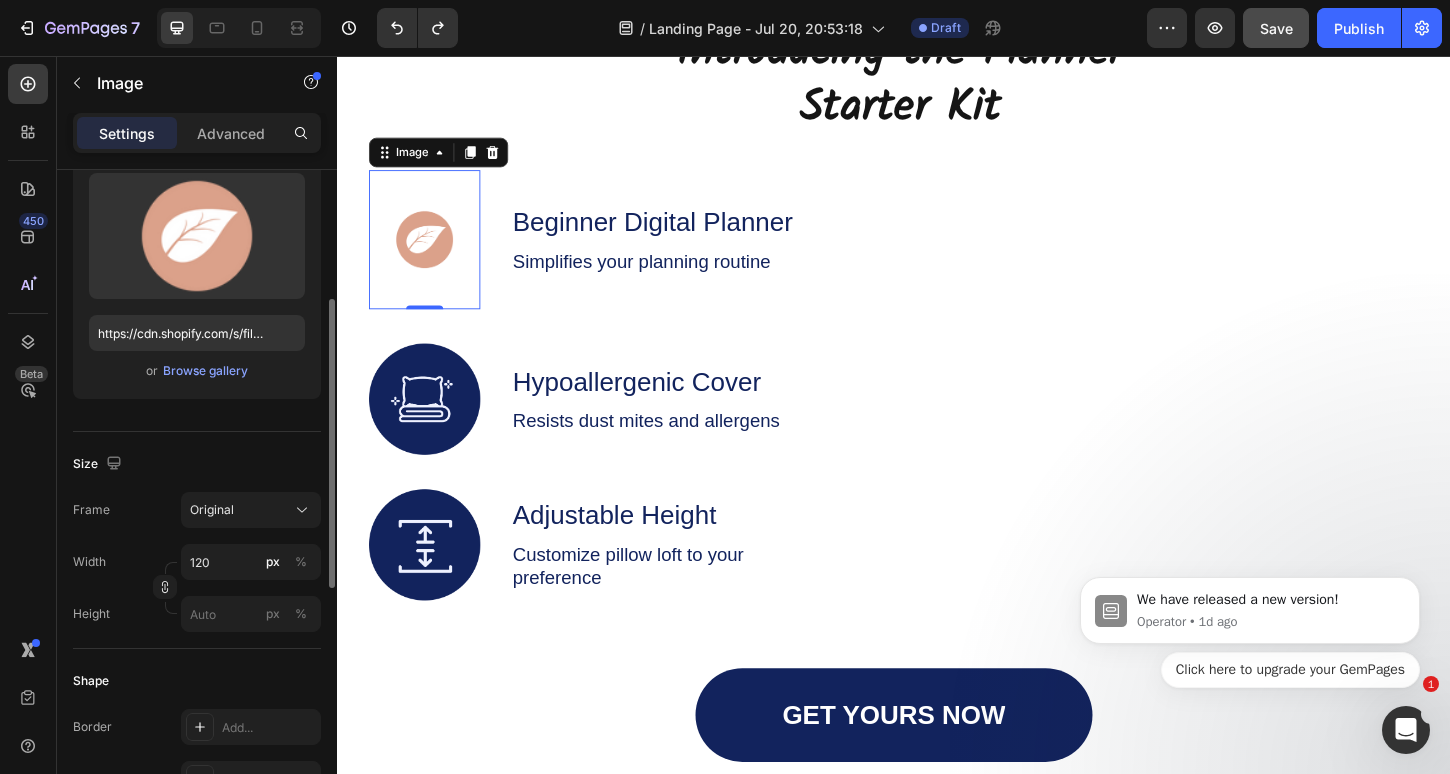 scroll, scrollTop: 243, scrollLeft: 0, axis: vertical 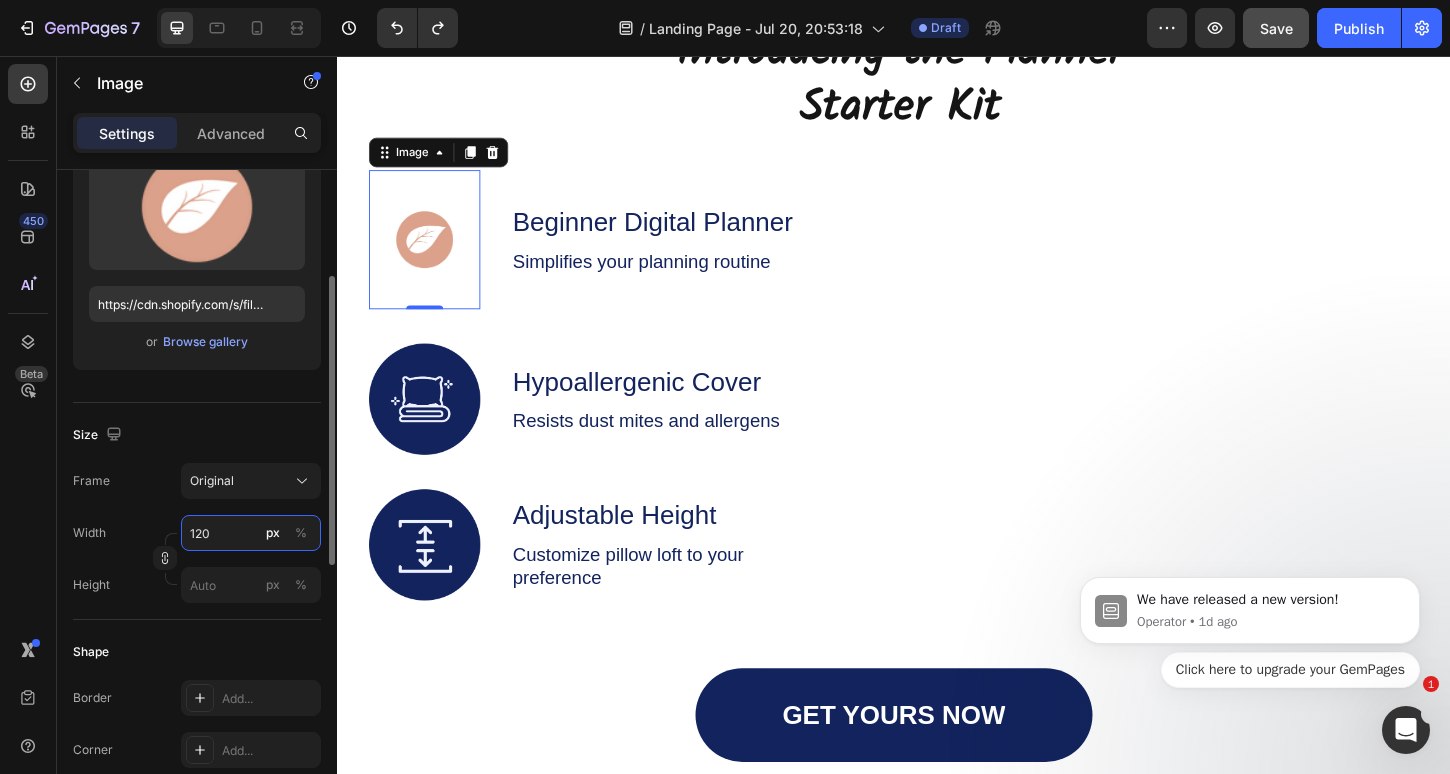 click on "120" at bounding box center [251, 533] 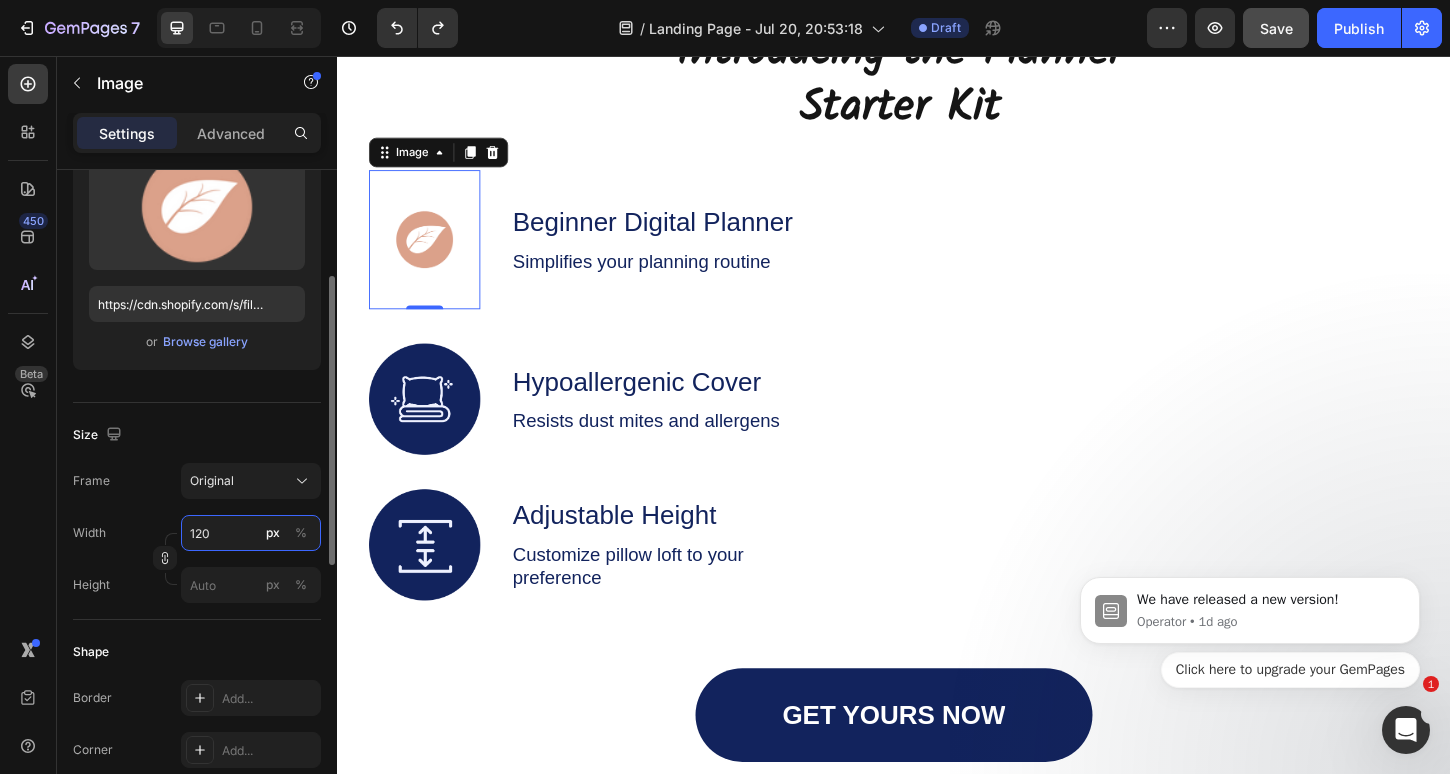 click on "120" at bounding box center (251, 533) 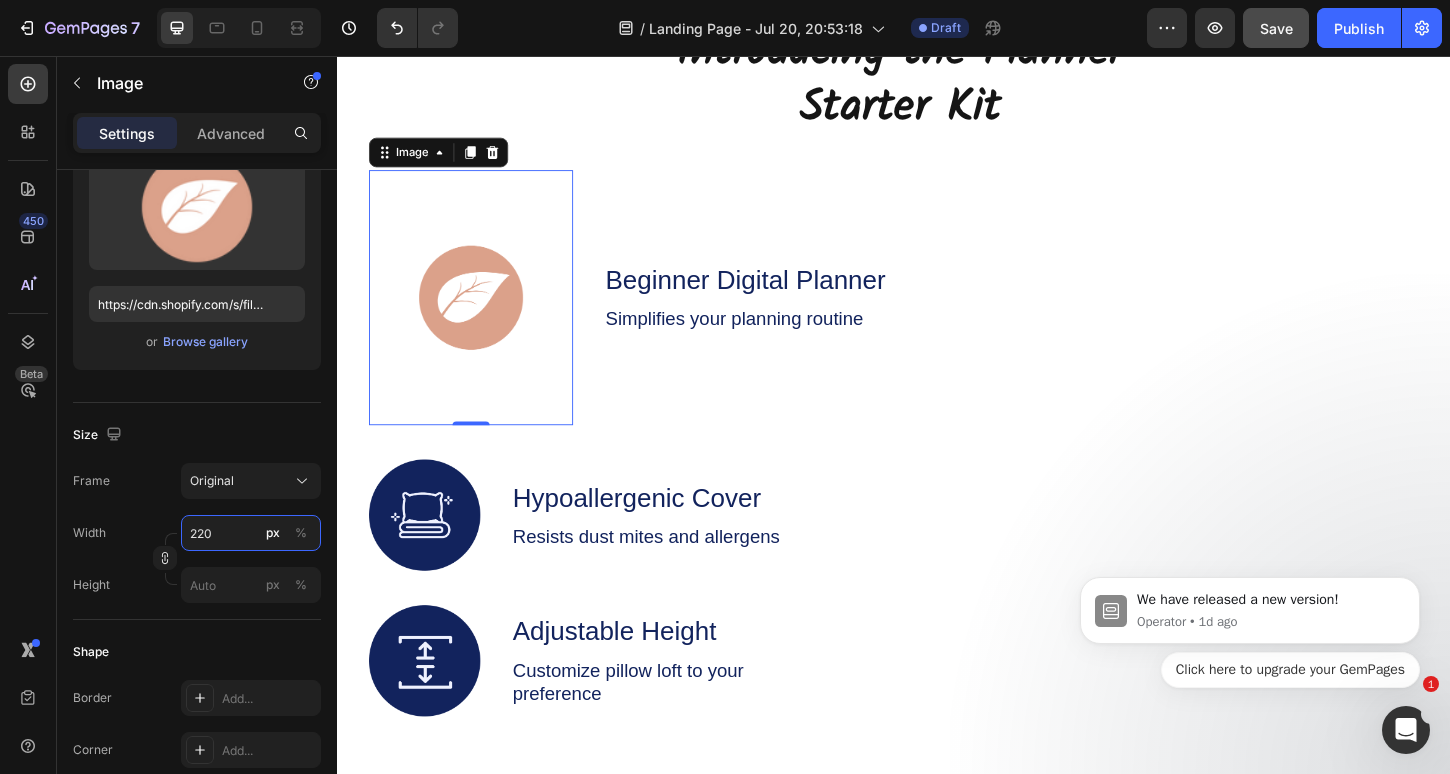 type on "220" 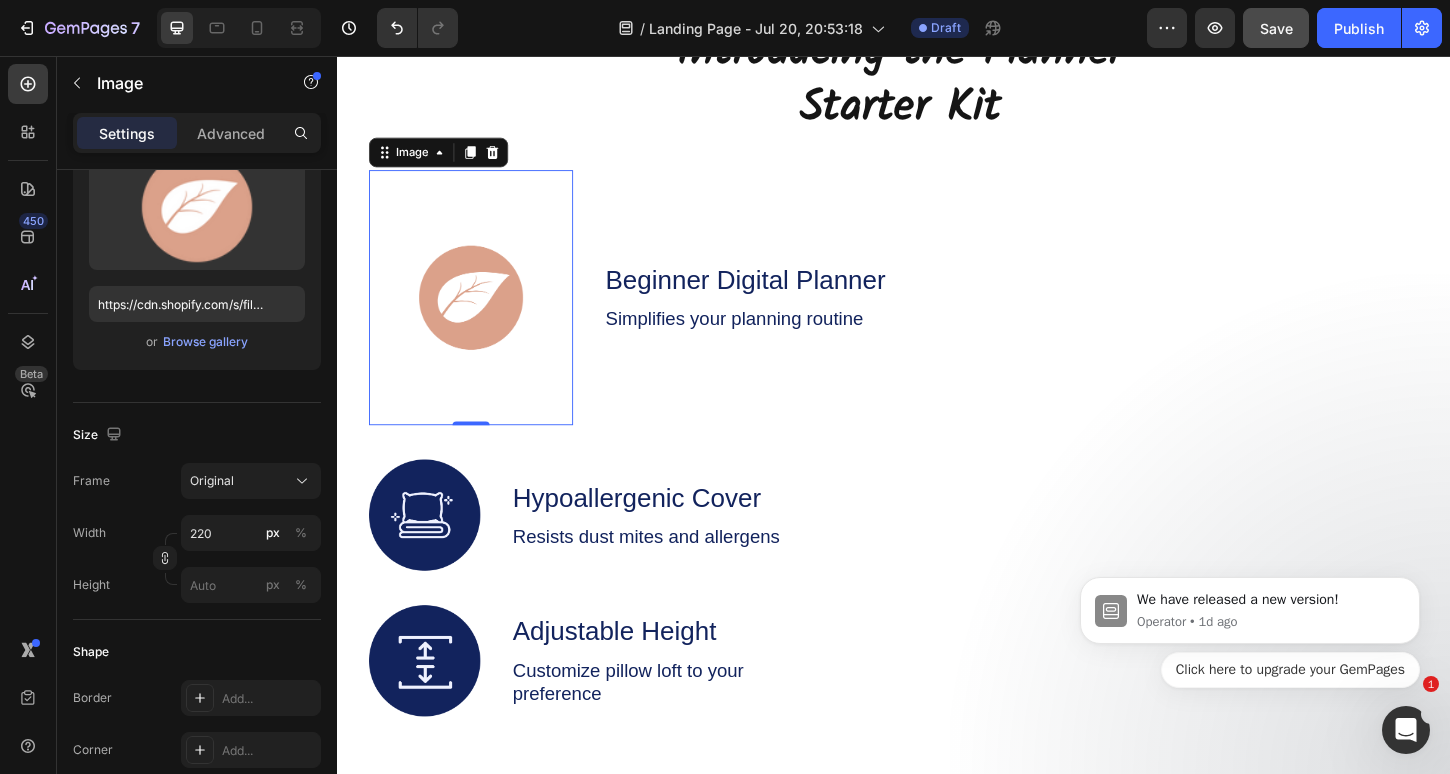 click at bounding box center [481, 316] 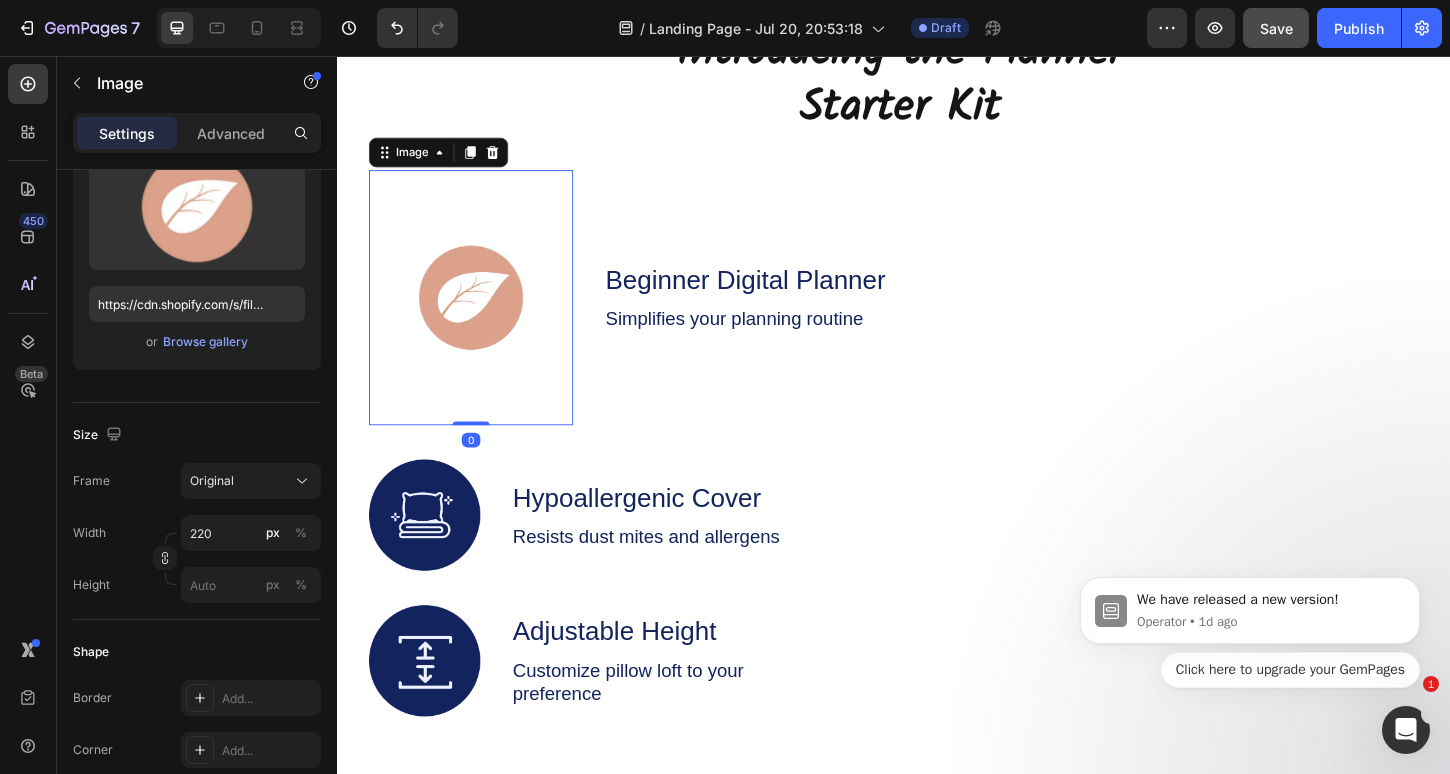 drag, startPoint x: 481, startPoint y: 451, endPoint x: 481, endPoint y: 272, distance: 179 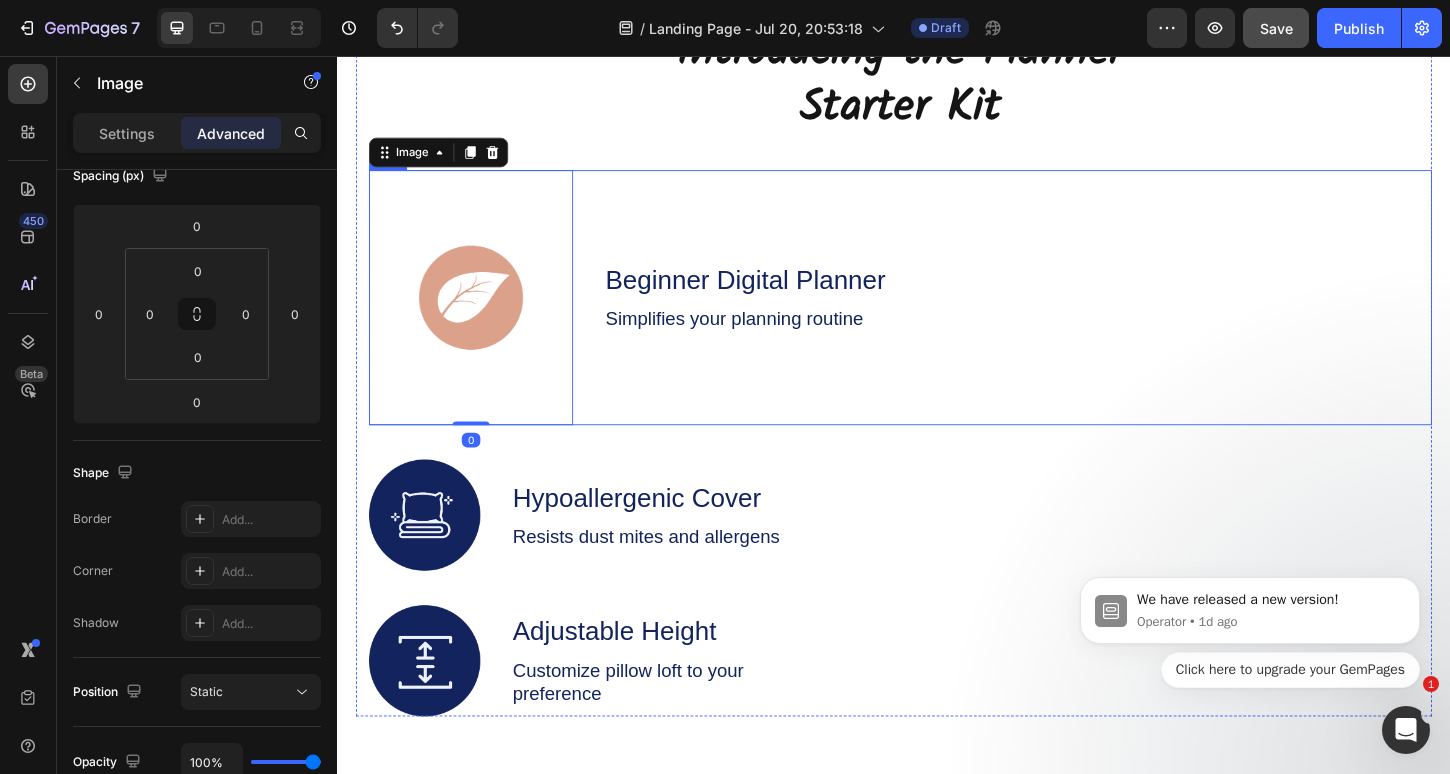 click on "Image   0 Beginner Digital Planner Text Block Simplifies your planning routine Text Block Row" at bounding box center [944, 316] 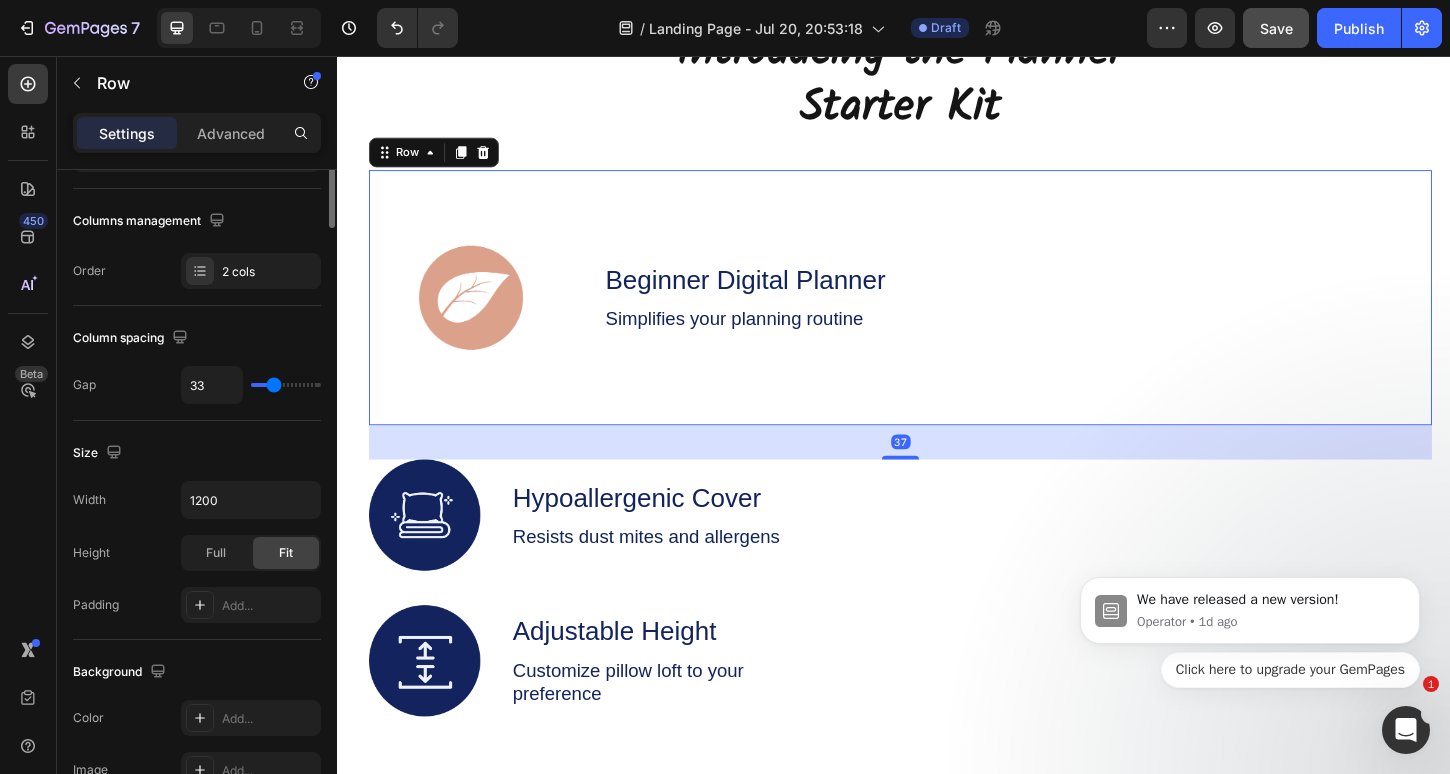 scroll, scrollTop: 0, scrollLeft: 0, axis: both 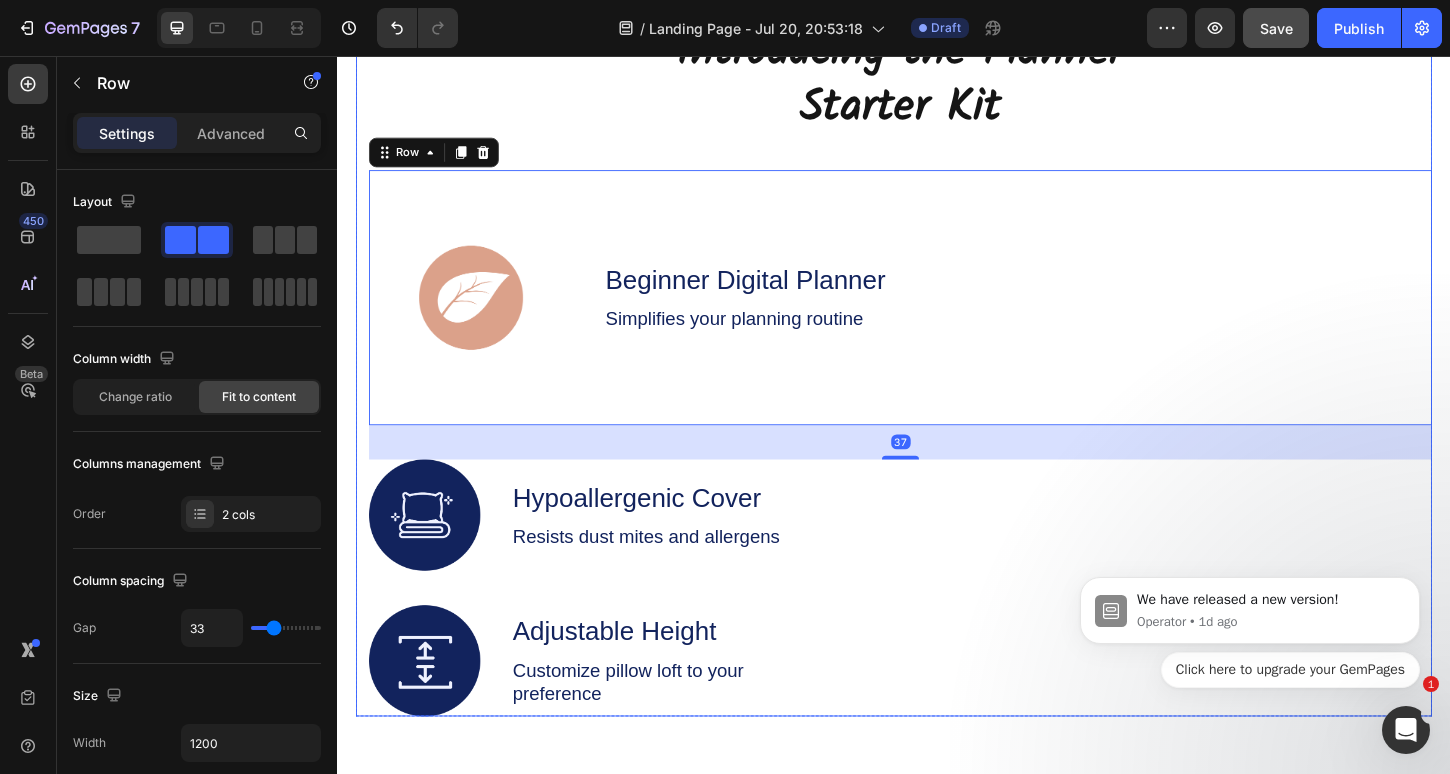 click on "Introducing the Planner Starter Kit Heading Image Beginner Digital Planner Text Block Simplifies your planning routine Text Block Row   37 Image Hypoallergenic Cover Text Block Resists dust mites and allergens Text Block Row Image Adjustable Height Text Block Customize pillow loft to your preference Text Block Row" at bounding box center (944, 394) 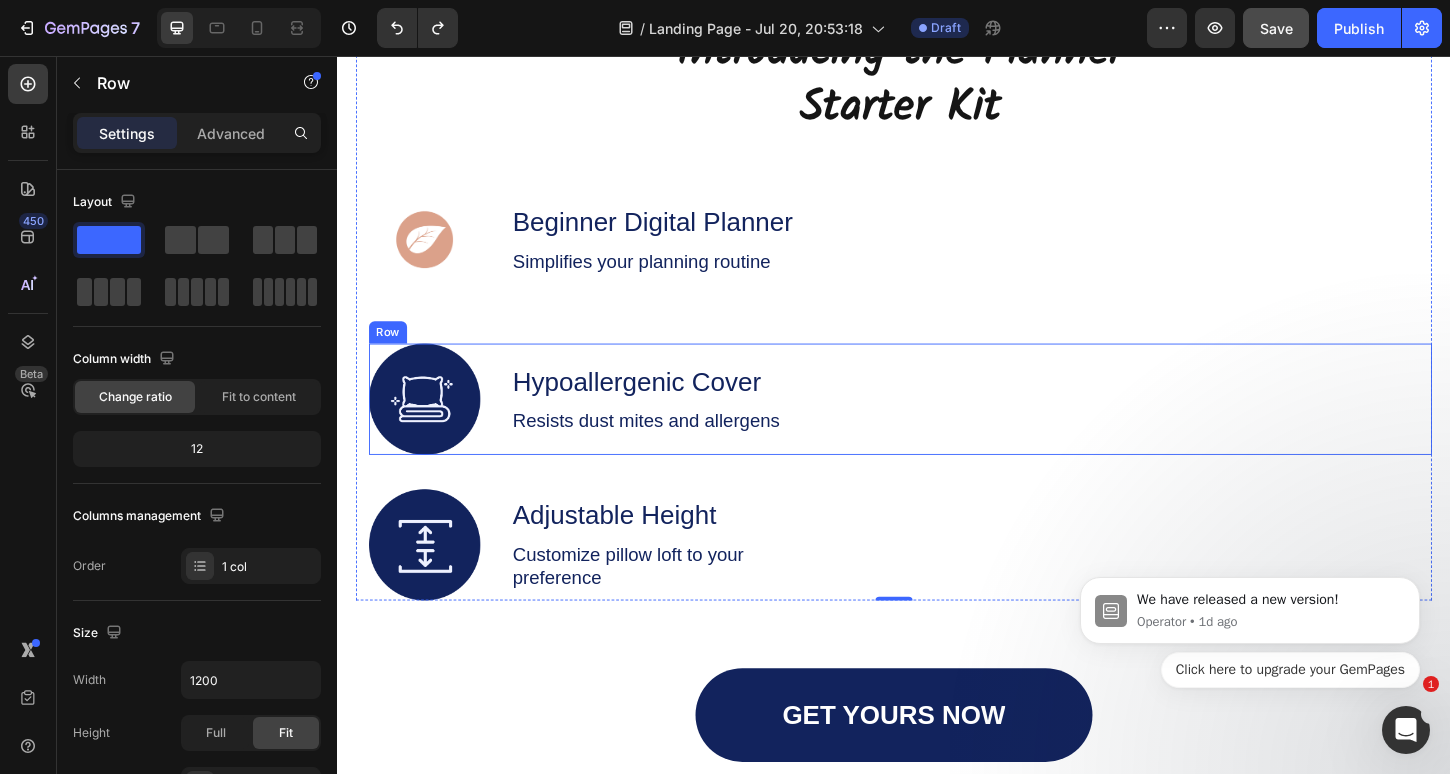 click on "Image Hypoallergenic Cover Text Block Resists dust mites and allergens Text Block Row" at bounding box center [944, 426] 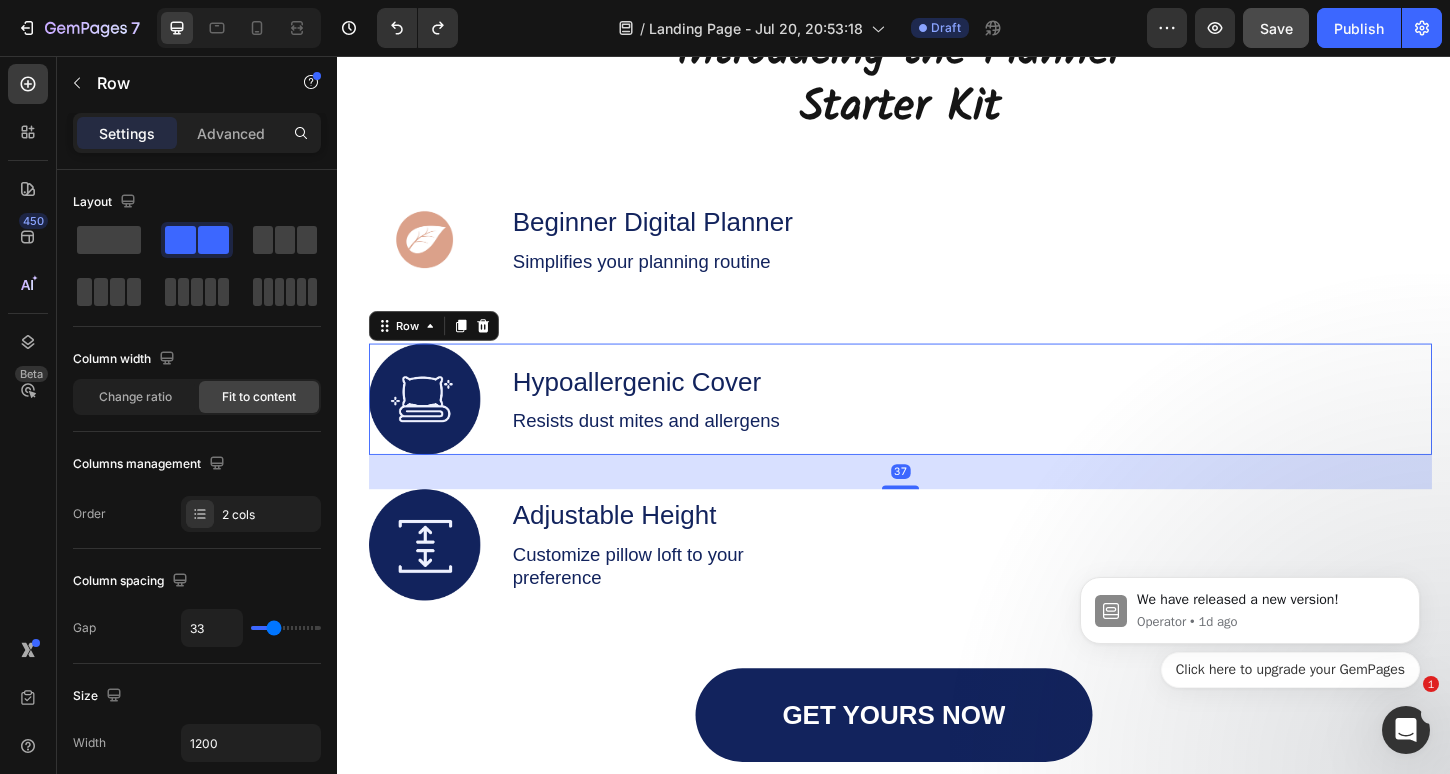 click at bounding box center (431, 426) 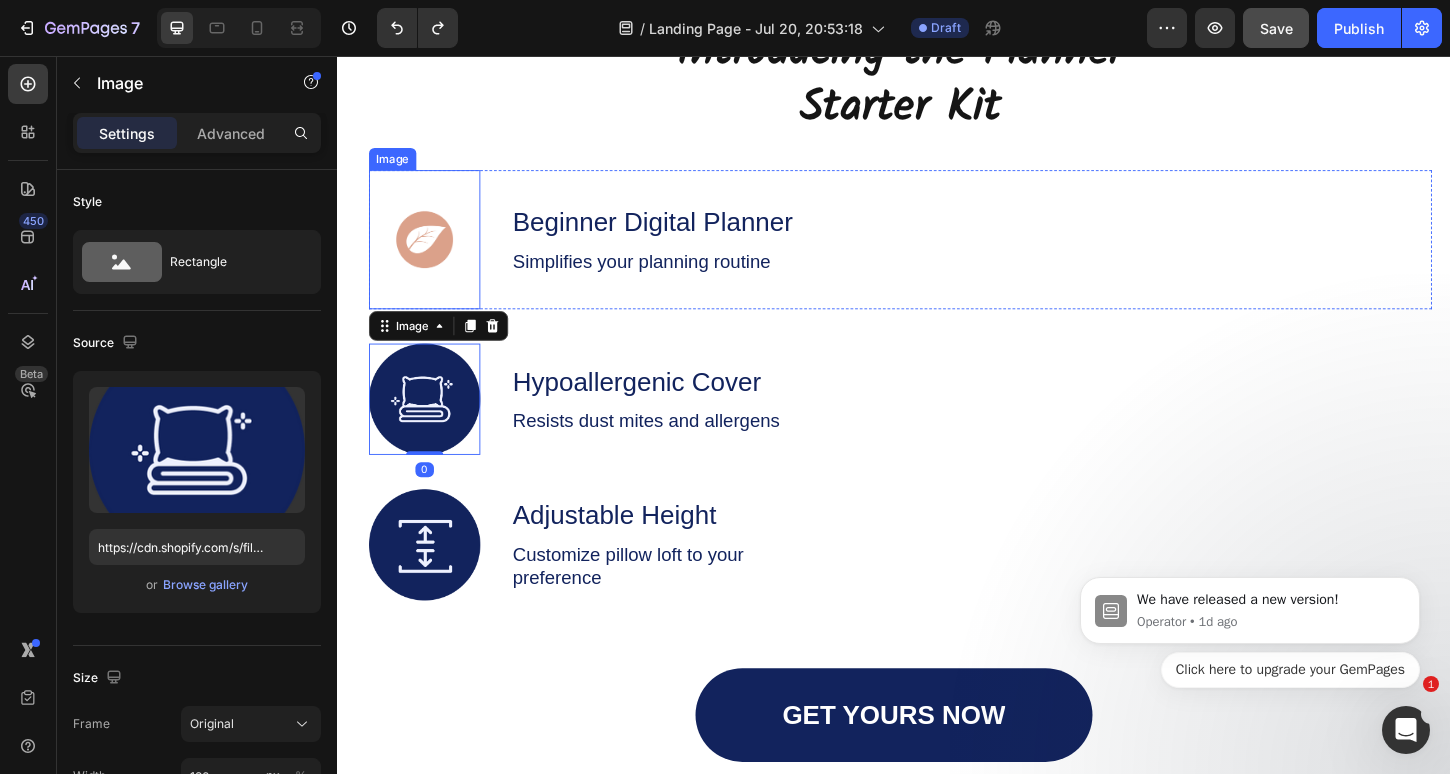 click at bounding box center (431, 254) 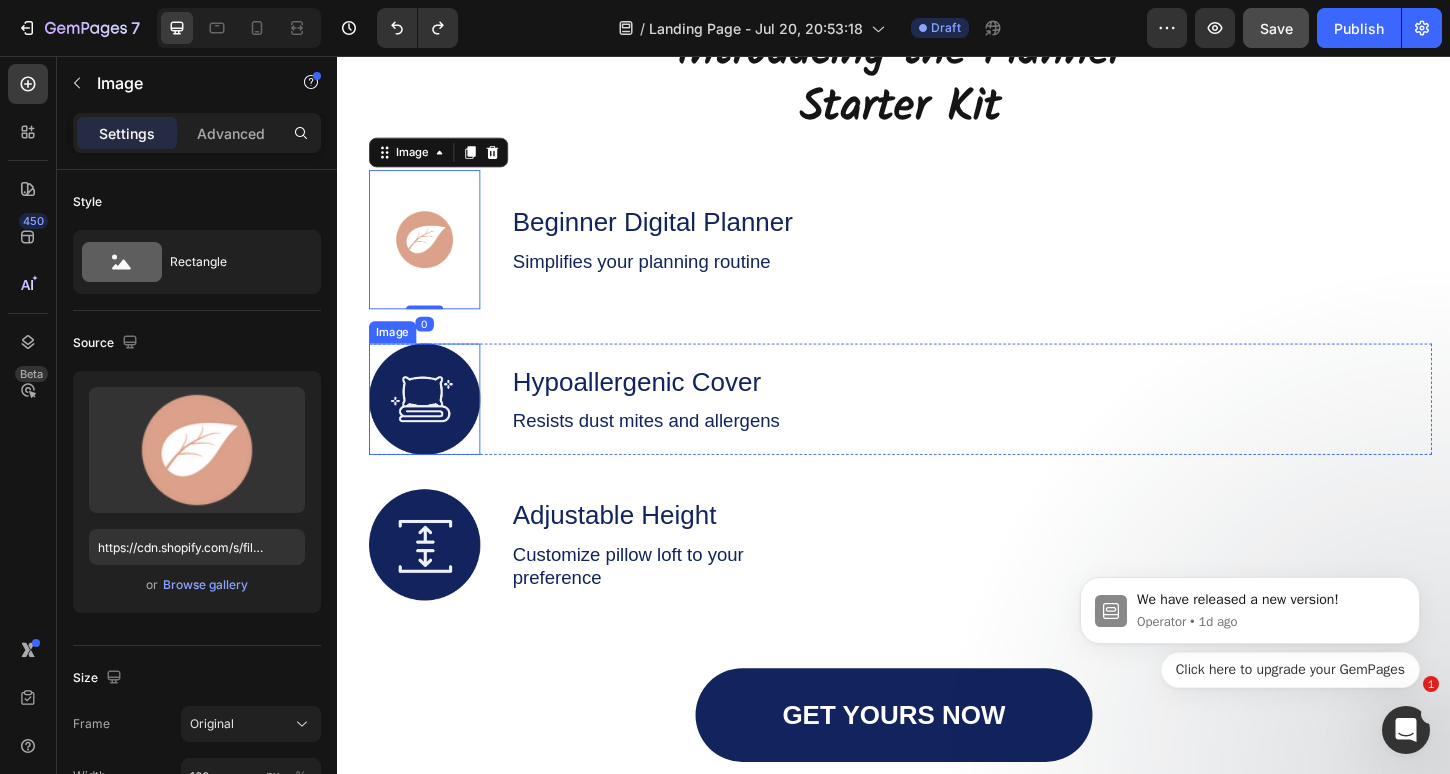 click at bounding box center (431, 426) 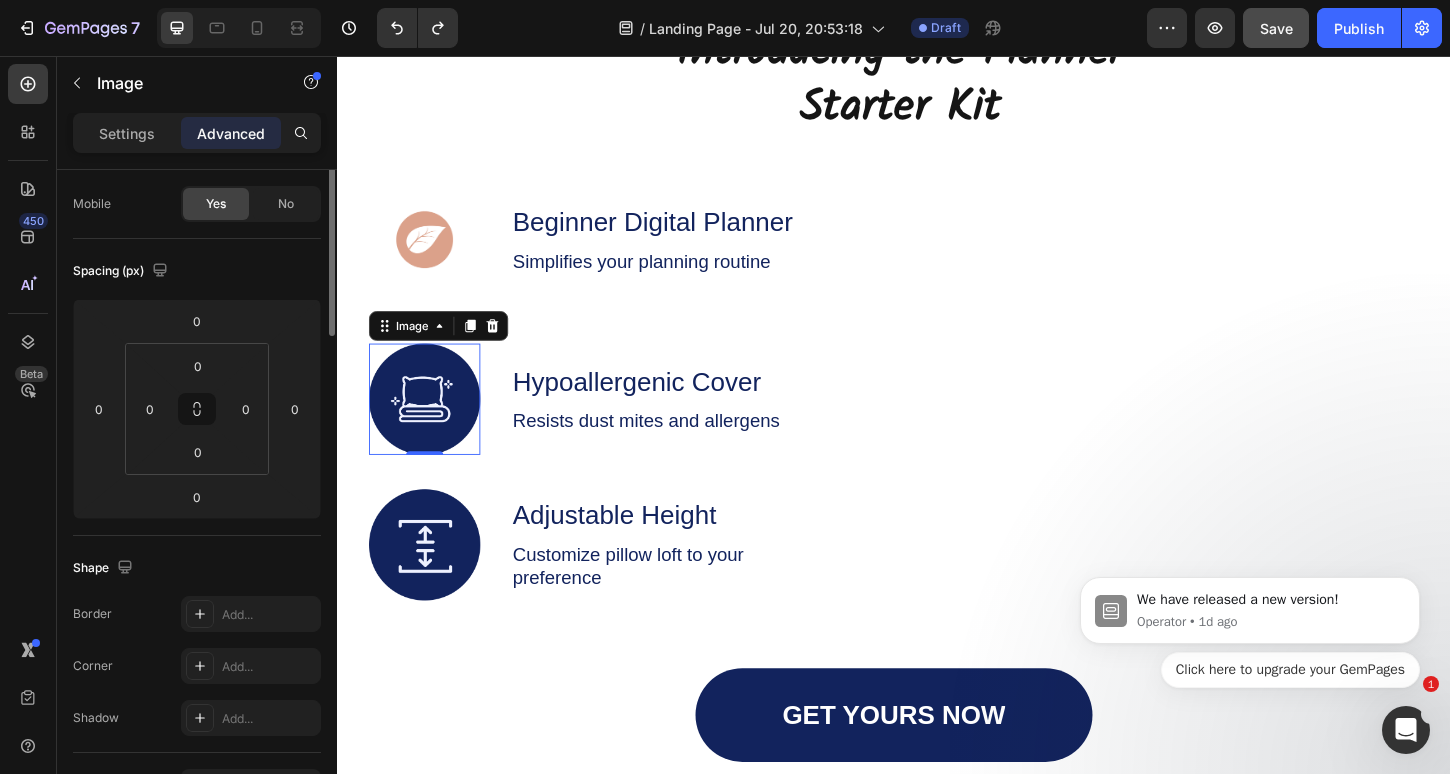 scroll, scrollTop: 0, scrollLeft: 0, axis: both 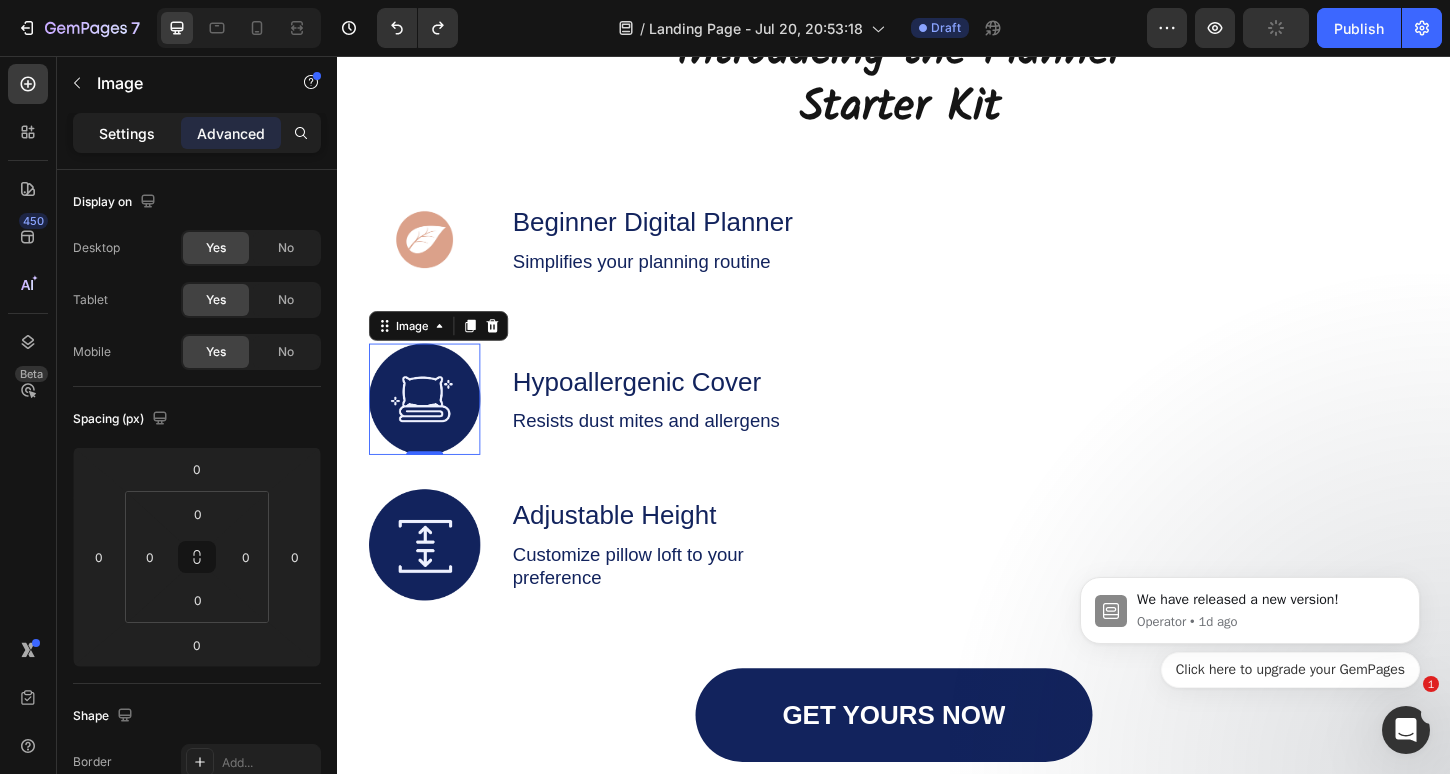 click on "Settings" at bounding box center (127, 133) 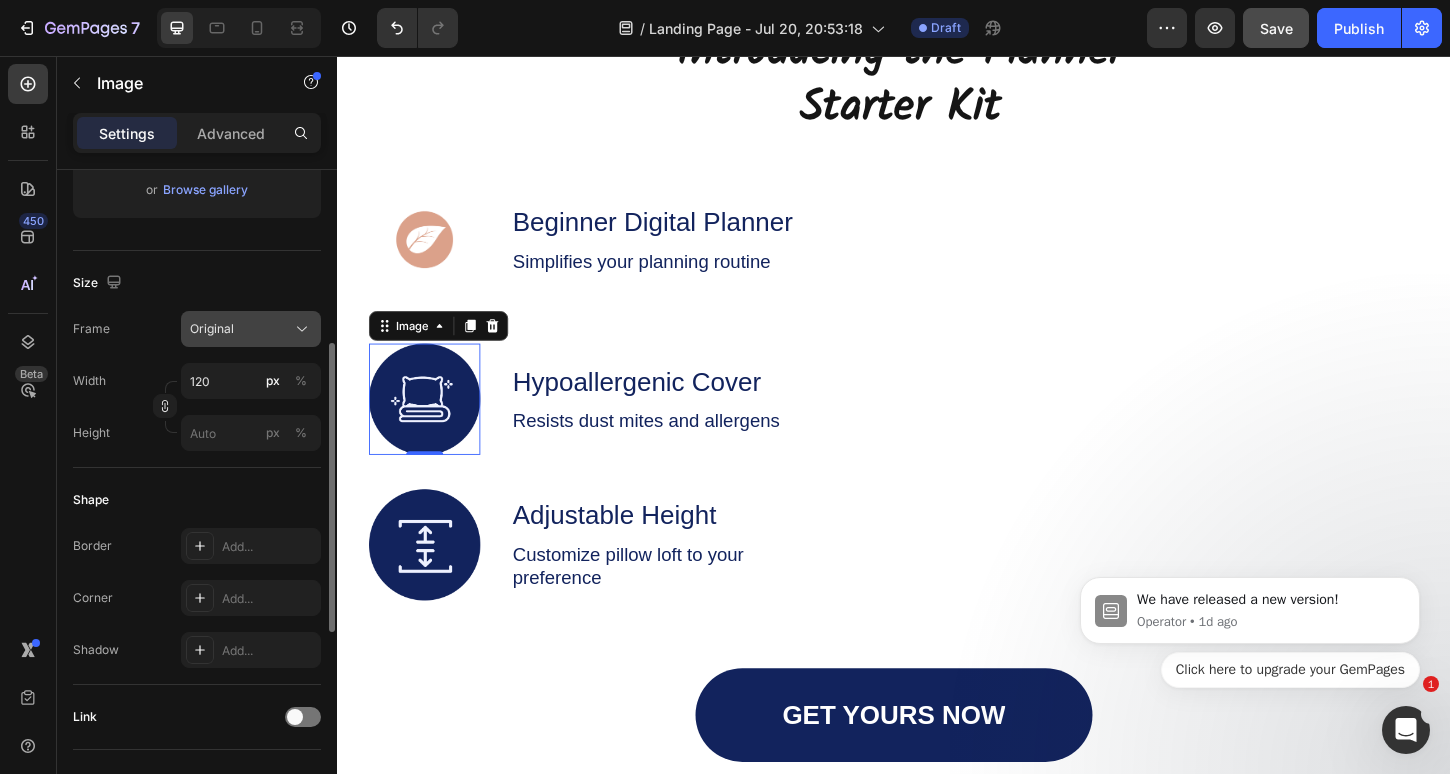 scroll, scrollTop: 414, scrollLeft: 0, axis: vertical 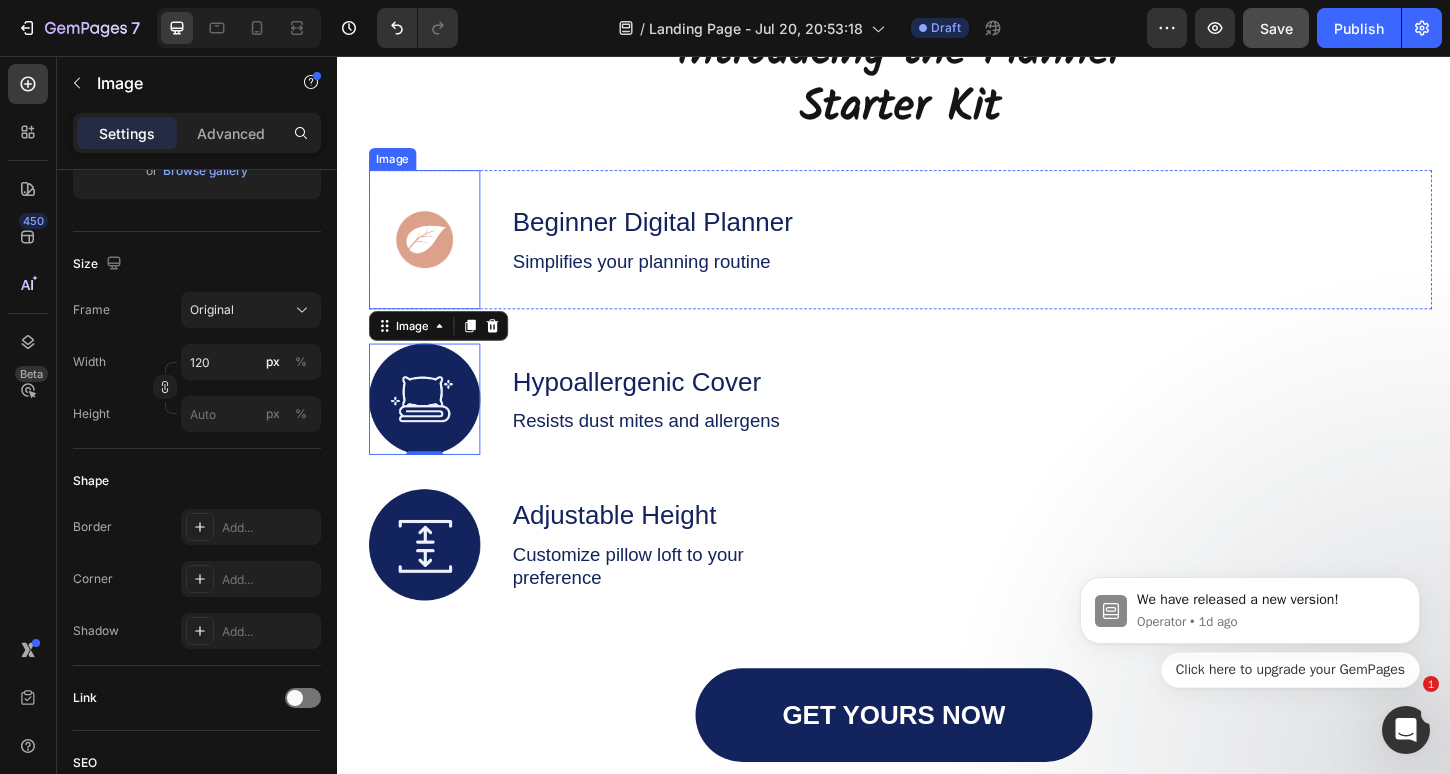 click at bounding box center [431, 254] 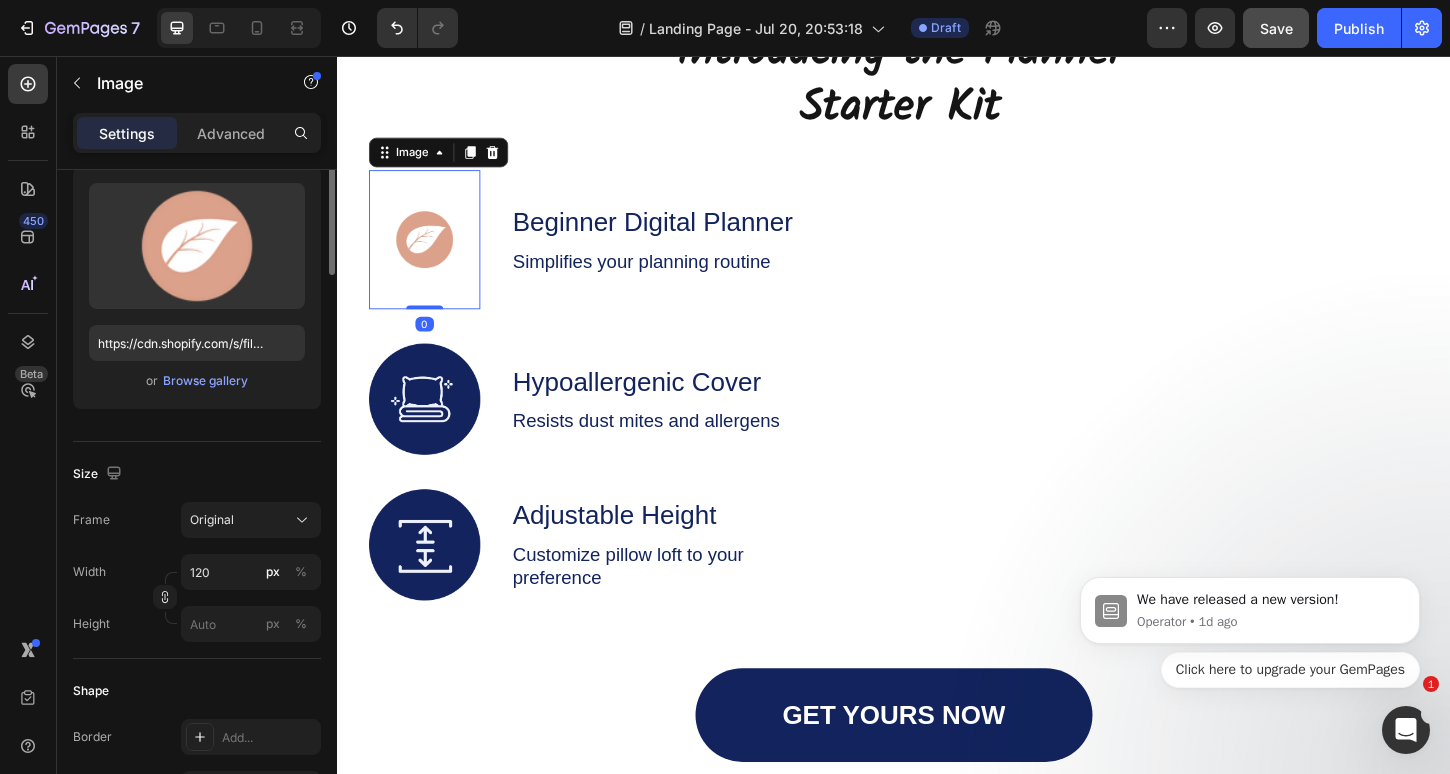 scroll, scrollTop: 0, scrollLeft: 0, axis: both 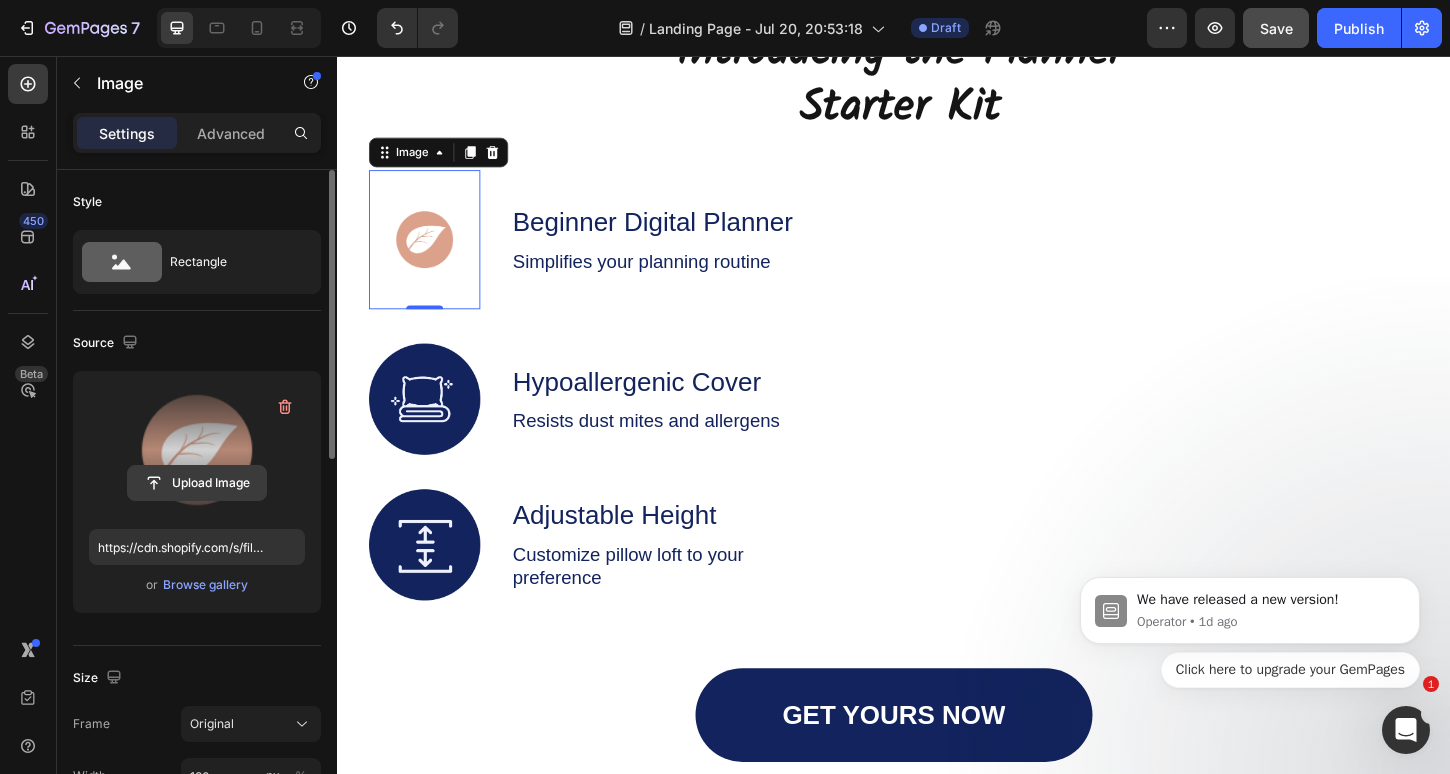 click 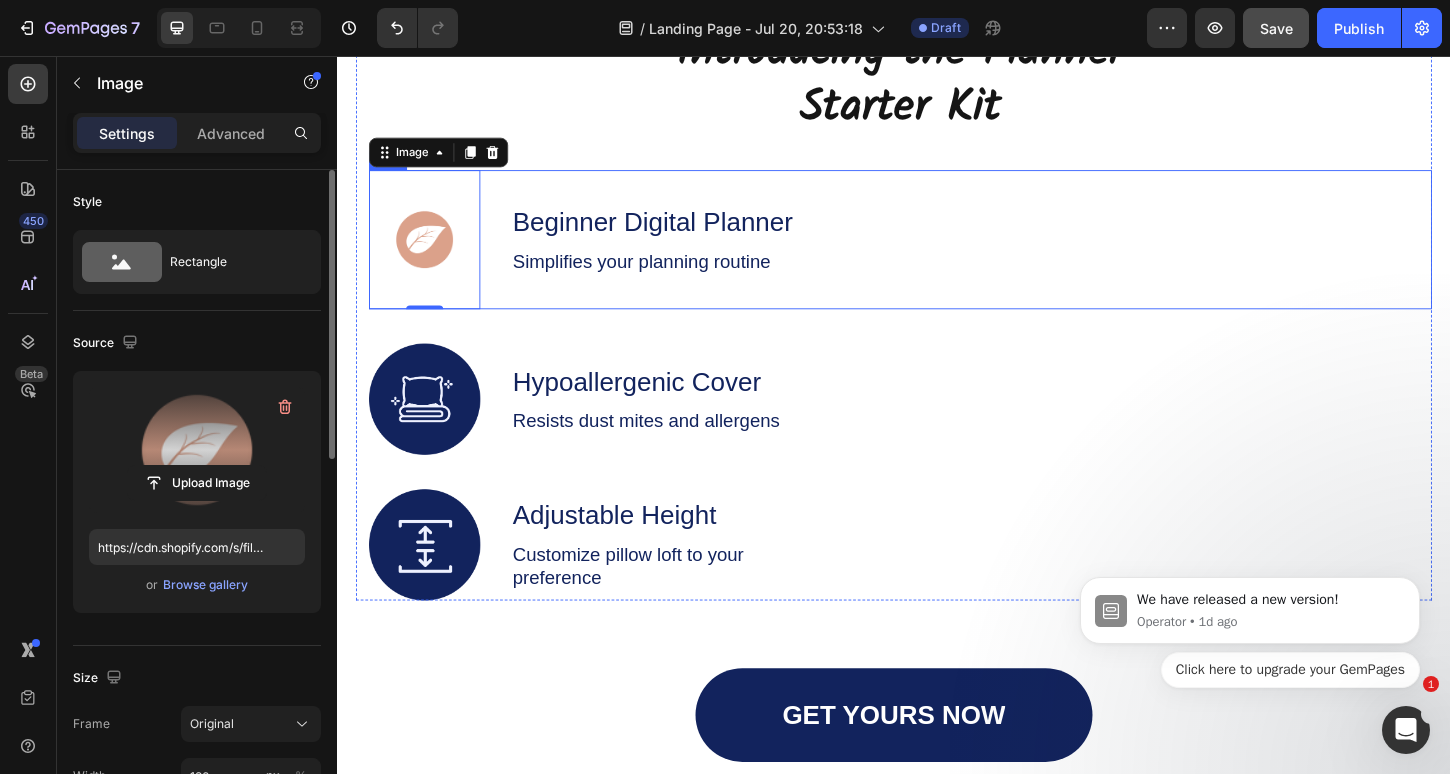 click on "Image   0 Beginner Digital Planner Text Block Simplifies your planning routine Text Block Row" at bounding box center [944, 254] 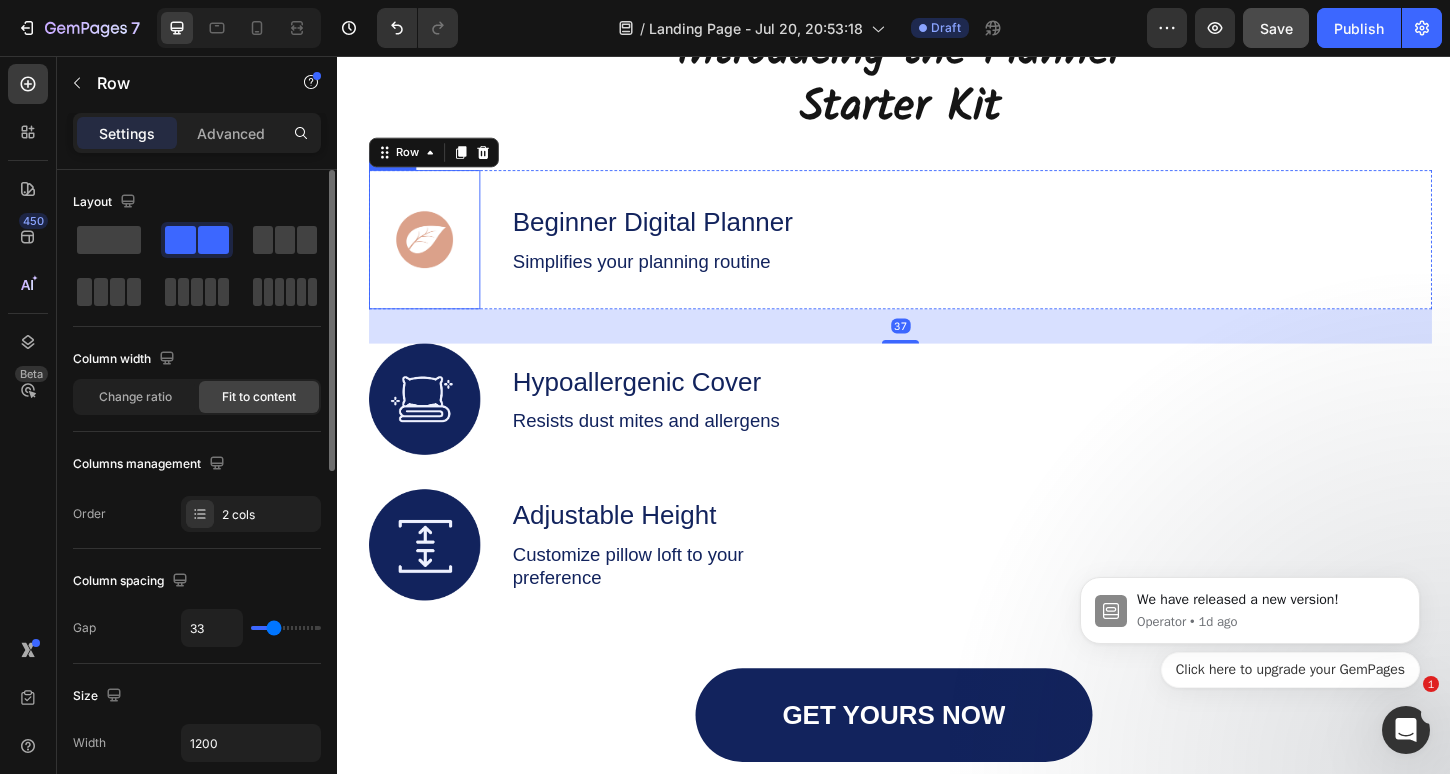 click at bounding box center [431, 254] 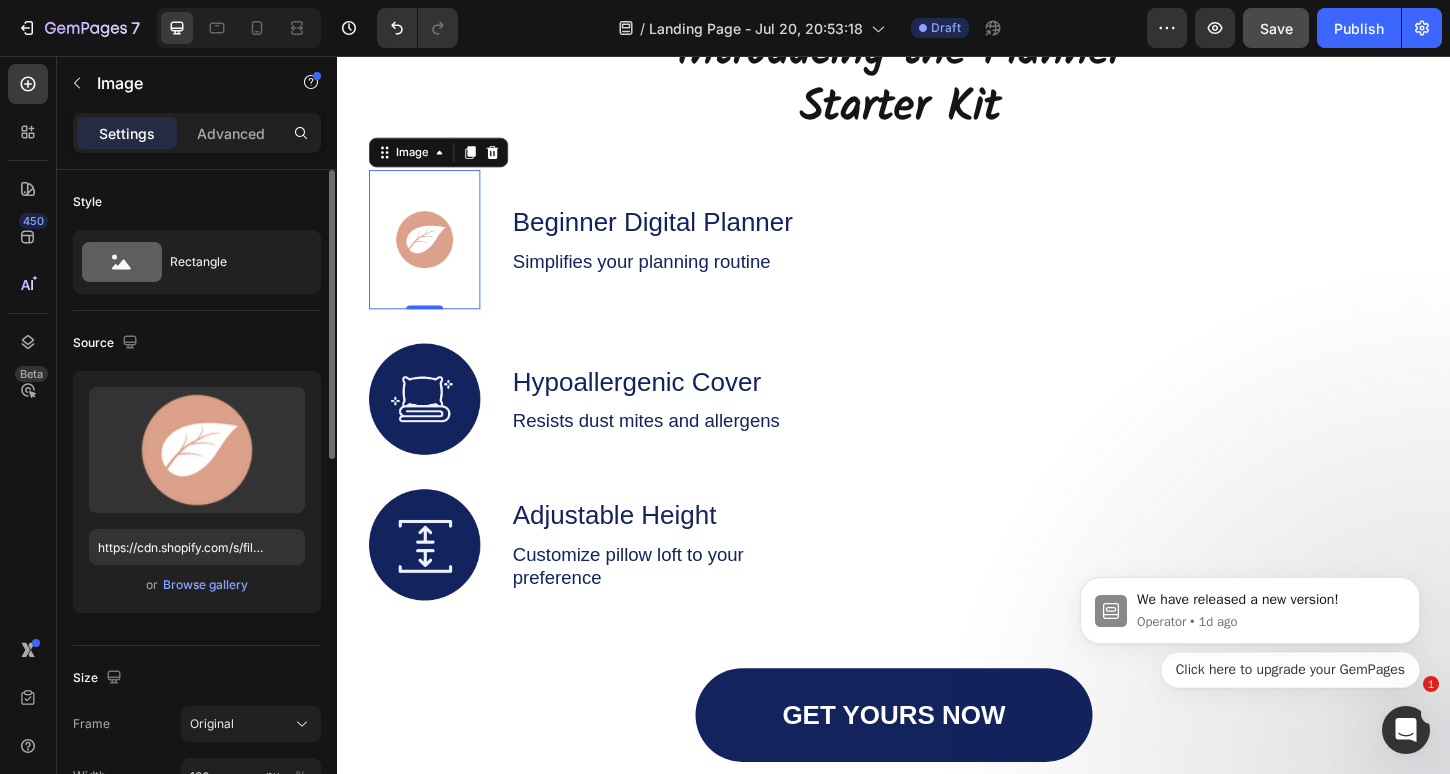 click at bounding box center [431, 254] 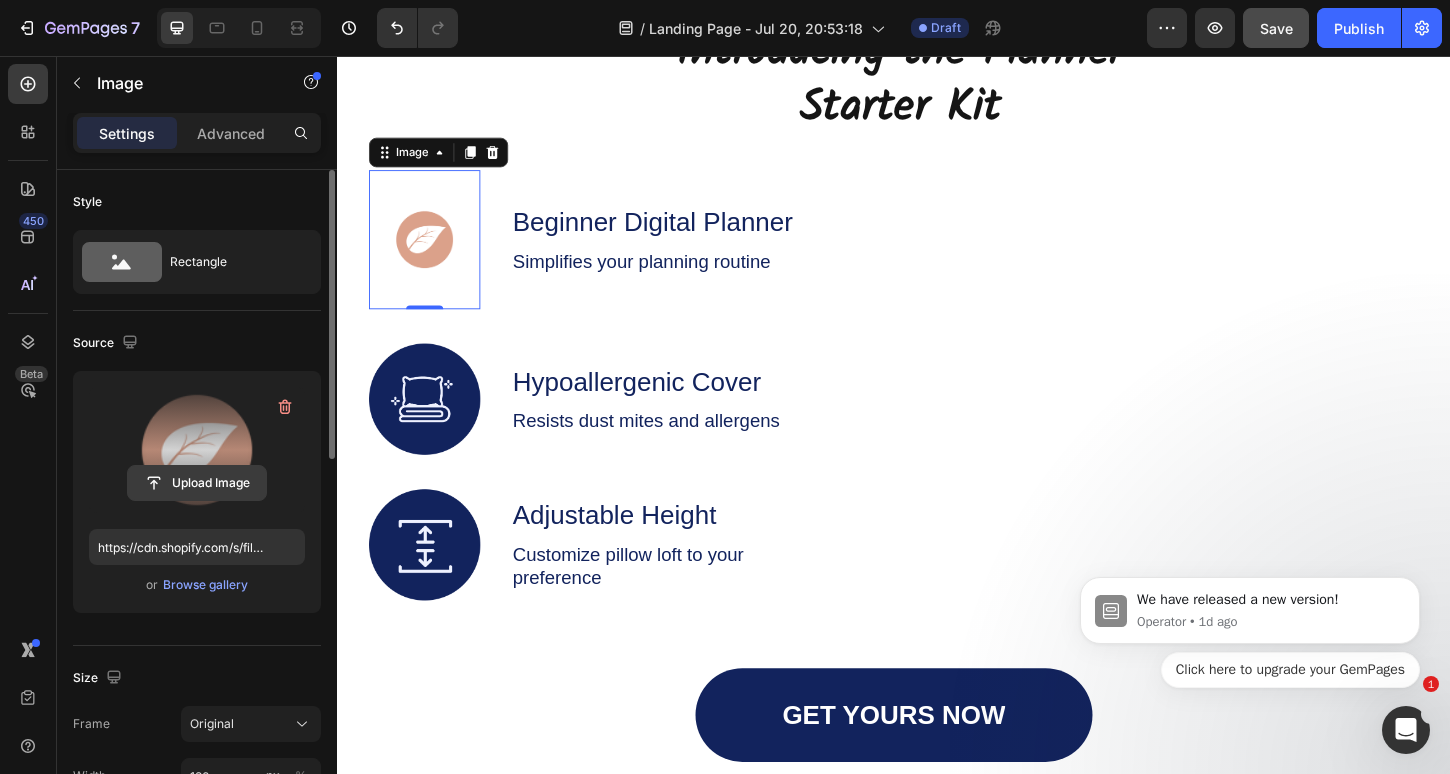 click 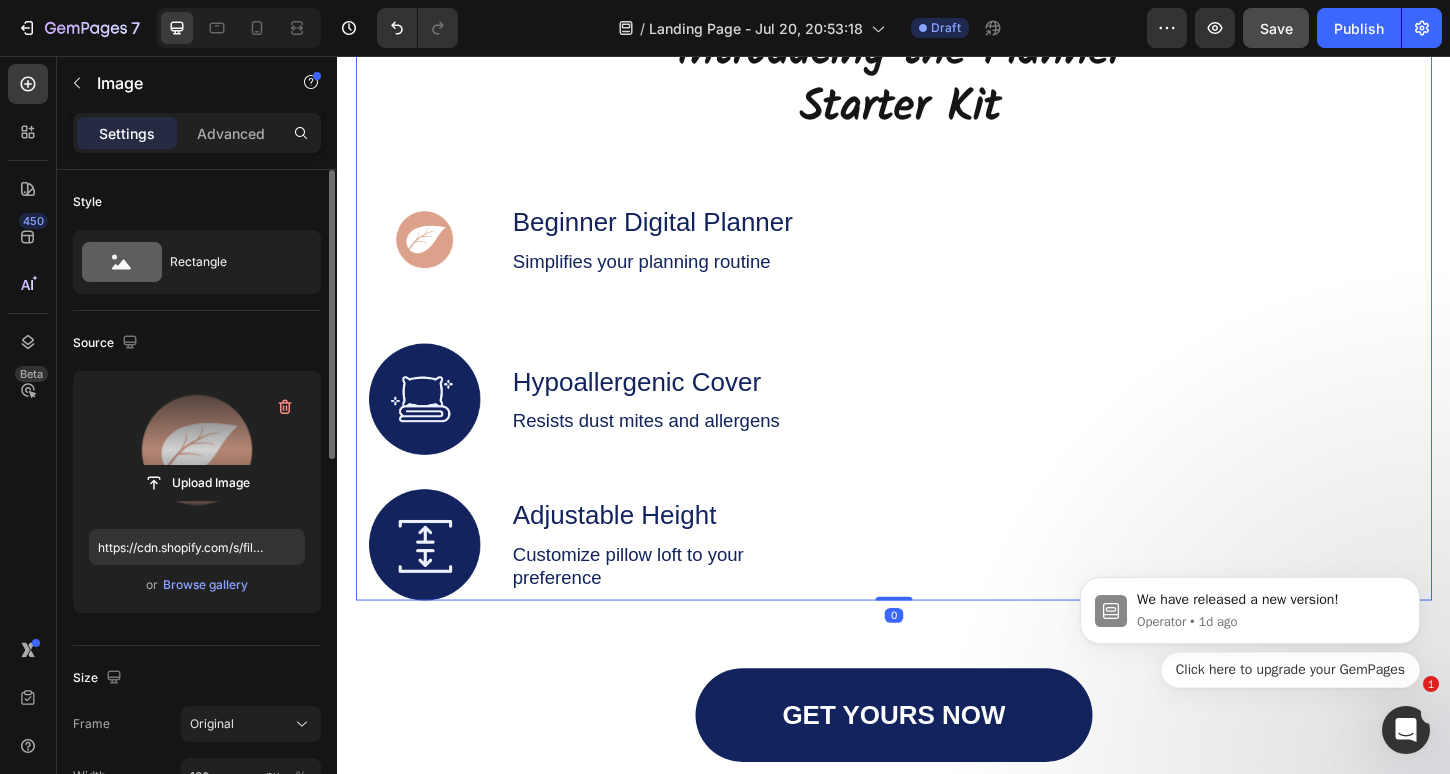 click on "Introducing the Planner Starter Kit Heading Image Beginner Digital Planner Text Block Simplifies your planning routine Text Block Row Image Hypoallergenic Cover Text Block Resists dust mites and allergens Text Block Row Image Adjustable Height Text Block Customize pillow loft to your preference Text Block Row" at bounding box center [944, 331] 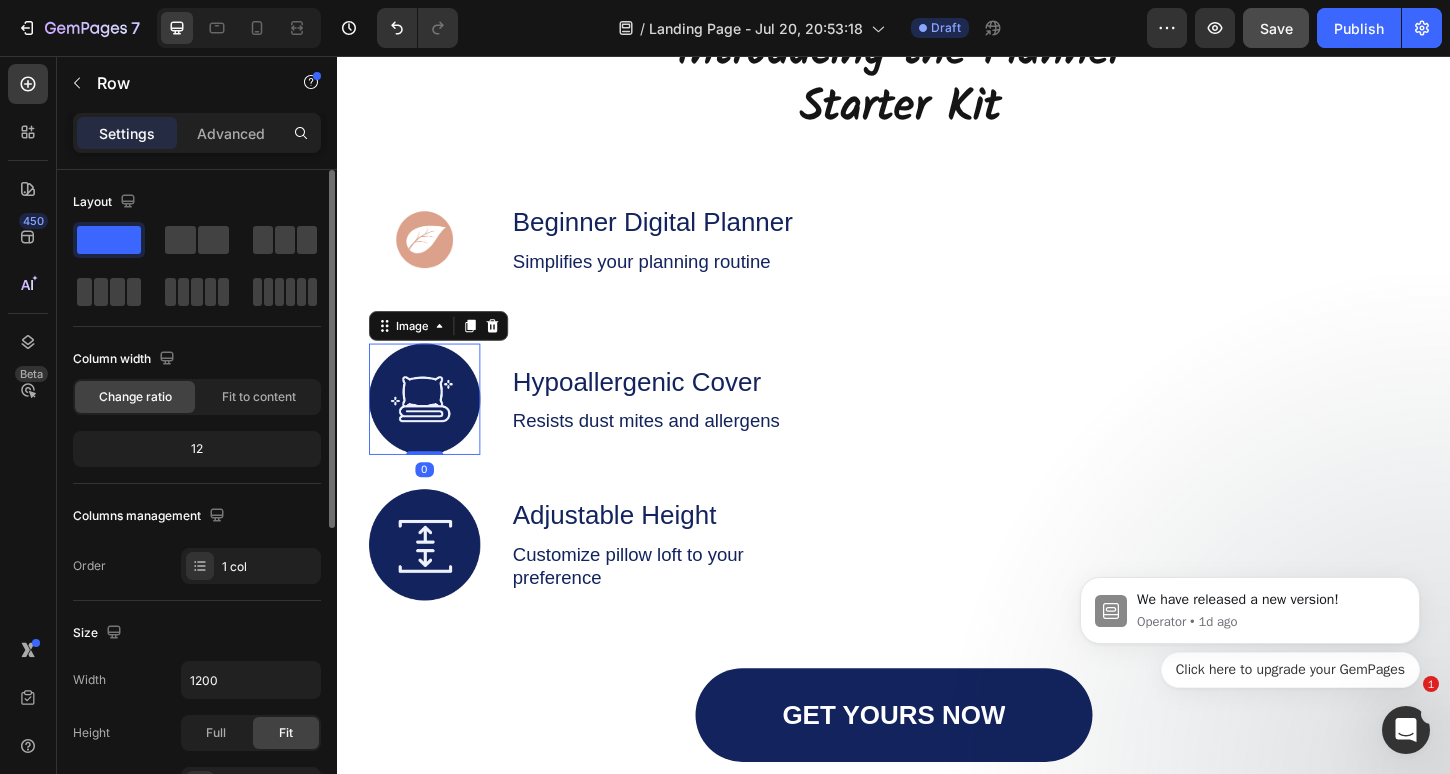 click at bounding box center [431, 426] 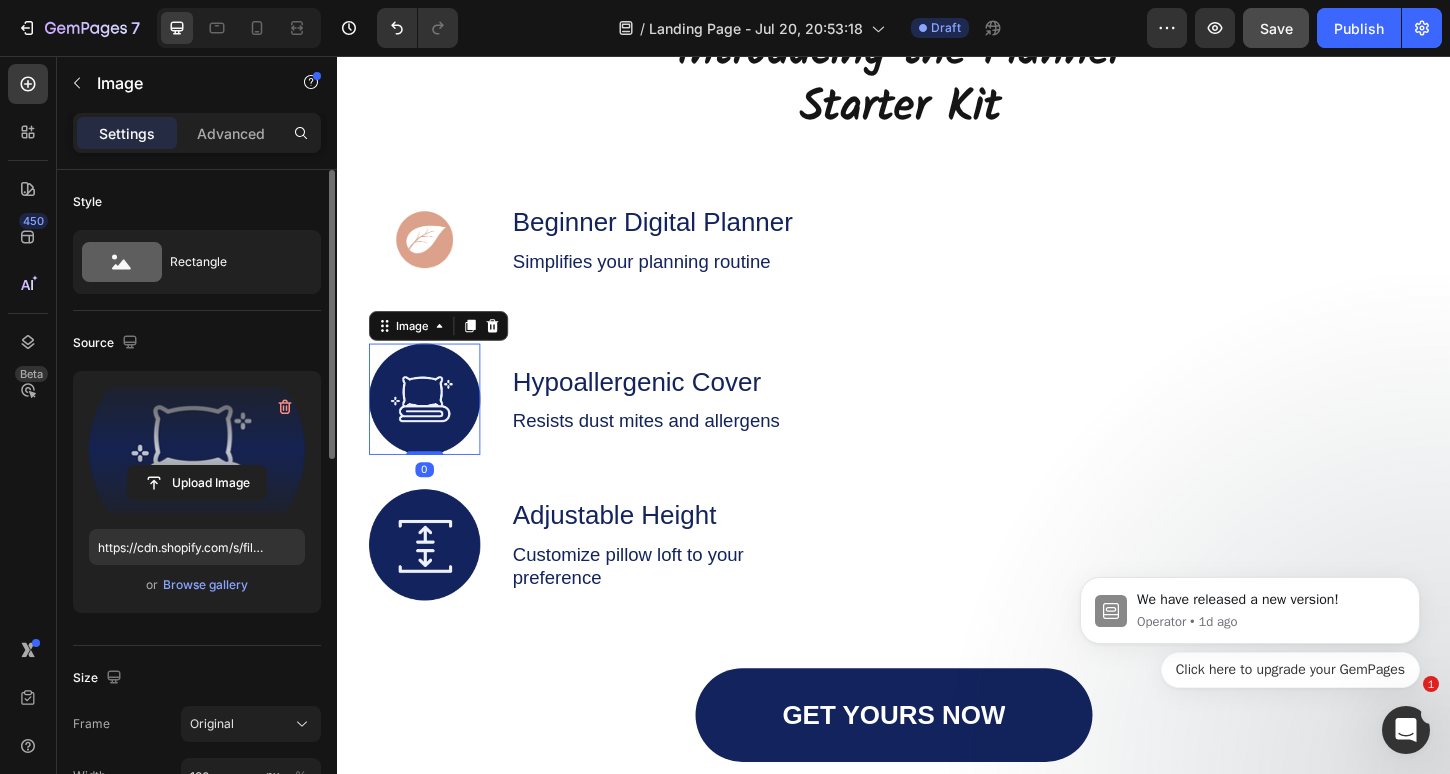 click at bounding box center (197, 450) 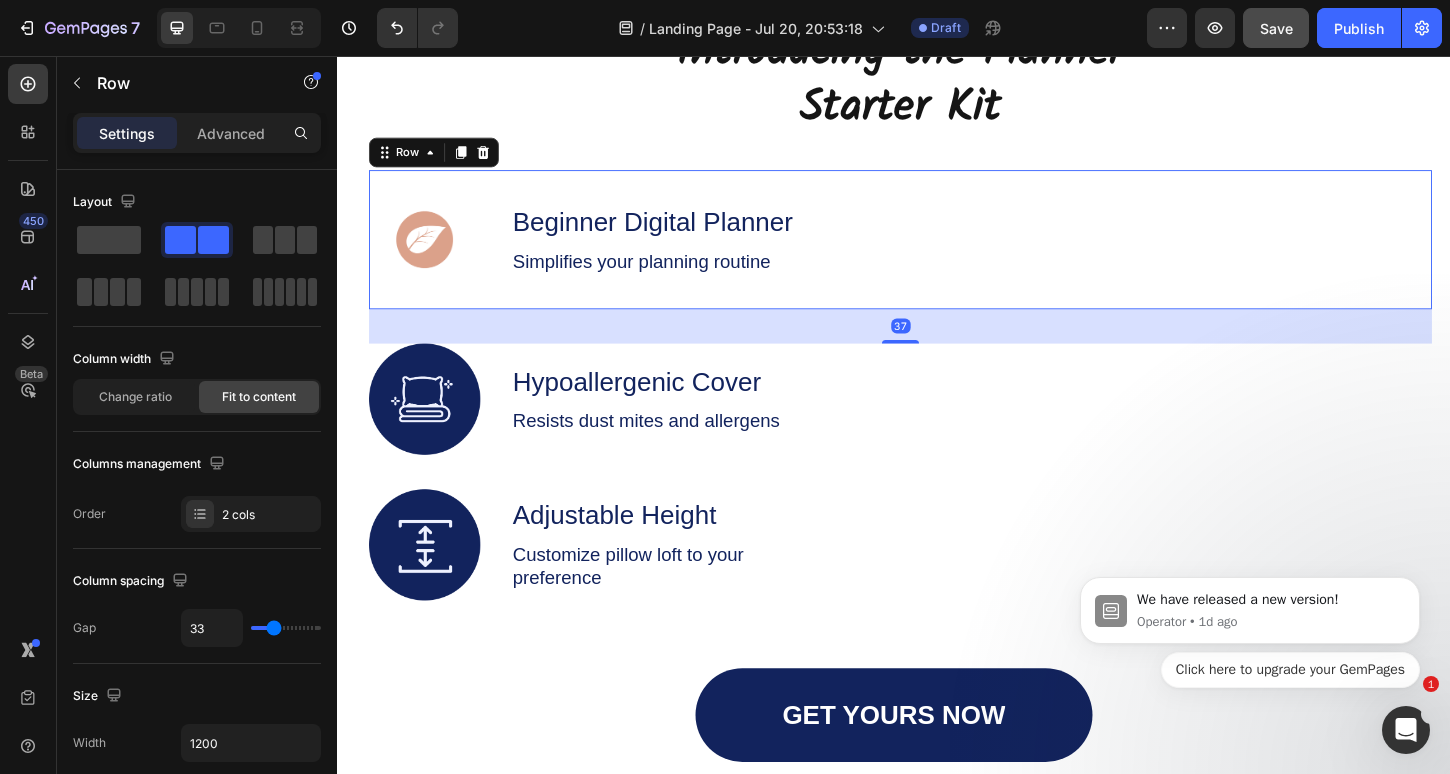 drag, startPoint x: 1086, startPoint y: 303, endPoint x: 1102, endPoint y: 303, distance: 16 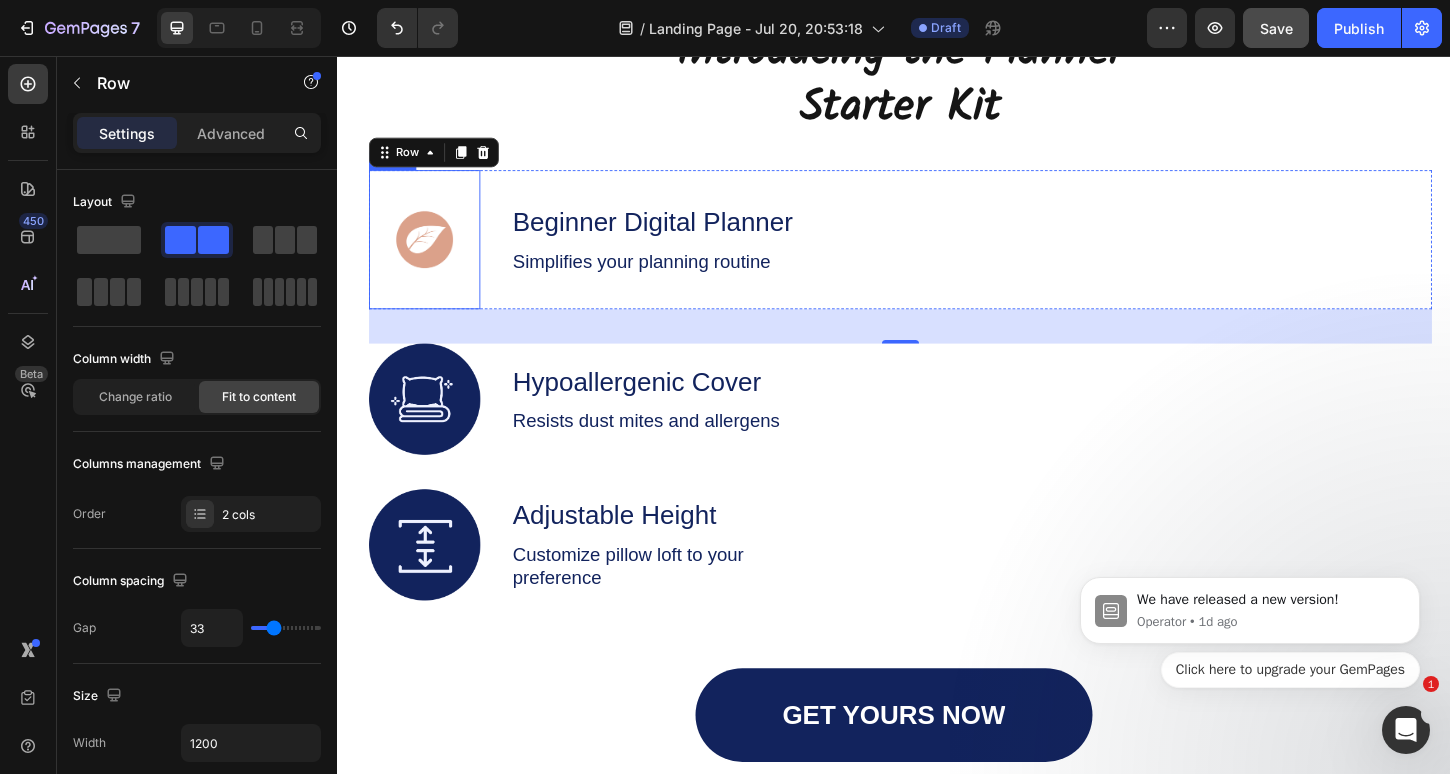 click at bounding box center (431, 254) 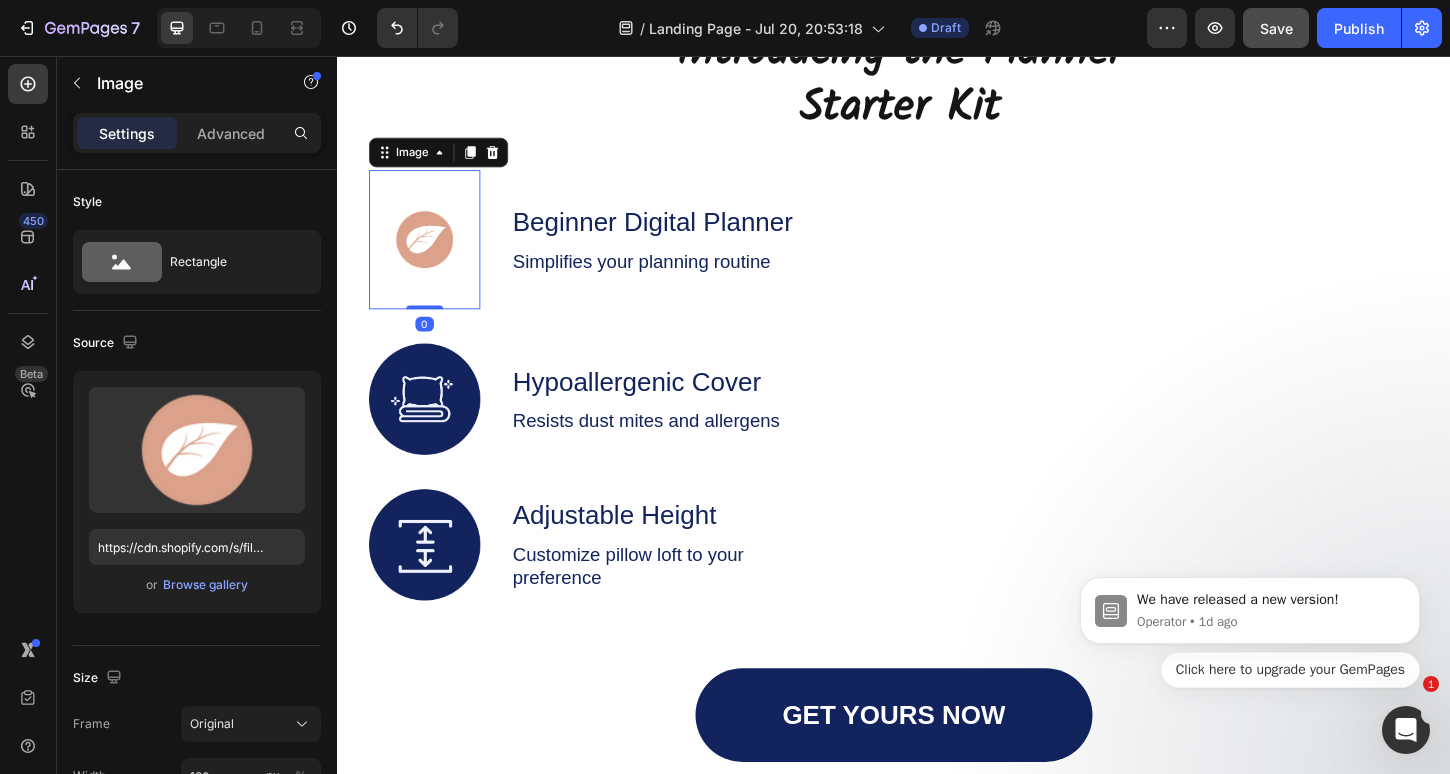 drag, startPoint x: 429, startPoint y: 327, endPoint x: 433, endPoint y: 230, distance: 97.082436 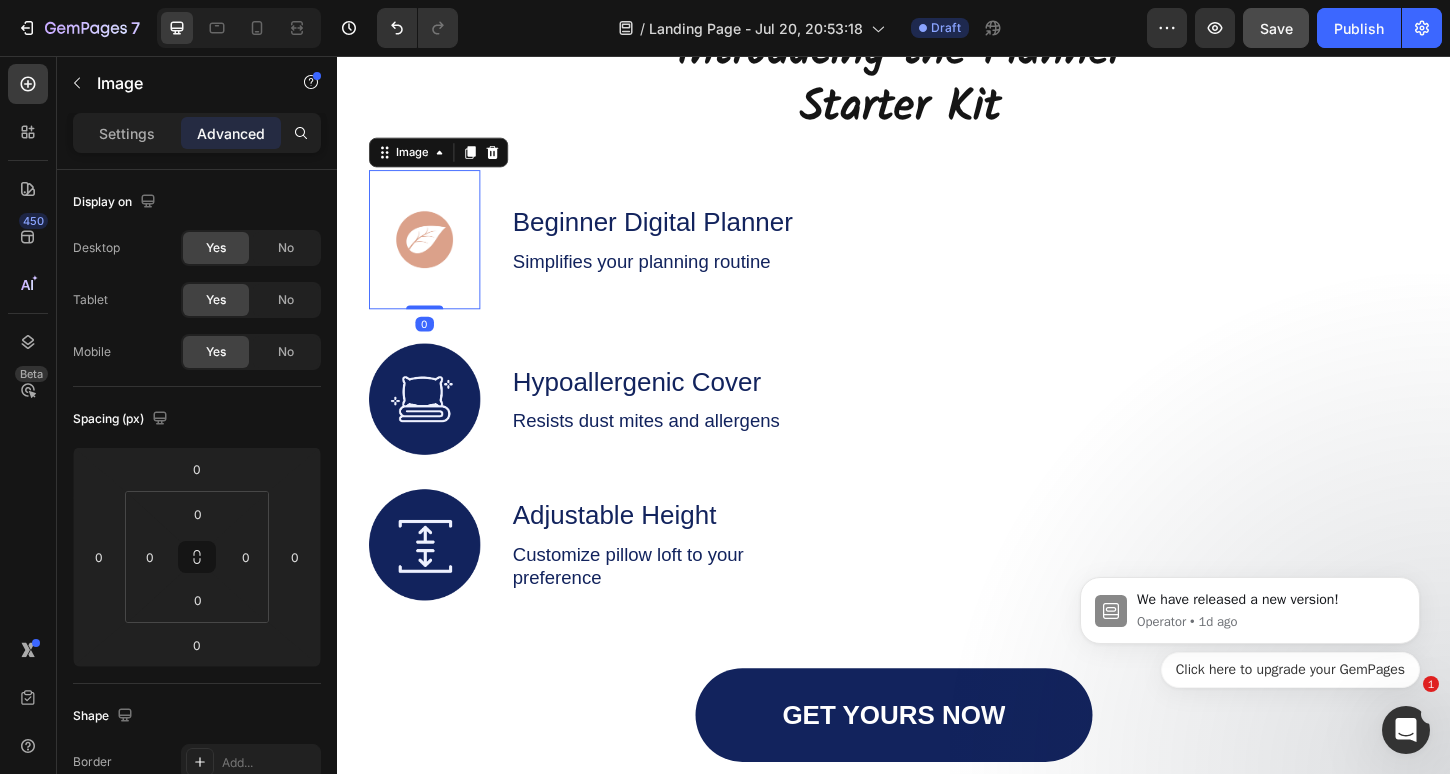 click at bounding box center (431, 254) 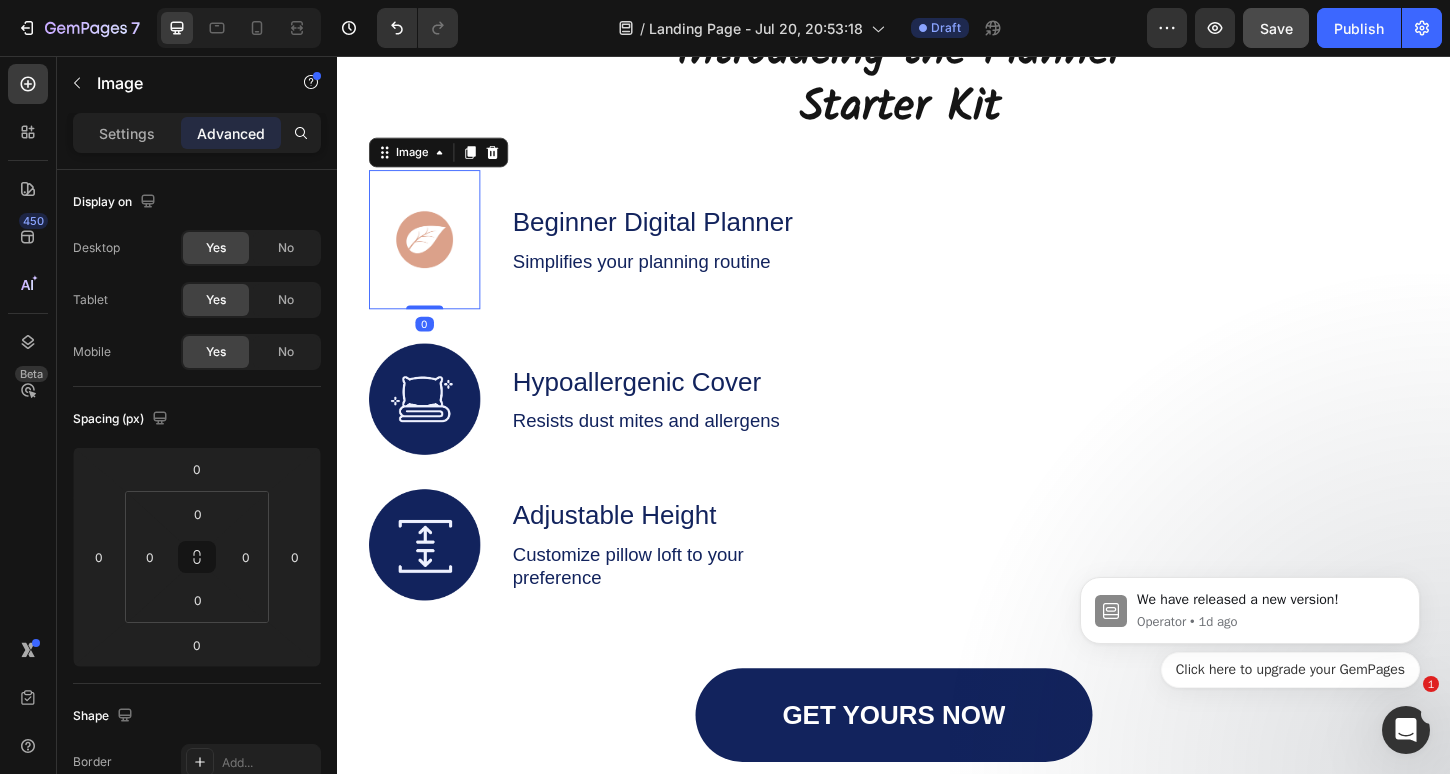 click at bounding box center (431, 254) 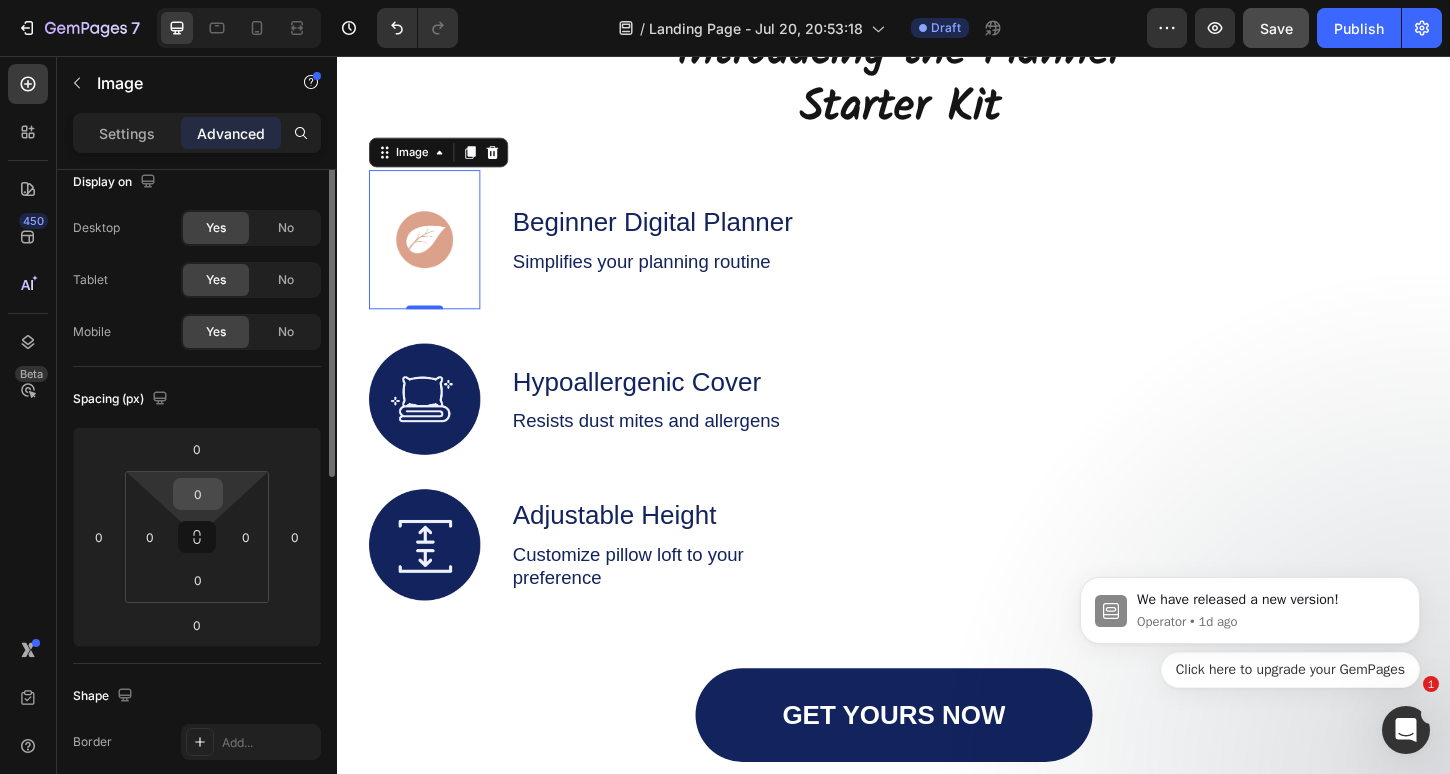 scroll, scrollTop: 21, scrollLeft: 0, axis: vertical 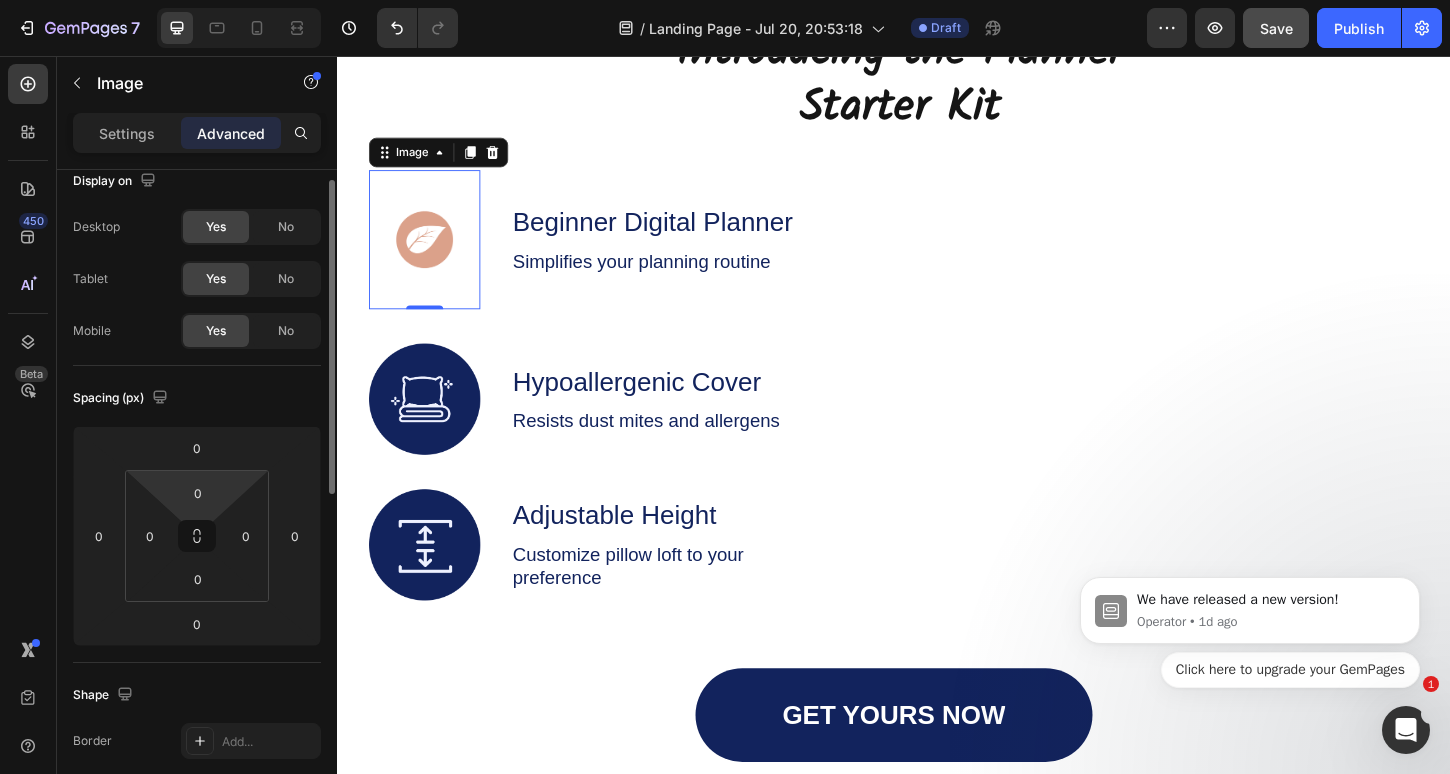 click on "7   /  Landing Page - Jul 20, 20:53:18 Draft Preview  Save   Publish  450 Beta Sections(18) Elements(83) Section Element Hero Section Product Detail Brands Trusted Badges Guarantee Product Breakdown How to use Testimonials Compare Bundle FAQs Social Proof Brand Story Product List Collection Blog List Contact Sticky Add to Cart Custom Footer Browse Library 450 Layout
Row
Row
Row
Row Text
Heading
Text Block Button
Button
Button Media
Image
Image" at bounding box center [725, 0] 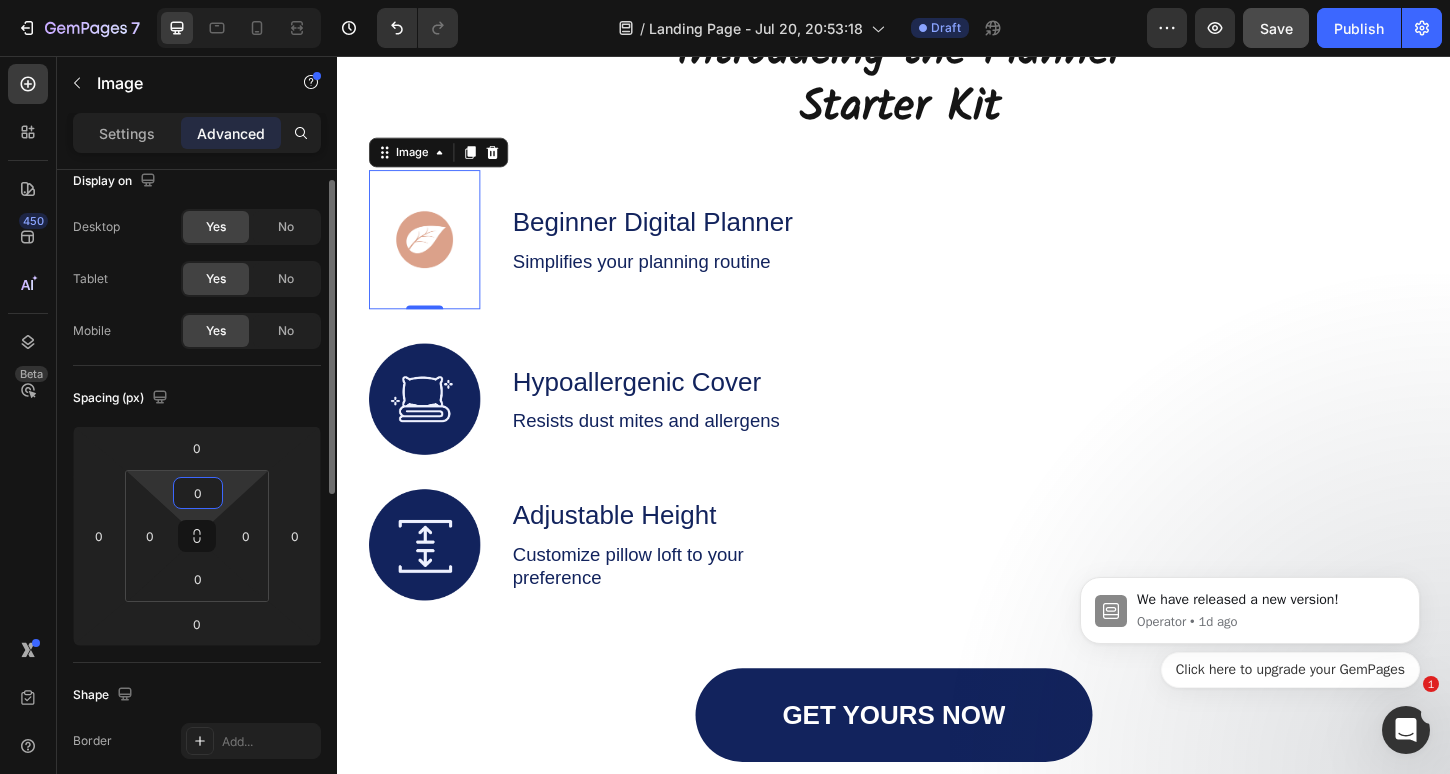 click on "7   /  Landing Page - Jul 20, 20:53:18 Draft Preview  Save   Publish  450 Beta Sections(18) Elements(83) Section Element Hero Section Product Detail Brands Trusted Badges Guarantee Product Breakdown How to use Testimonials Compare Bundle FAQs Social Proof Brand Story Product List Collection Blog List Contact Sticky Add to Cart Custom Footer Browse Library 450 Layout
Row
Row
Row
Row Text
Heading
Text Block Button
Button
Button Media
Image
Image" at bounding box center [725, 0] 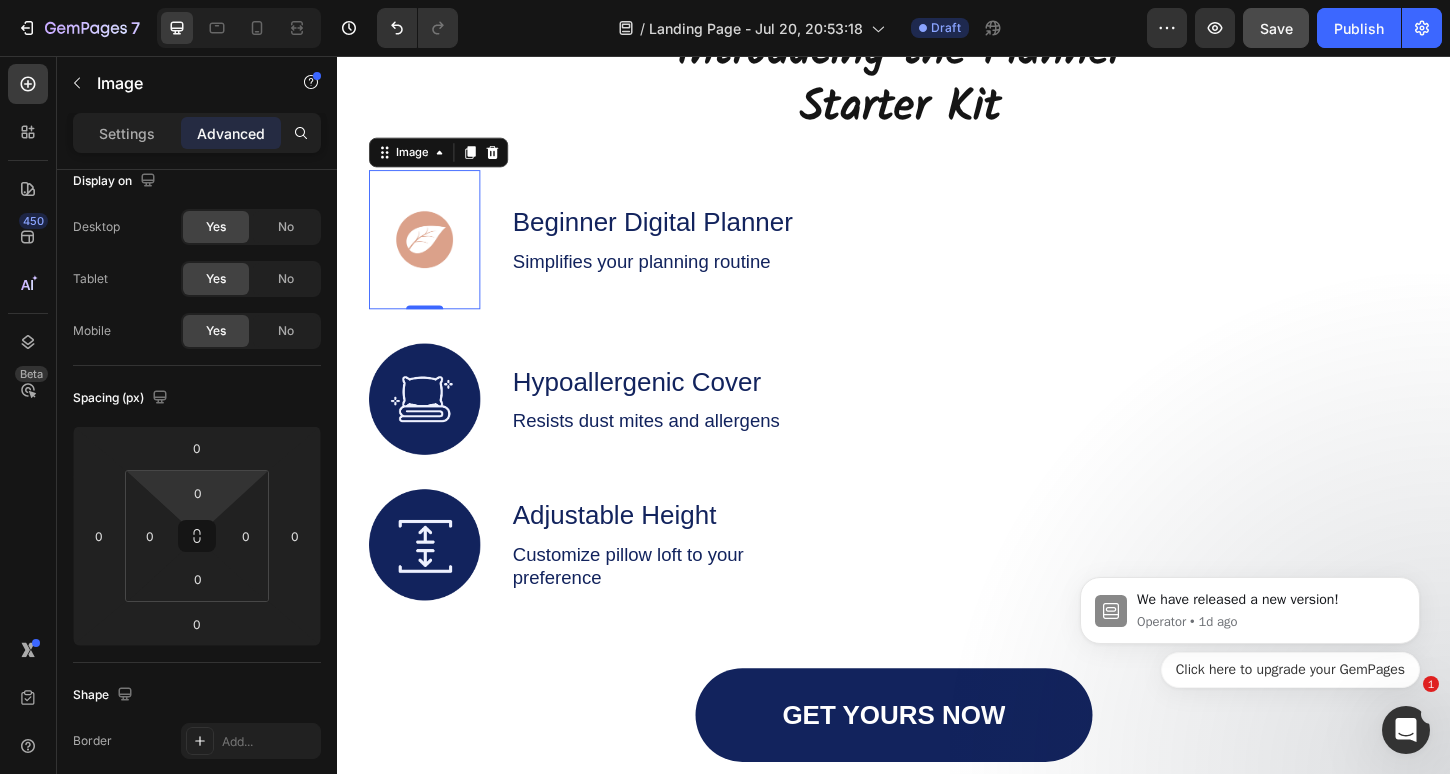 click on "7   /  Landing Page - Jul 20, 20:53:18 Draft Preview  Save   Publish  450 Beta Sections(18) Elements(83) Section Element Hero Section Product Detail Brands Trusted Badges Guarantee Product Breakdown How to use Testimonials Compare Bundle FAQs Social Proof Brand Story Product List Collection Blog List Contact Sticky Add to Cart Custom Footer Browse Library 450 Layout
Row
Row
Row
Row Text
Heading
Text Block Button
Button
Button Media
Image
Image" at bounding box center (725, 0) 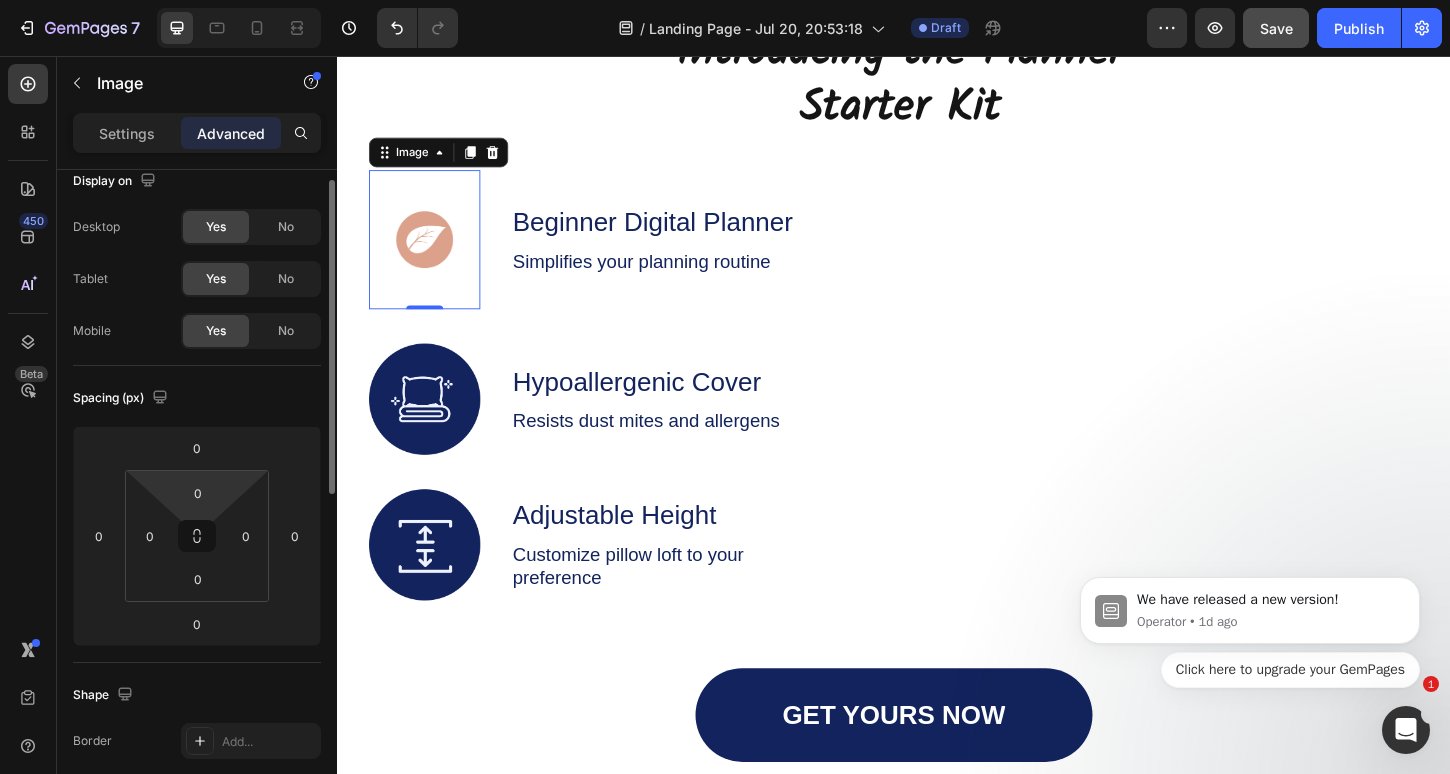 click on "7   /  Landing Page - Jul 20, 20:53:18 Draft Preview  Save   Publish  450 Beta Sections(18) Elements(83) Section Element Hero Section Product Detail Brands Trusted Badges Guarantee Product Breakdown How to use Testimonials Compare Bundle FAQs Social Proof Brand Story Product List Collection Blog List Contact Sticky Add to Cart Custom Footer Browse Library 450 Layout
Row
Row
Row
Row Text
Heading
Text Block Button
Button
Button Media
Image
Image" at bounding box center (725, 0) 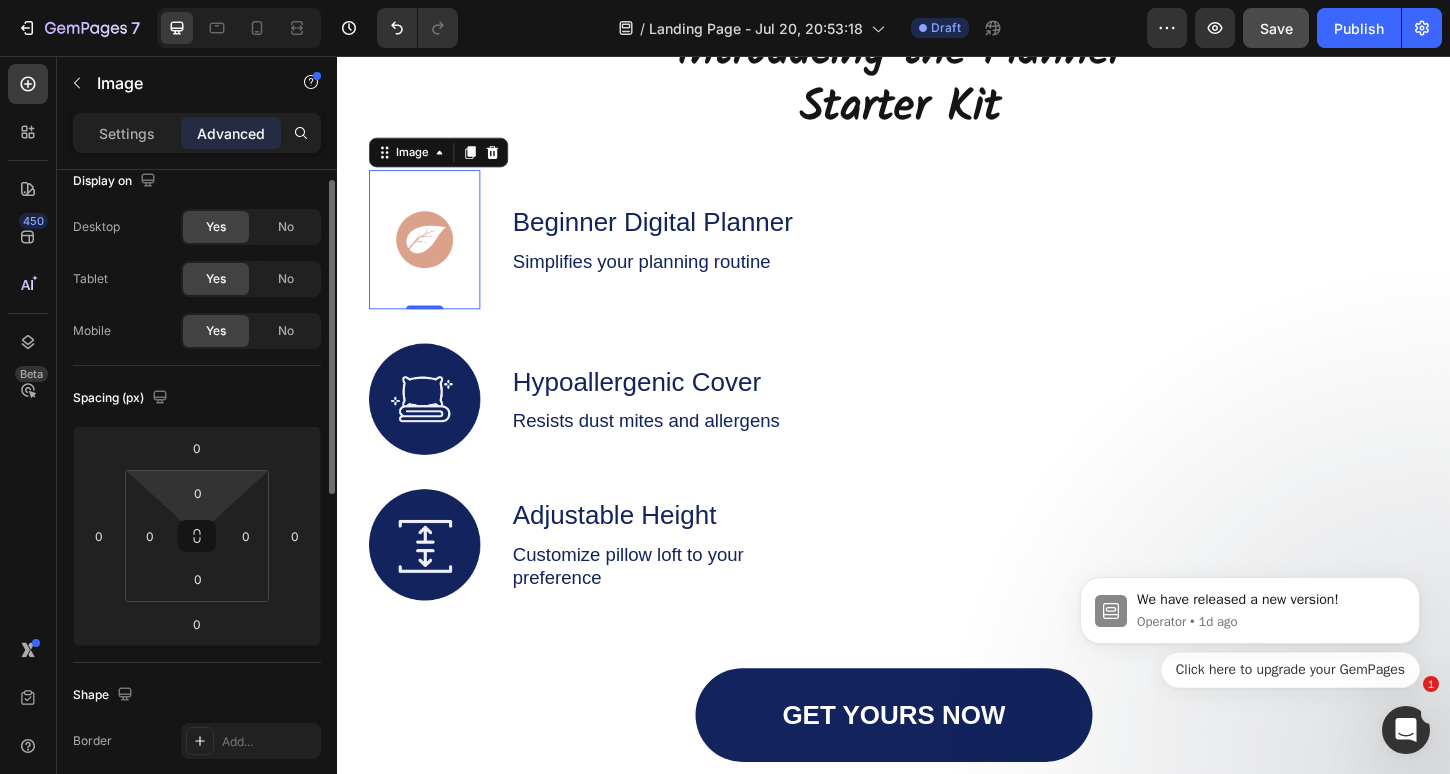 click on "7   /  Landing Page - Jul 20, 20:53:18 Draft Preview  Save   Publish  450 Beta Sections(18) Elements(83) Section Element Hero Section Product Detail Brands Trusted Badges Guarantee Product Breakdown How to use Testimonials Compare Bundle FAQs Social Proof Brand Story Product List Collection Blog List Contact Sticky Add to Cart Custom Footer Browse Library 450 Layout
Row
Row
Row
Row Text
Heading
Text Block Button
Button
Button Media
Image
Image" at bounding box center (725, 0) 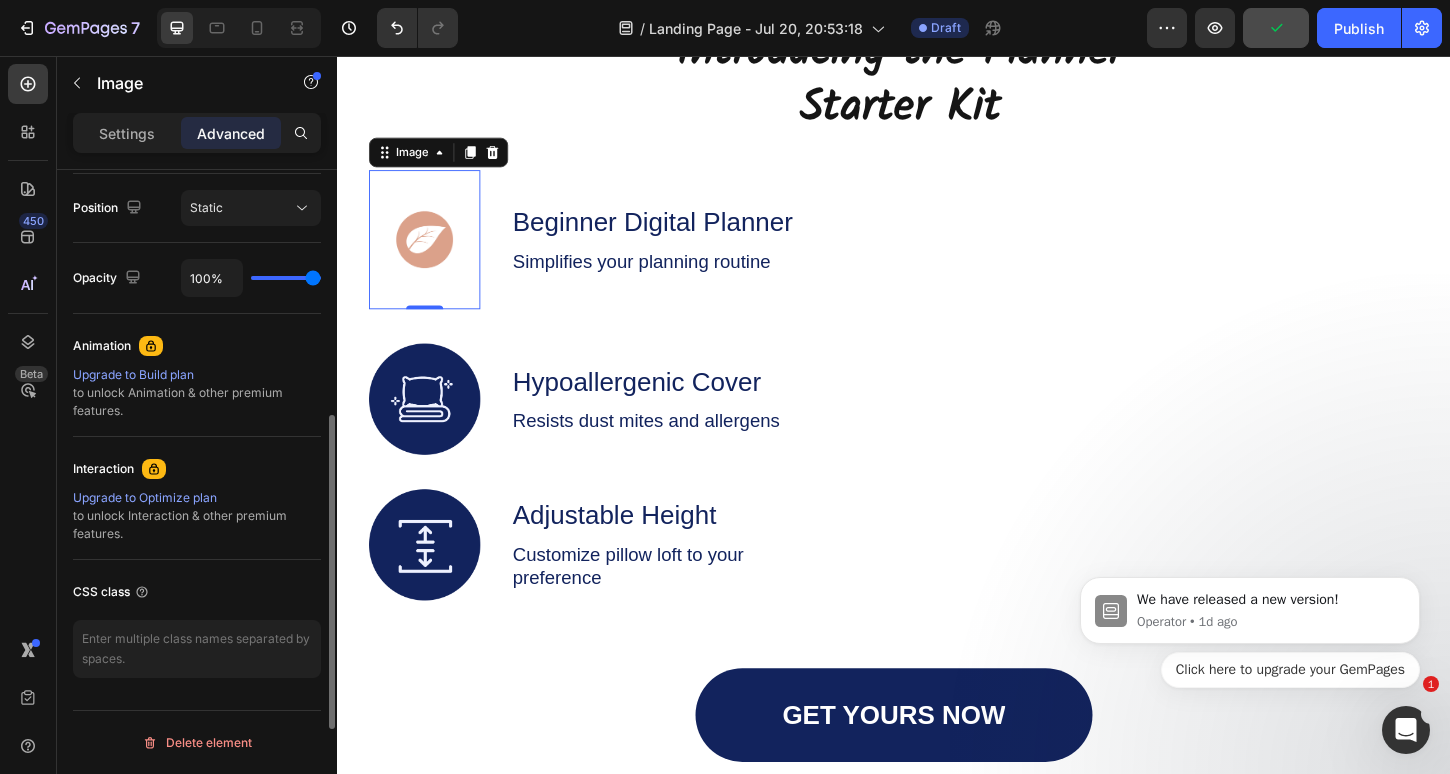 scroll, scrollTop: 0, scrollLeft: 0, axis: both 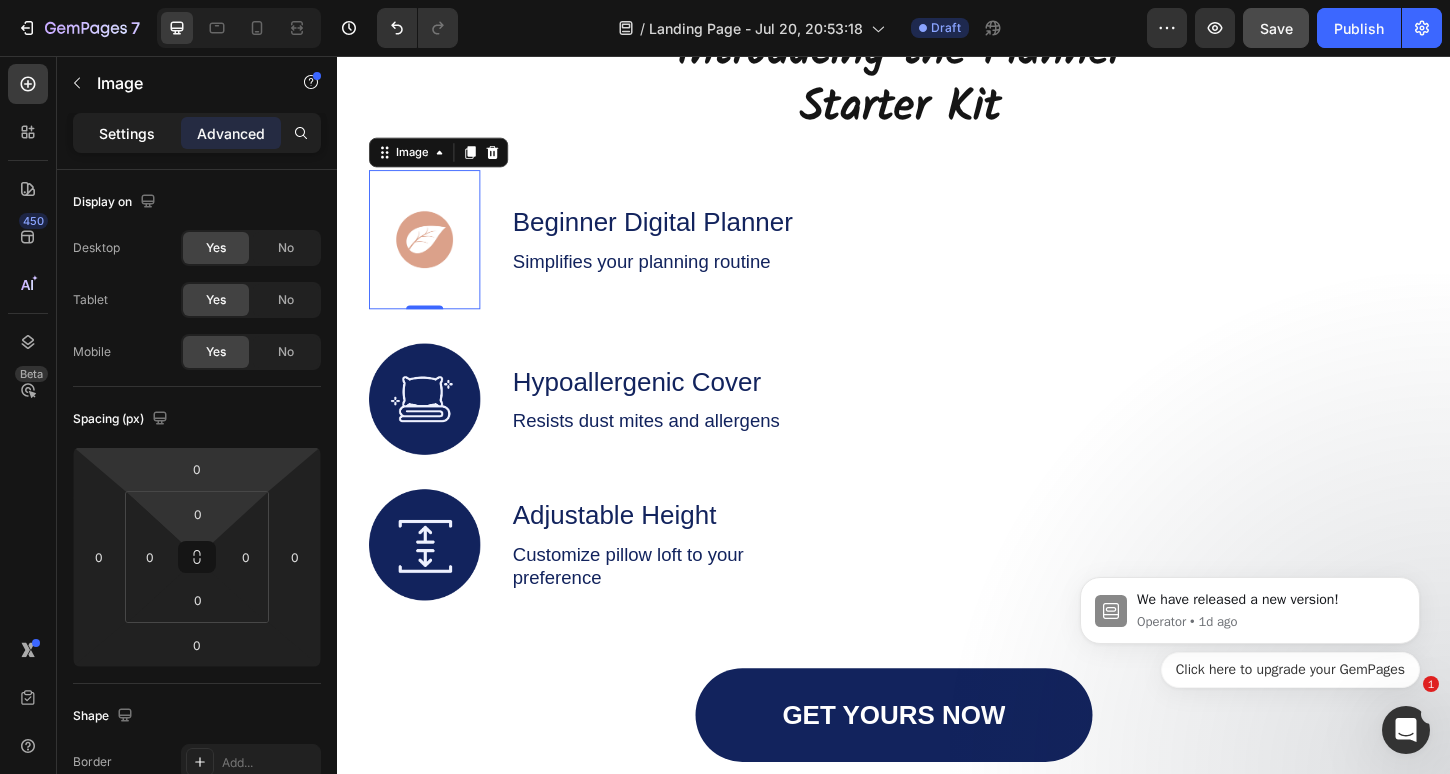 click on "Settings" at bounding box center [127, 133] 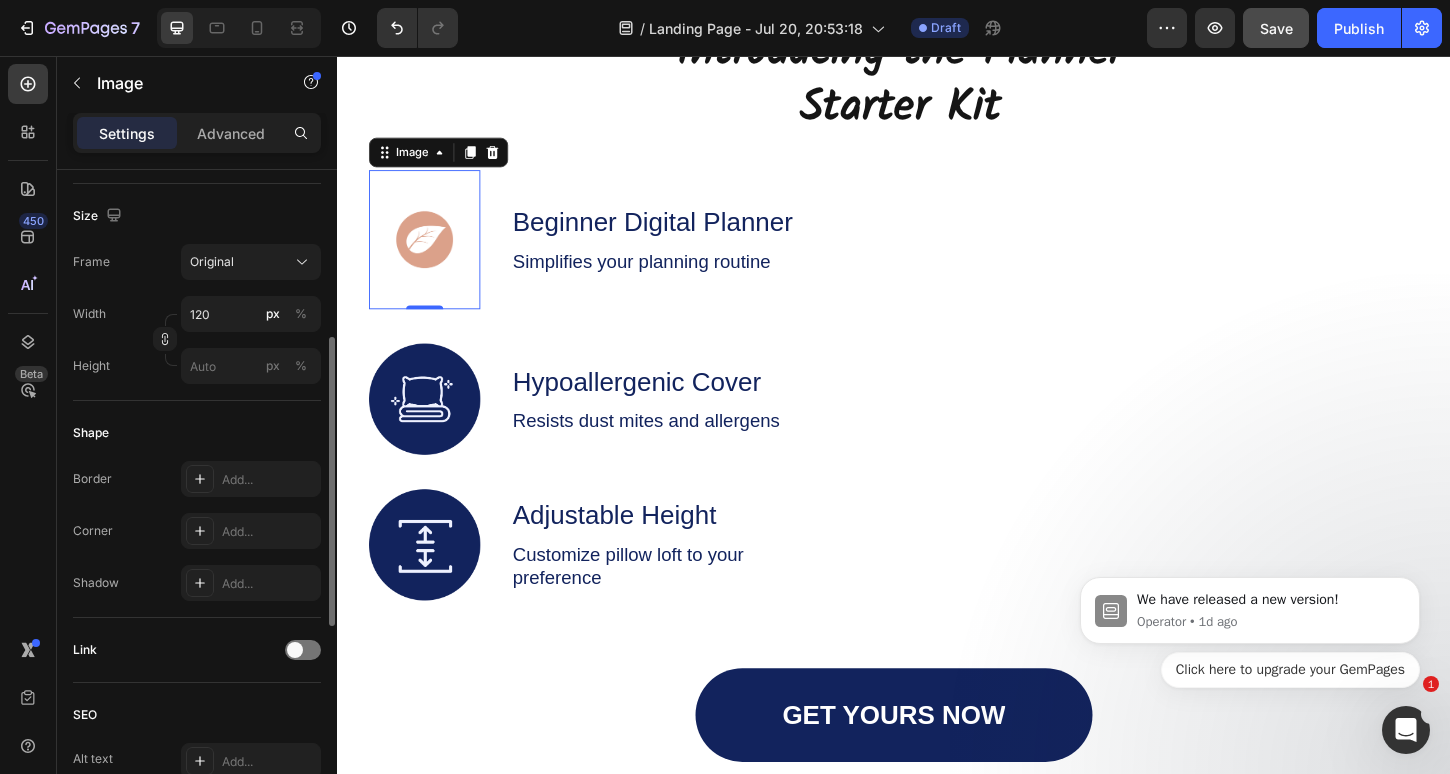 scroll, scrollTop: 474, scrollLeft: 0, axis: vertical 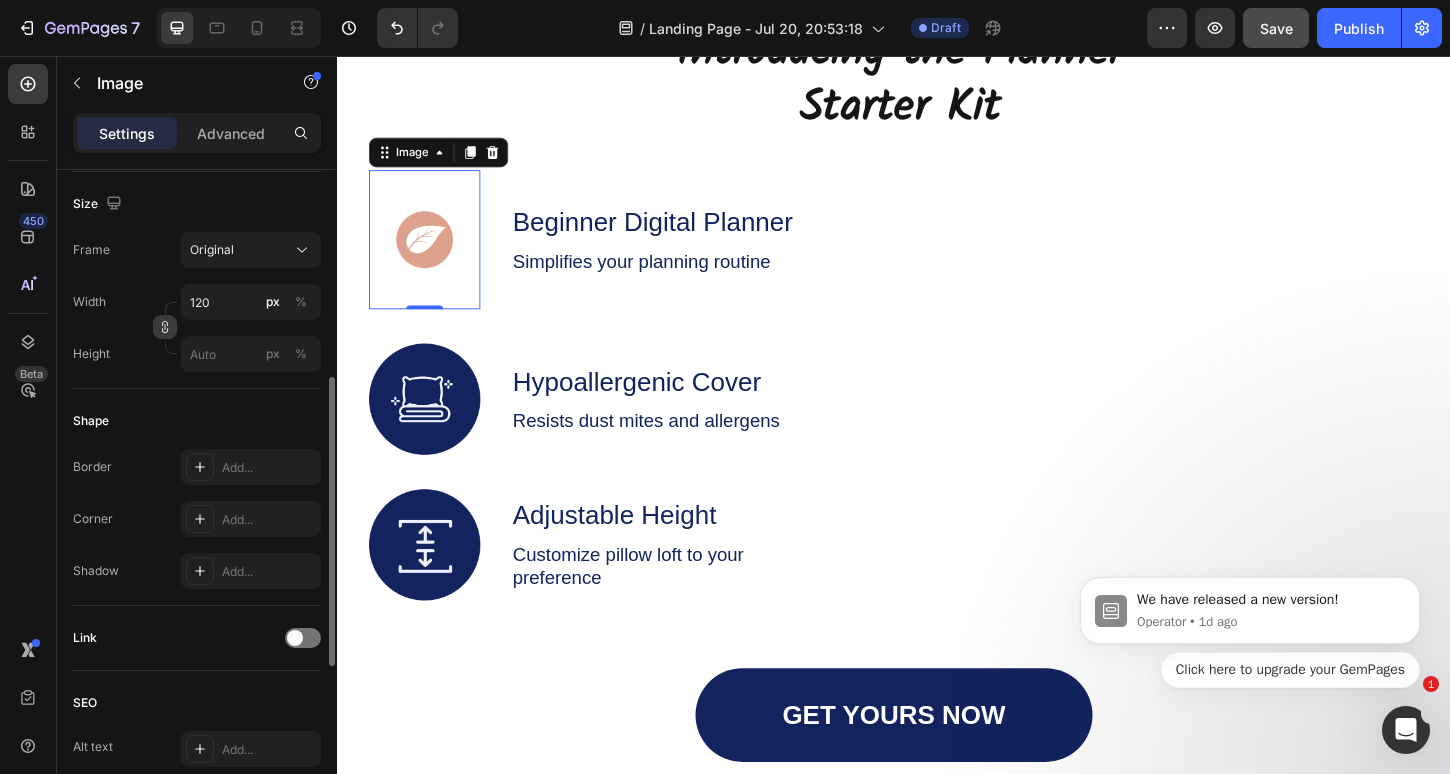 click 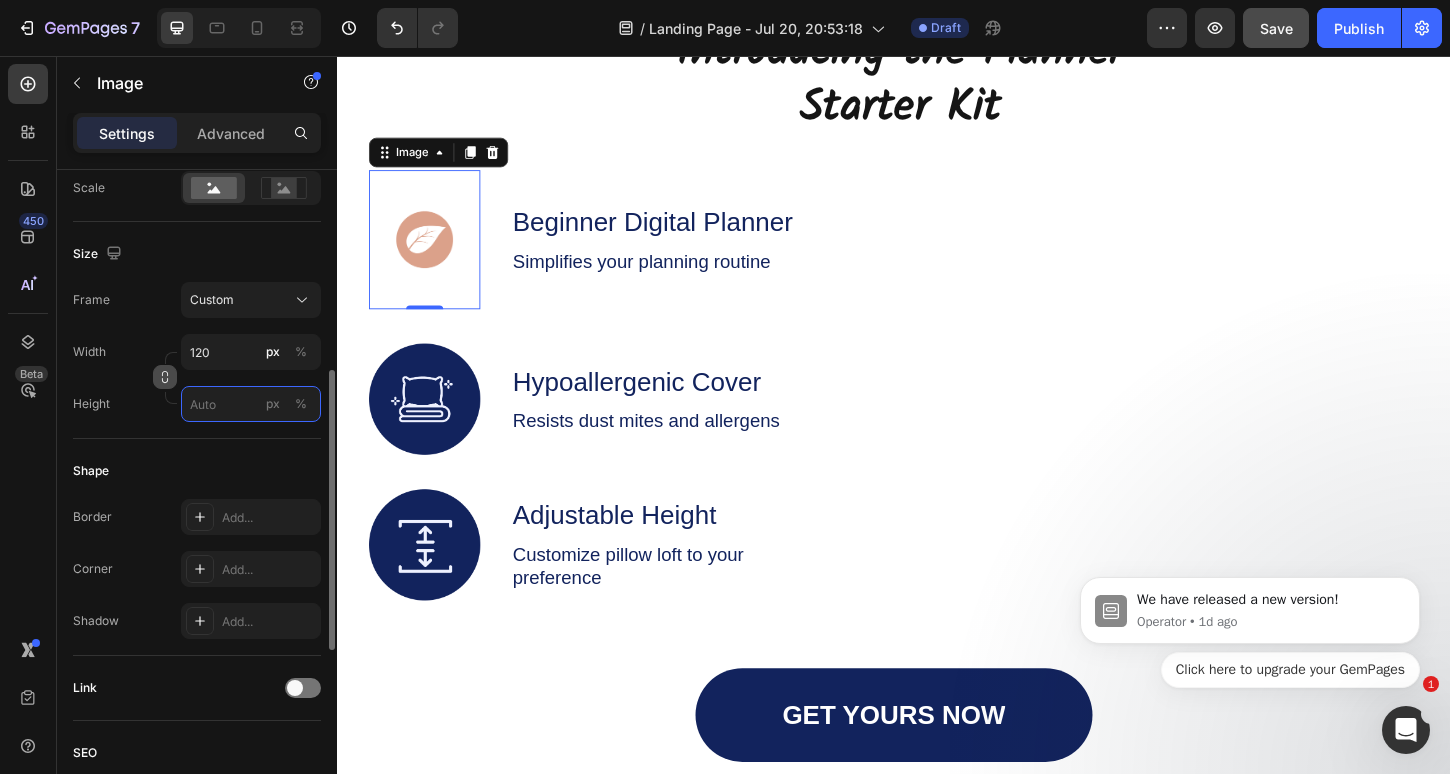 click on "px %" at bounding box center (251, 404) 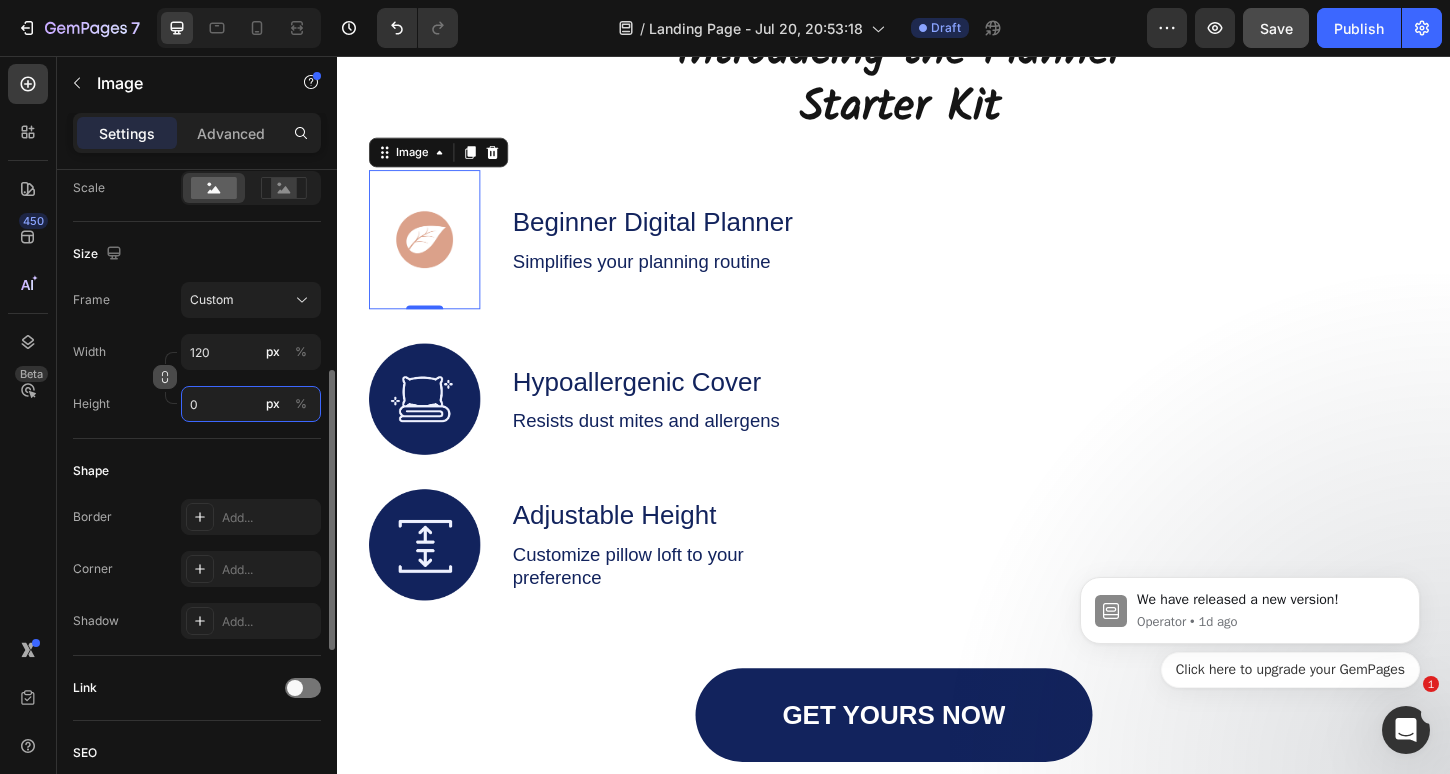 click on "0" at bounding box center [251, 404] 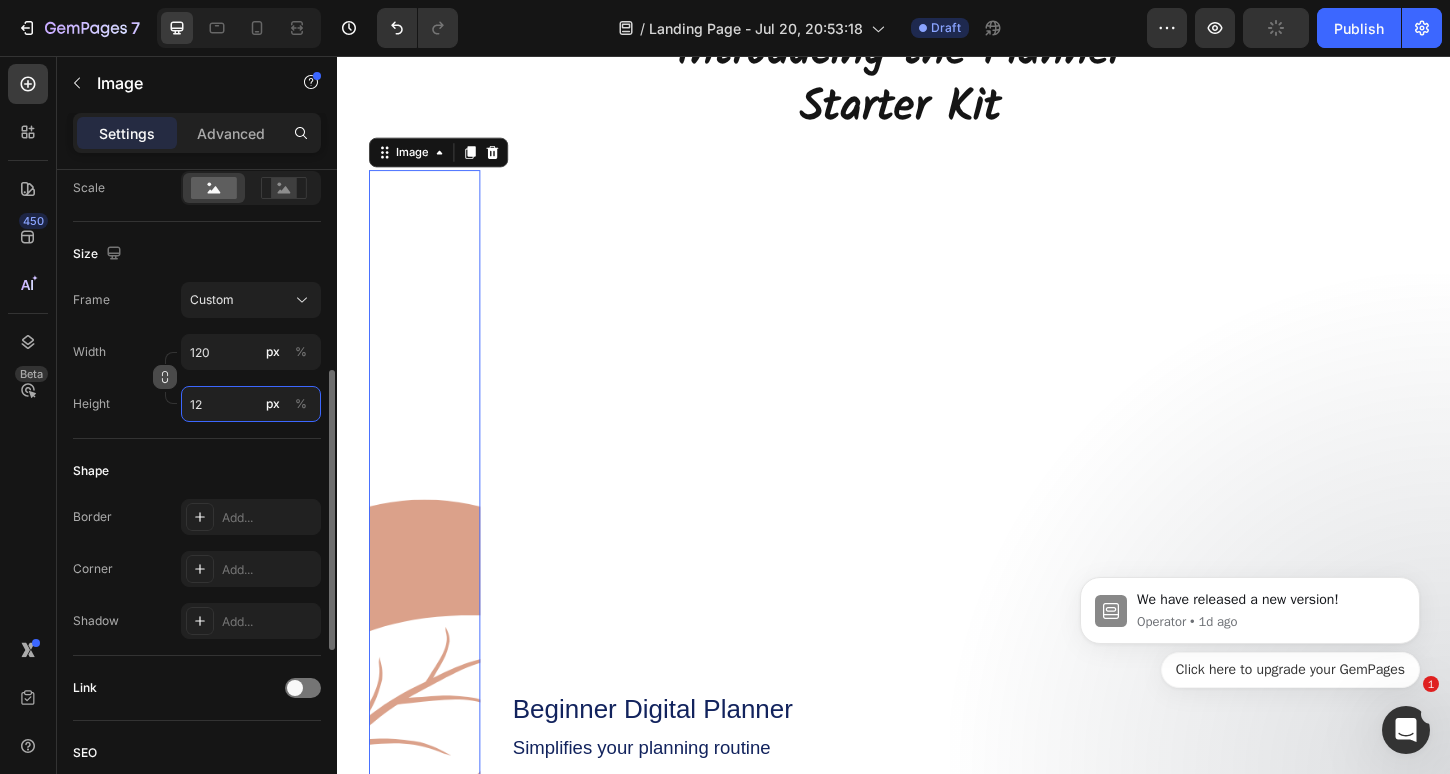 type on "1" 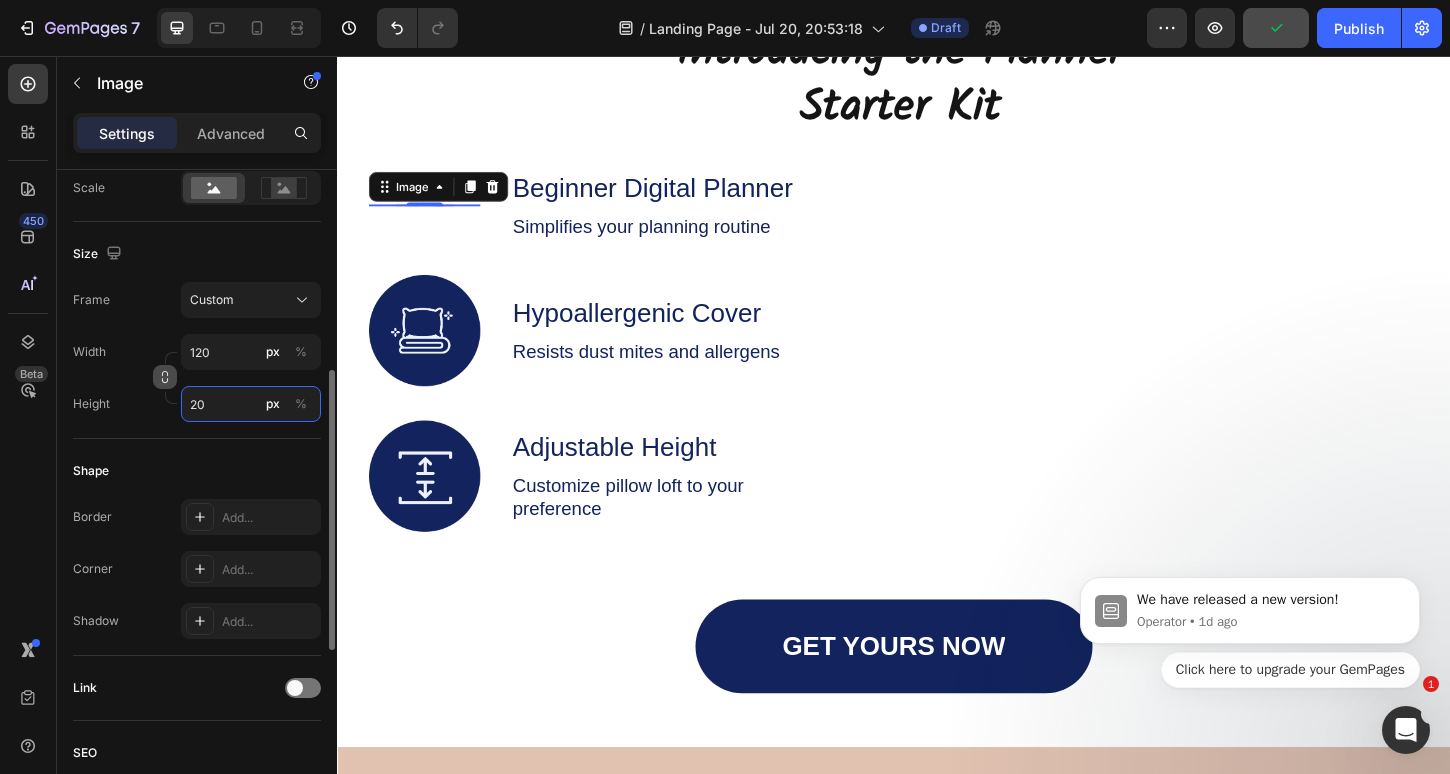 type on "200" 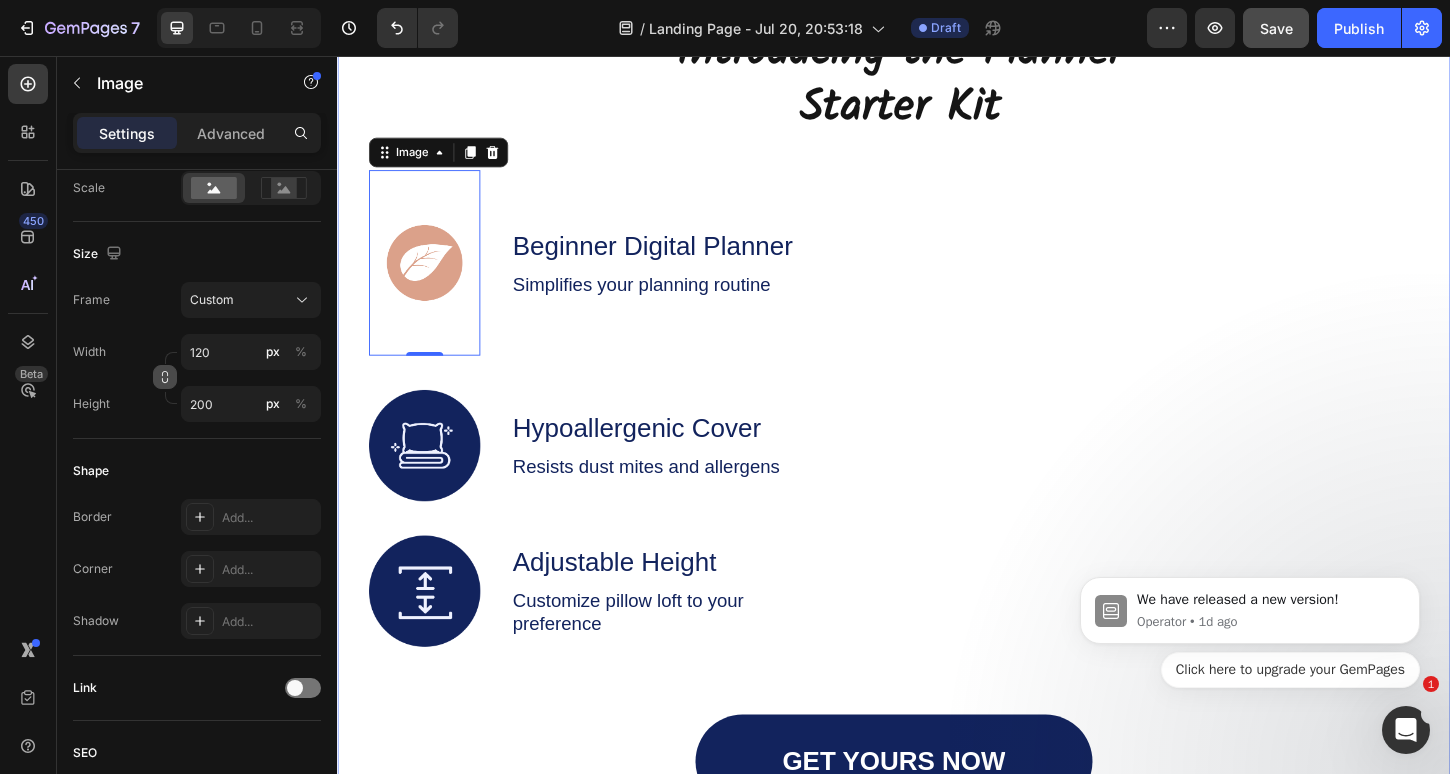 click on "Introducing the Planner Starter Kit Heading Image   0 Beginner Digital Planner Text Block Simplifies your planning routine Text Block Row Image Hypoallergenic Cover Text Block Resists dust mites and allergens Text Block Row Image Adjustable Height Text Block Customize pillow loft to your preference Text Block Row Row" at bounding box center (937, 356) 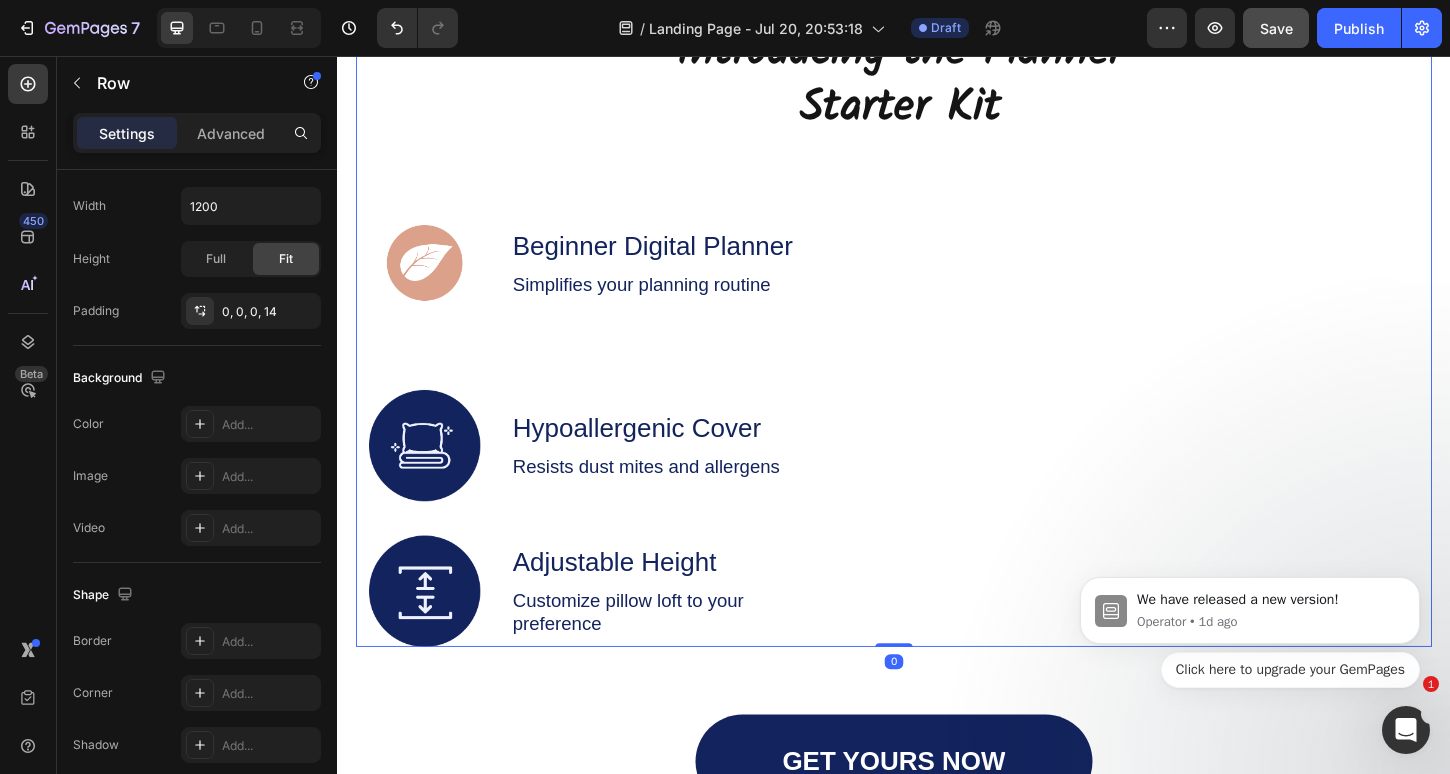 scroll, scrollTop: 0, scrollLeft: 0, axis: both 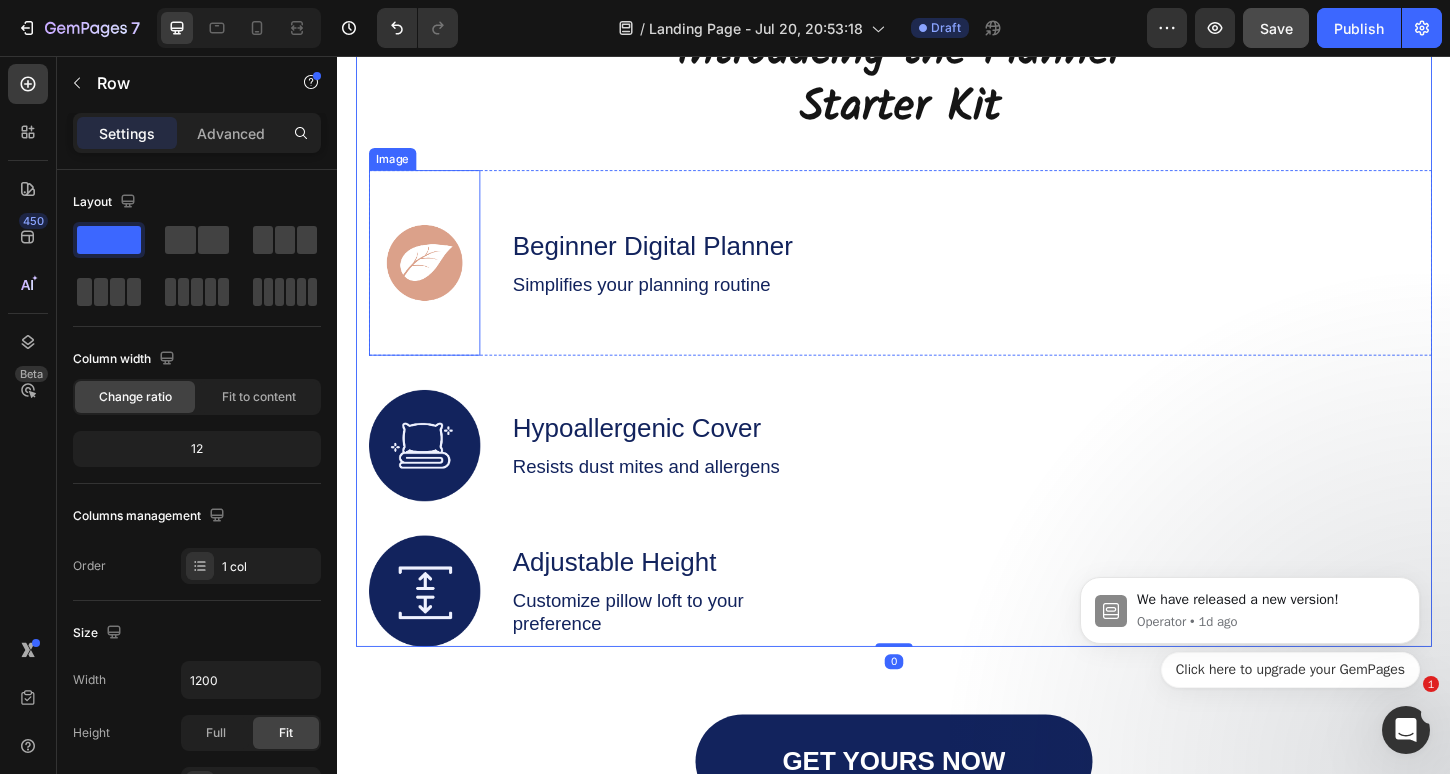 click at bounding box center [431, 279] 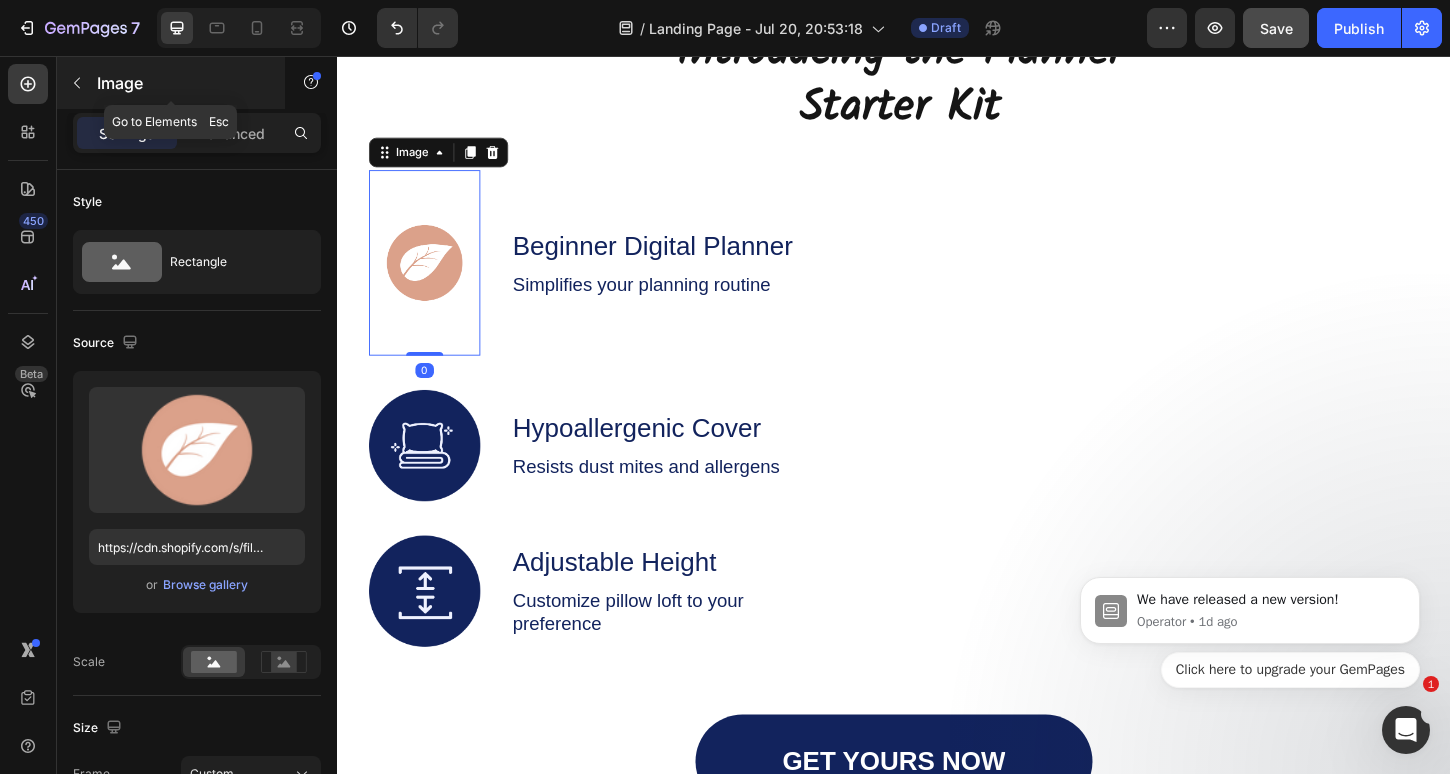 click at bounding box center (77, 83) 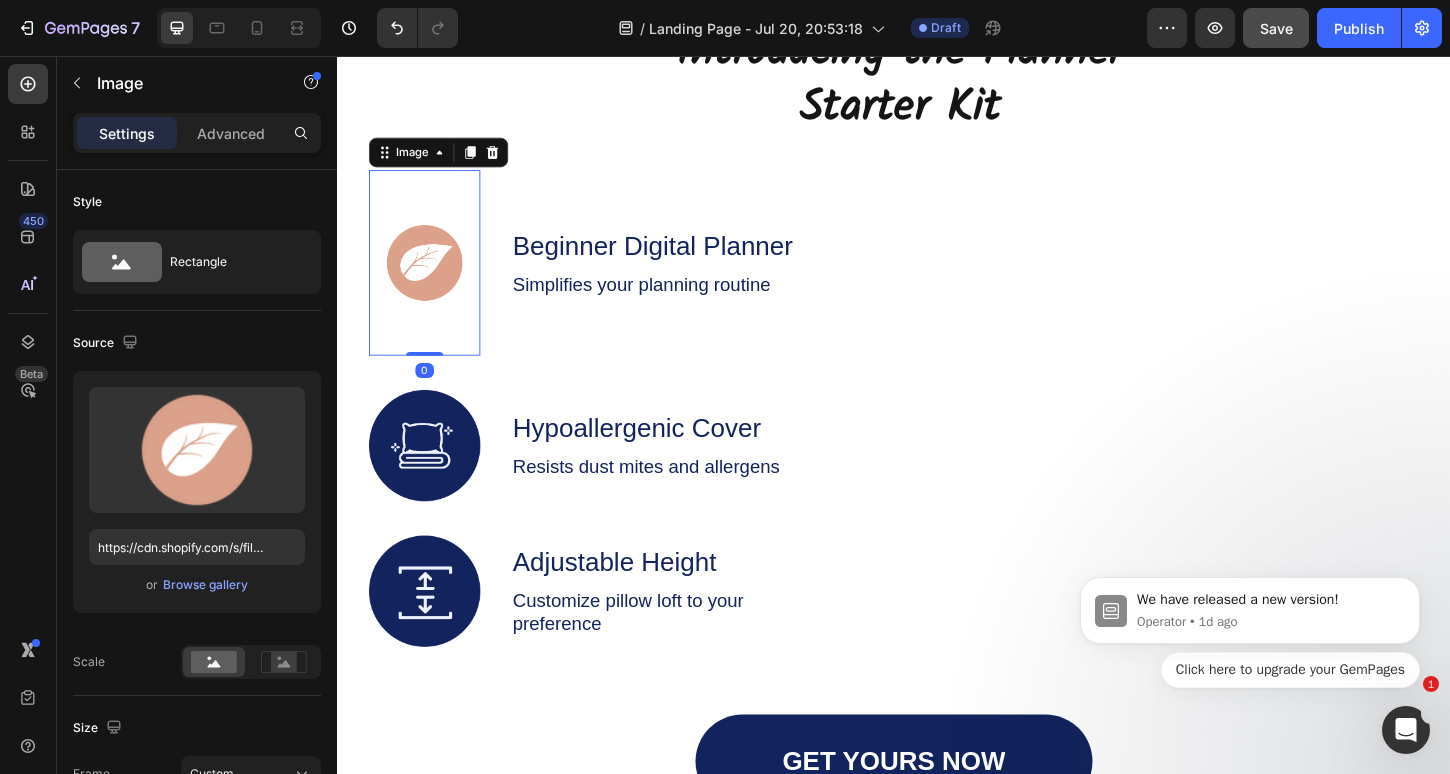 click at bounding box center [431, 279] 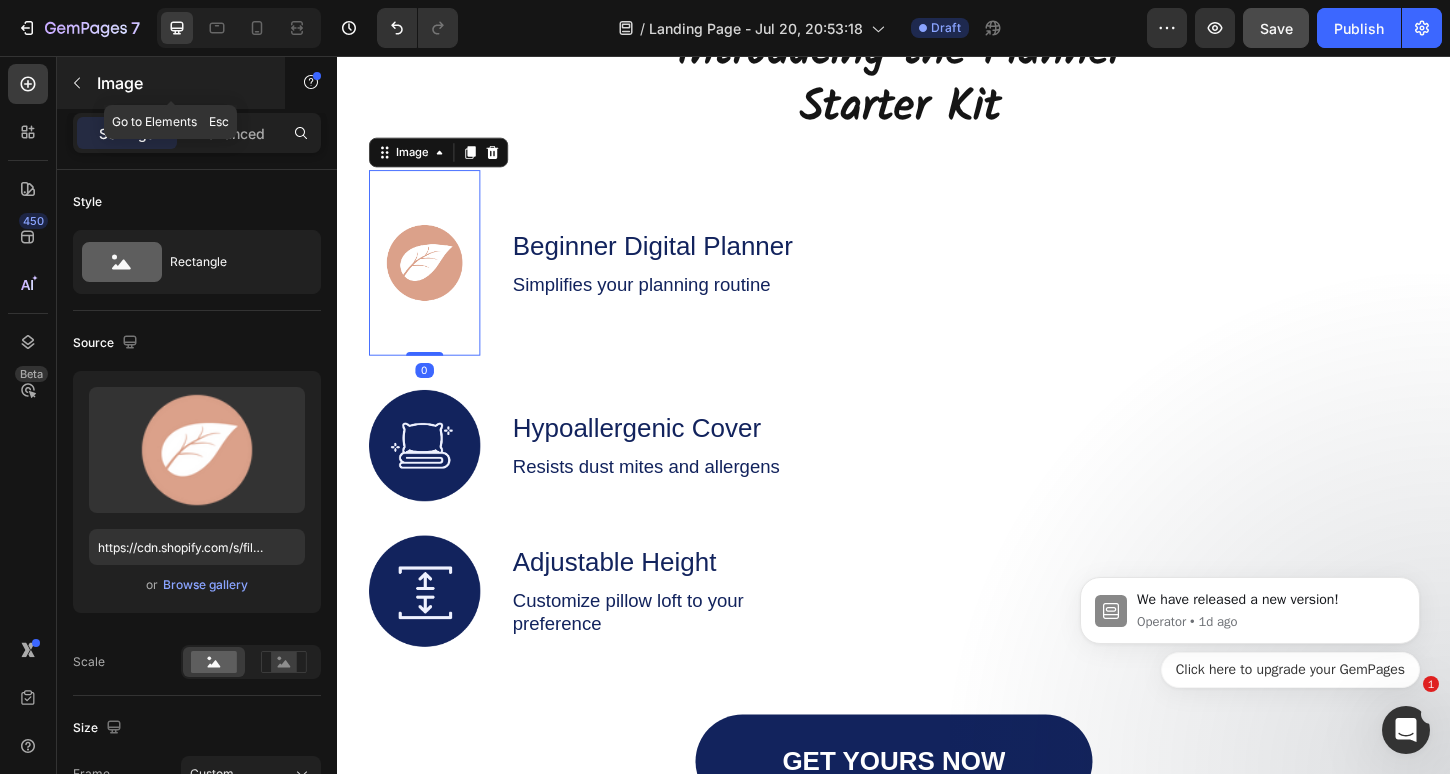 click on "Image" at bounding box center [171, 83] 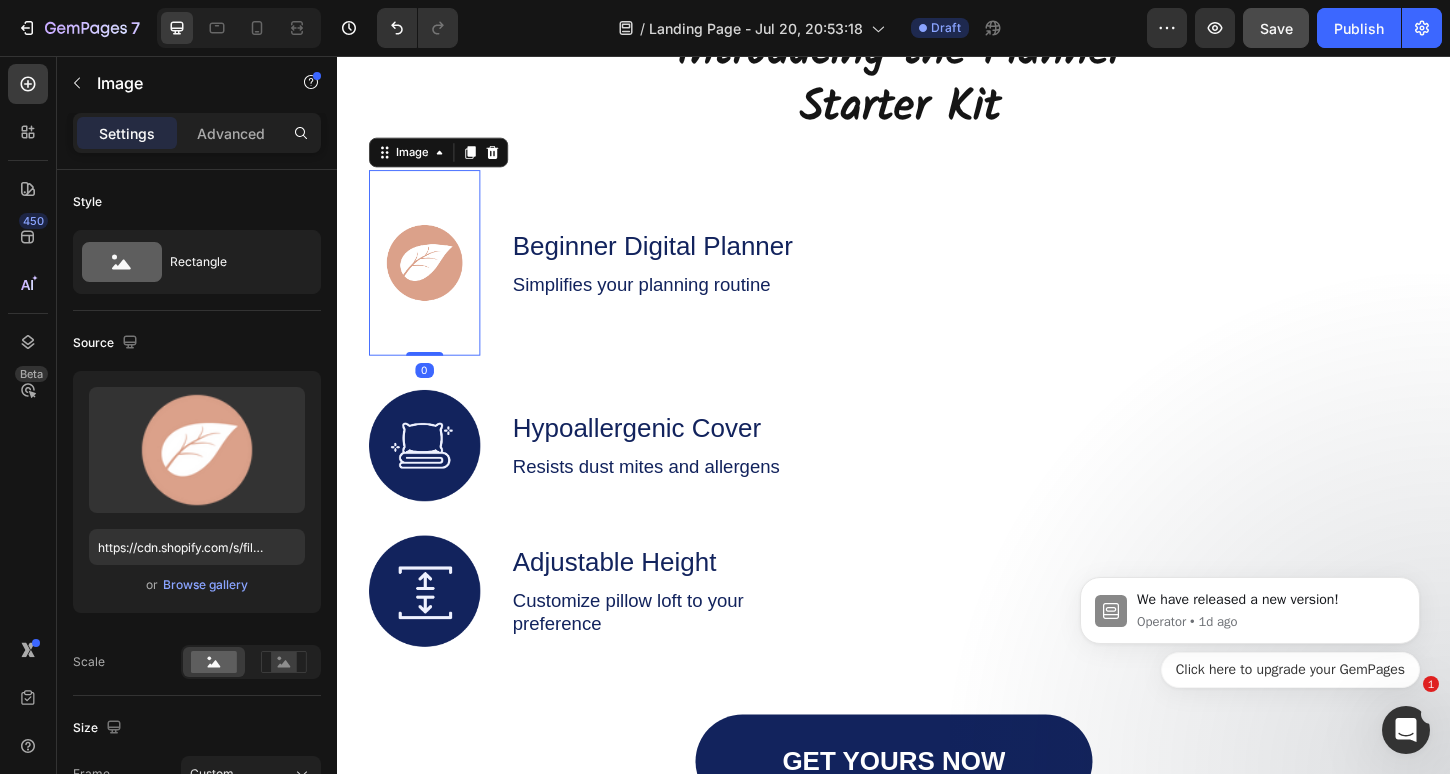 click at bounding box center (431, 279) 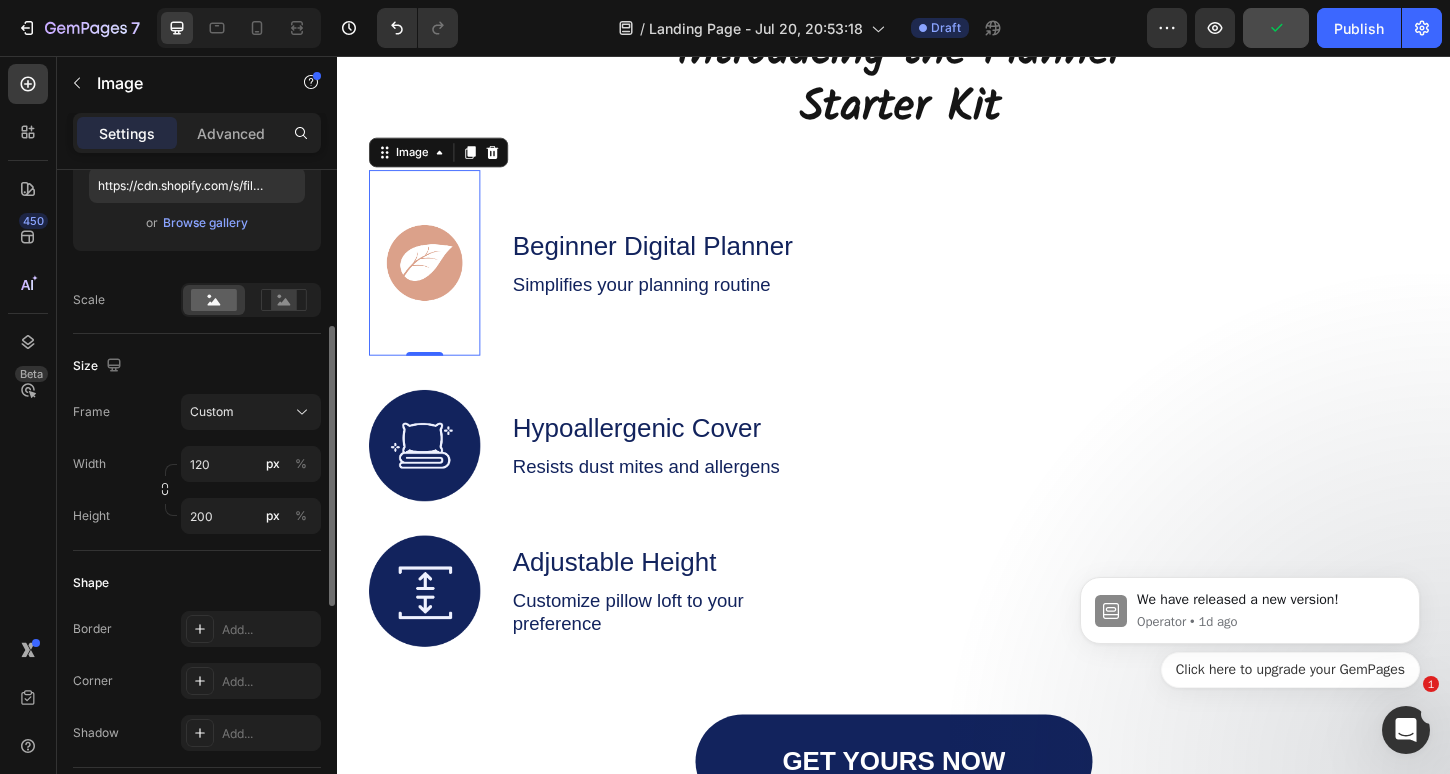scroll, scrollTop: 364, scrollLeft: 0, axis: vertical 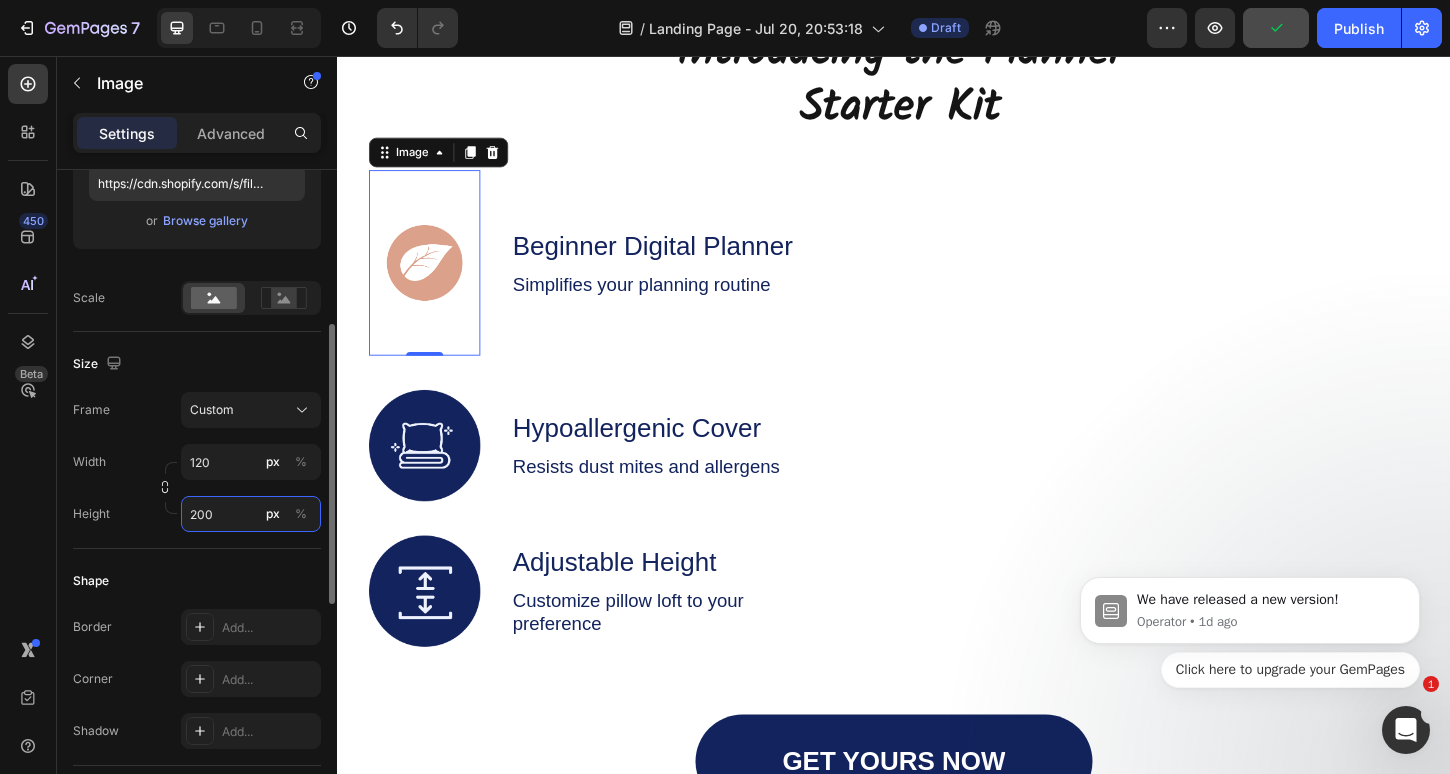 click on "200" at bounding box center (251, 514) 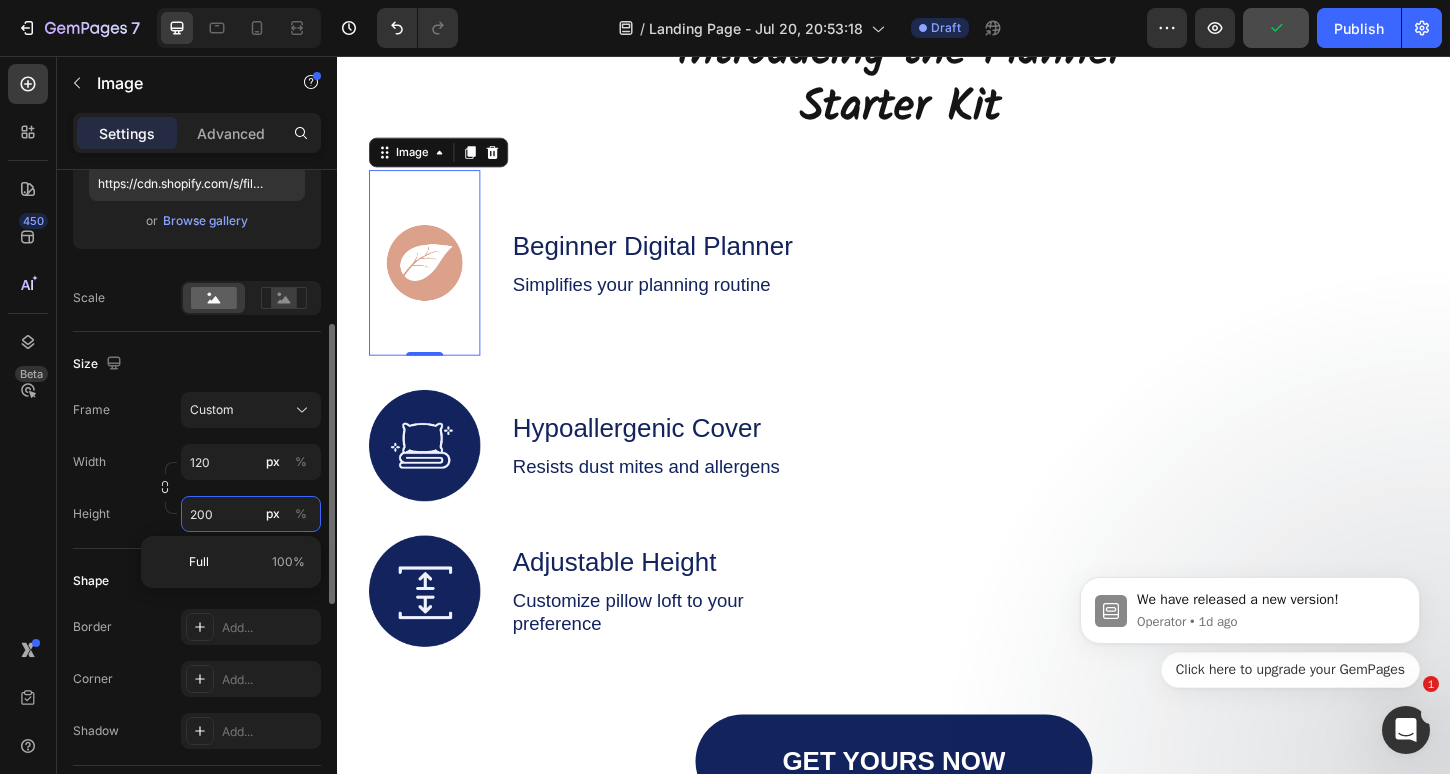 click on "200" at bounding box center (251, 514) 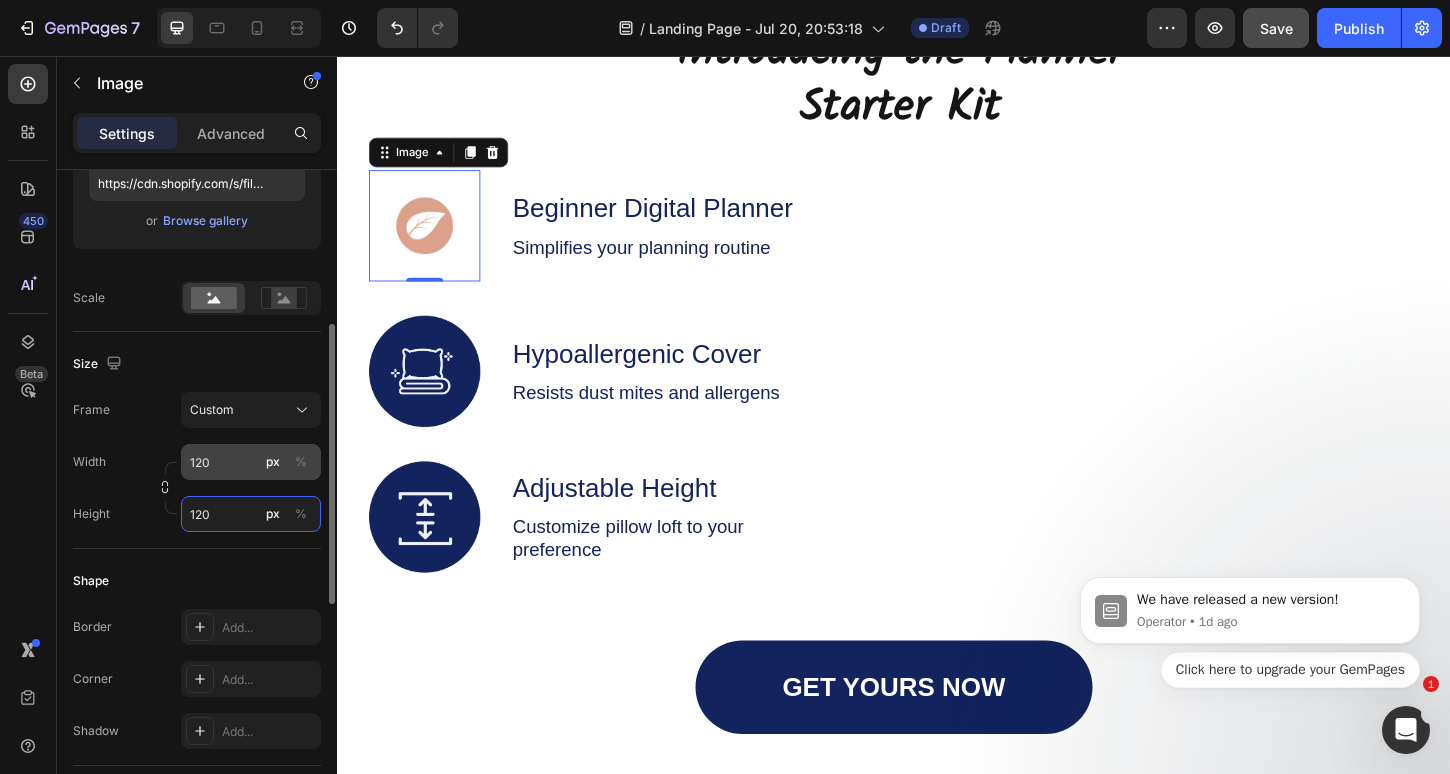 type on "120" 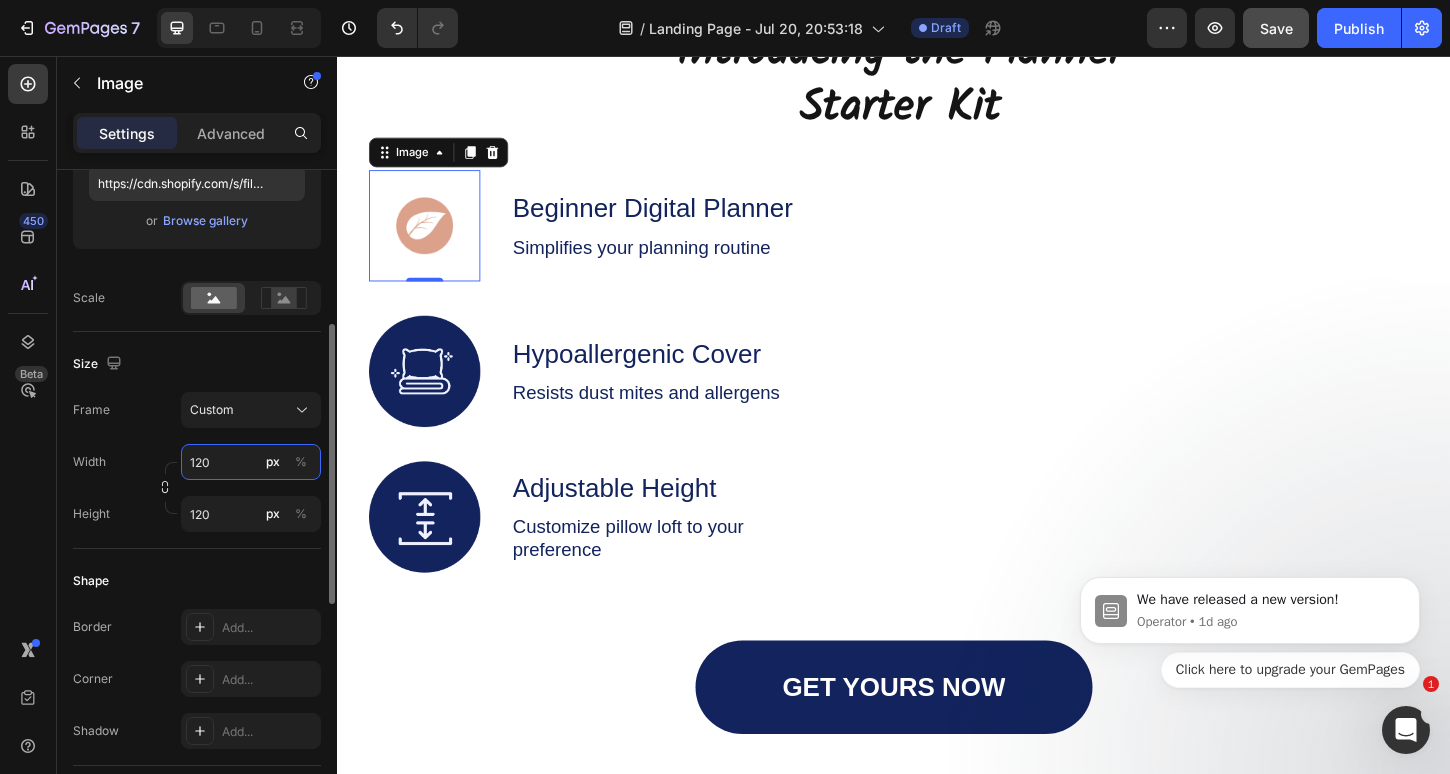 click on "120" at bounding box center [251, 462] 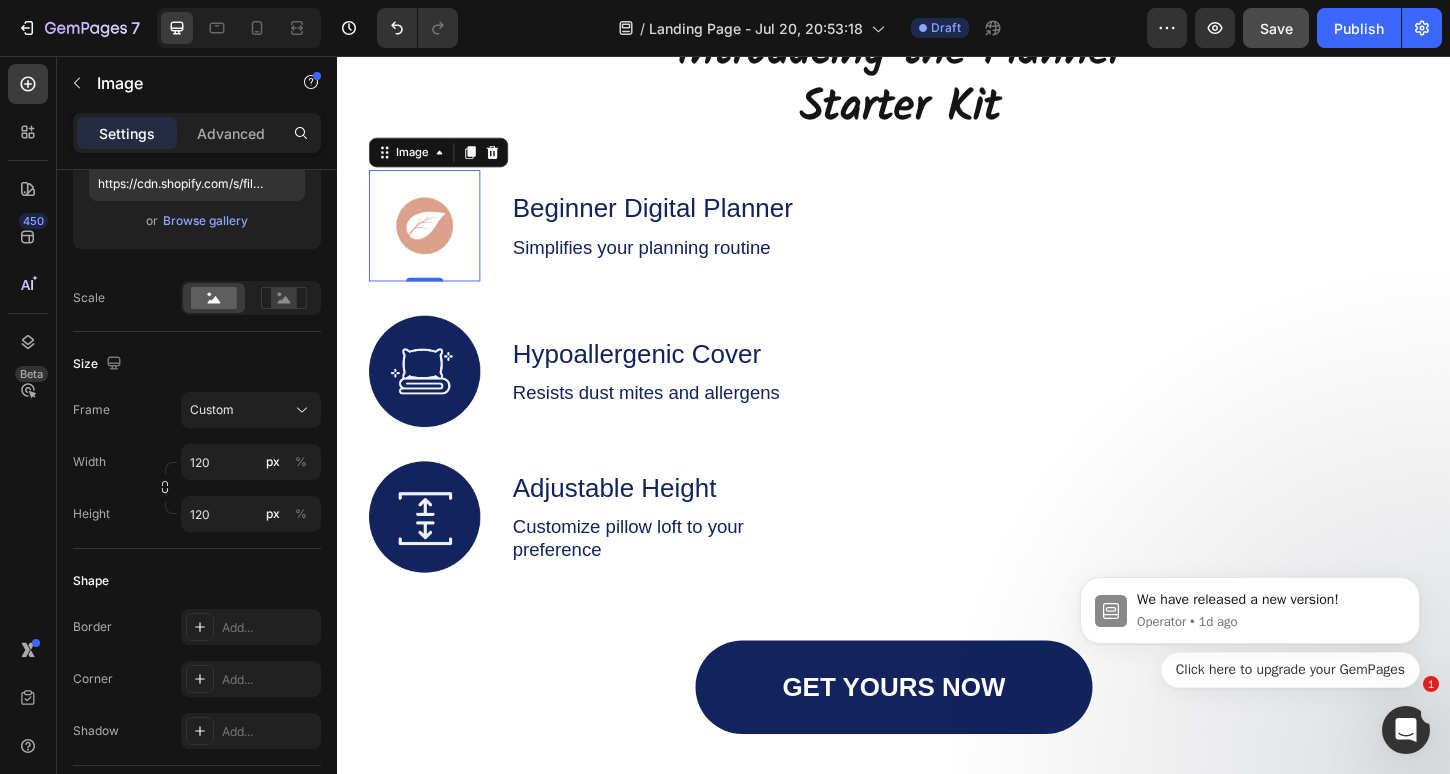 click at bounding box center [431, 239] 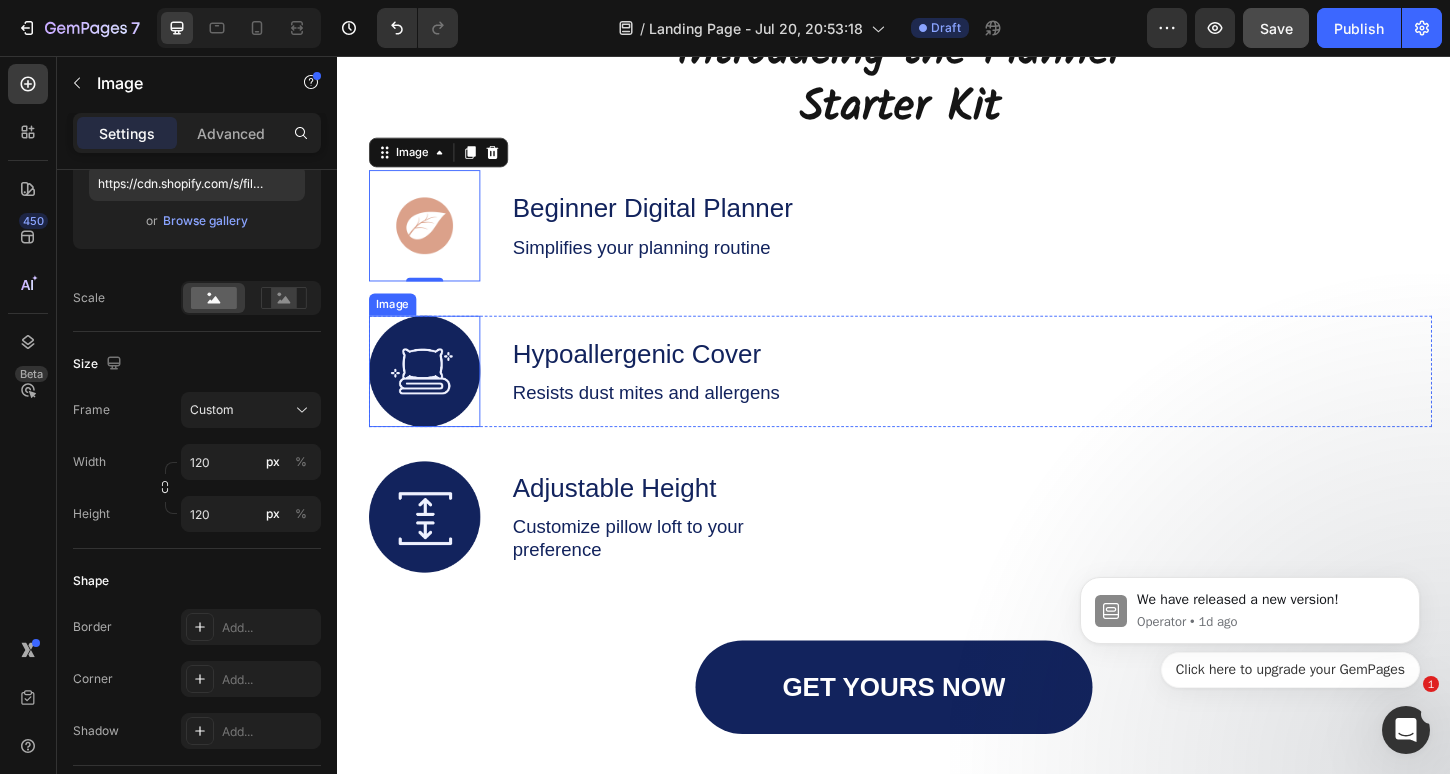 click at bounding box center (431, 396) 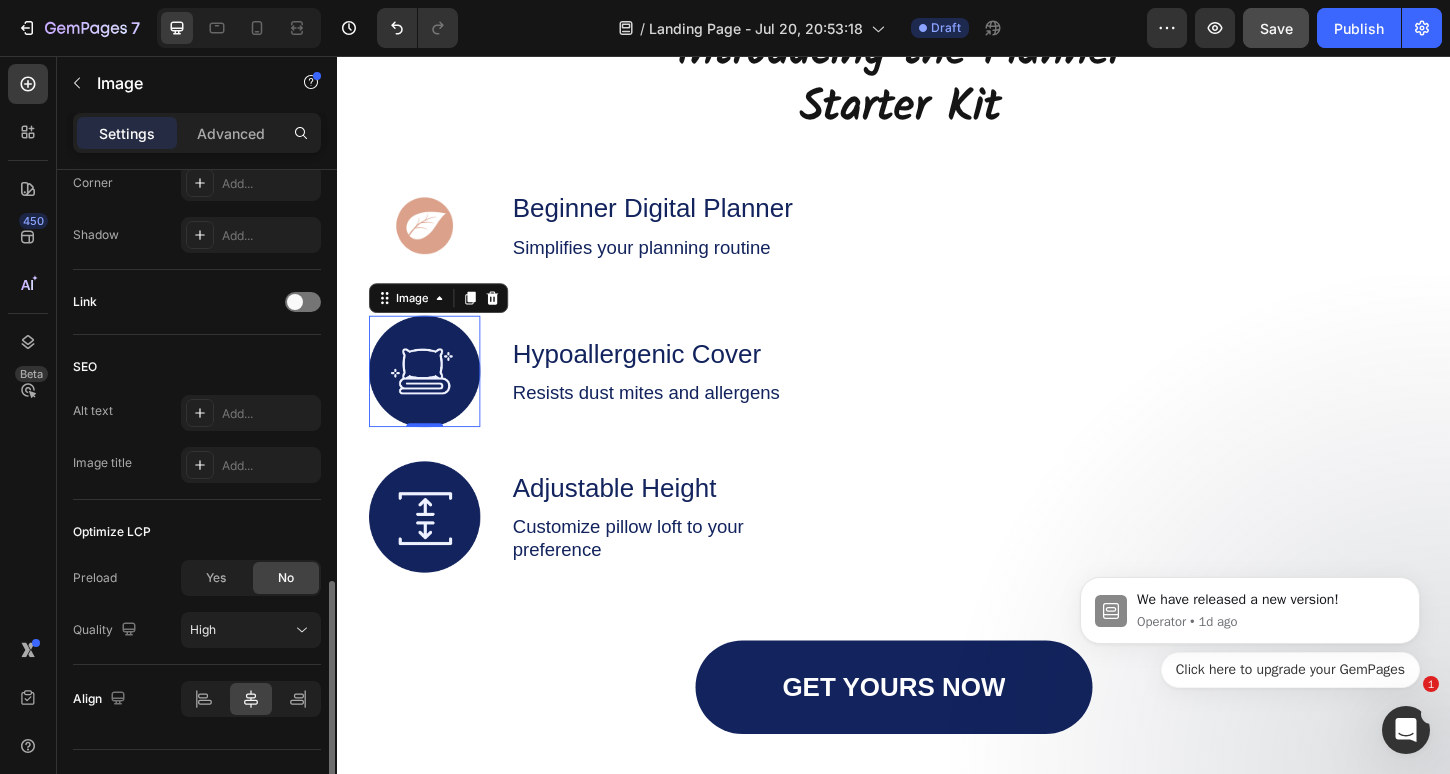 scroll, scrollTop: 849, scrollLeft: 0, axis: vertical 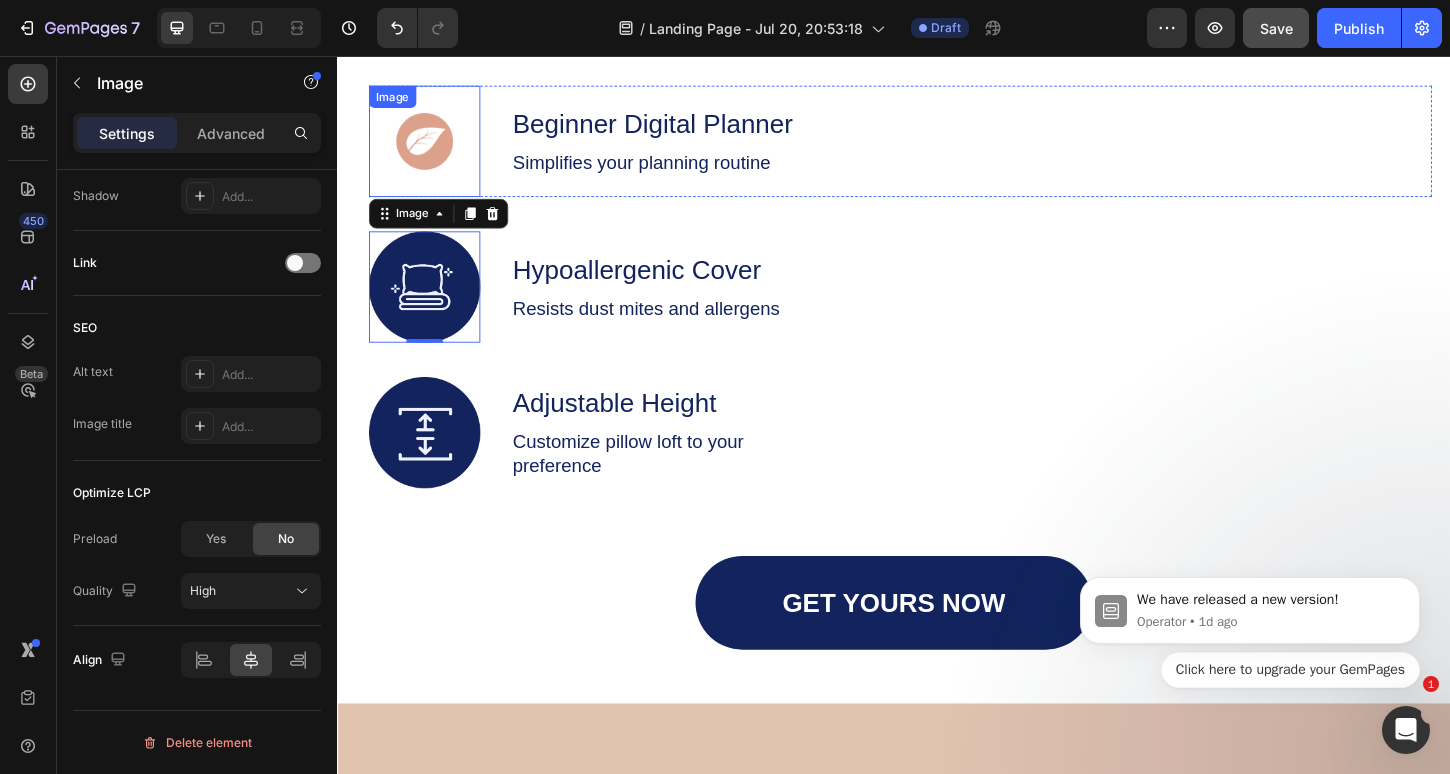click at bounding box center (431, 148) 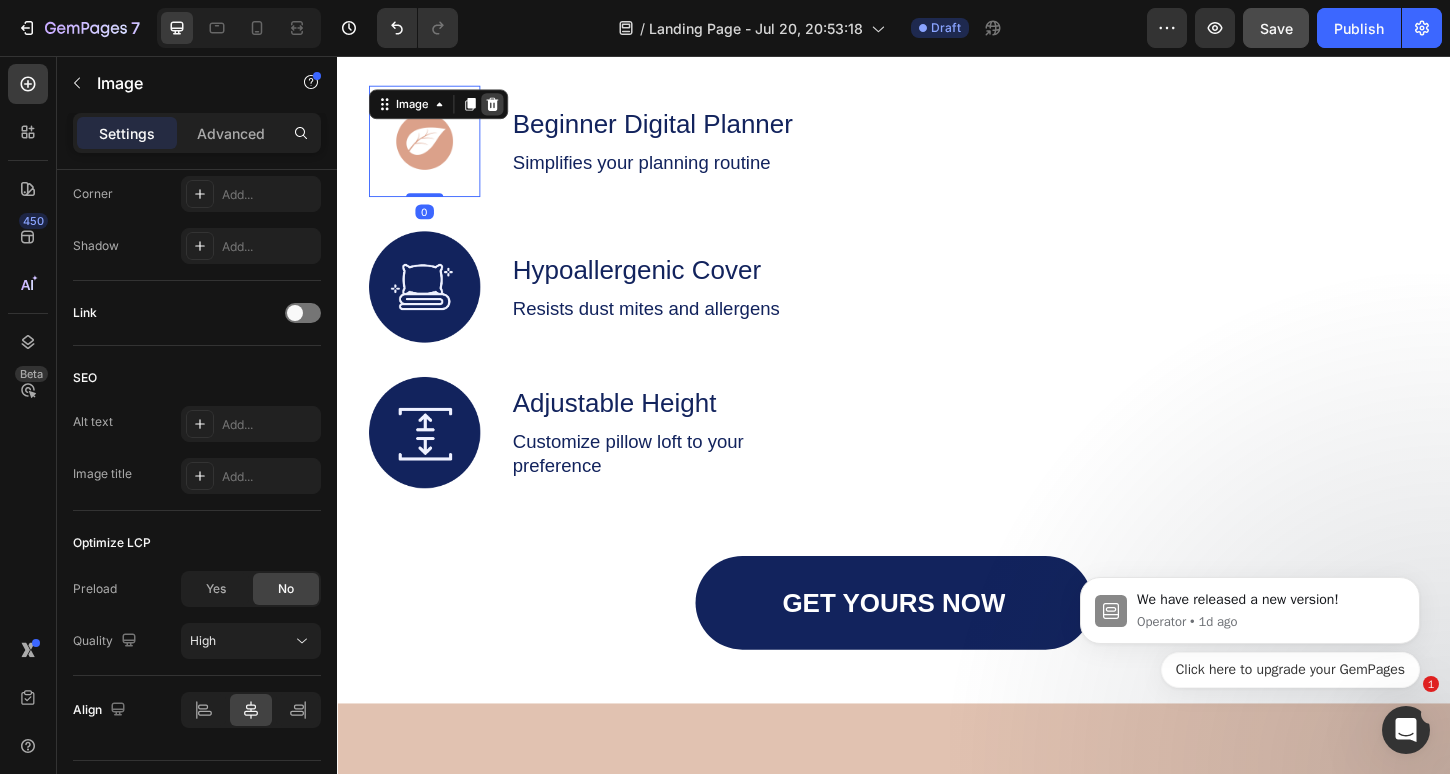 click at bounding box center [504, 108] 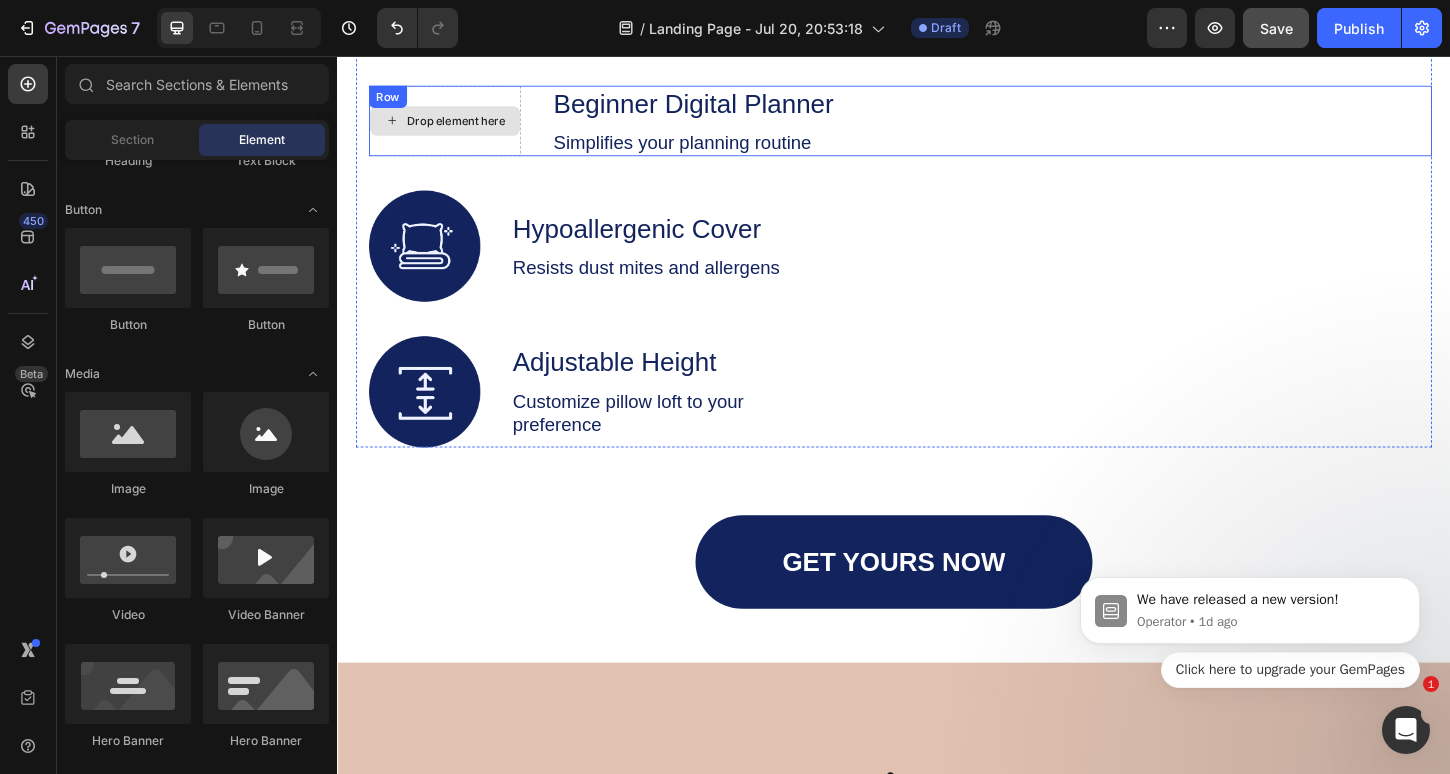 click on "Drop element here" at bounding box center [453, 126] 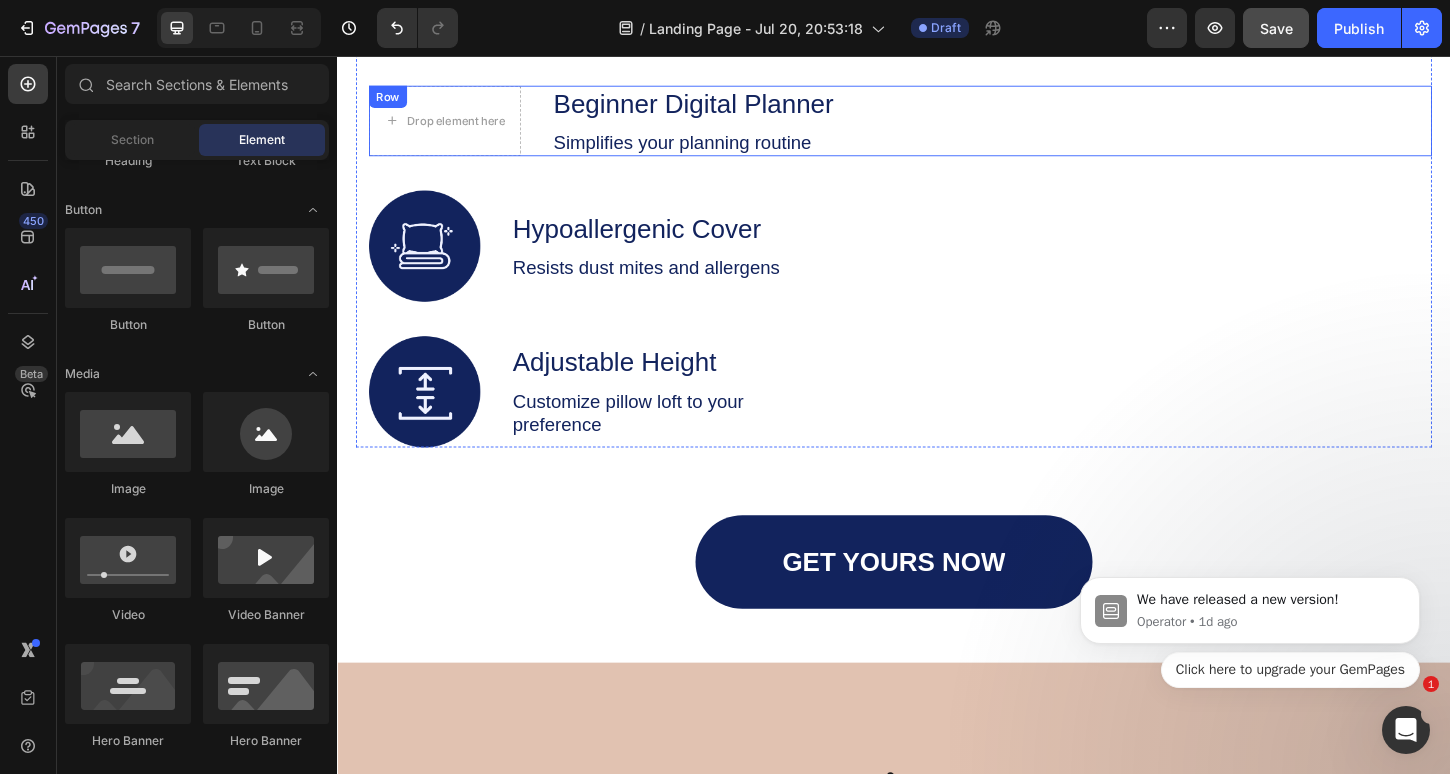 click on "Row" at bounding box center (391, 100) 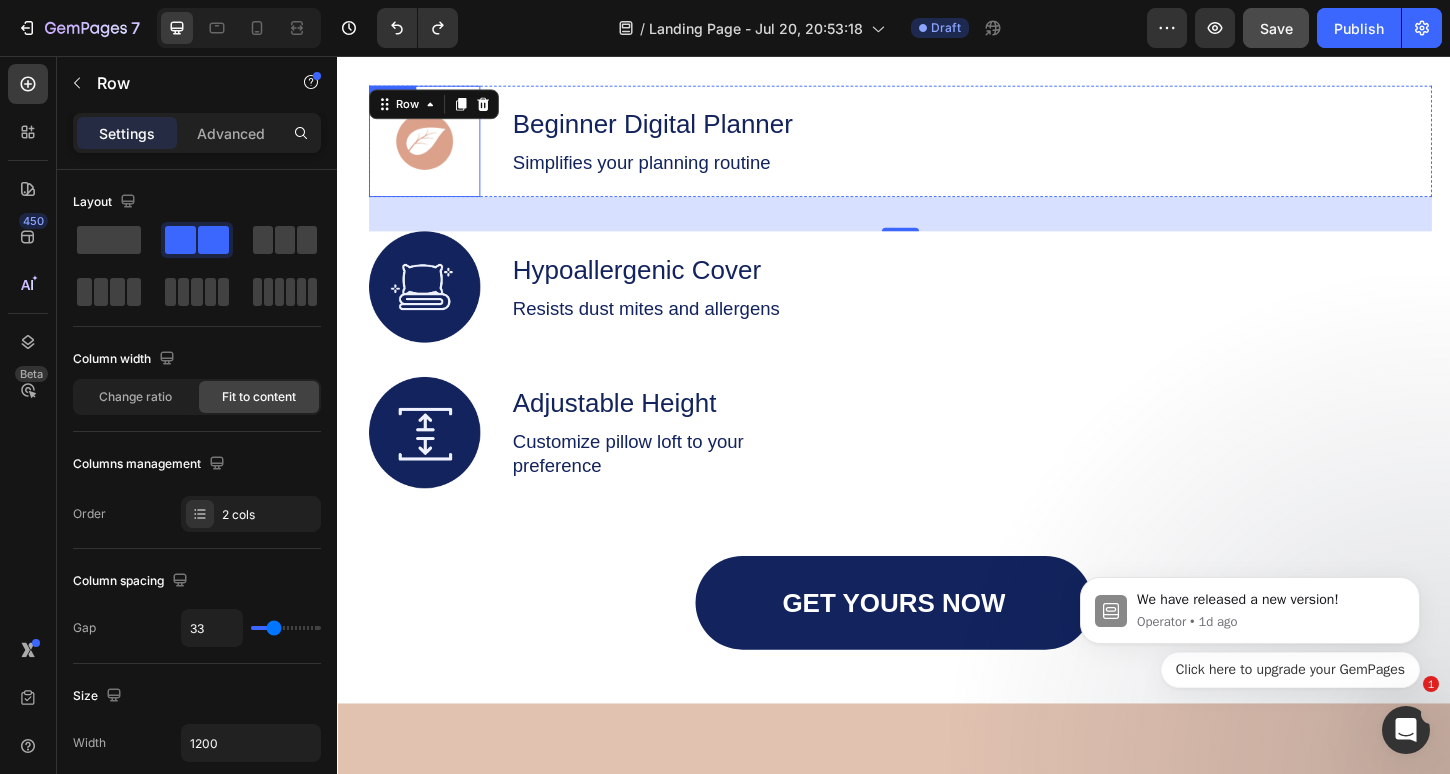 click at bounding box center [431, 148] 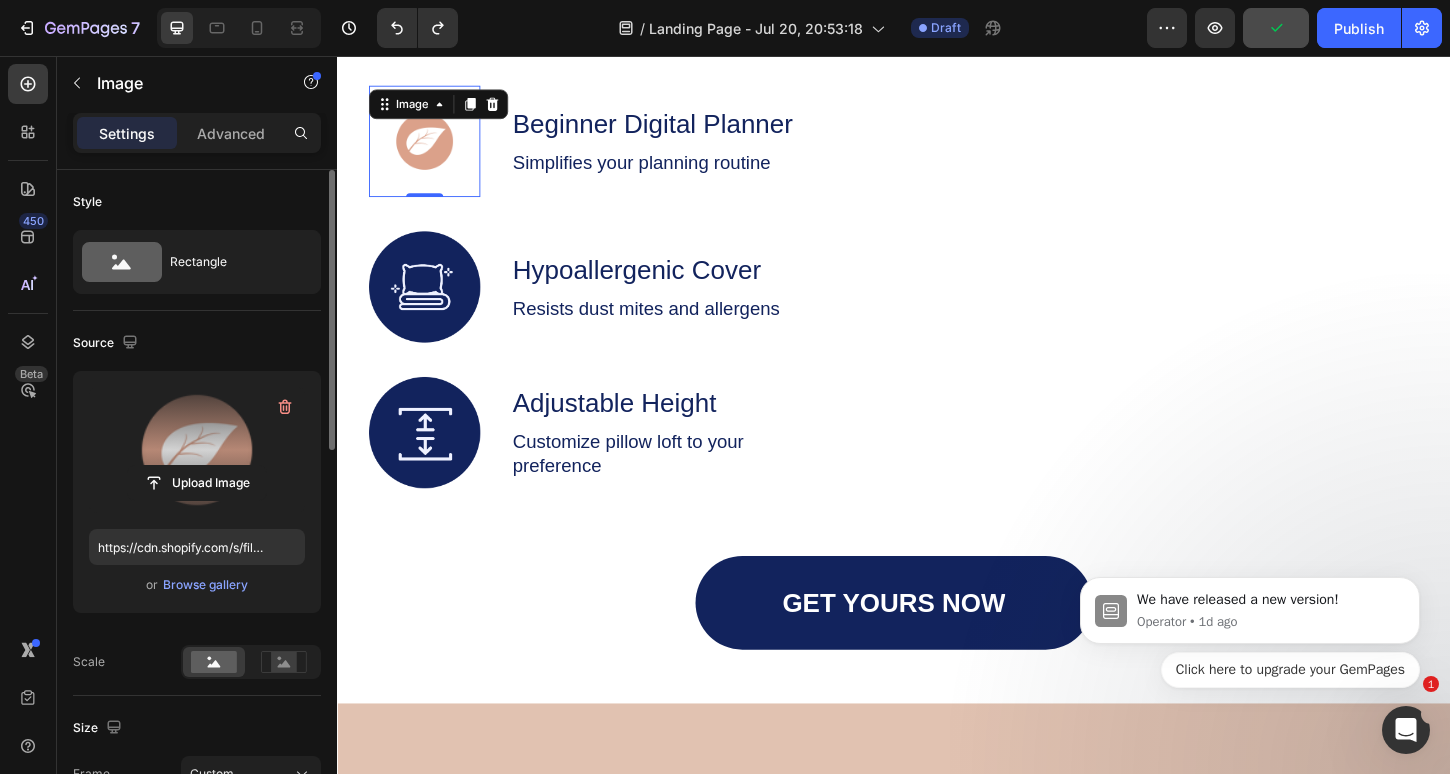 click at bounding box center [197, 450] 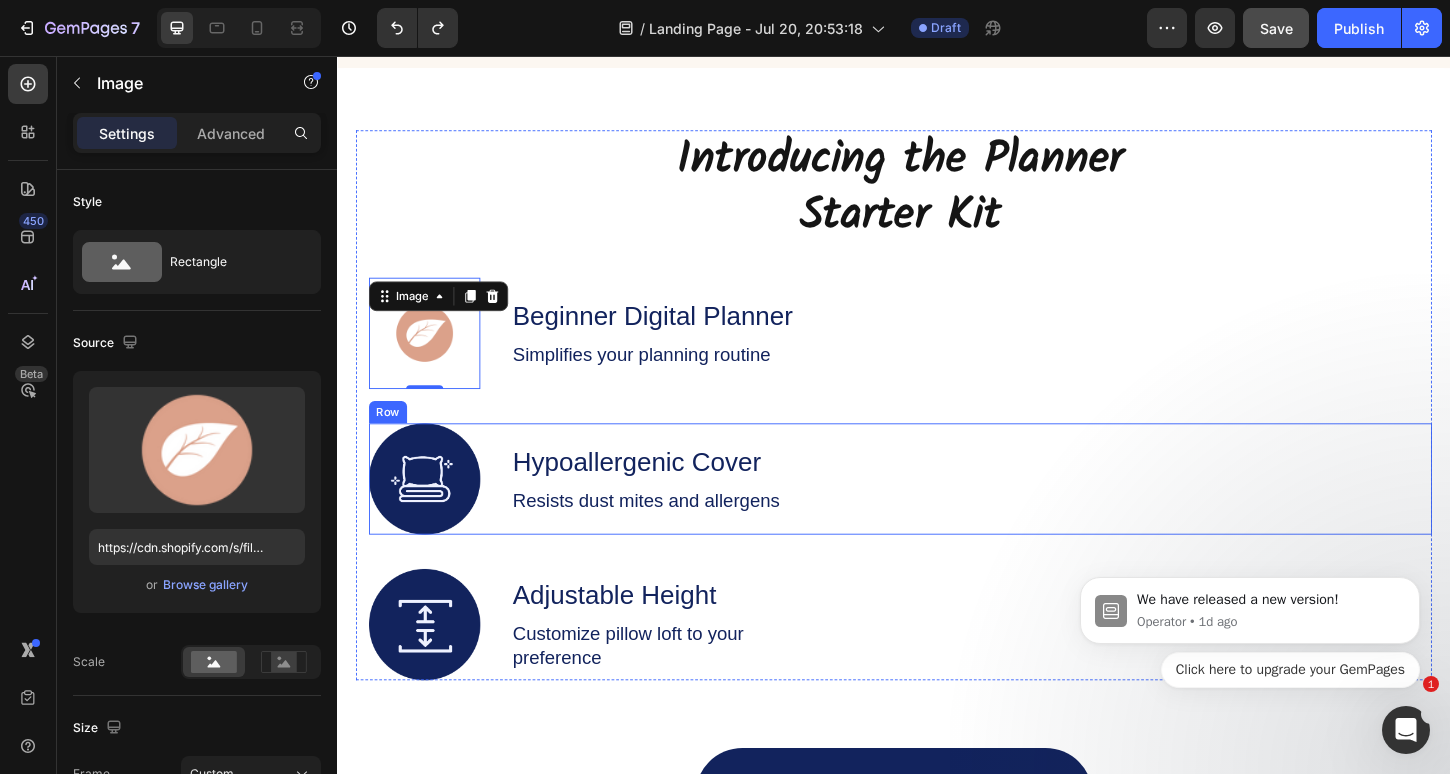 scroll, scrollTop: 2456, scrollLeft: 0, axis: vertical 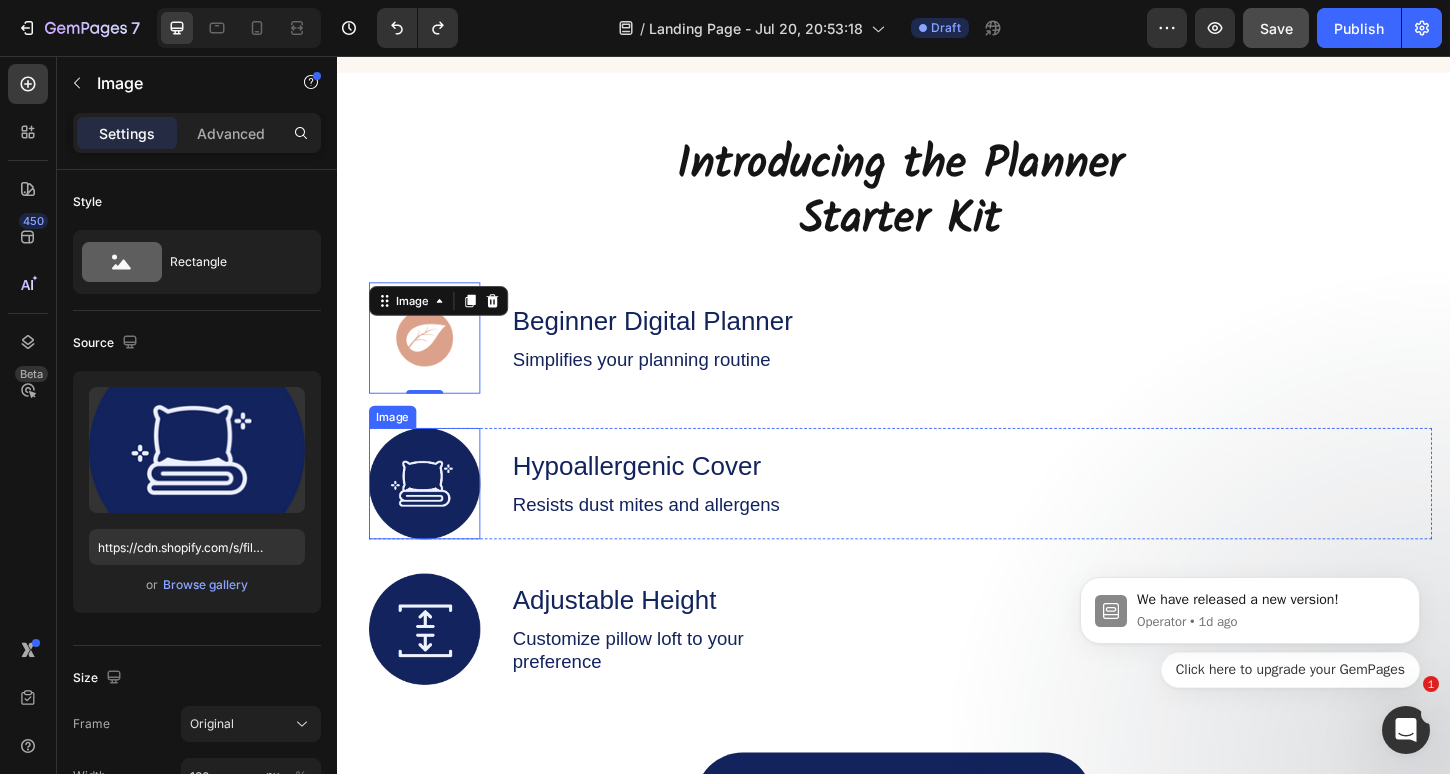 click at bounding box center (431, 517) 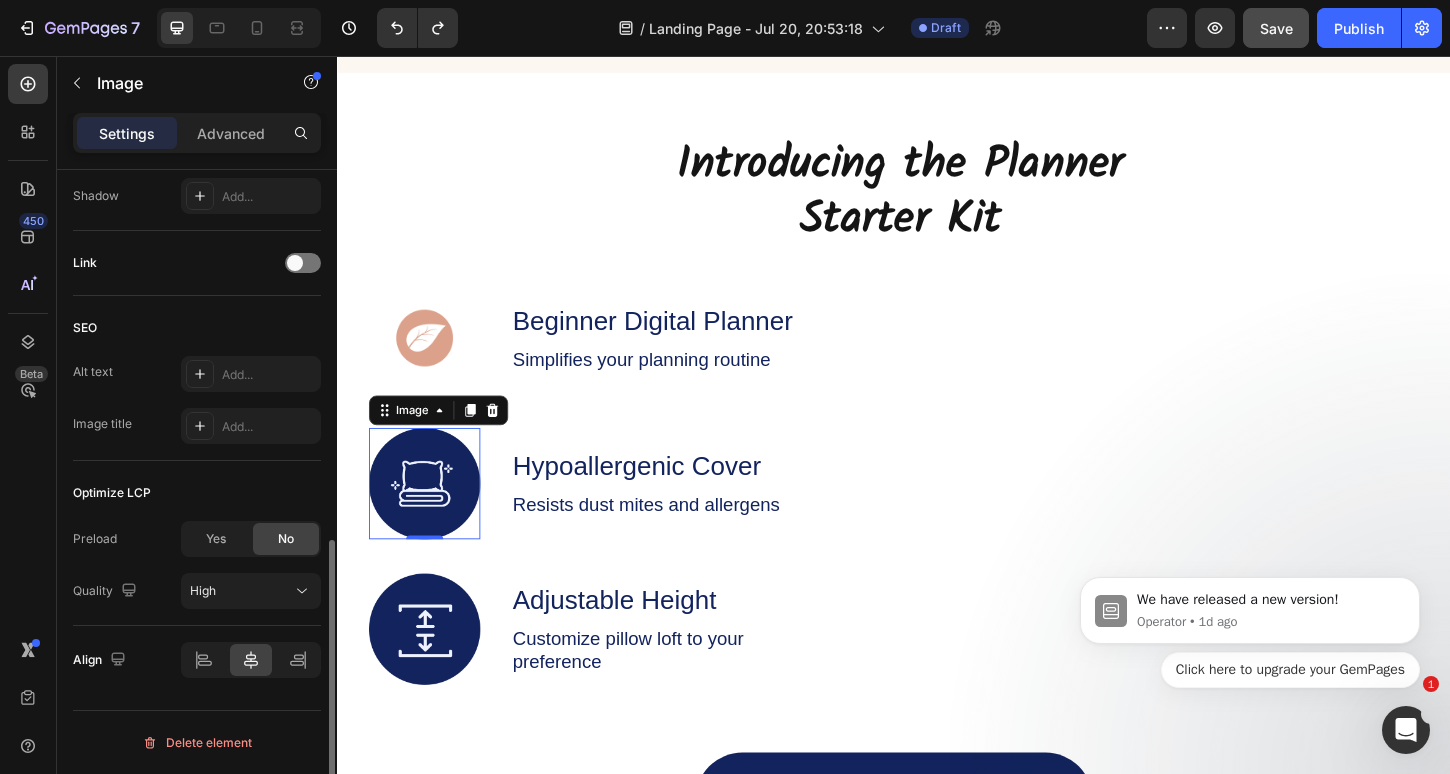 scroll, scrollTop: 809, scrollLeft: 0, axis: vertical 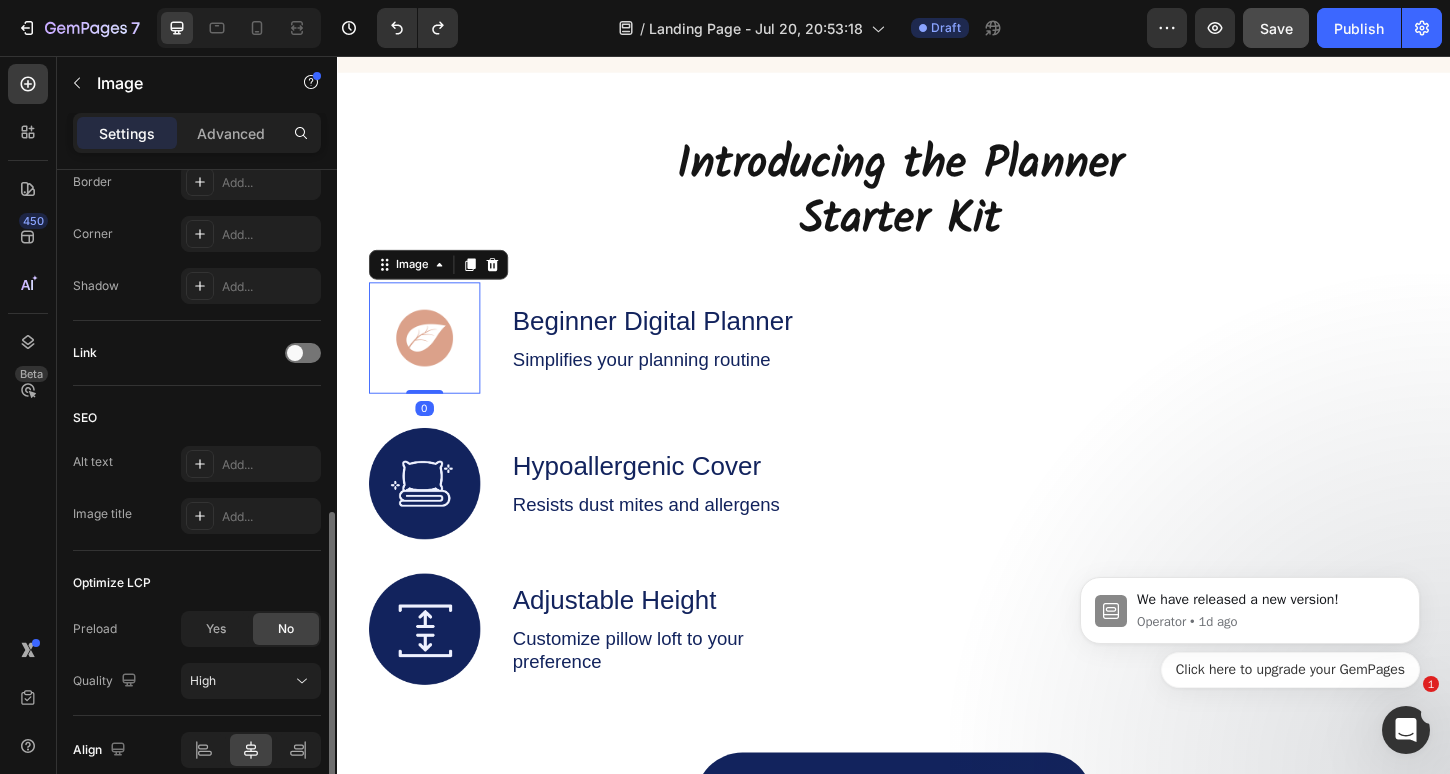 click at bounding box center (431, 360) 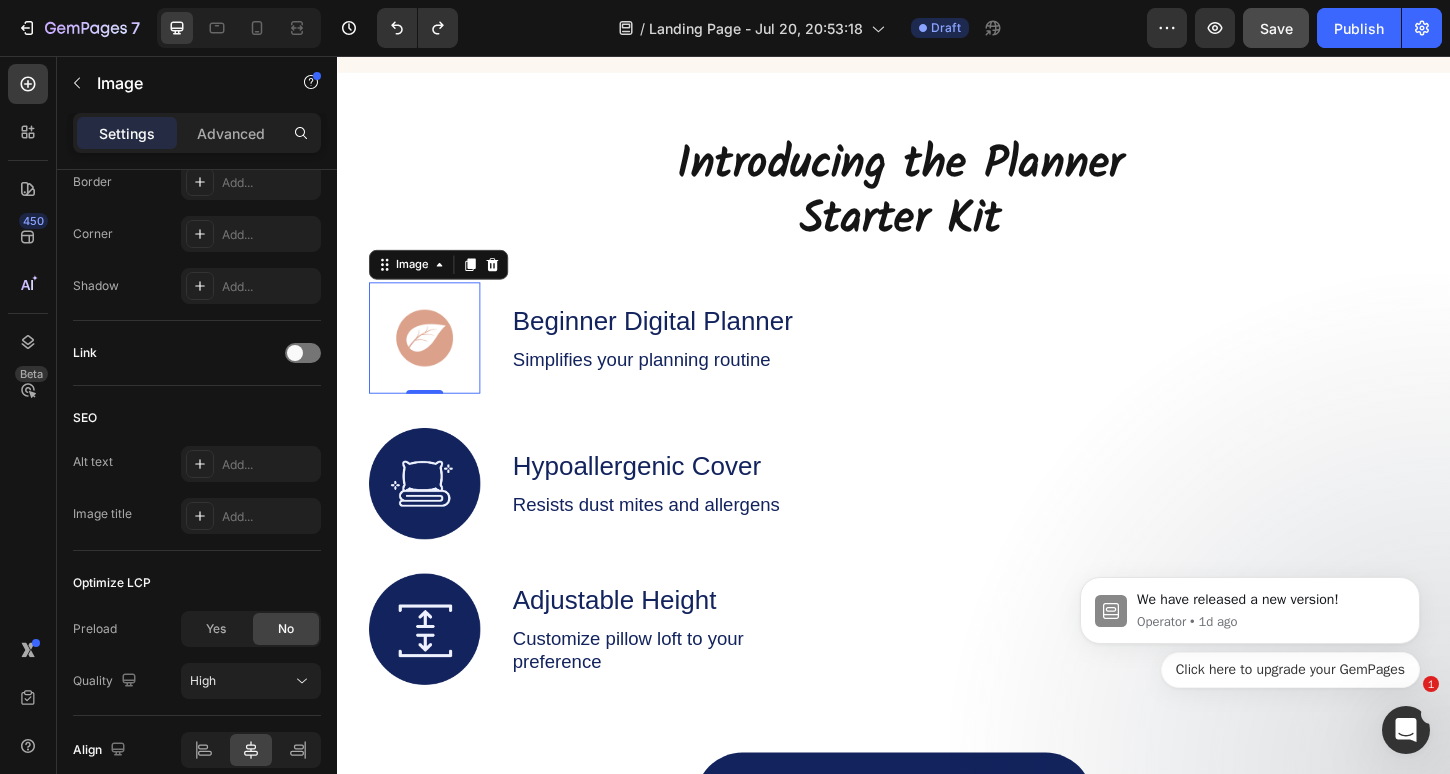 click at bounding box center [1406, 730] 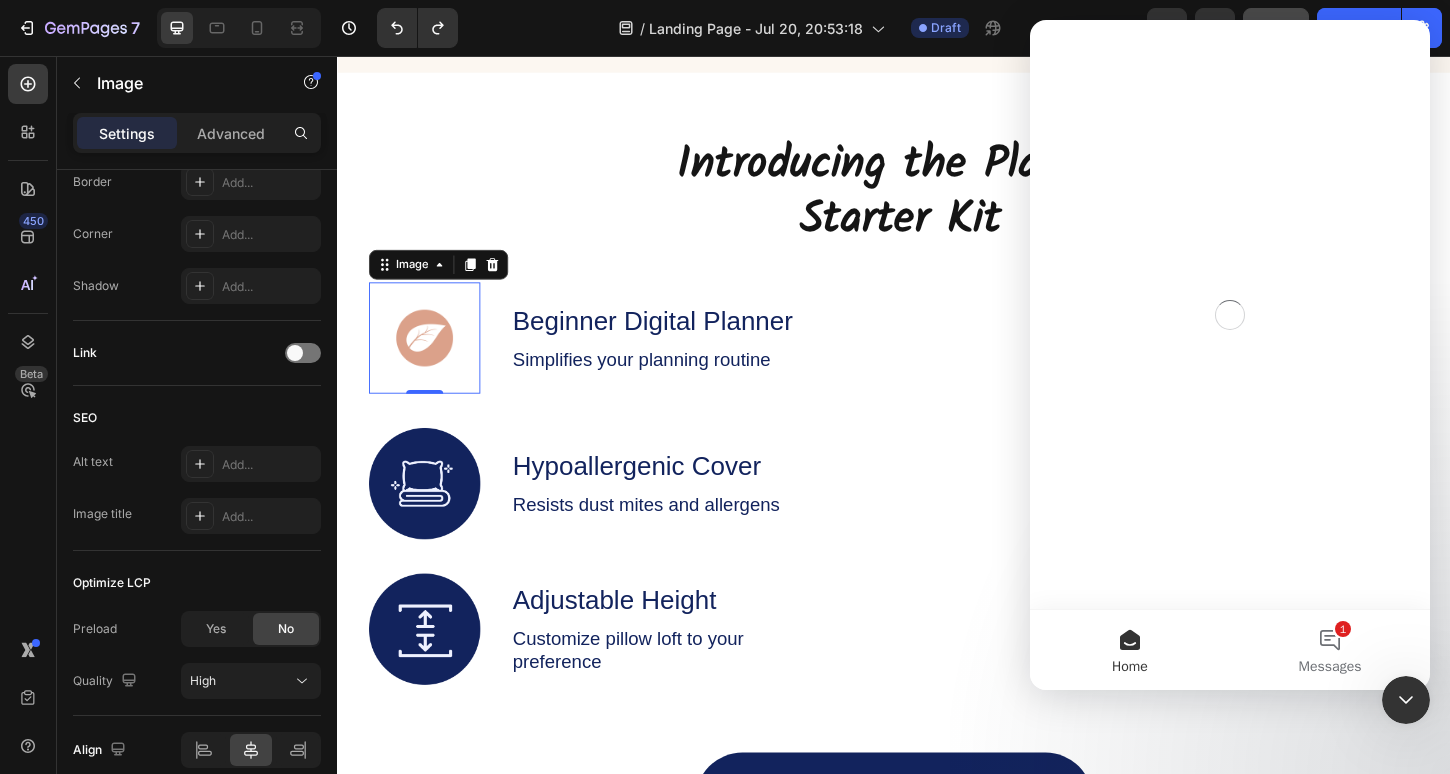 scroll, scrollTop: 0, scrollLeft: 0, axis: both 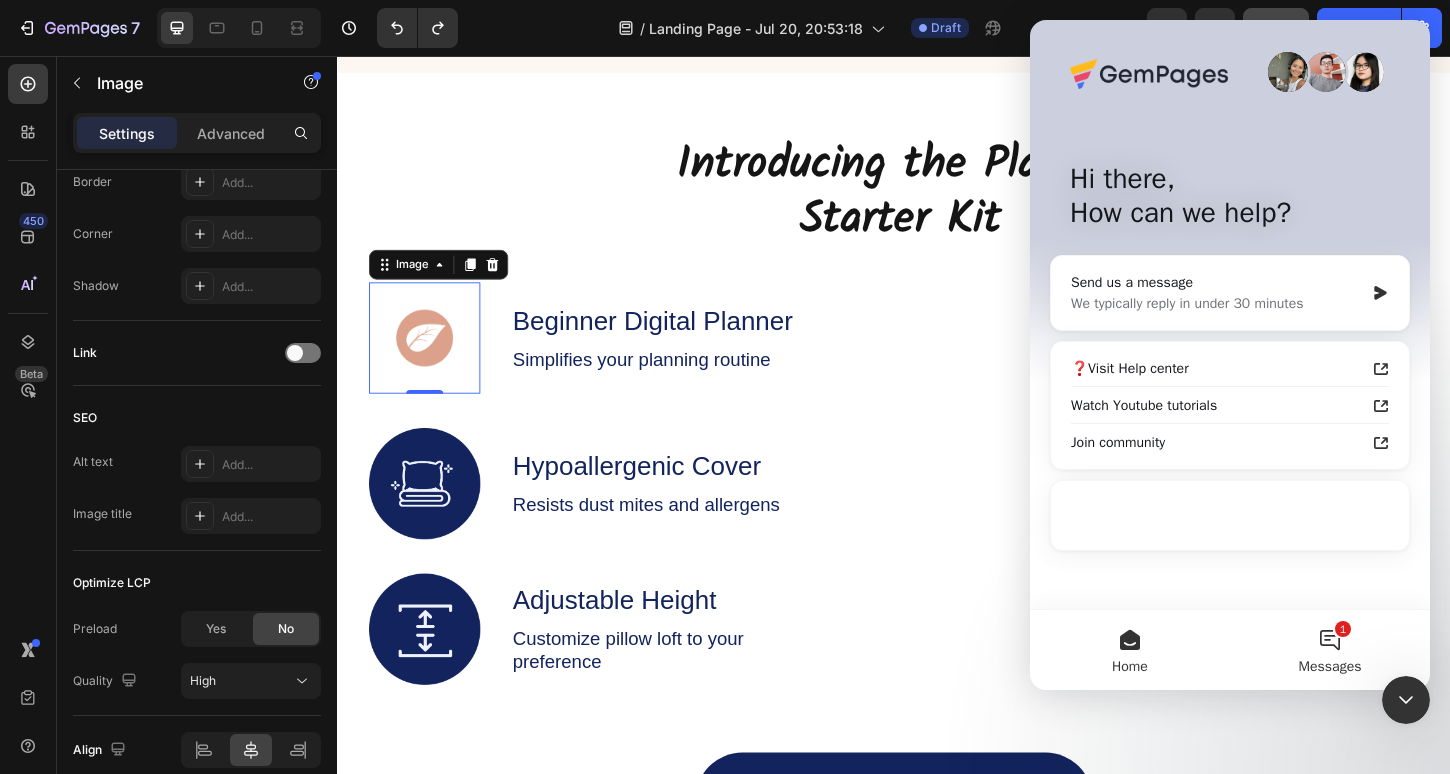 click on "1 Messages" at bounding box center (1330, 650) 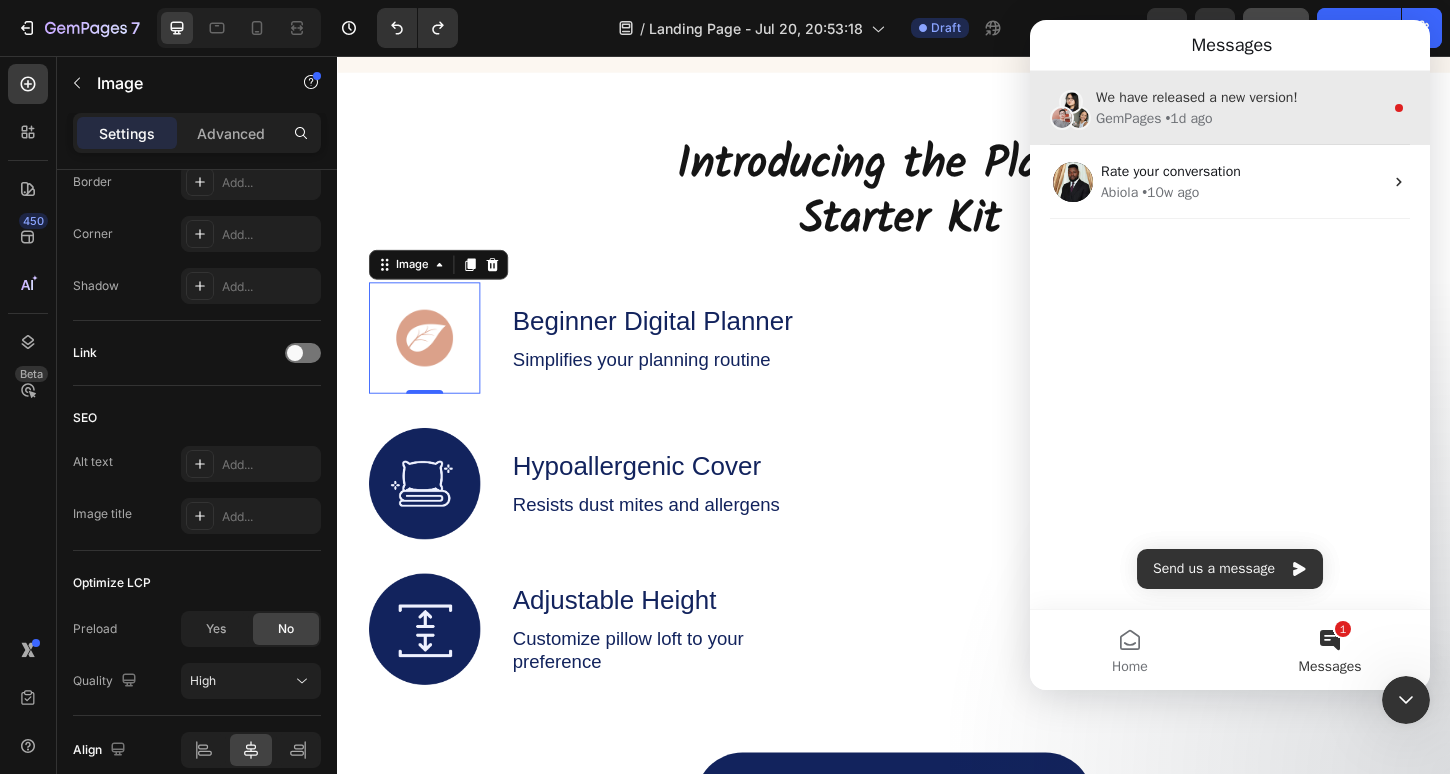 click on "GemPages •  1d ago" at bounding box center [1239, 118] 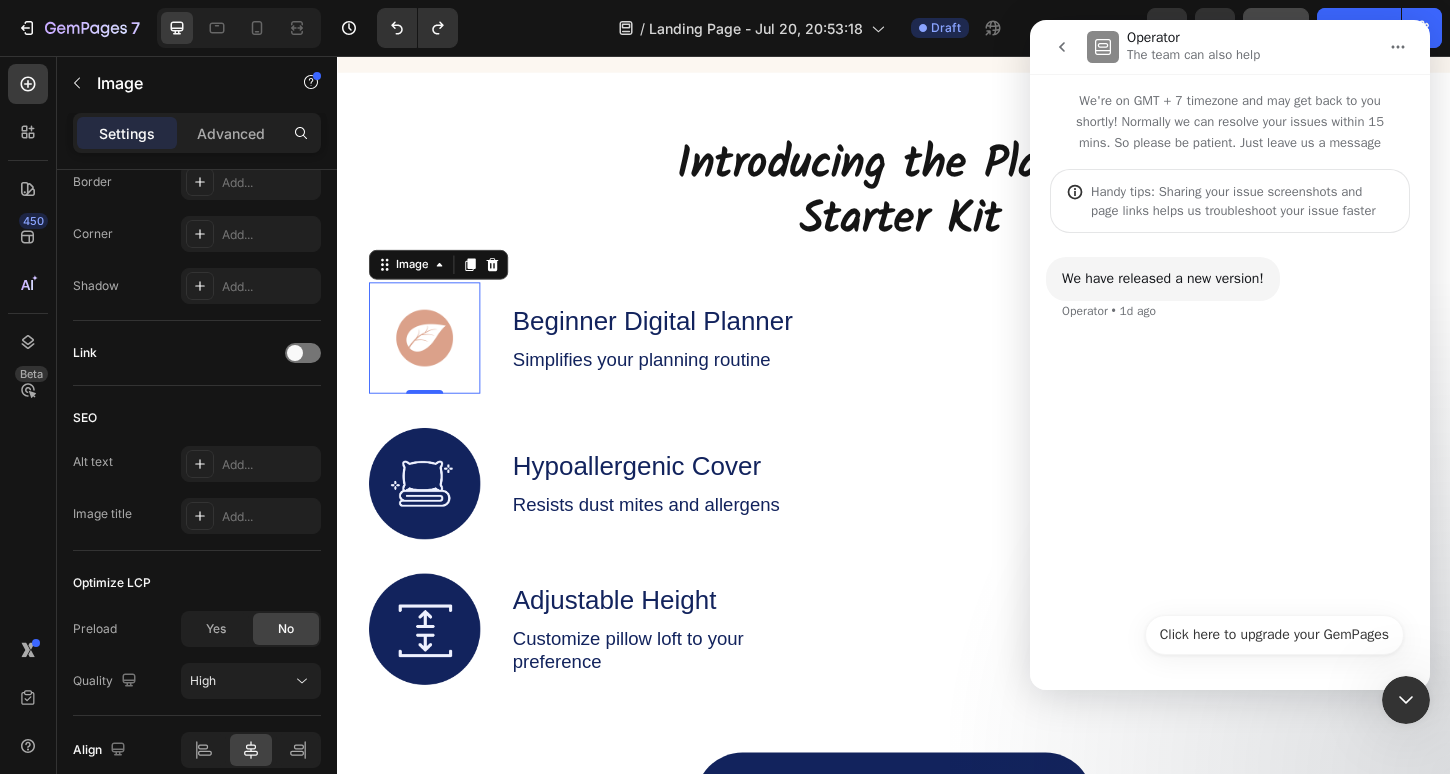click 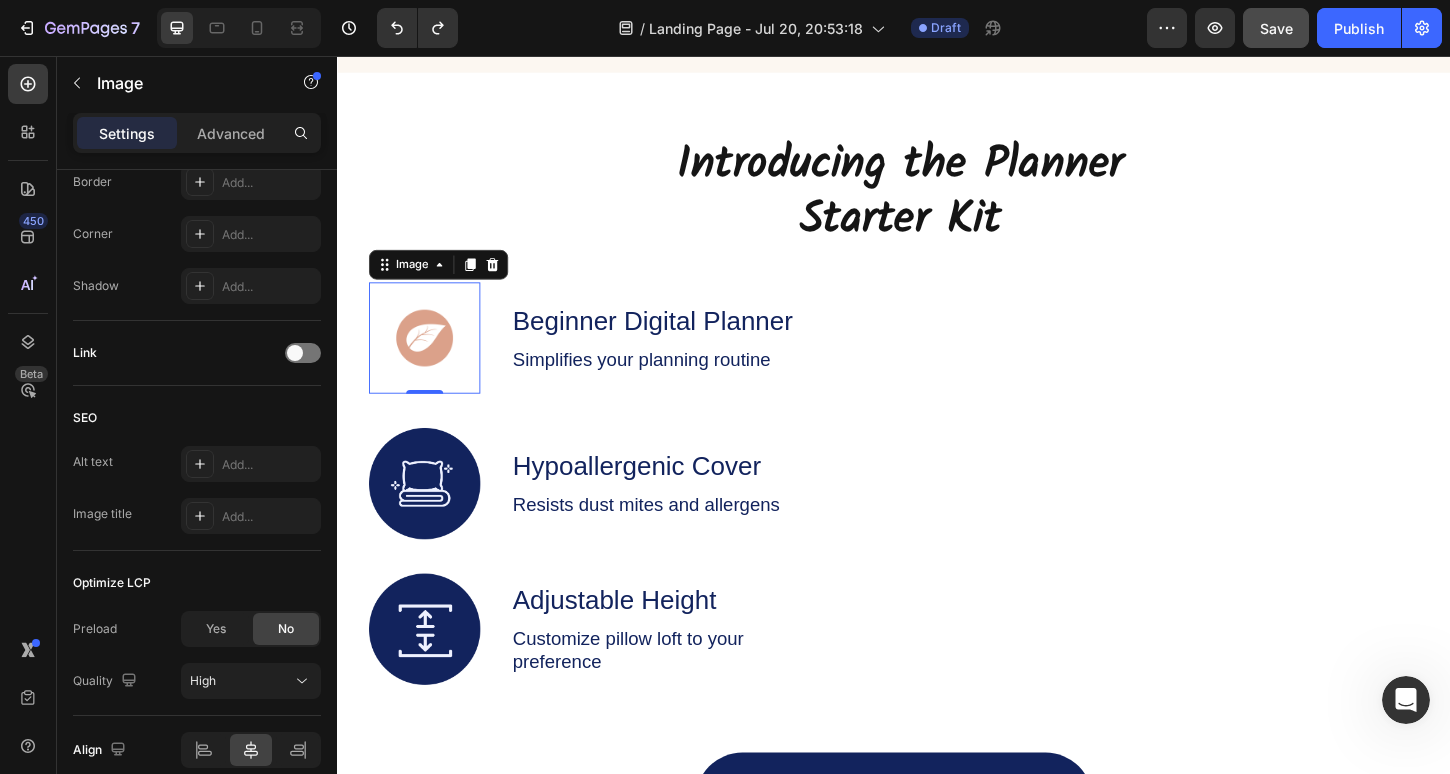 scroll, scrollTop: 0, scrollLeft: 0, axis: both 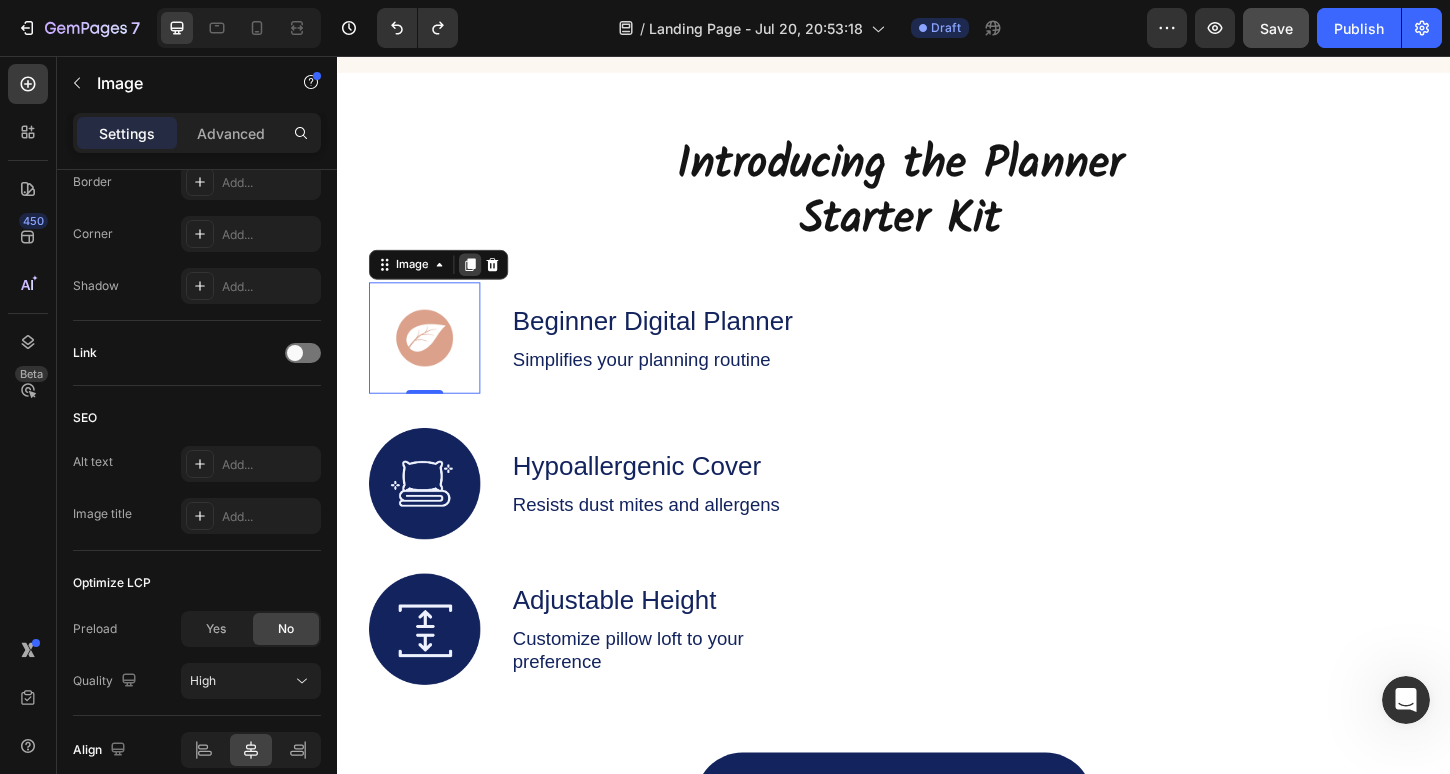 click 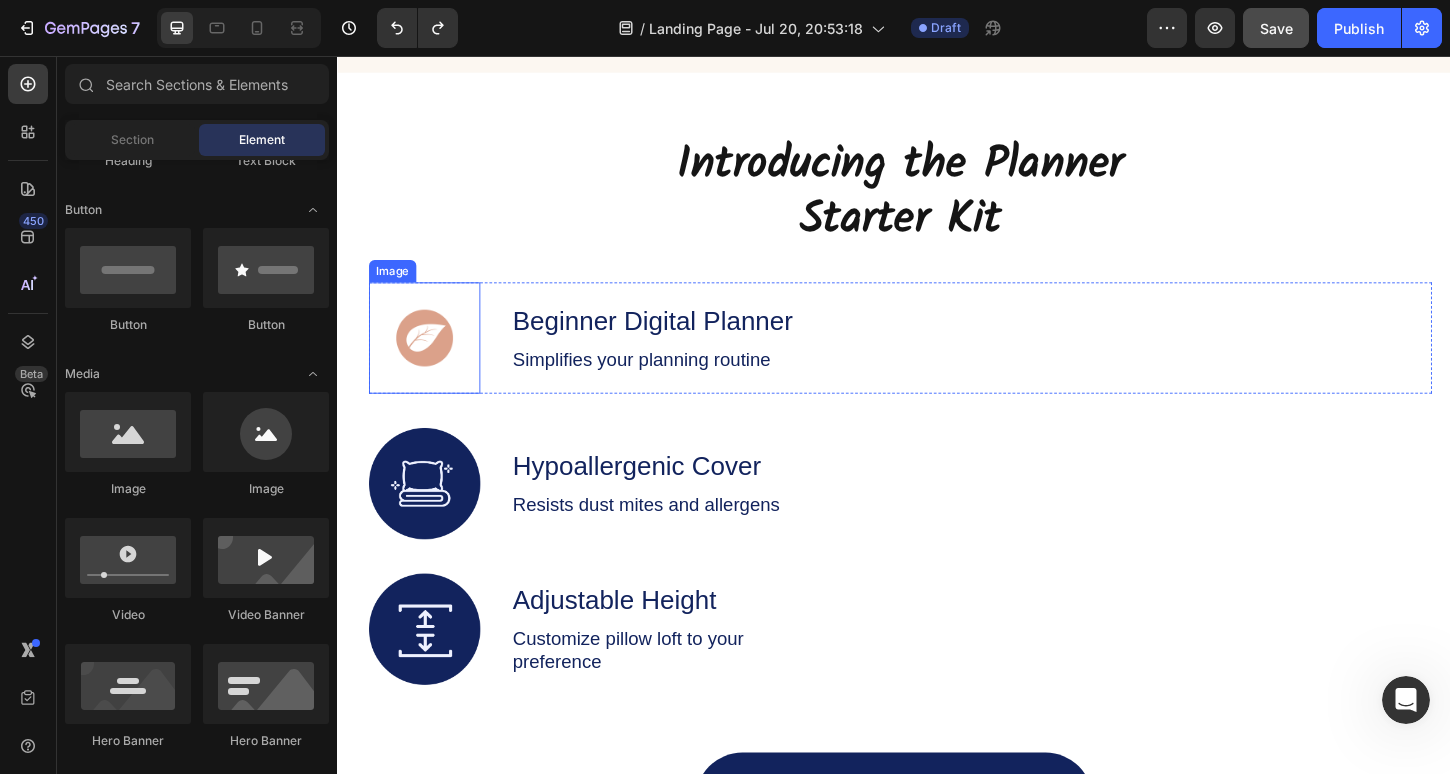 click at bounding box center [431, 360] 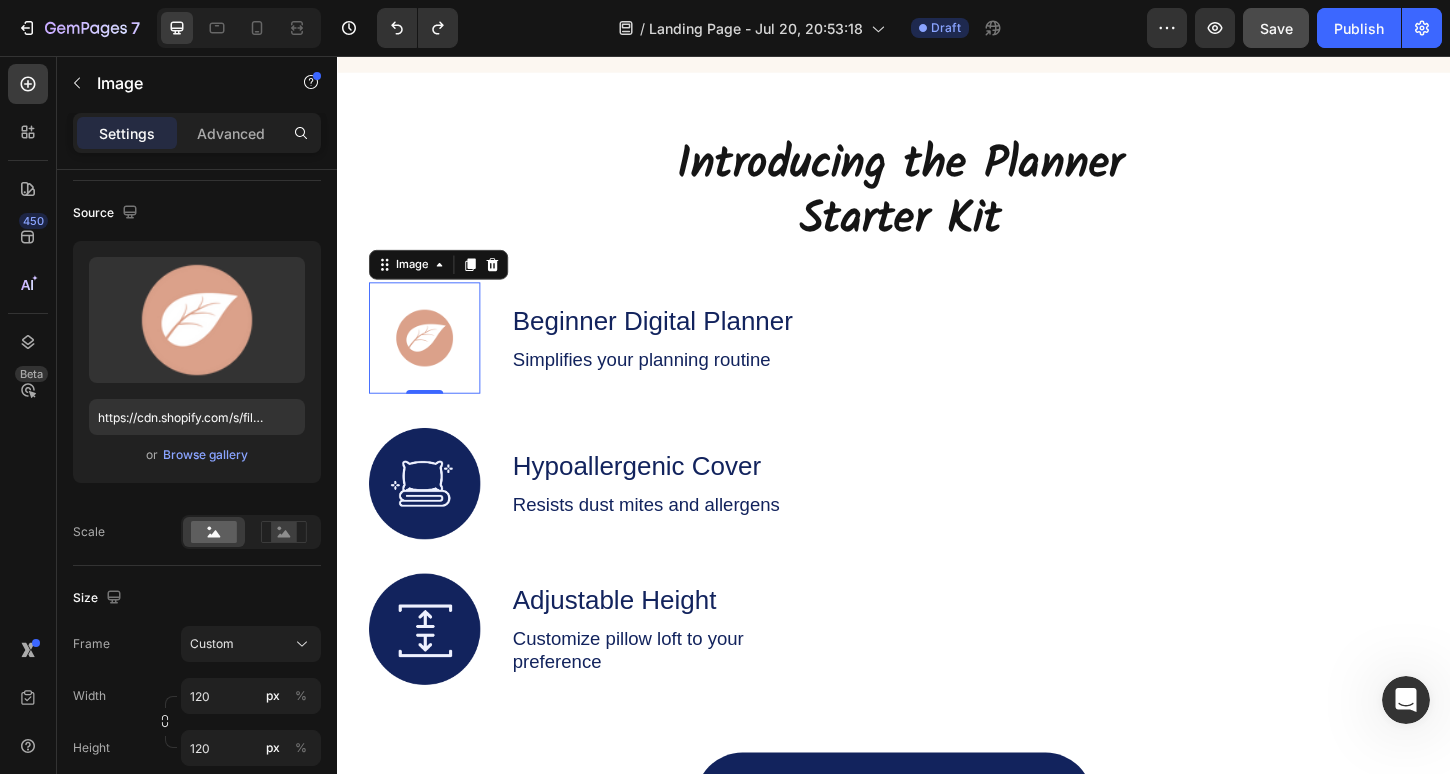 scroll, scrollTop: 0, scrollLeft: 0, axis: both 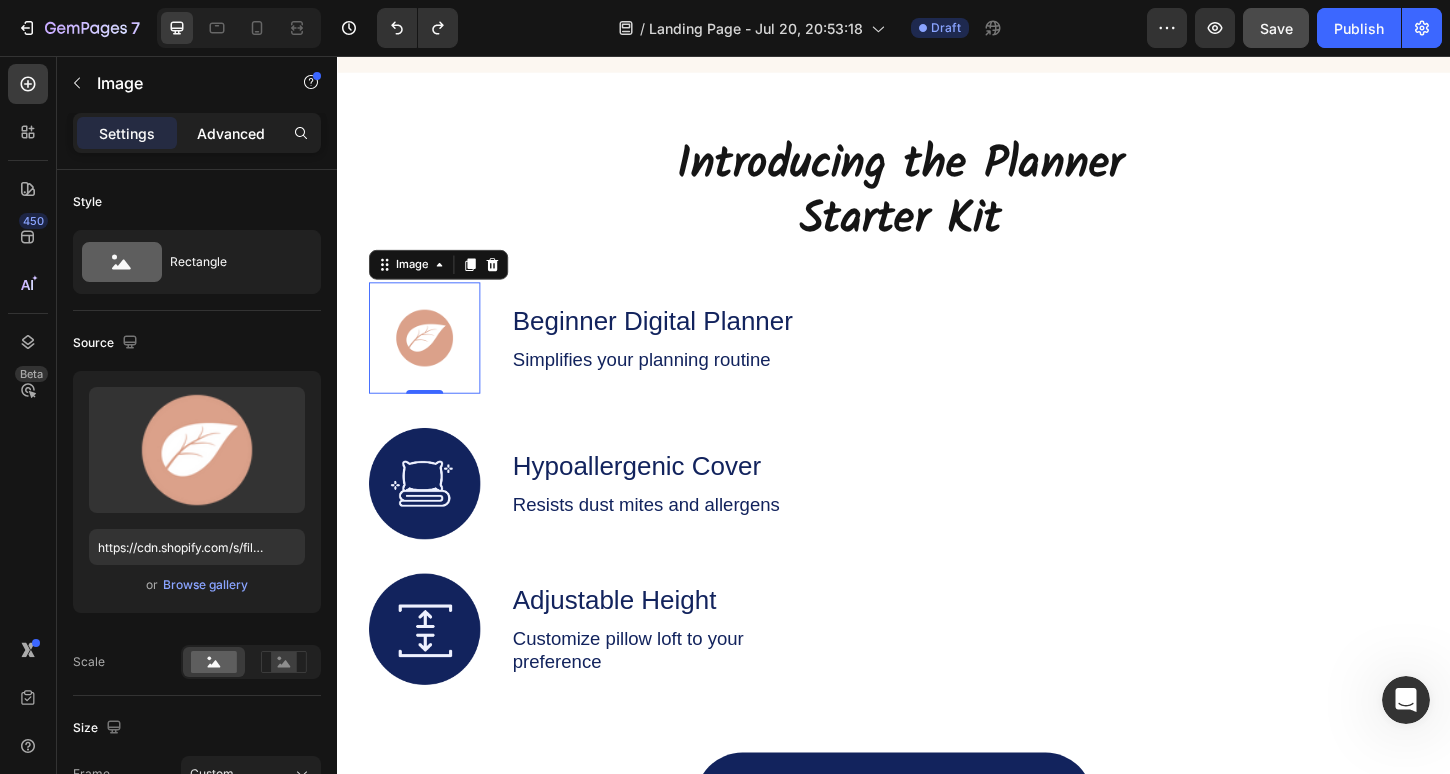 click on "Advanced" at bounding box center (231, 133) 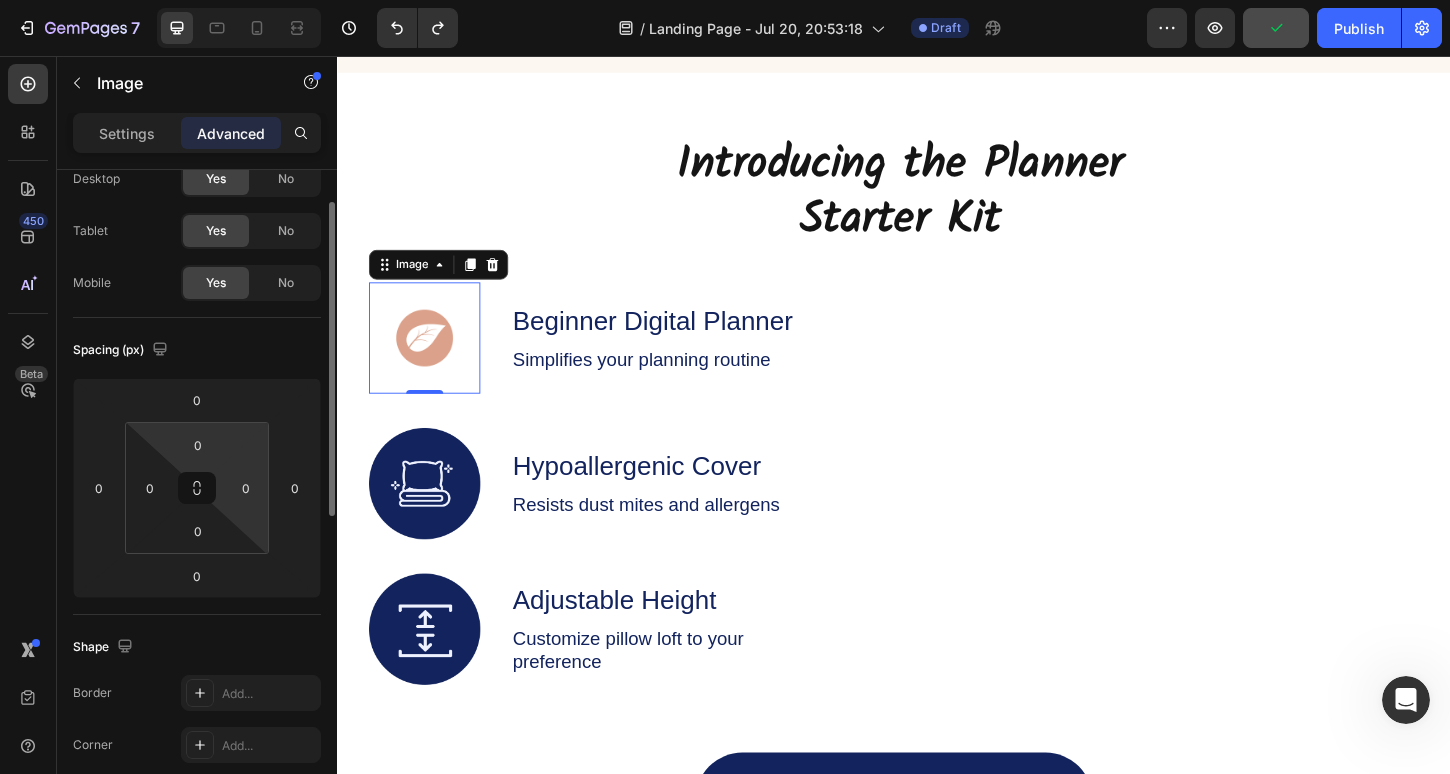 scroll, scrollTop: 0, scrollLeft: 0, axis: both 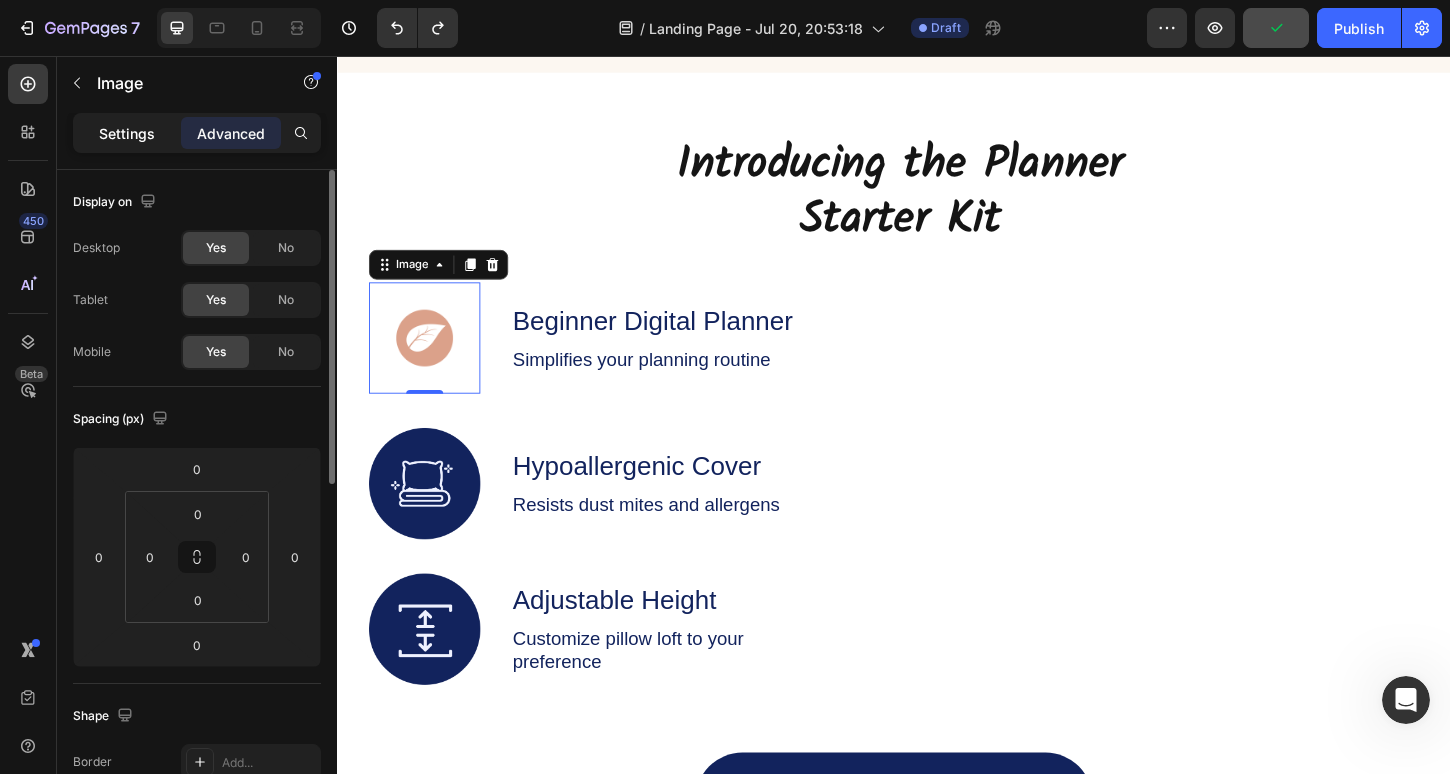 click on "Settings" at bounding box center (127, 133) 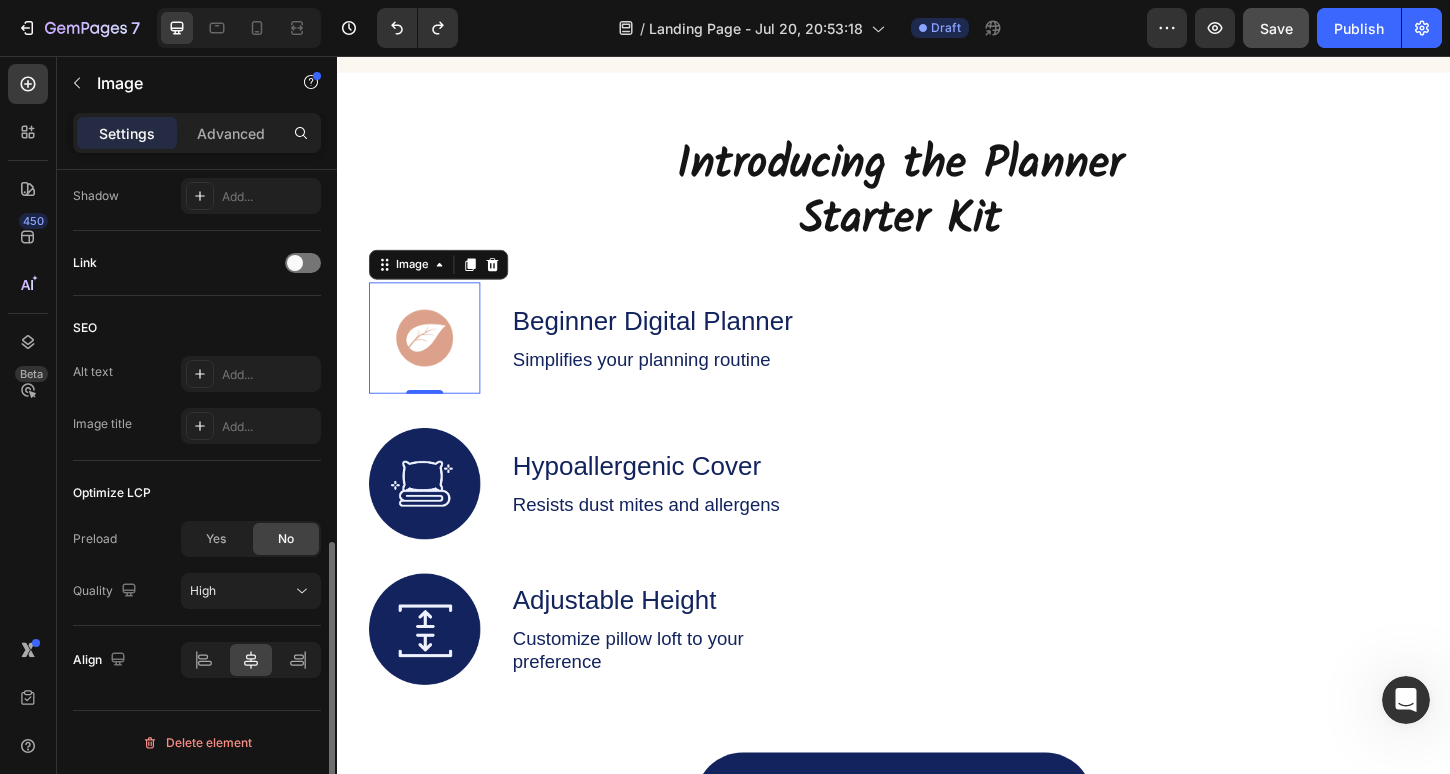 scroll, scrollTop: 0, scrollLeft: 0, axis: both 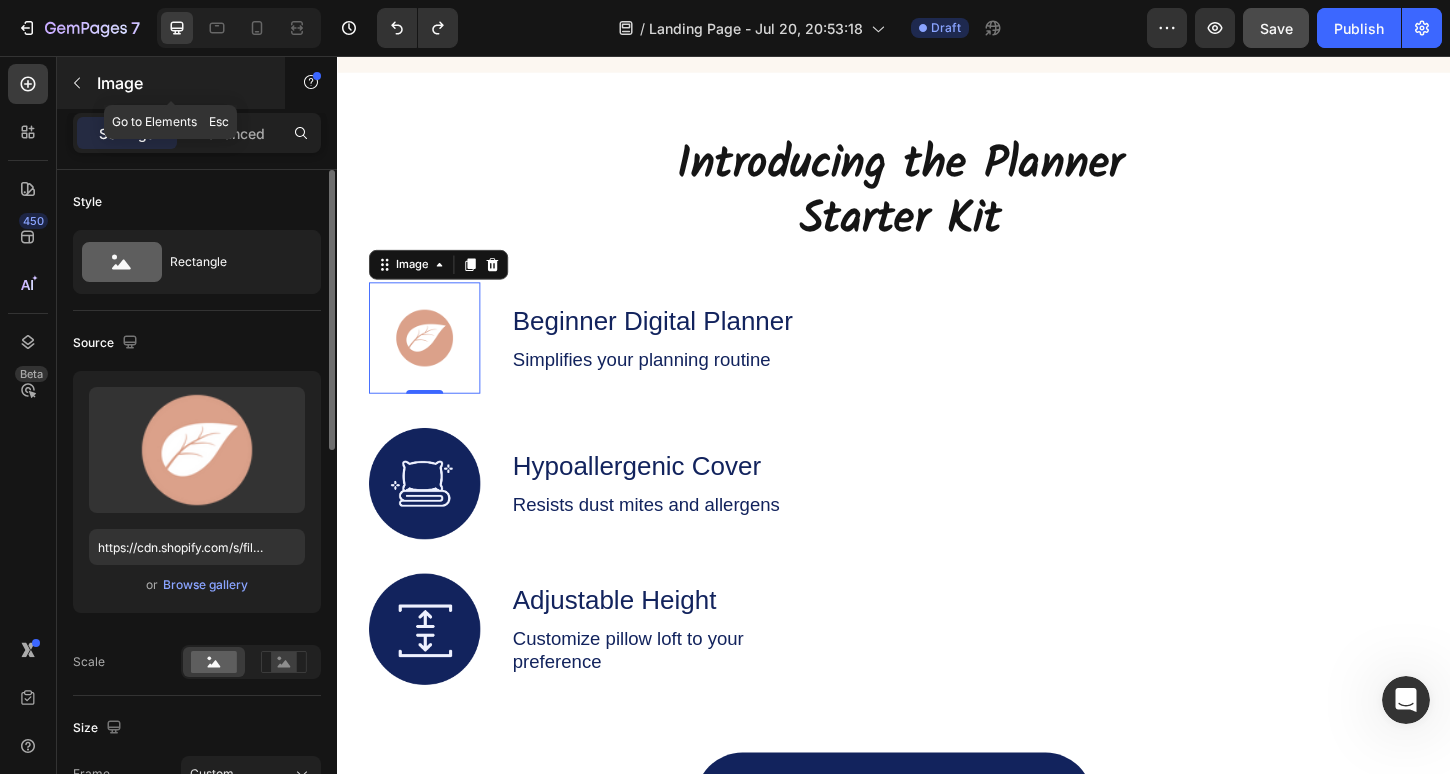click at bounding box center [77, 83] 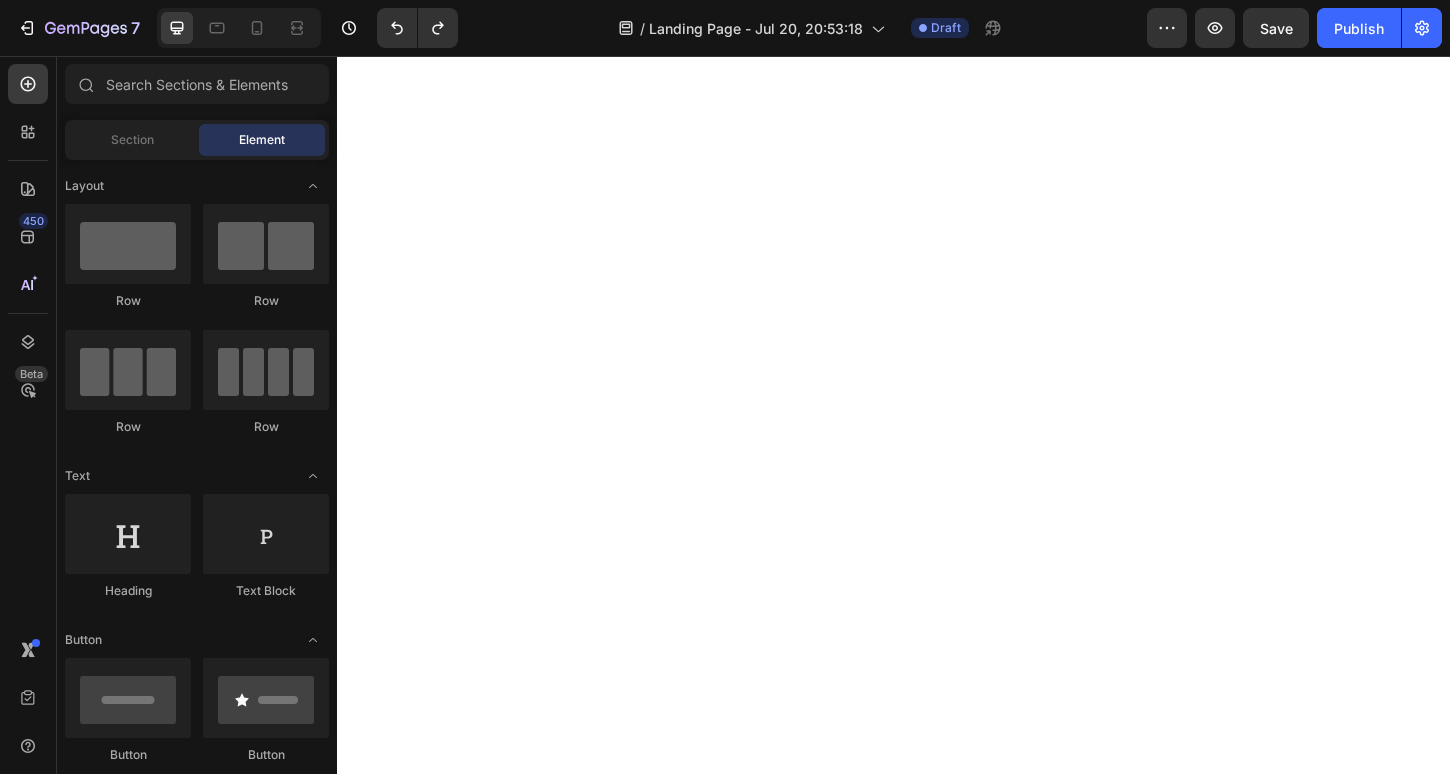 scroll, scrollTop: 0, scrollLeft: 0, axis: both 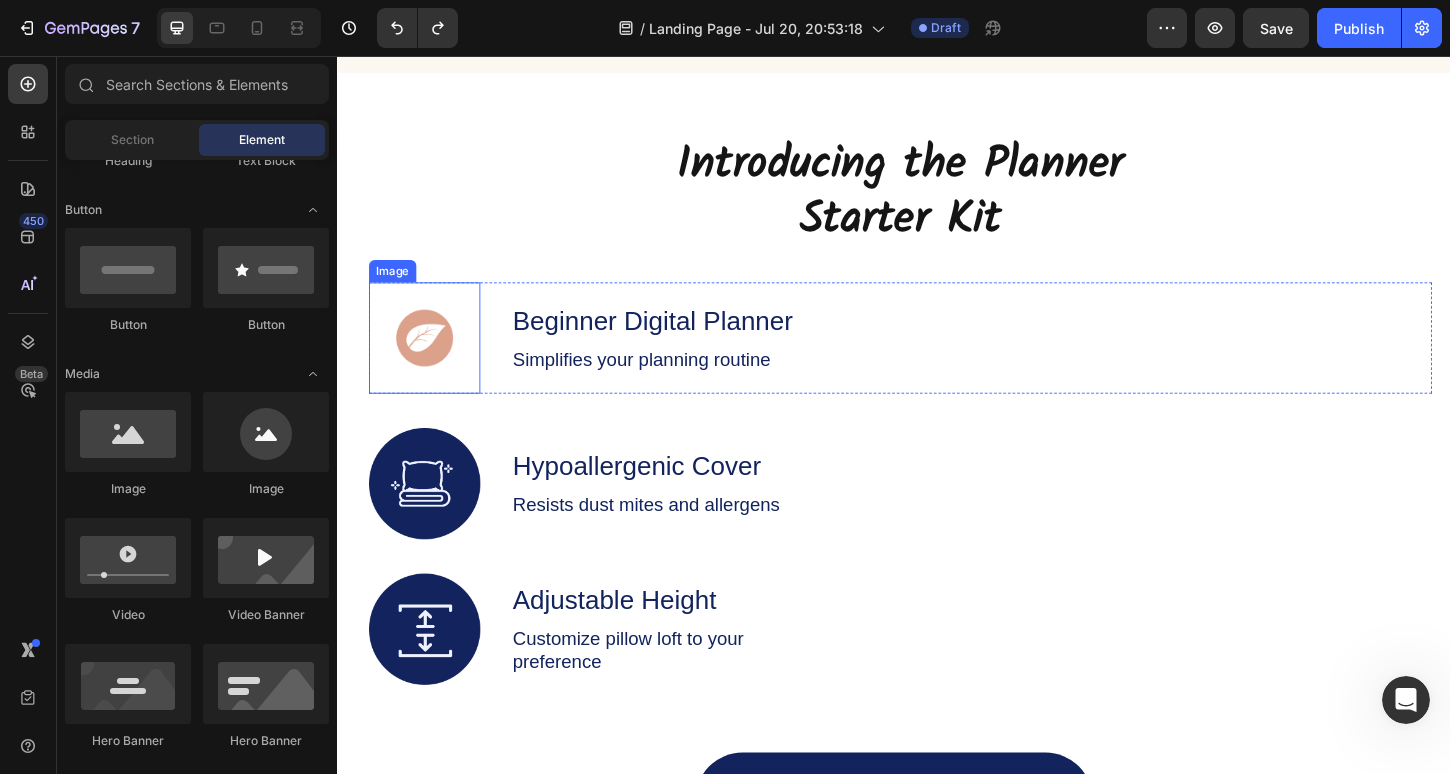 click at bounding box center (431, 360) 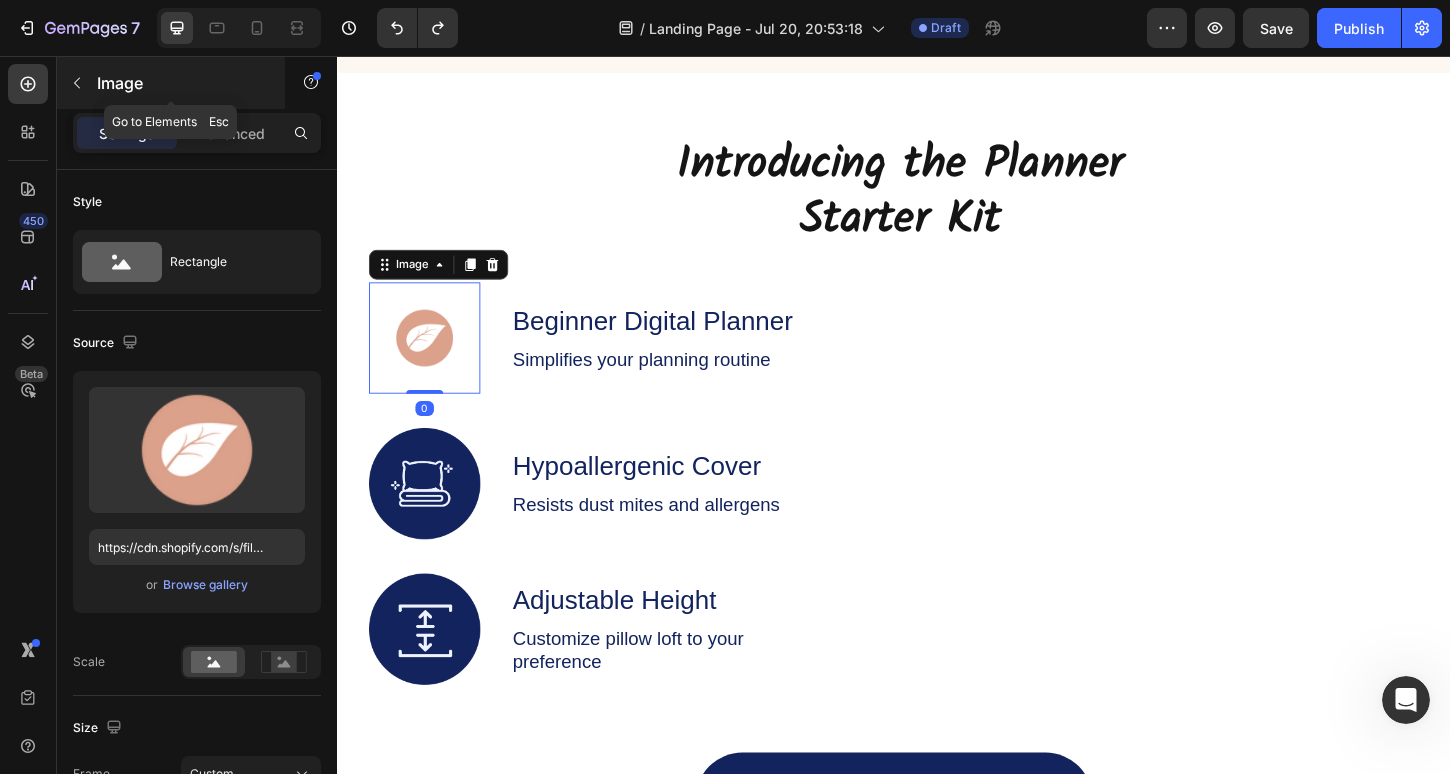 click on "Image" at bounding box center (182, 83) 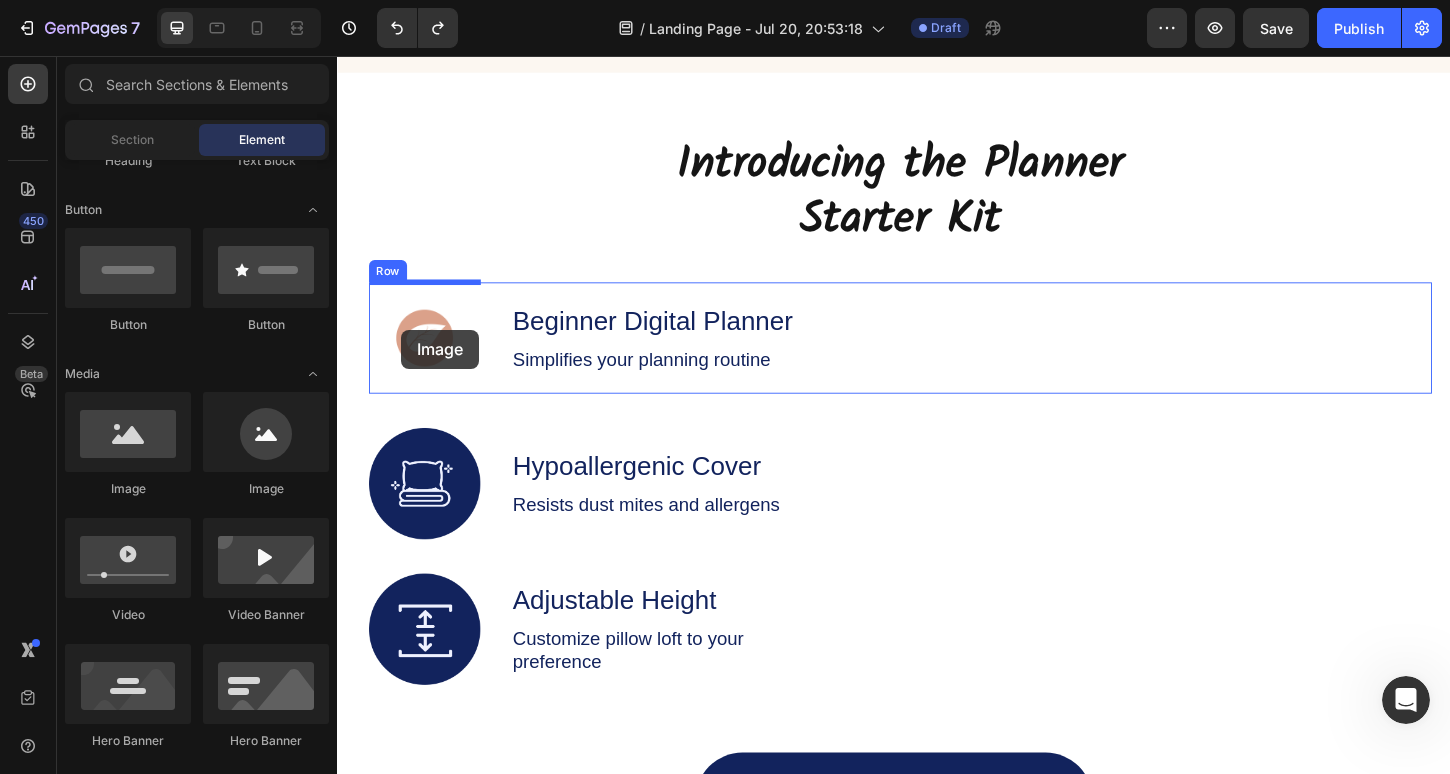 drag, startPoint x: 608, startPoint y: 488, endPoint x: 405, endPoint y: 351, distance: 244.90407 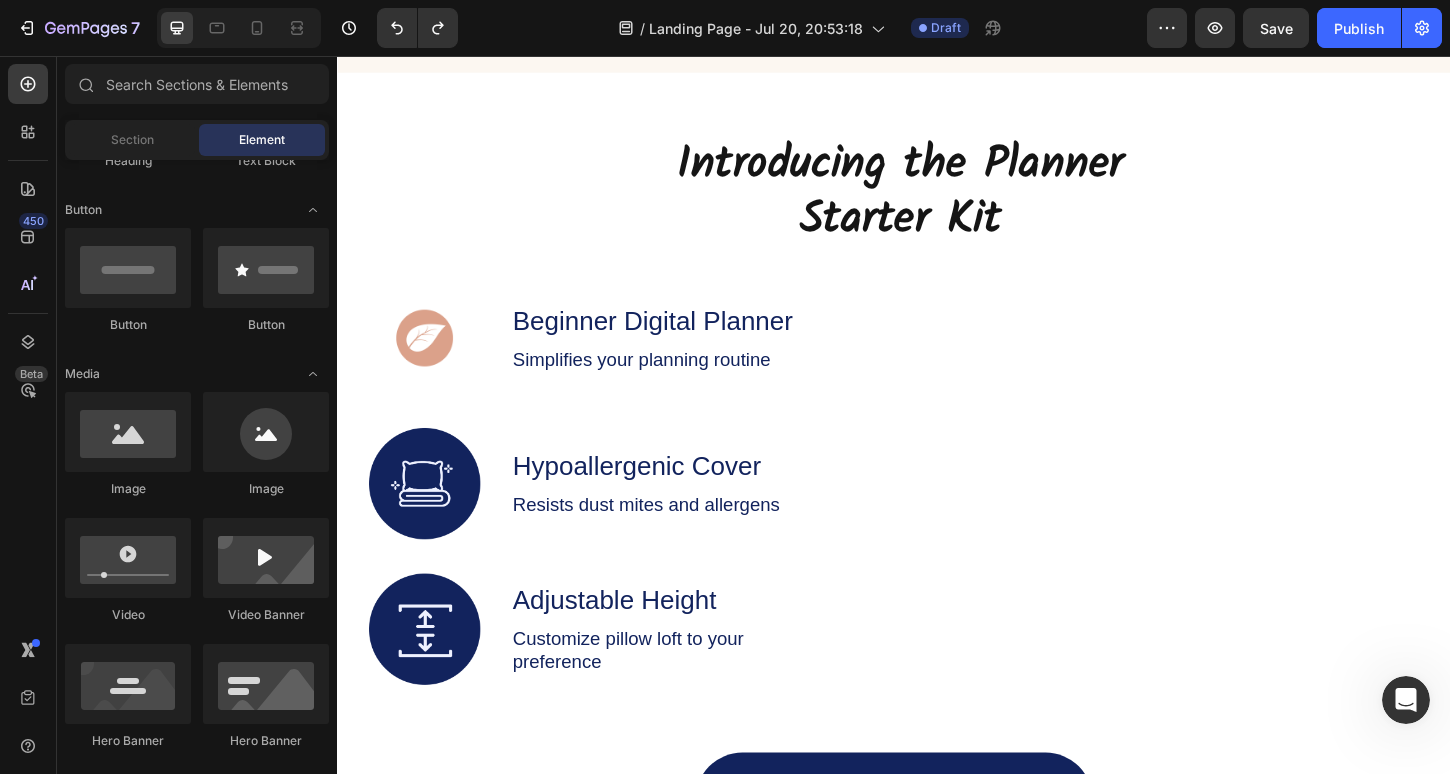 click at bounding box center (431, 360) 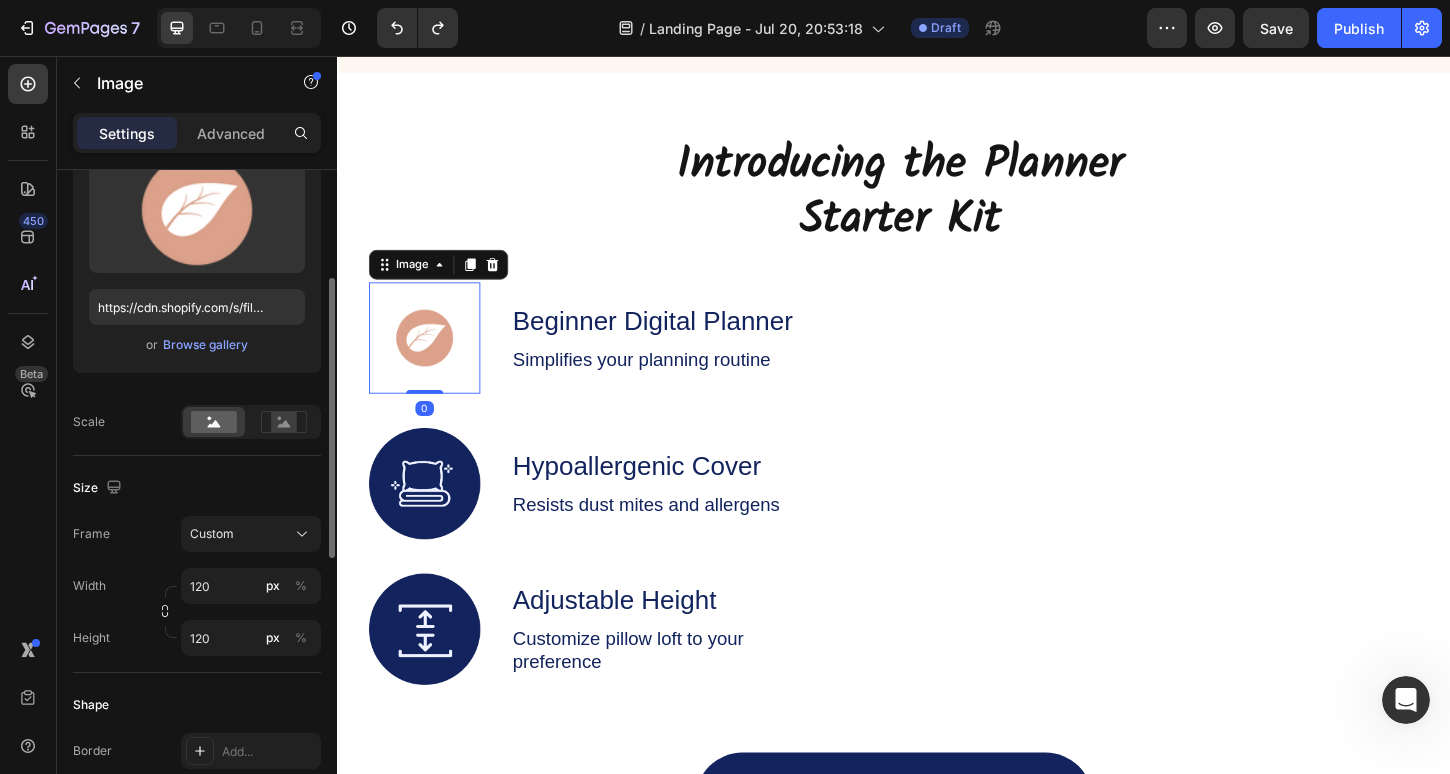 scroll, scrollTop: 245, scrollLeft: 0, axis: vertical 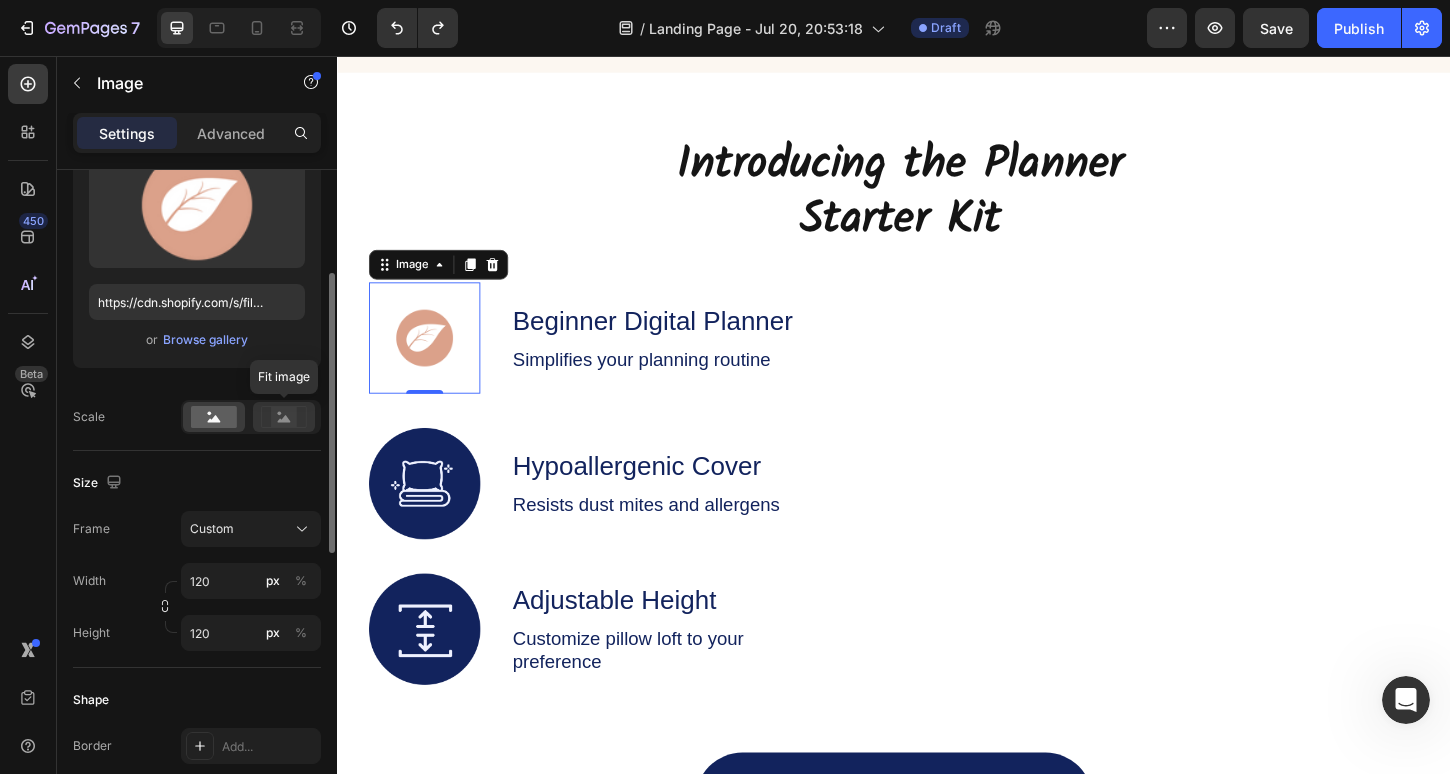 click 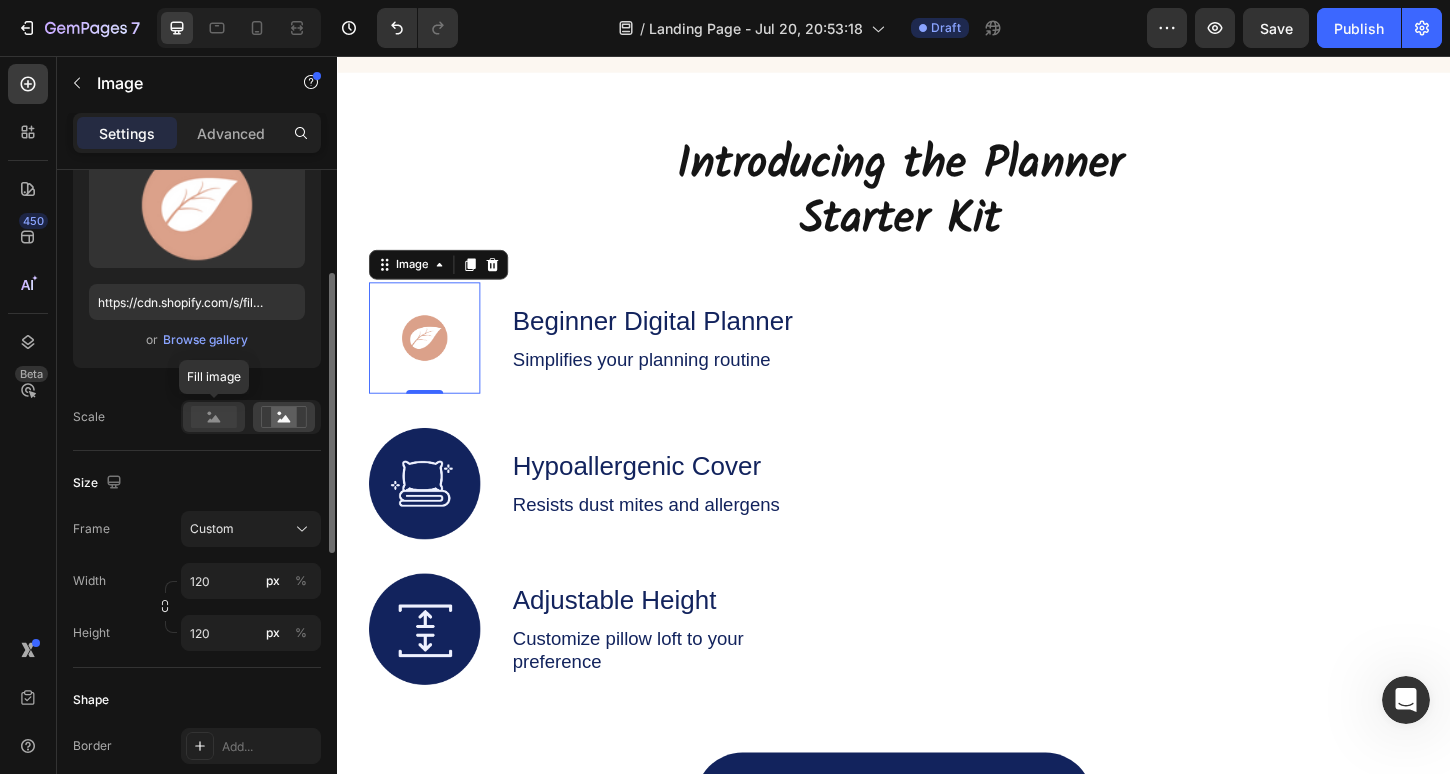 click 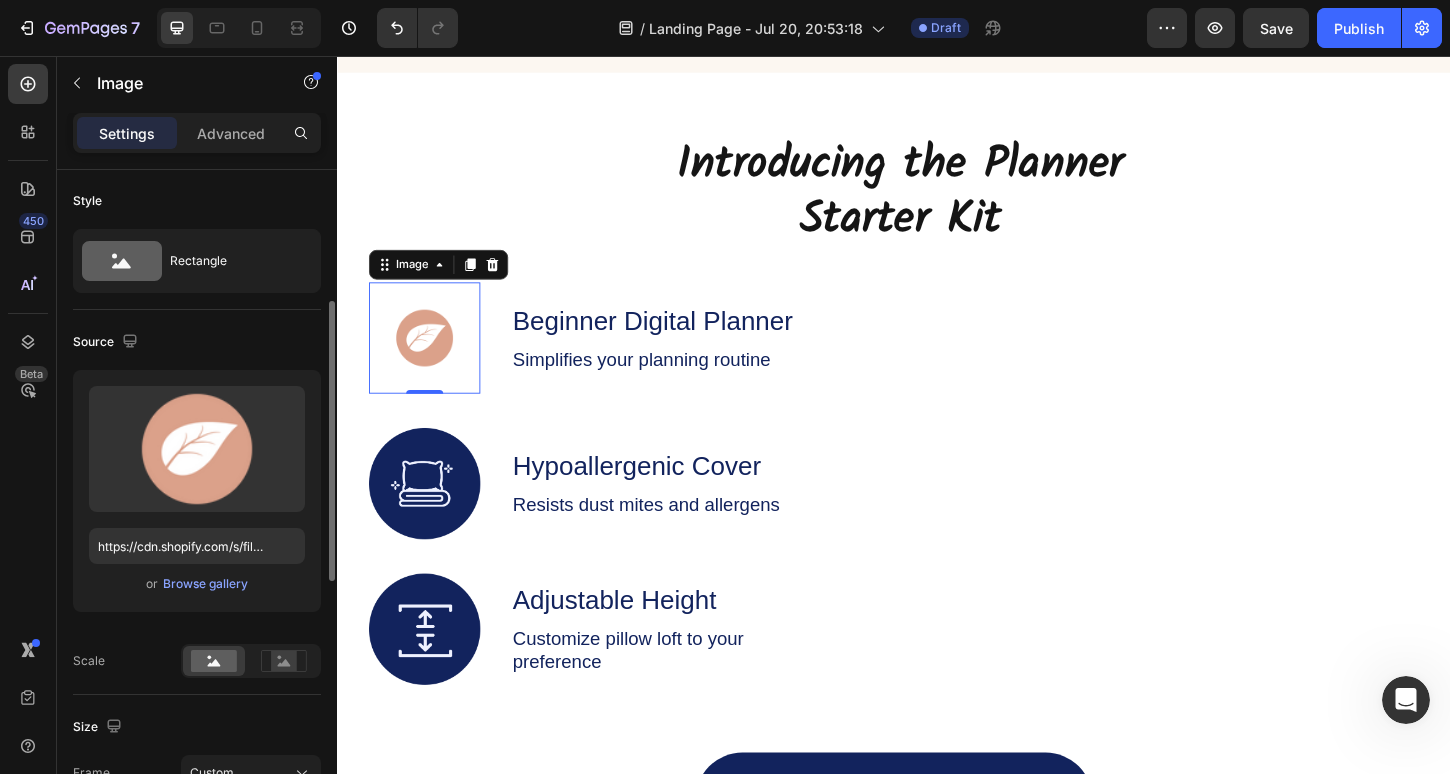 scroll, scrollTop: 0, scrollLeft: 0, axis: both 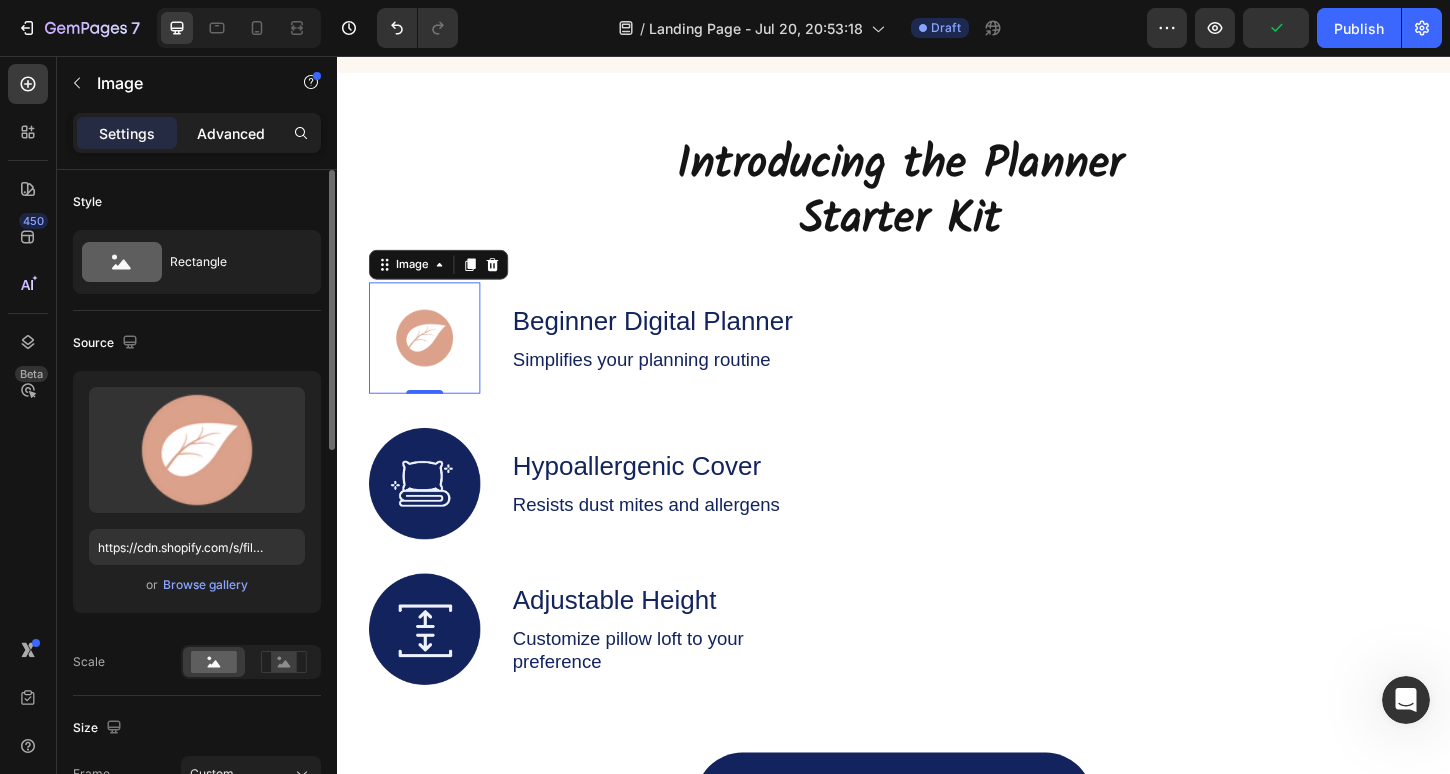 click on "Advanced" at bounding box center (231, 133) 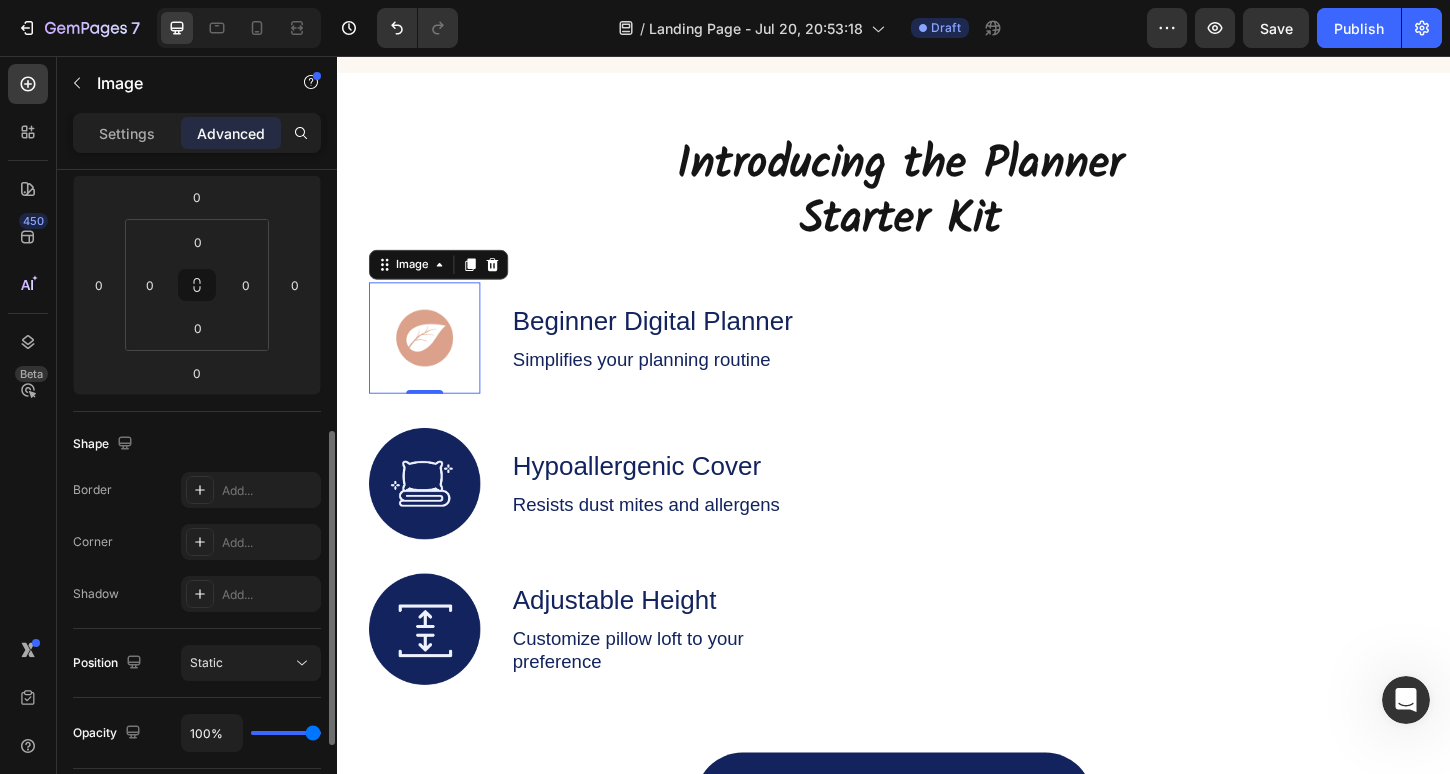 scroll, scrollTop: 0, scrollLeft: 0, axis: both 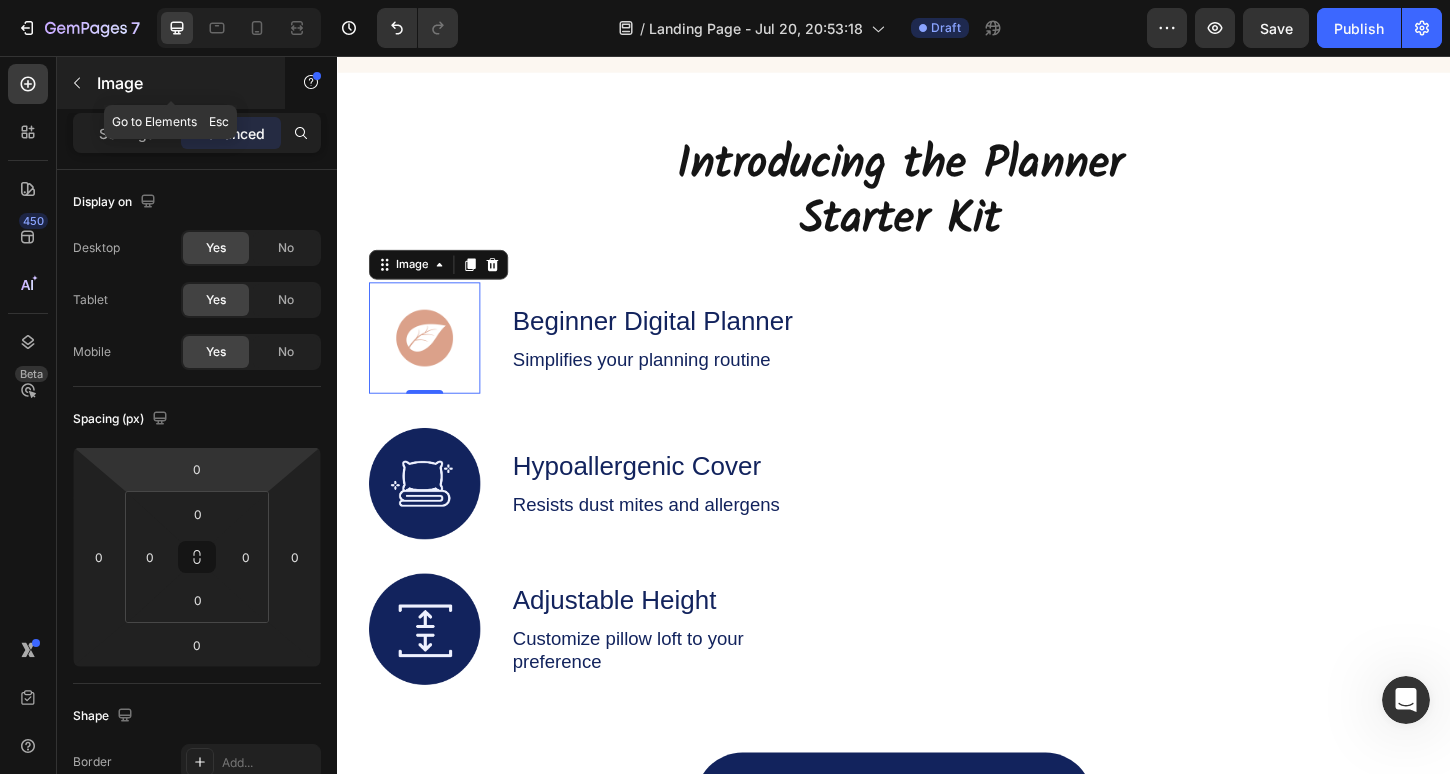 click on "Image" at bounding box center [171, 83] 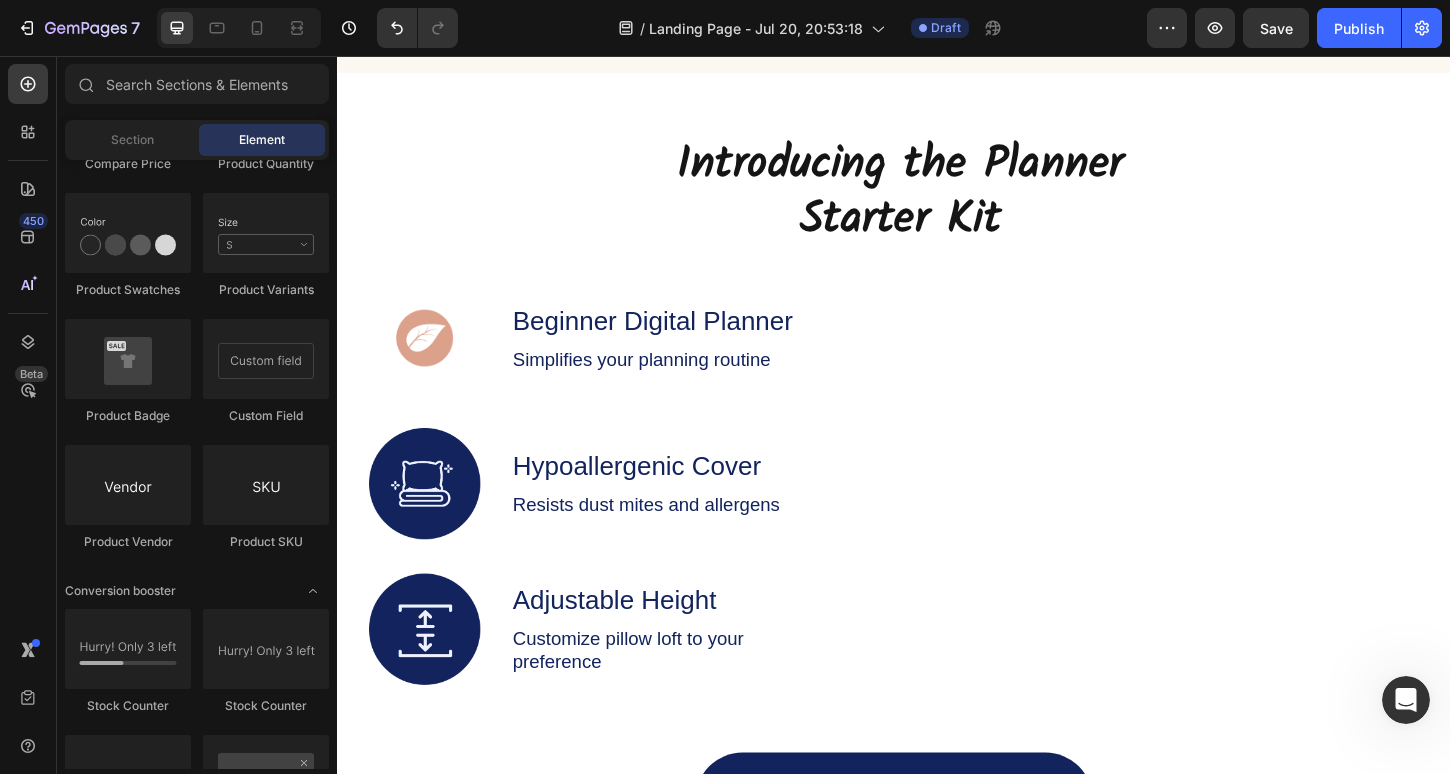 scroll, scrollTop: 5318, scrollLeft: 0, axis: vertical 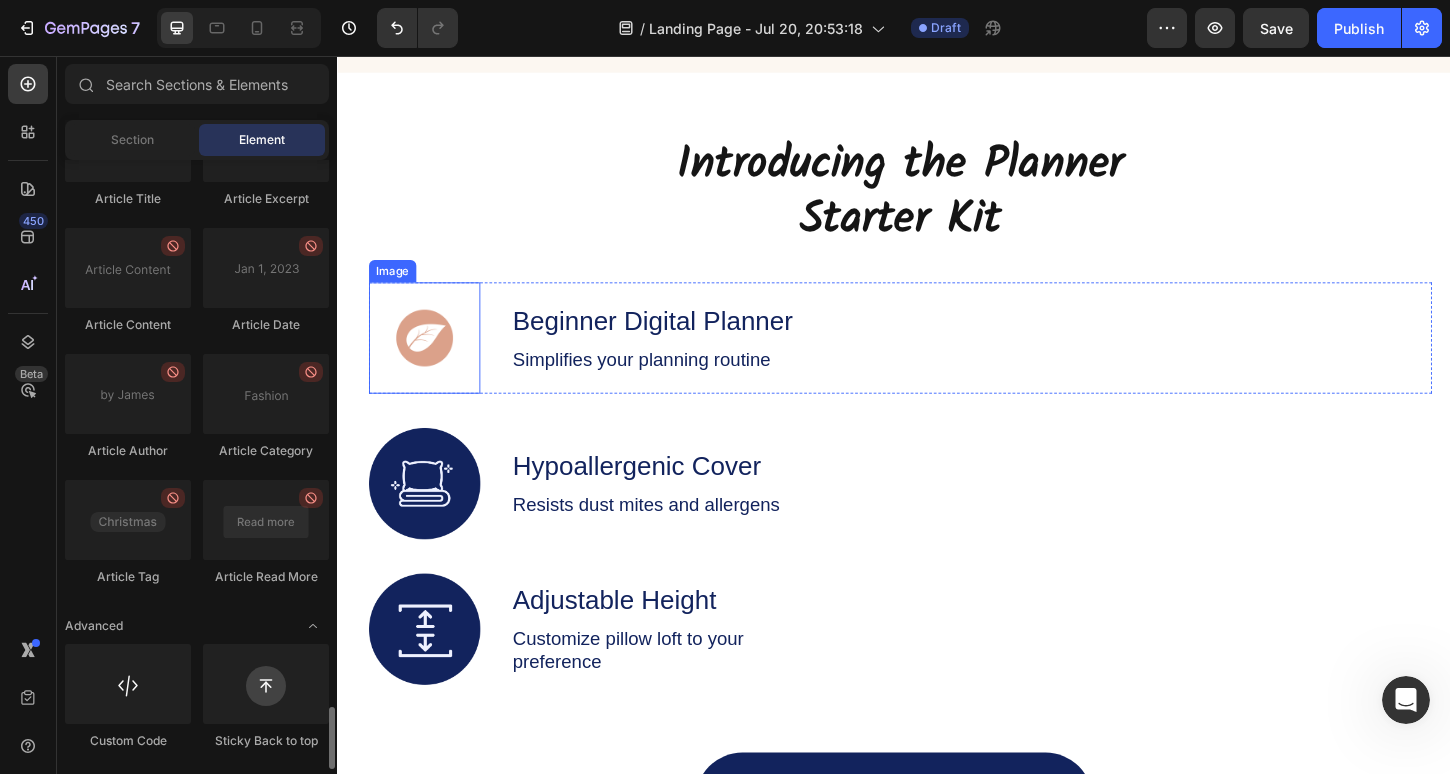click at bounding box center [431, 360] 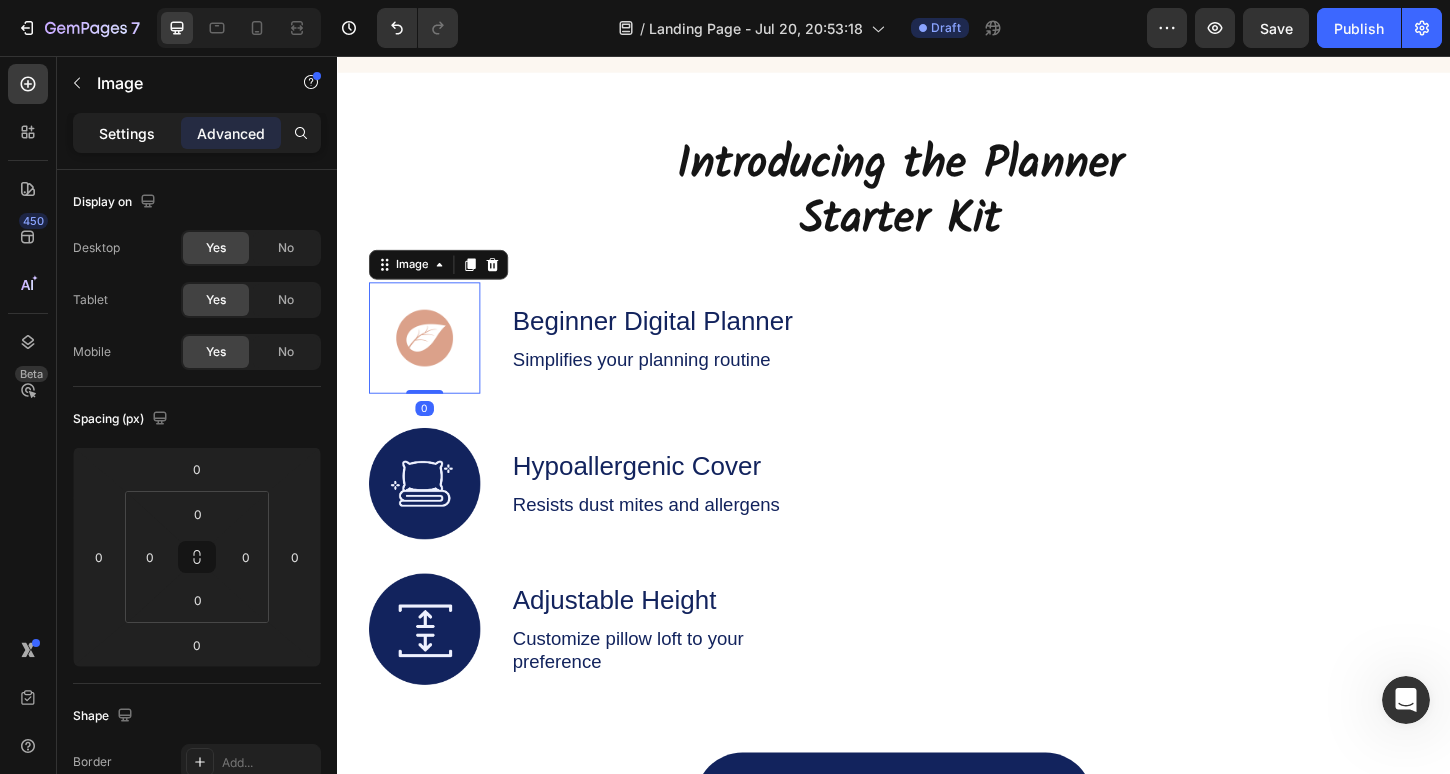 click on "Settings" at bounding box center (127, 133) 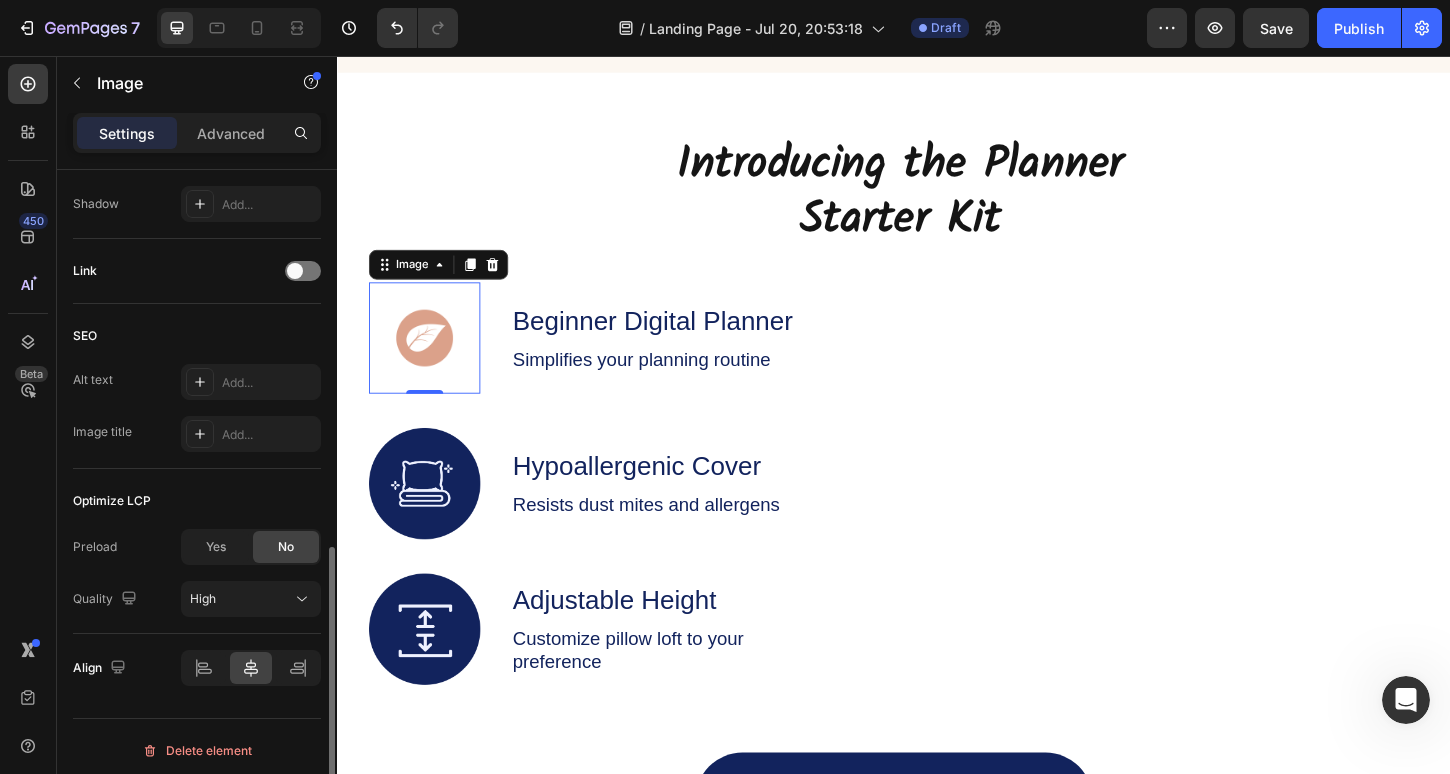 scroll, scrollTop: 899, scrollLeft: 0, axis: vertical 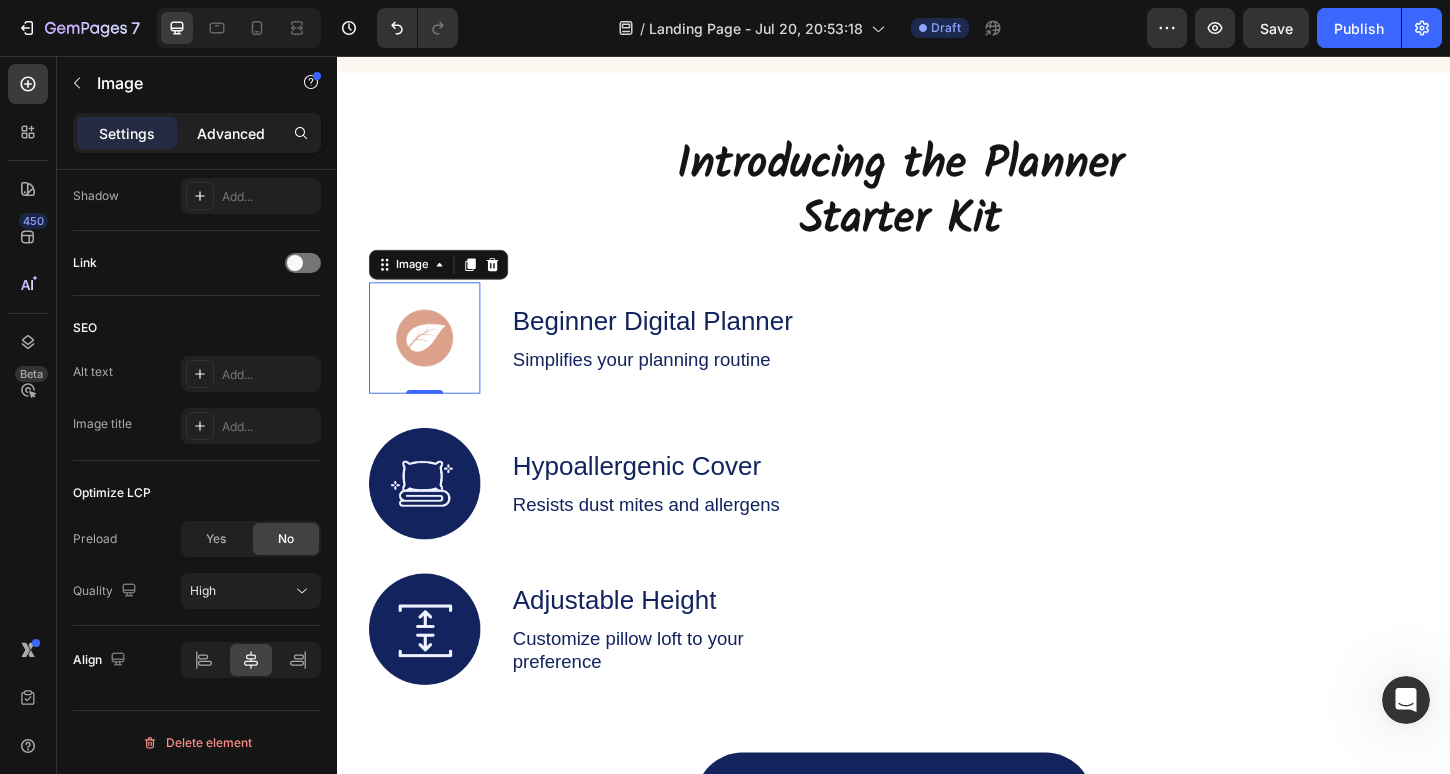 click on "Advanced" at bounding box center (231, 133) 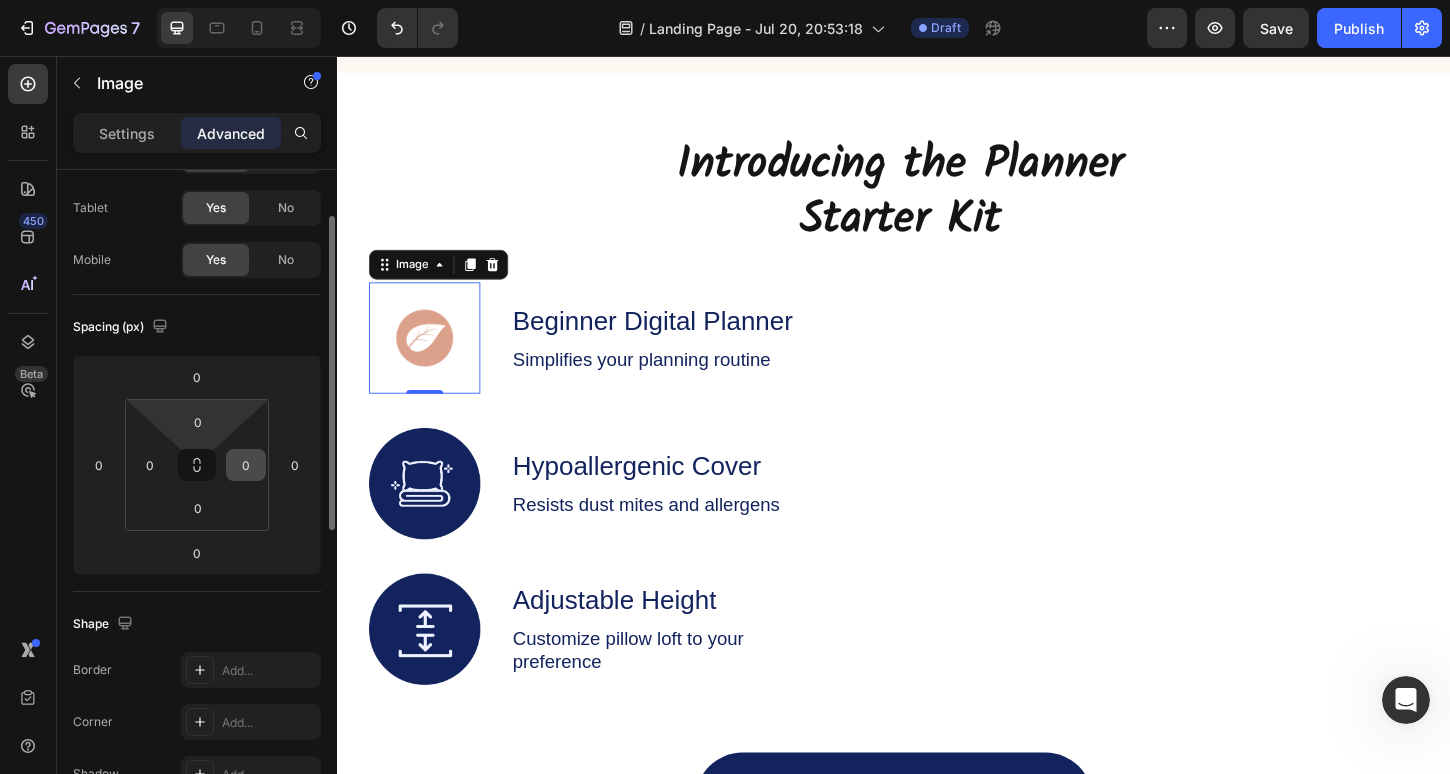 scroll, scrollTop: 0, scrollLeft: 0, axis: both 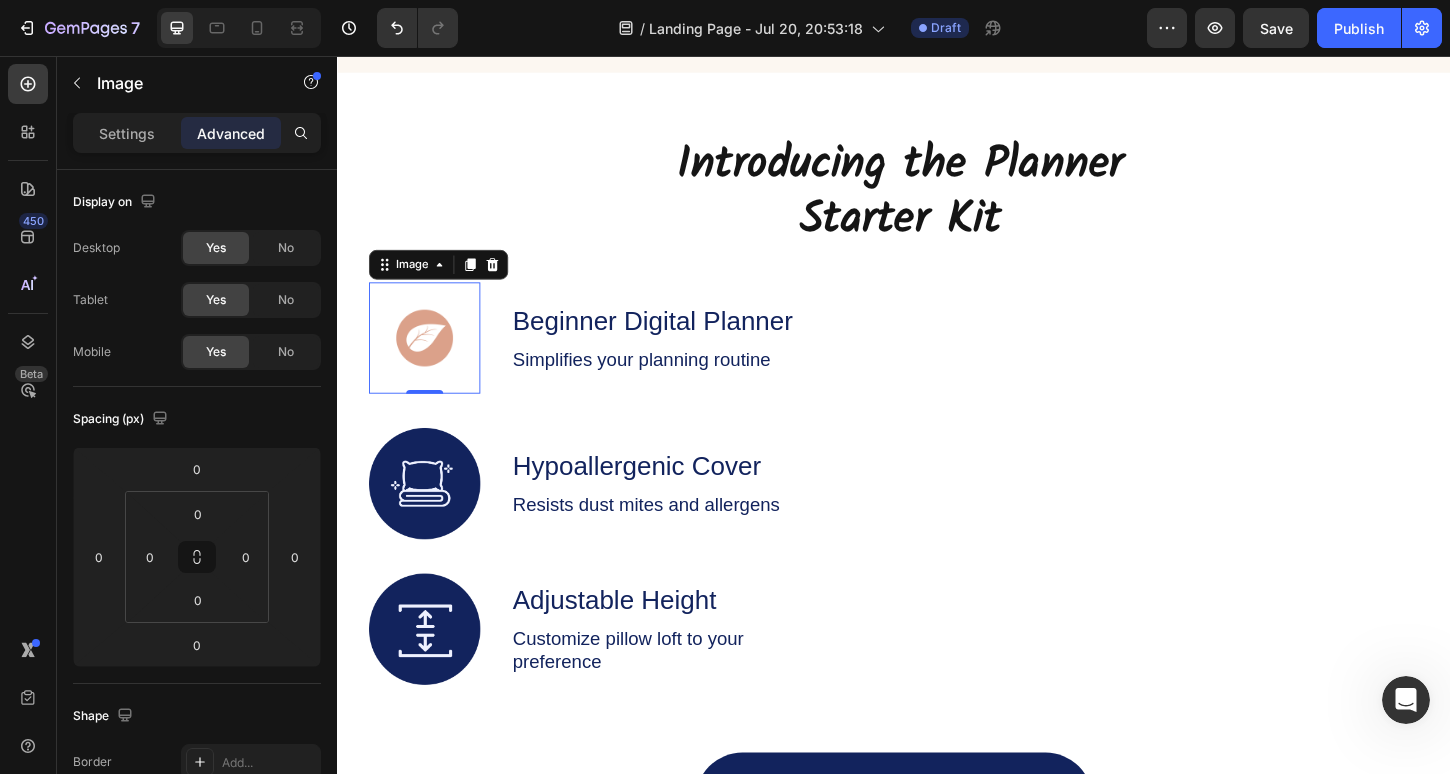 click at bounding box center [431, 360] 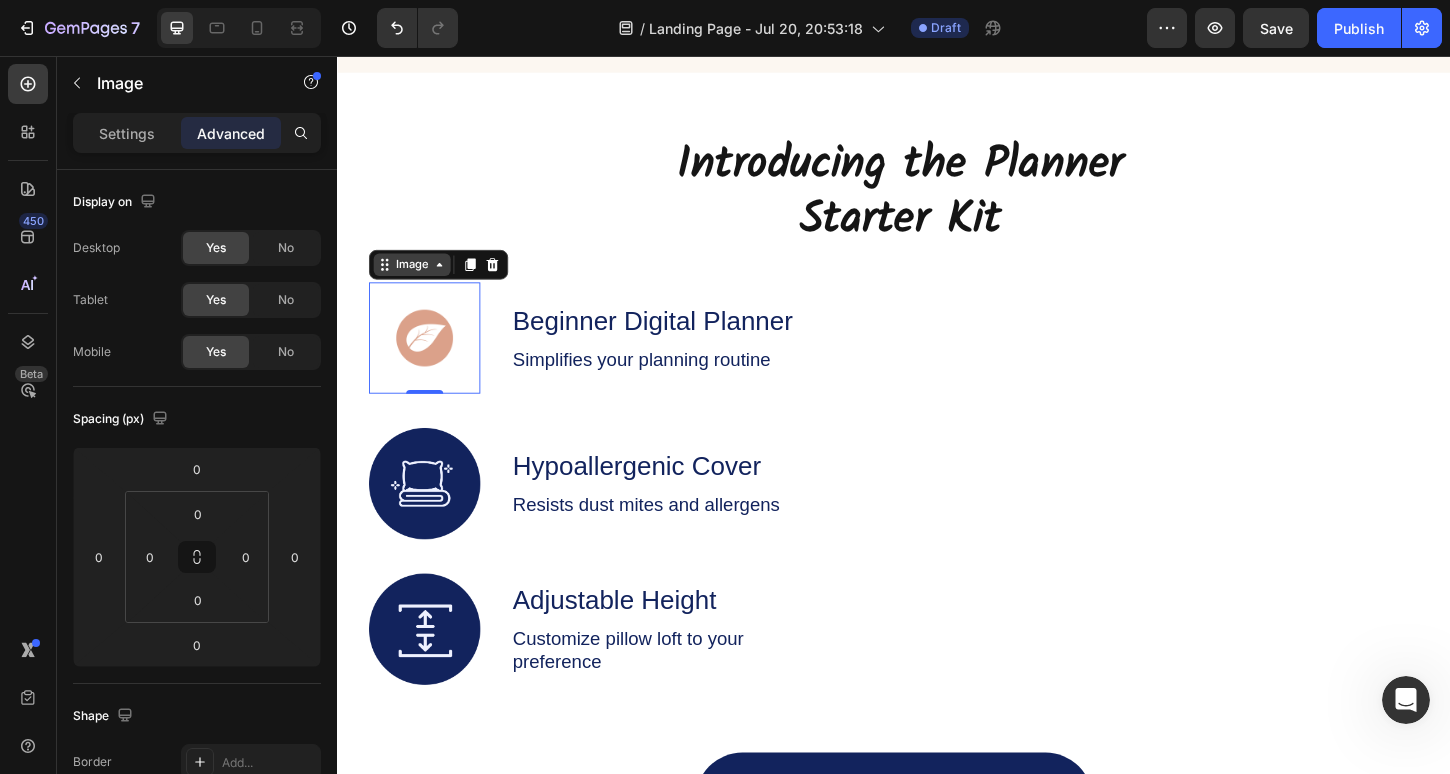 click on "Image" at bounding box center [417, 281] 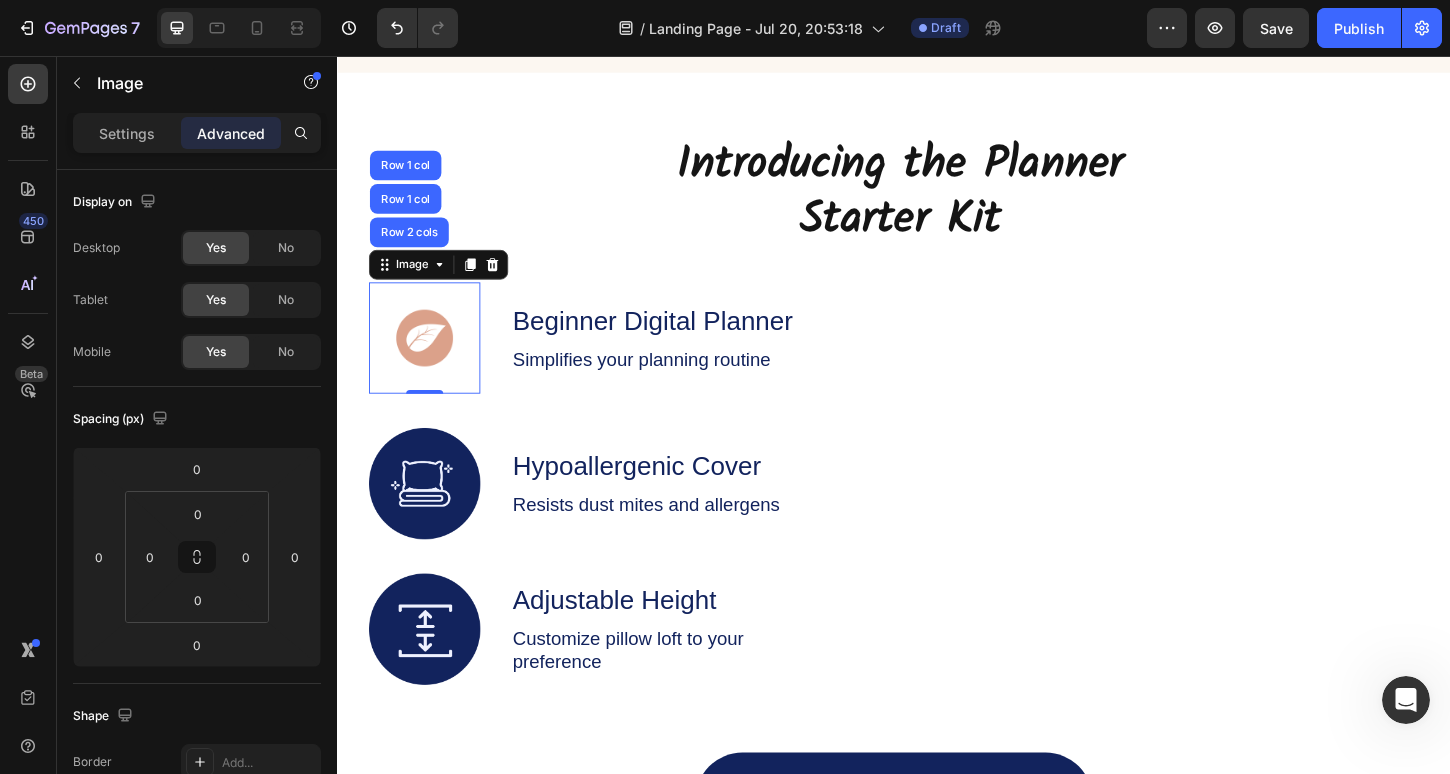 click at bounding box center (431, 360) 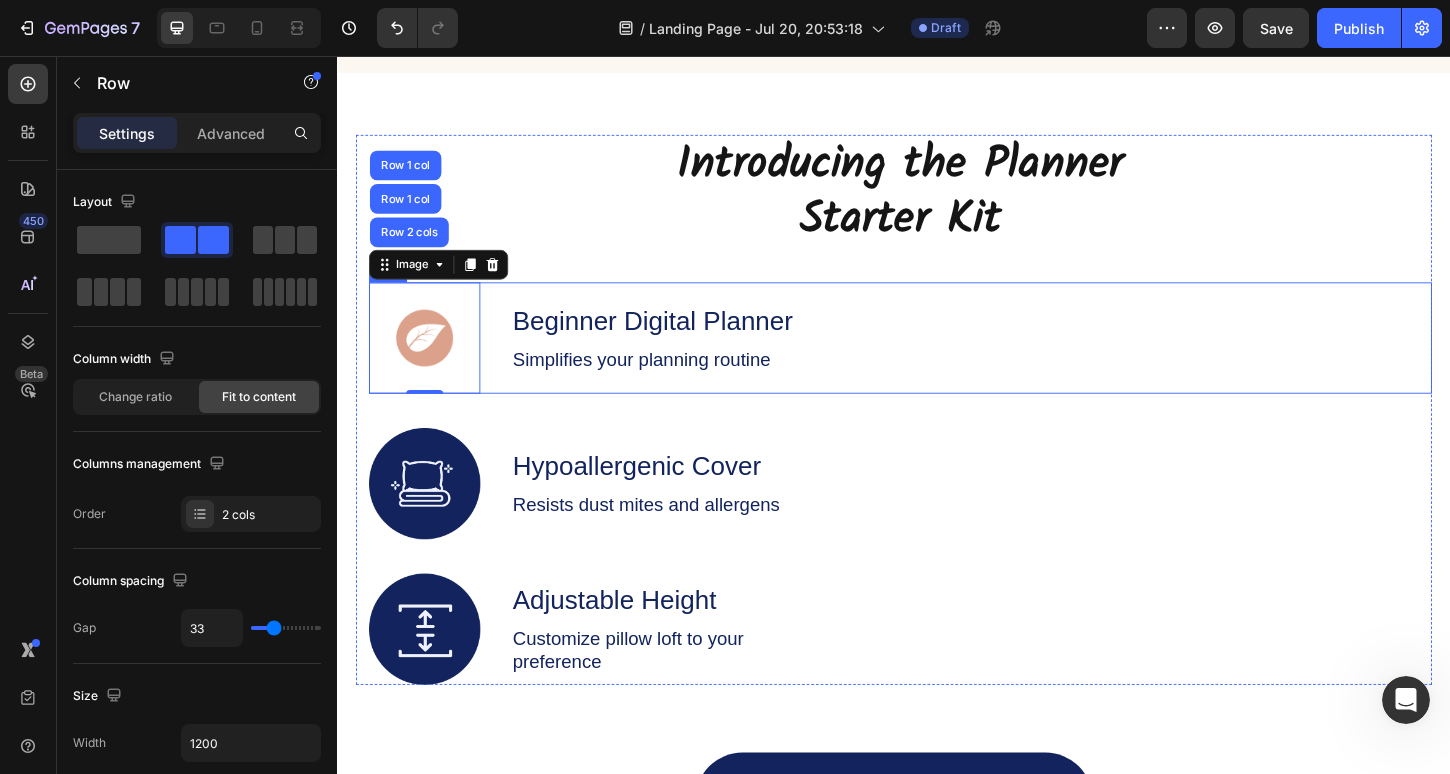 click on "Beginner Digital Planner Text Block Simplifies your planning routine Text Block" at bounding box center (677, 360) 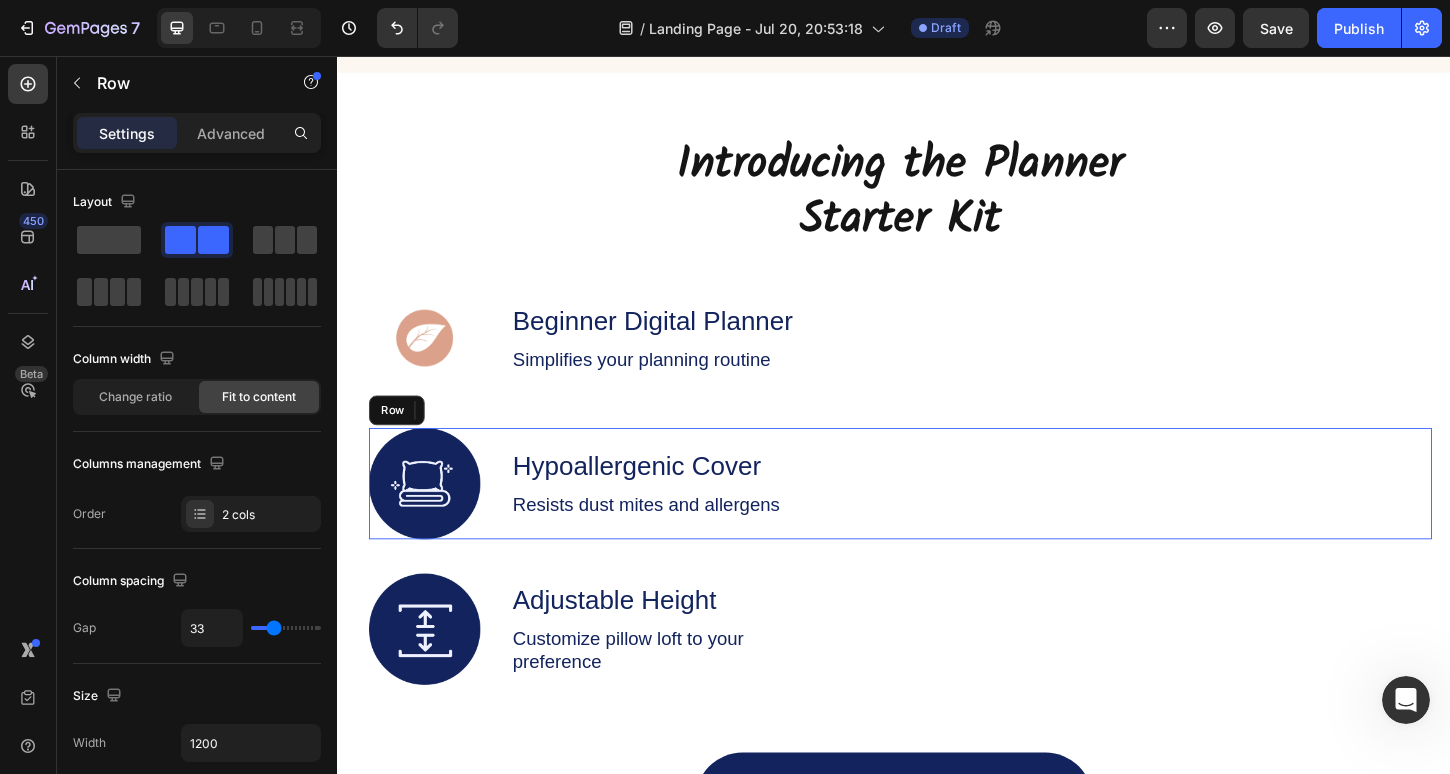 click on "Image Hypoallergenic Cover Text Block Resists dust mites and allergens Text Block Row" at bounding box center (944, 517) 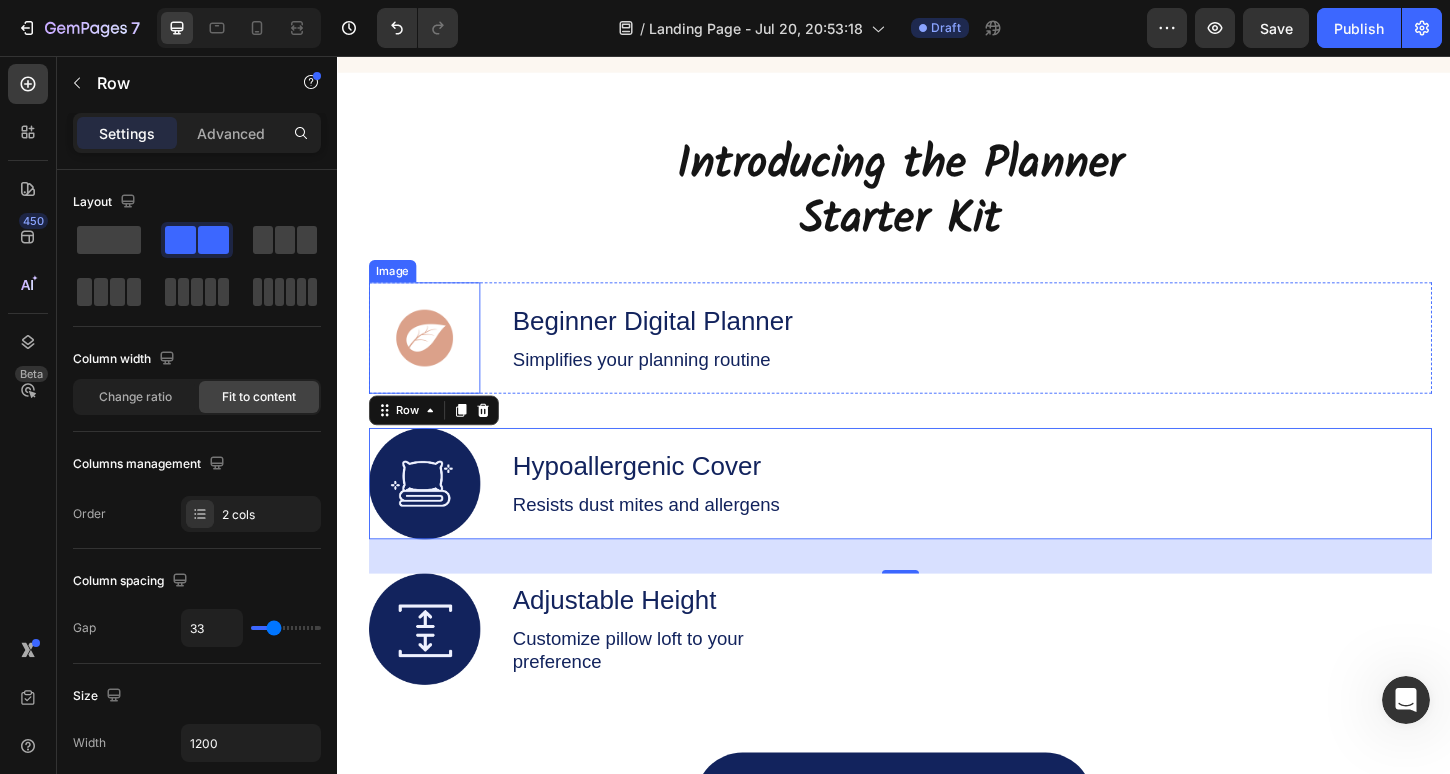 click at bounding box center (431, 360) 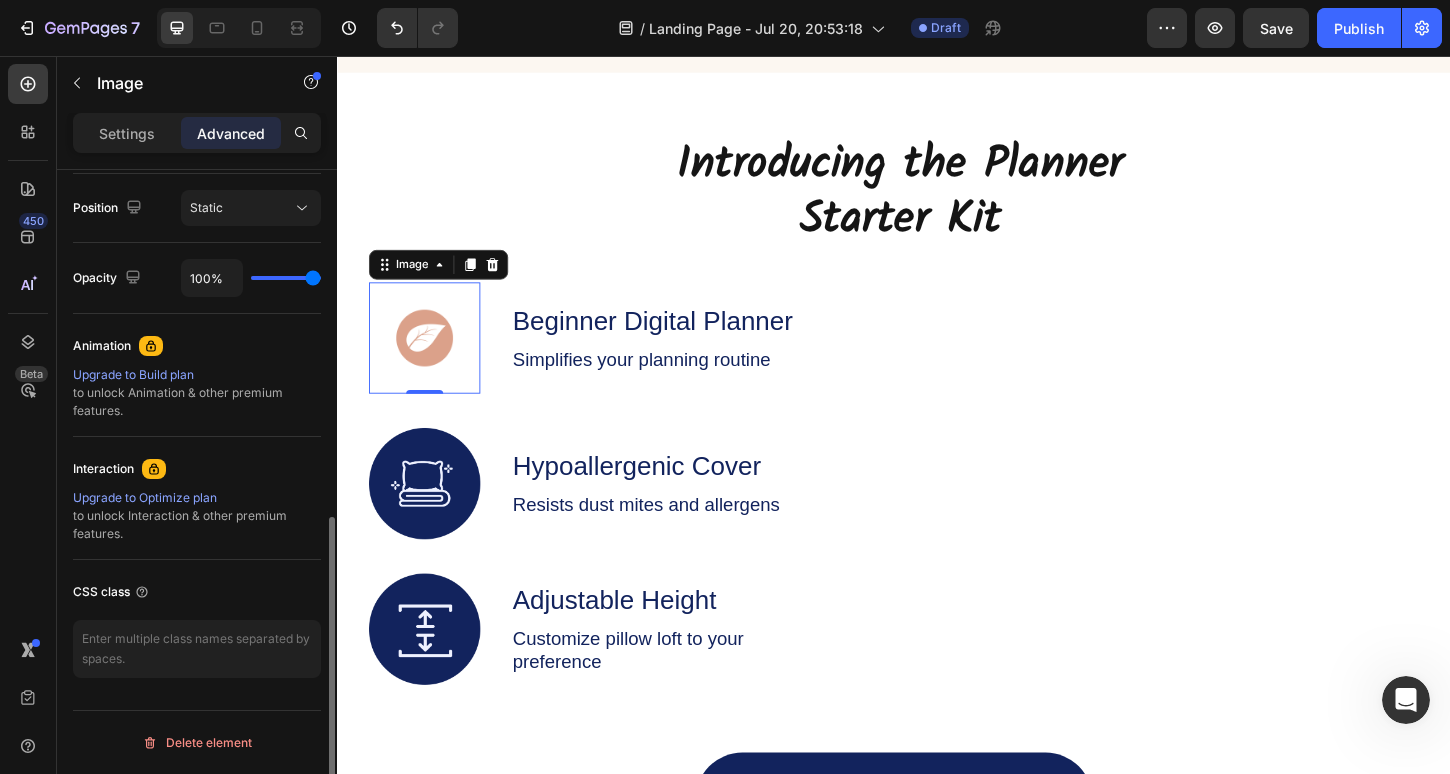 scroll, scrollTop: 0, scrollLeft: 0, axis: both 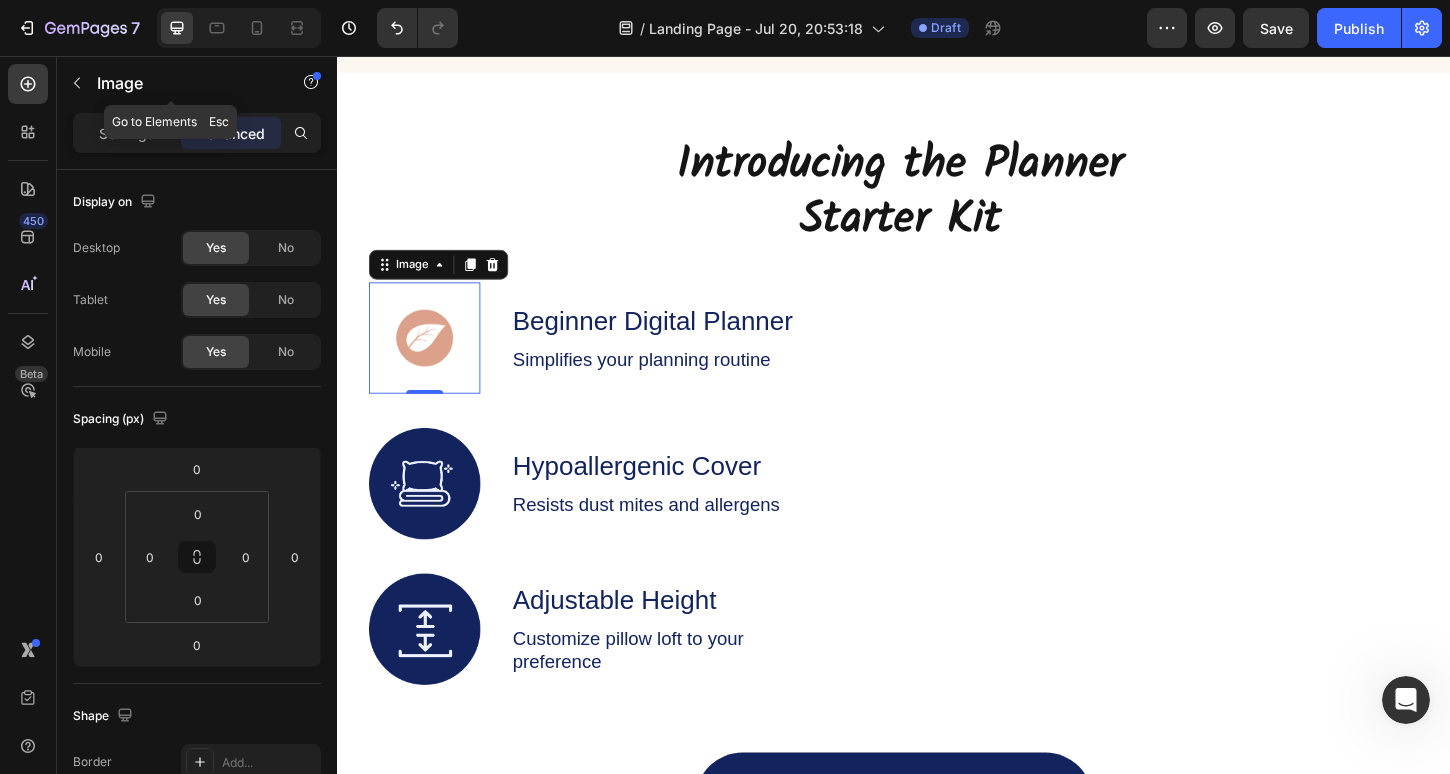 click on "Image" at bounding box center [182, 83] 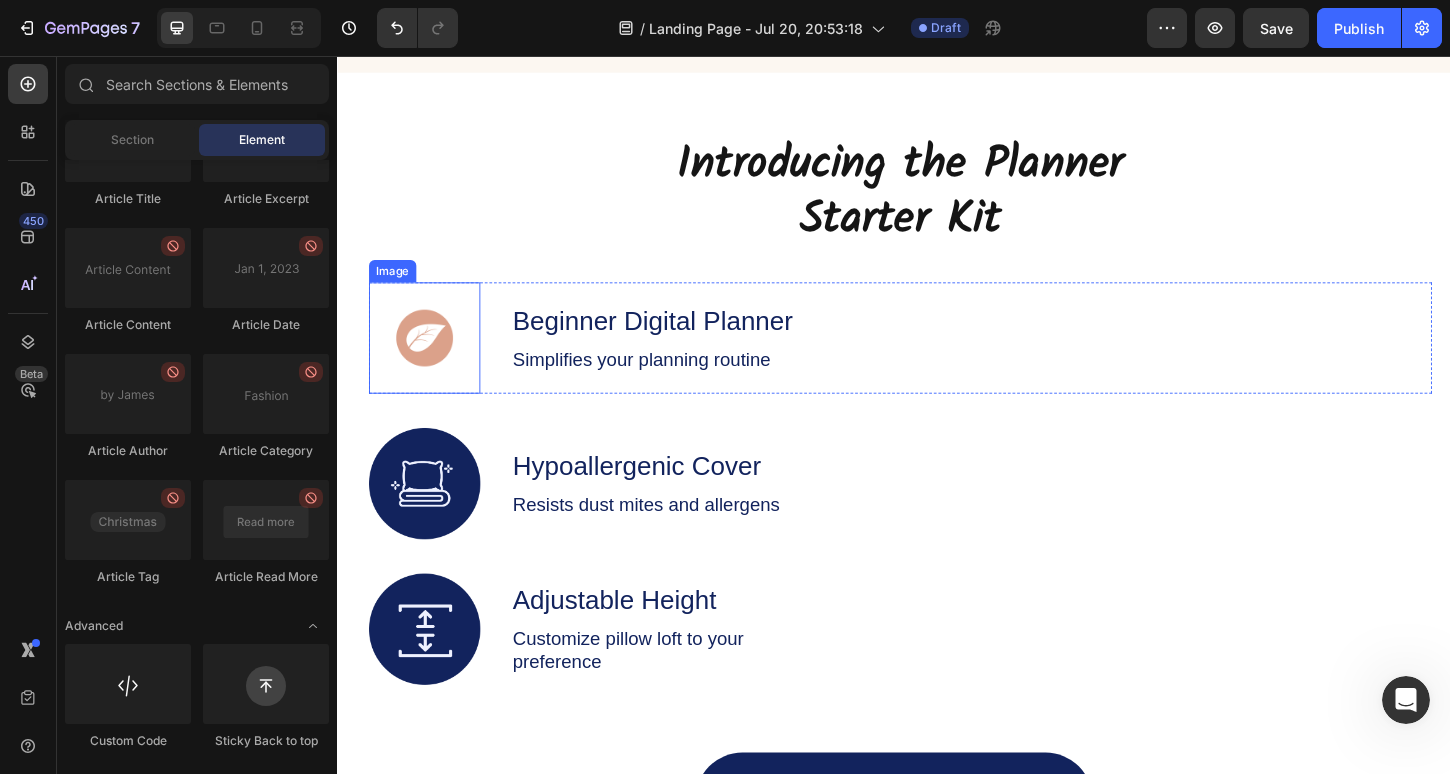 click at bounding box center (431, 360) 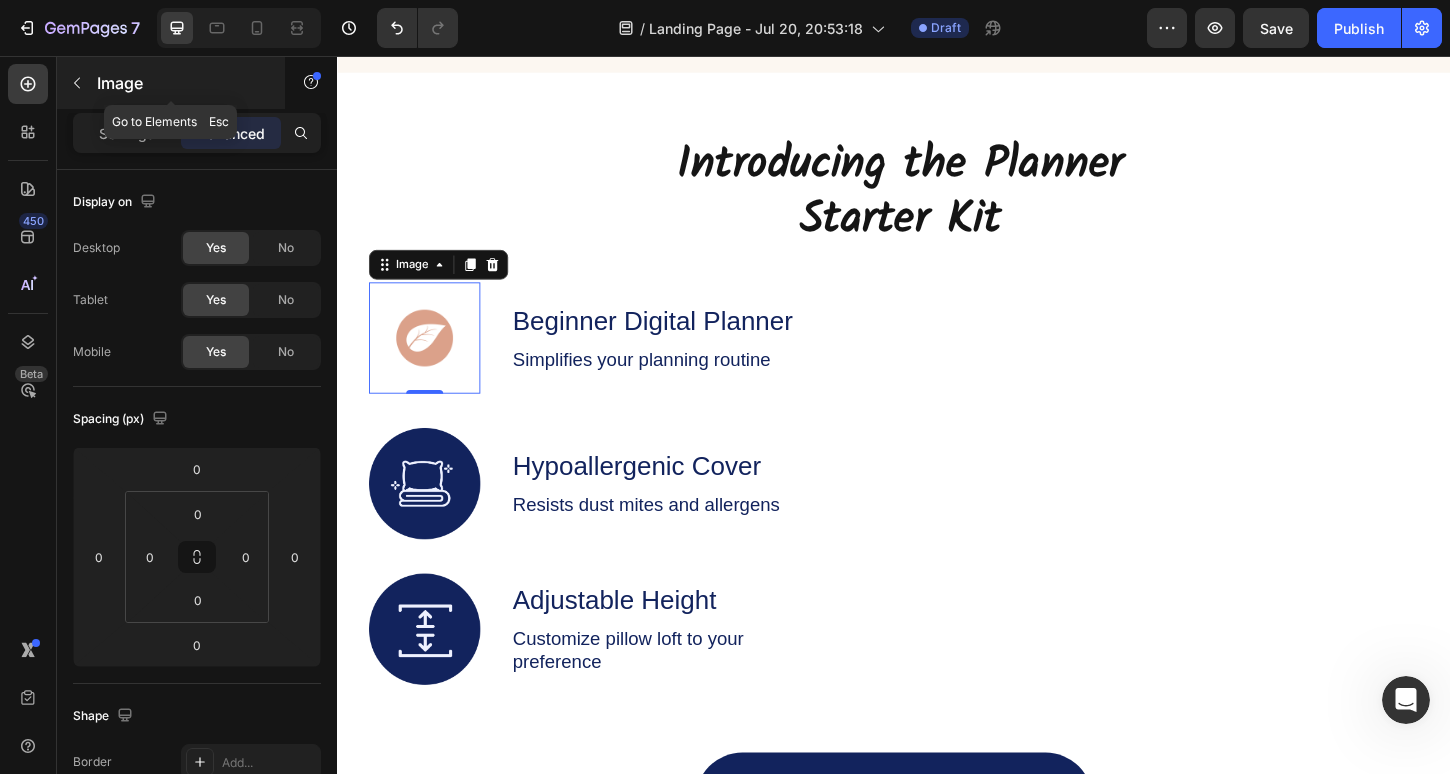 click at bounding box center [77, 83] 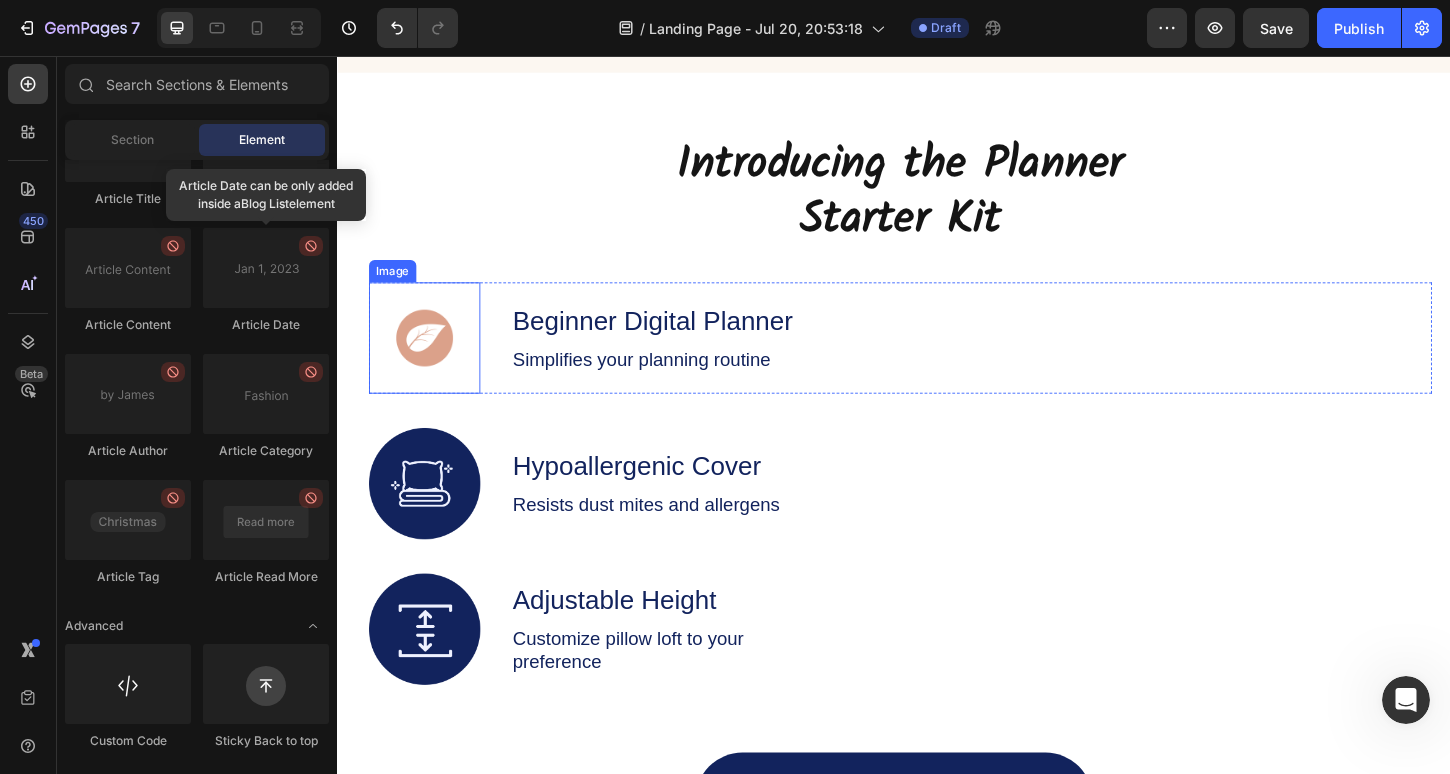 click at bounding box center (431, 360) 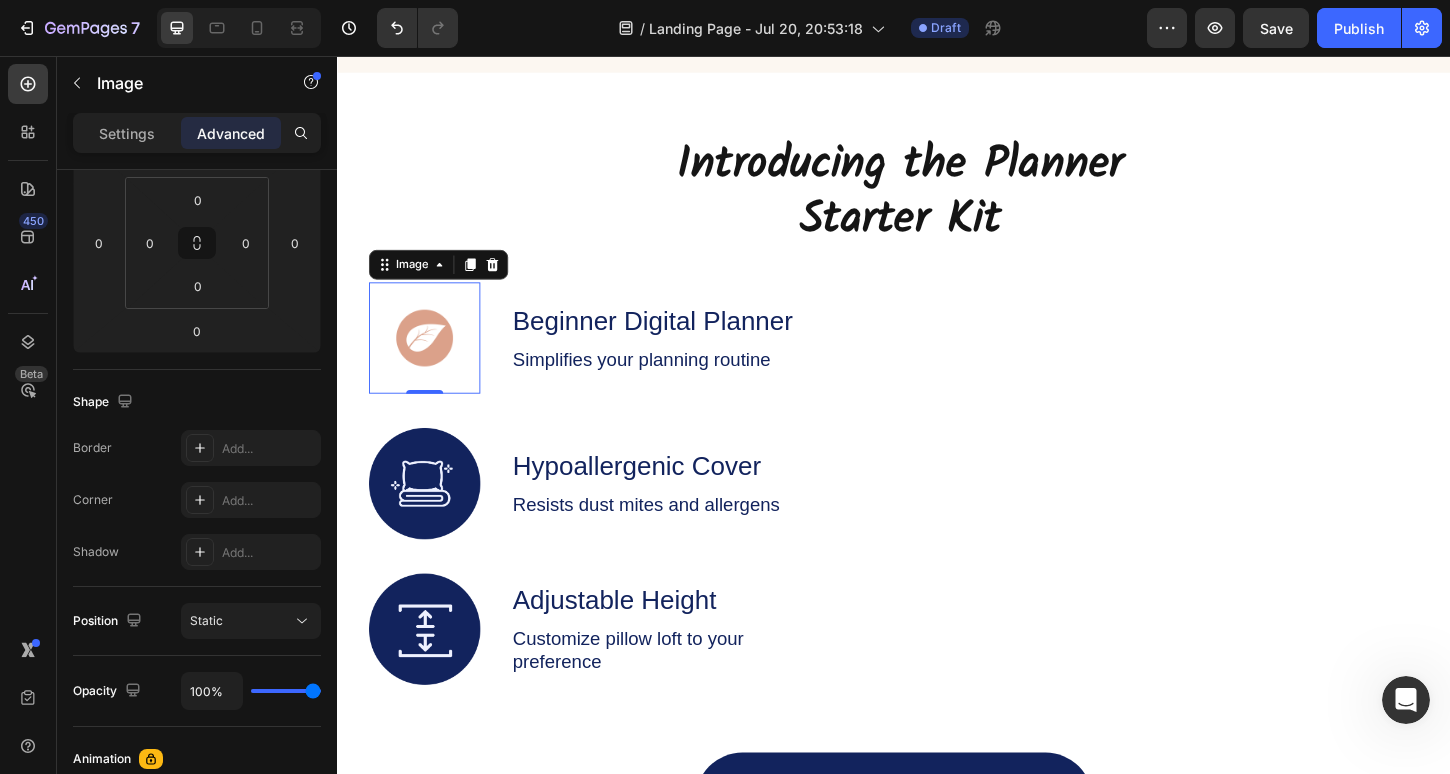 scroll, scrollTop: 0, scrollLeft: 0, axis: both 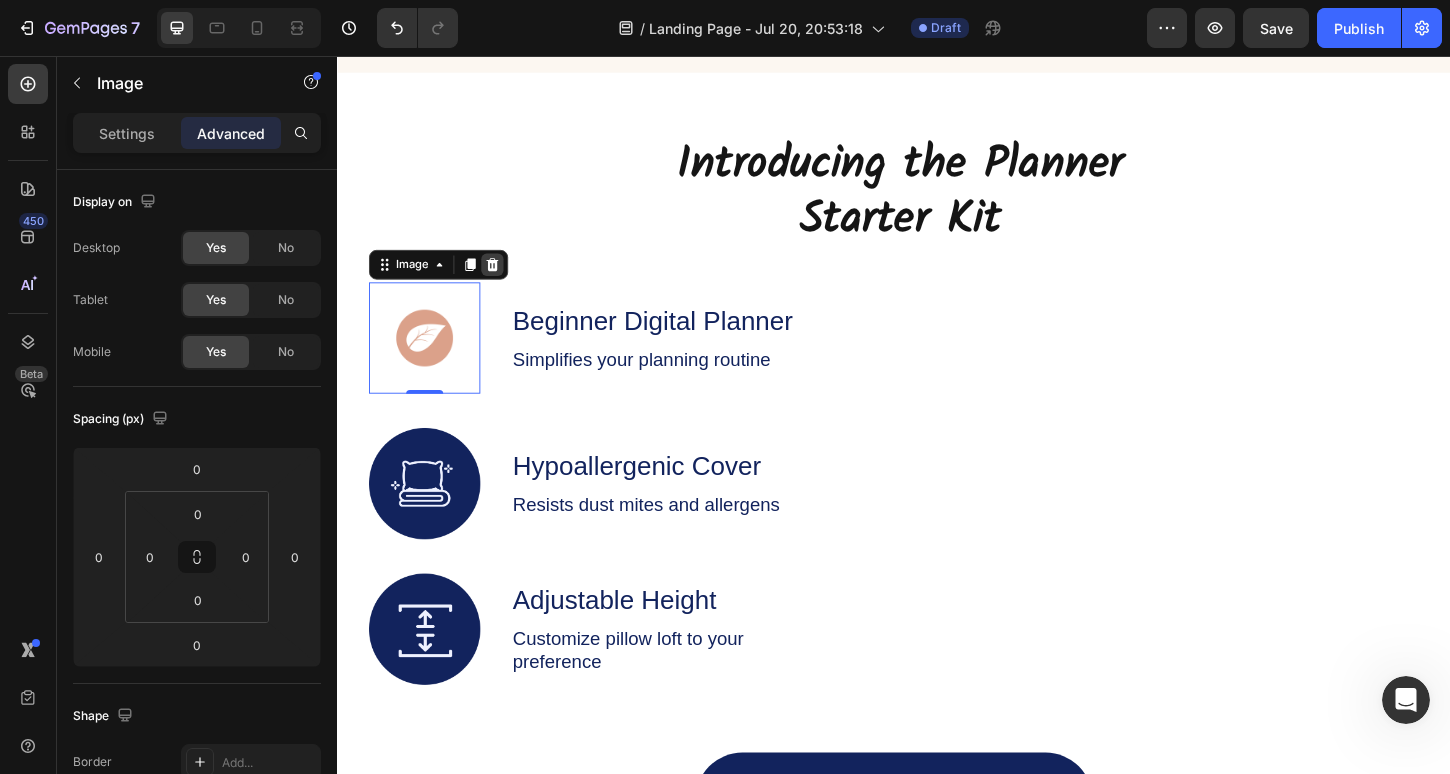 click 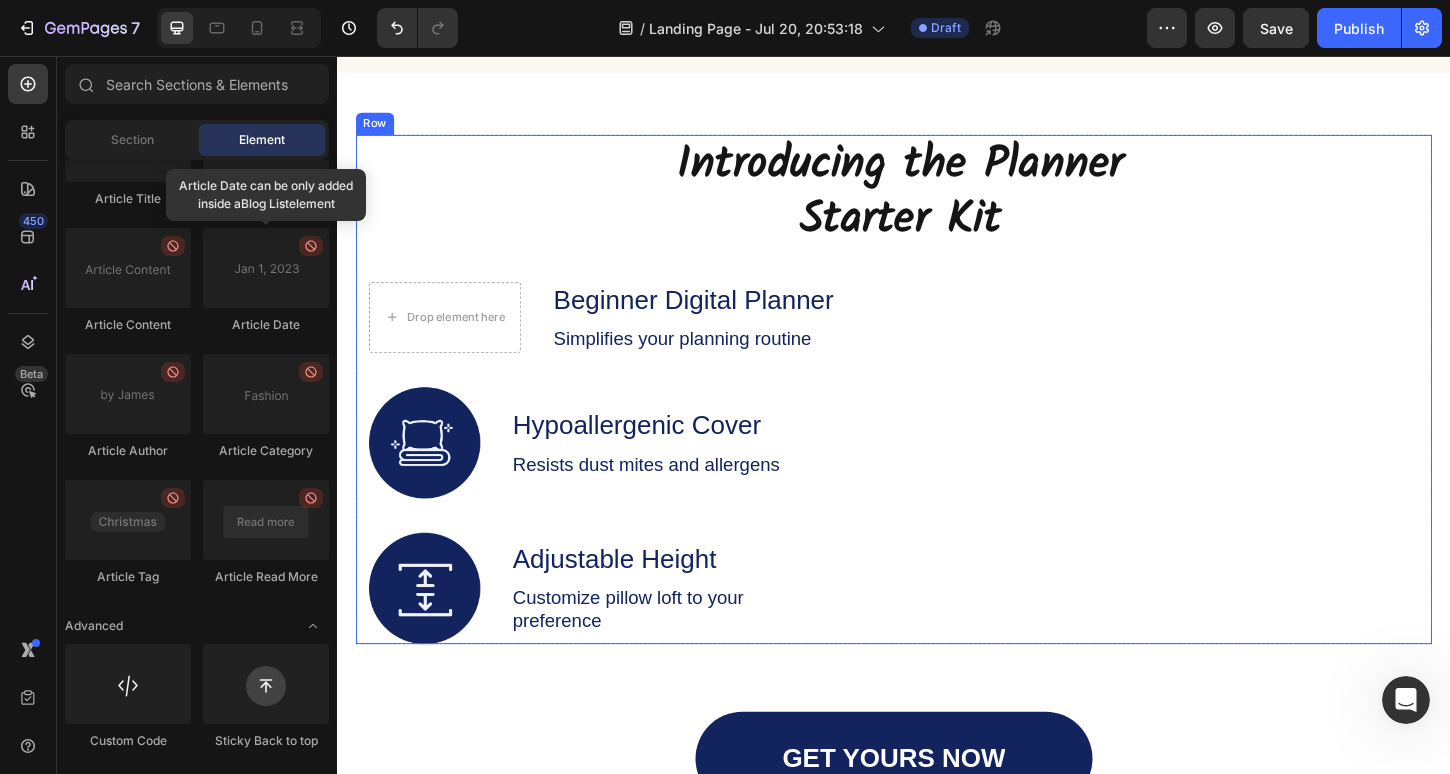 click on "Drop element here" at bounding box center (453, 338) 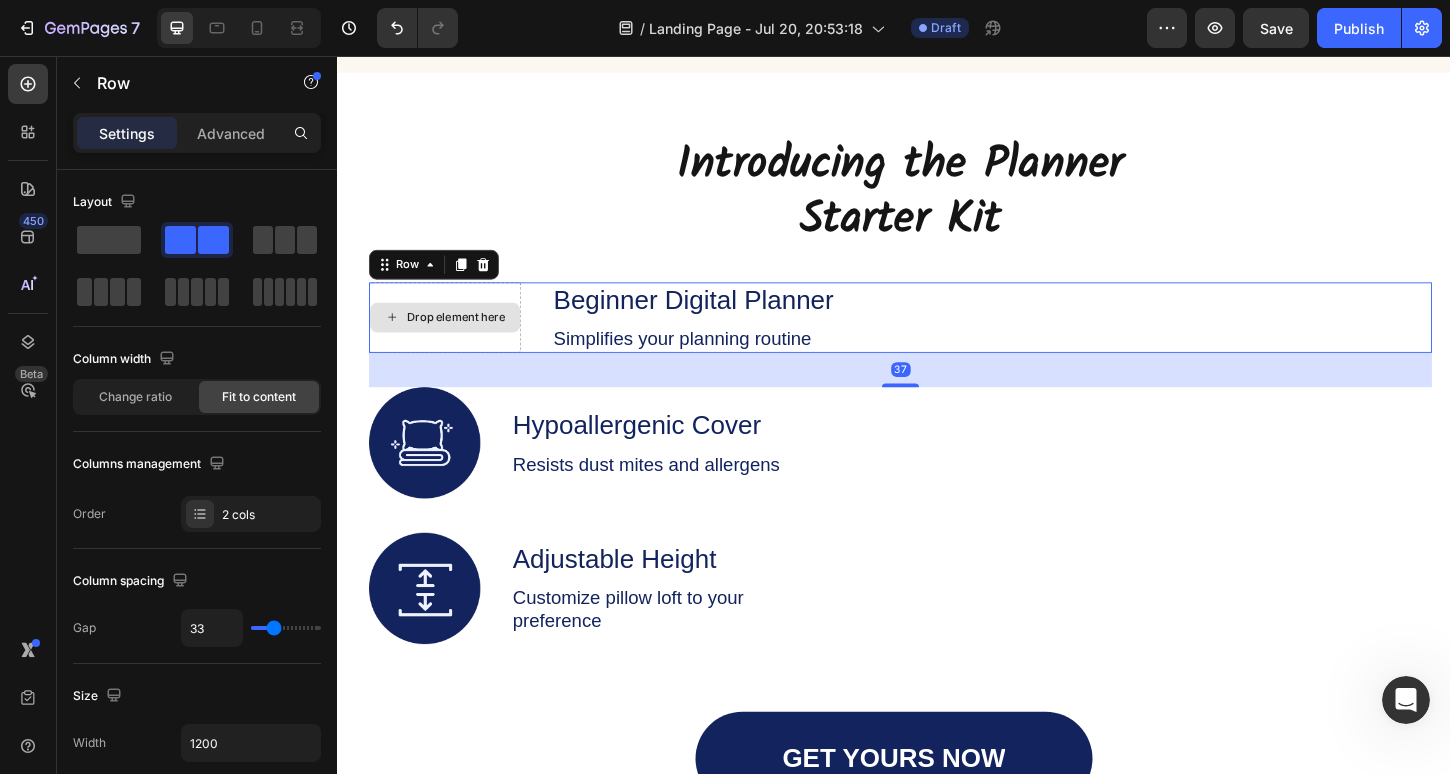 click on "Drop element here" at bounding box center (465, 338) 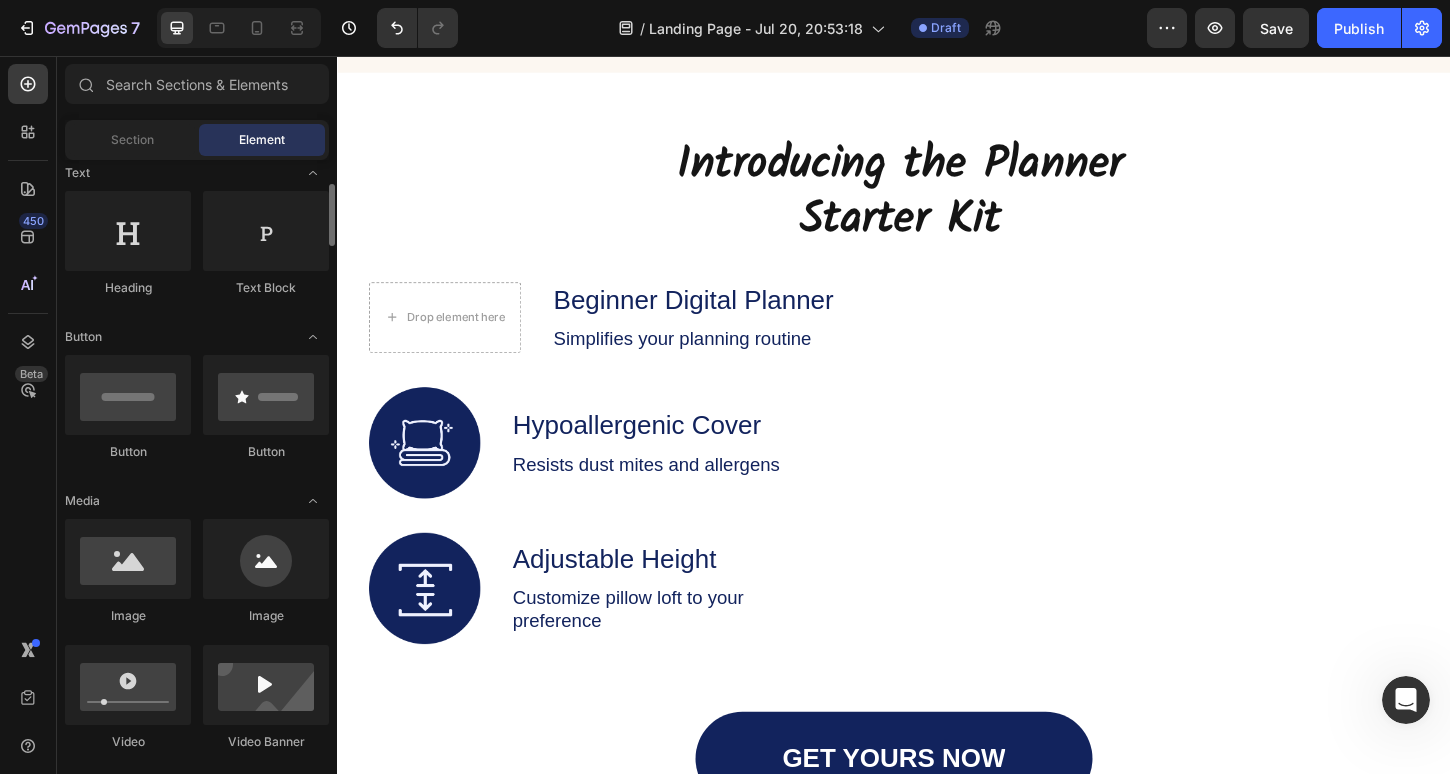scroll, scrollTop: 308, scrollLeft: 0, axis: vertical 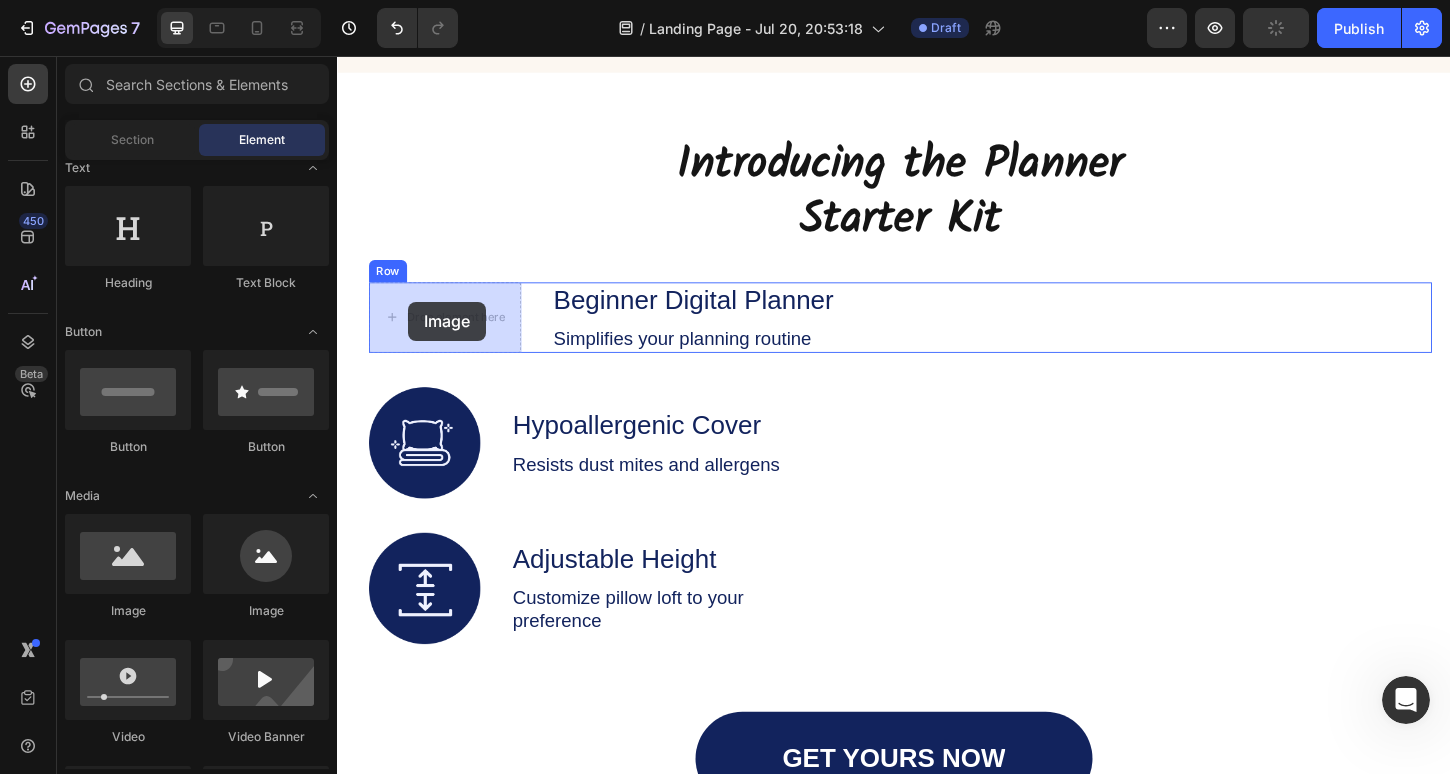 drag, startPoint x: 595, startPoint y: 612, endPoint x: 413, endPoint y: 322, distance: 342.3799 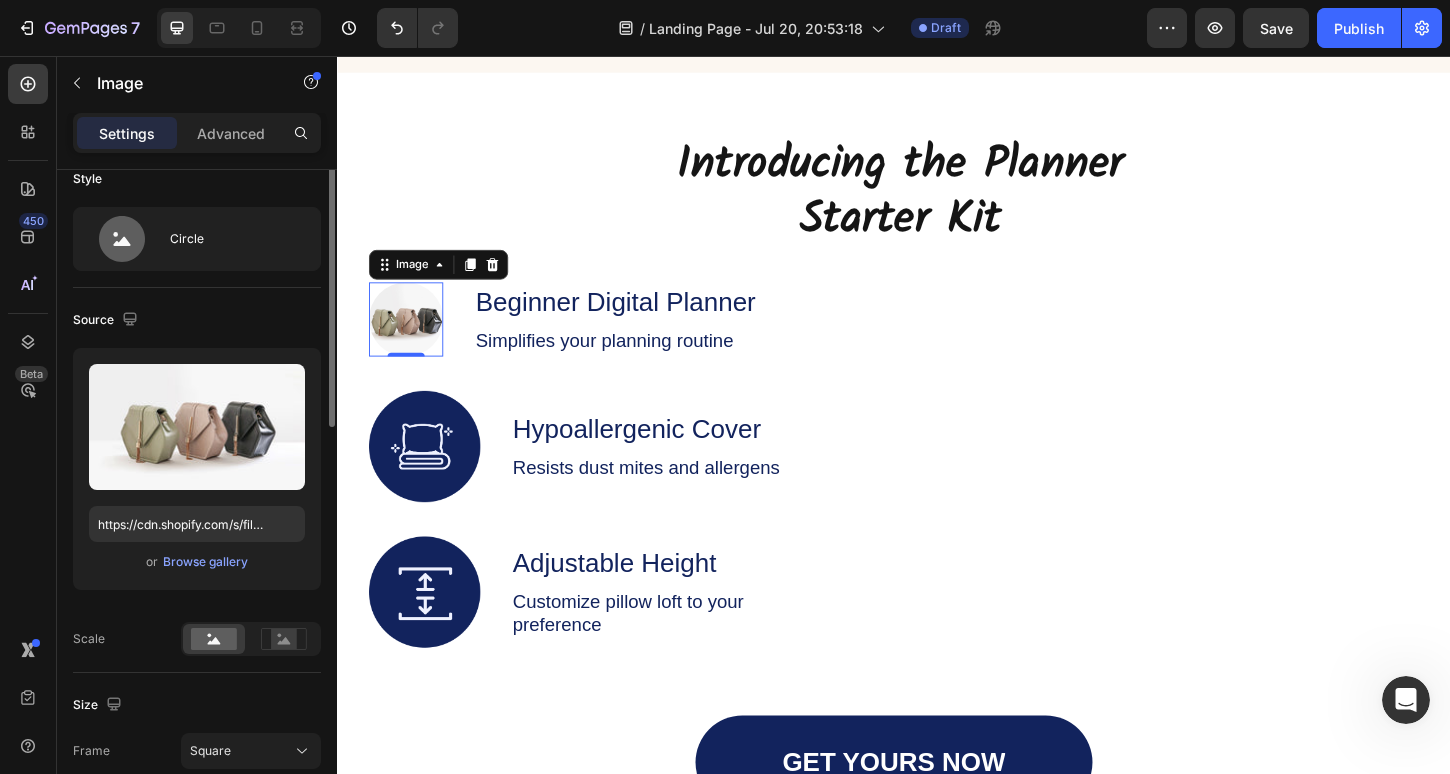 scroll, scrollTop: 0, scrollLeft: 0, axis: both 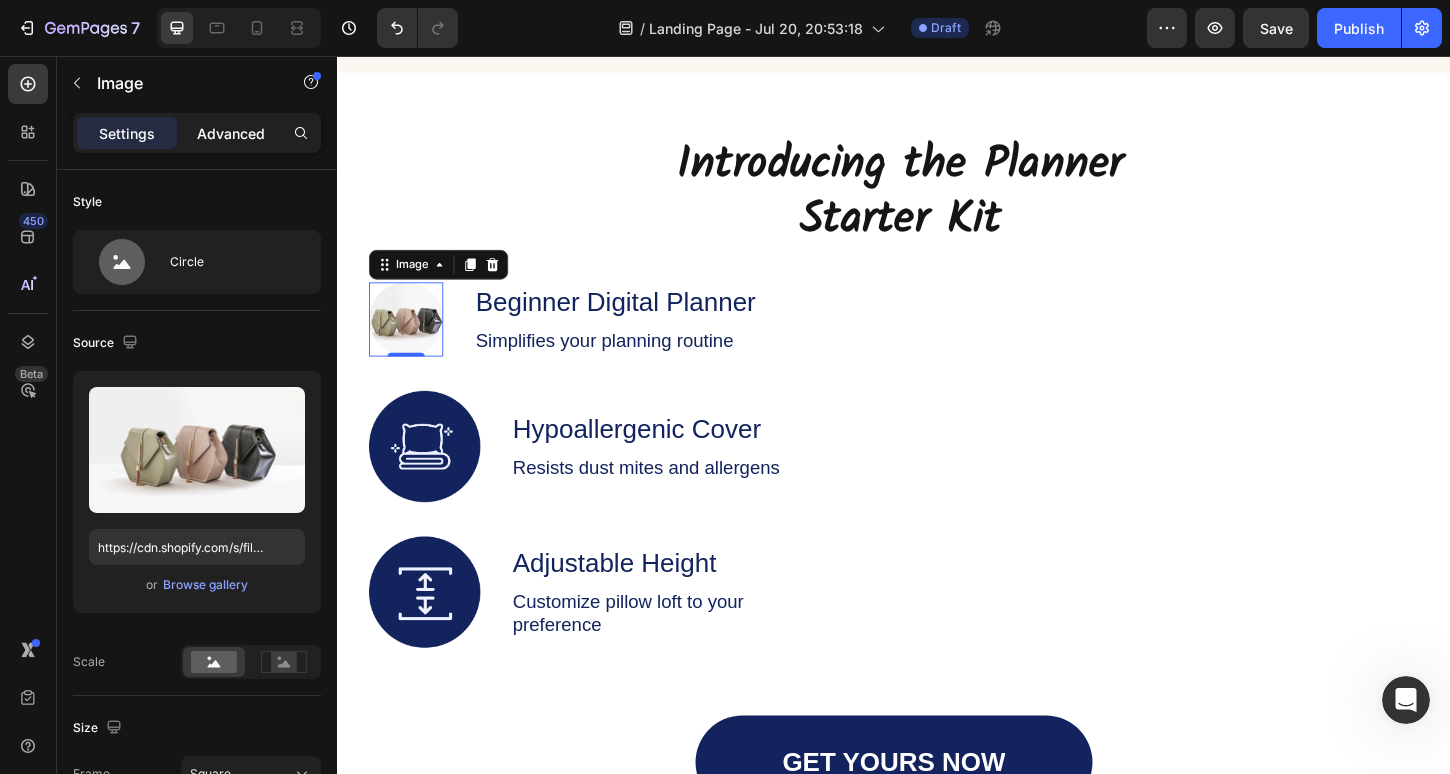click on "Advanced" at bounding box center [231, 133] 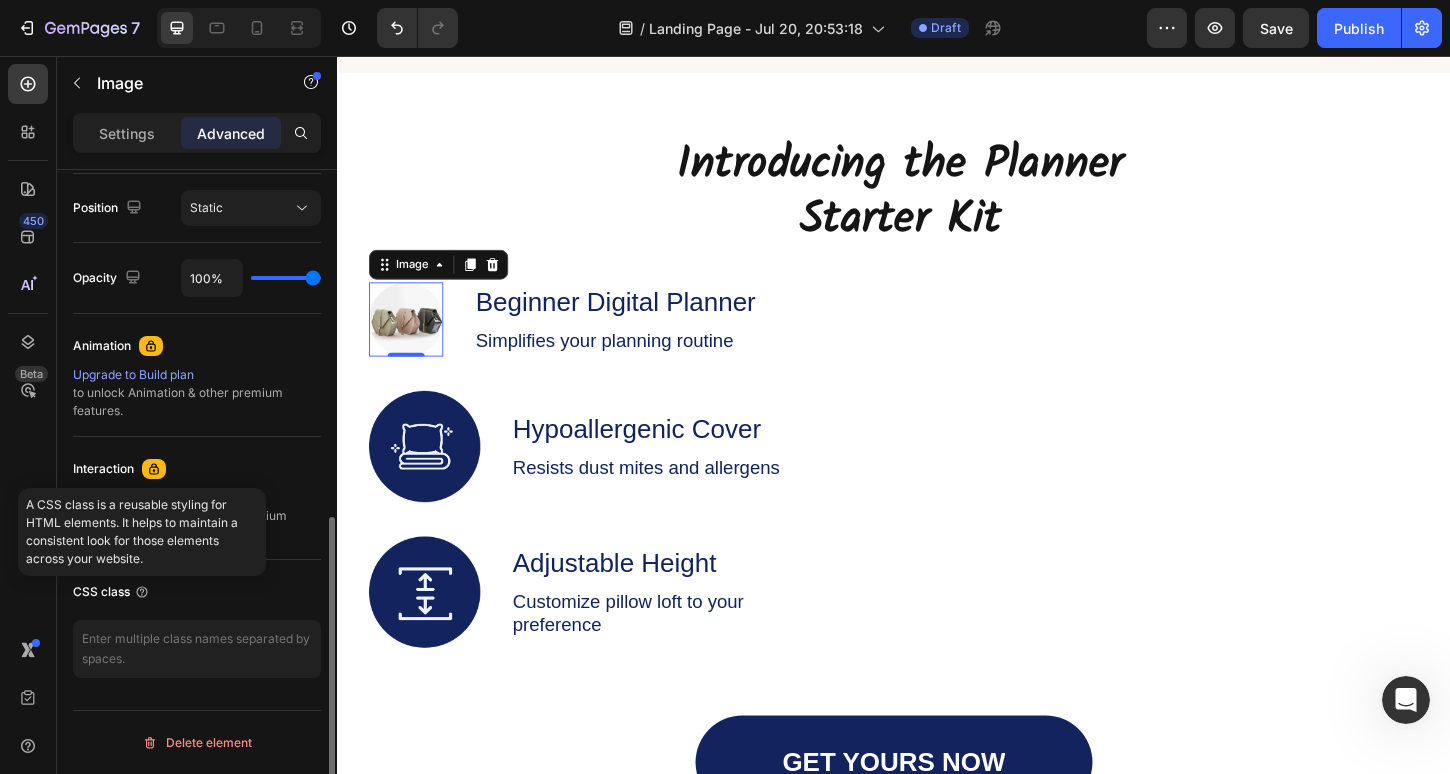 scroll, scrollTop: 629, scrollLeft: 0, axis: vertical 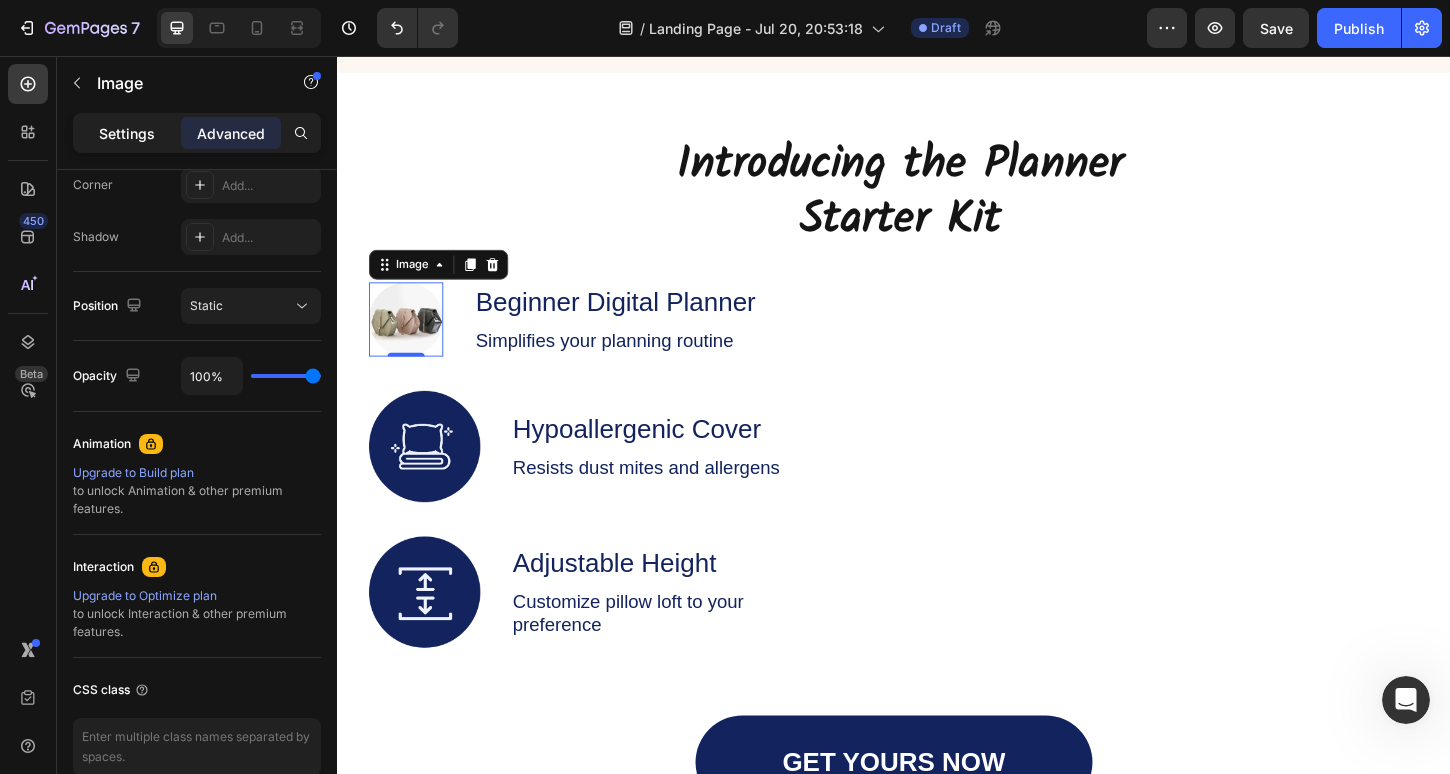 click on "Settings" 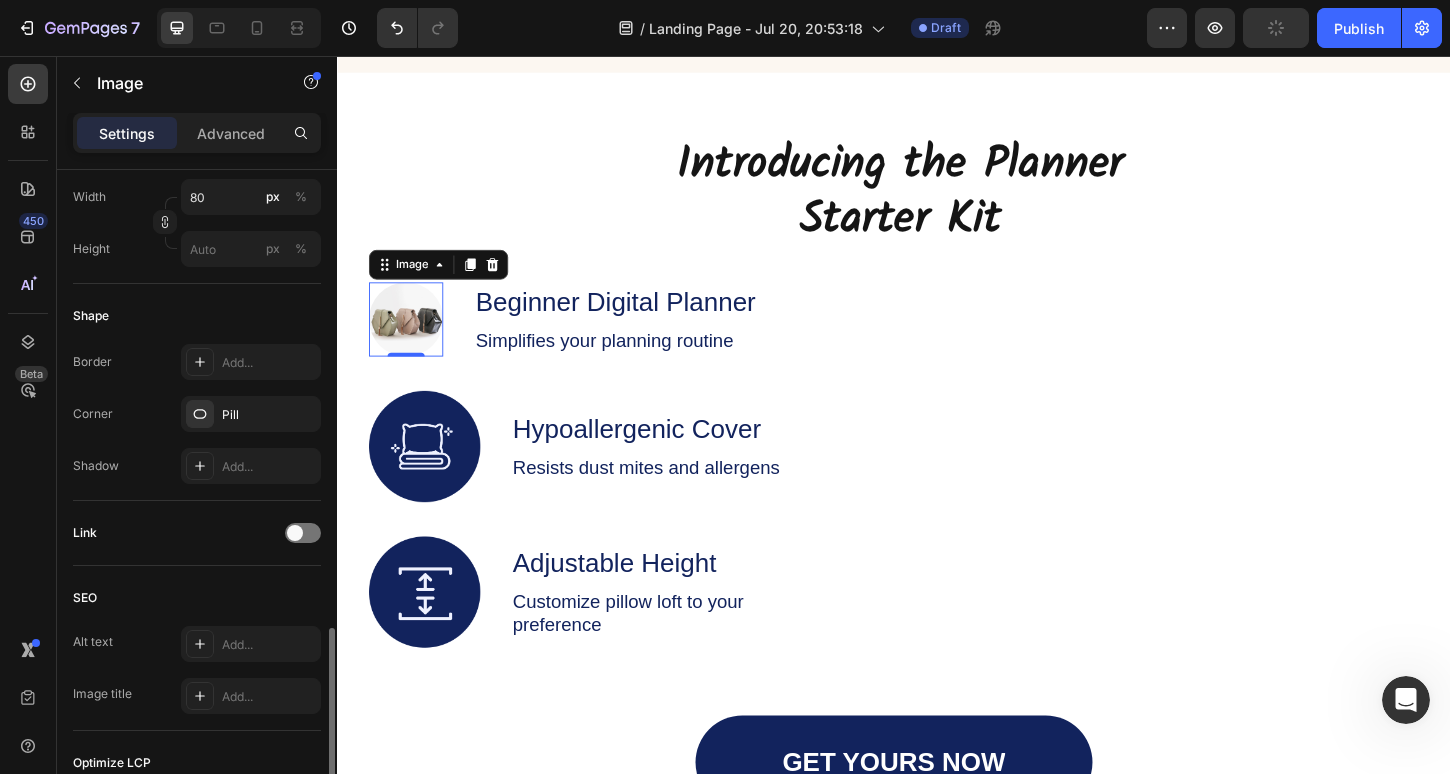 scroll, scrollTop: 899, scrollLeft: 0, axis: vertical 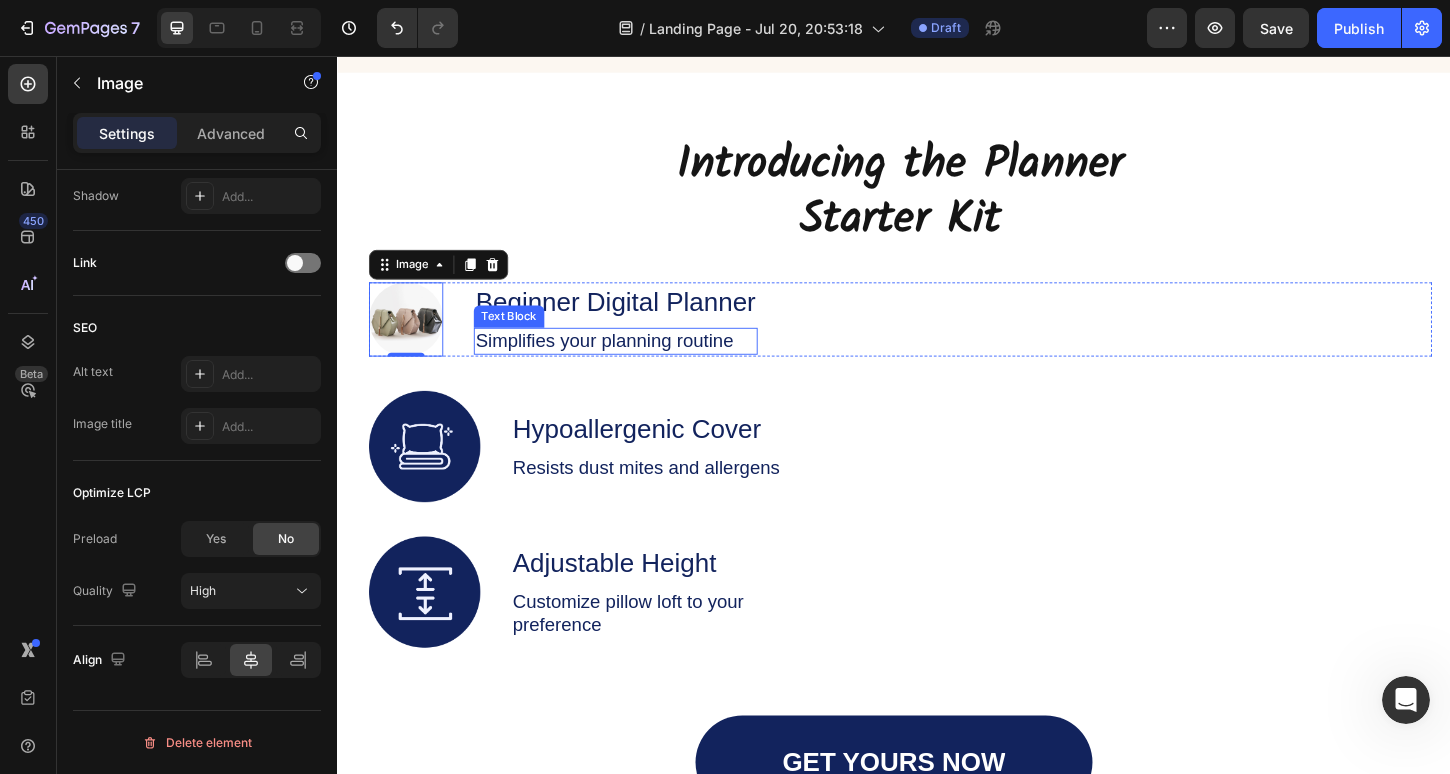 click on "Text Block" at bounding box center (522, 337) 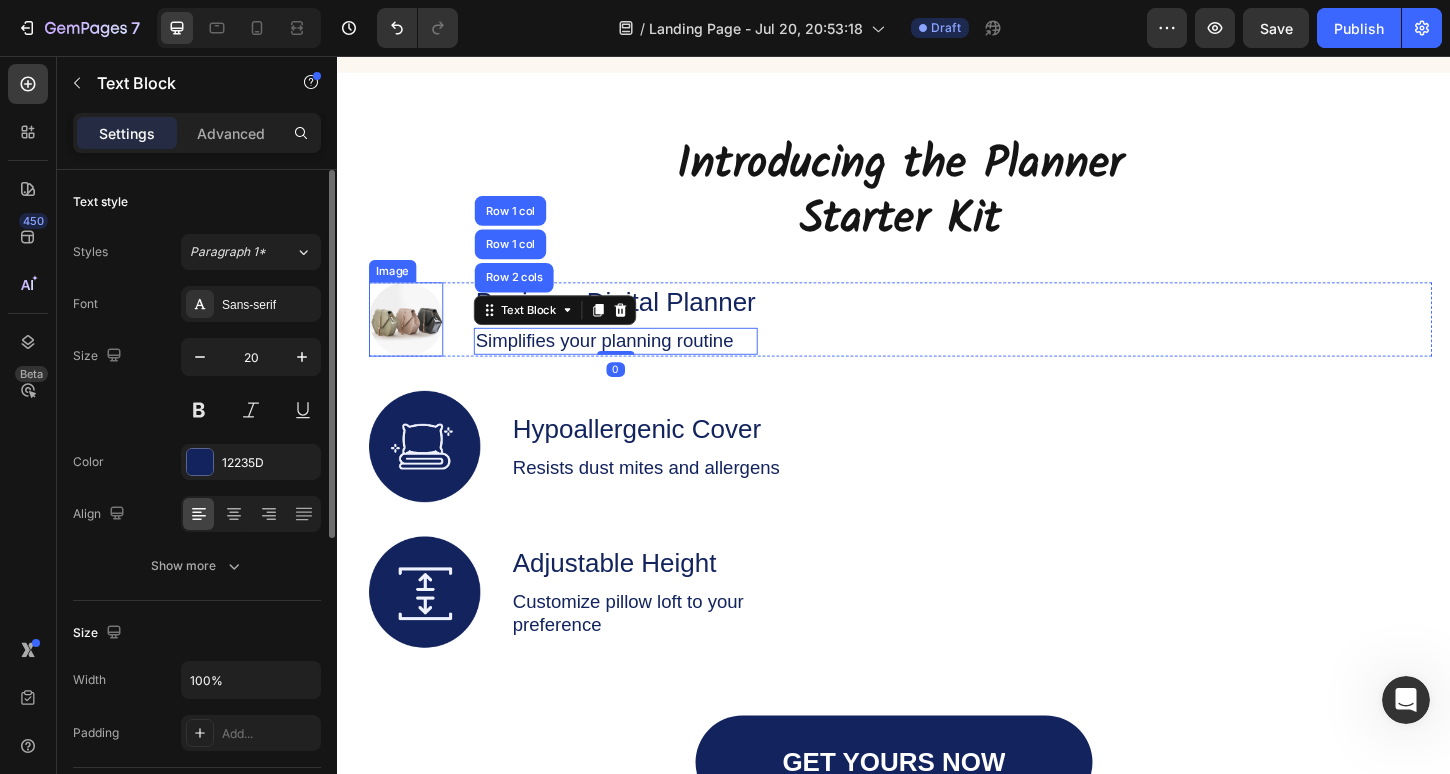 click at bounding box center (411, 340) 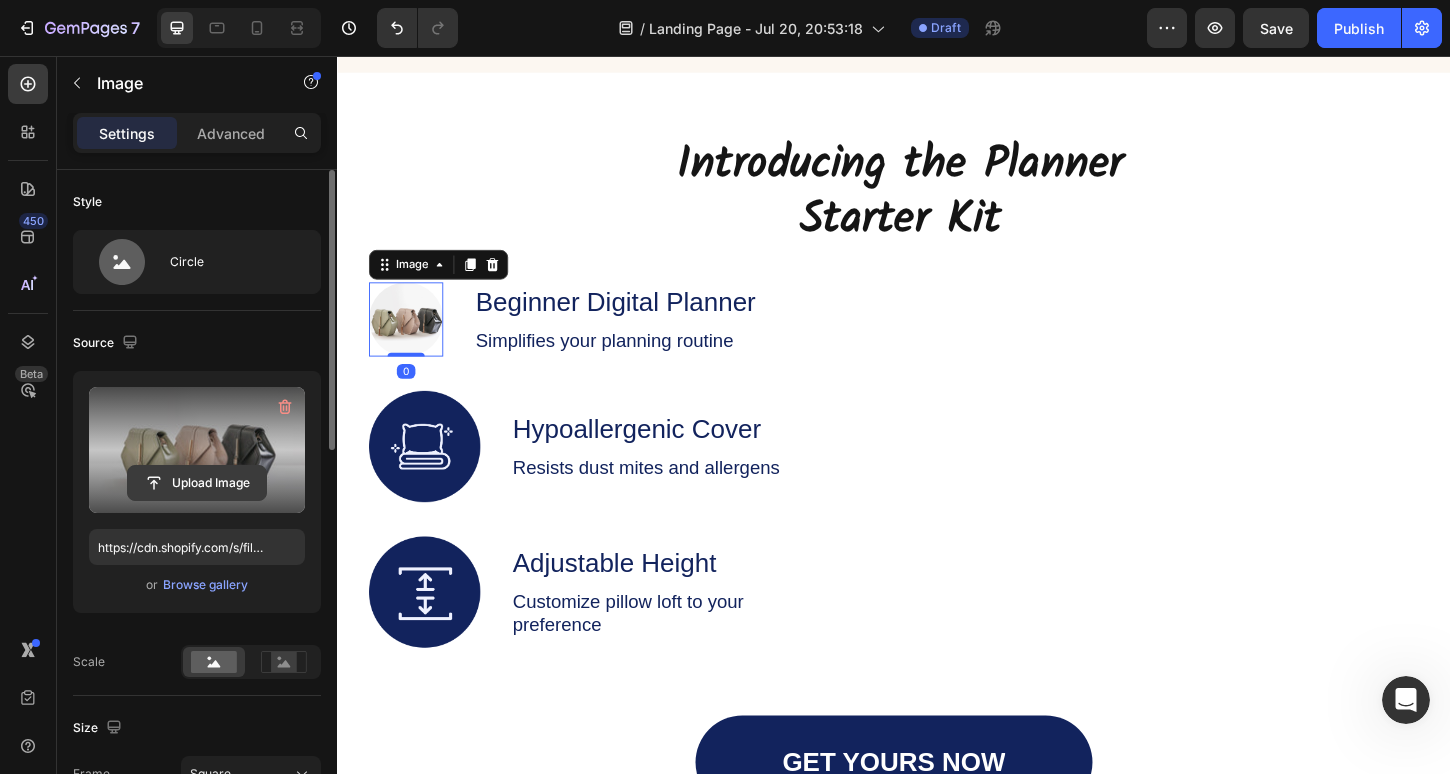 click 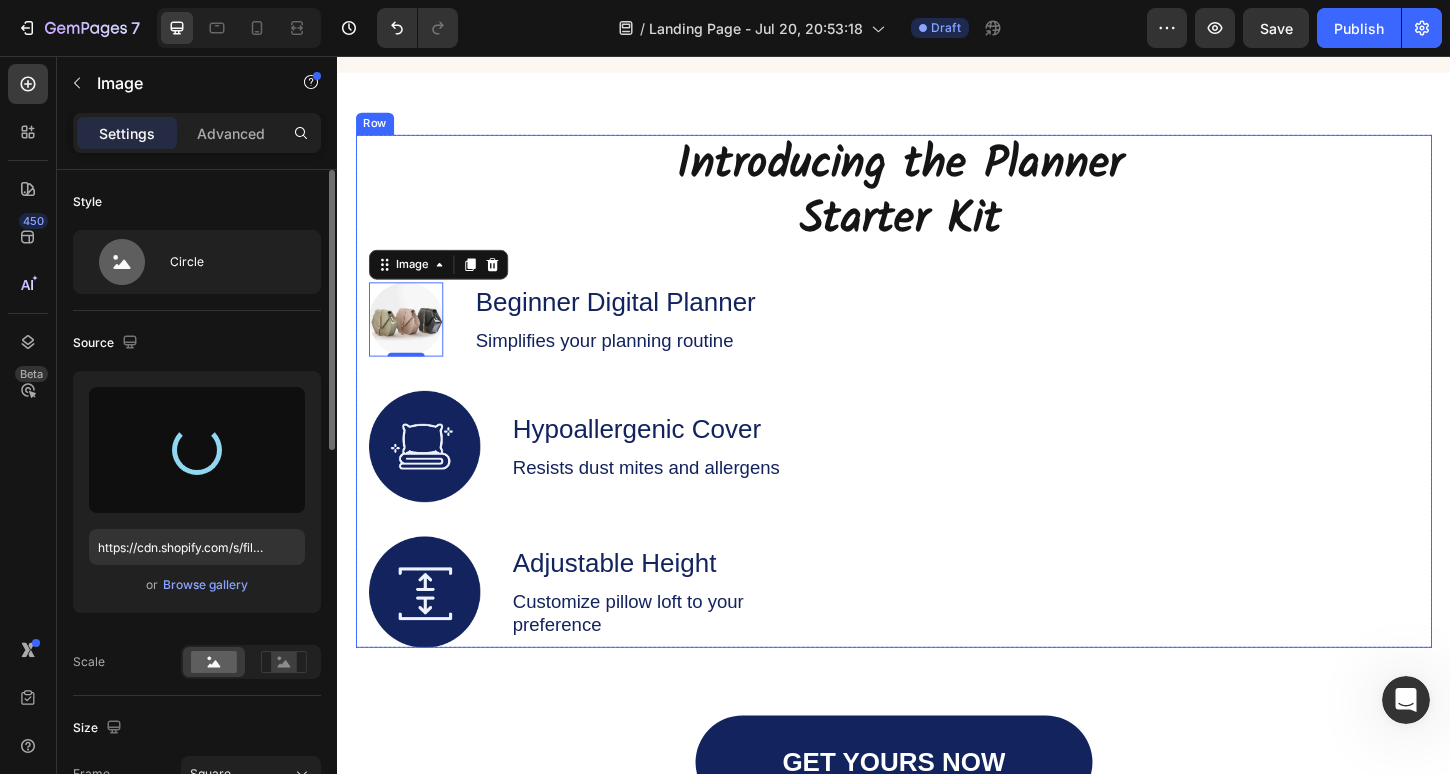 type on "https://cdn.shopify.com/s/files/1/0772/6035/7921/files/gempages_564956185929712402-bda83c42-31e3-4dc1-a9a6-030522b09d74.png" 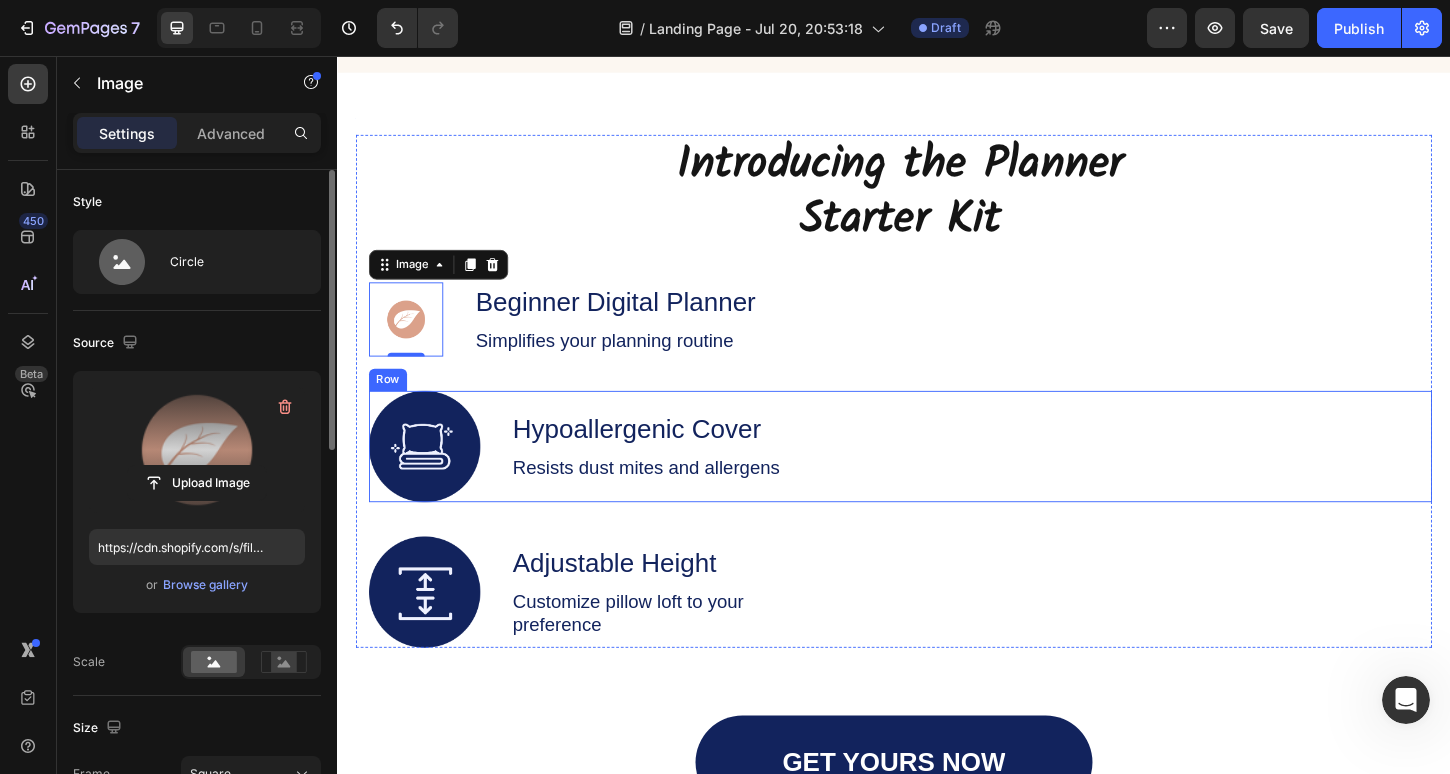 click on "Image Hypoallergenic Cover Text Block Resists dust mites and allergens Text Block Row" at bounding box center [944, 477] 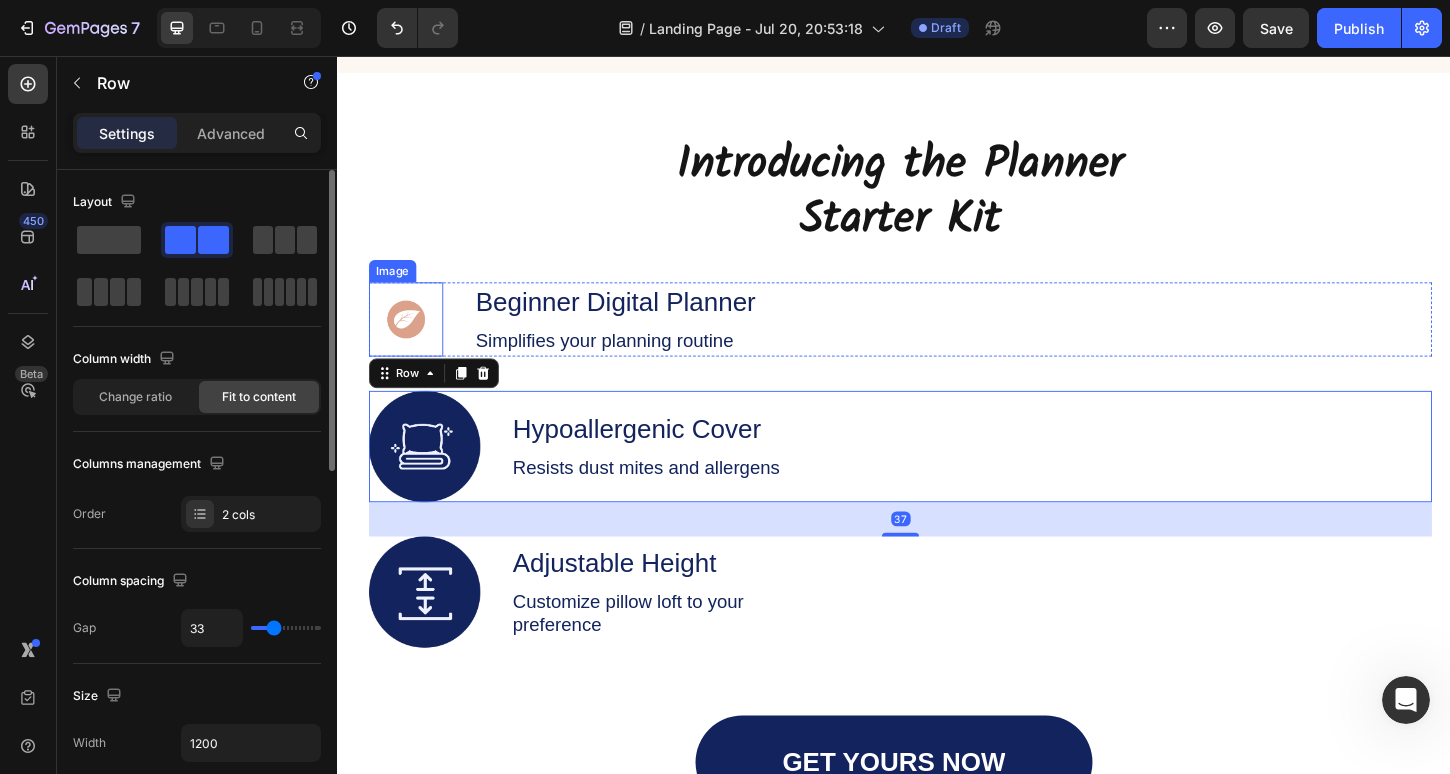 click at bounding box center (411, 340) 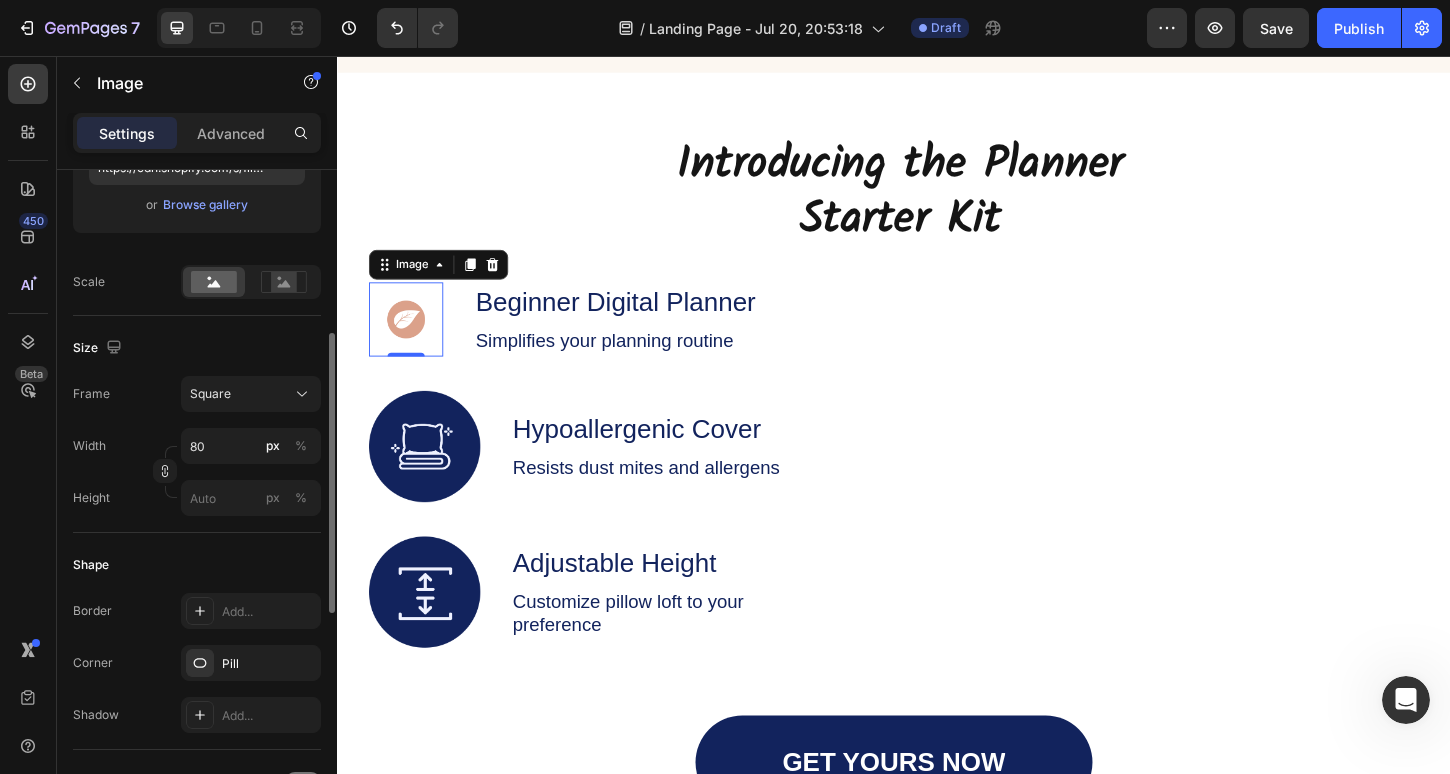 scroll, scrollTop: 382, scrollLeft: 0, axis: vertical 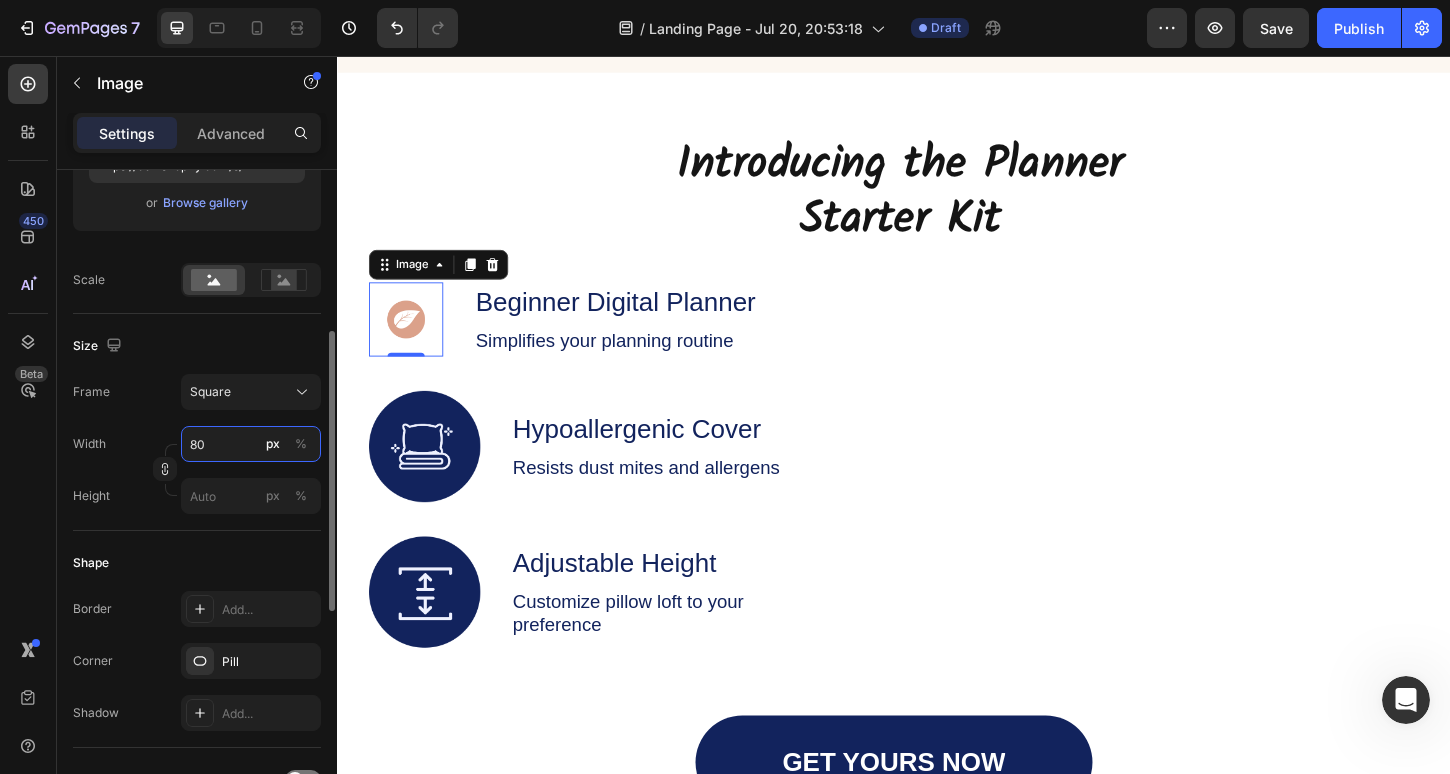 click on "80" at bounding box center (251, 444) 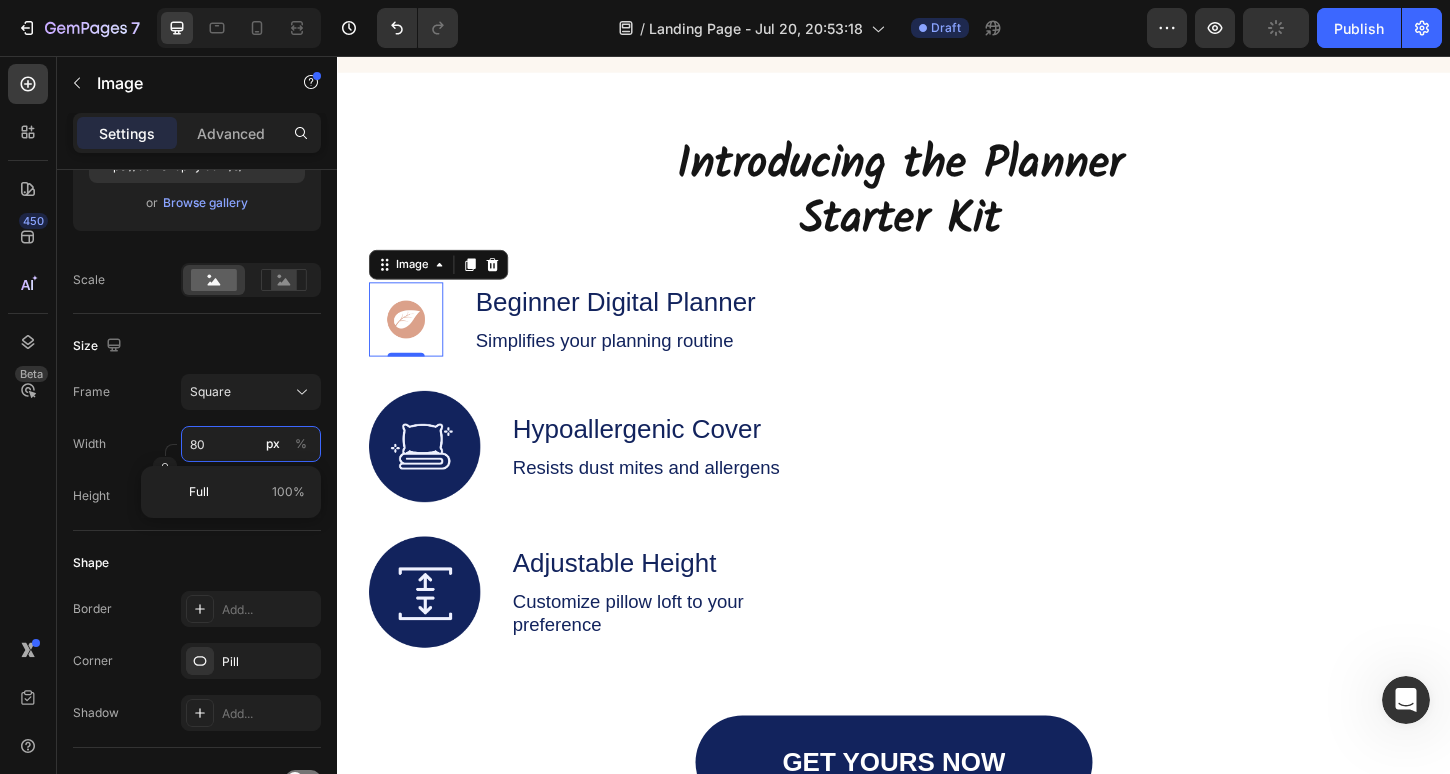 type on "2" 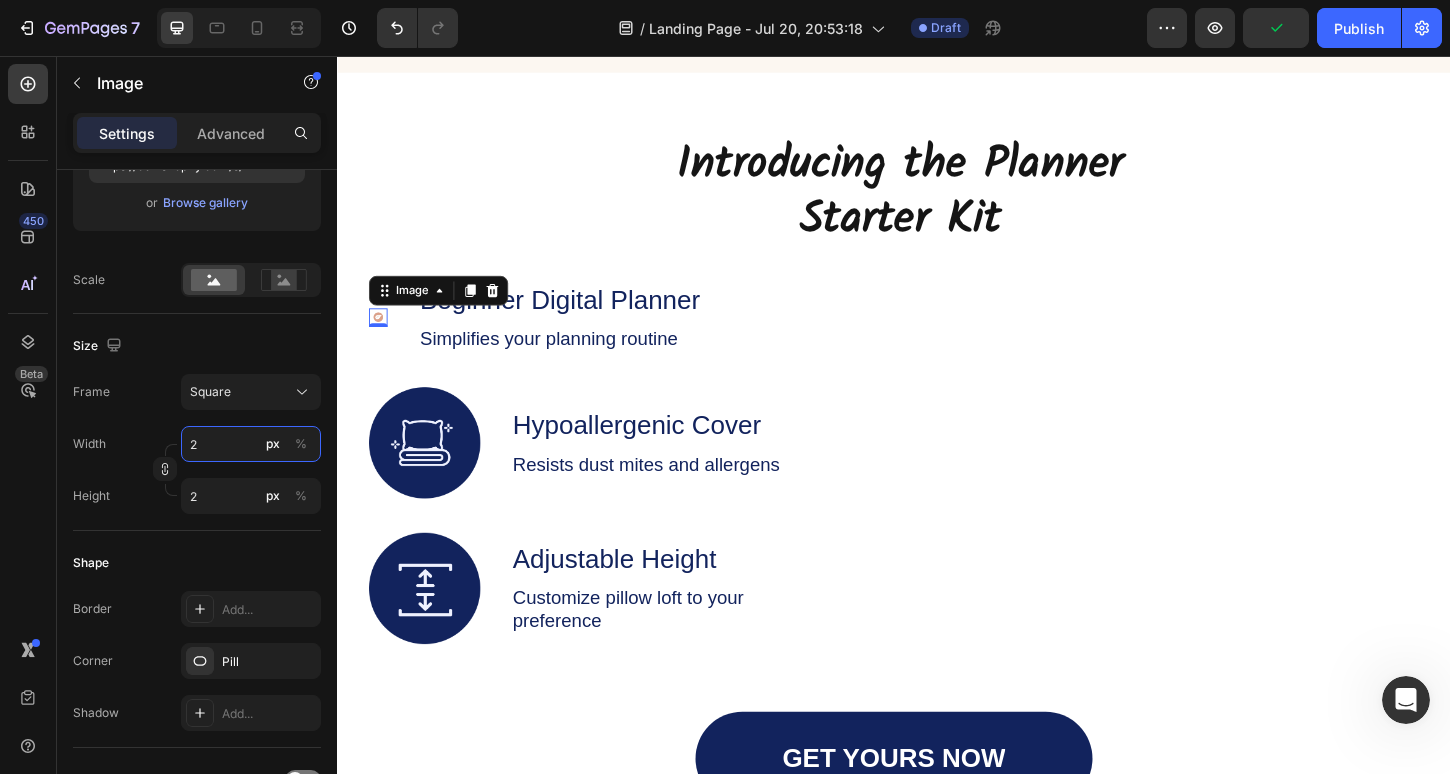 type on "20" 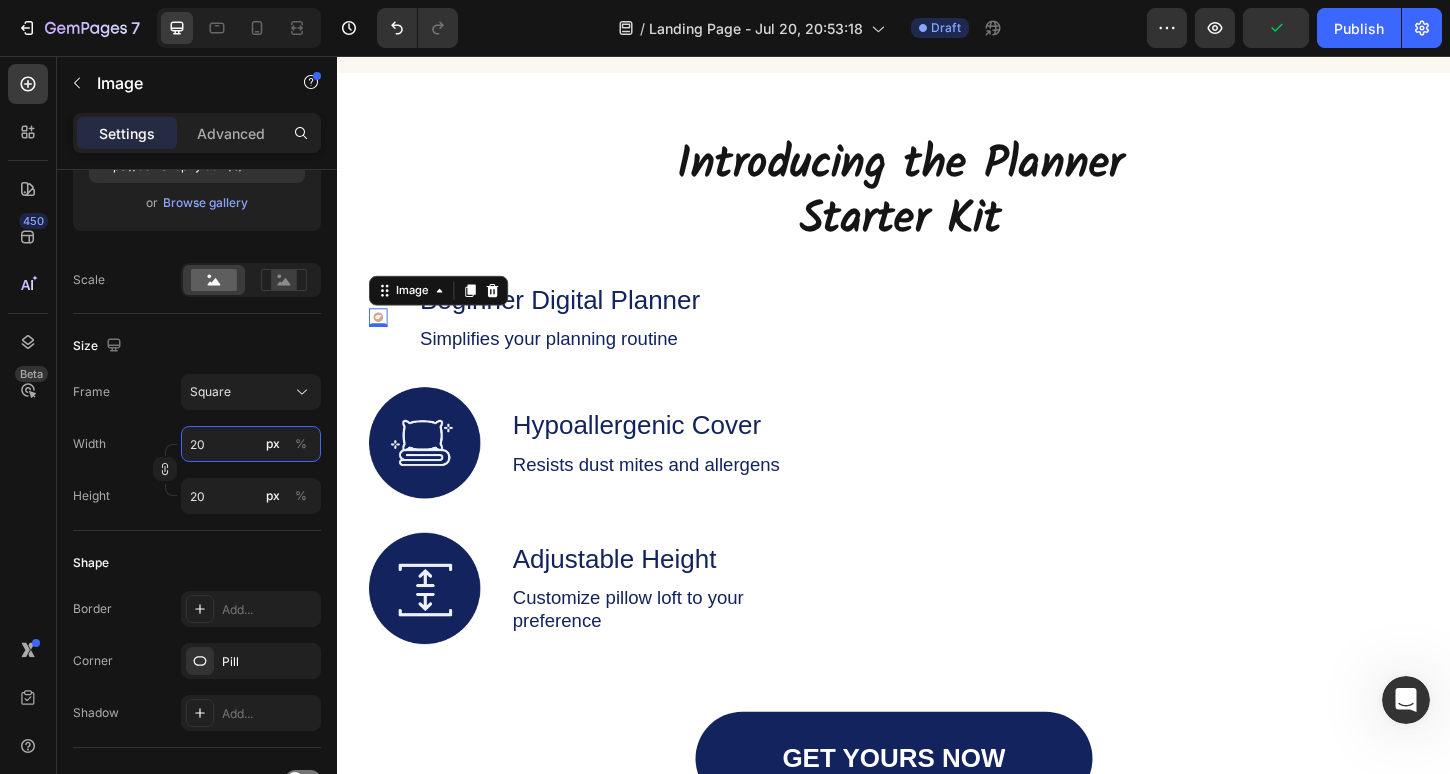 type on "200" 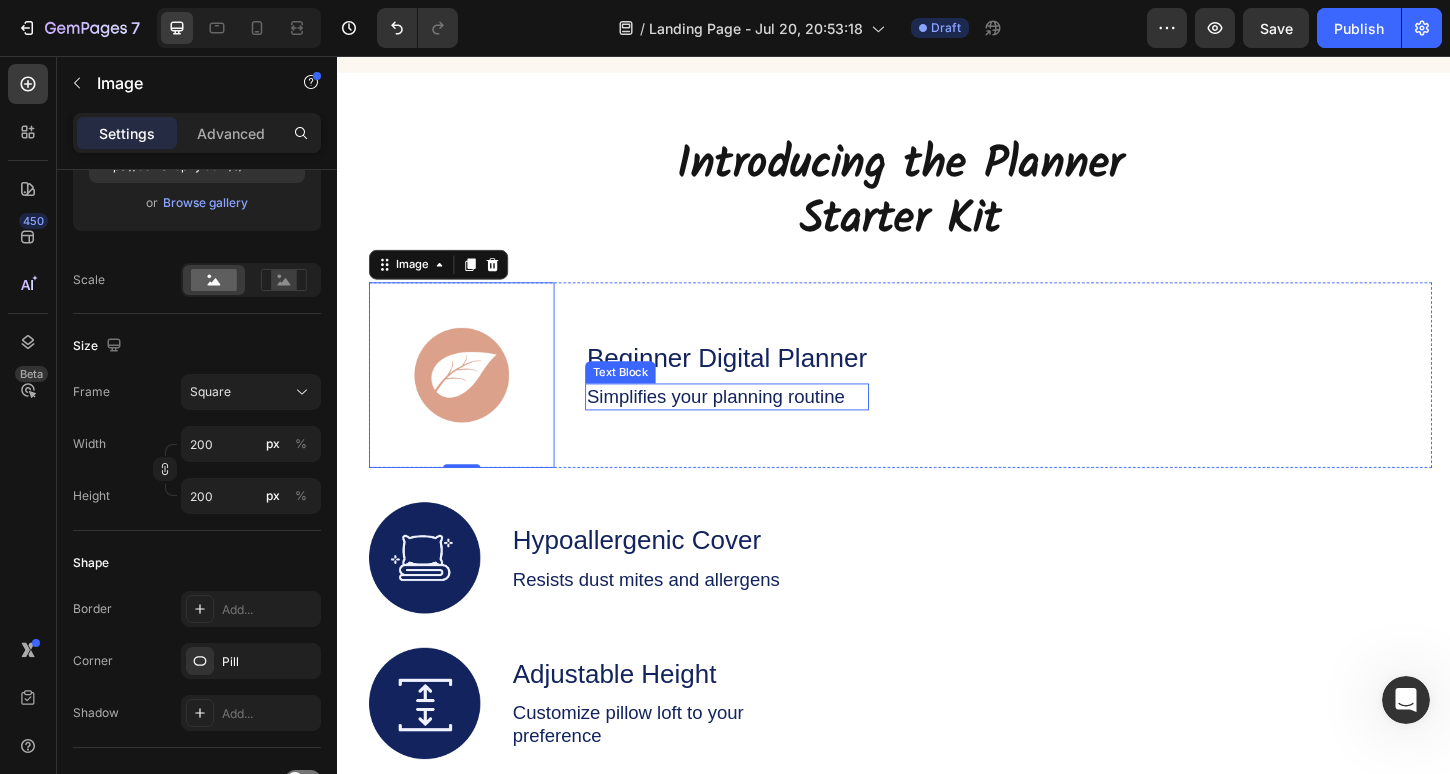 click on "Beginner Digital Planner Text Block Simplifies your planning routine Text Block" at bounding box center [757, 400] 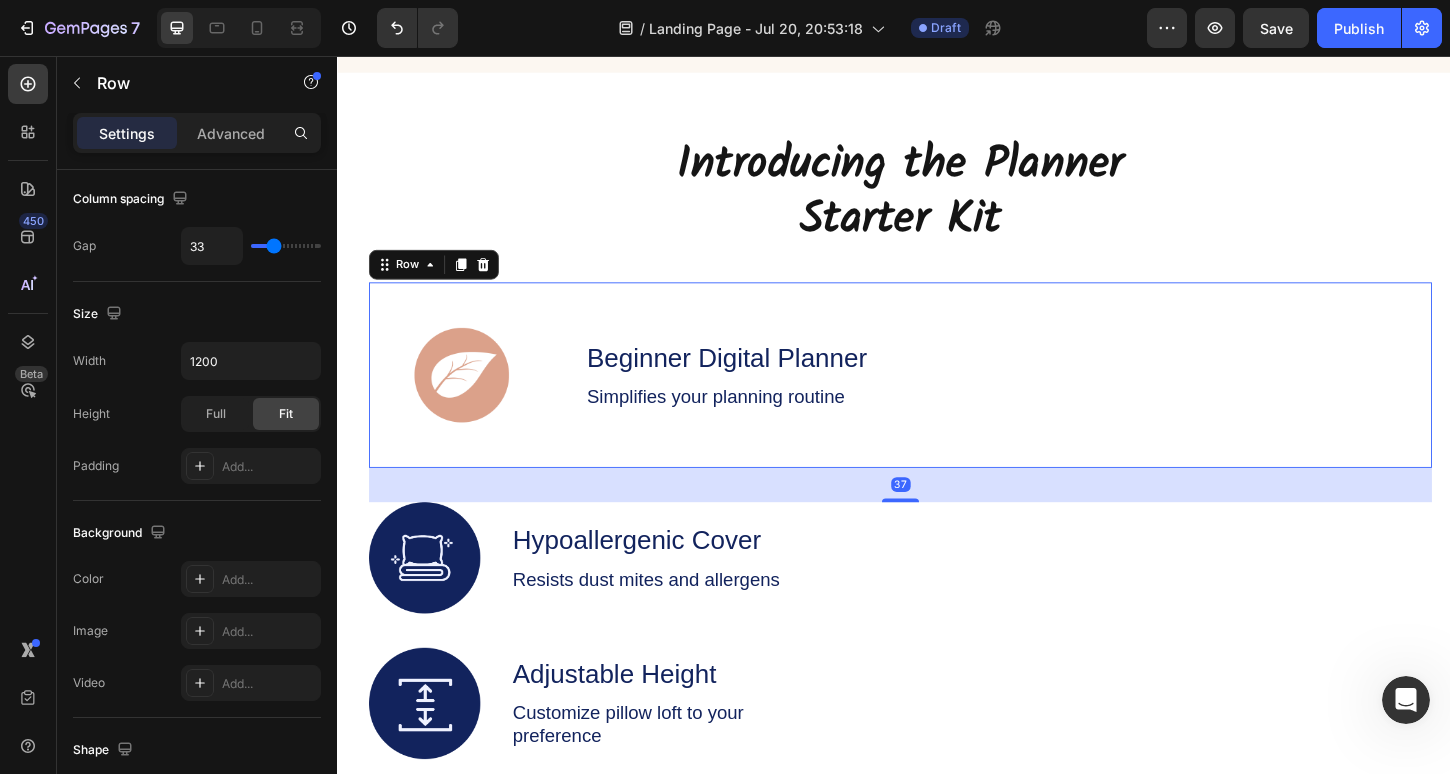 scroll, scrollTop: 0, scrollLeft: 0, axis: both 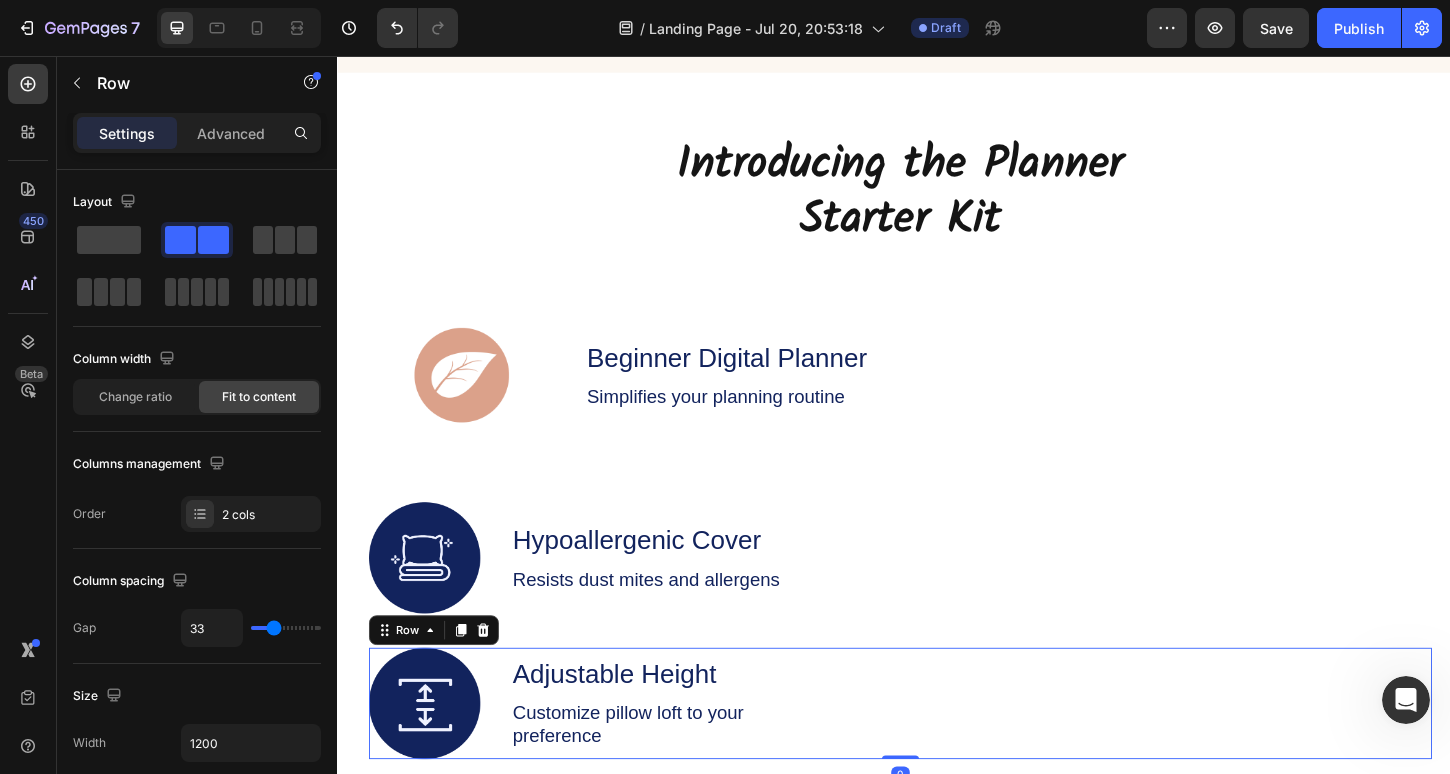 click on "Image Adjustable Height Text Block Customize pillow loft to your preference Text Block Row   0" at bounding box center [944, 754] 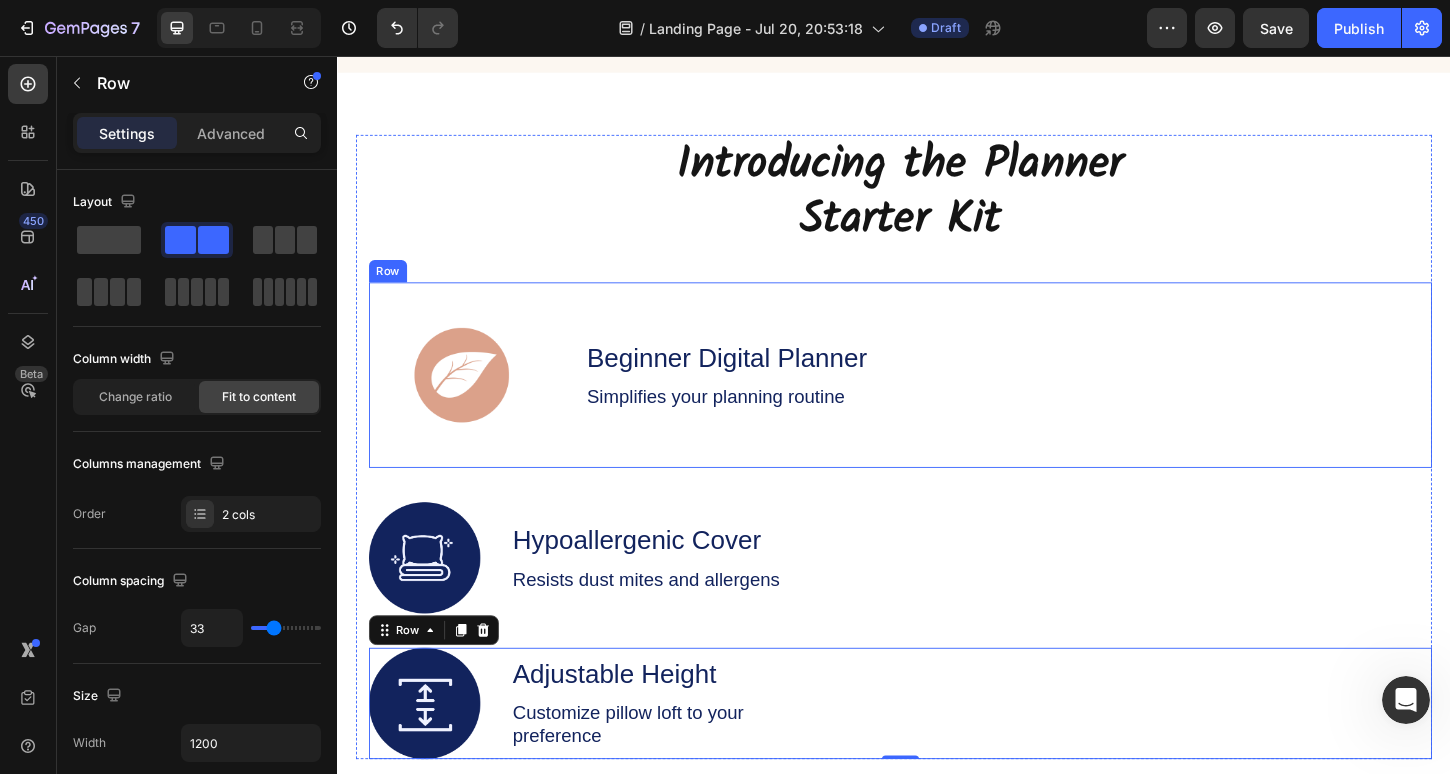 click on "Beginner Digital Planner Text Block Simplifies your planning routine Text Block" at bounding box center (757, 400) 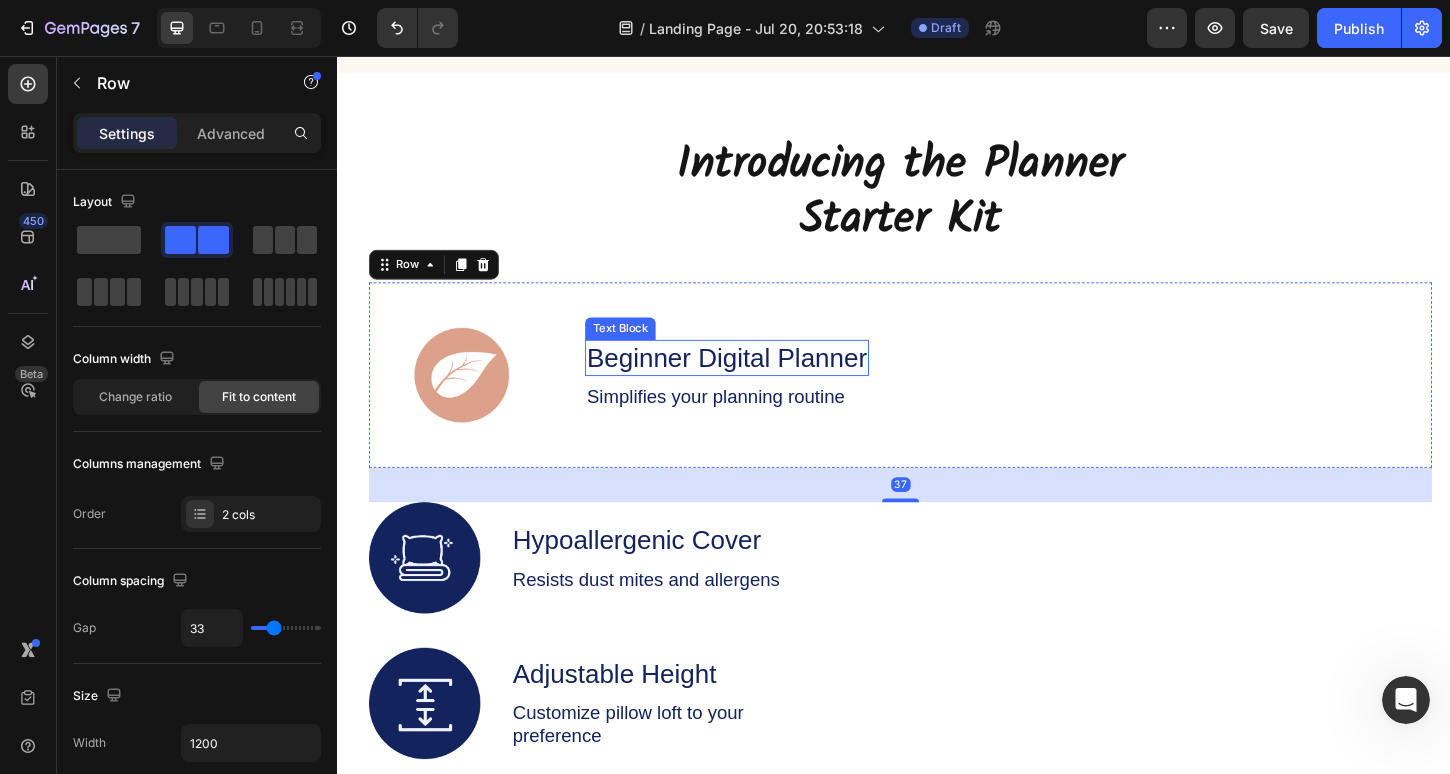 click on "Image Beginner Digital Planner Text Block Simplifies your planning routine Text Block Row   37" at bounding box center (944, 400) 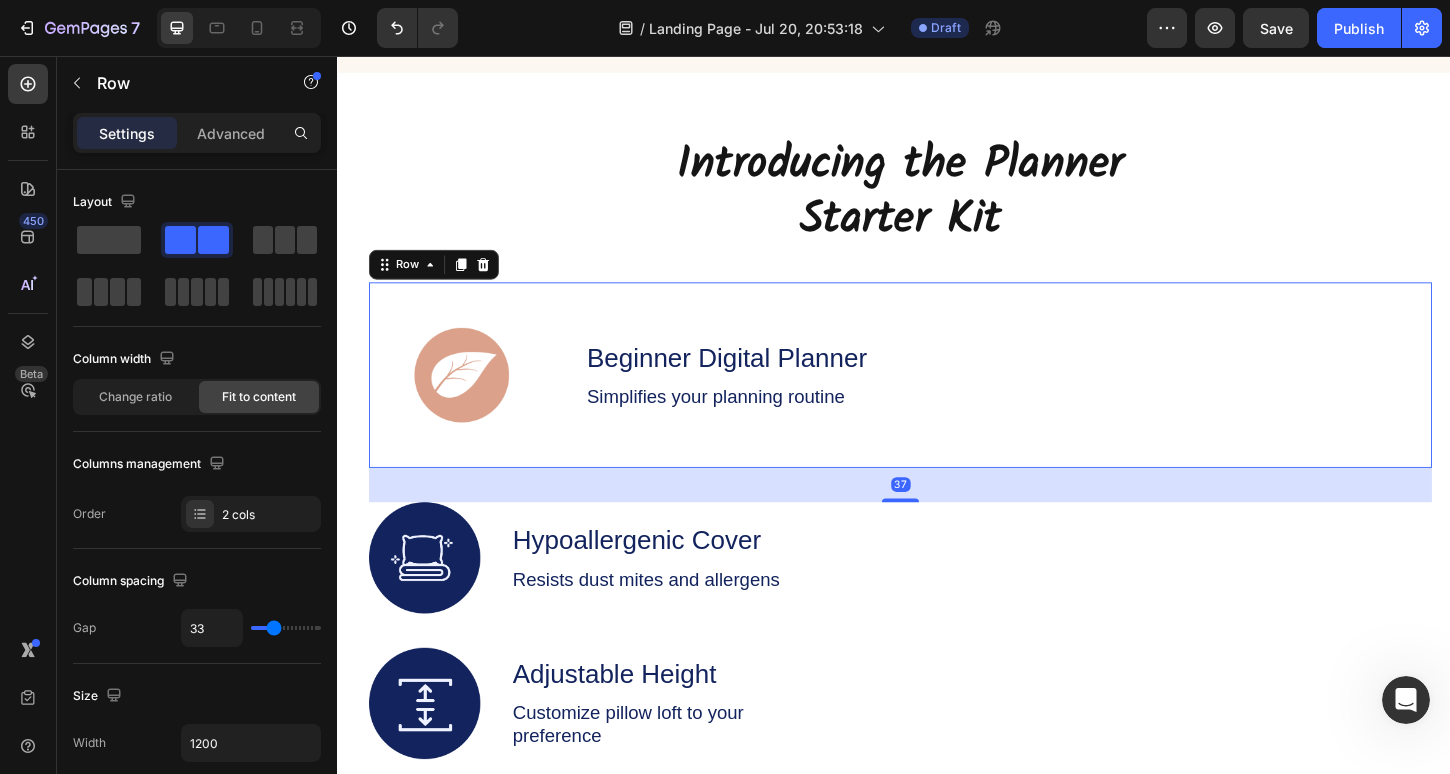 click on "Image Beginner Digital Planner Text Block Simplifies your planning routine Text Block Row   37" at bounding box center [944, 400] 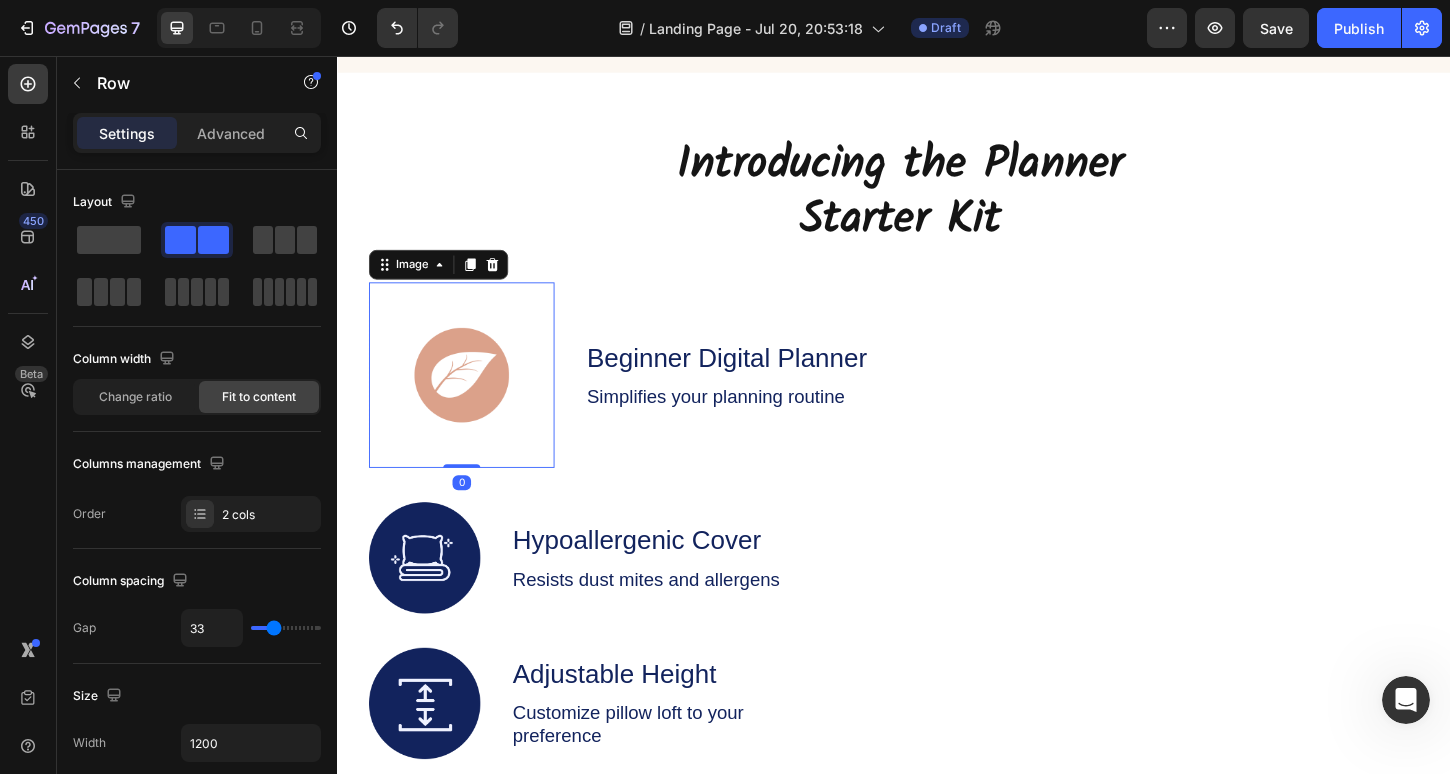 click at bounding box center [471, 400] 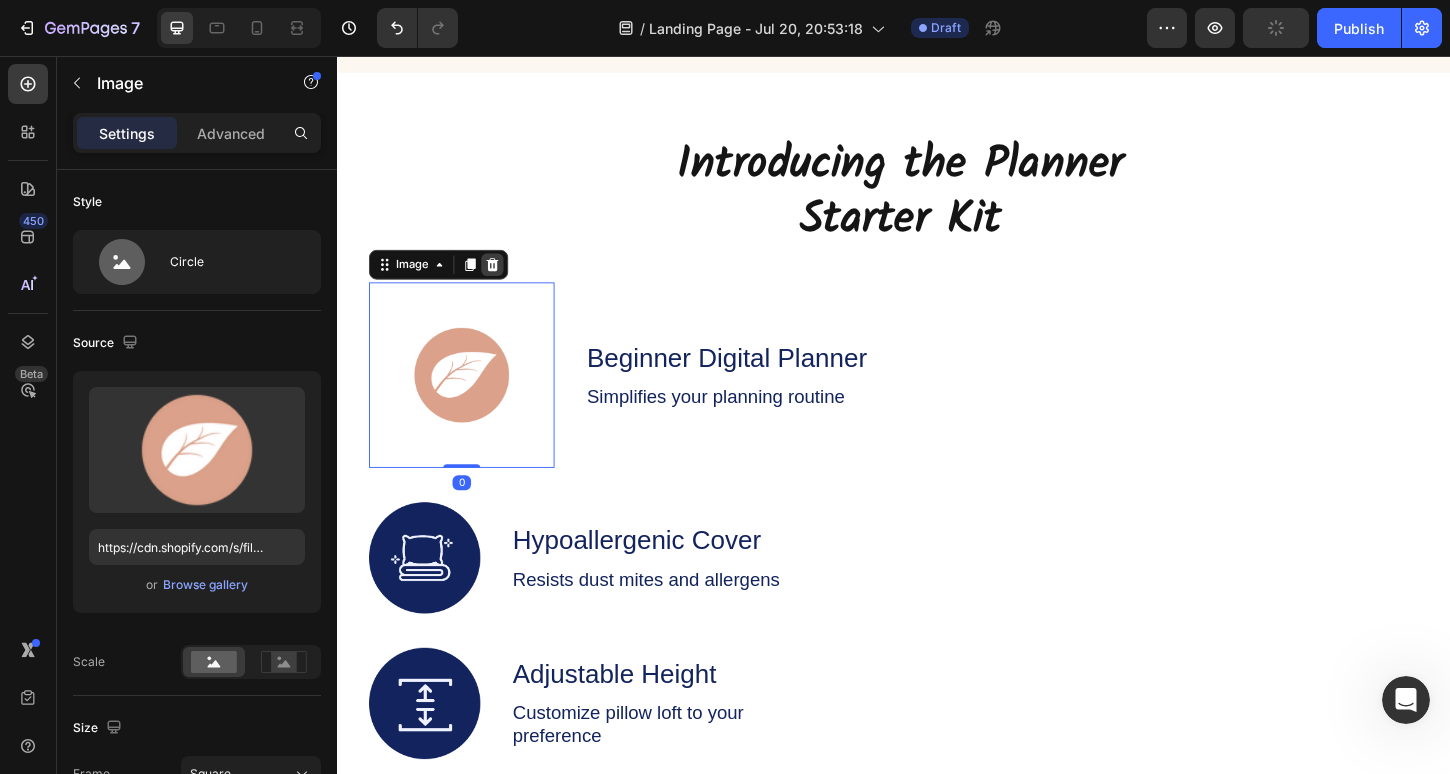 click 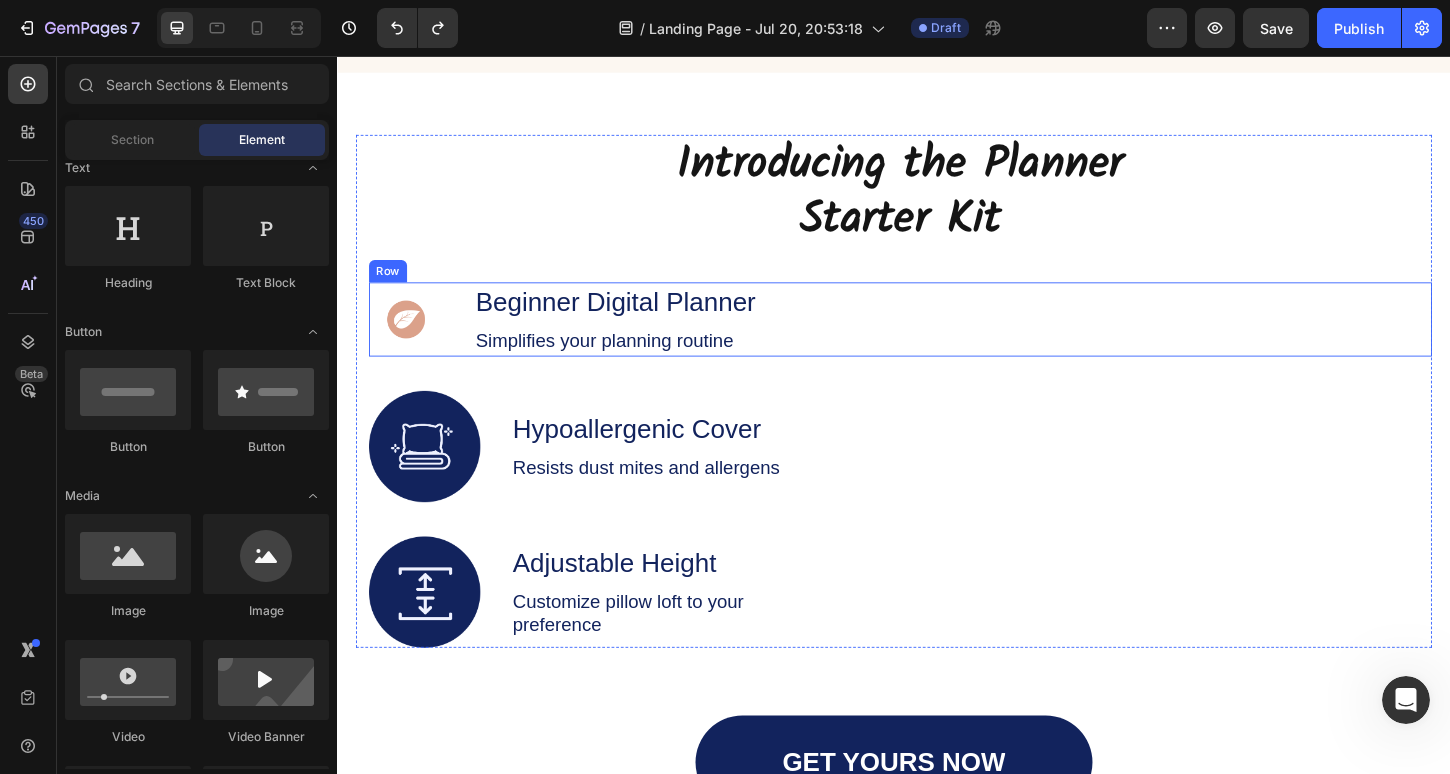 click at bounding box center [411, 340] 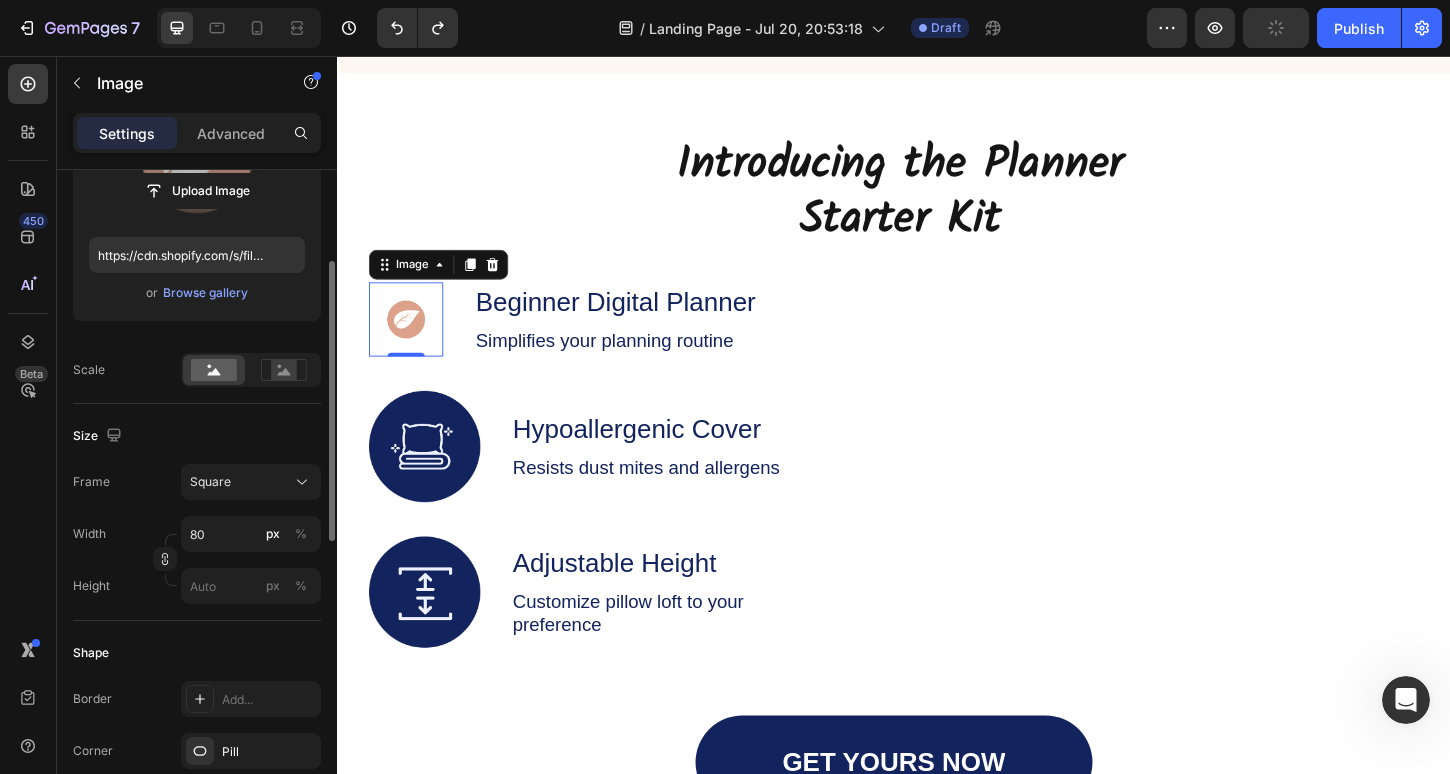 scroll, scrollTop: 298, scrollLeft: 0, axis: vertical 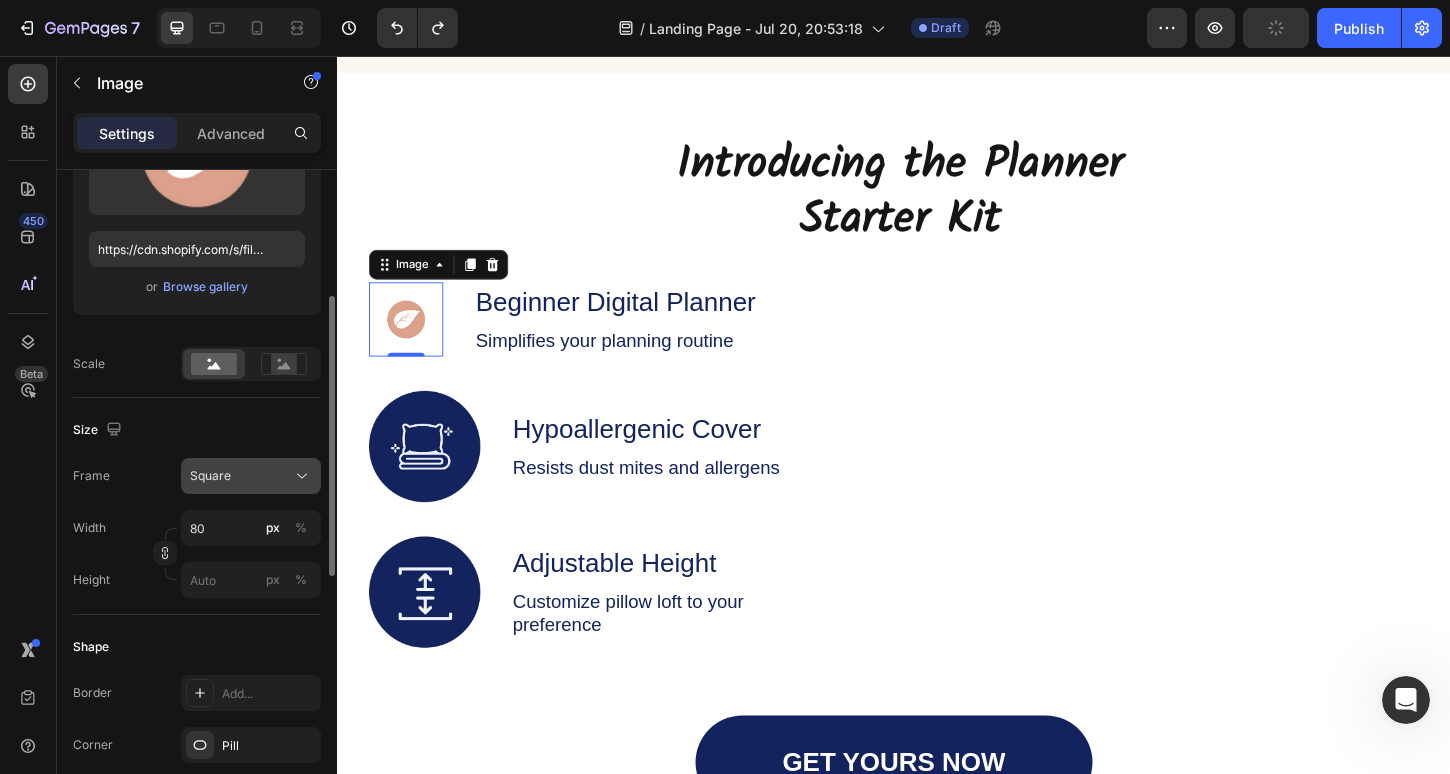 click on "Square" 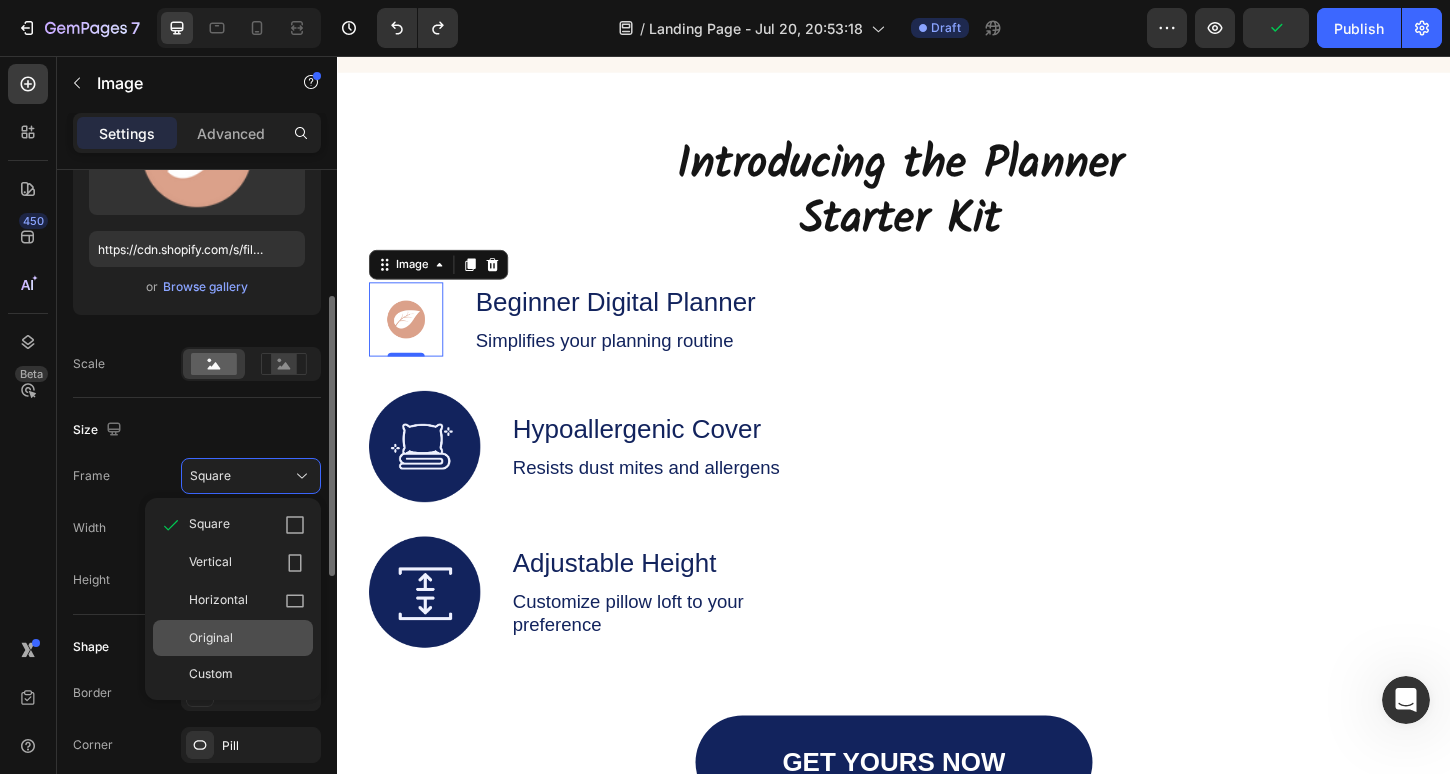 click on "Original" at bounding box center [211, 638] 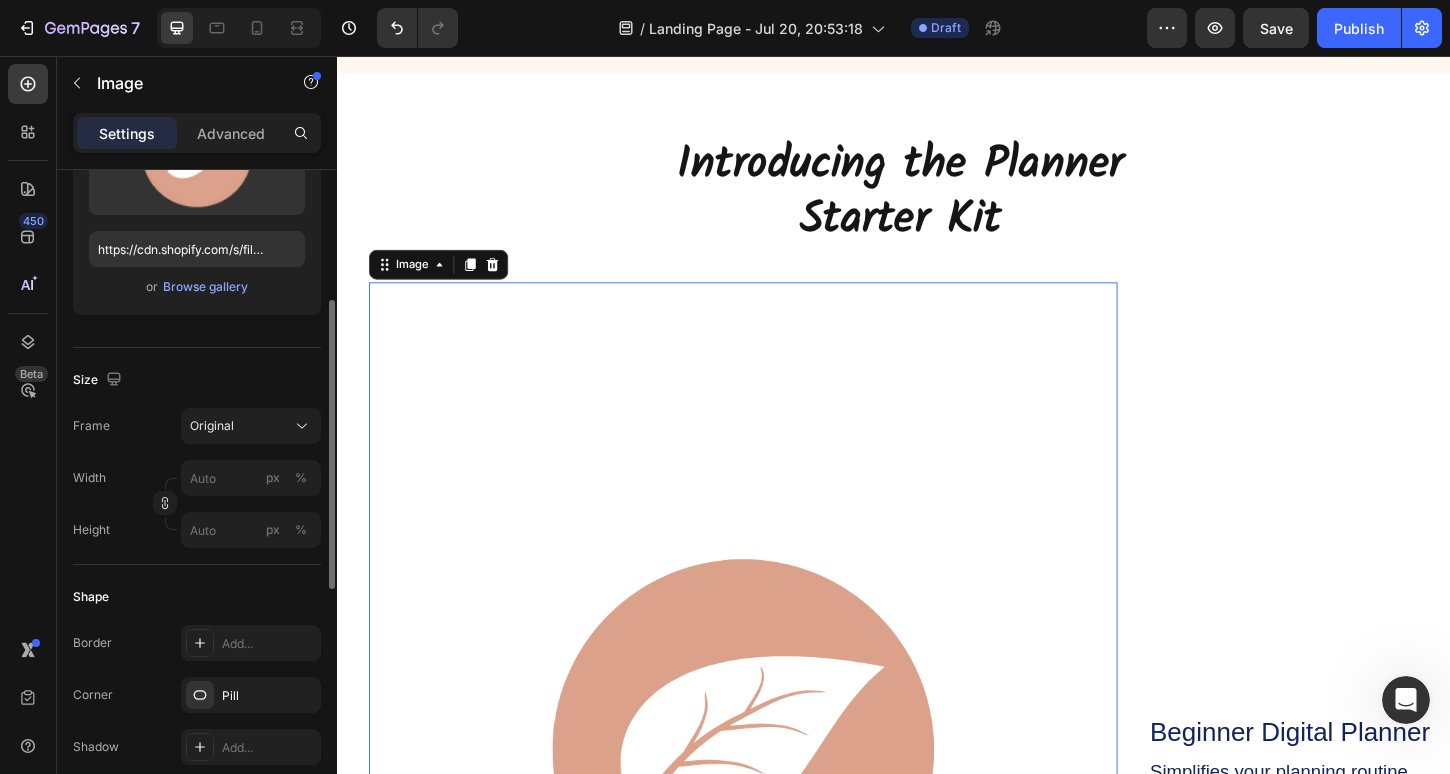 click at bounding box center [774, 804] 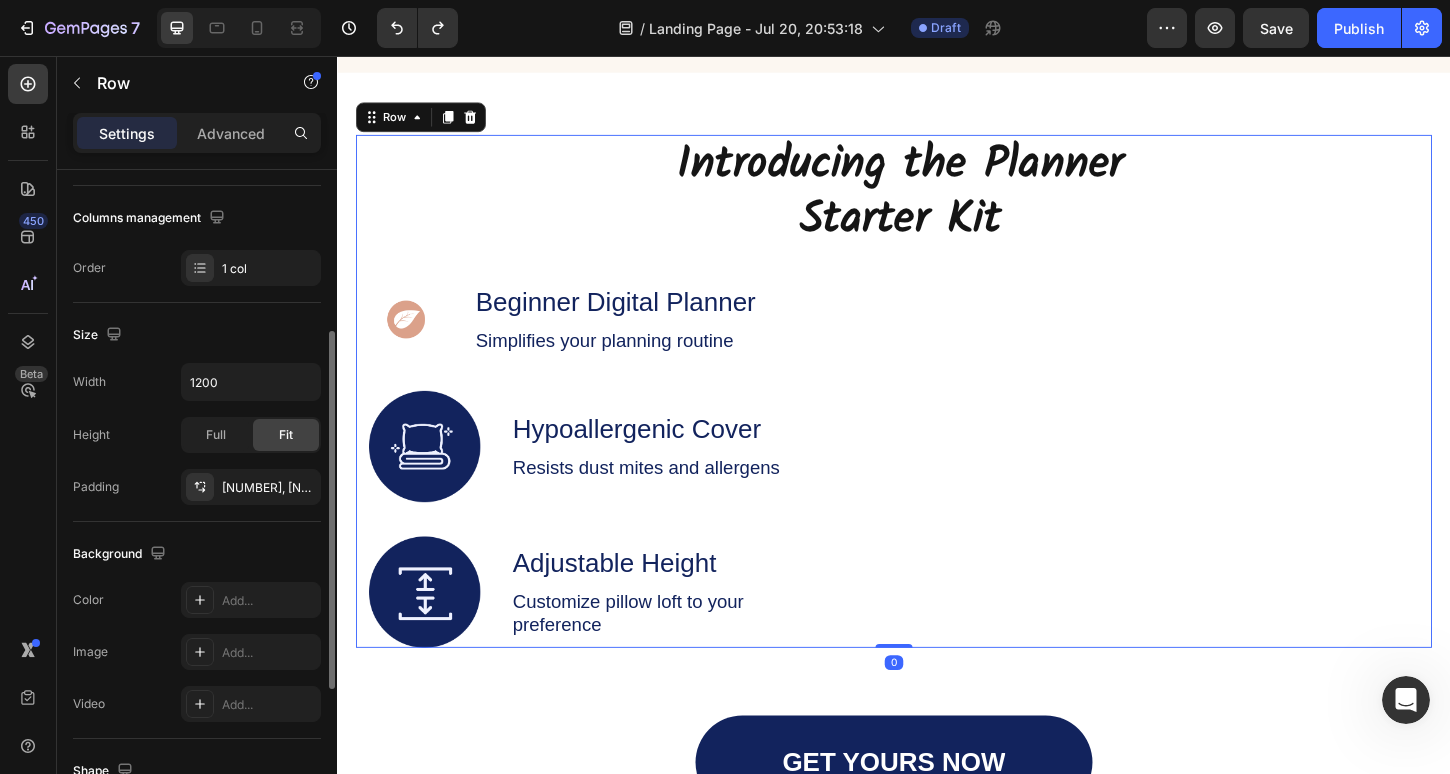click on "Introducing the Planner Starter Kit Heading Image Beginner Digital Planner Text Block Simplifies your planning routine Text Block Row Image Hypoallergenic Cover Text Block Resists dust mites and allergens Text Block Row Image Adjustable Height Text Block Customize pillow loft to your preference Text Block Row" at bounding box center (944, 417) 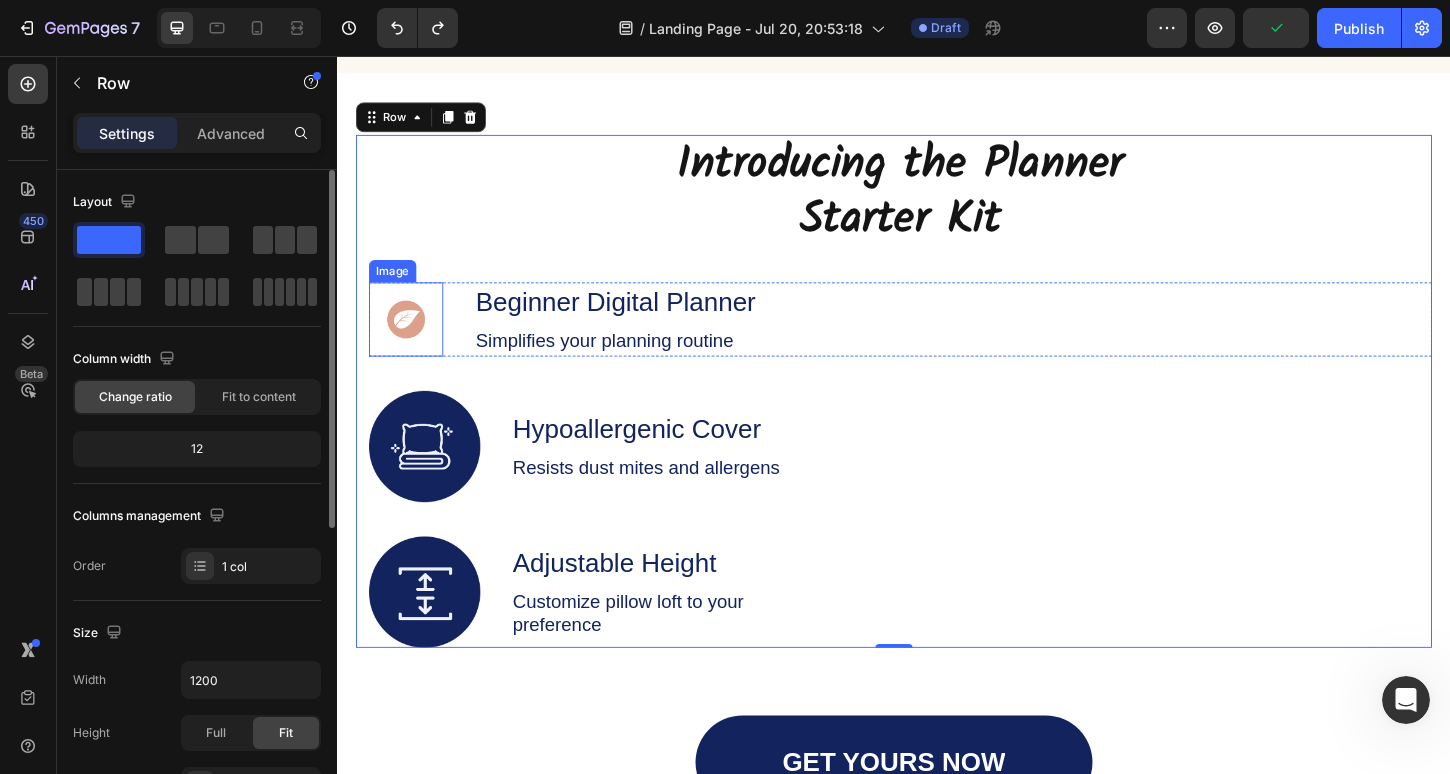 click at bounding box center [411, 340] 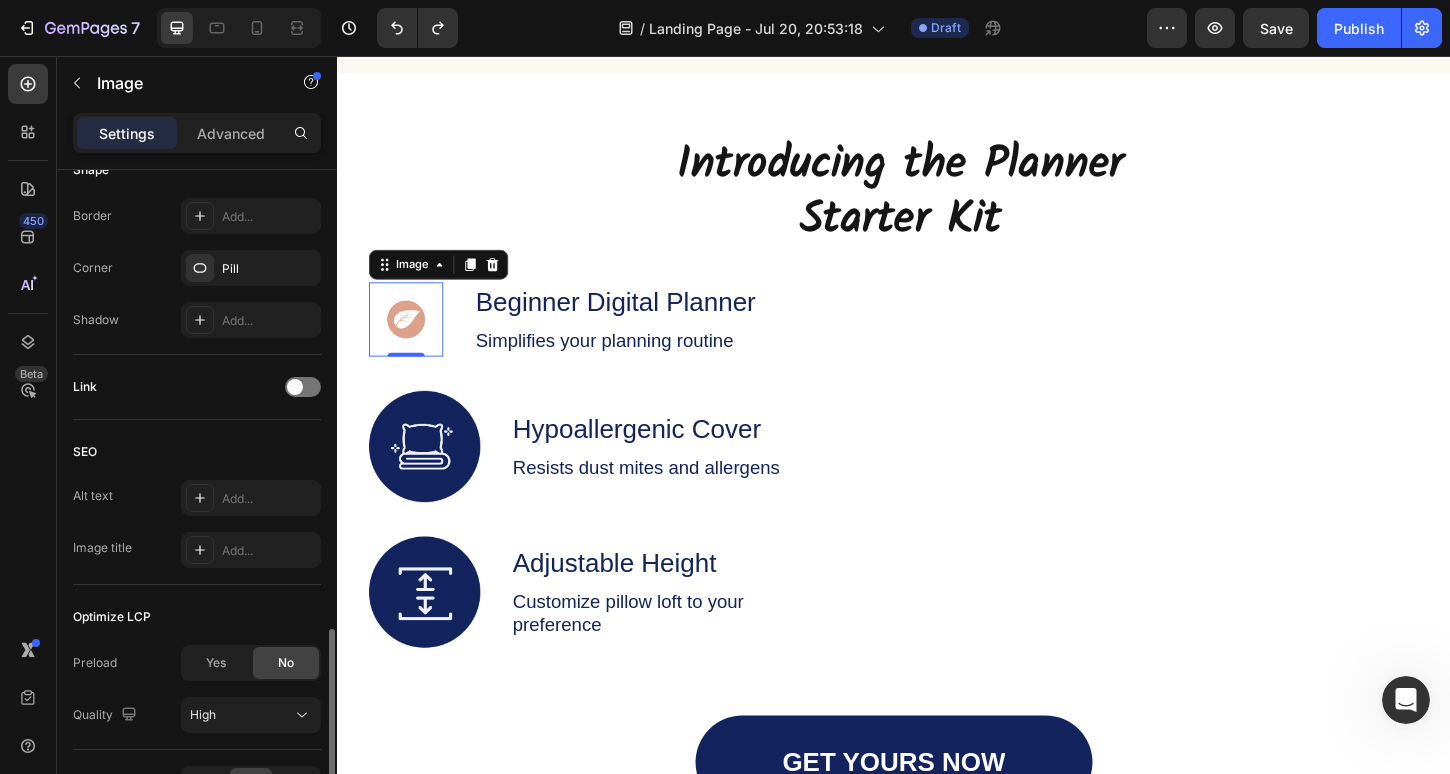 scroll, scrollTop: 899, scrollLeft: 0, axis: vertical 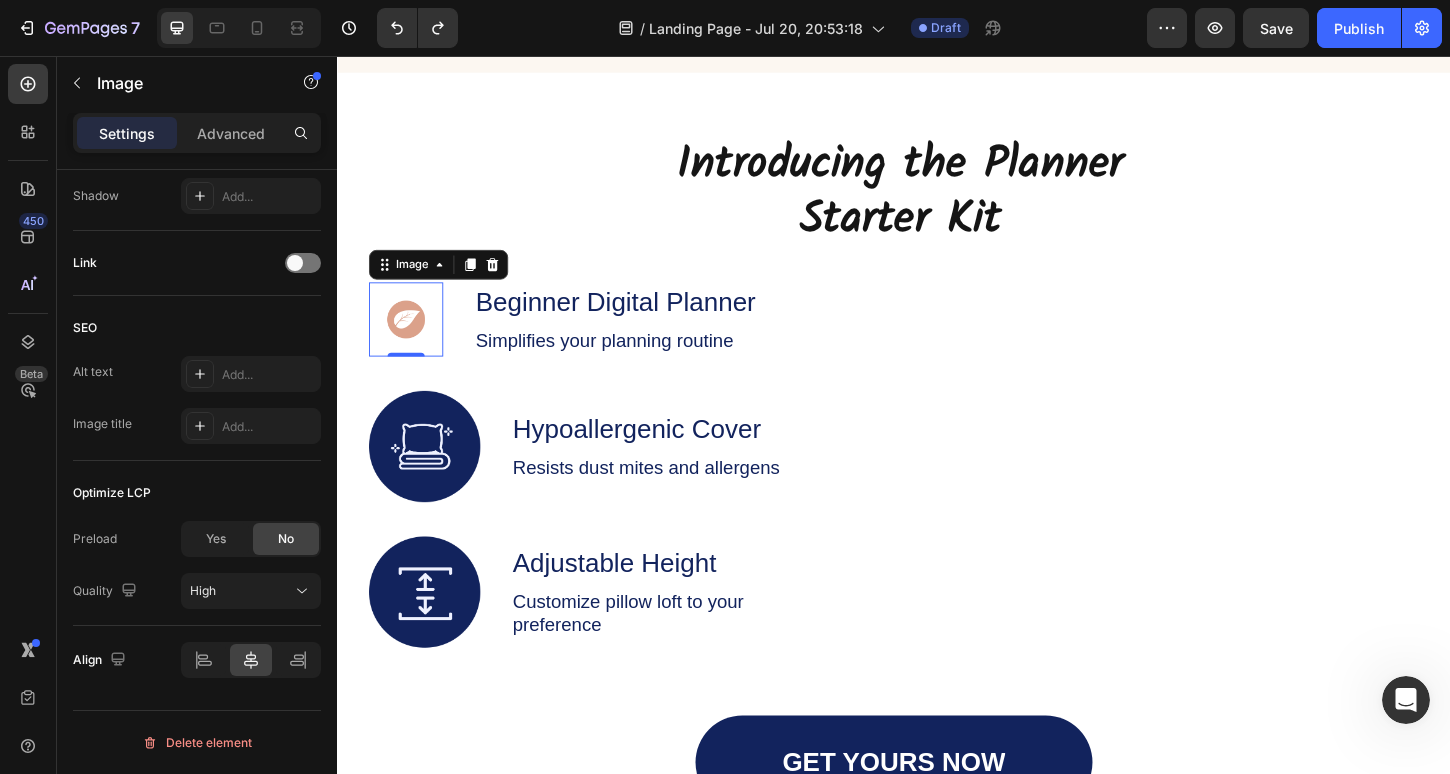 click at bounding box center (411, 340) 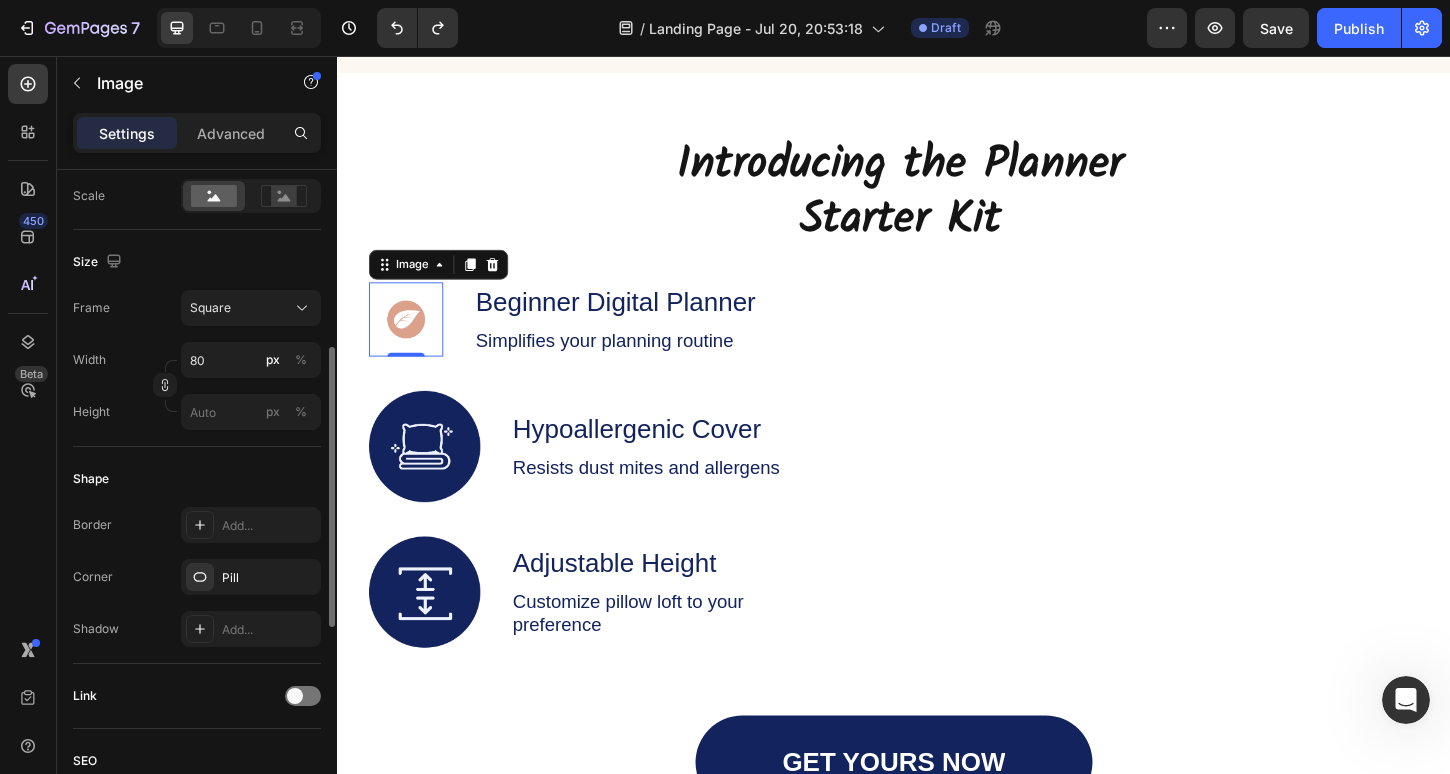 scroll, scrollTop: 452, scrollLeft: 0, axis: vertical 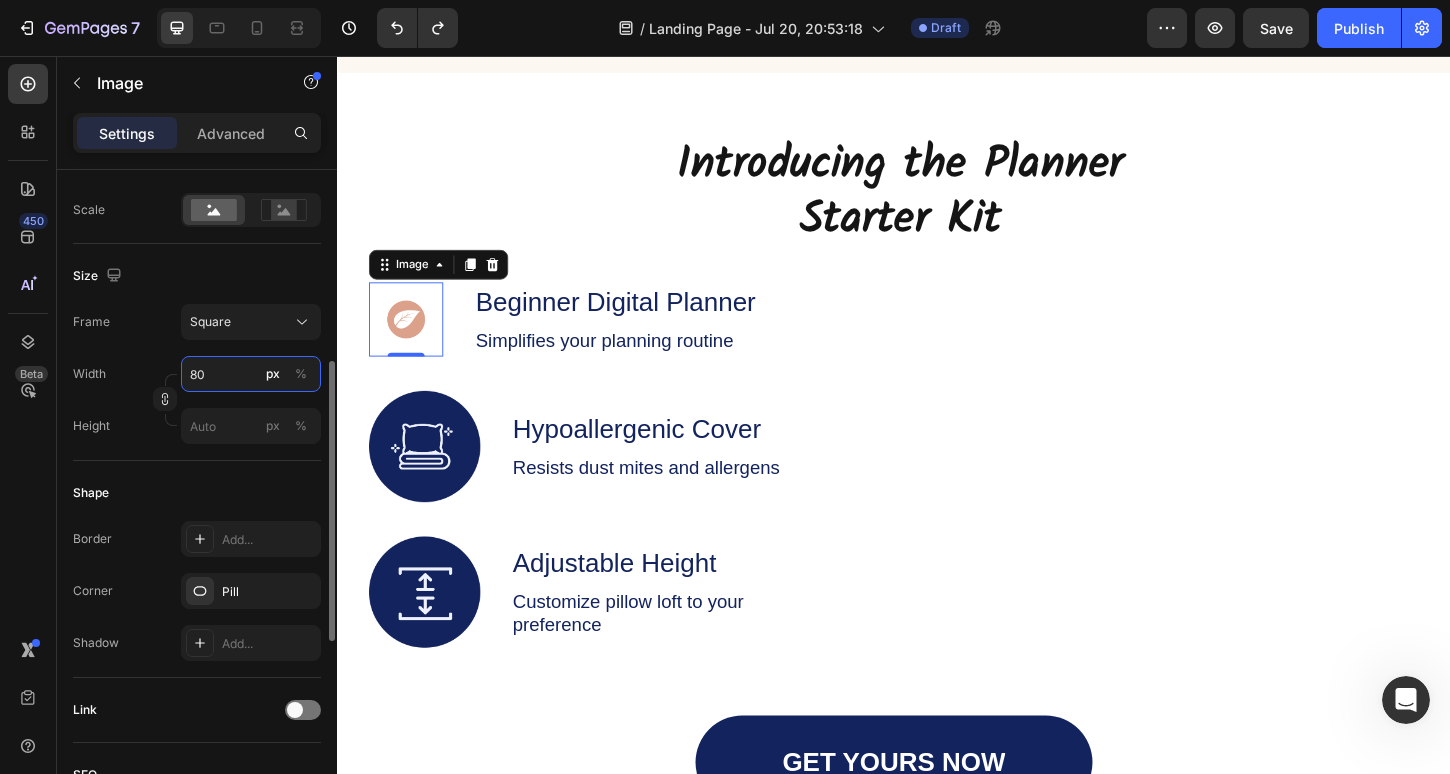 click on "80" at bounding box center (251, 374) 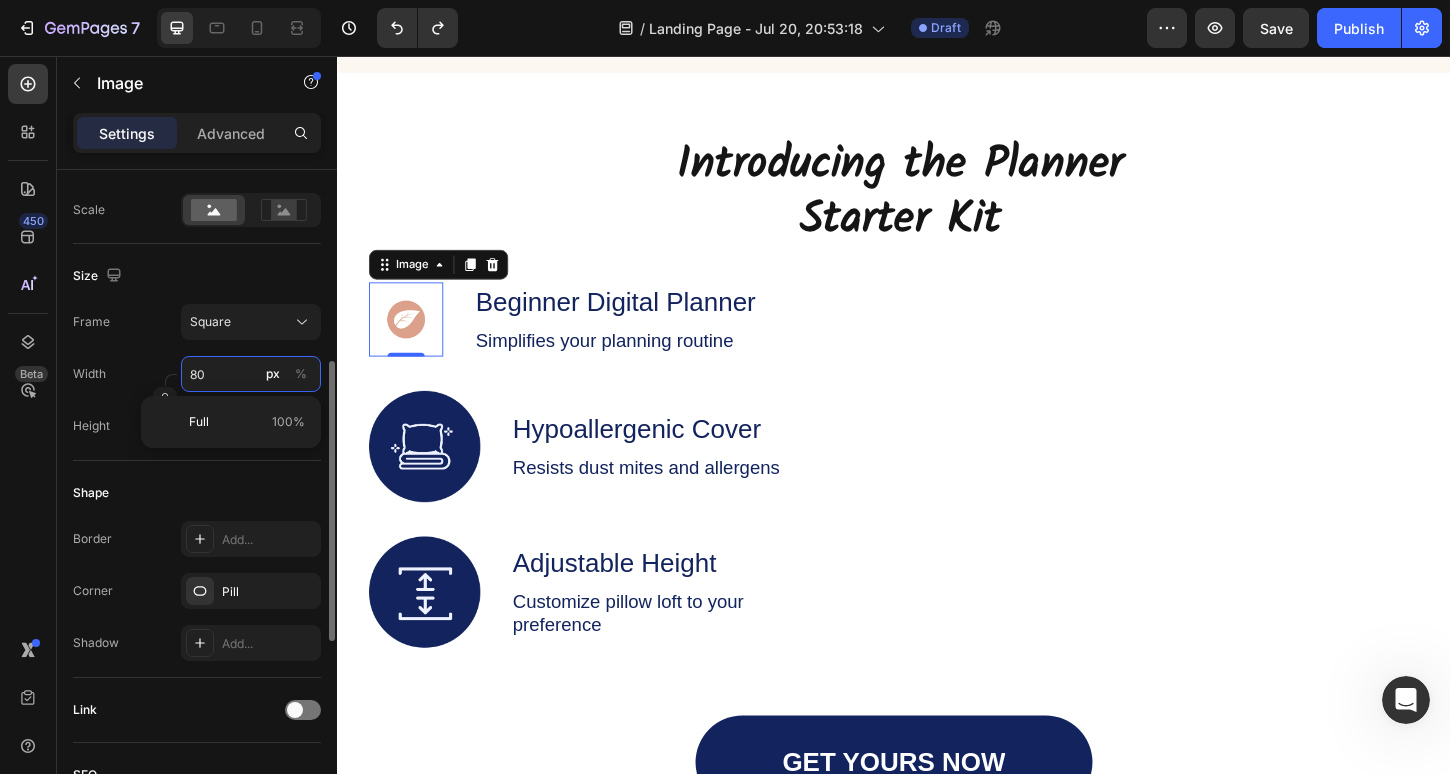 click on "80" at bounding box center [251, 374] 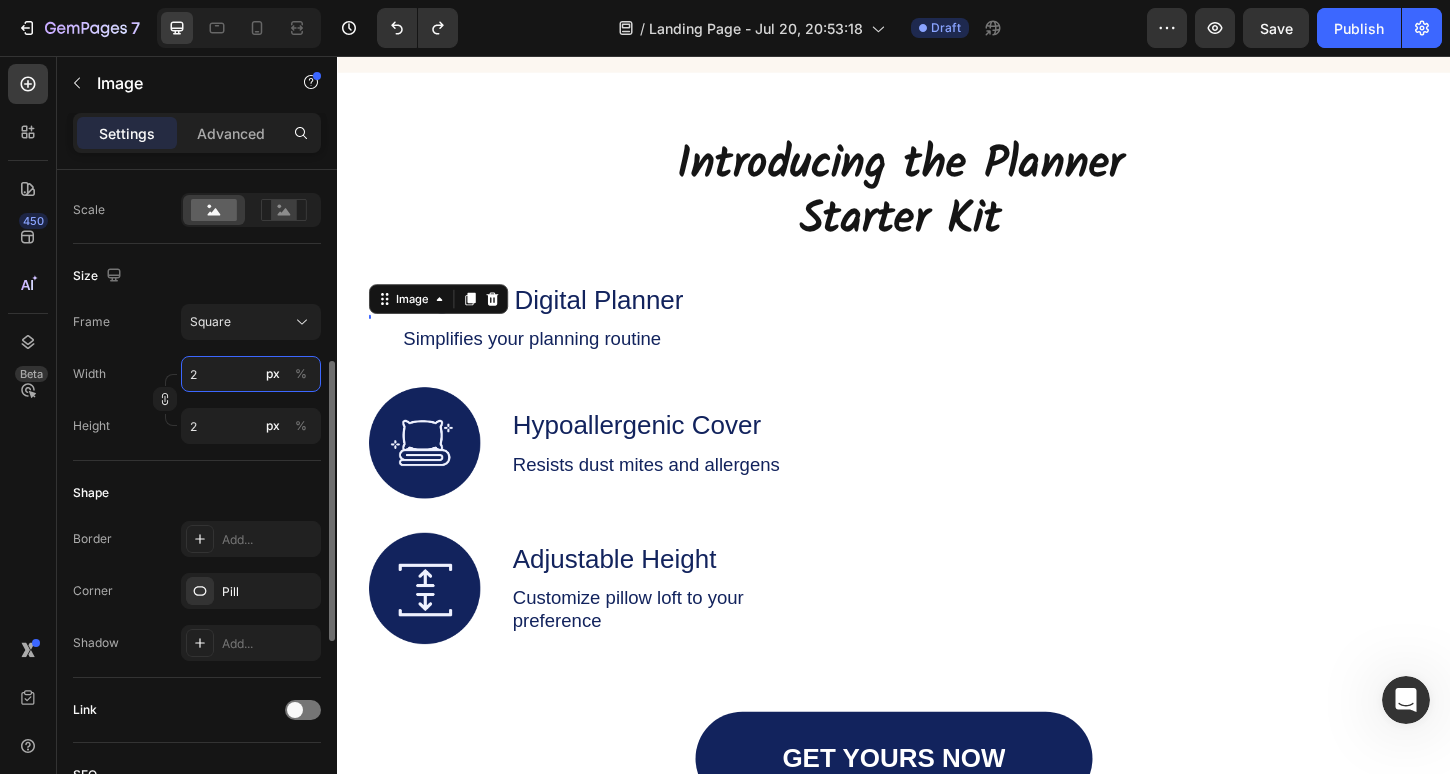 type on "20" 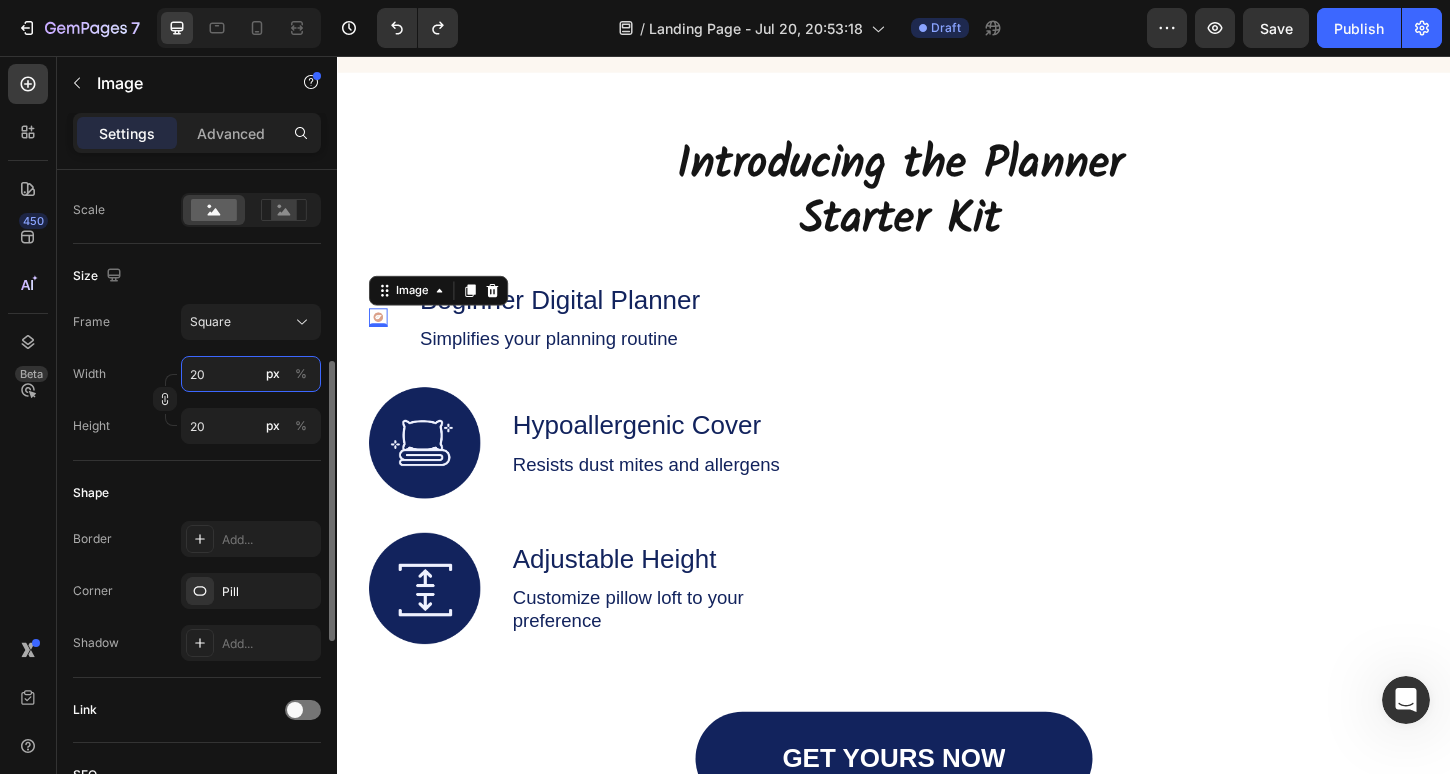 type on "200" 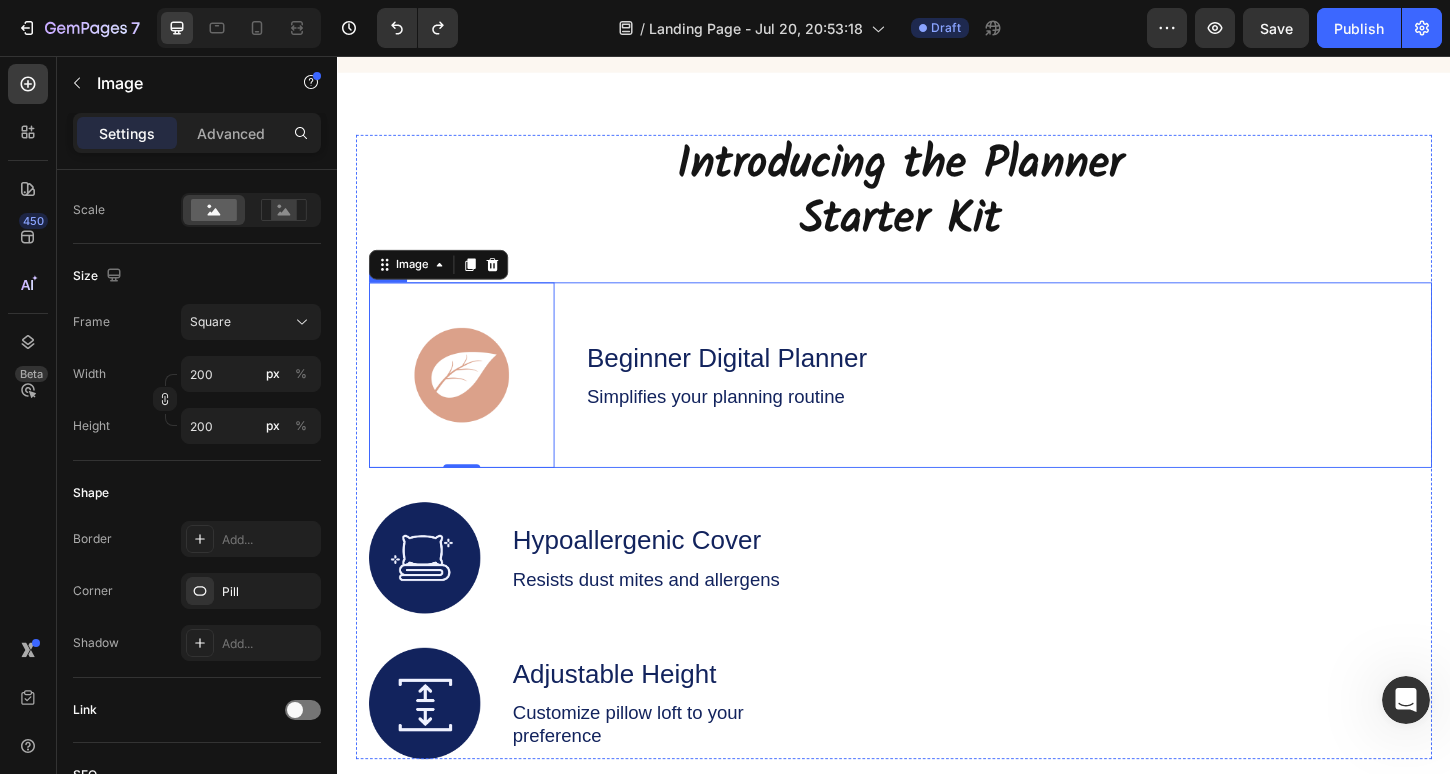 click on "Image   0 Beginner Digital Planner Text Block Simplifies your planning routine Text Block Row" at bounding box center (944, 400) 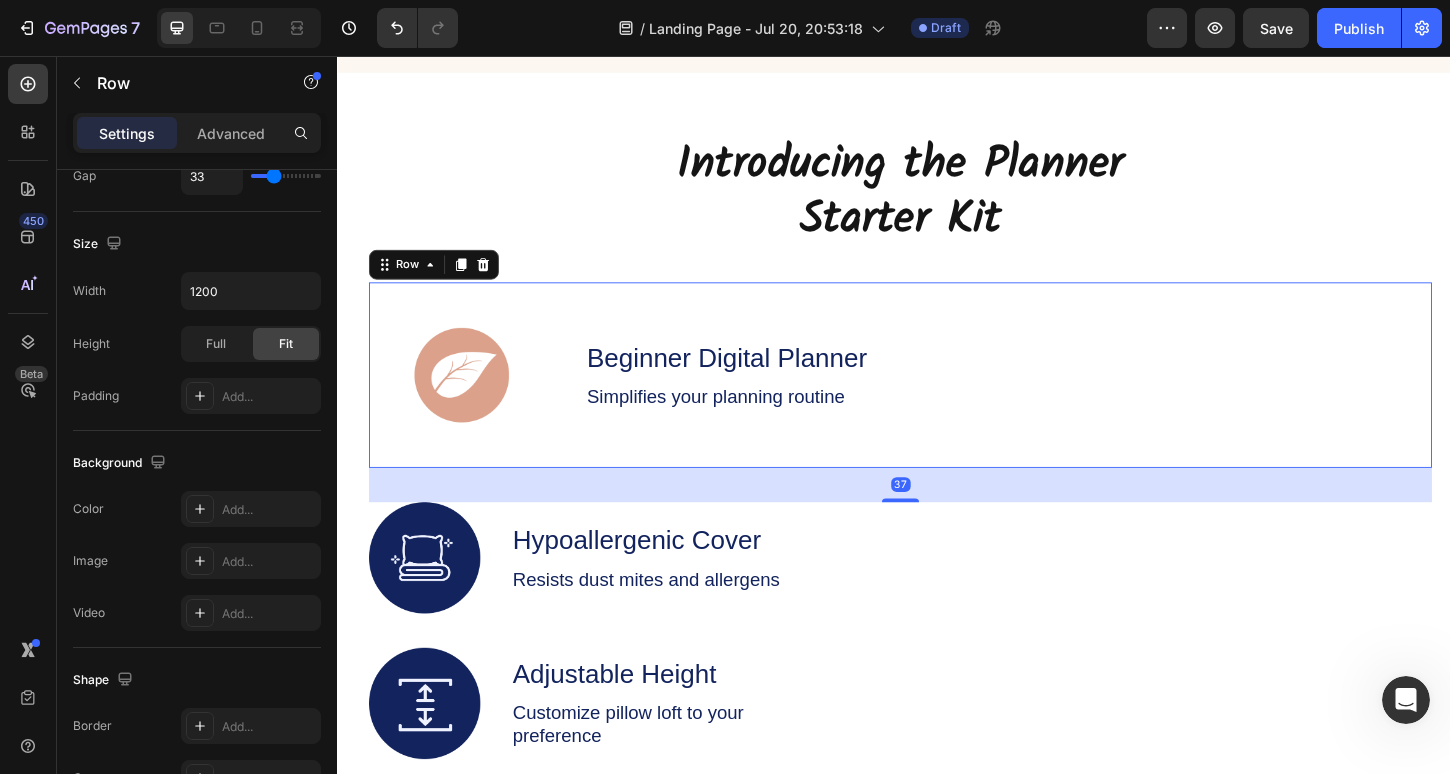 scroll, scrollTop: 0, scrollLeft: 0, axis: both 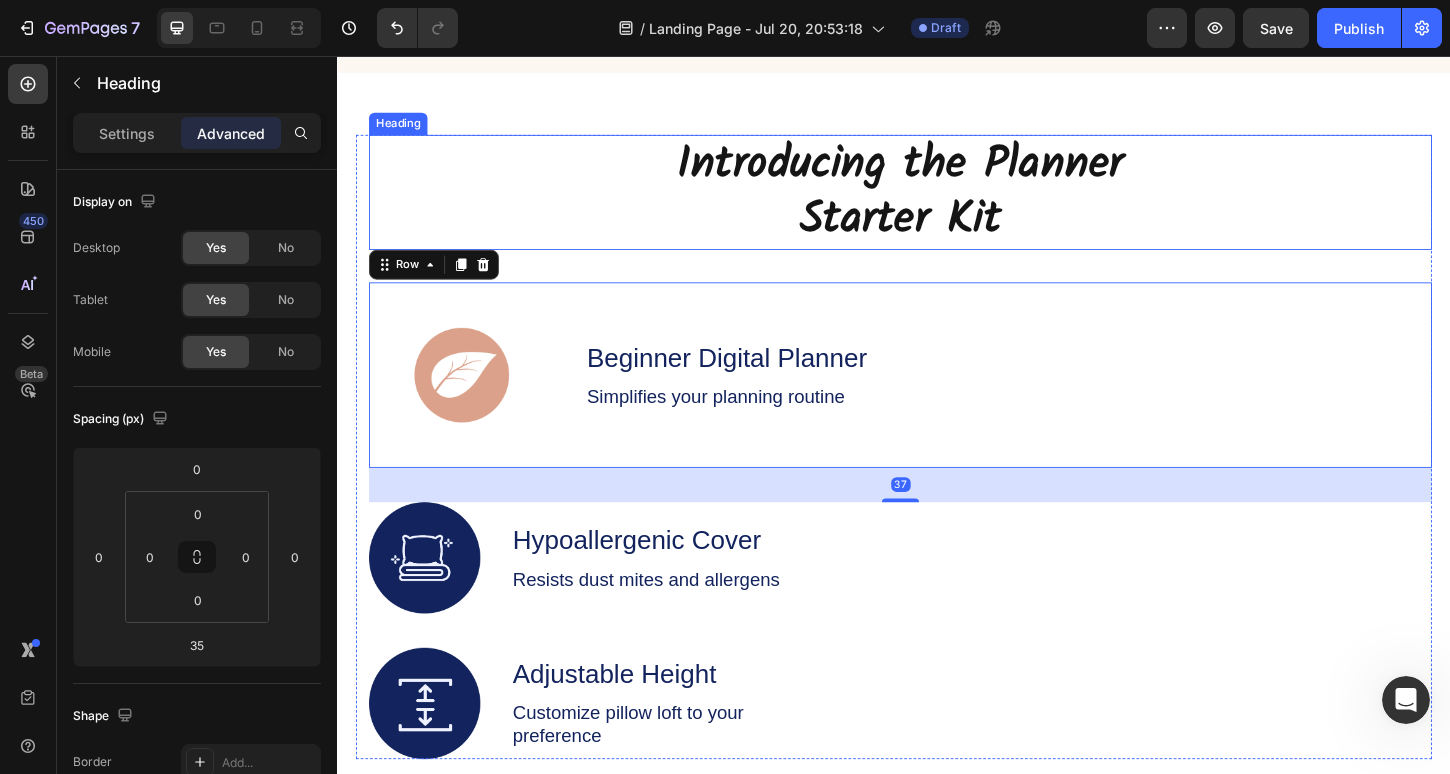 click on "Introducing the Planner Starter Kit" at bounding box center (944, 203) 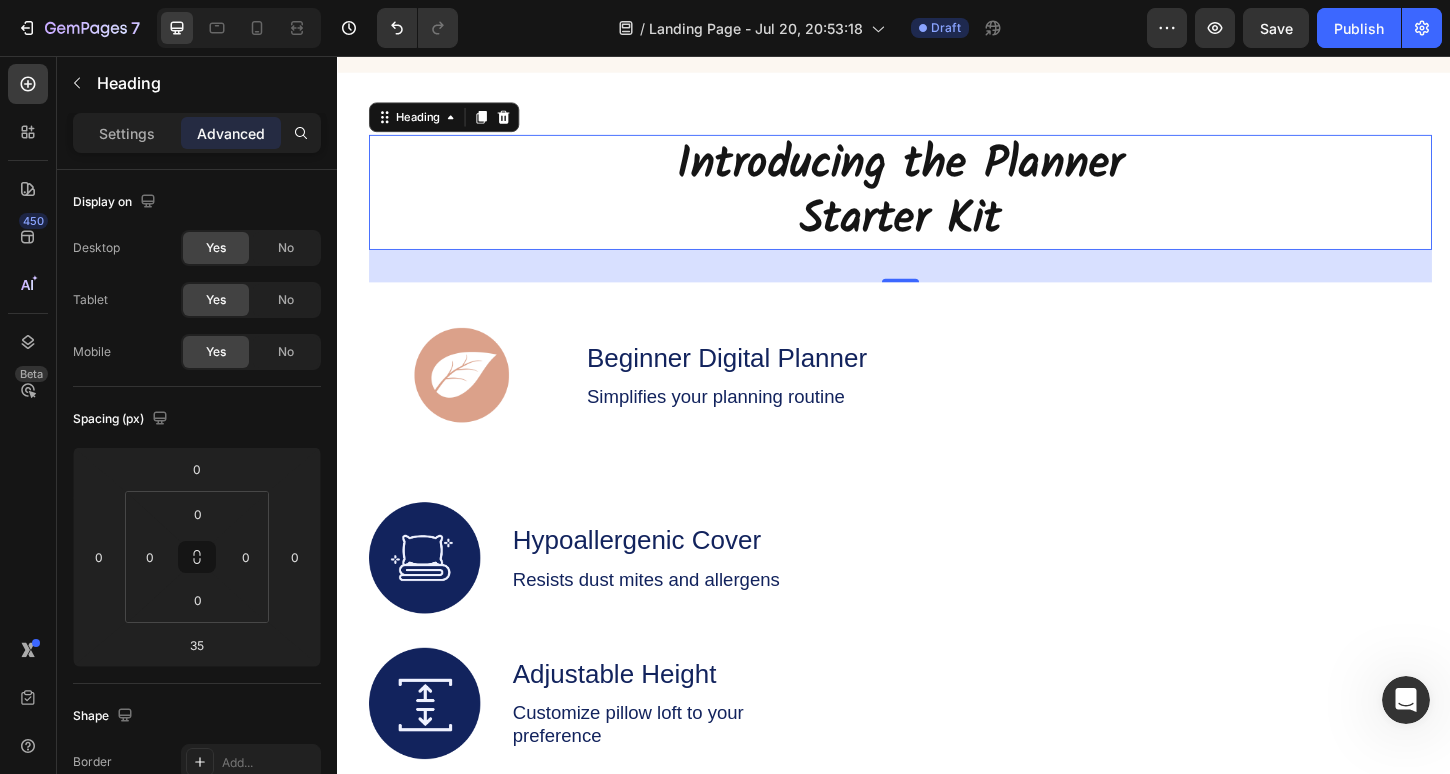 click on "Beginner Digital Planner Text Block Simplifies your planning routine Text Block" at bounding box center [757, 400] 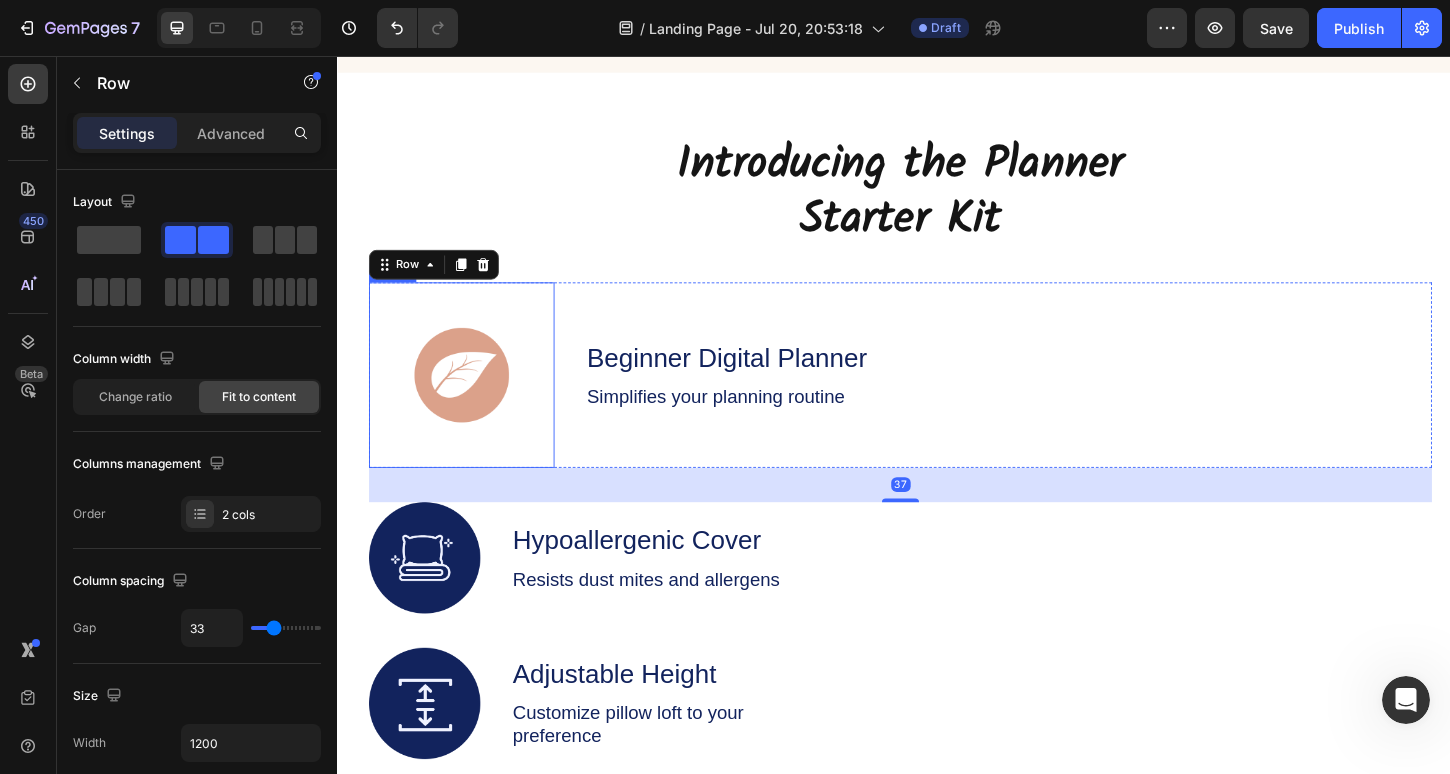 click at bounding box center [471, 400] 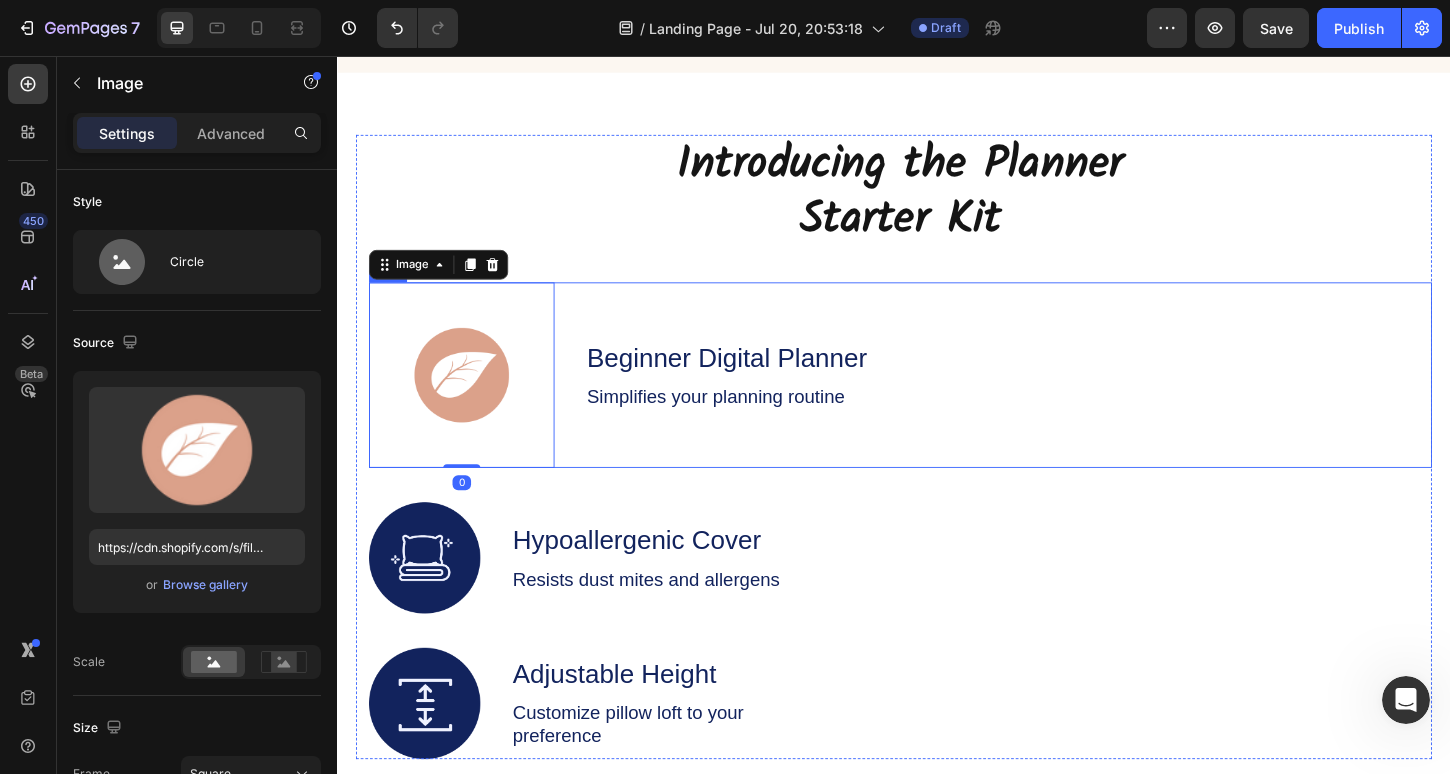 click at bounding box center (471, 400) 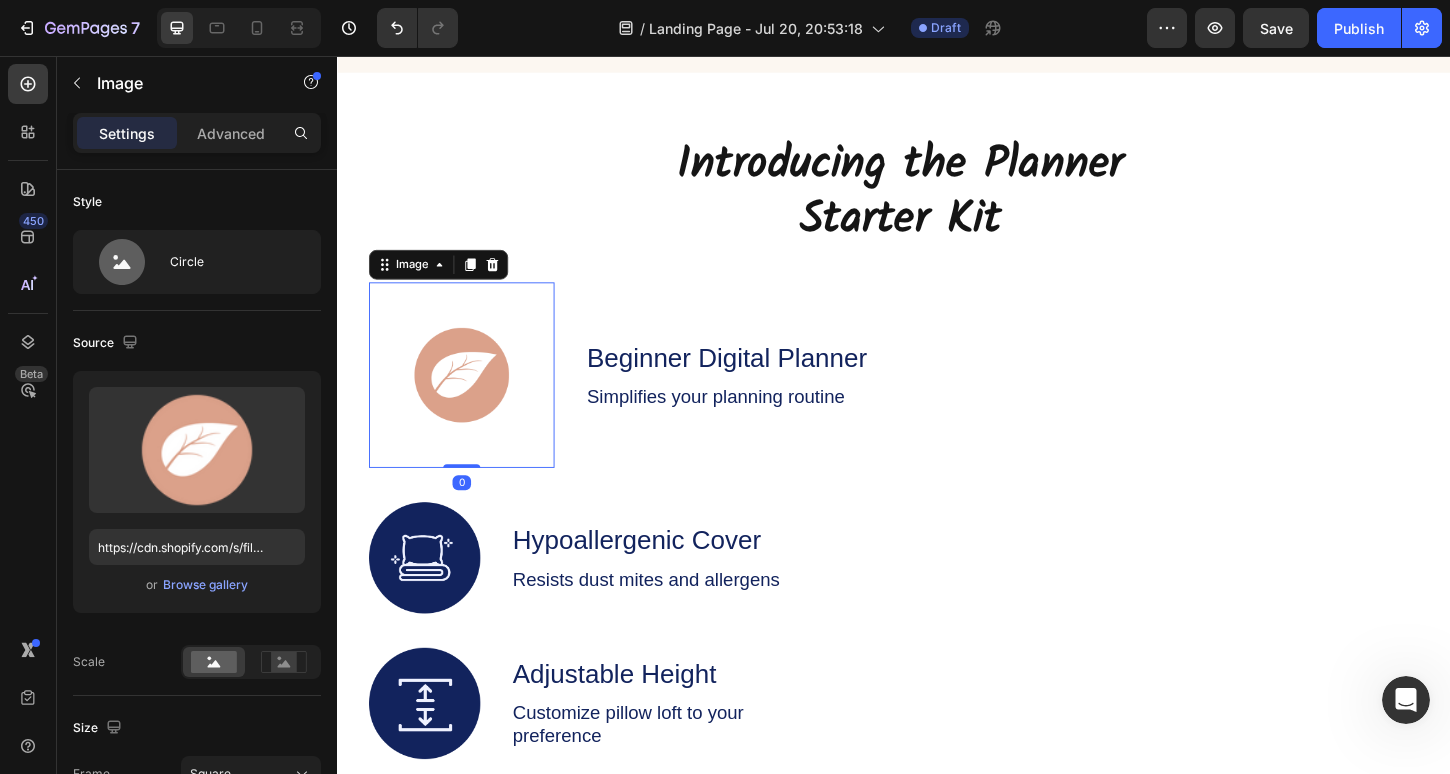 click at bounding box center (471, 400) 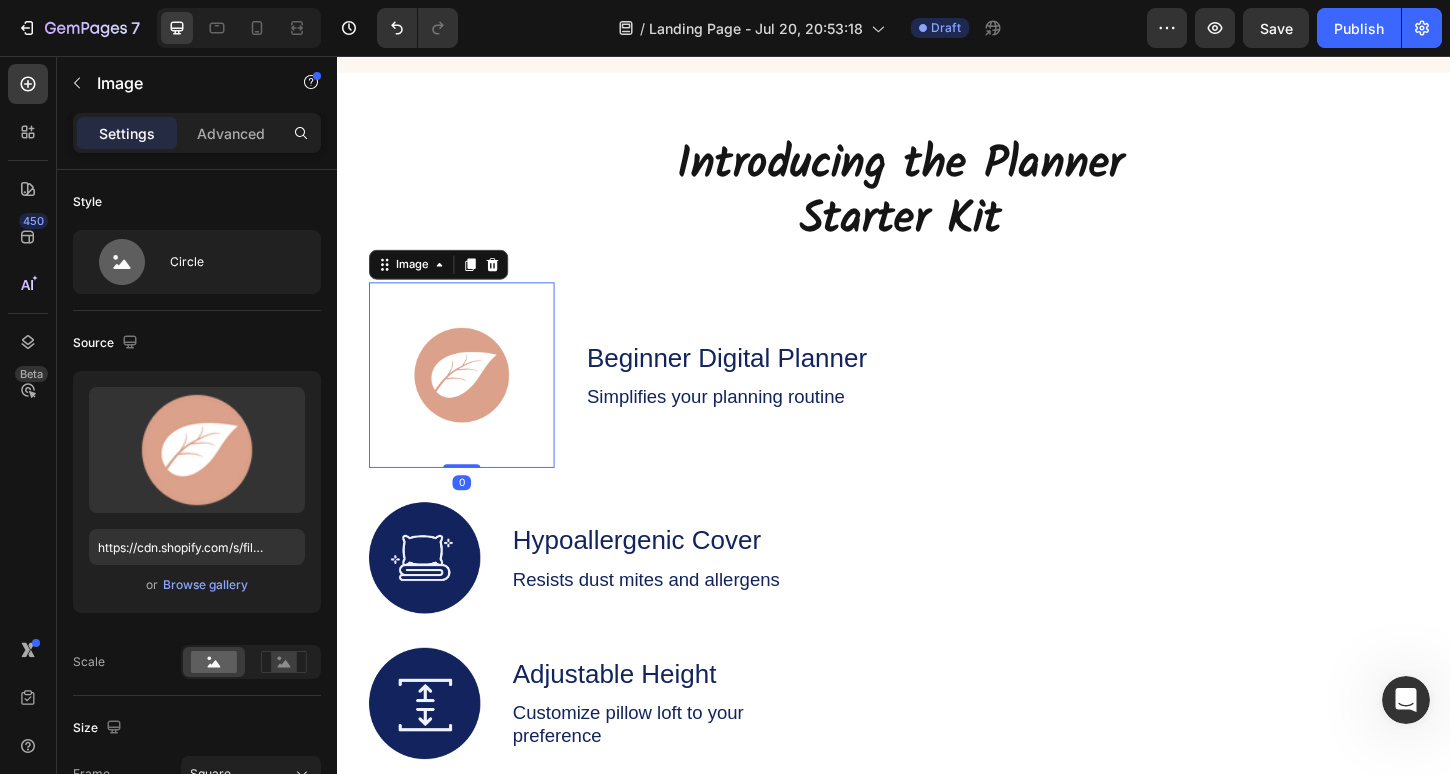 drag, startPoint x: 479, startPoint y: 498, endPoint x: 479, endPoint y: 445, distance: 53 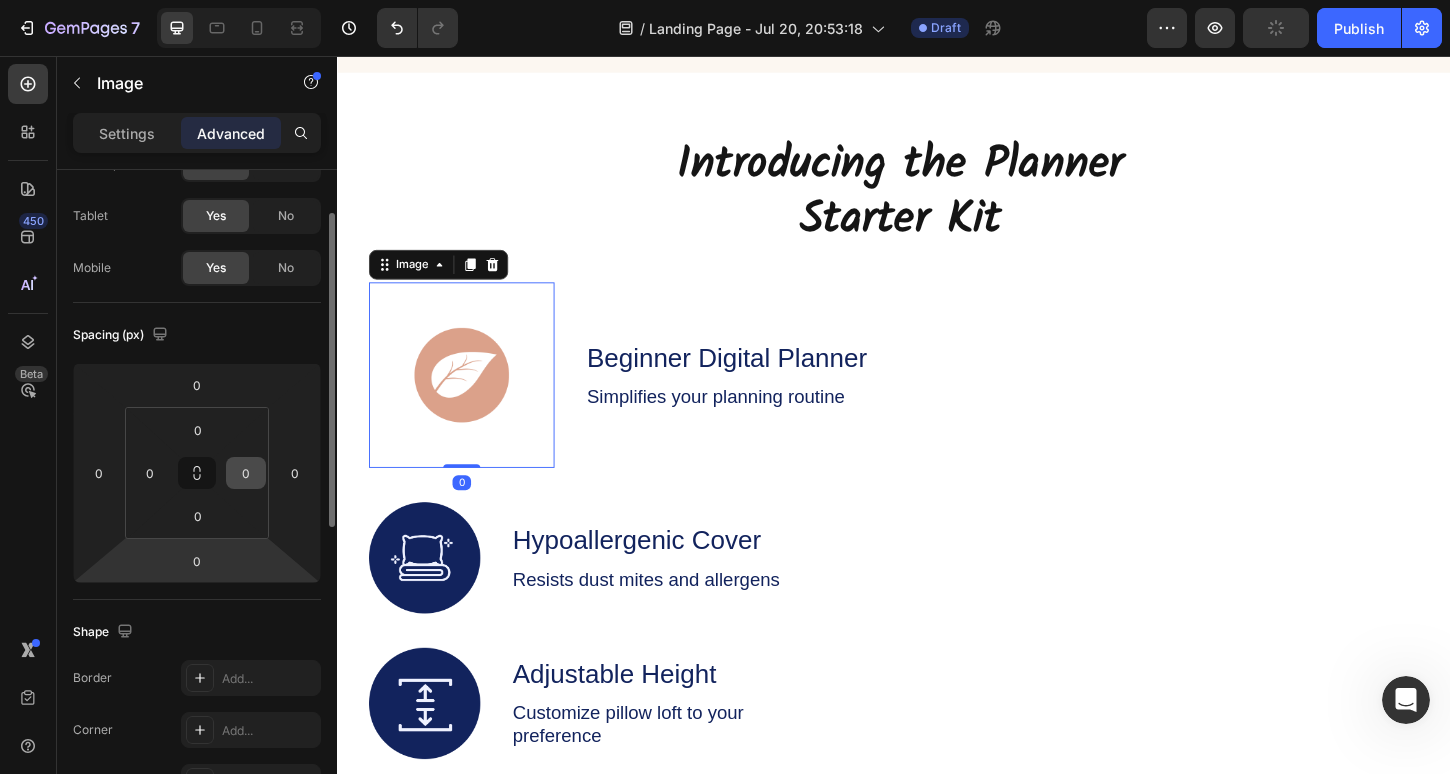 scroll, scrollTop: 86, scrollLeft: 0, axis: vertical 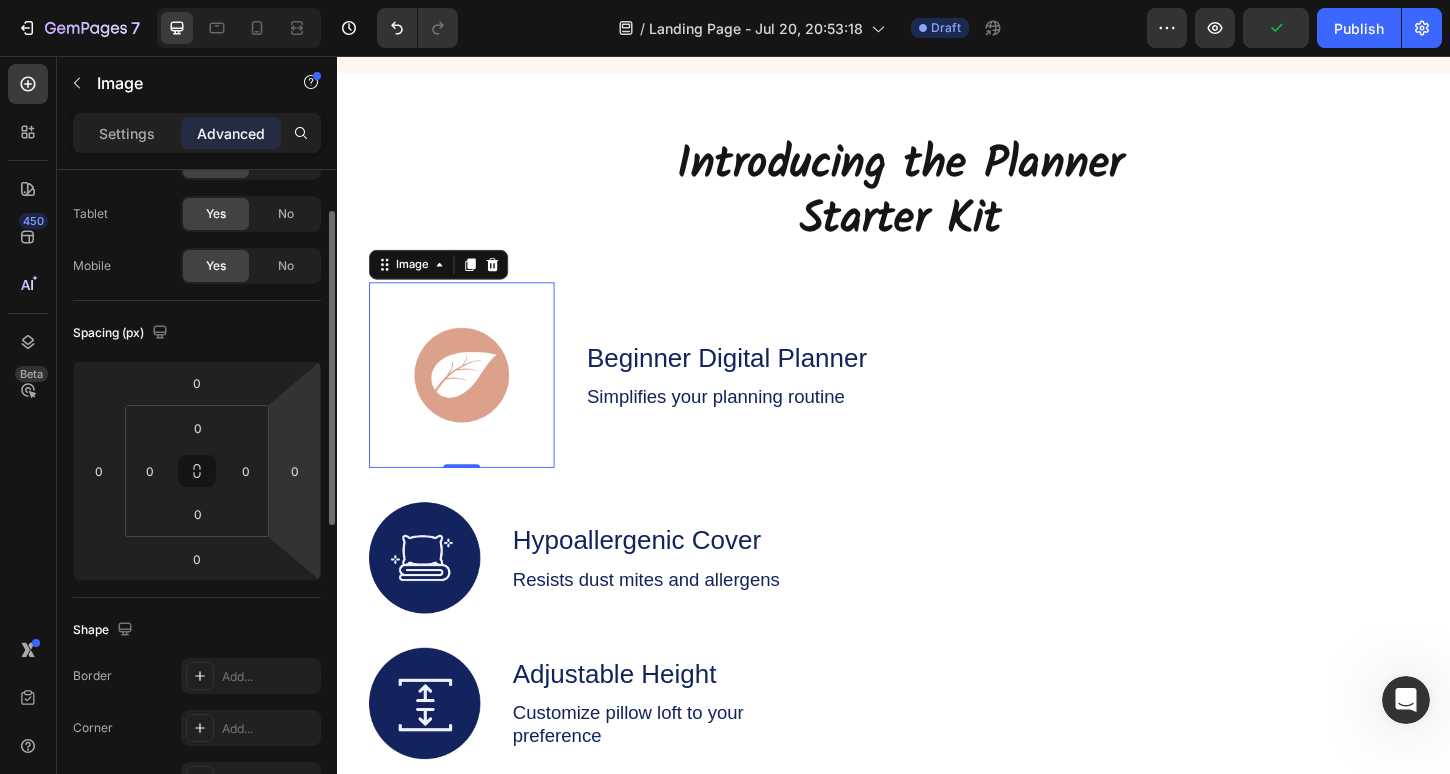 click at bounding box center [471, 400] 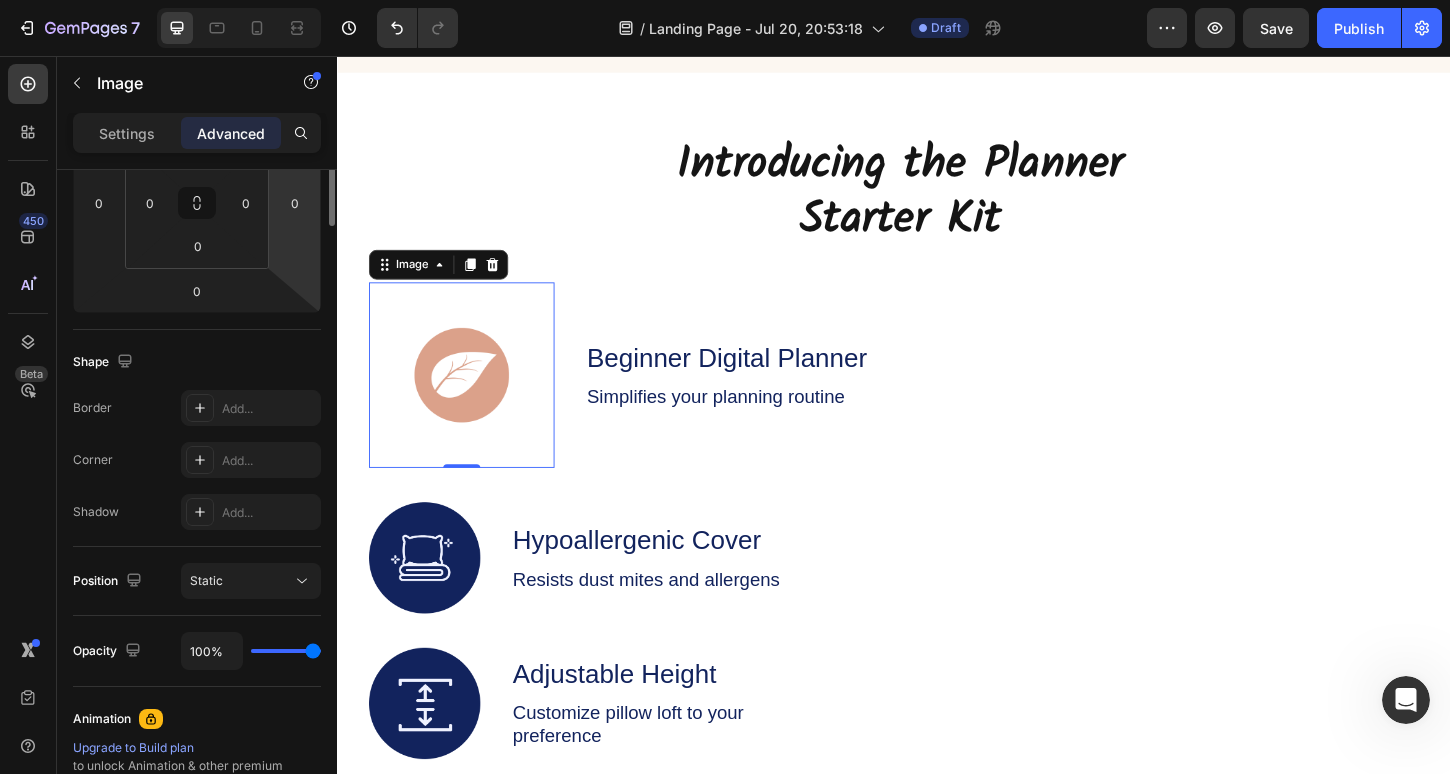 scroll, scrollTop: 0, scrollLeft: 0, axis: both 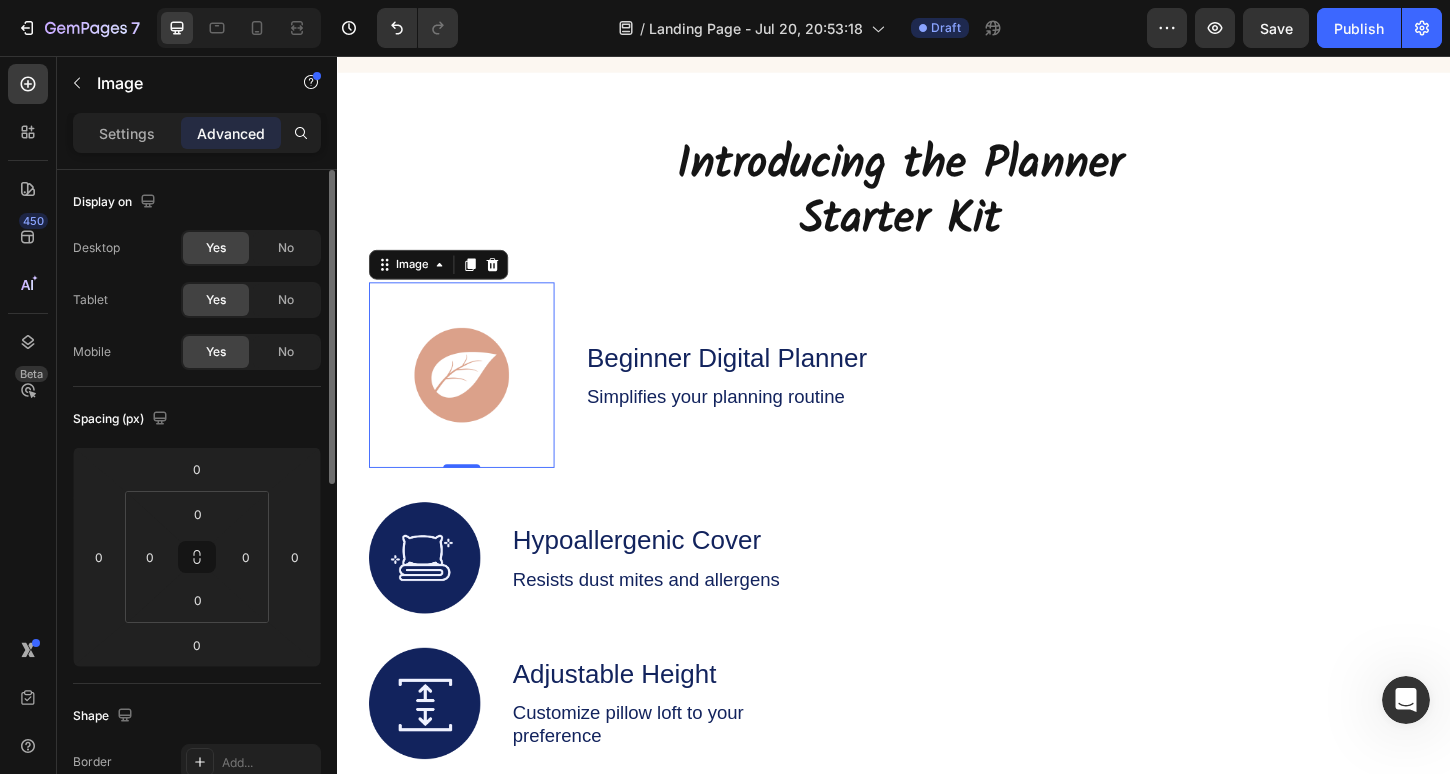 click on "Settings Advanced" at bounding box center (197, 141) 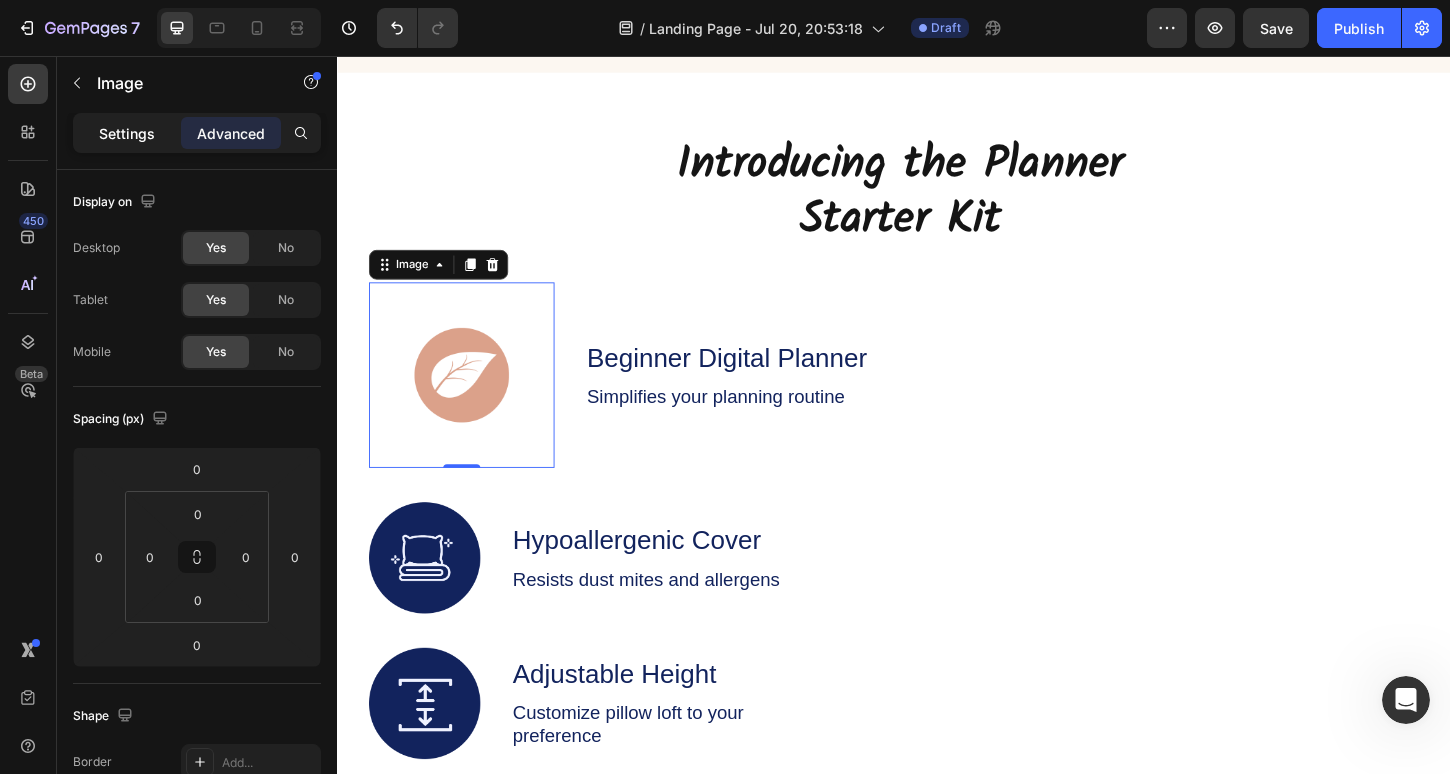 click on "Settings" at bounding box center [127, 133] 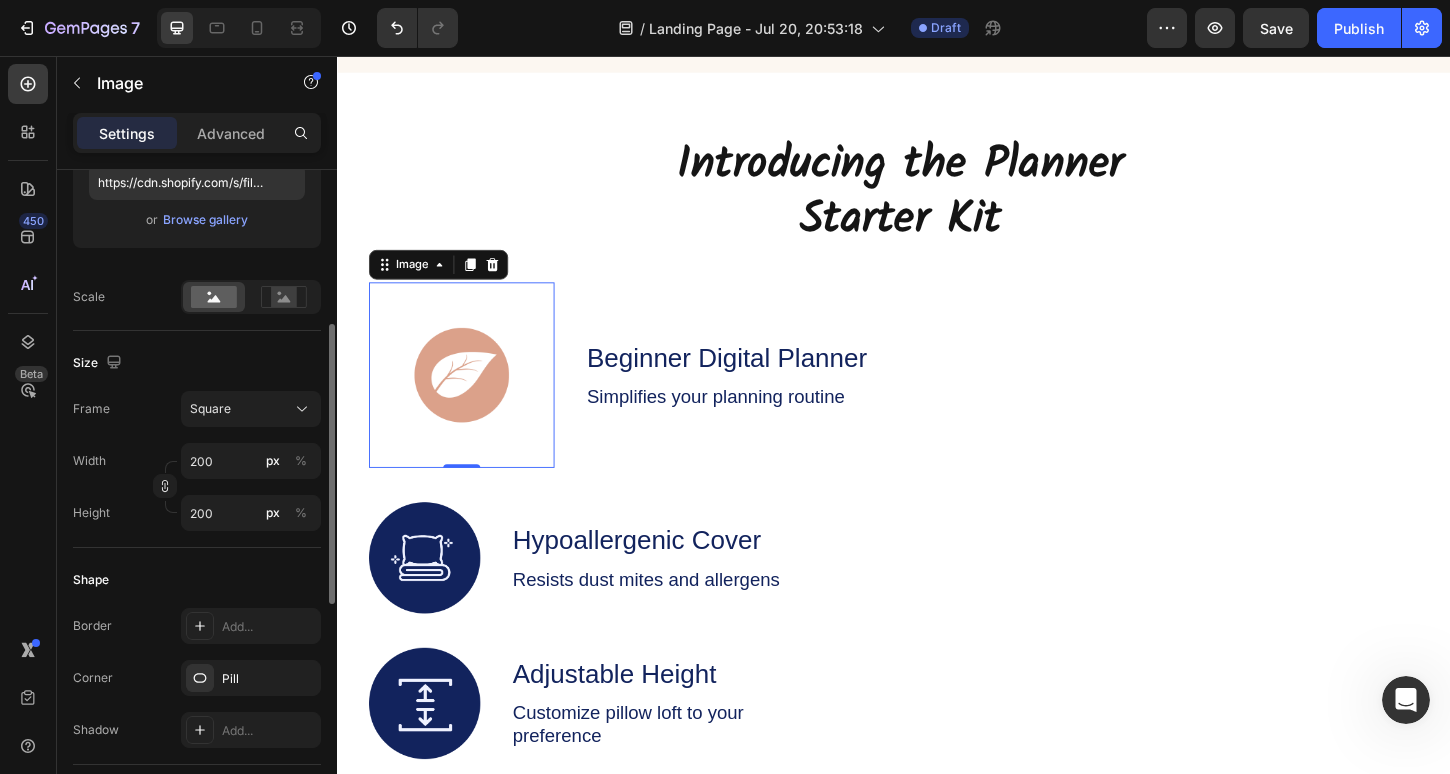 scroll, scrollTop: 385, scrollLeft: 0, axis: vertical 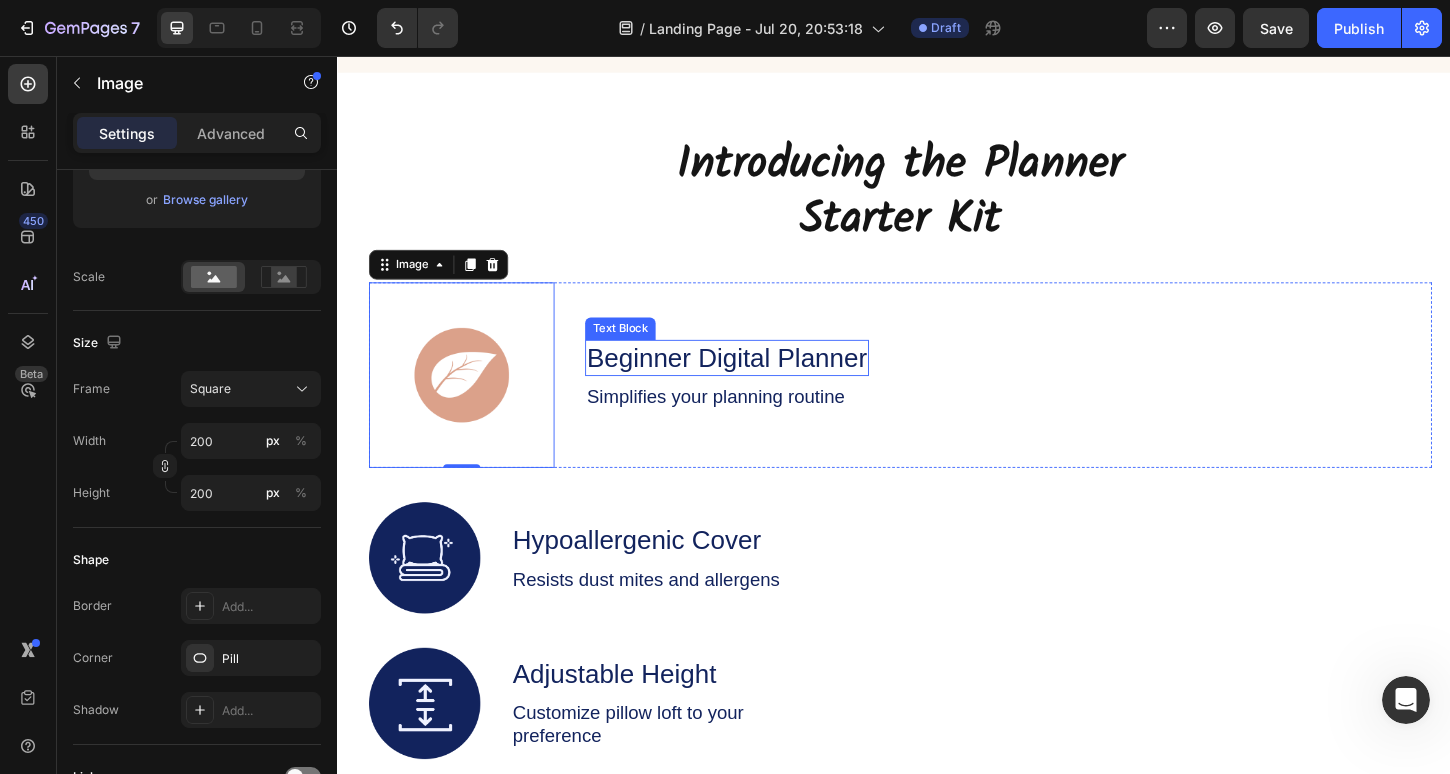 click on "Beginner Digital Planner" at bounding box center (757, 381) 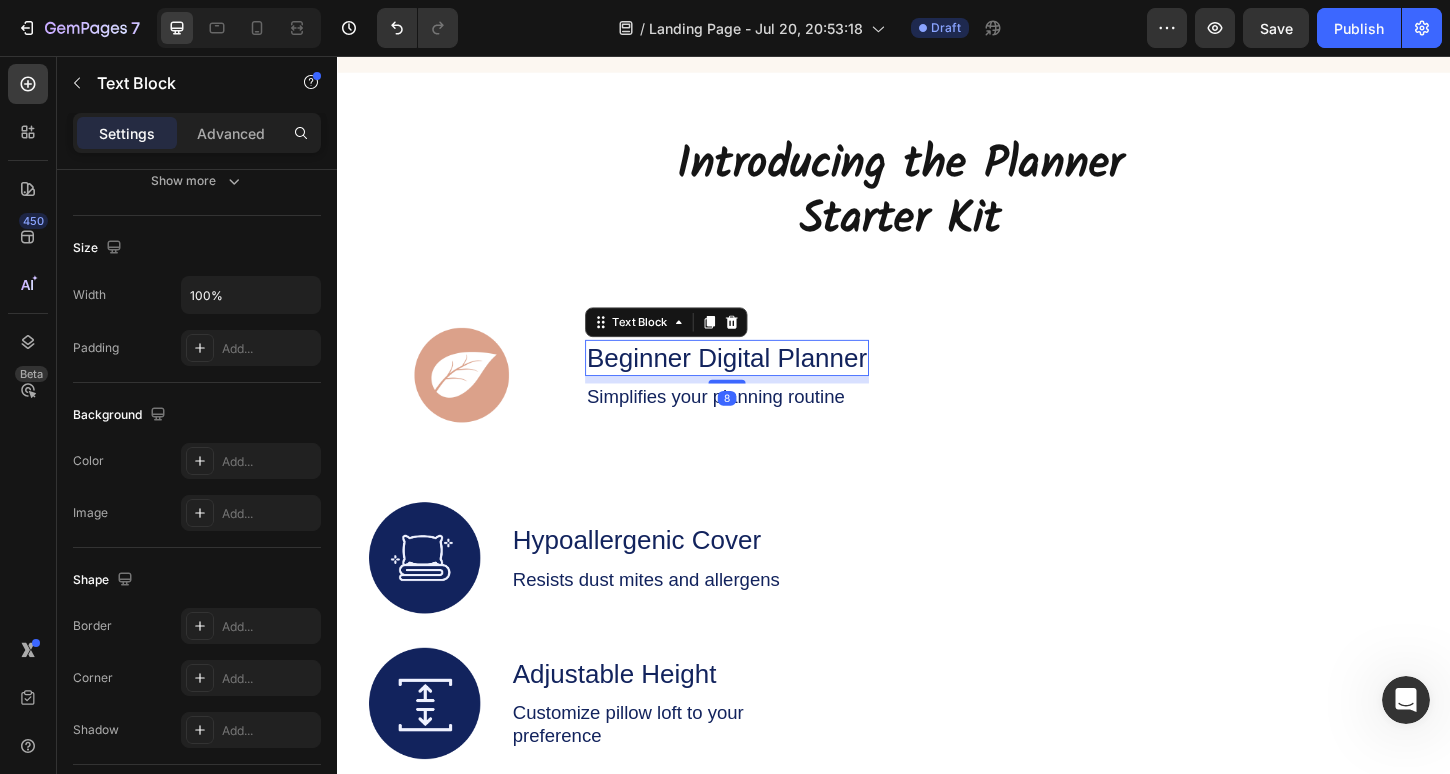 scroll, scrollTop: 0, scrollLeft: 0, axis: both 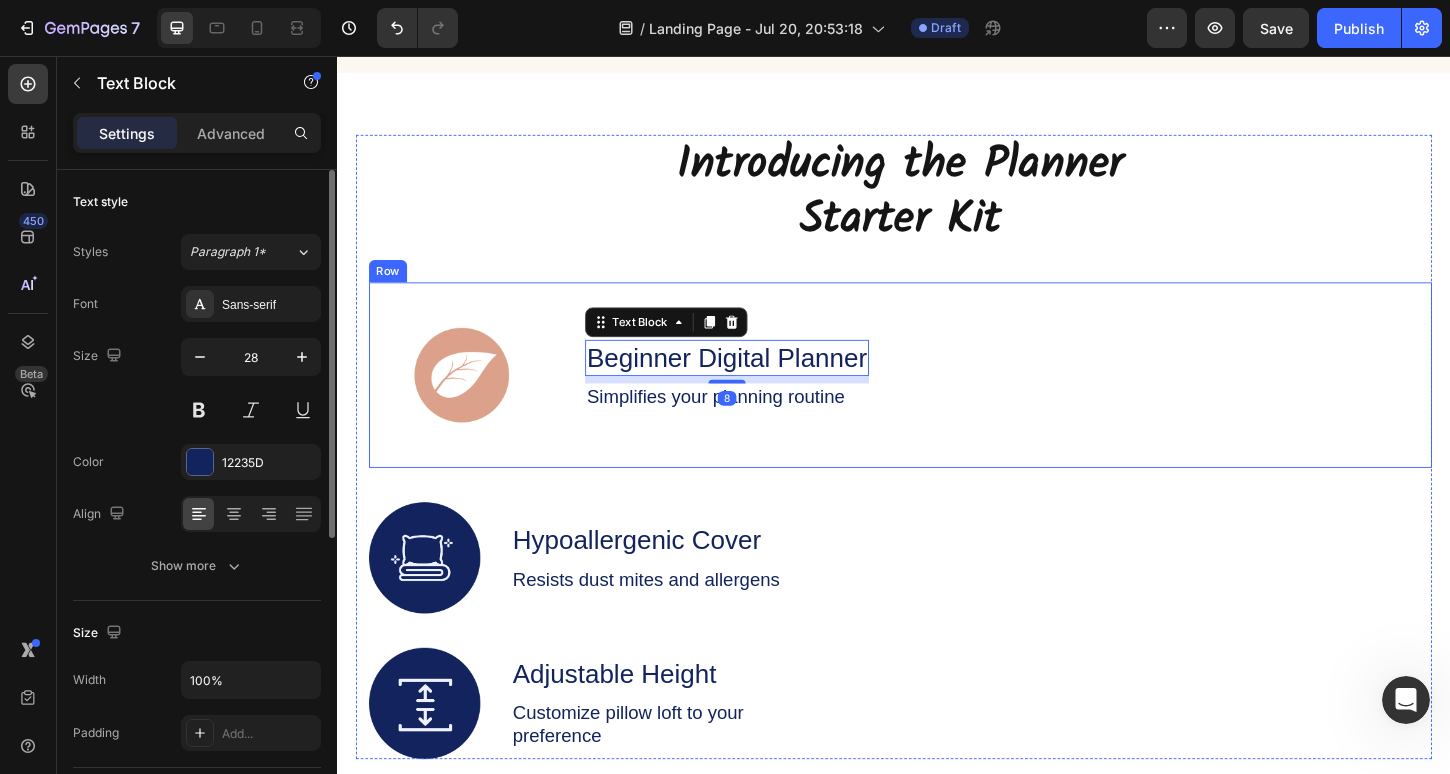 click on "Image Beginner Digital Planner Text Block   8 Simplifies your planning routine Text Block Row" at bounding box center [944, 400] 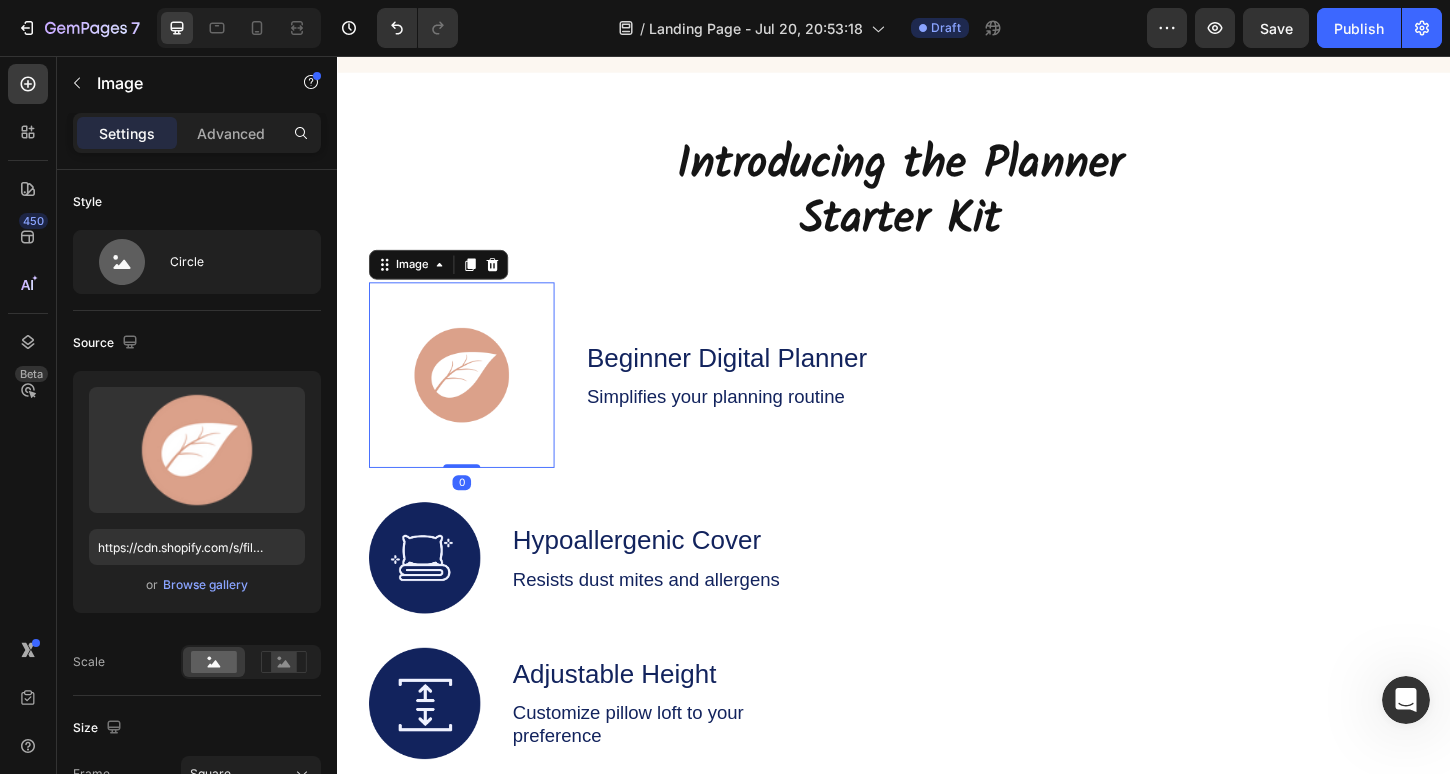 click at bounding box center (471, 400) 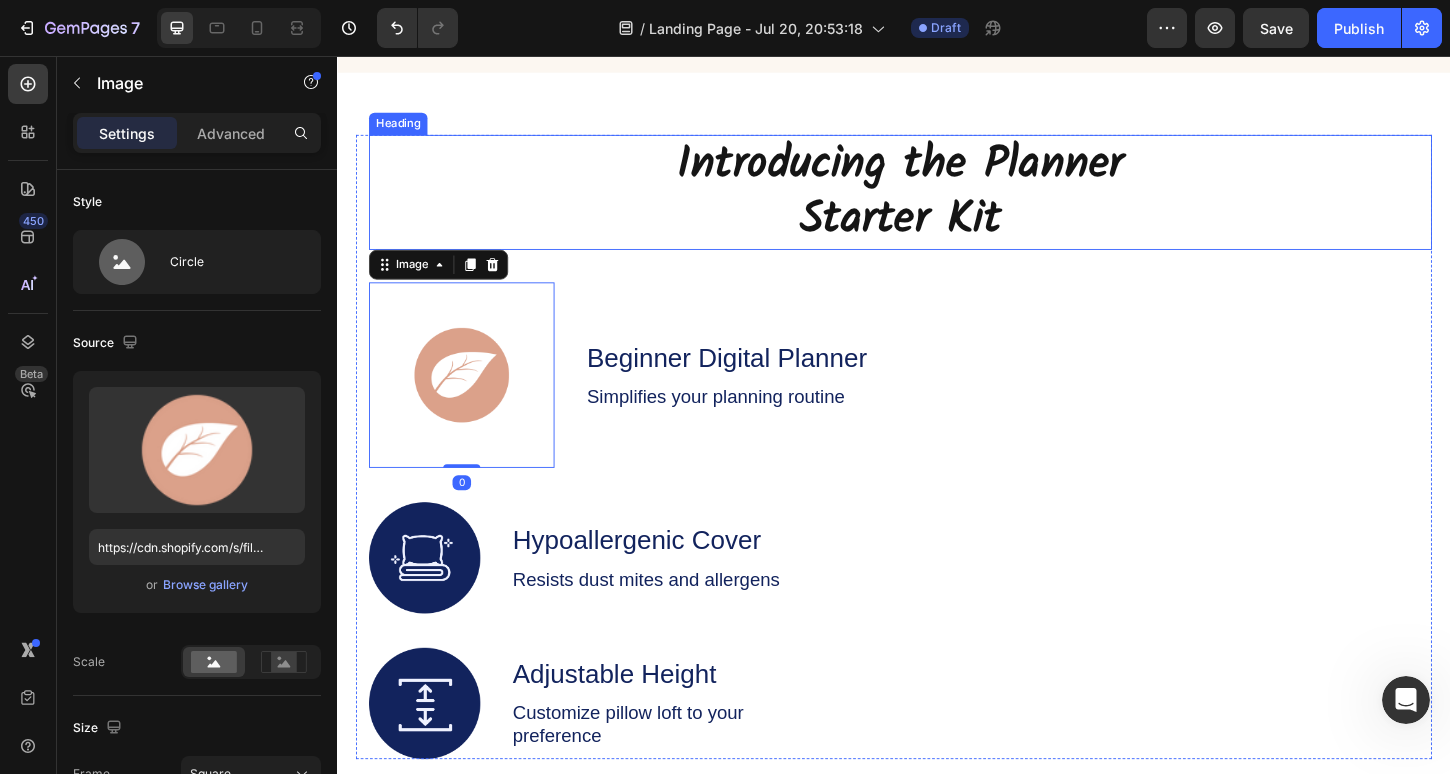 click on "Introducing the Planner Starter Kit" at bounding box center (944, 203) 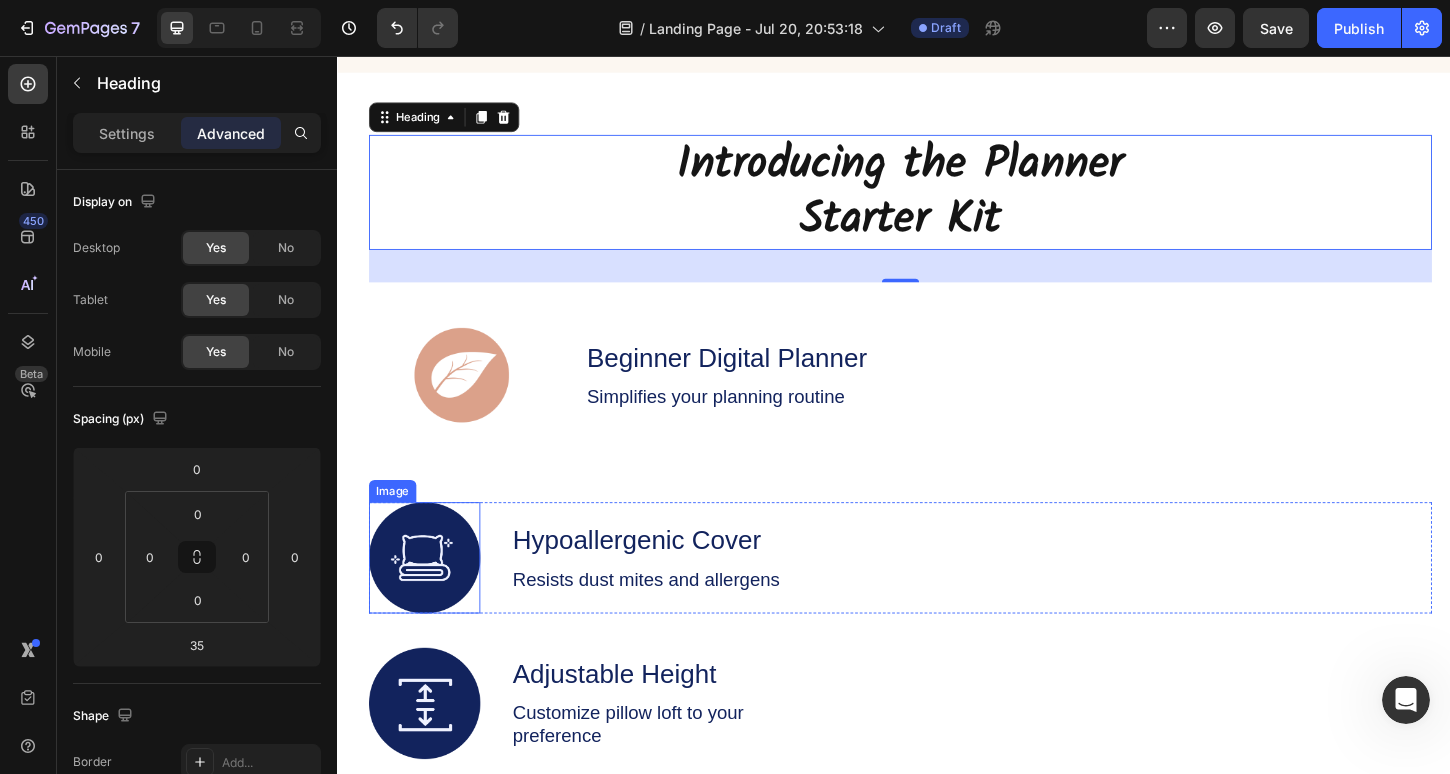 click at bounding box center (431, 597) 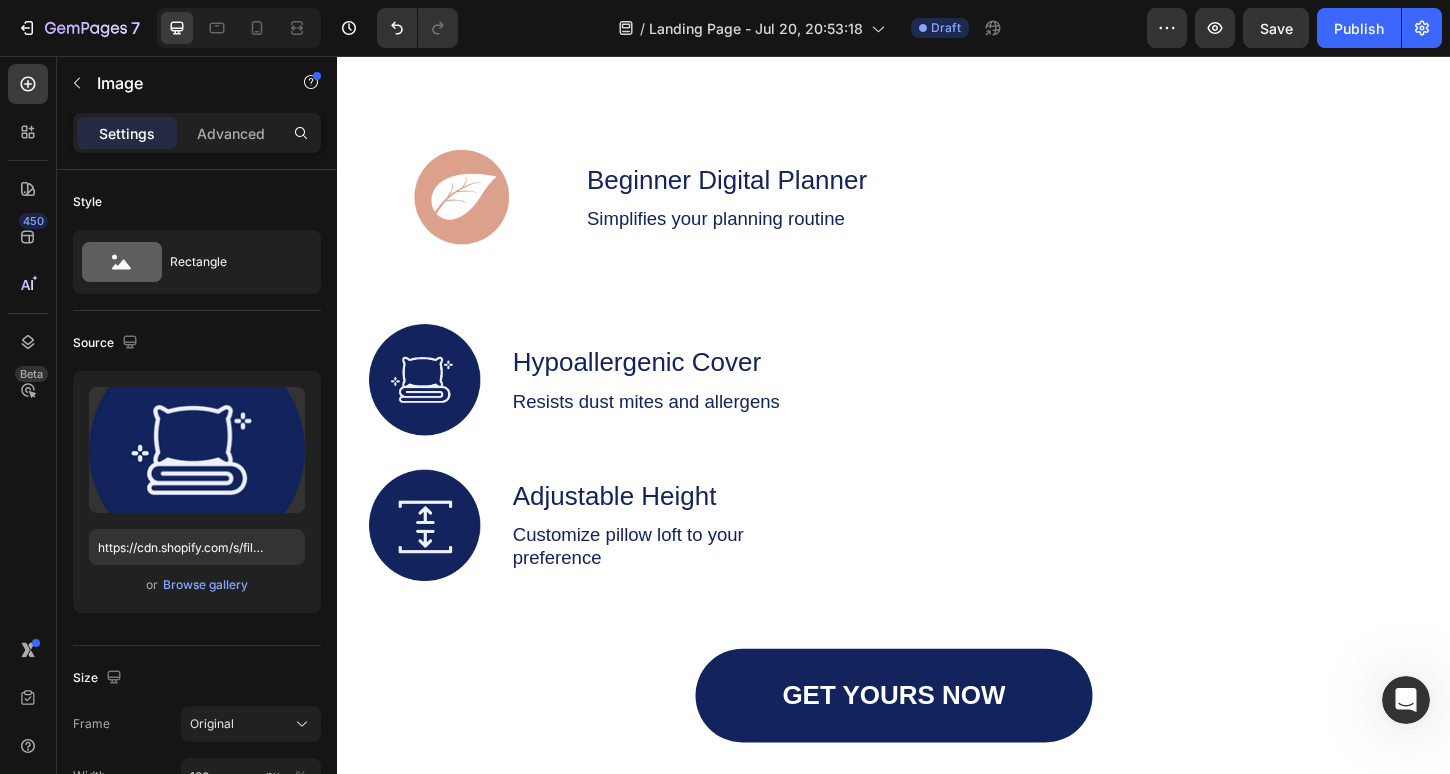 scroll, scrollTop: 2674, scrollLeft: 0, axis: vertical 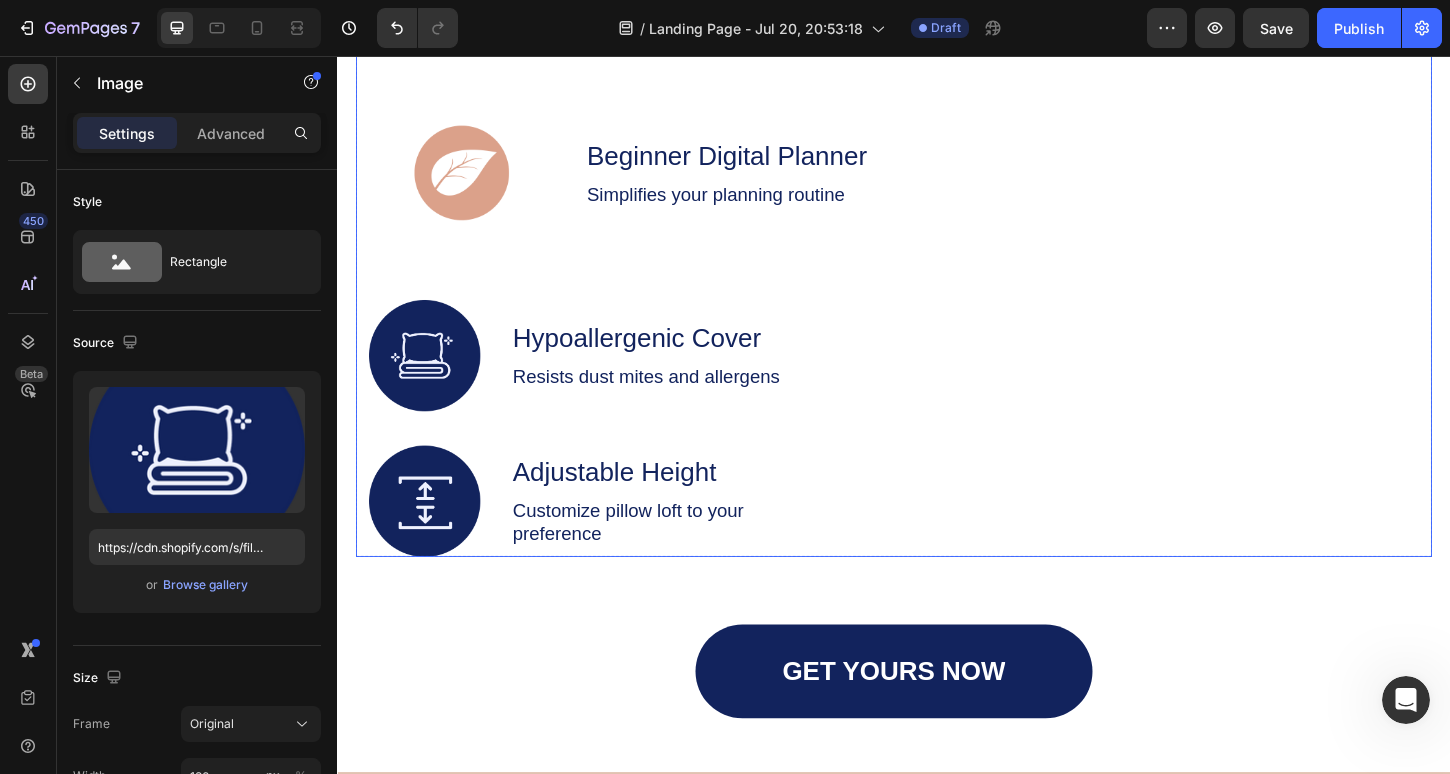 click at bounding box center (431, 379) 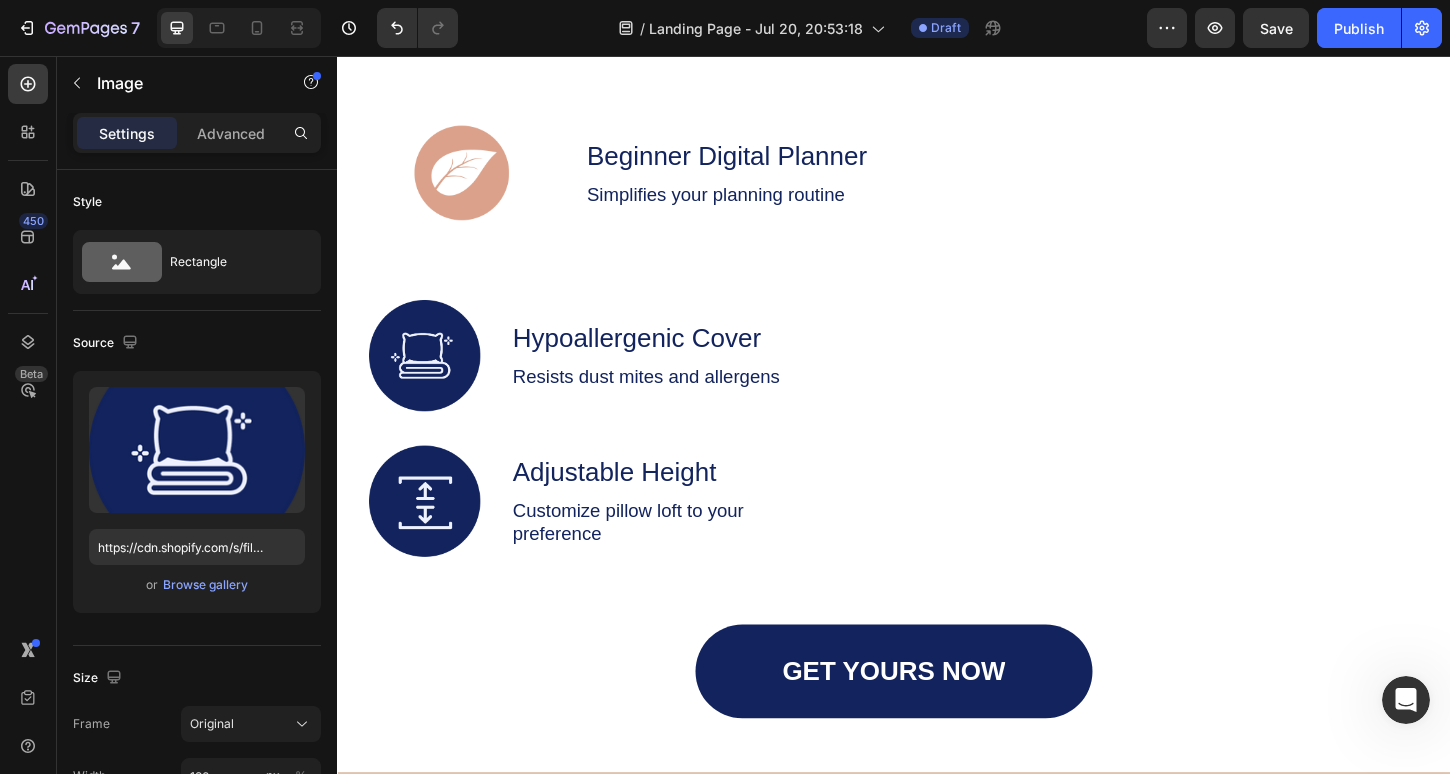 click at bounding box center (431, 379) 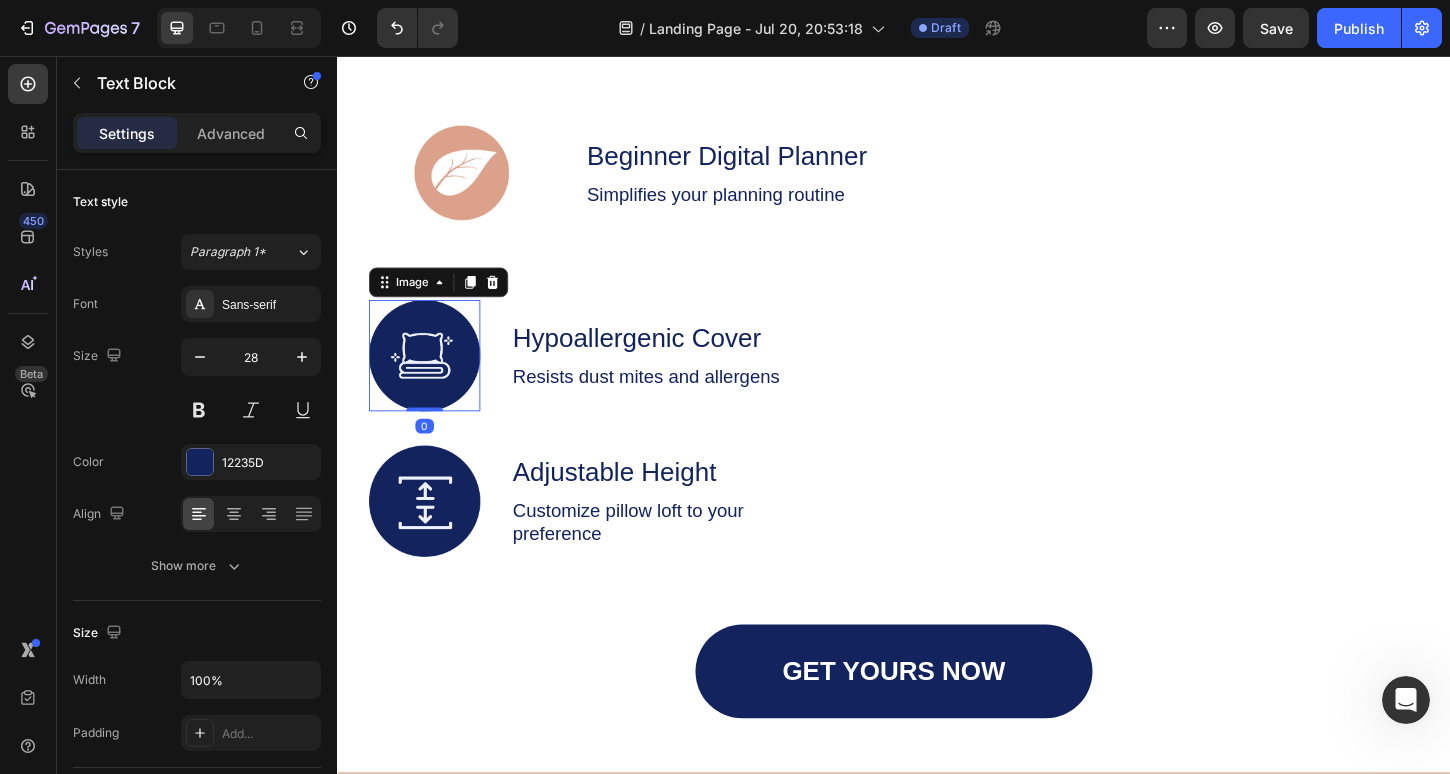 click at bounding box center [431, 379] 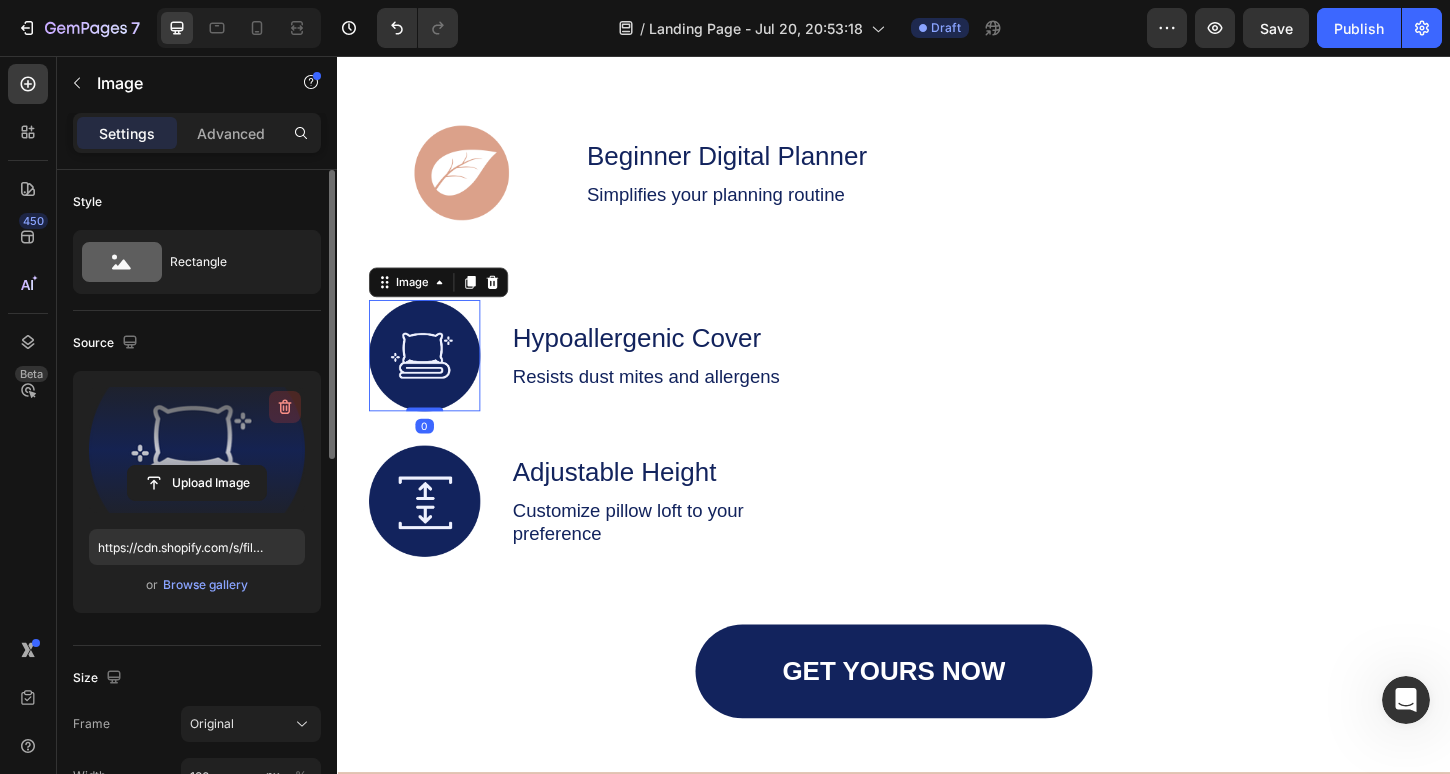 click 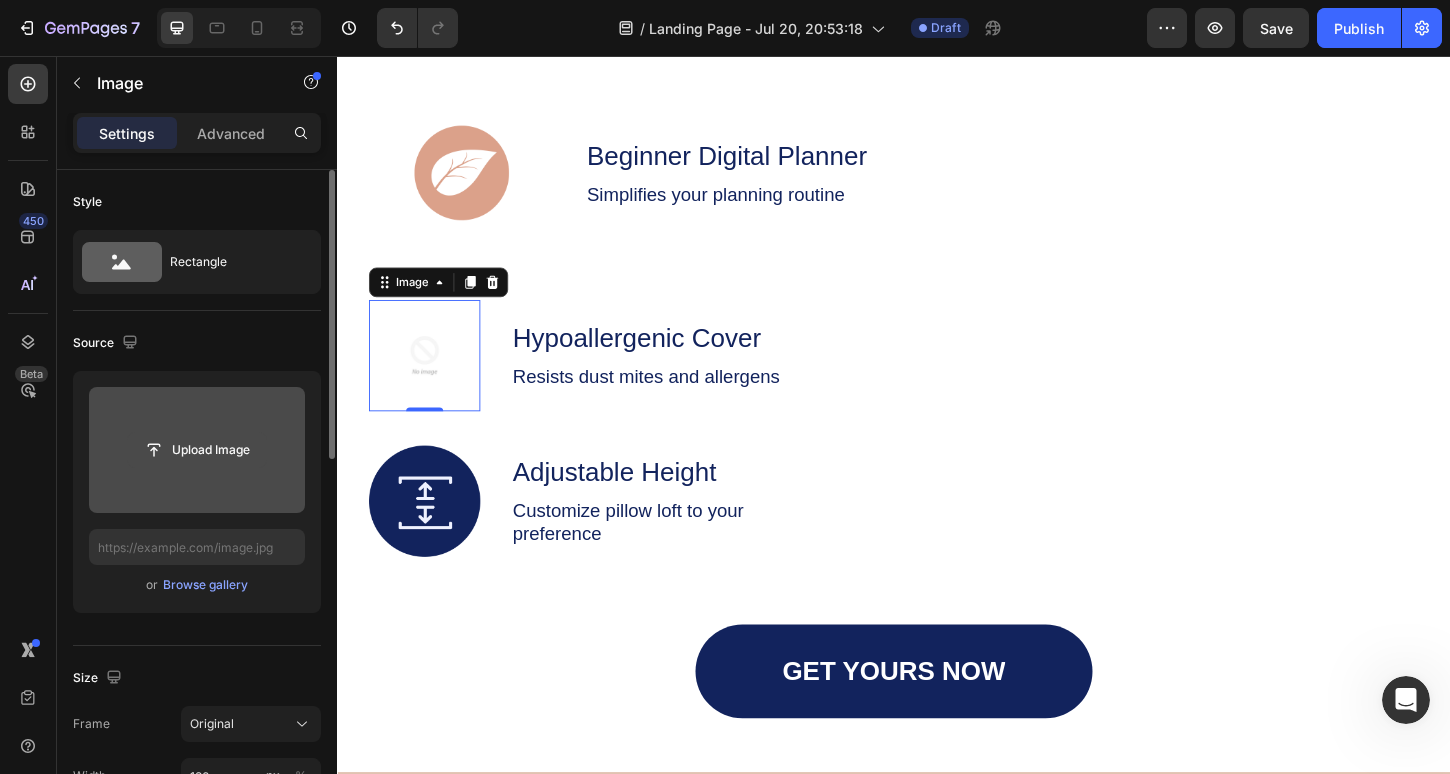 click 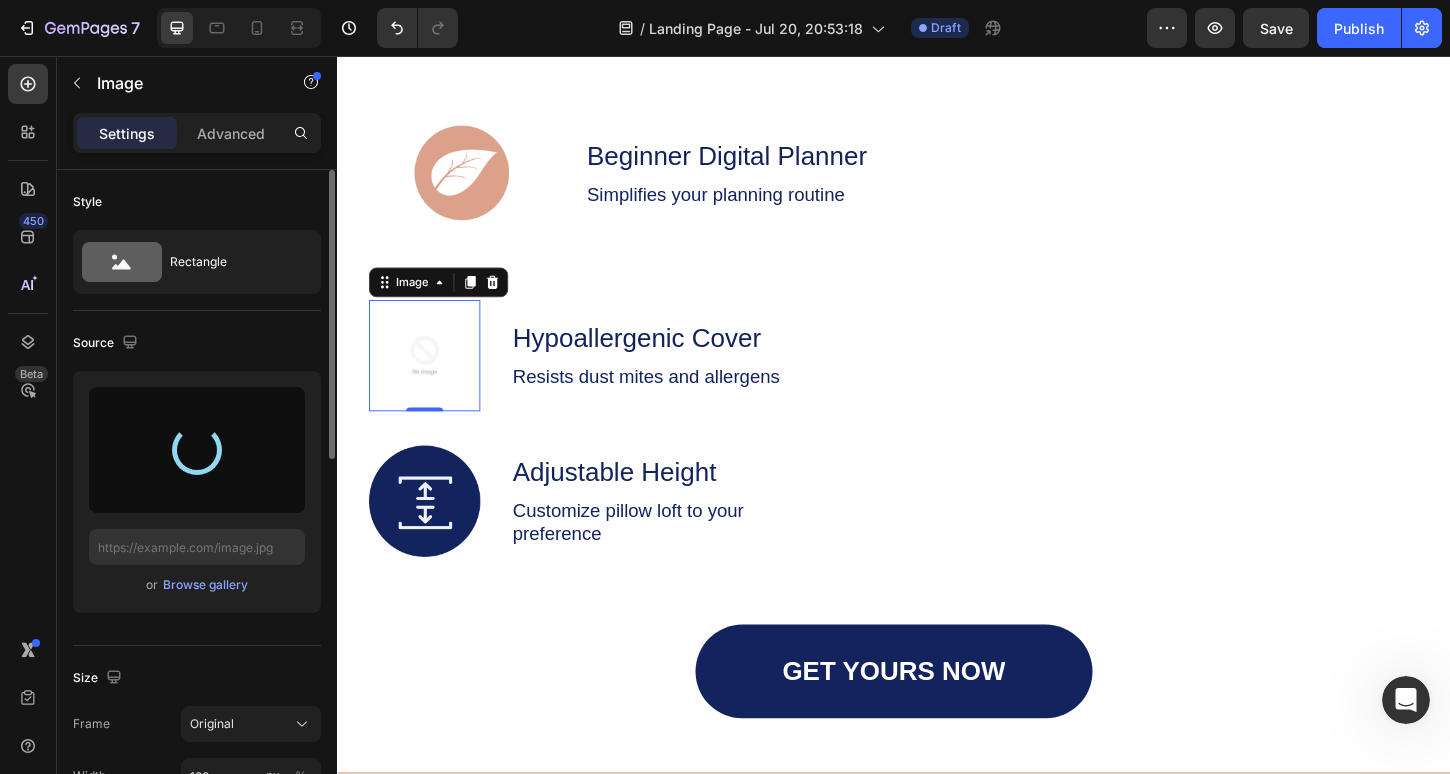 type on "https://cdn.shopify.com/s/files/1/0772/6035/7921/files/gempages_564956185929712402-e8f54156-fe9e-4d07-965c-3b3e0a7c041e.png" 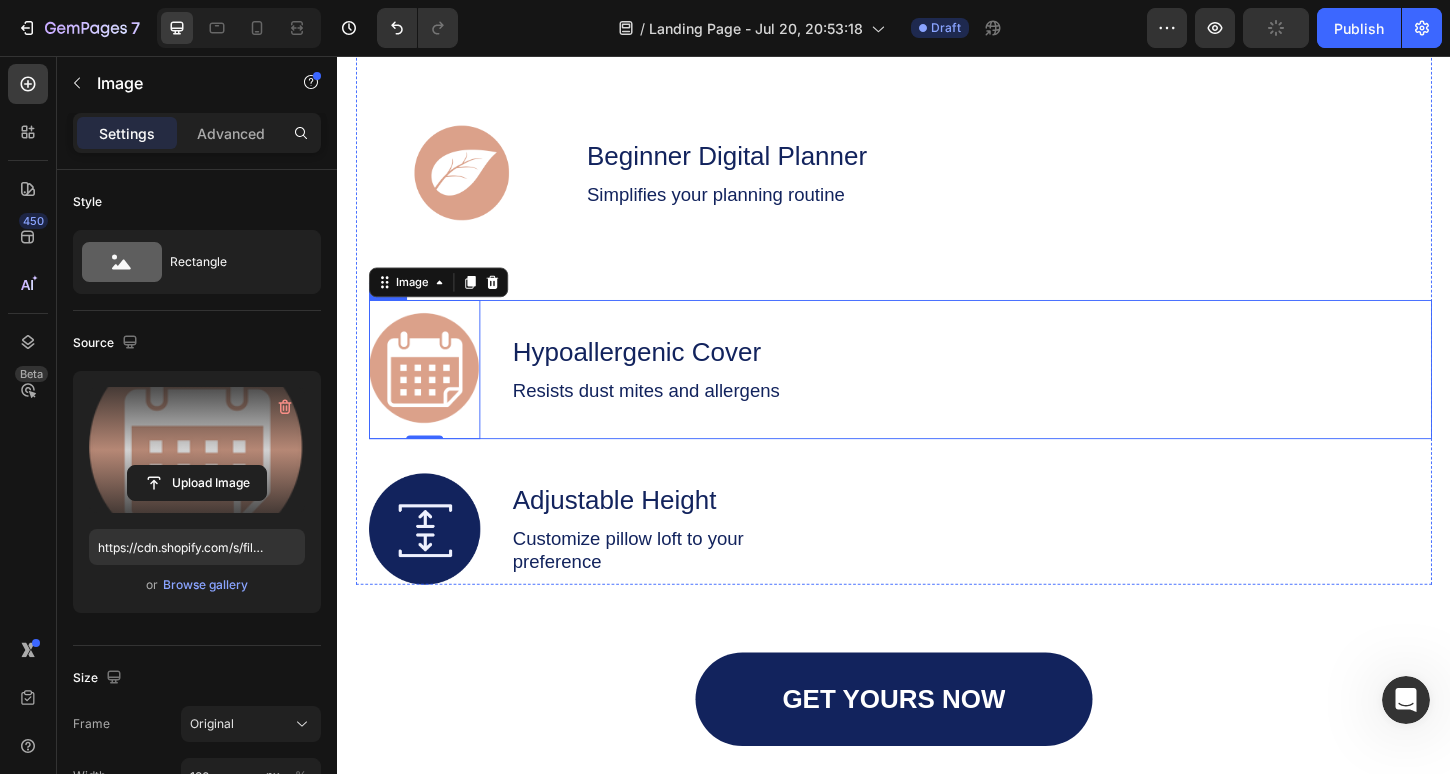 click on "Image   0 Hypoallergenic Cover Text Block Resists dust mites and allergens Text Block Row" at bounding box center [944, 394] 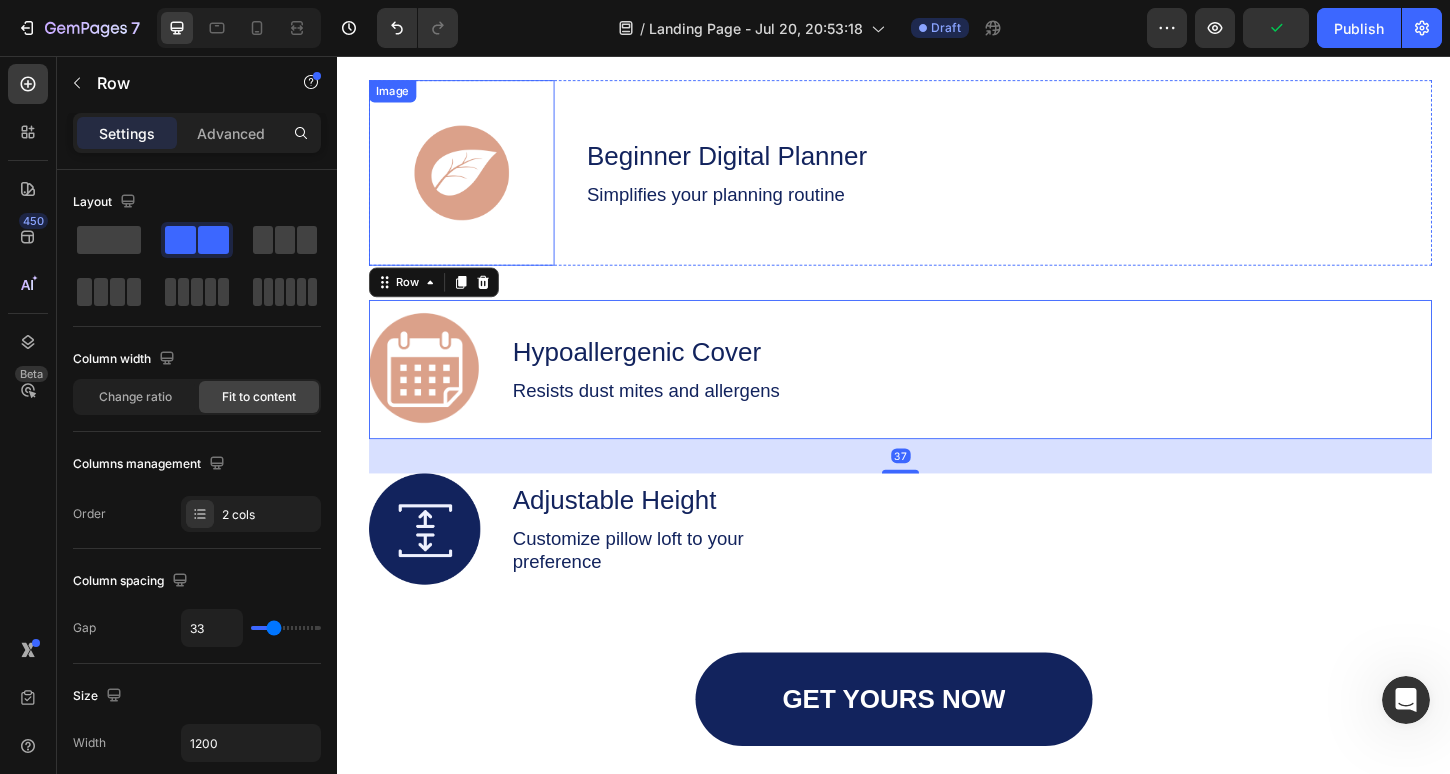 click at bounding box center (471, 182) 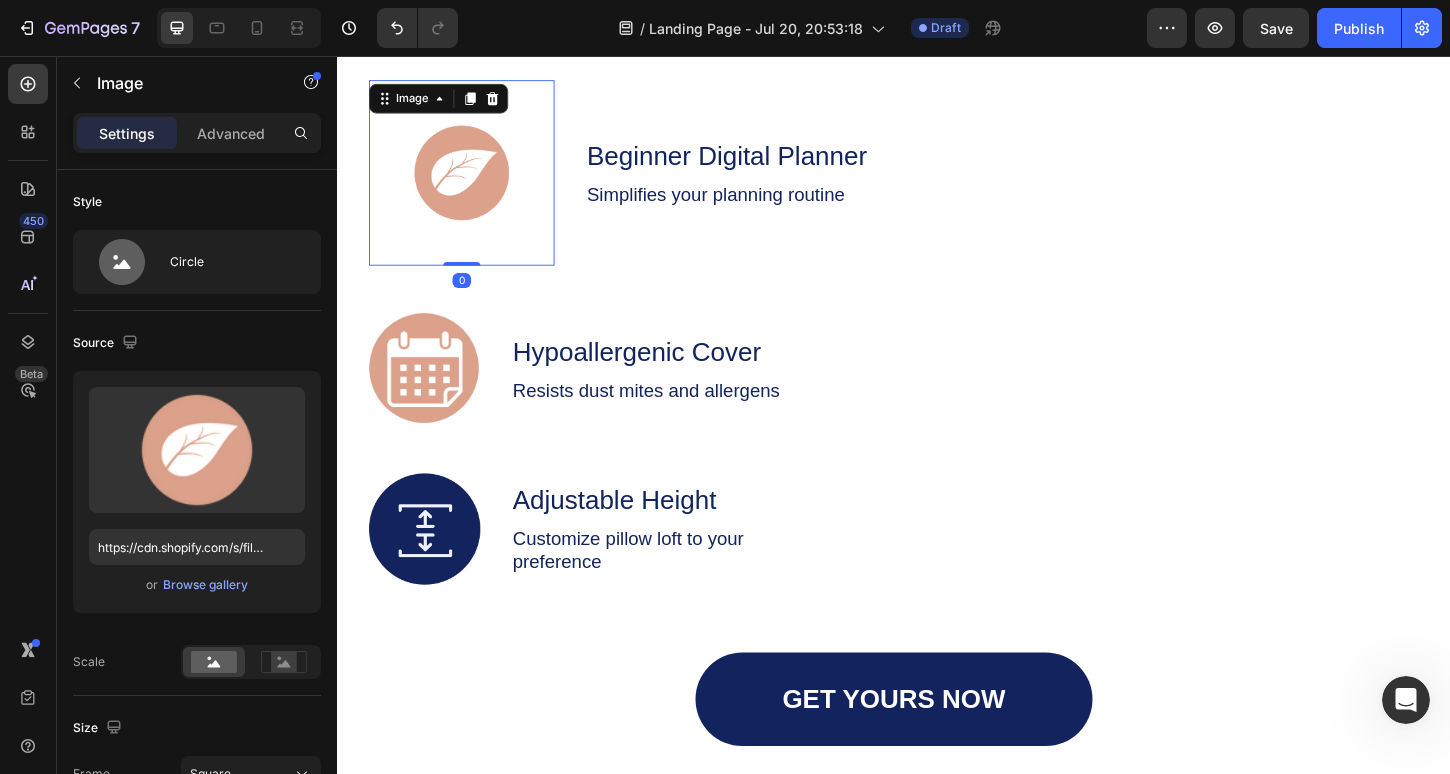 click at bounding box center (471, 182) 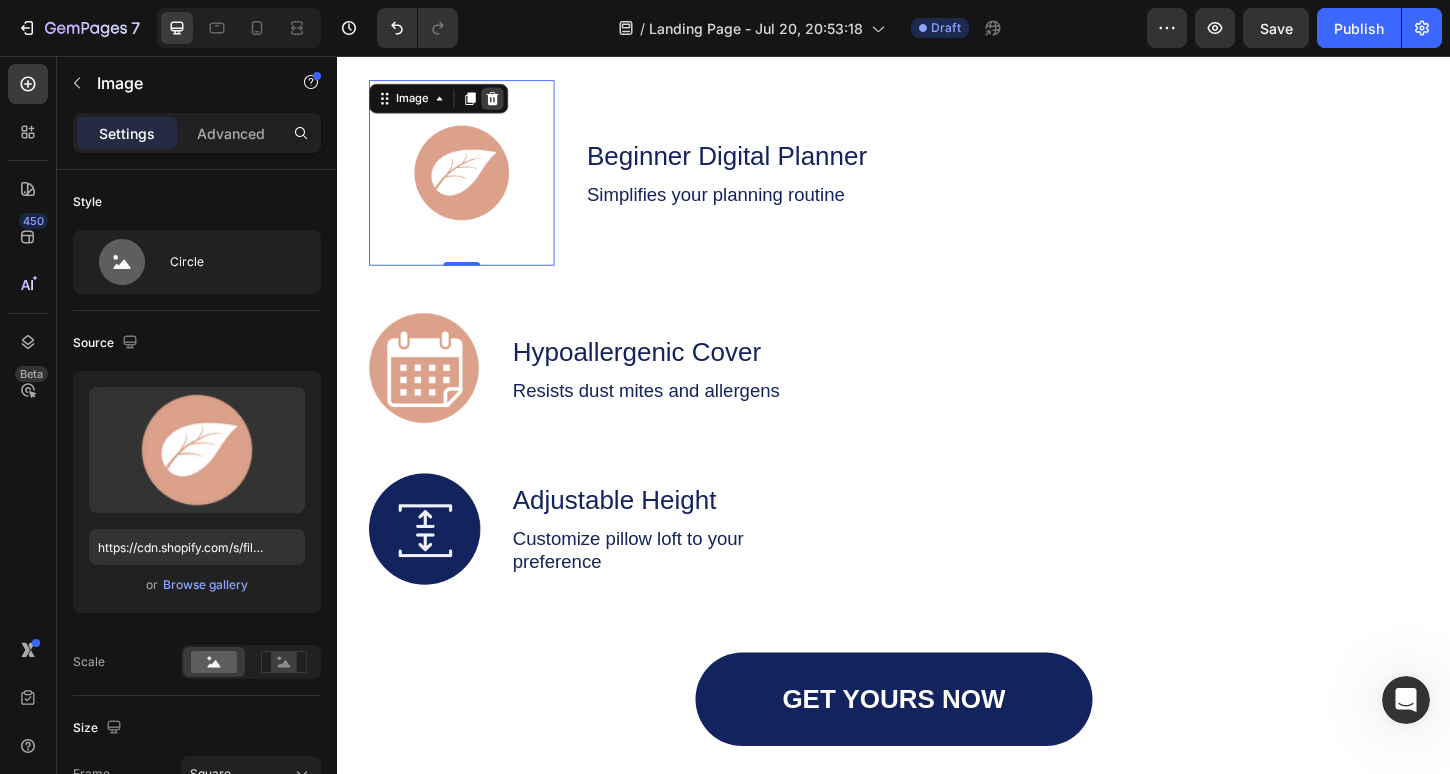 click 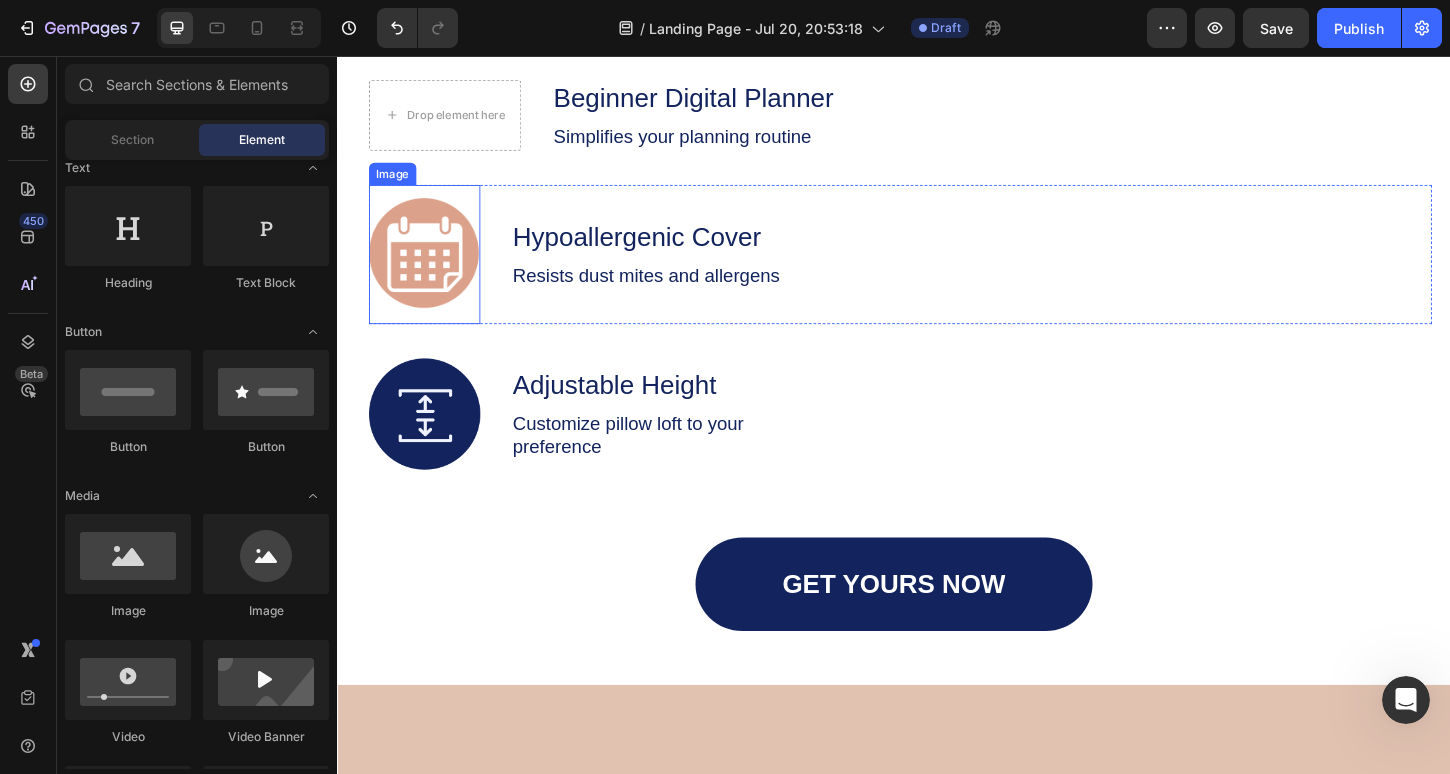 click at bounding box center (431, 270) 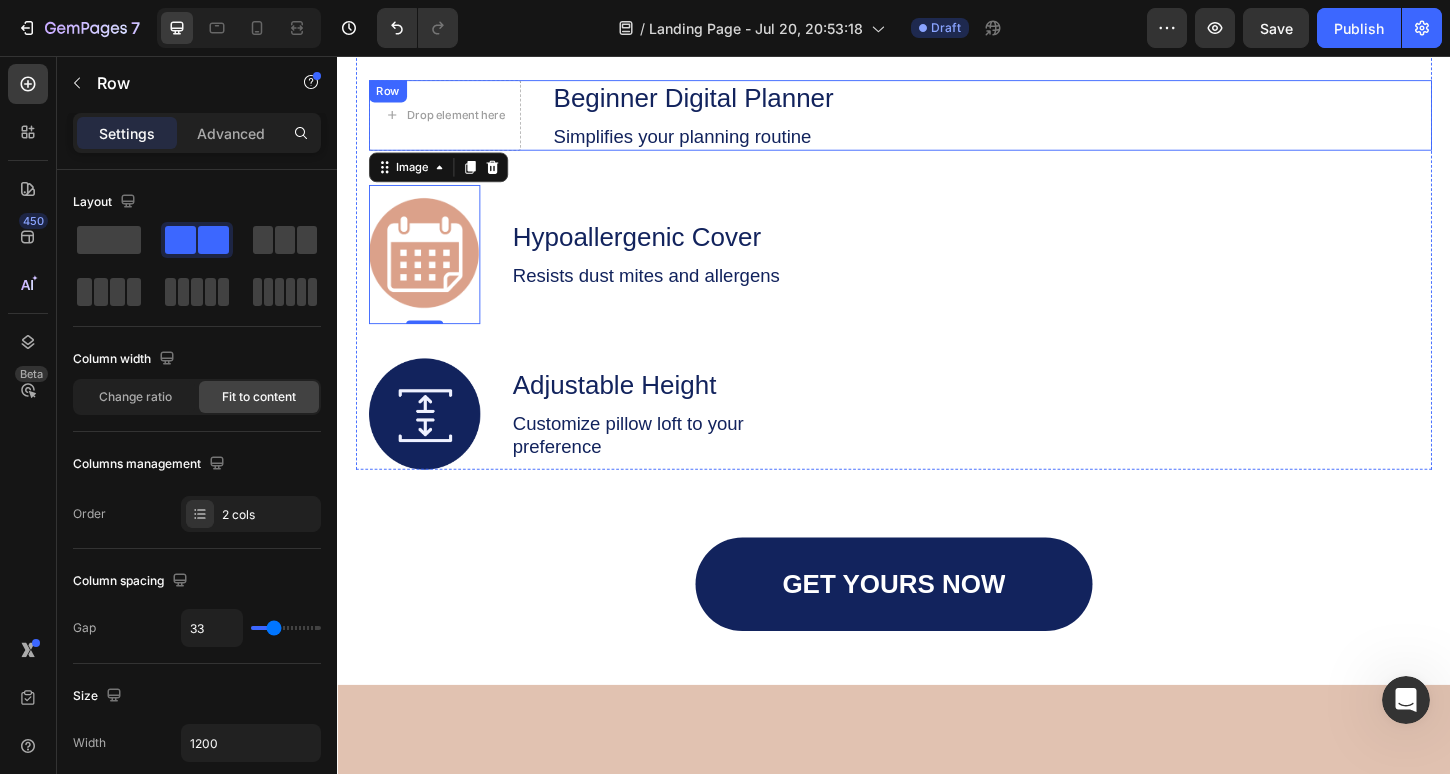 click on "Drop element here" at bounding box center (453, 120) 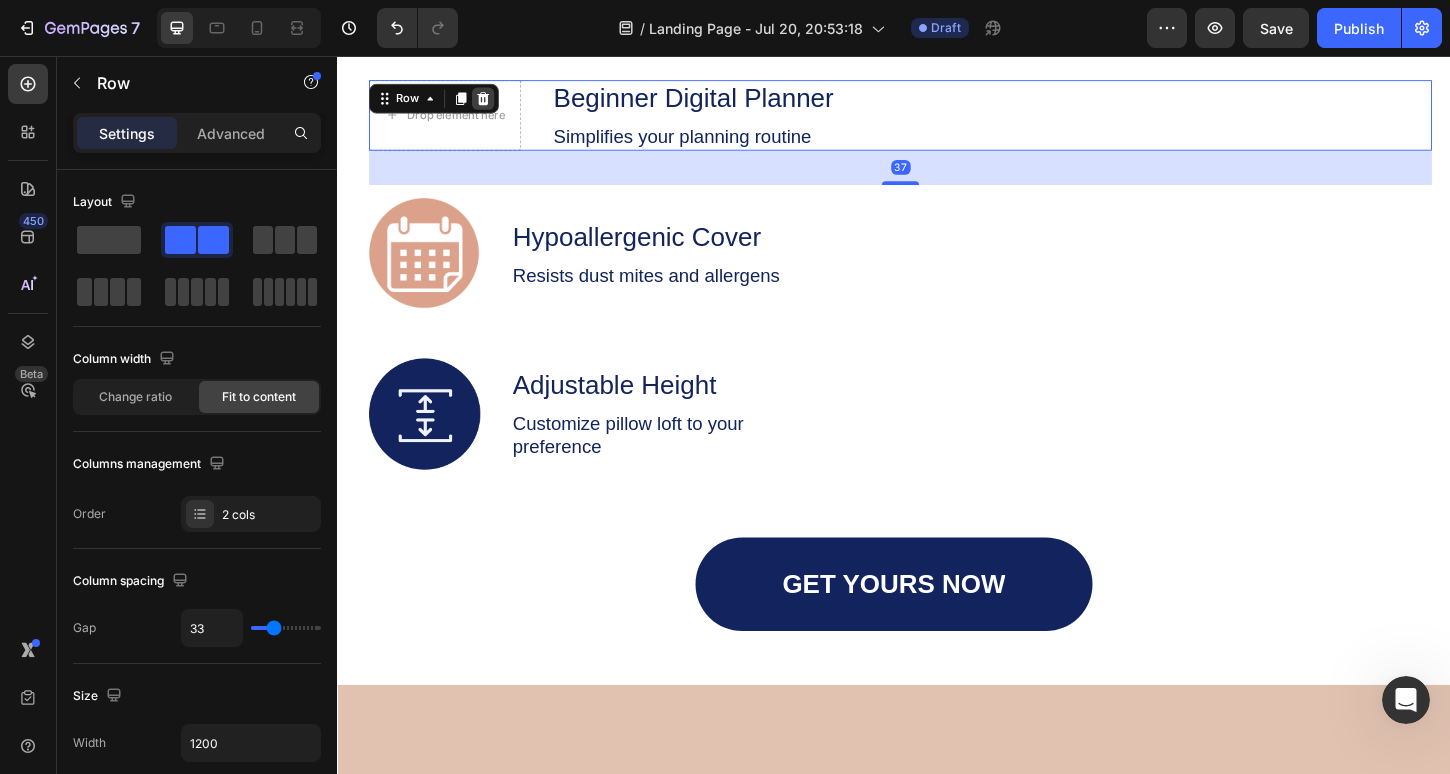 click 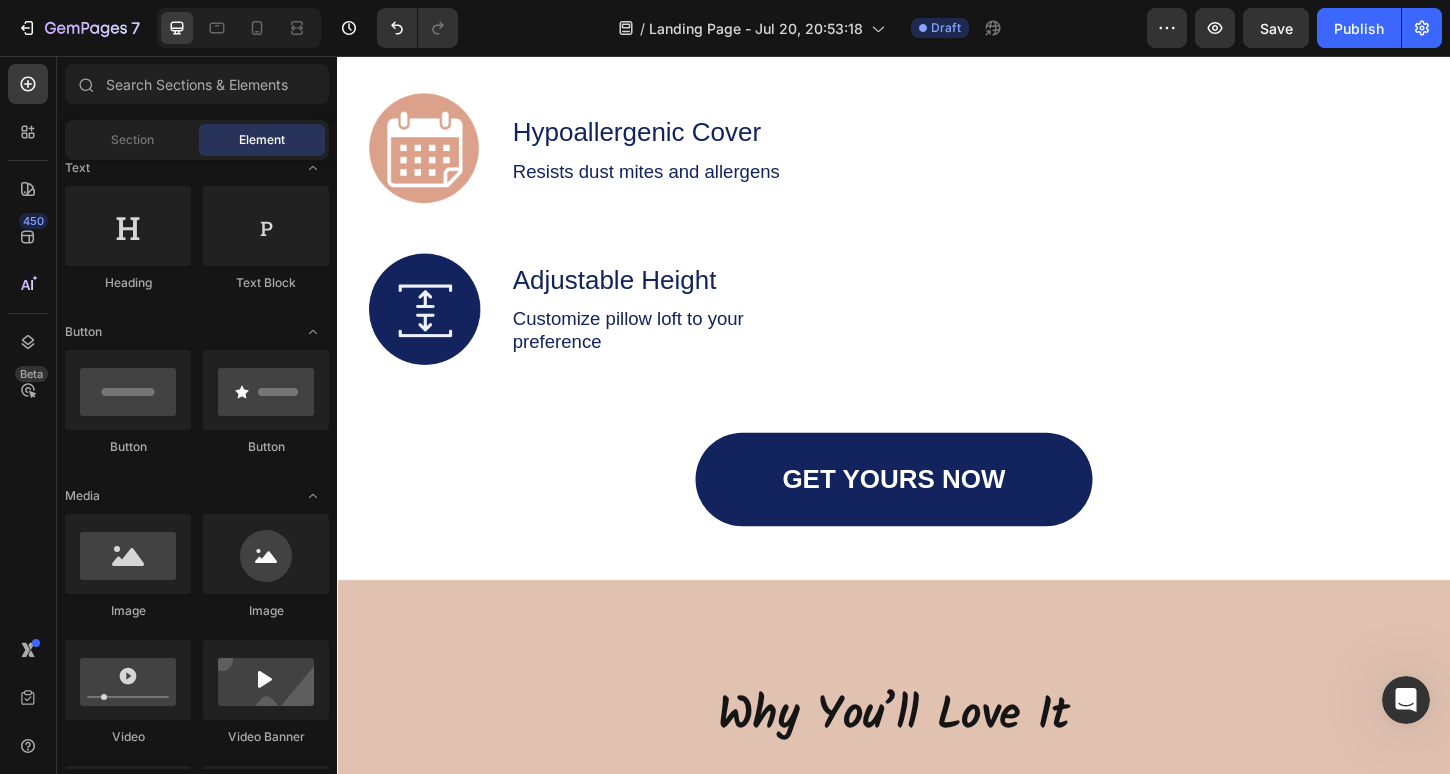 scroll, scrollTop: 2561, scrollLeft: 0, axis: vertical 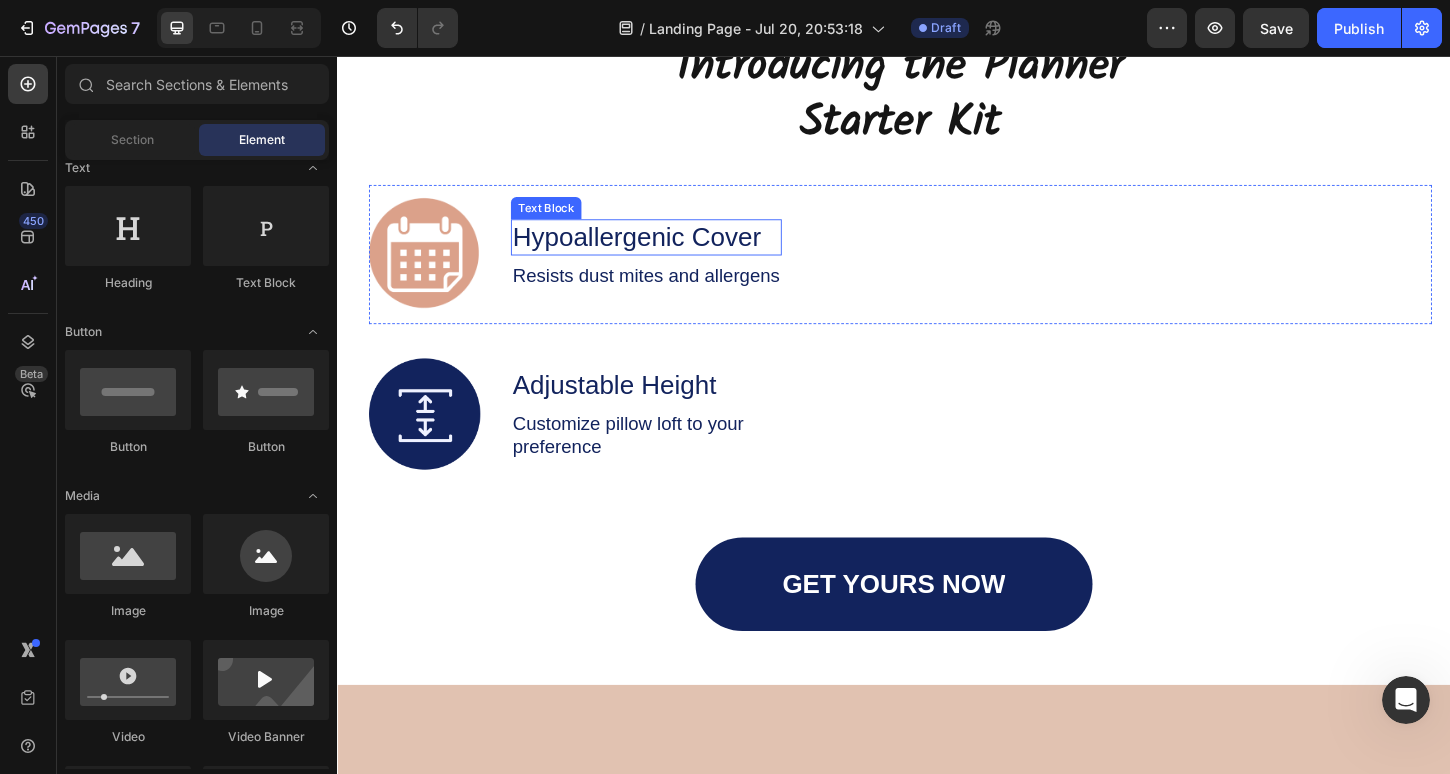 click on "Hypoallergenic Cover Text Block Resists dust mites and allergens Text Block" at bounding box center (670, 270) 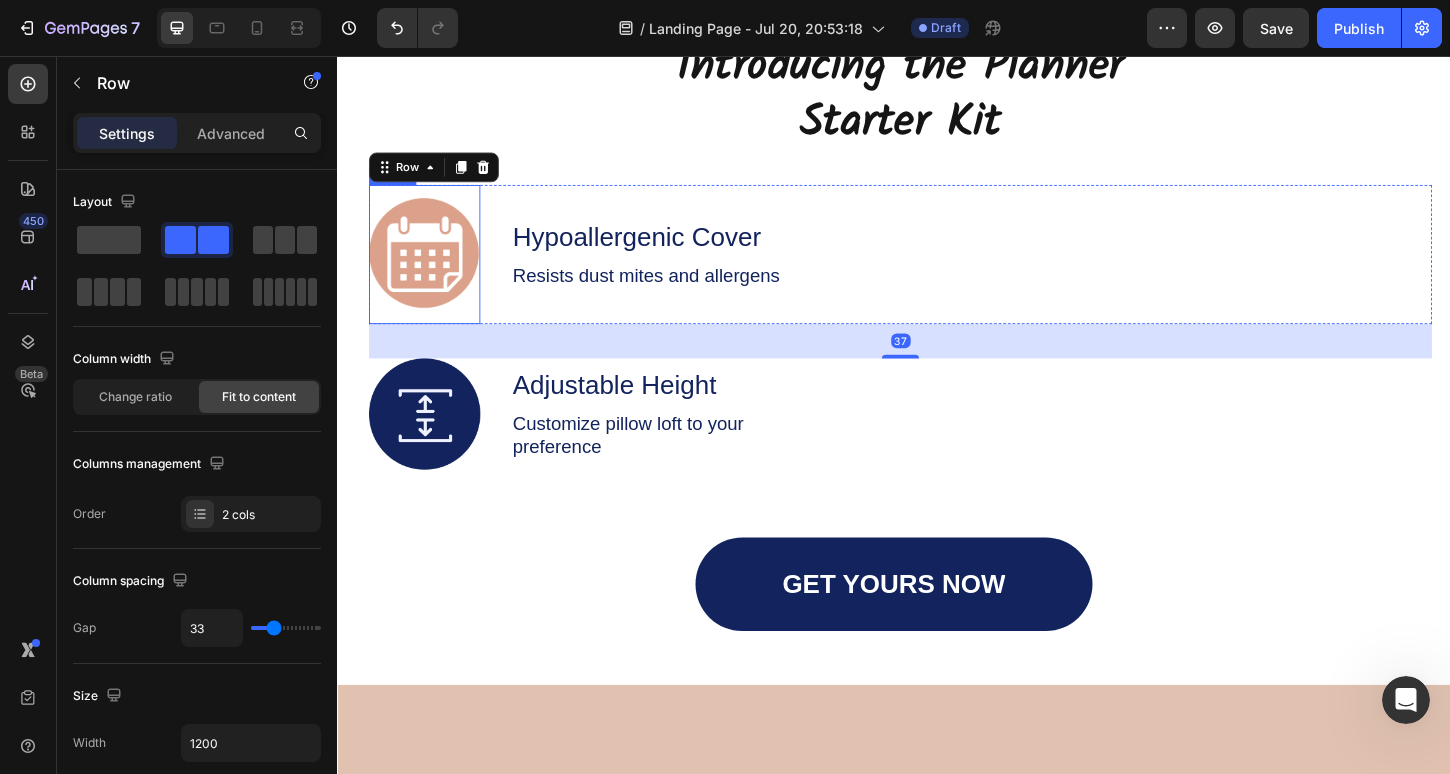 click at bounding box center (431, 270) 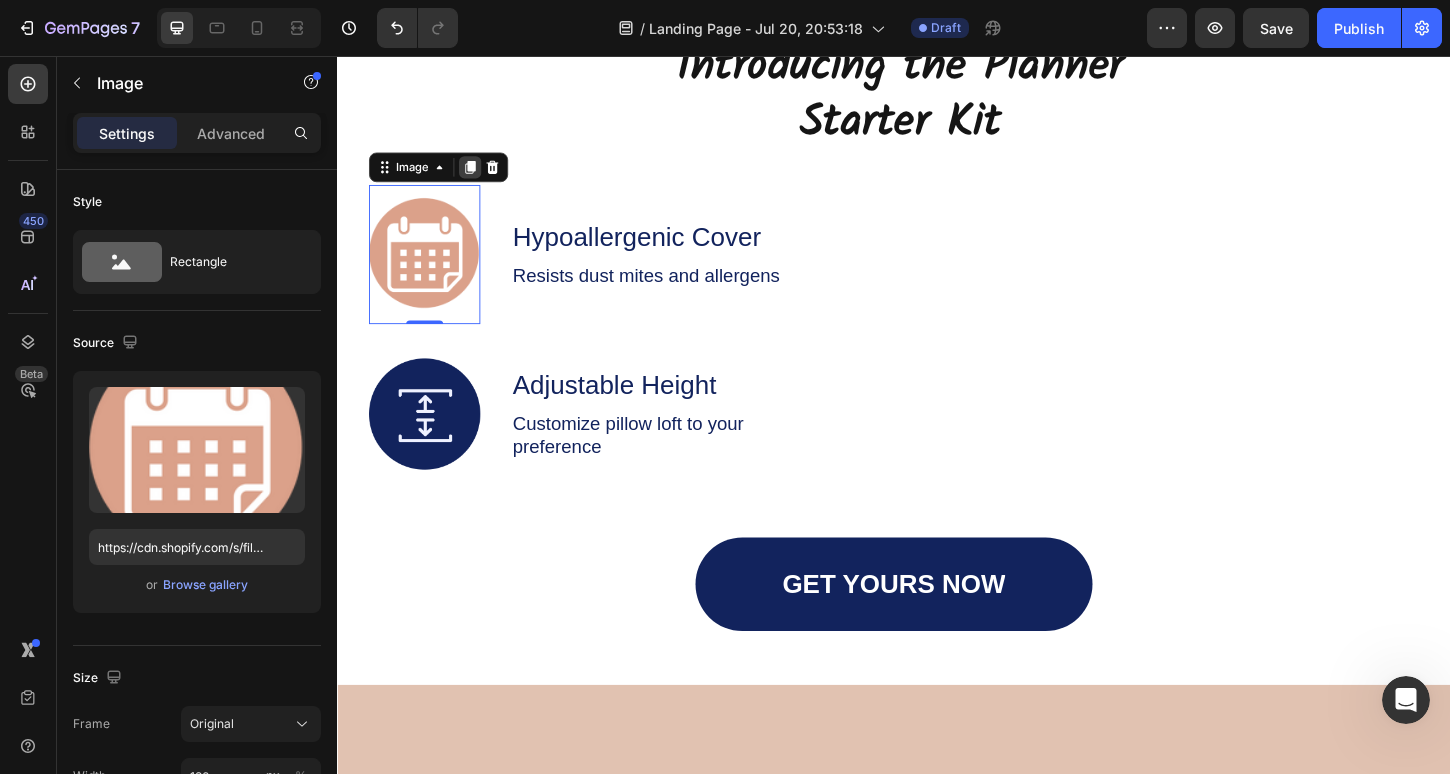 click 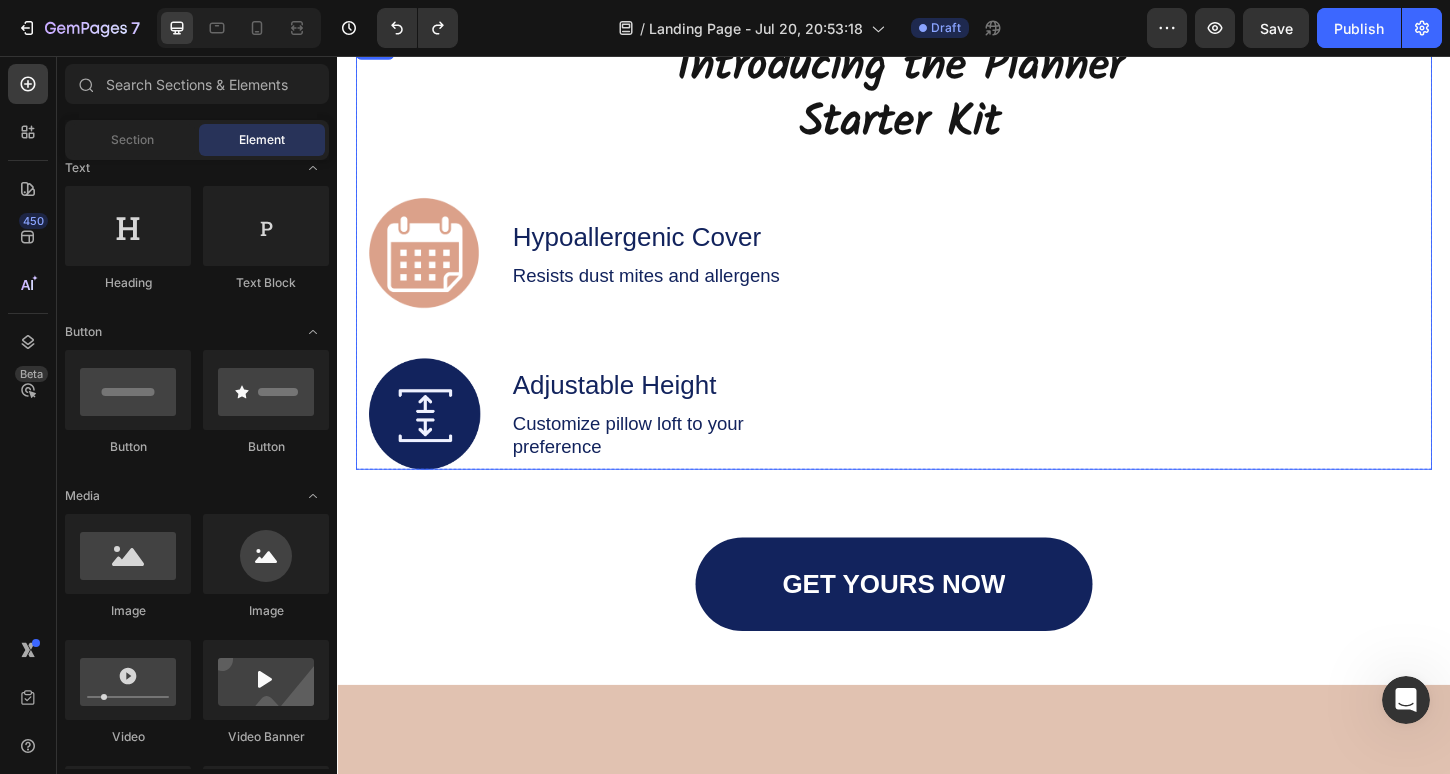 click on "Image Hypoallergenic Cover Text Block Resists dust mites and allergens Text Block Row" at bounding box center (944, 270) 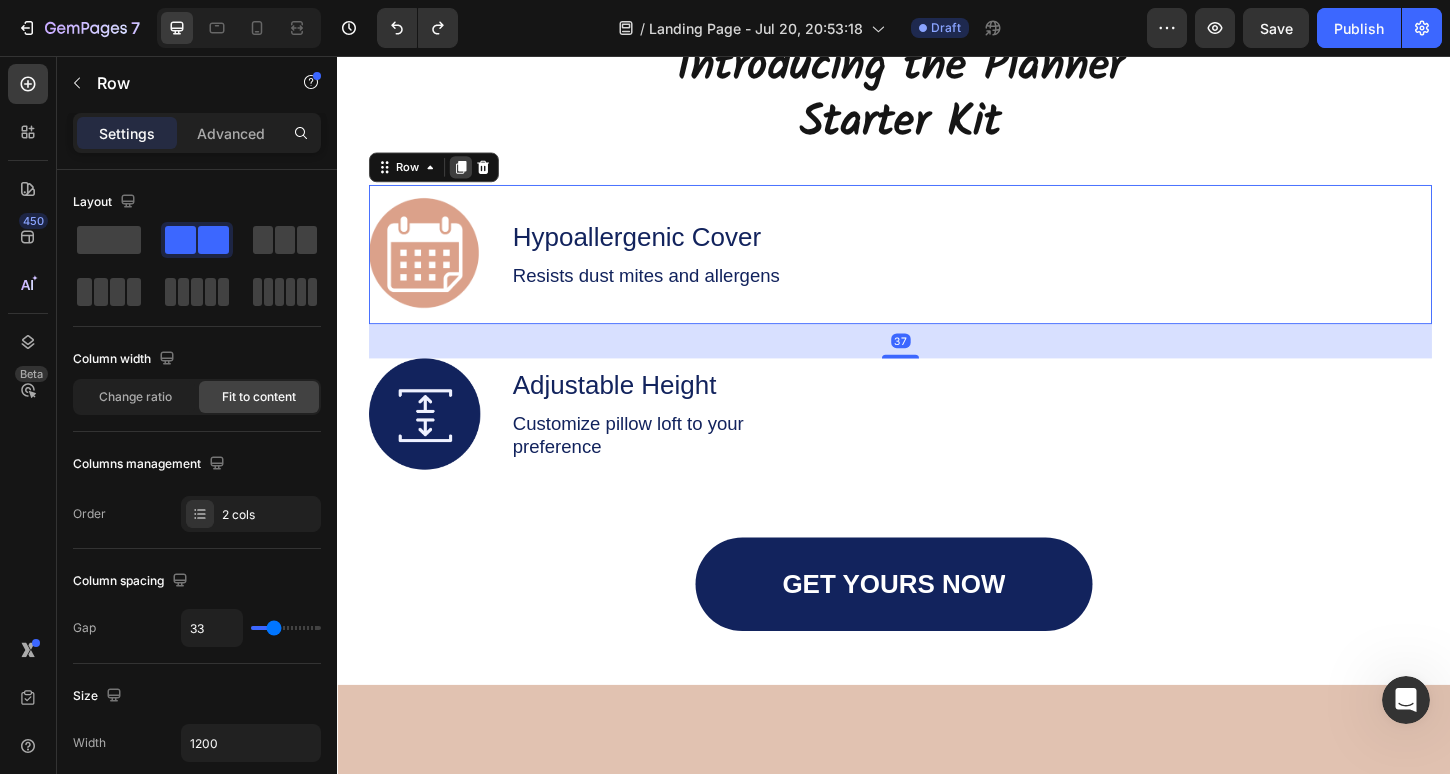 click 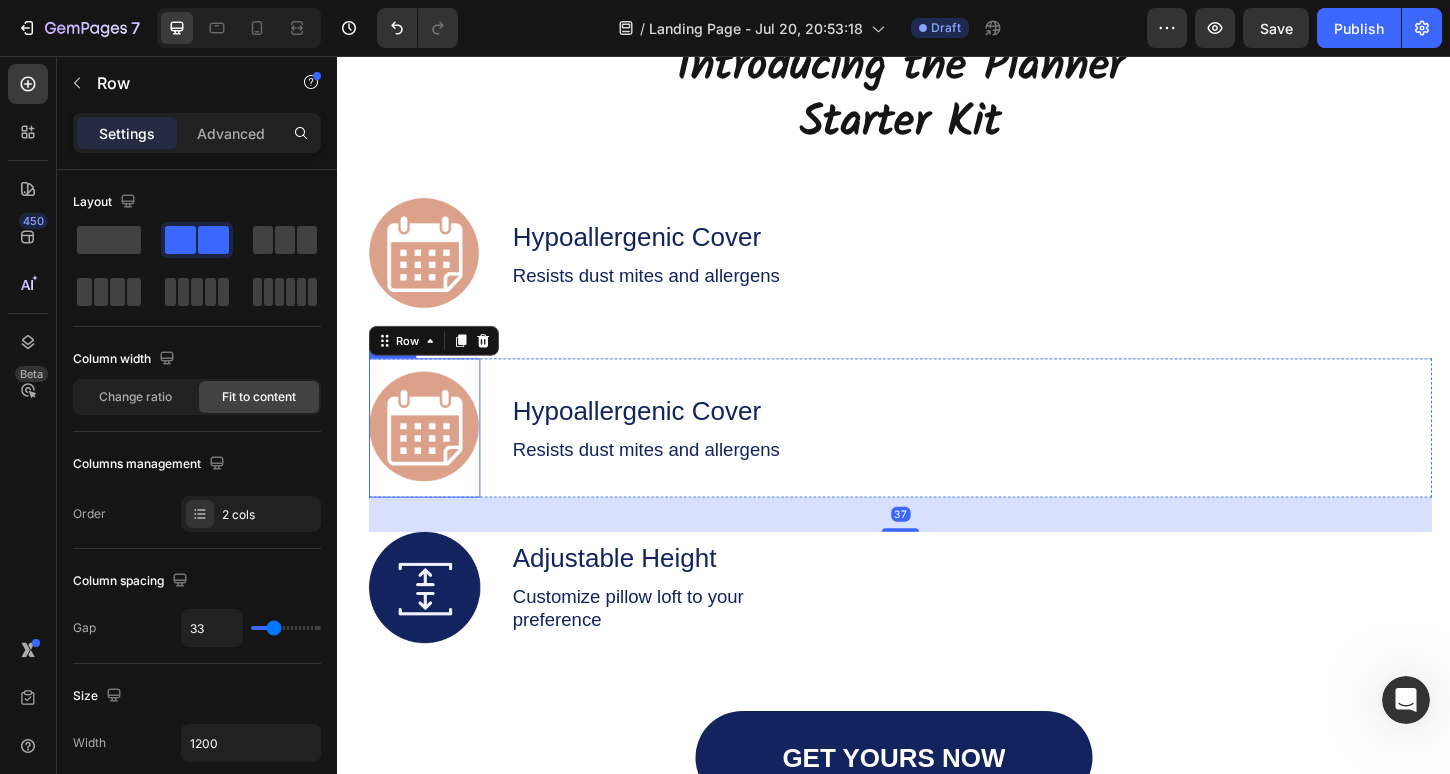 click at bounding box center (431, 457) 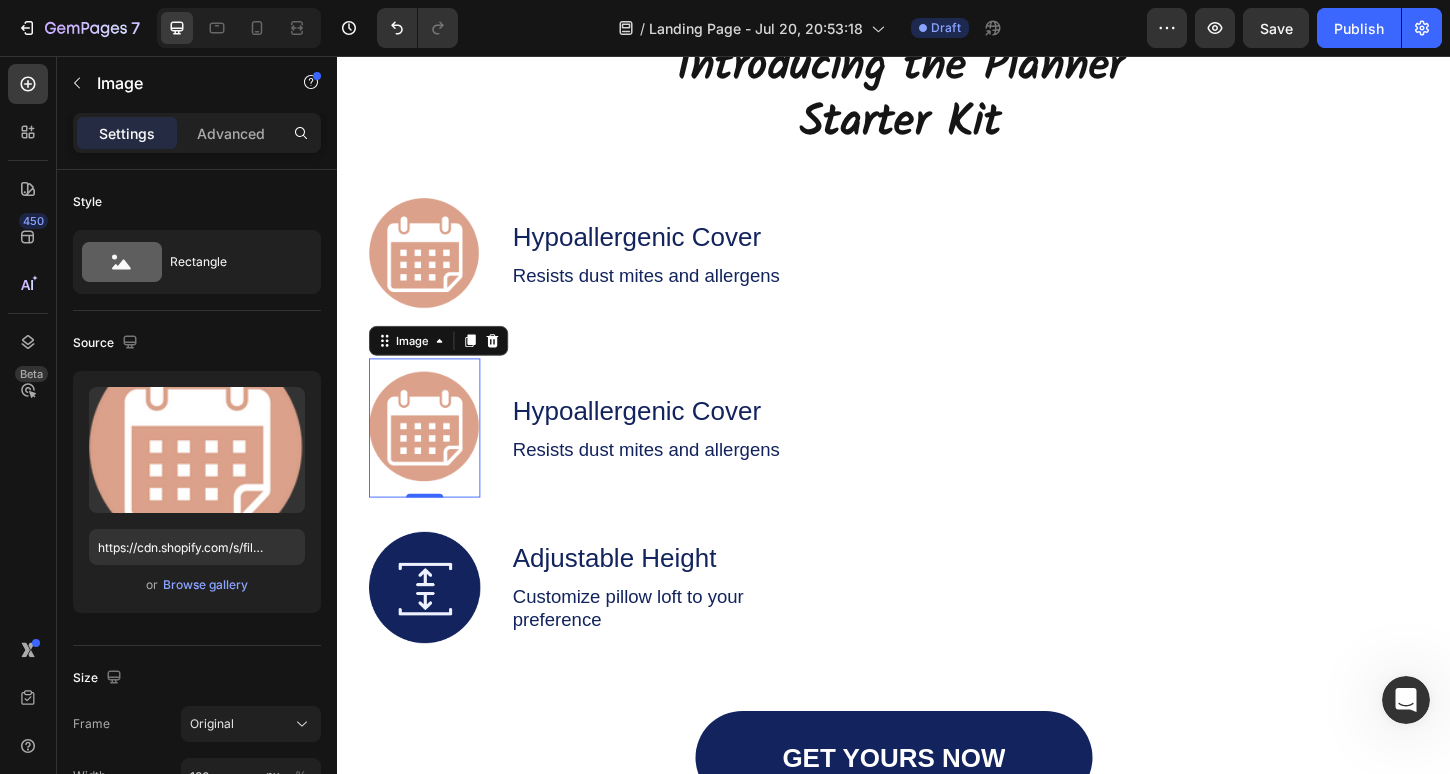 click at bounding box center [431, 457] 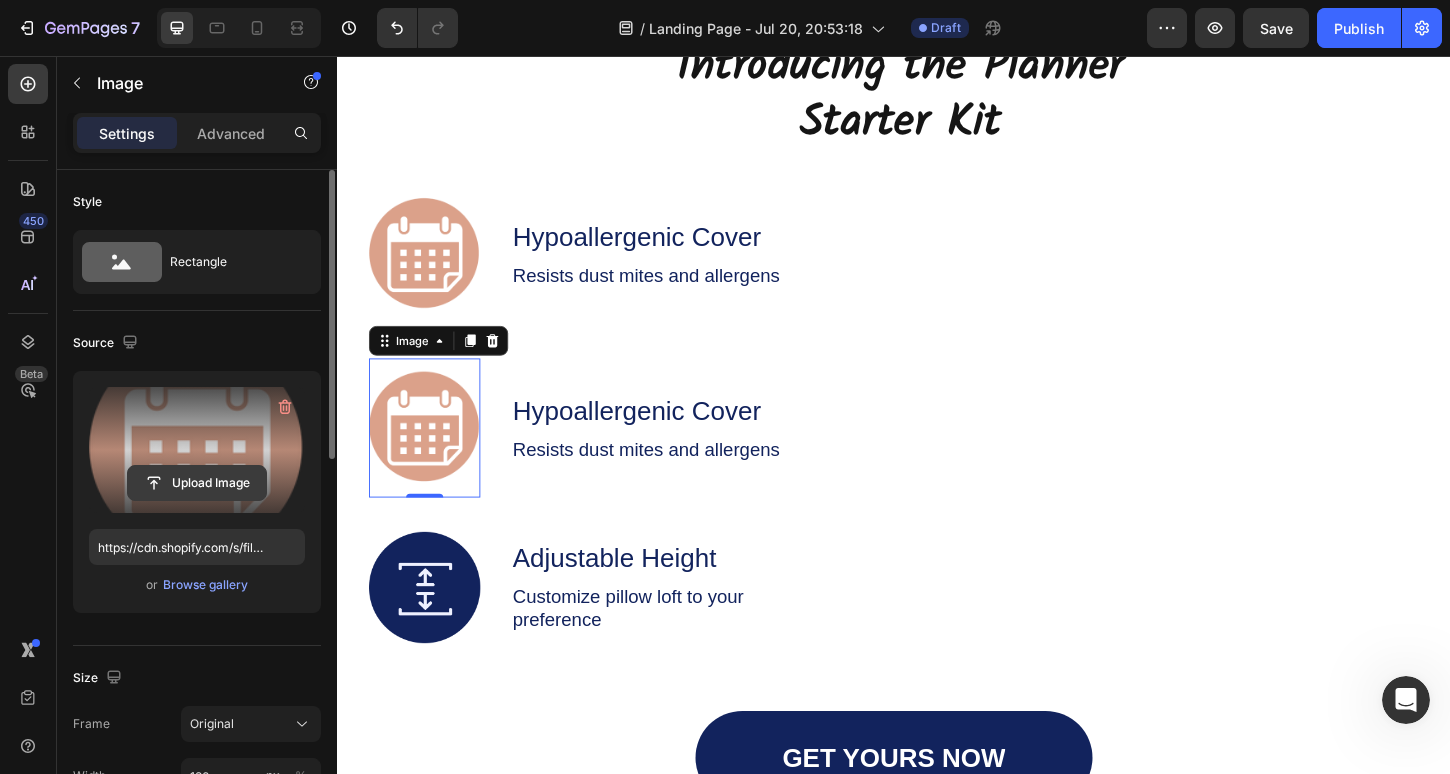 click 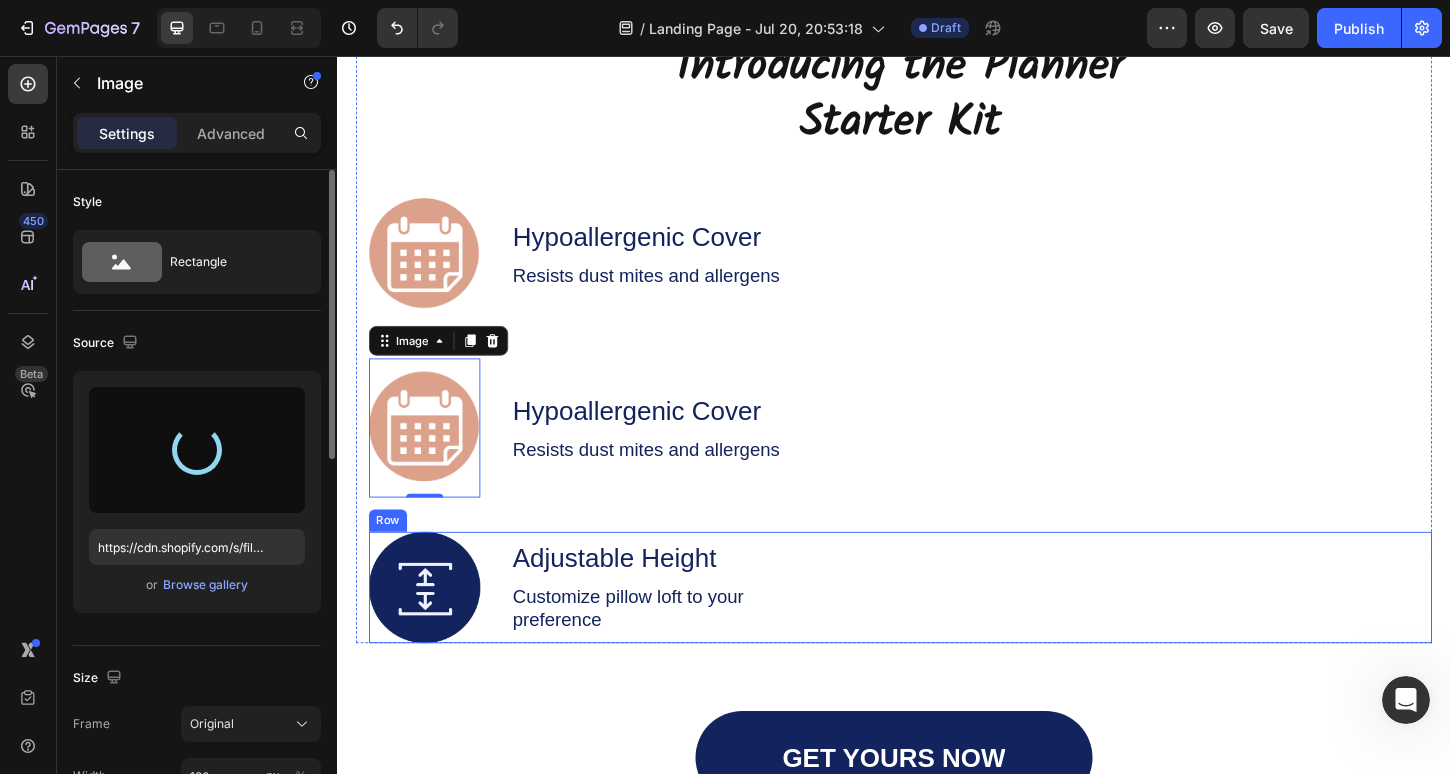 type on "https://cdn.shopify.com/s/files/1/0772/6035/7921/files/gempages_564956185929712402-bda83c42-31e3-4dc1-a9a6-030522b09d74.png" 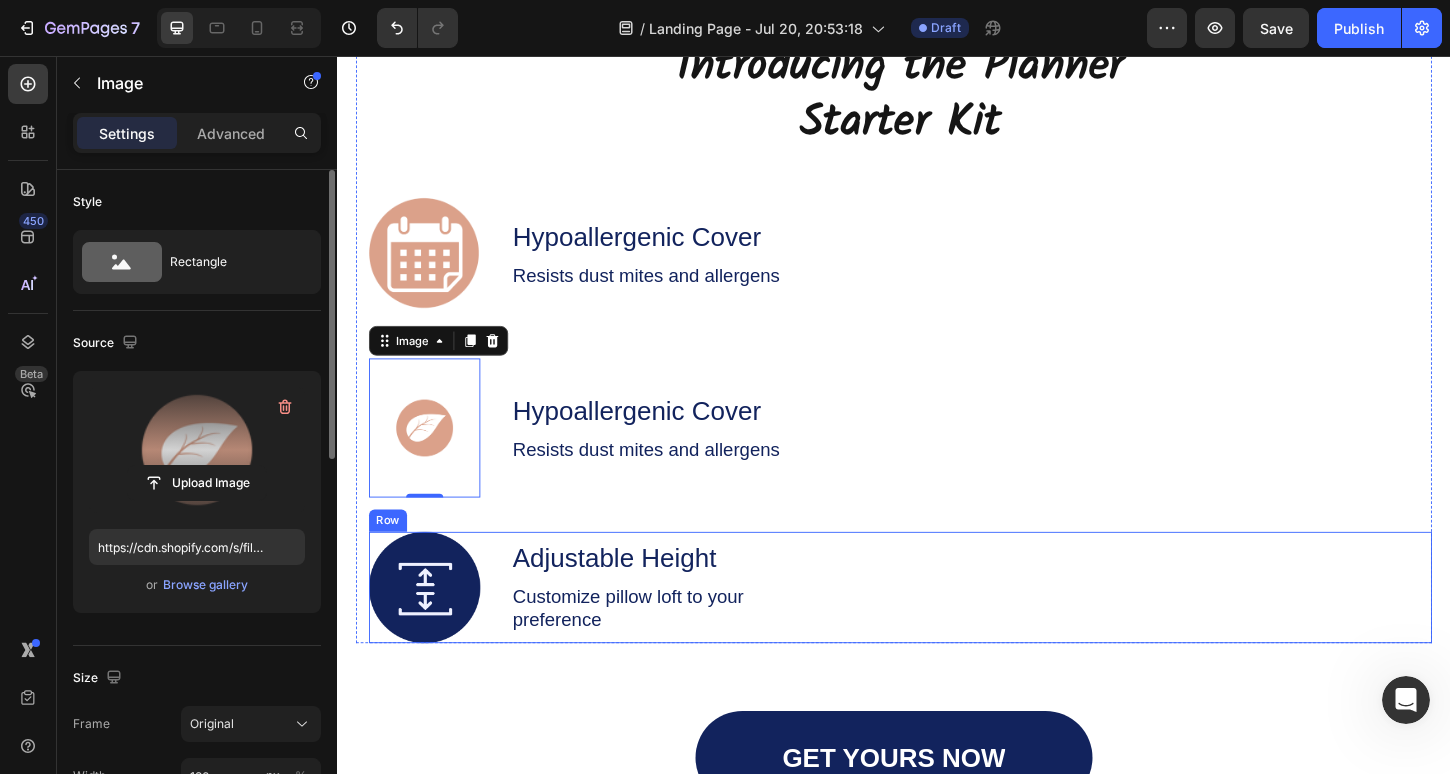click on "Image Adjustable Height Text Block Customize pillow loft to your preference Text Block Row" at bounding box center [944, 629] 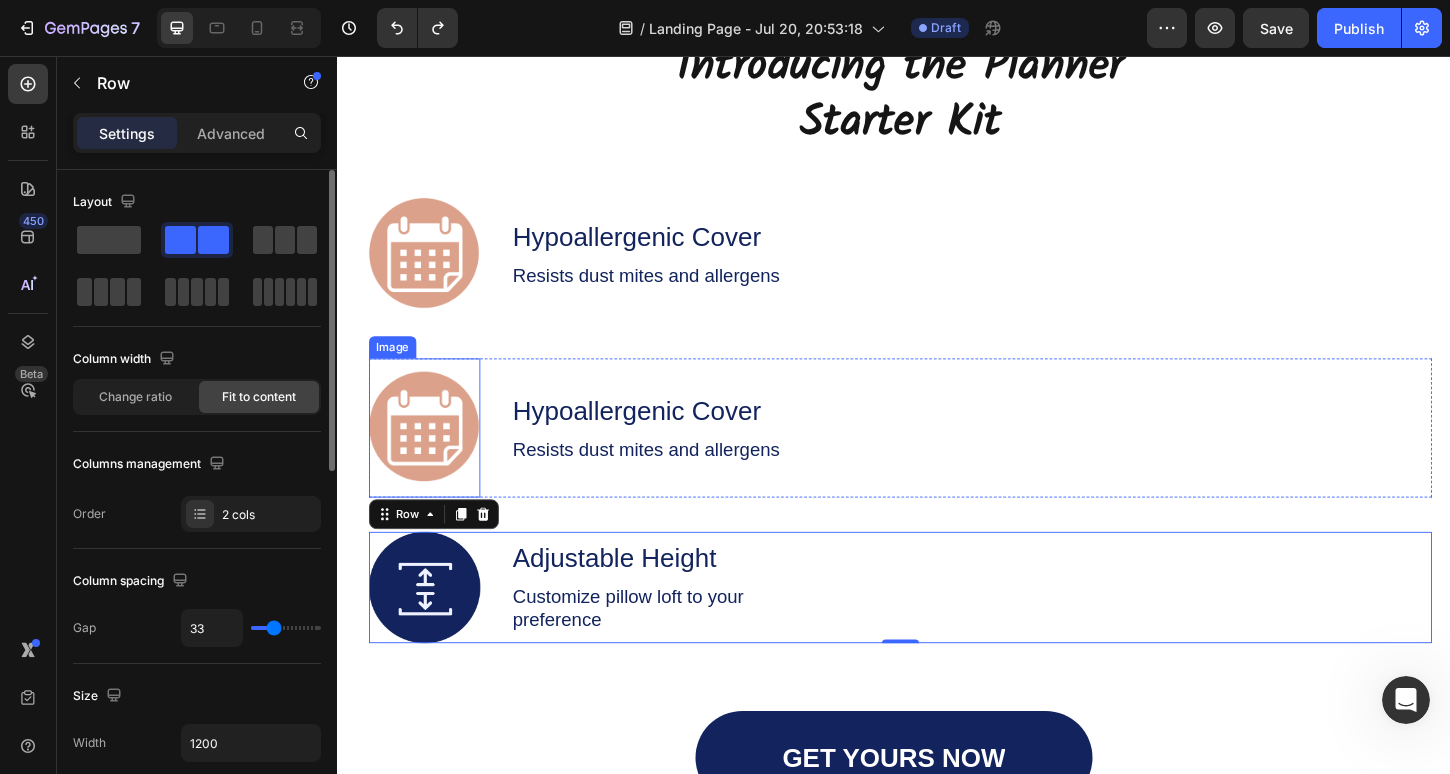 click at bounding box center (431, 457) 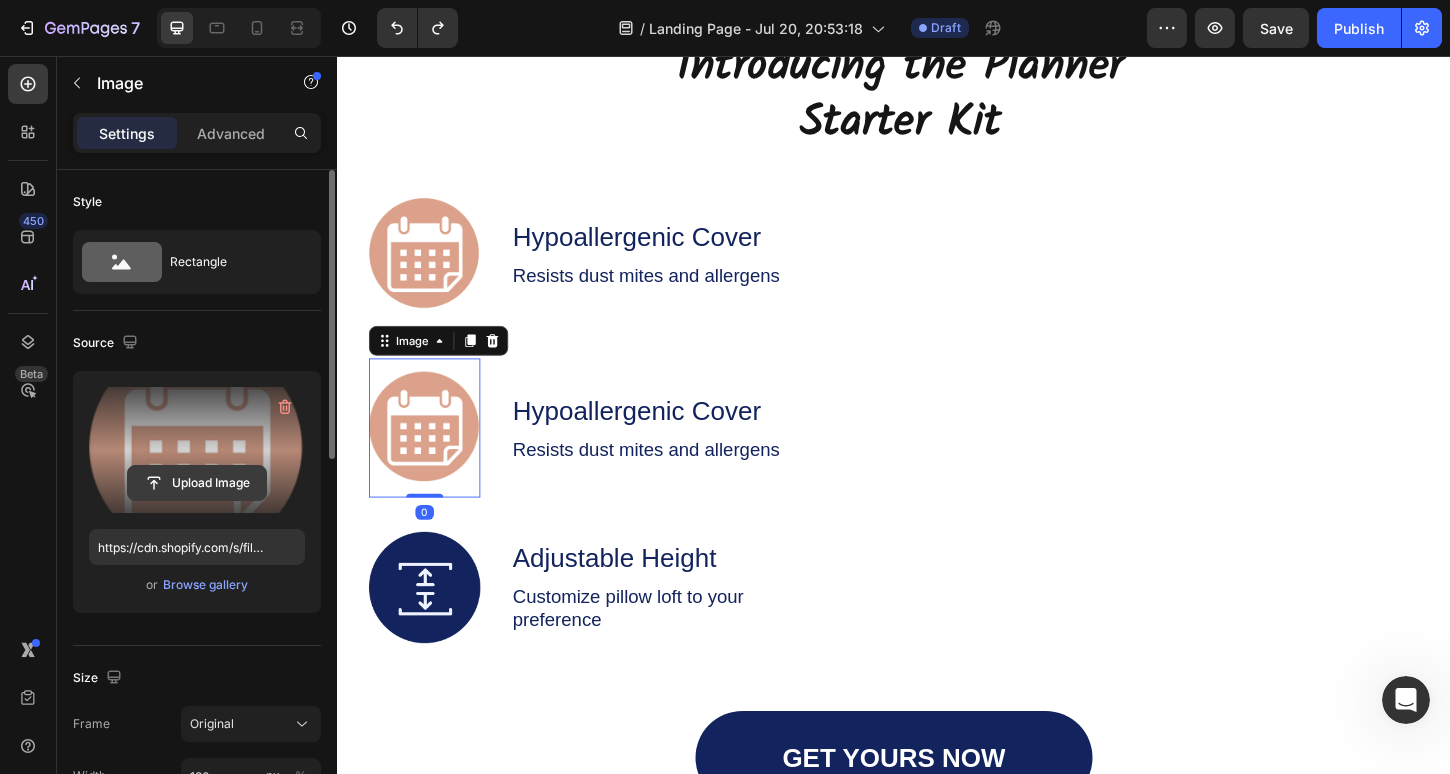 click 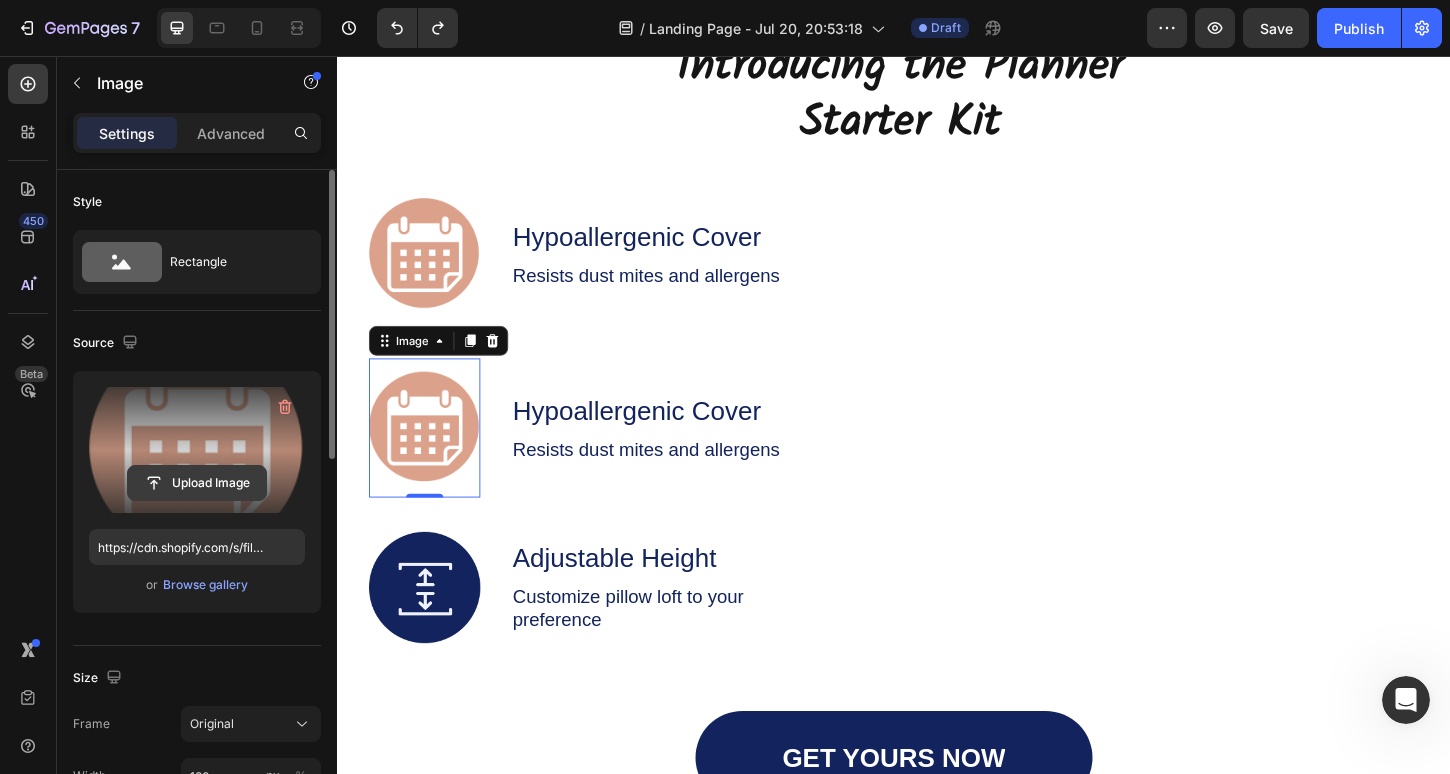 click 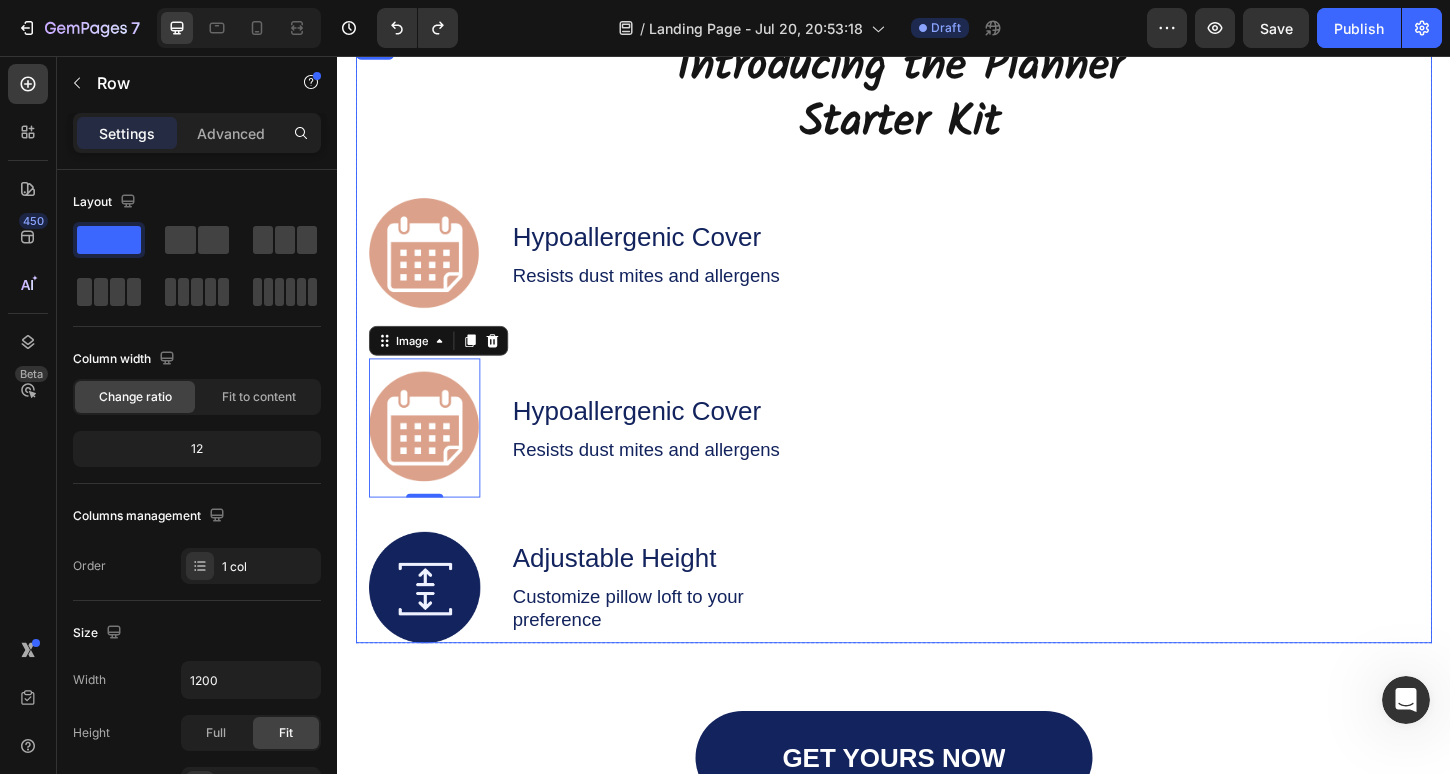 click on "Introducing the Planner Starter Kit Heading Image Hypoallergenic Cover Text Block Resists dust mites and allergens Text Block Row Image   0 Hypoallergenic Cover Text Block Resists dust mites and allergens Text Block Row Image Adjustable Height Text Block Customize pillow loft to your preference Text Block Row Row" at bounding box center (937, 362) 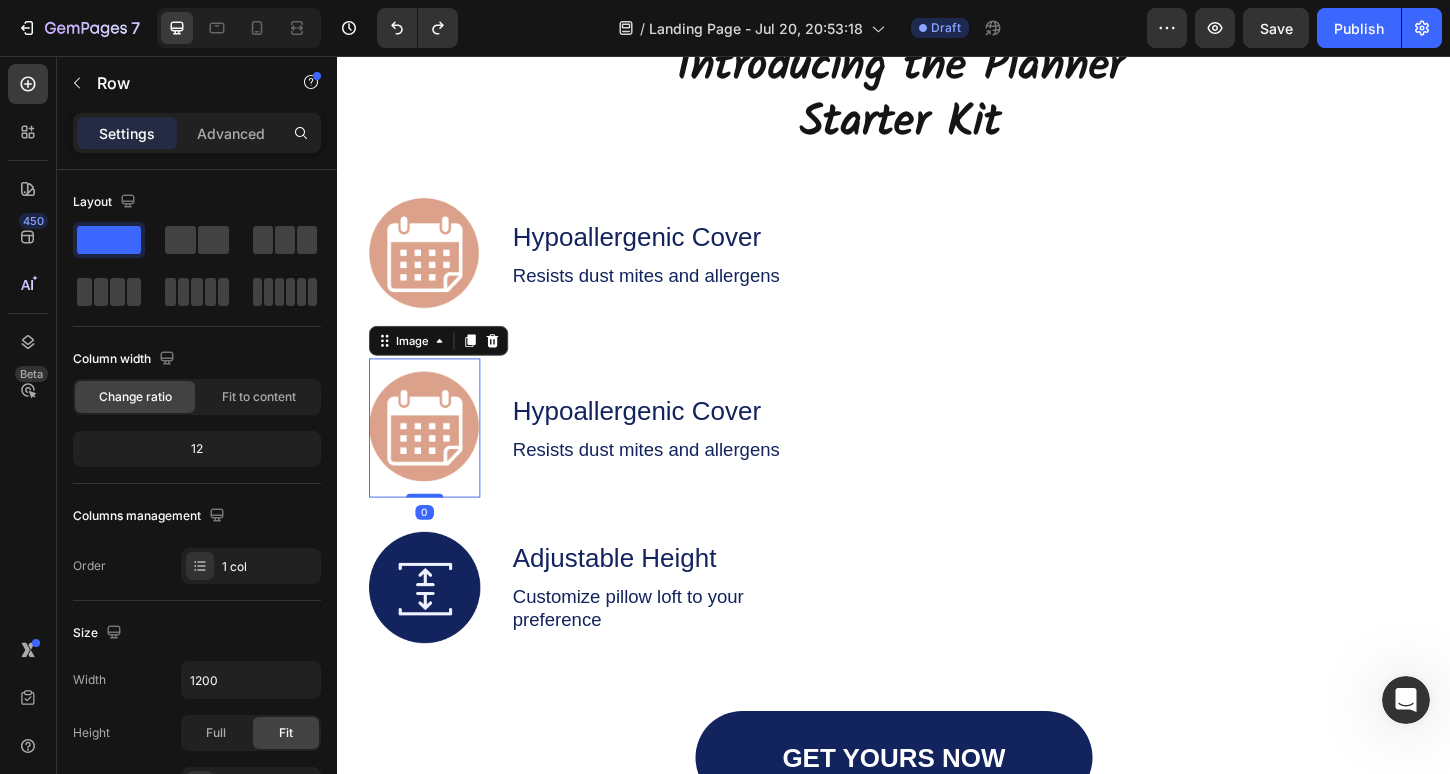 click at bounding box center (431, 457) 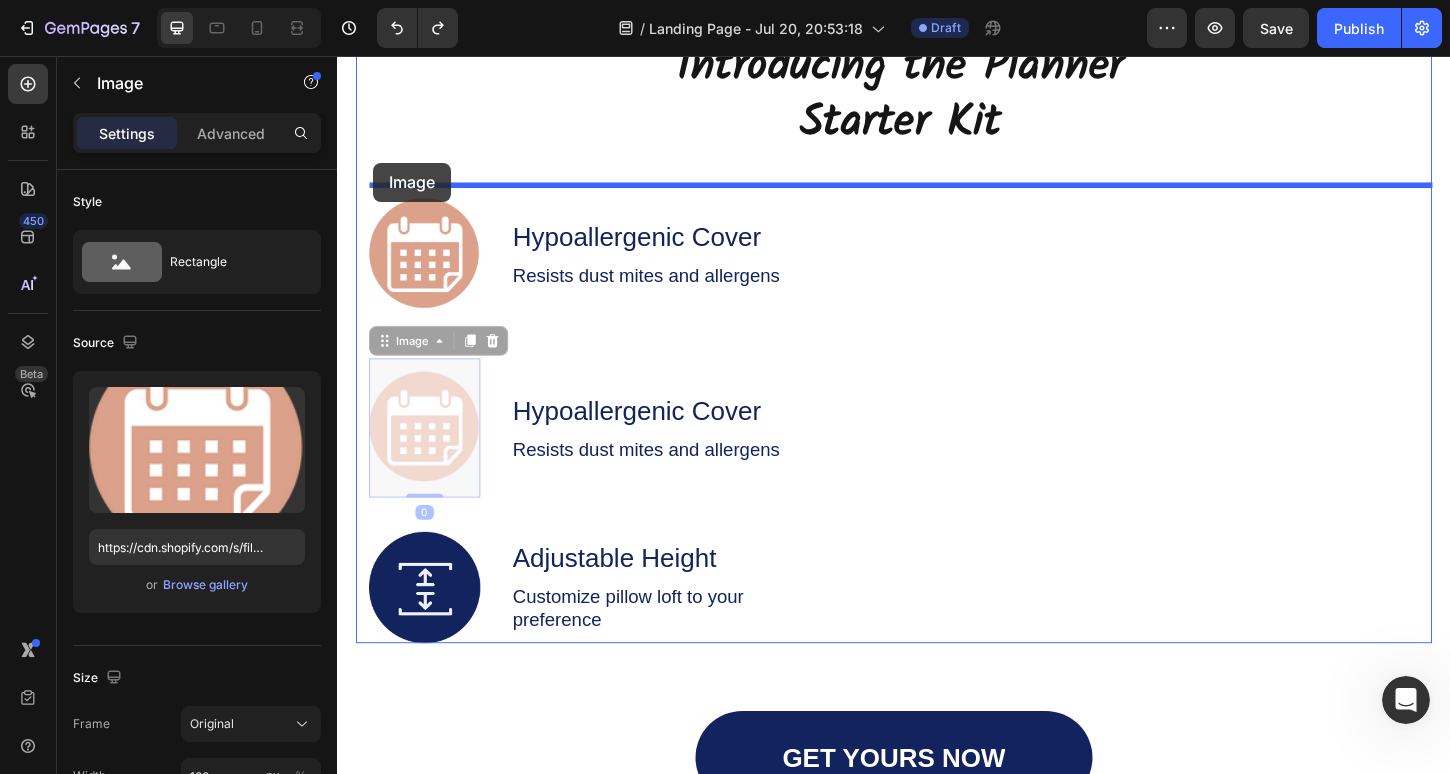 drag, startPoint x: 384, startPoint y: 369, endPoint x: 376, endPoint y: 171, distance: 198.16154 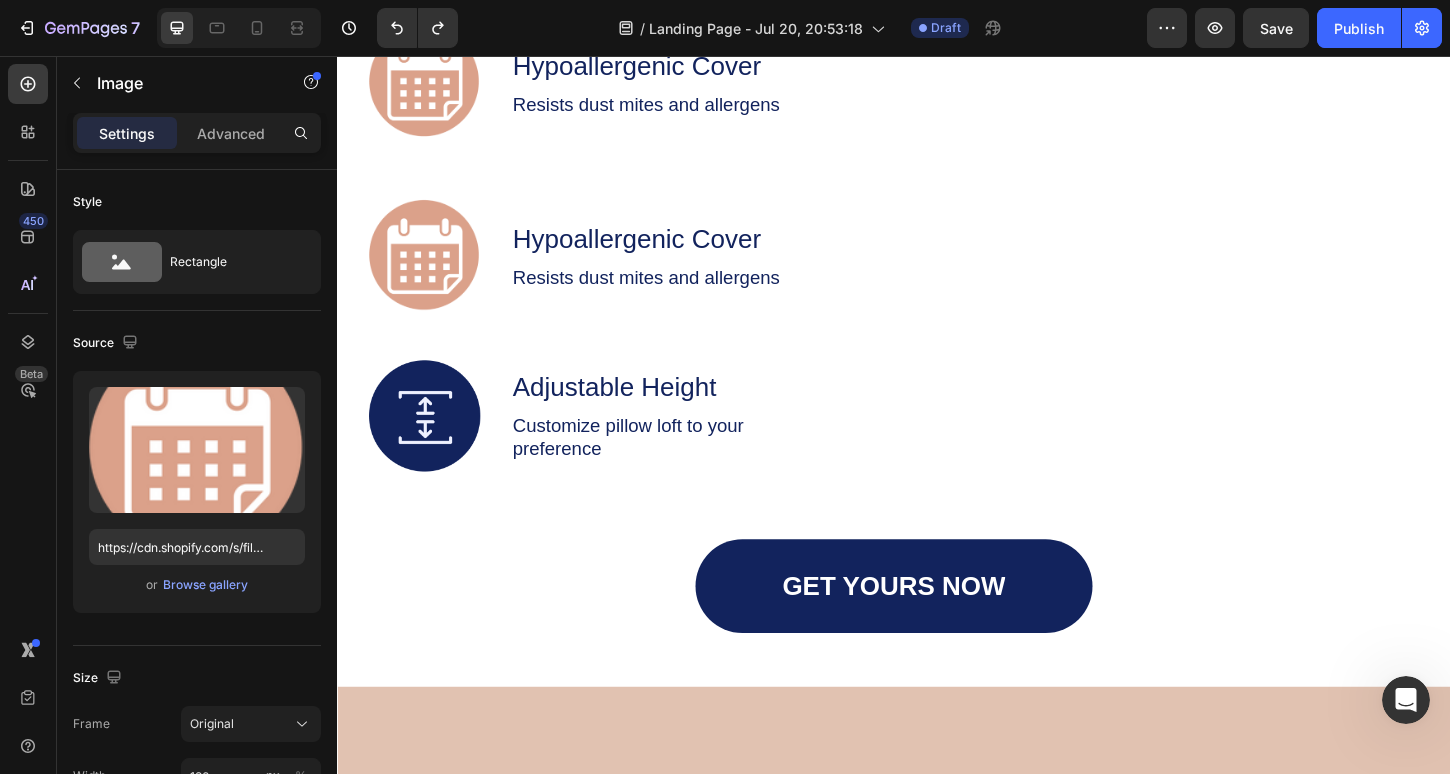 scroll, scrollTop: 2561, scrollLeft: 0, axis: vertical 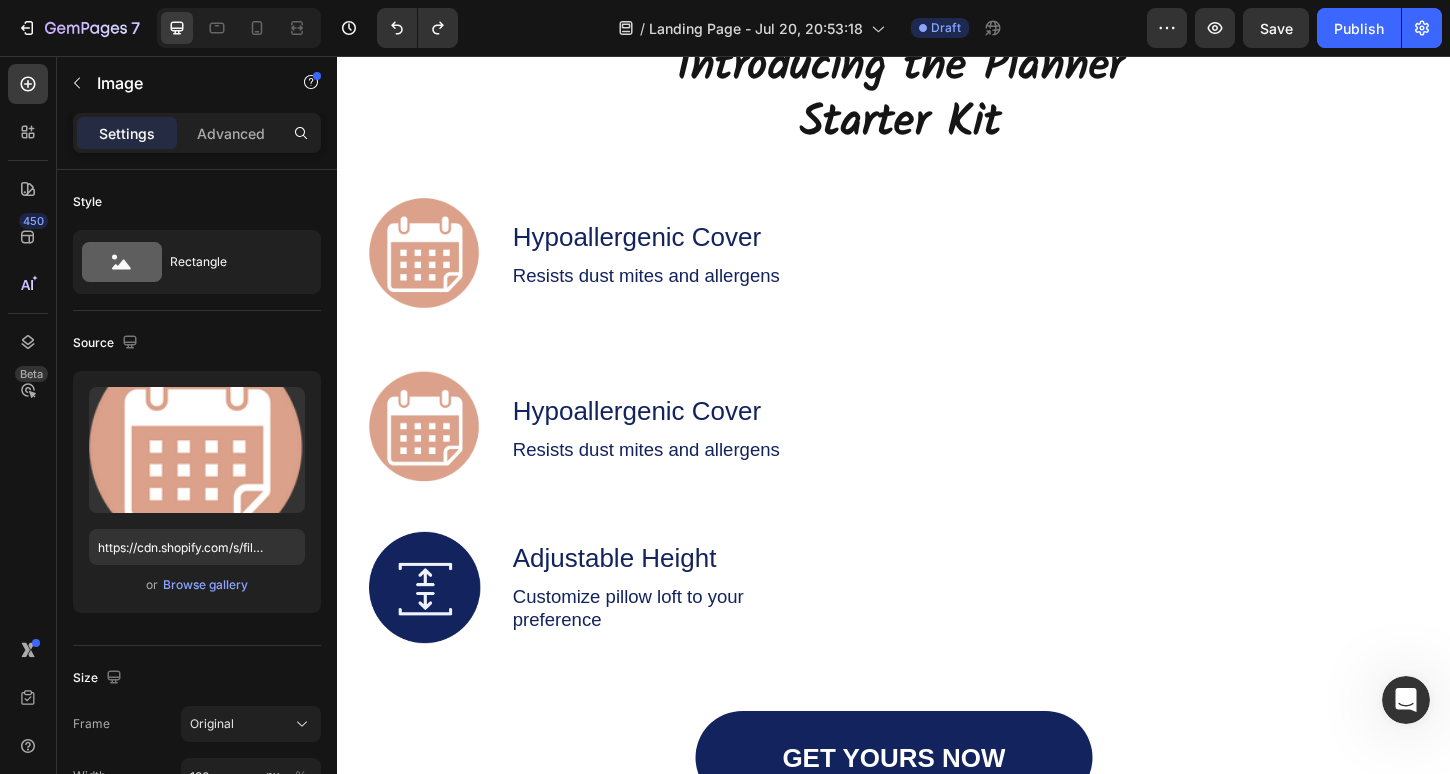 click at bounding box center (431, 457) 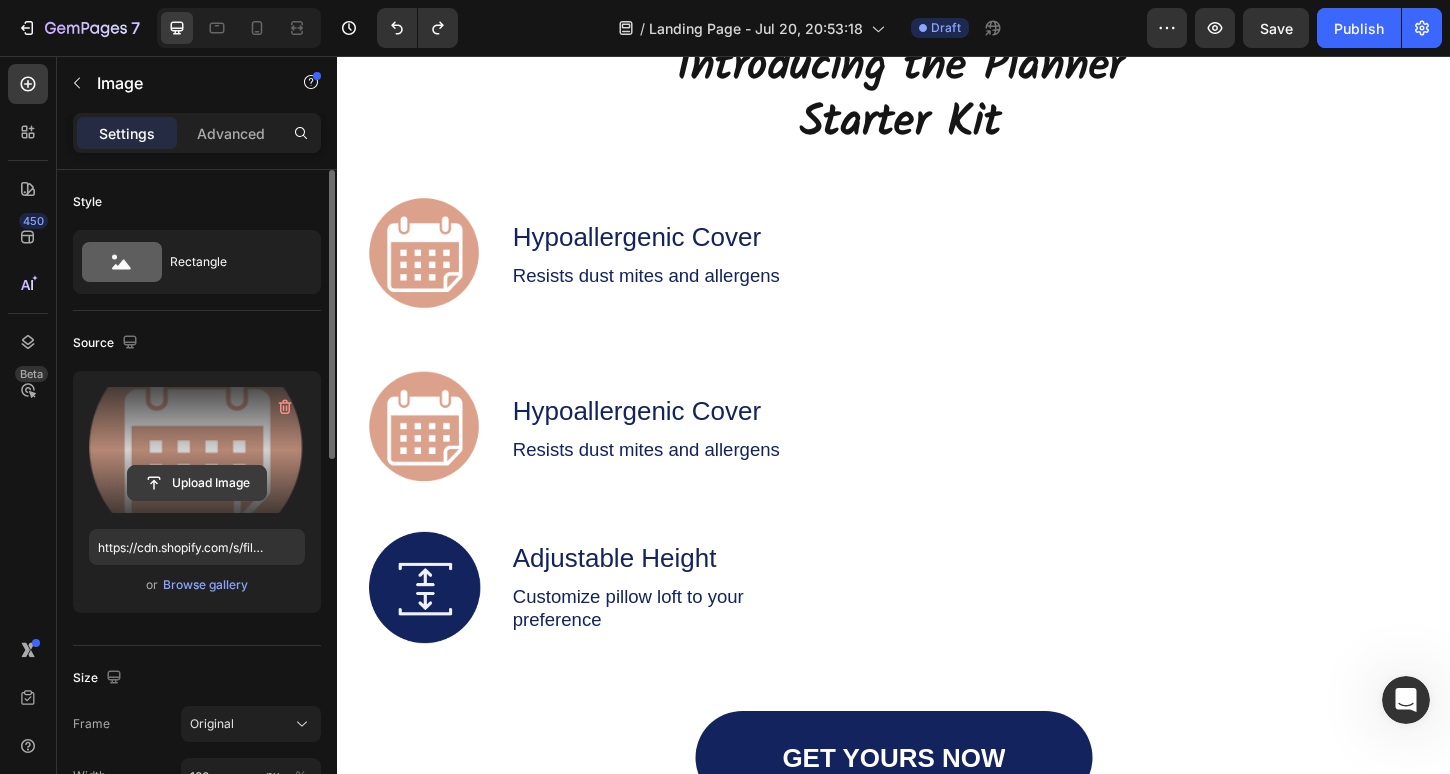 click 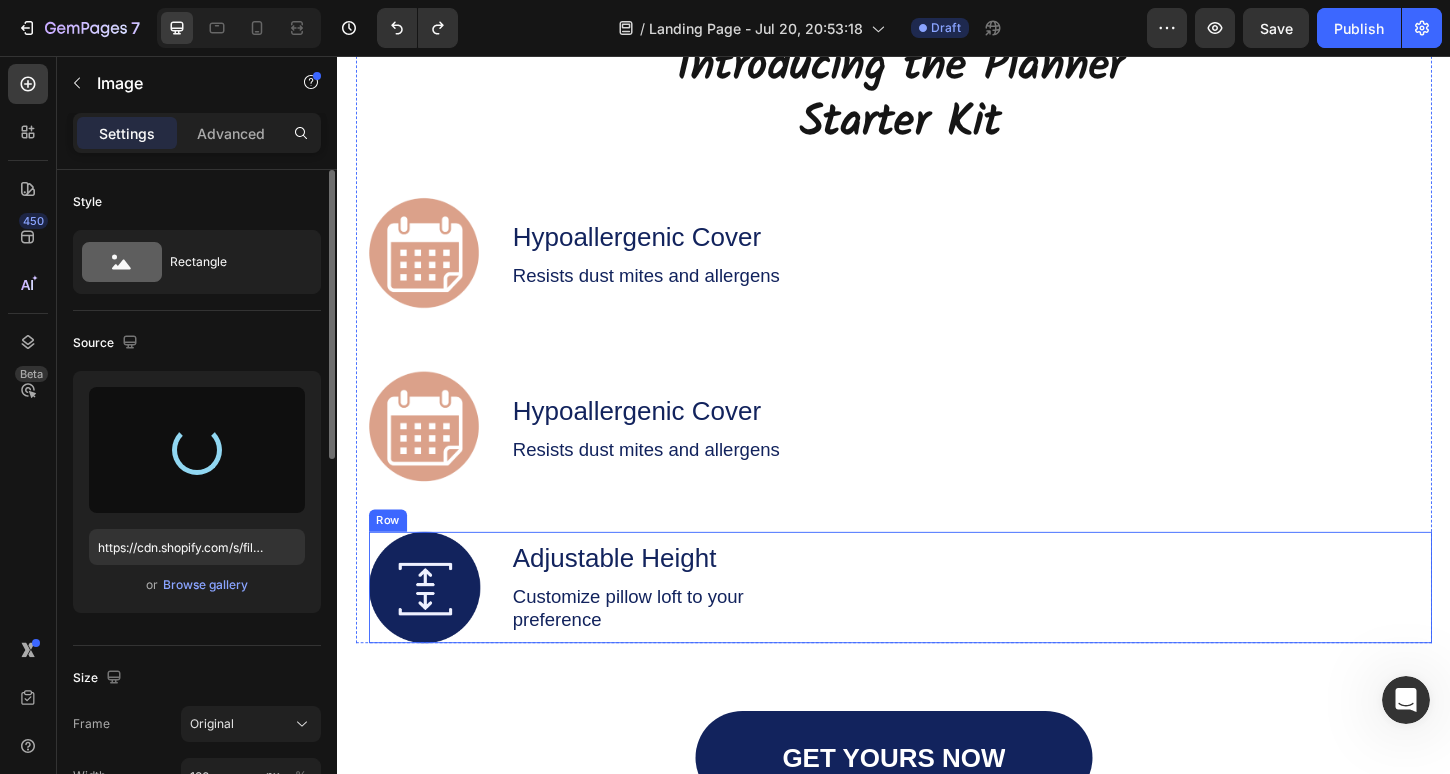 type on "https://cdn.shopify.com/s/files/1/0772/6035/7921/files/gempages_564956185929712402-39f2d2fb-f570-4a65-8822-ff1b8ecc1c1d.png" 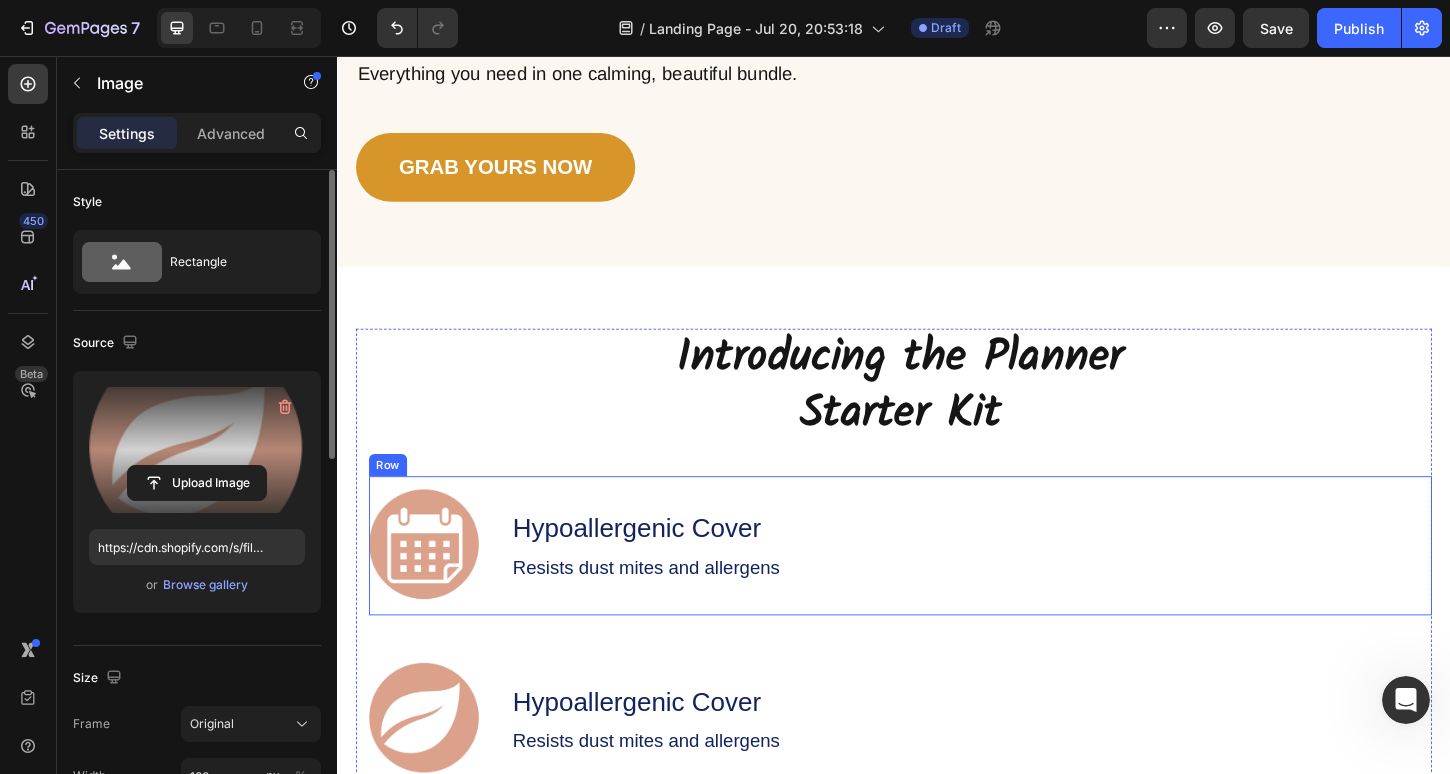 scroll, scrollTop: 2495, scrollLeft: 0, axis: vertical 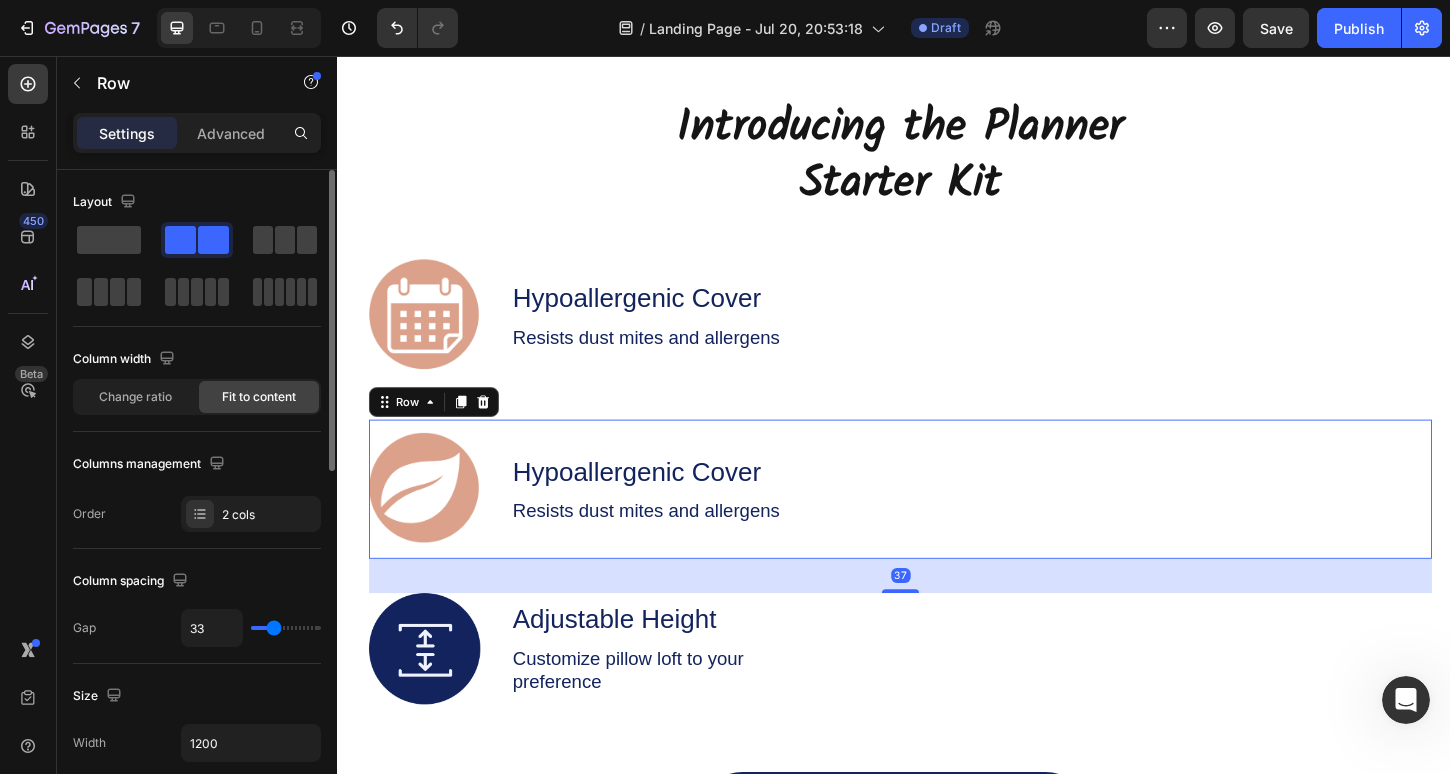 click on "Hypoallergenic Cover Text Block Resists dust mites and allergens Text Block" at bounding box center [670, 523] 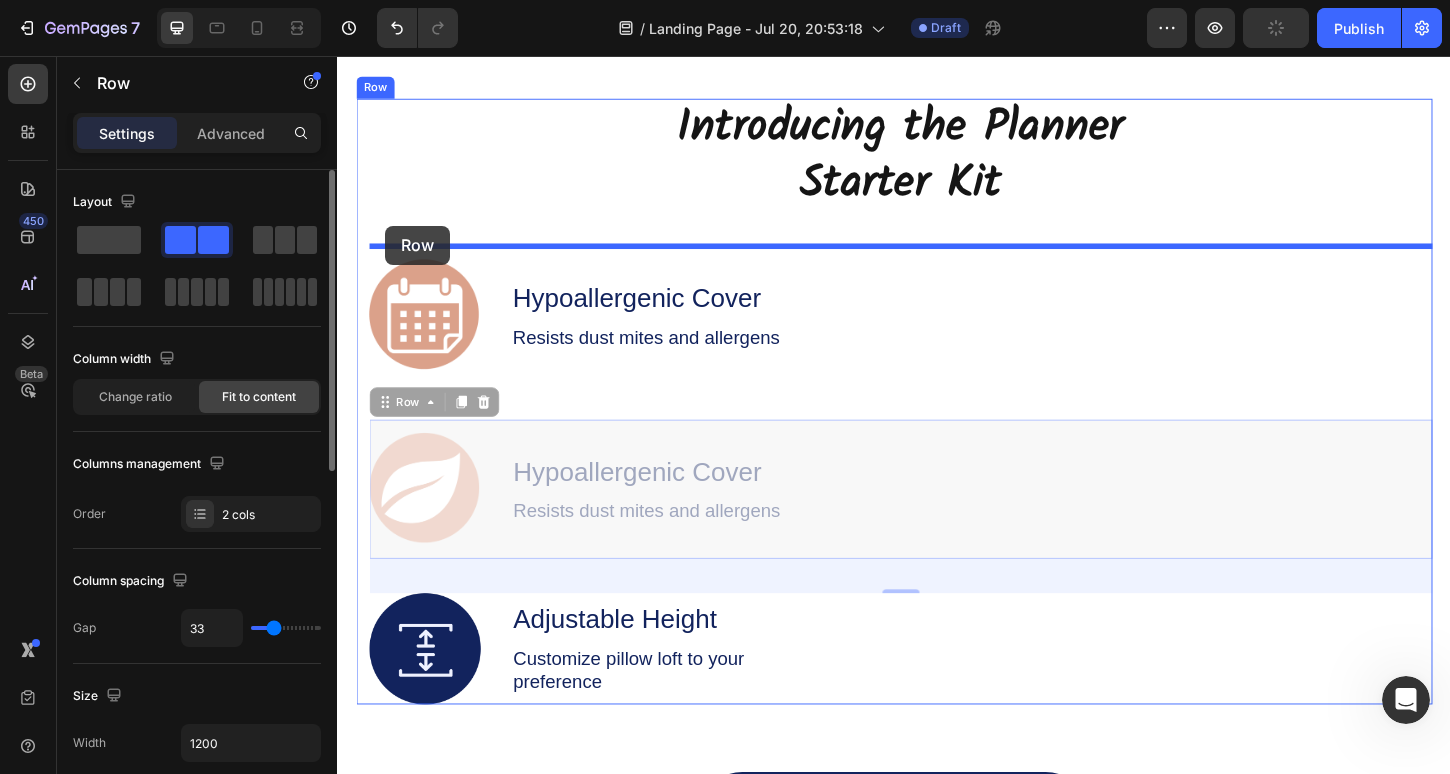 drag, startPoint x: 388, startPoint y: 438, endPoint x: 389, endPoint y: 239, distance: 199.00252 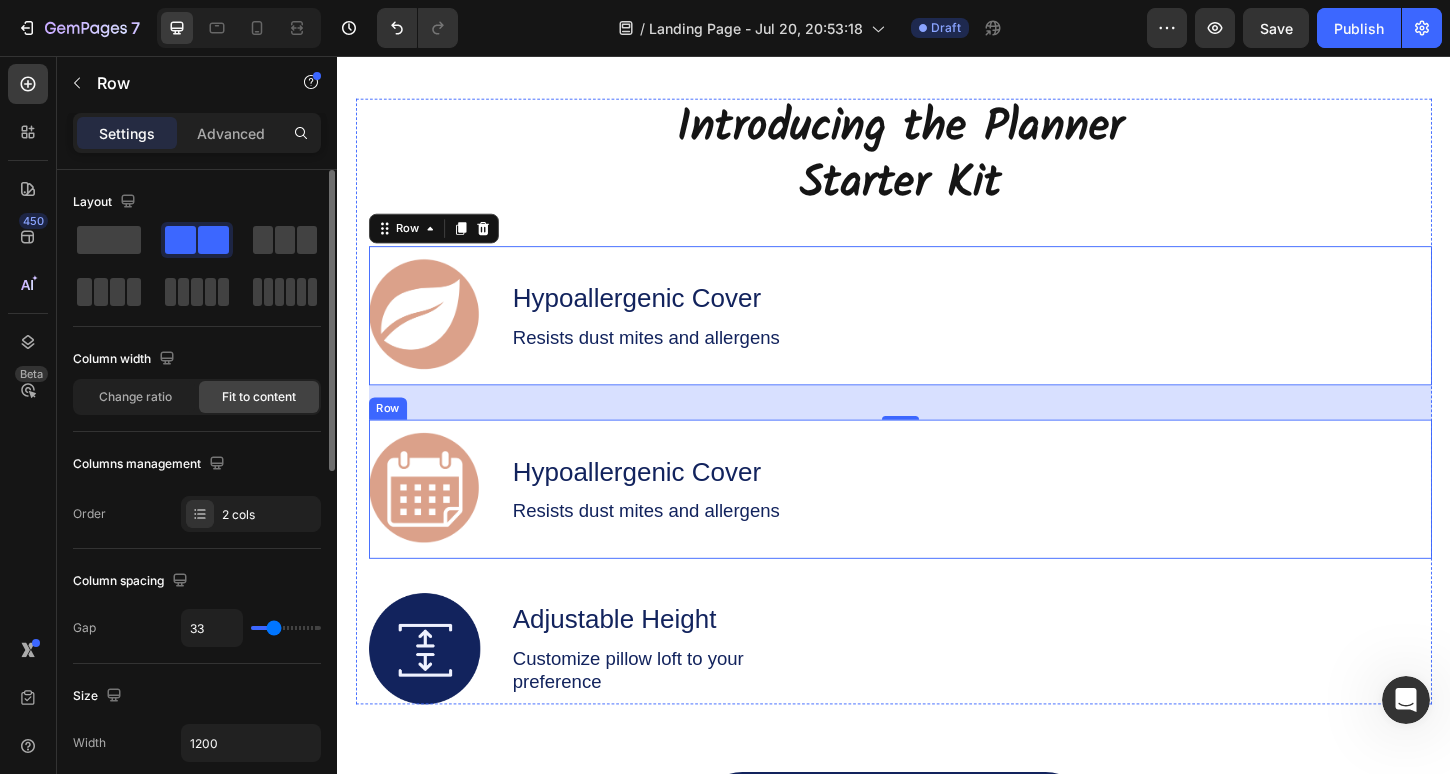 click on "Image Hypoallergenic Cover Text Block Resists dust mites and allergens Text Block Row" at bounding box center (944, 523) 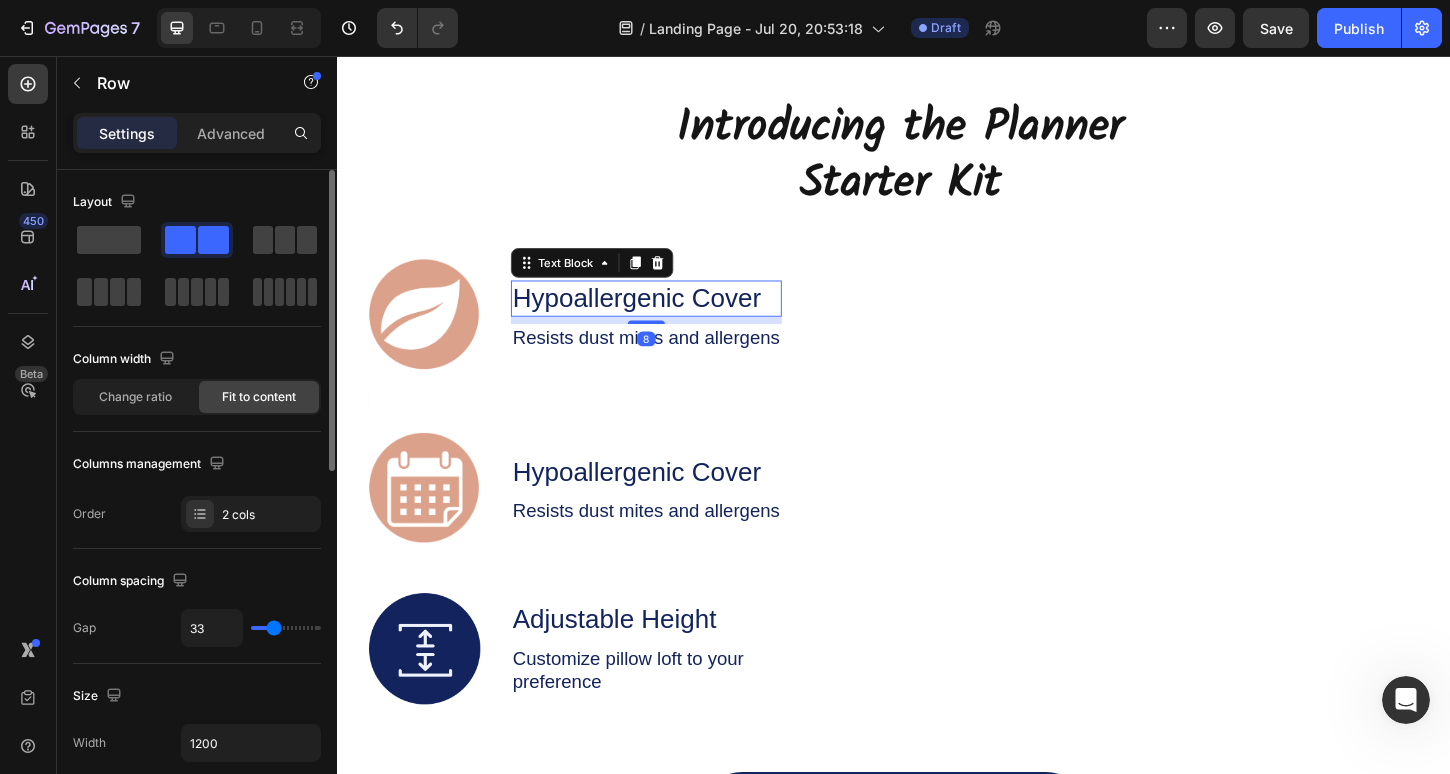 click on "Hypoallergenic Cover" at bounding box center [670, 317] 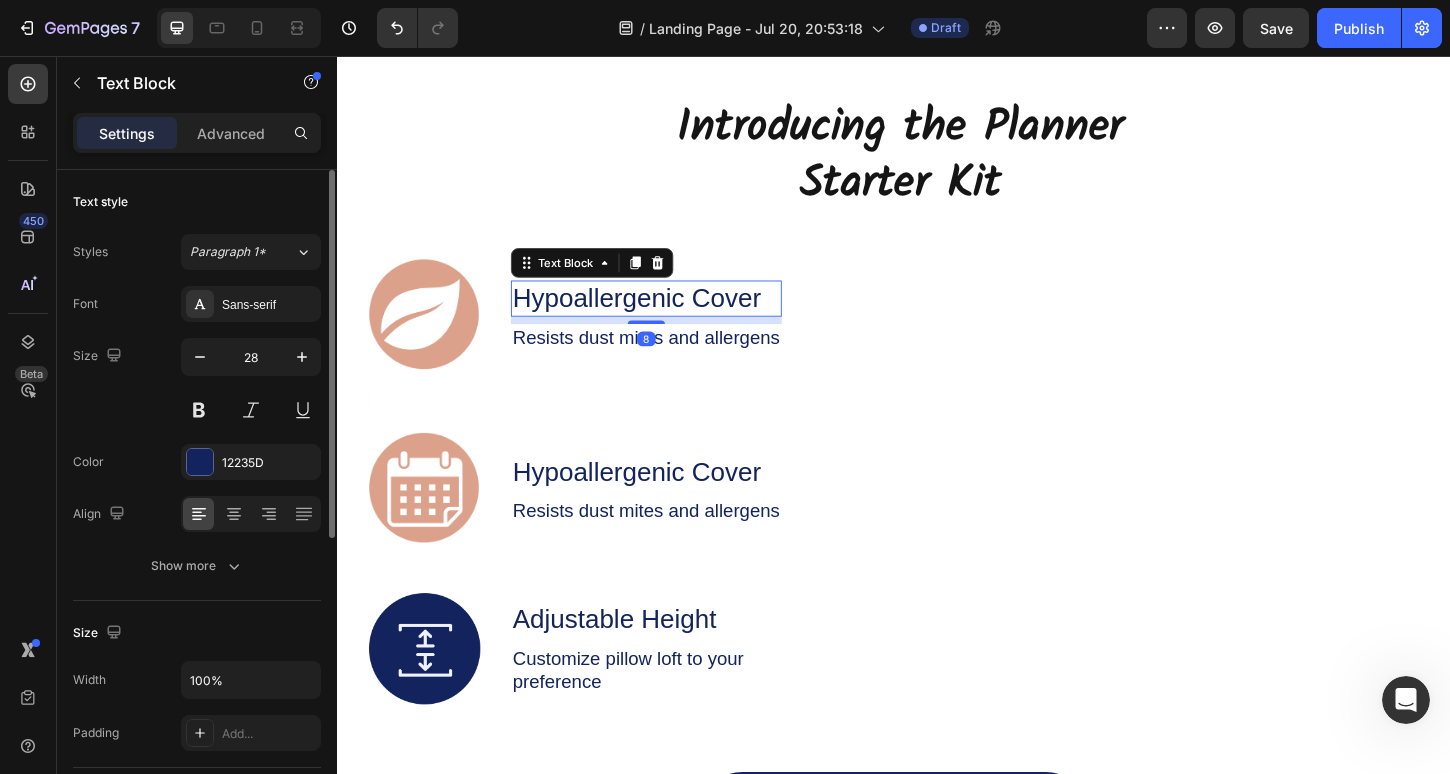 click on "Hypoallergenic Cover" at bounding box center [670, 317] 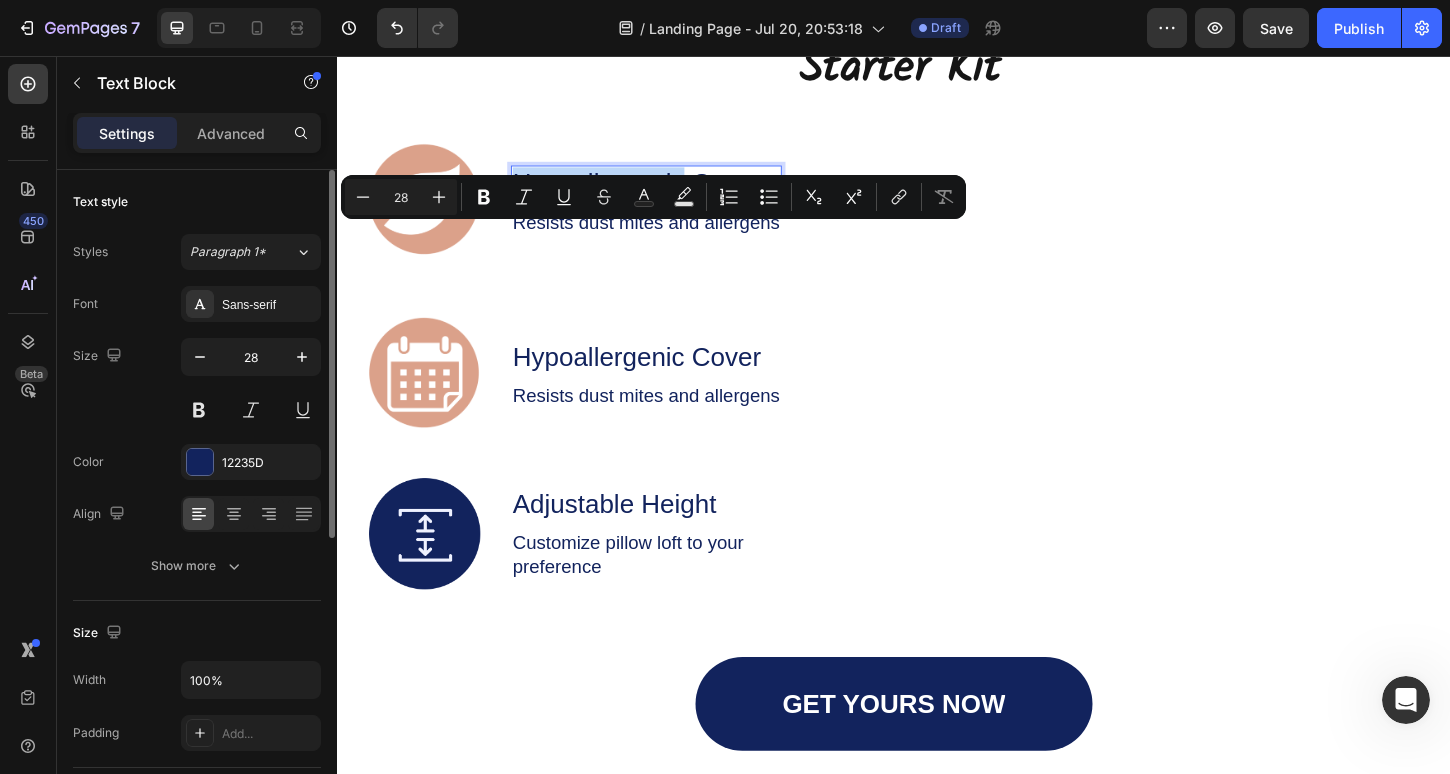 scroll, scrollTop: 2627, scrollLeft: 0, axis: vertical 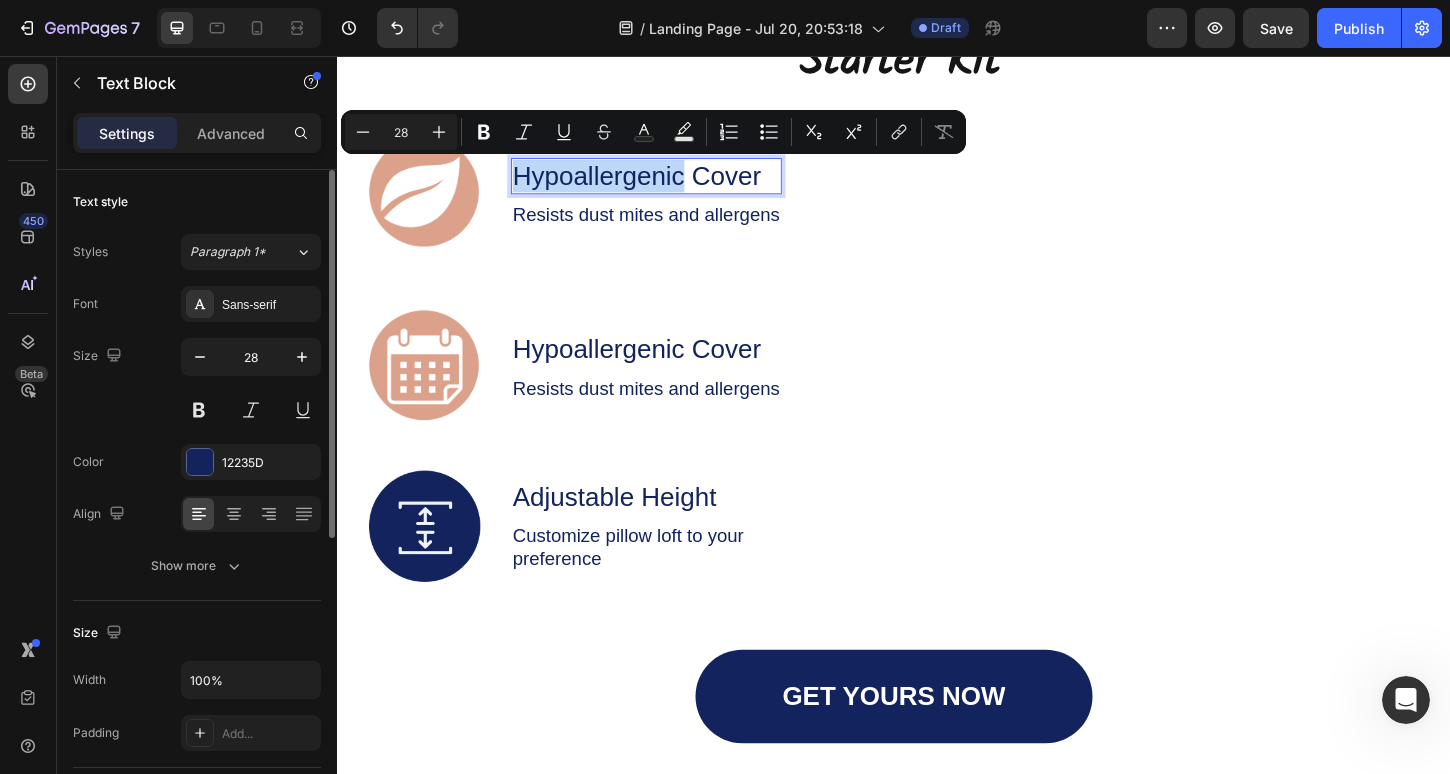 click on "Hypoallergenic Cover" at bounding box center [670, 185] 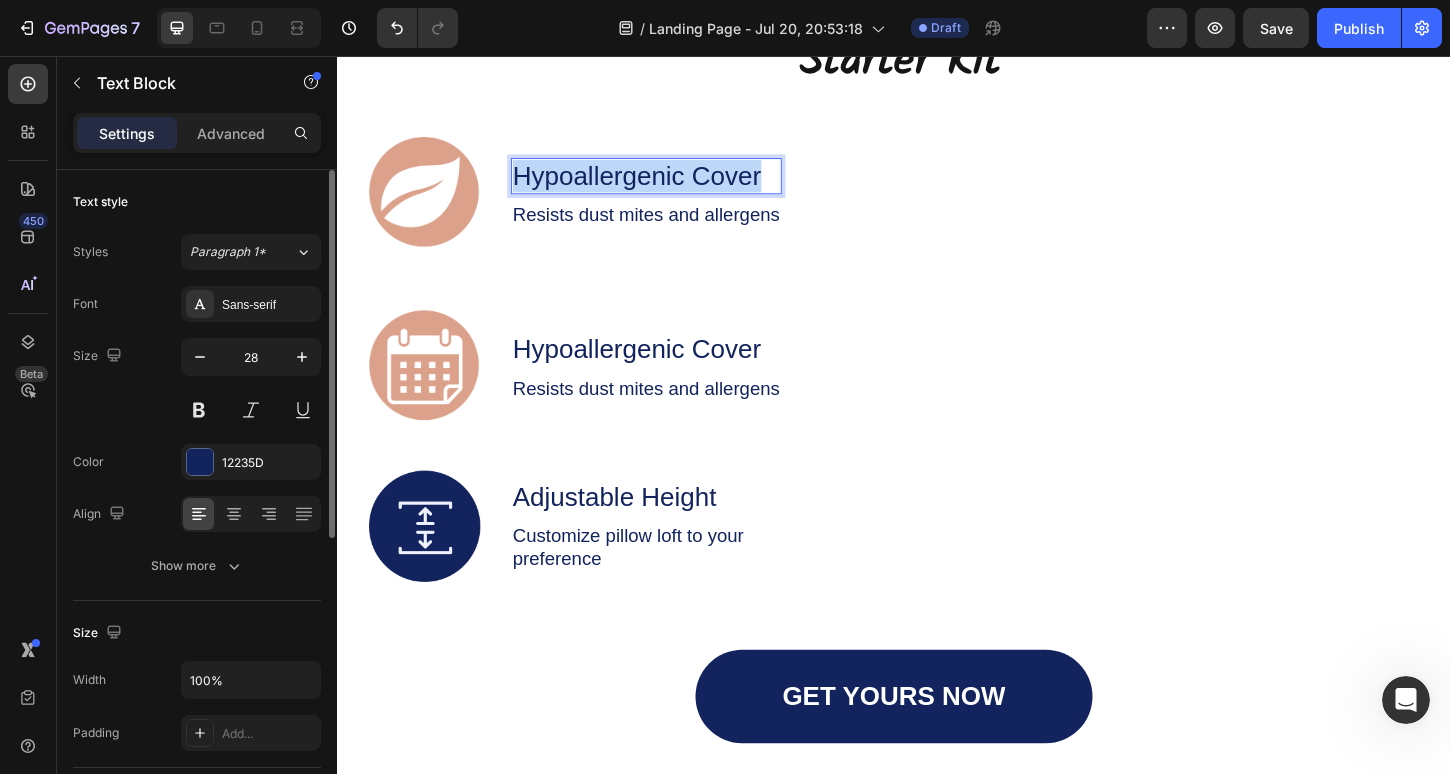 click on "Hypoallergenic Cover" at bounding box center (670, 185) 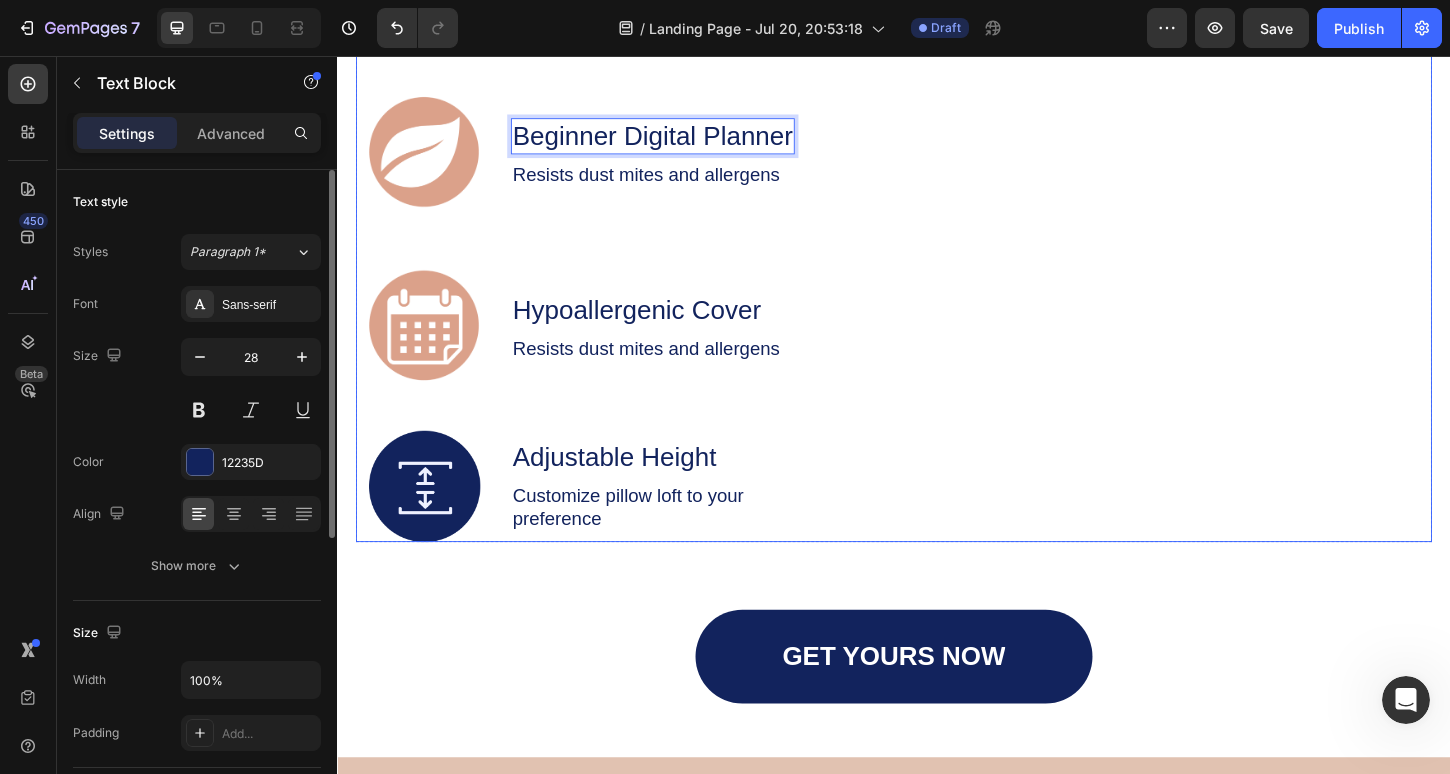 scroll, scrollTop: 2655, scrollLeft: 0, axis: vertical 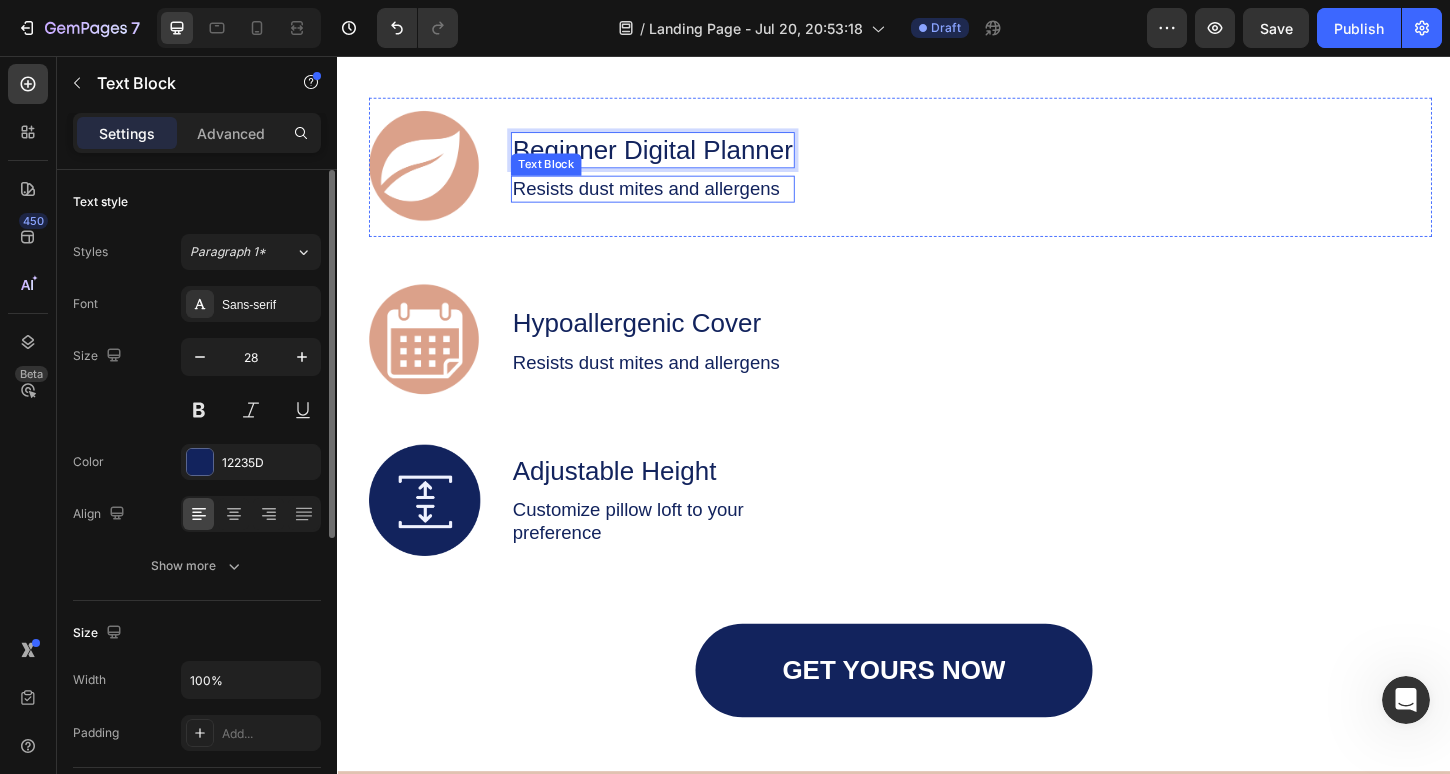 click on "Resists dust mites and allergens" at bounding box center [677, 199] 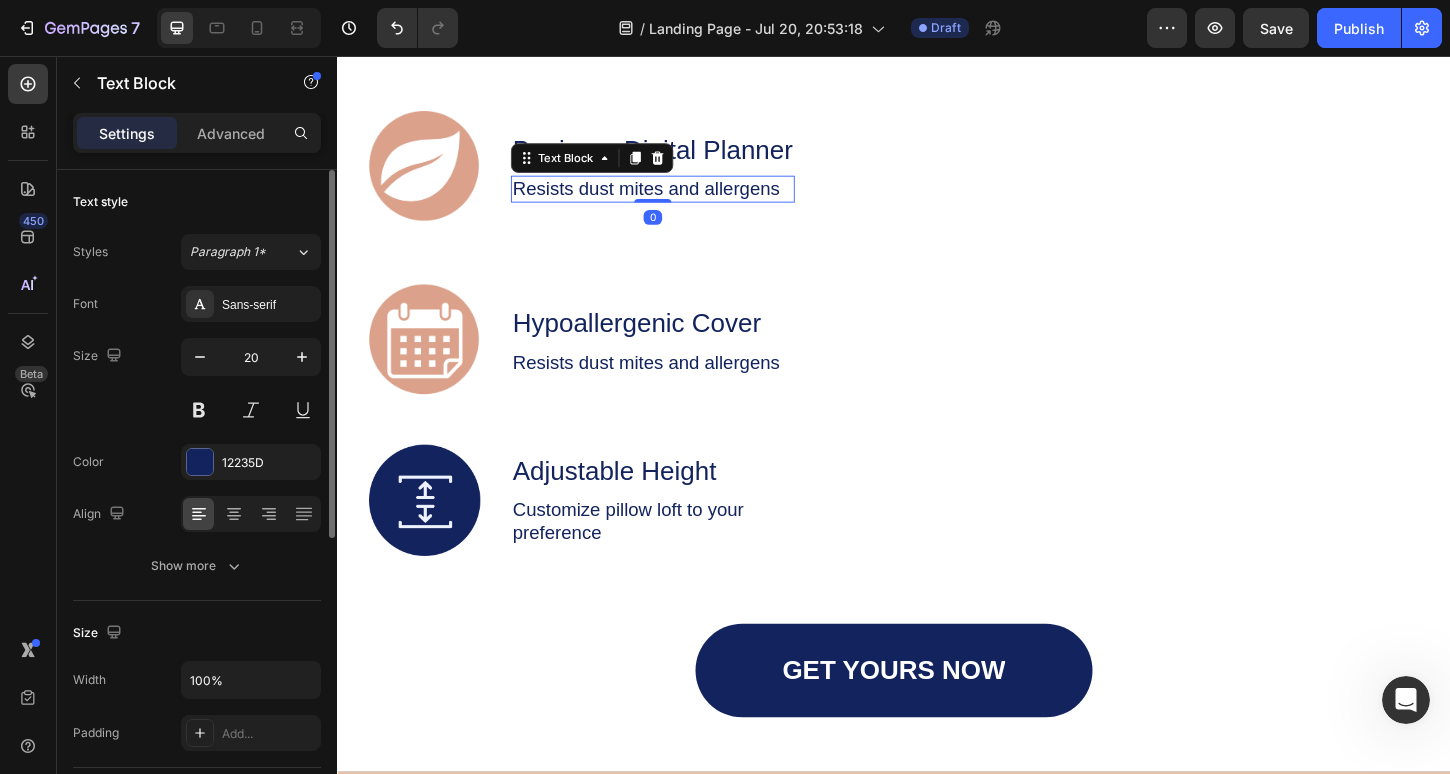 click on "Resists dust mites and allergens" at bounding box center (677, 199) 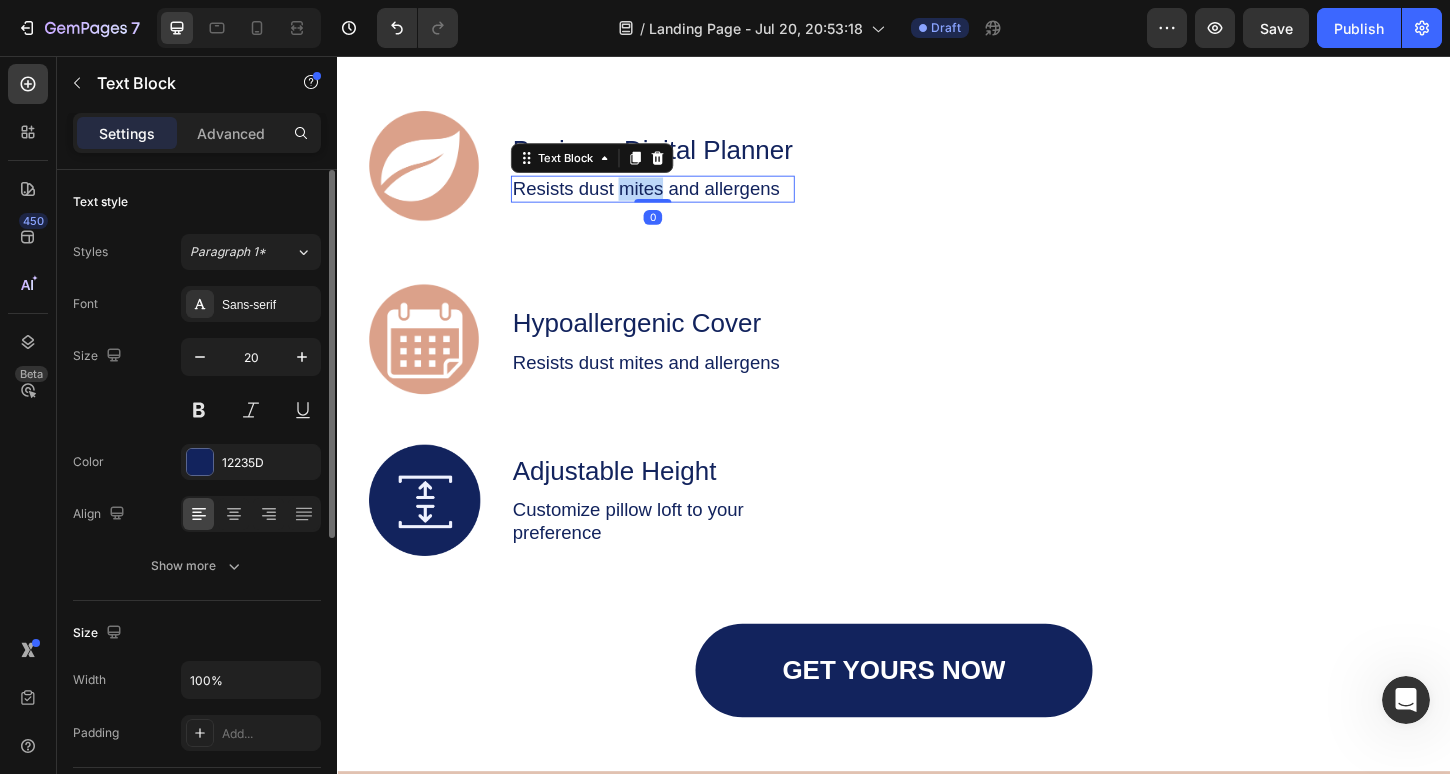 click on "Resists dust mites and allergens" at bounding box center (677, 199) 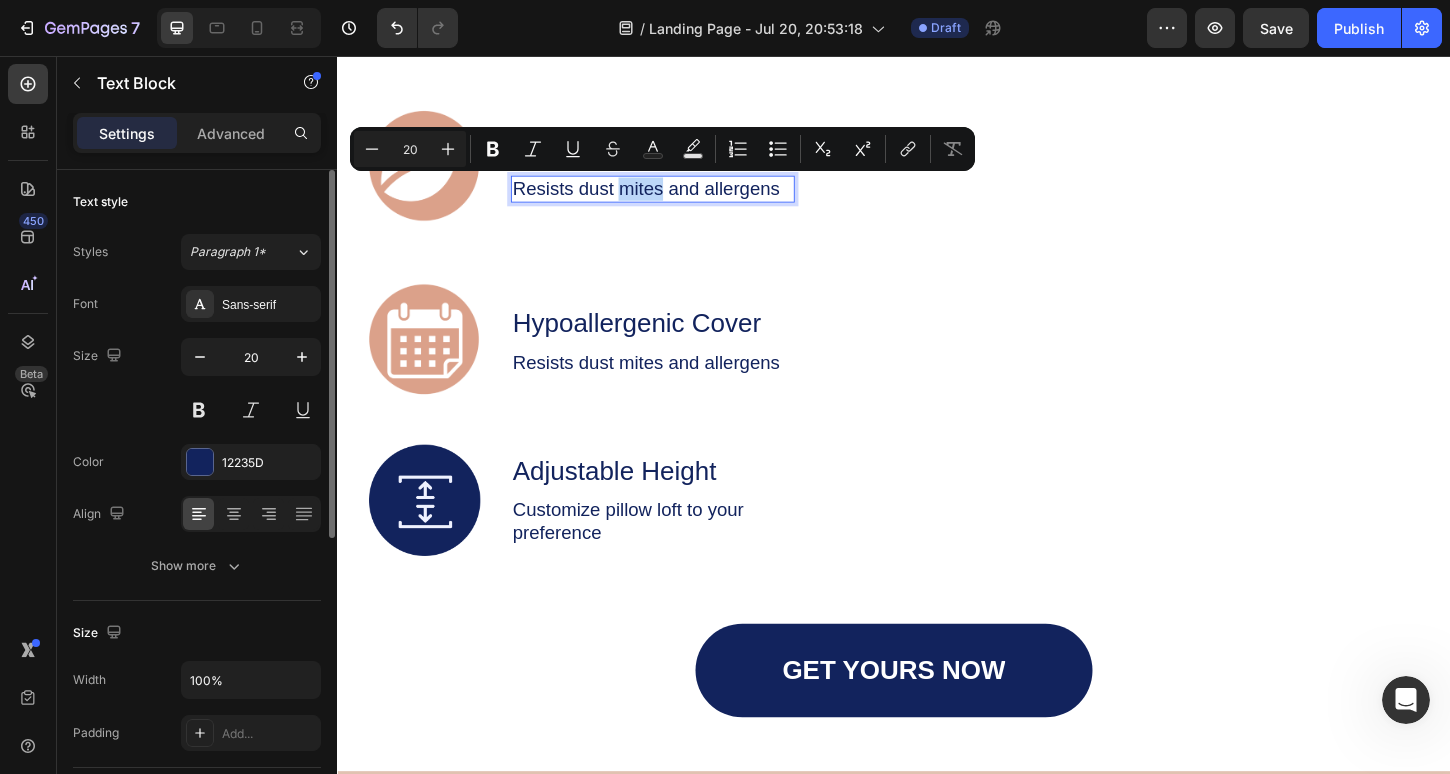 click on "Resists dust mites and allergens" at bounding box center [677, 199] 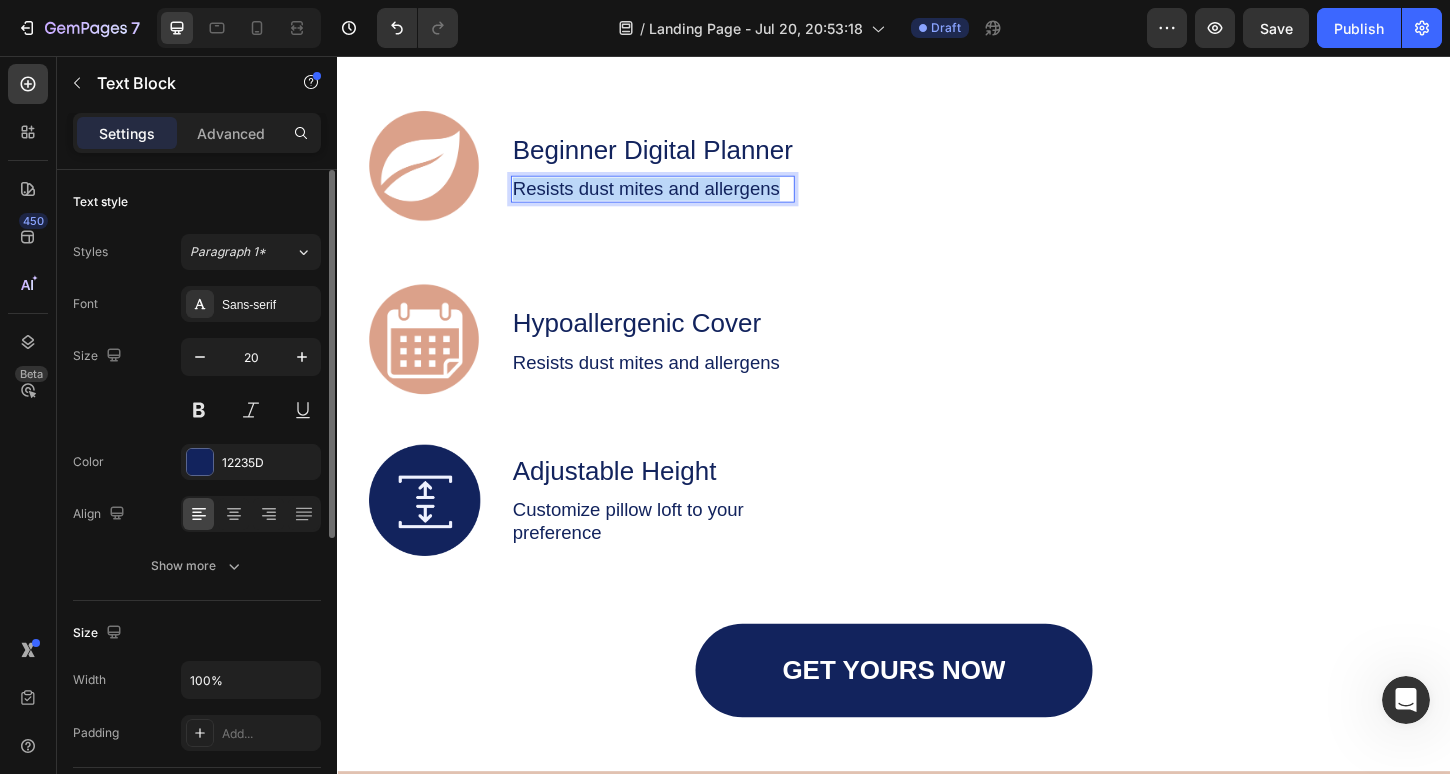 click on "Resists dust mites and allergens" at bounding box center (677, 199) 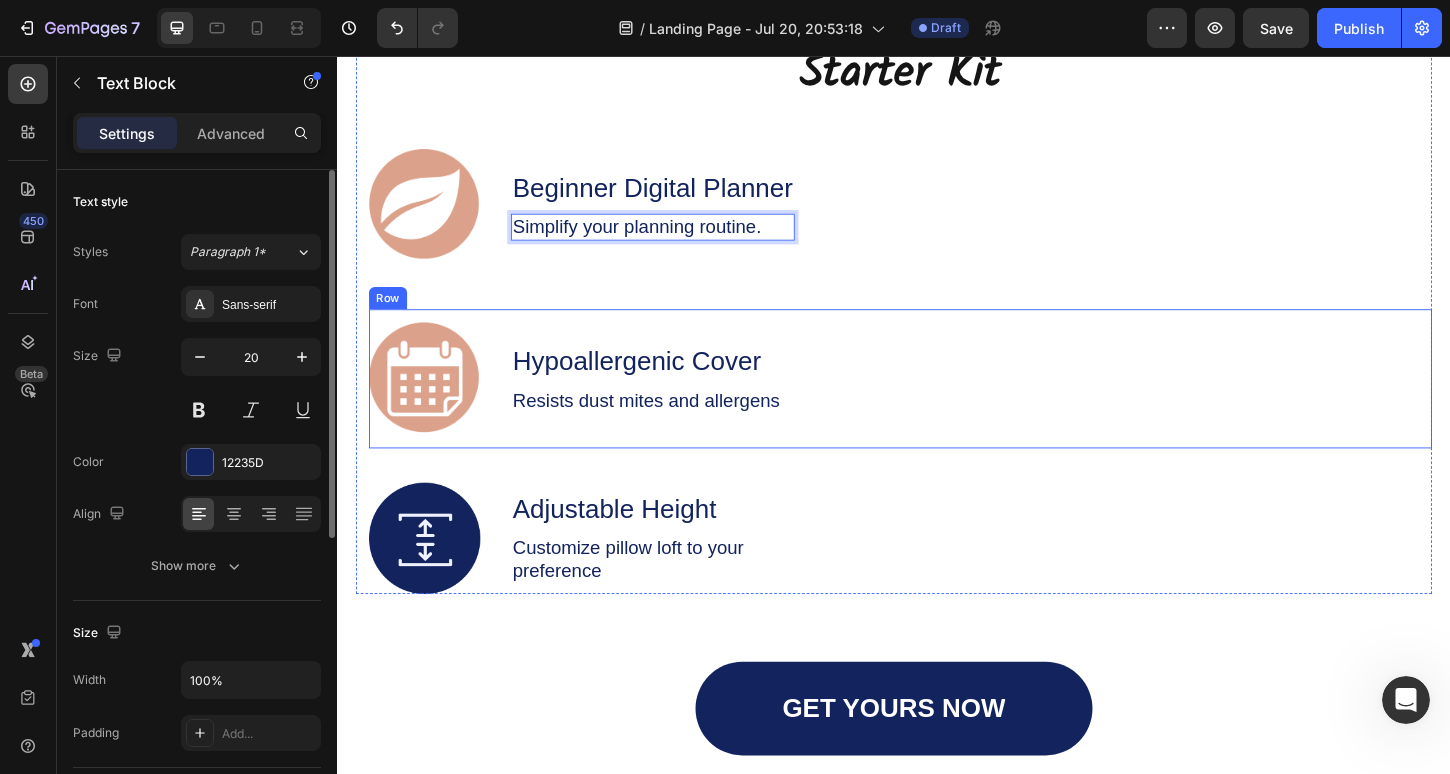 scroll, scrollTop: 2785, scrollLeft: 0, axis: vertical 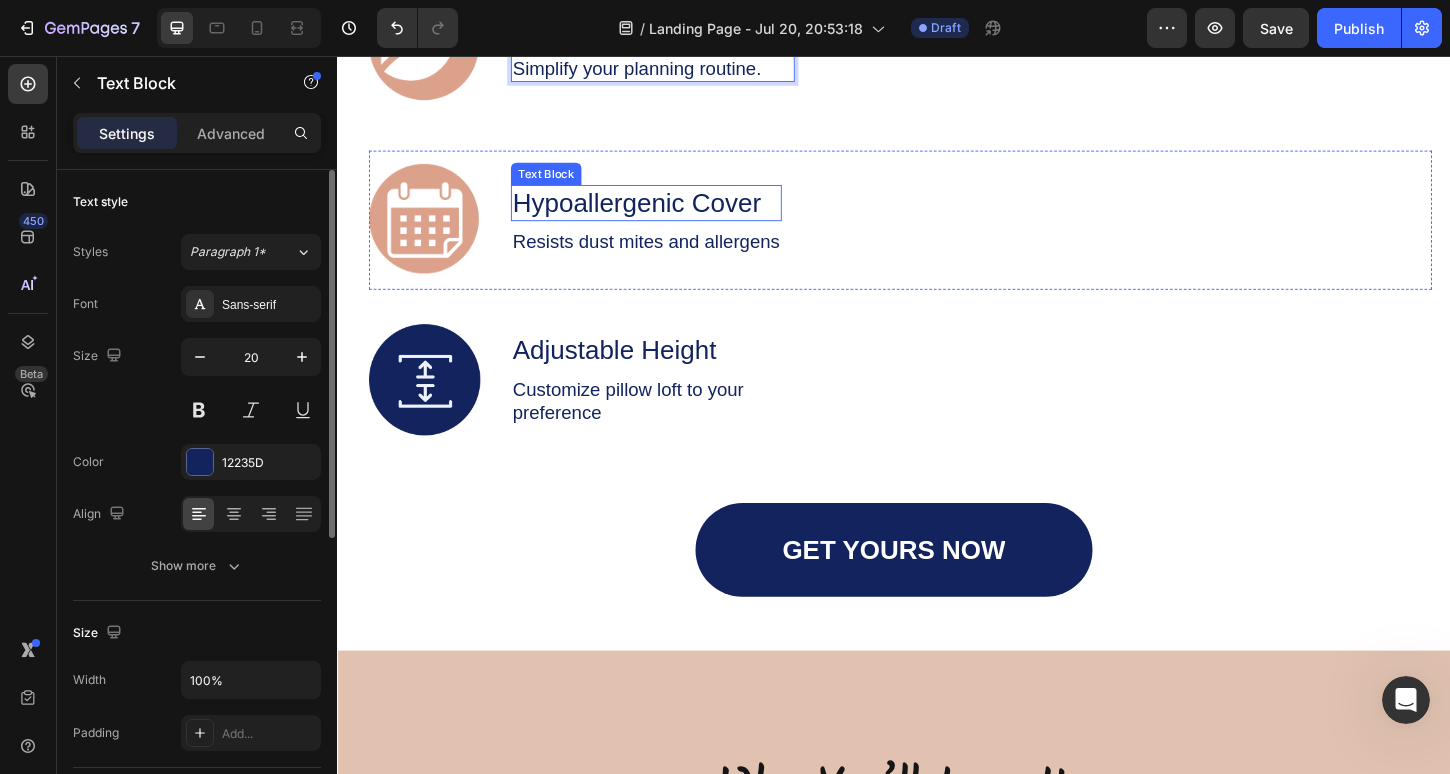 click on "Hypoallergenic Cover" at bounding box center (670, 214) 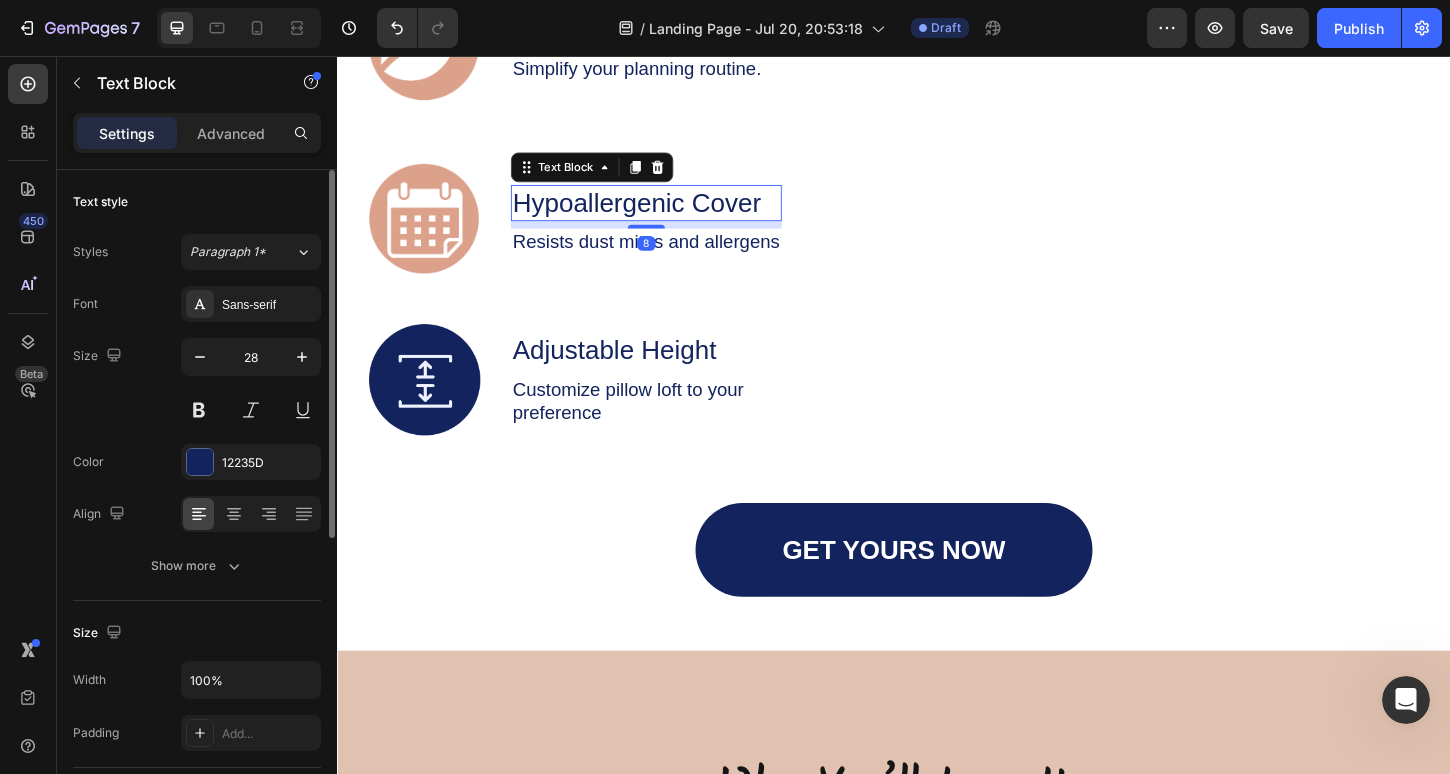 click on "Hypoallergenic Cover" at bounding box center (670, 214) 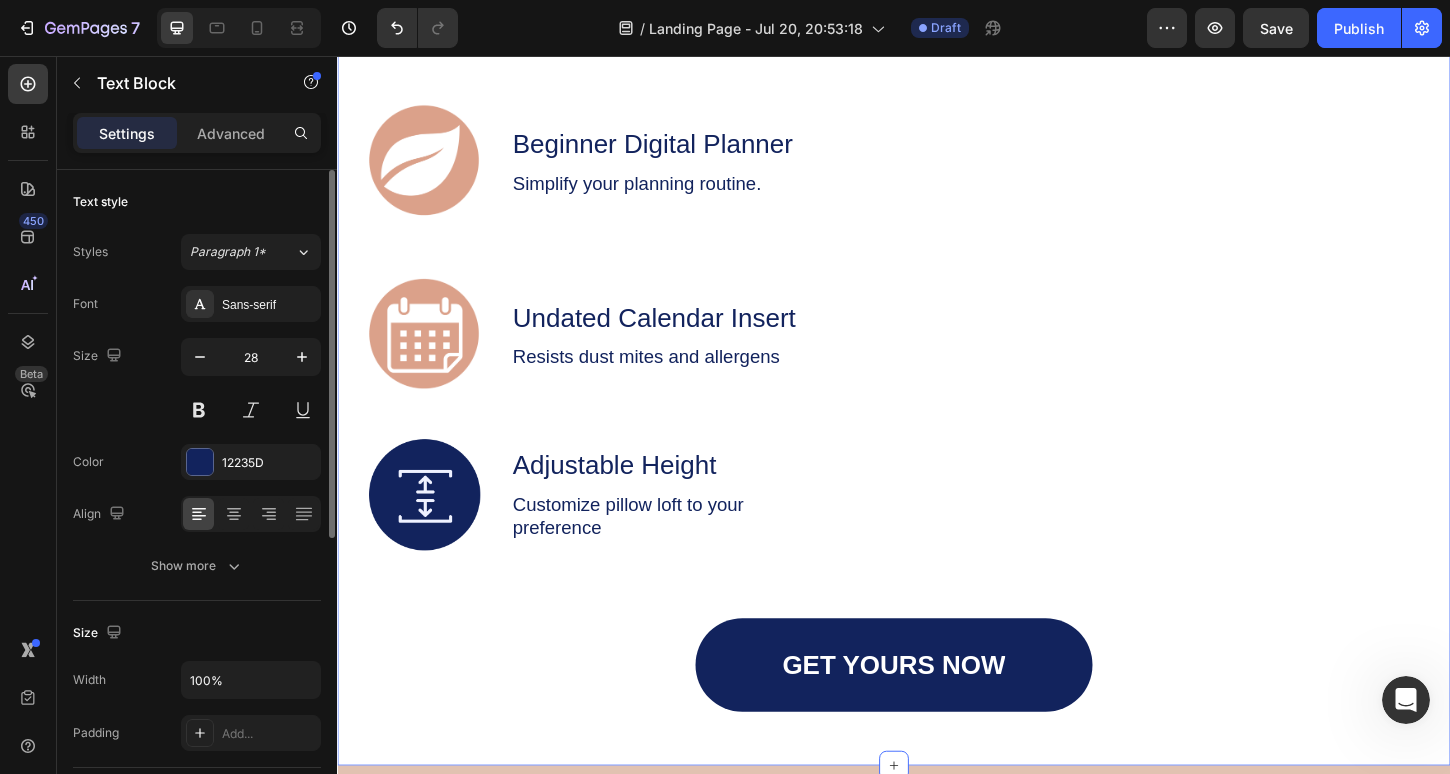 scroll, scrollTop: 2712, scrollLeft: 0, axis: vertical 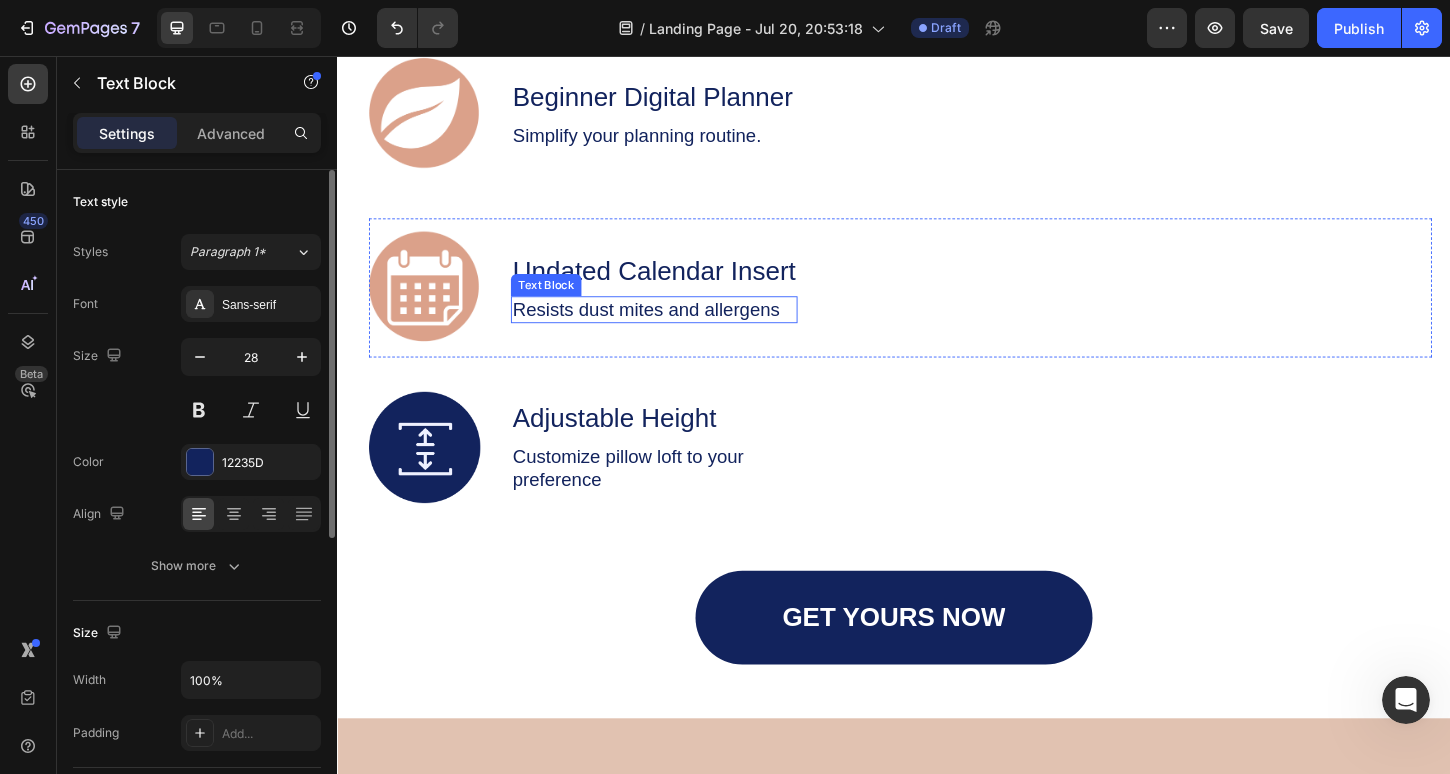 click on "Resists dust mites and allergens Text Block" at bounding box center [678, 329] 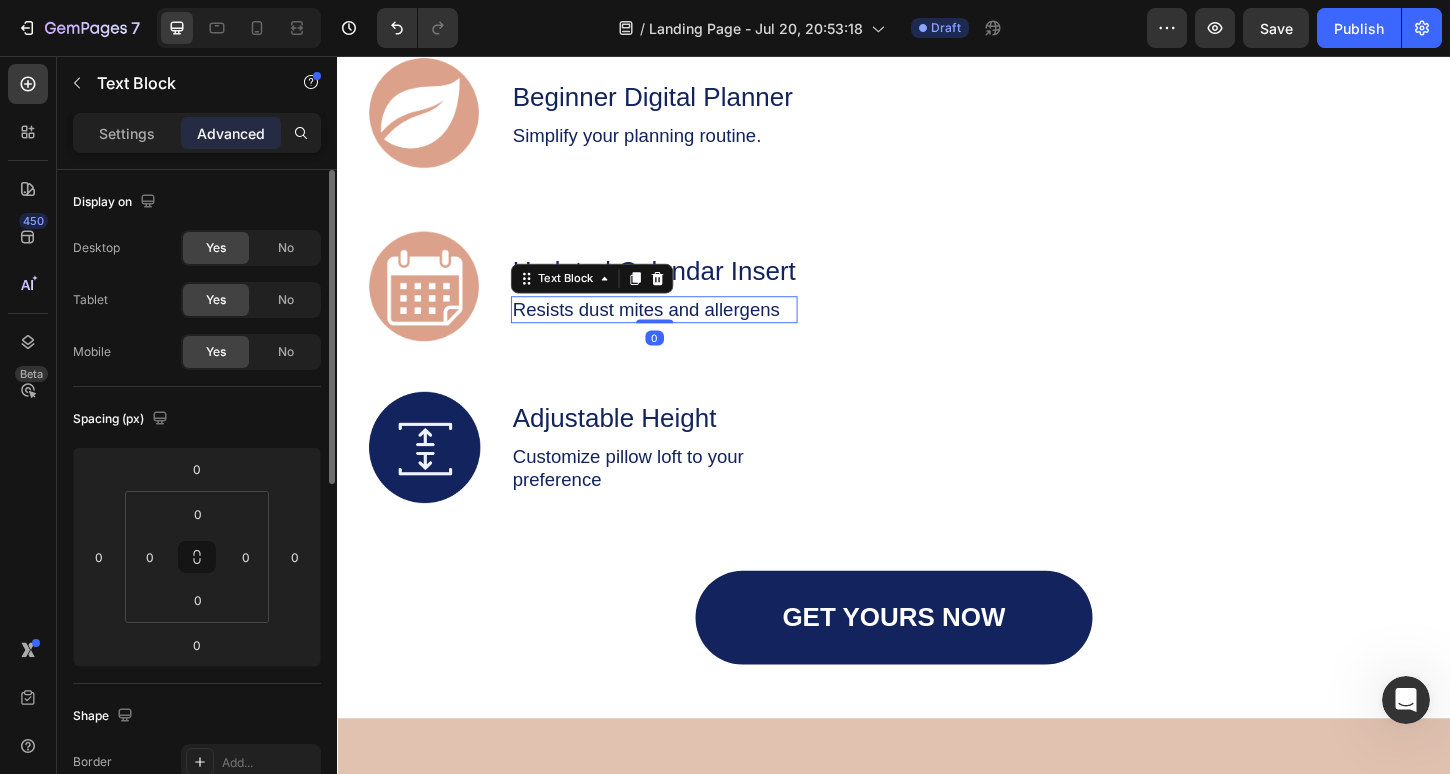 click at bounding box center (679, 342) 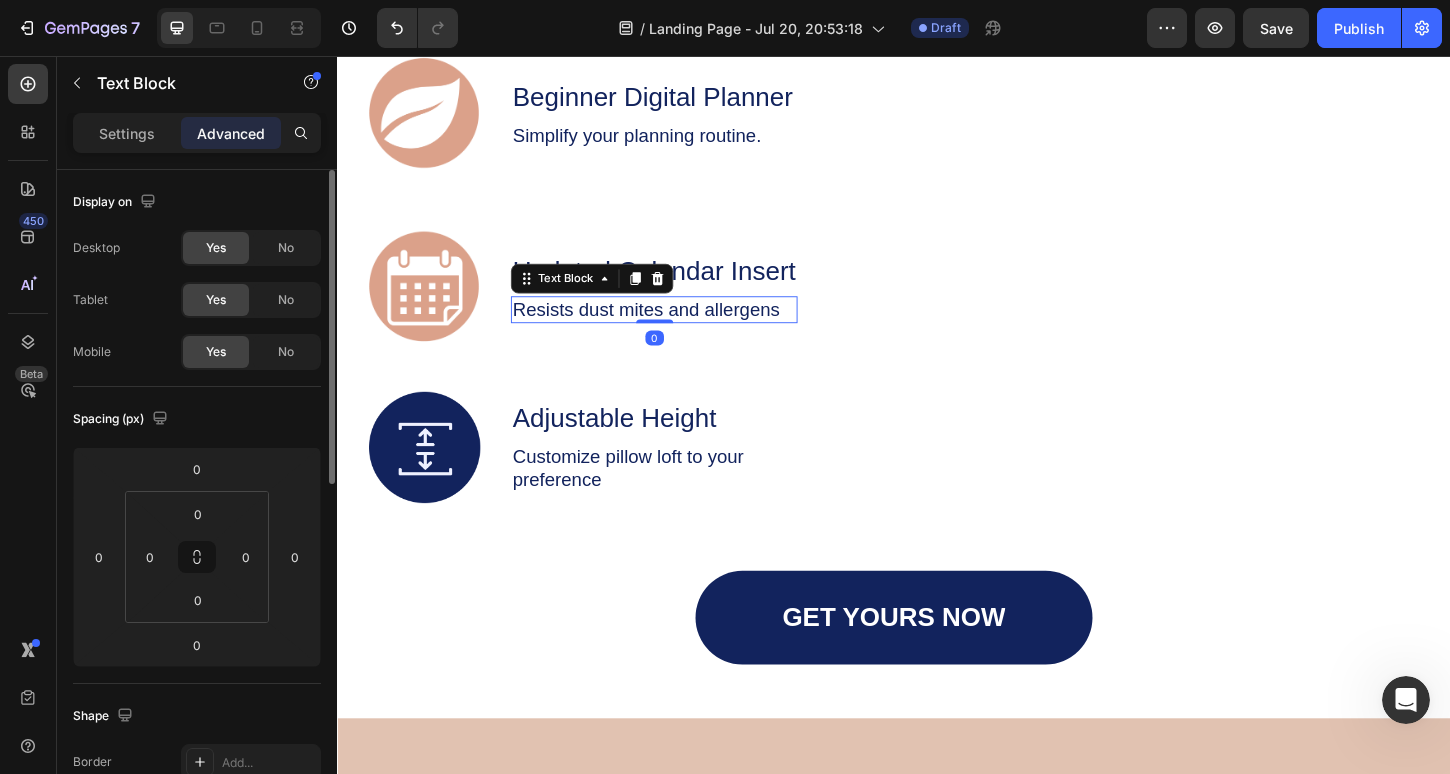 click at bounding box center [679, 342] 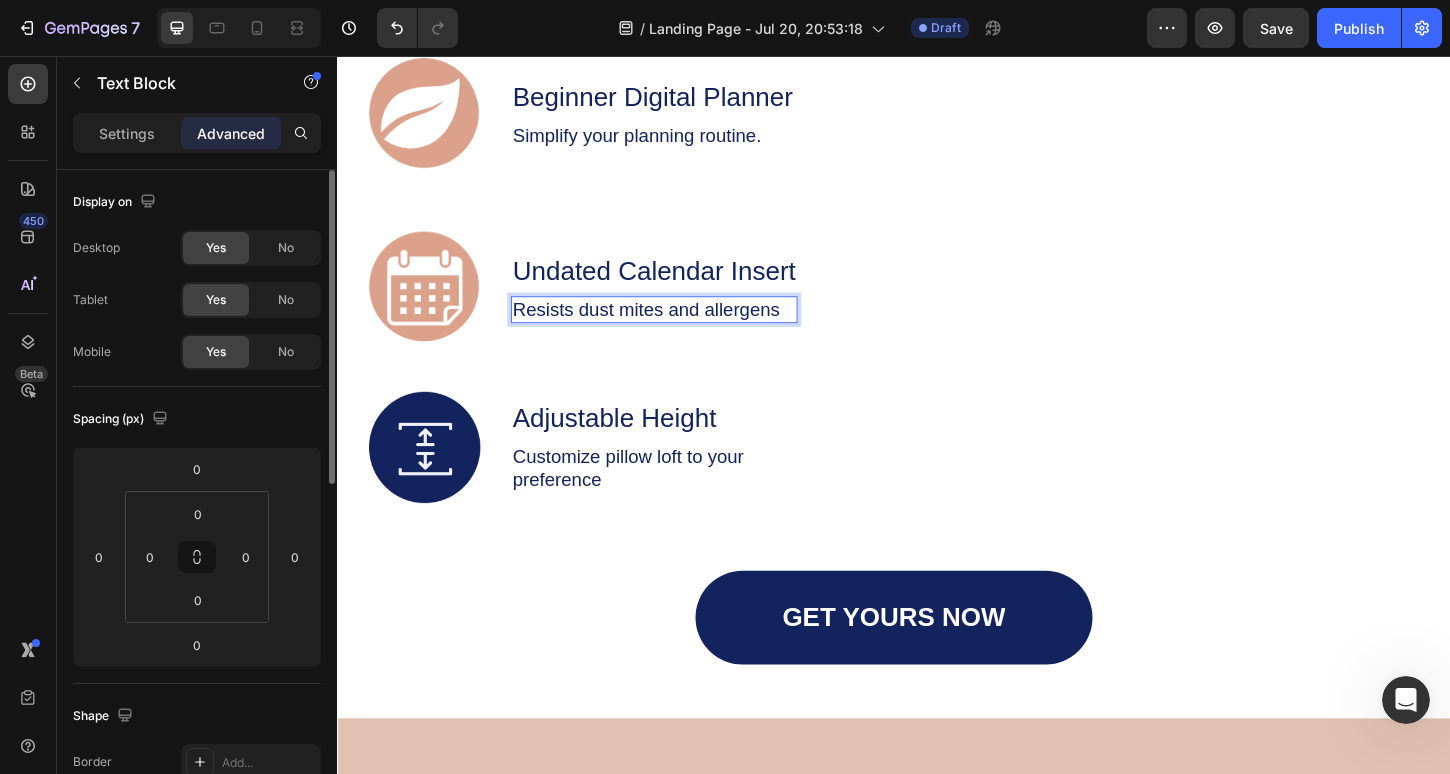 click on "Resists dust mites and allergens" at bounding box center (678, 329) 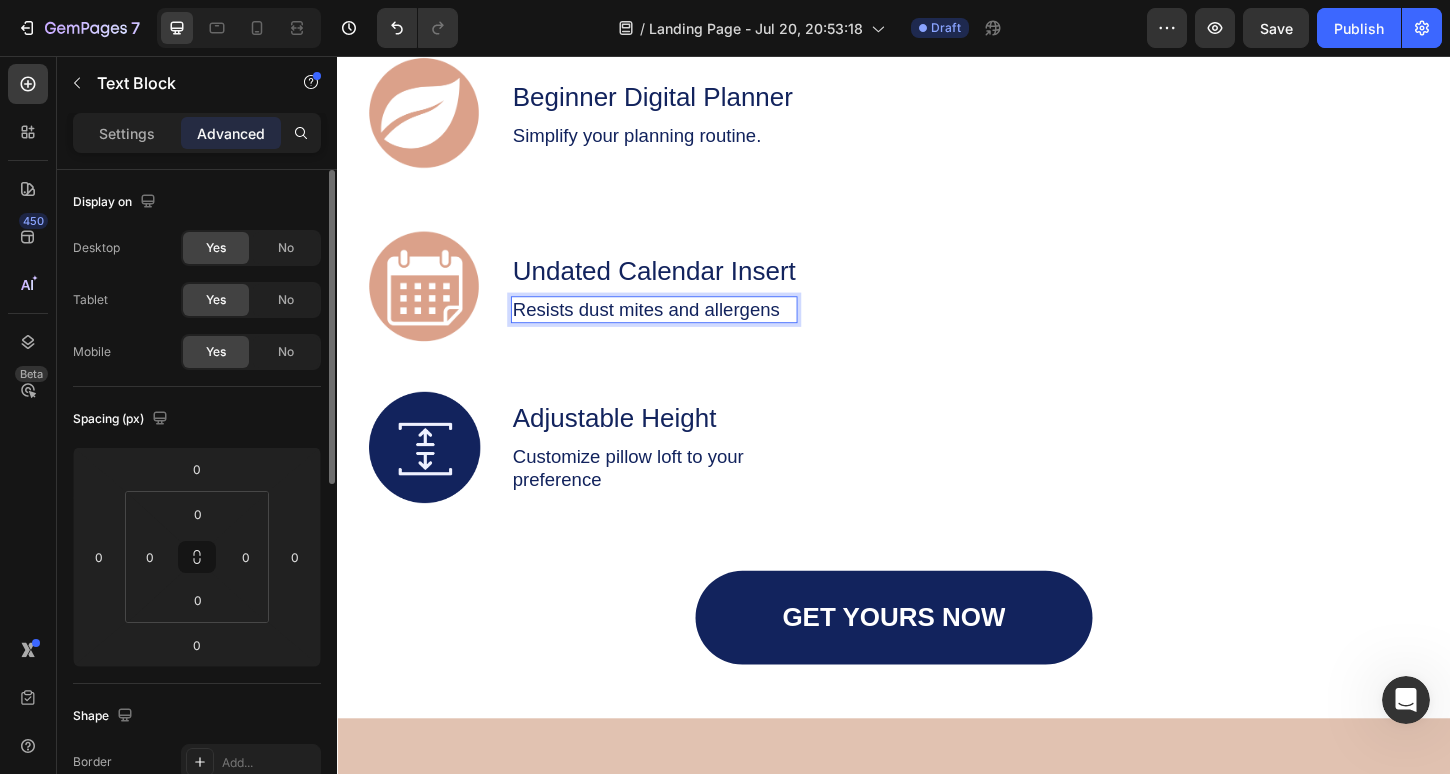 click on "Resists dust mites and allergens" at bounding box center [678, 329] 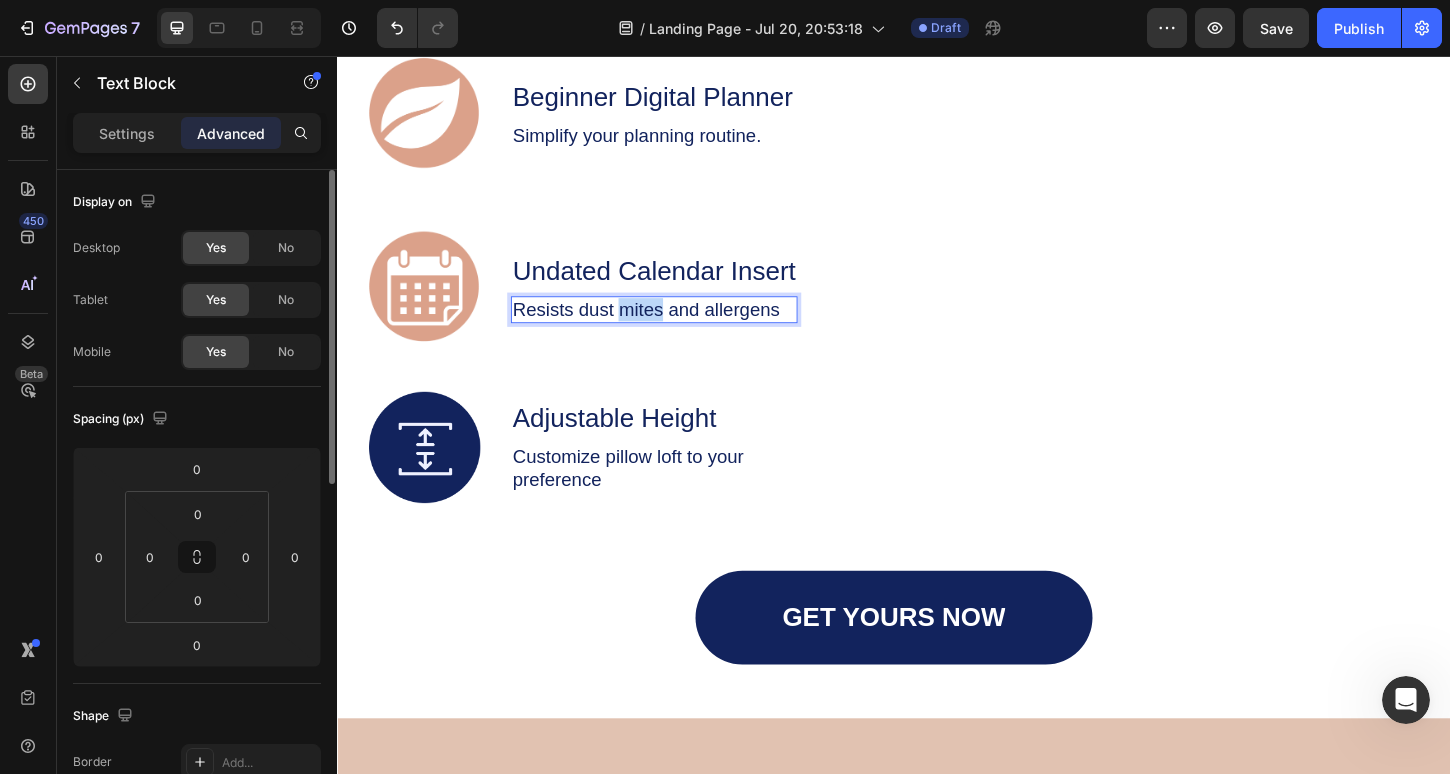 click on "Resists dust mites and allergens" at bounding box center [678, 329] 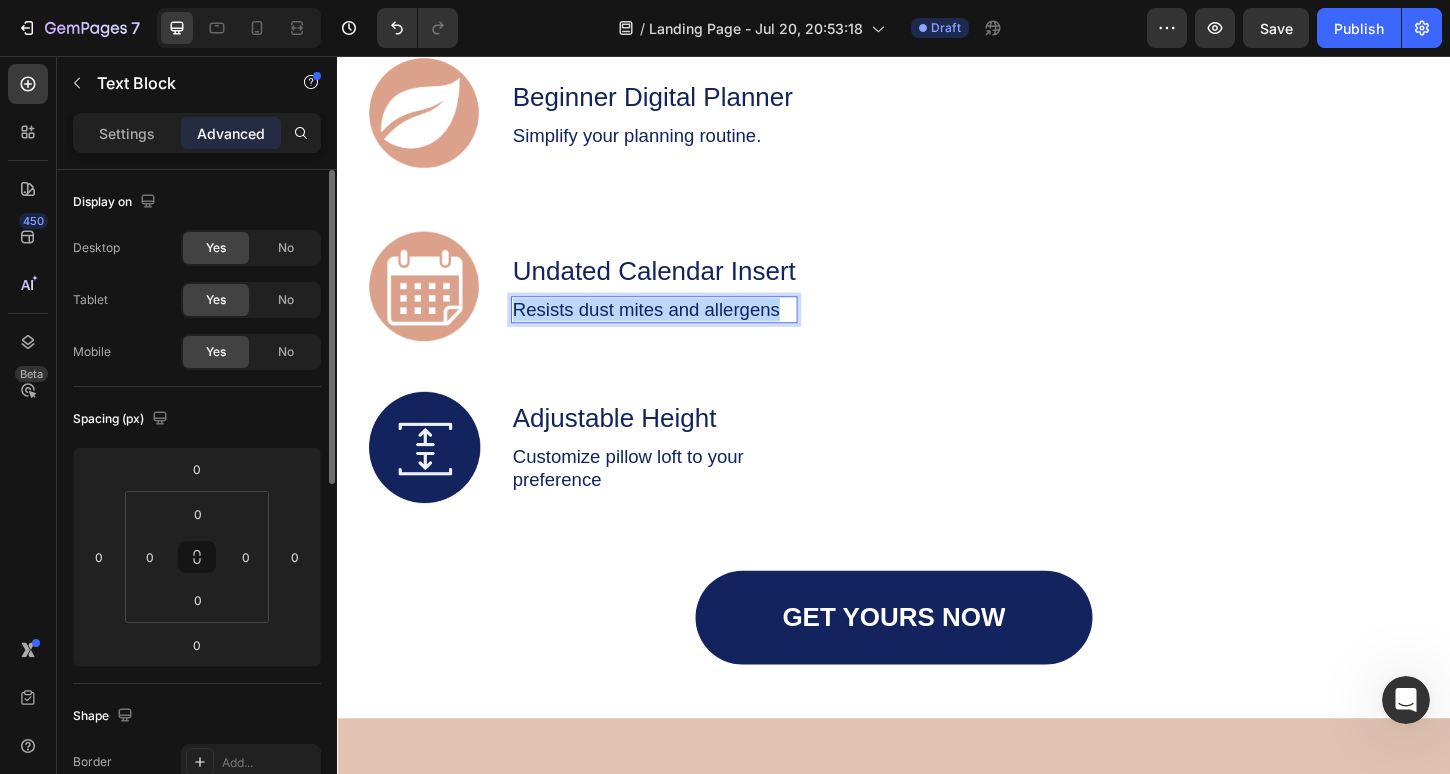 click on "Resists dust mites and allergens" at bounding box center (678, 329) 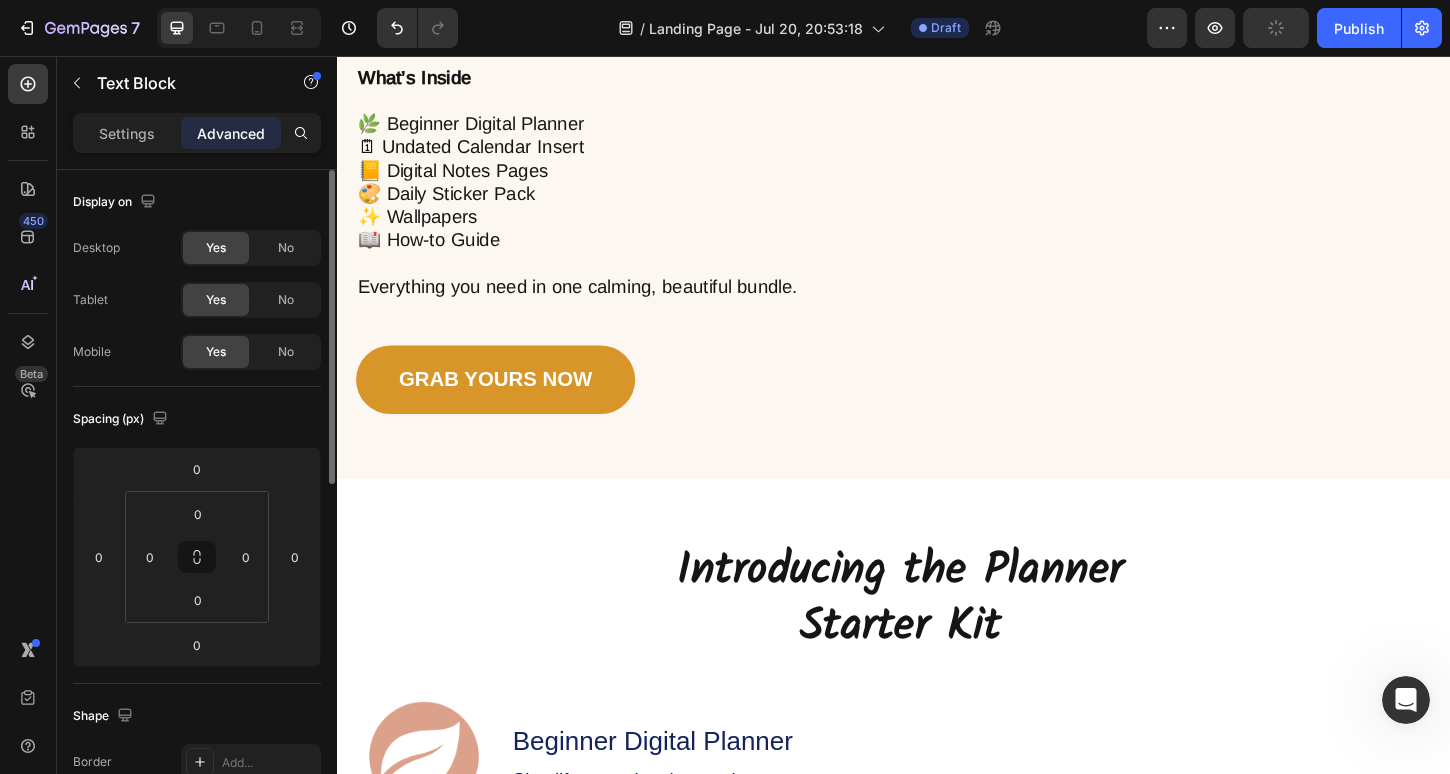 scroll, scrollTop: 1928, scrollLeft: 0, axis: vertical 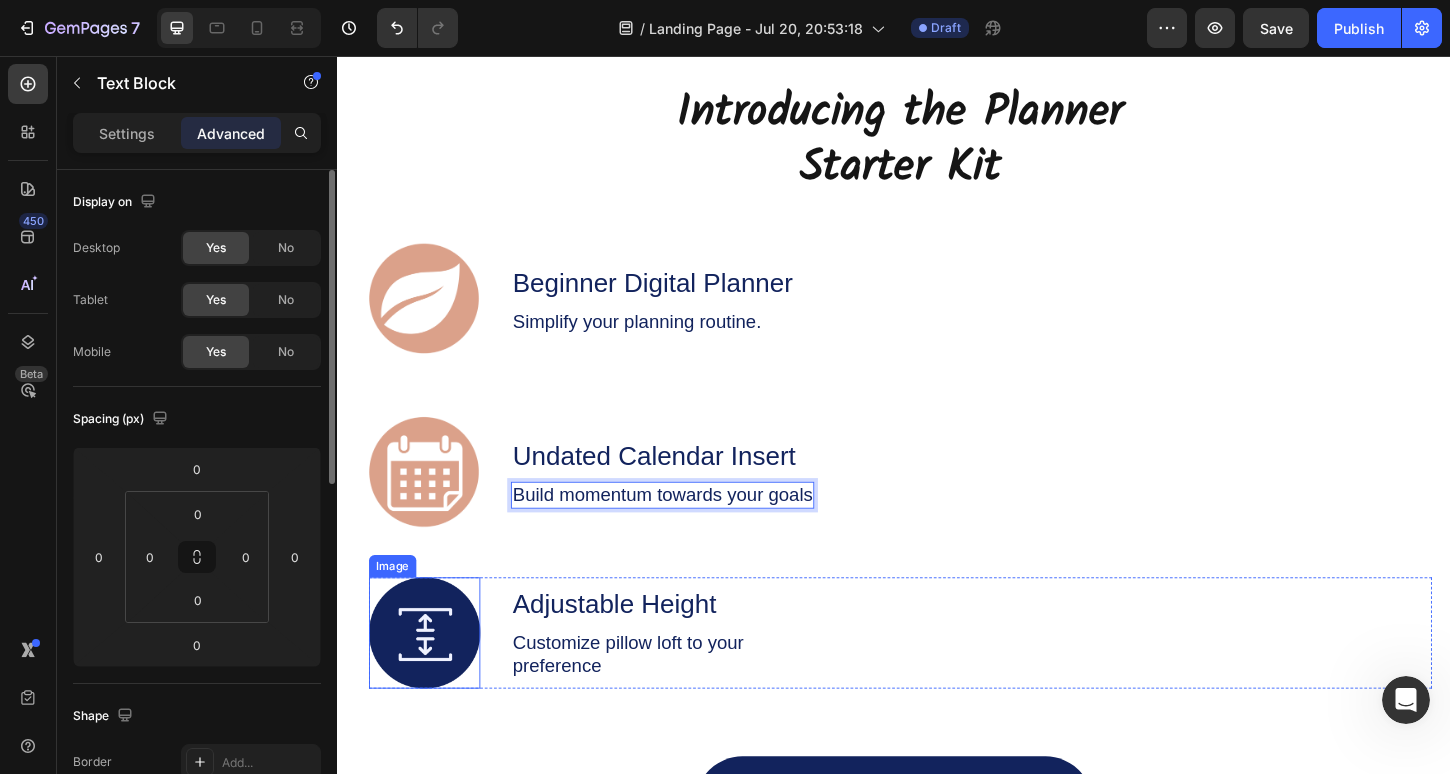click at bounding box center (431, 678) 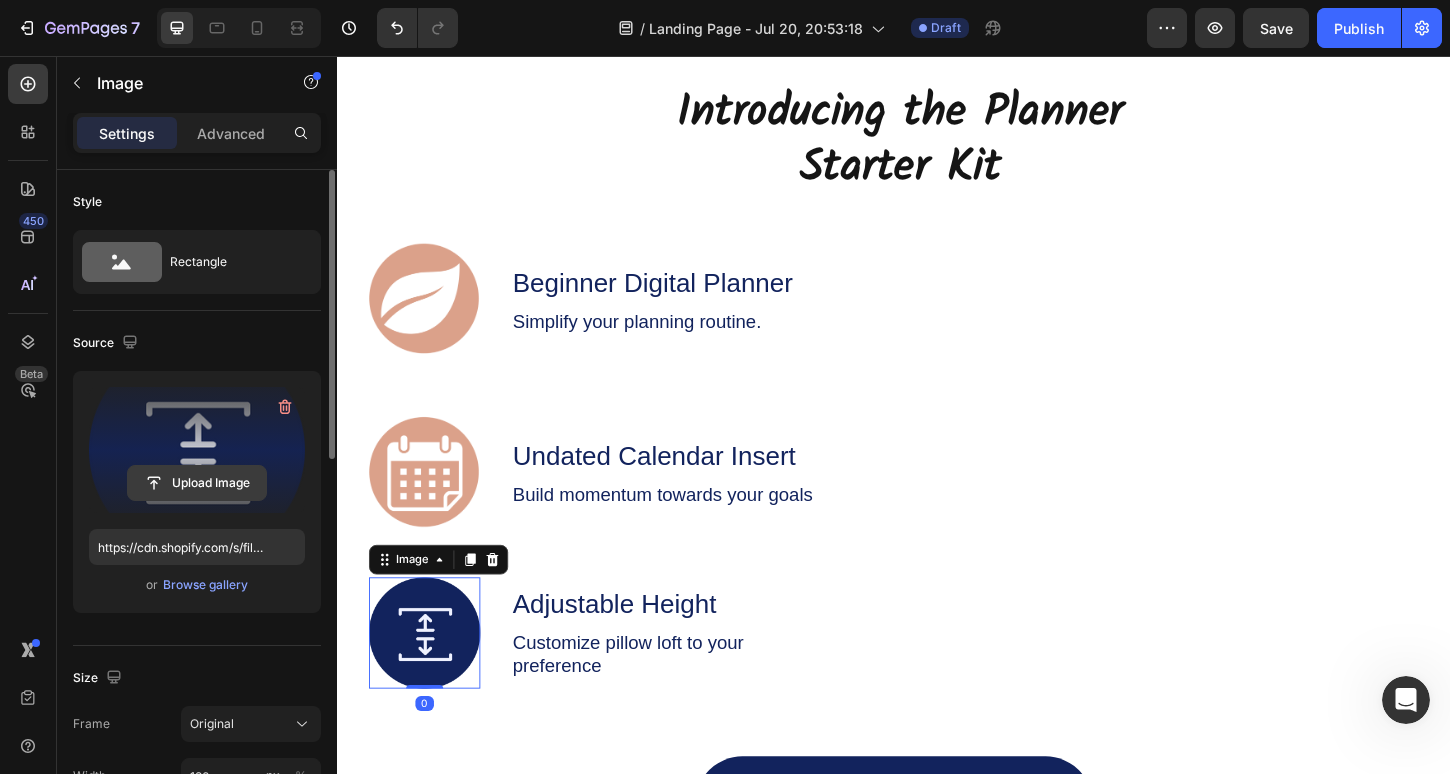 click 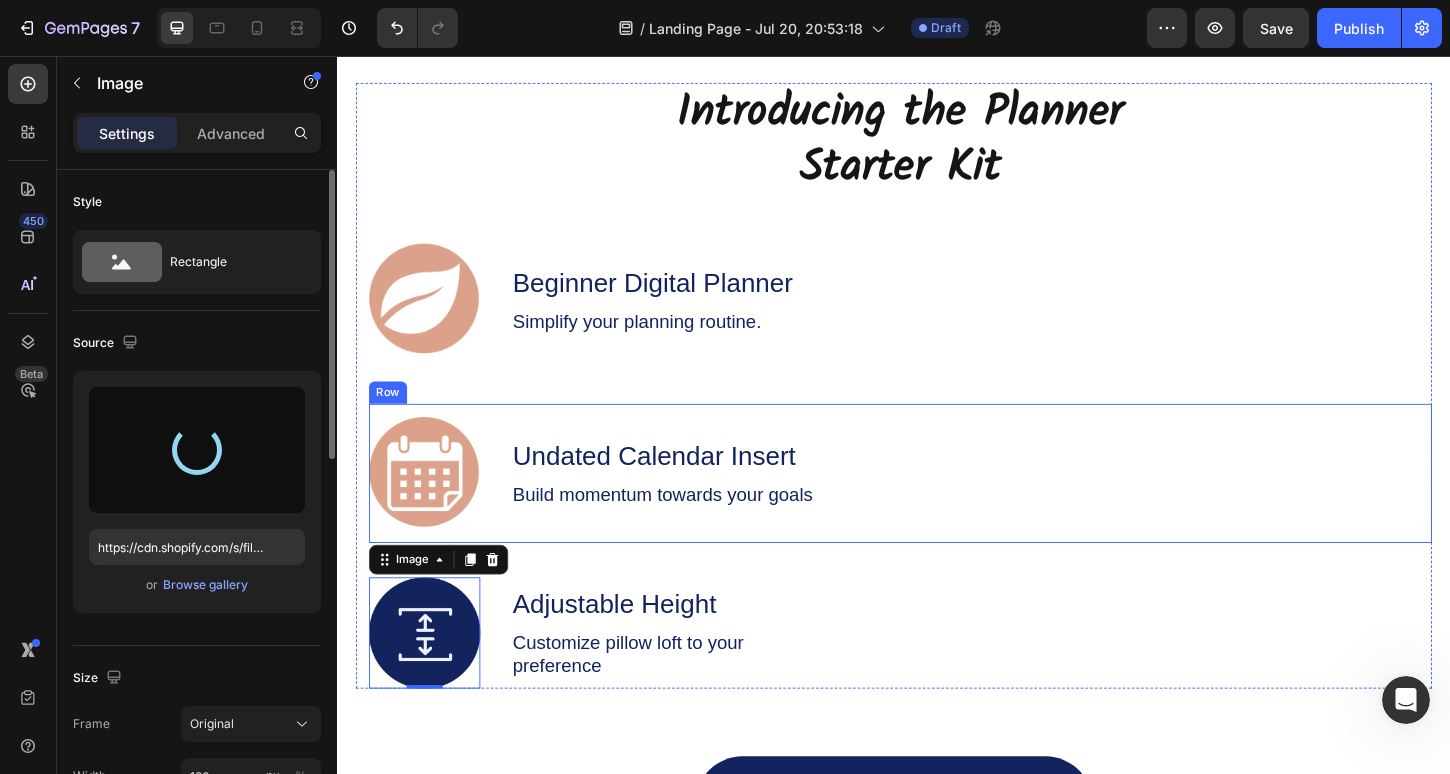 type on "https://cdn.shopify.com/s/files/1/0772/6035/7921/files/gempages_564956185929712402-efd8cee8-f809-4deb-8a9c-27ac90ba2eff.png" 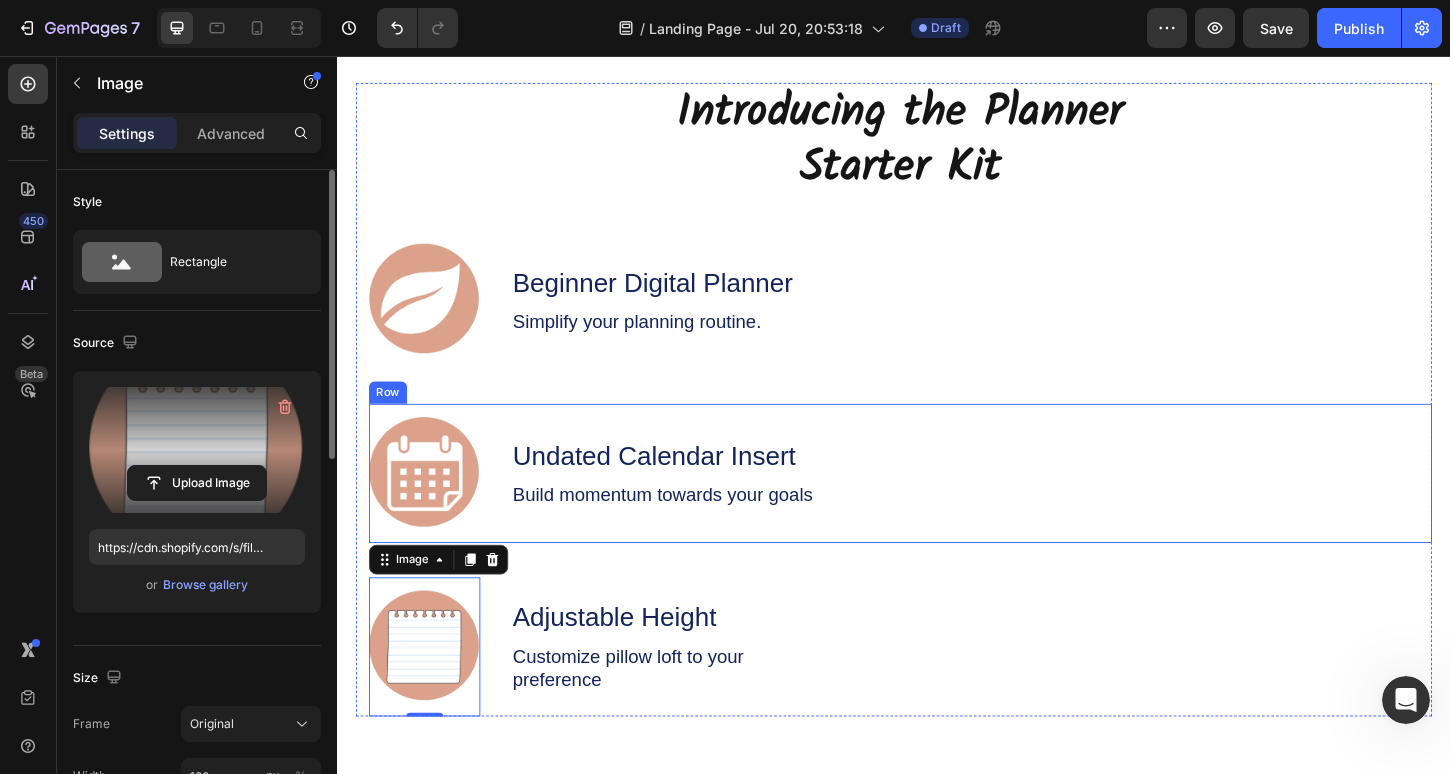 click on "Image Undated Calendar Insert Text Block Build momentum towards your goals  Text Block Row" at bounding box center [944, 506] 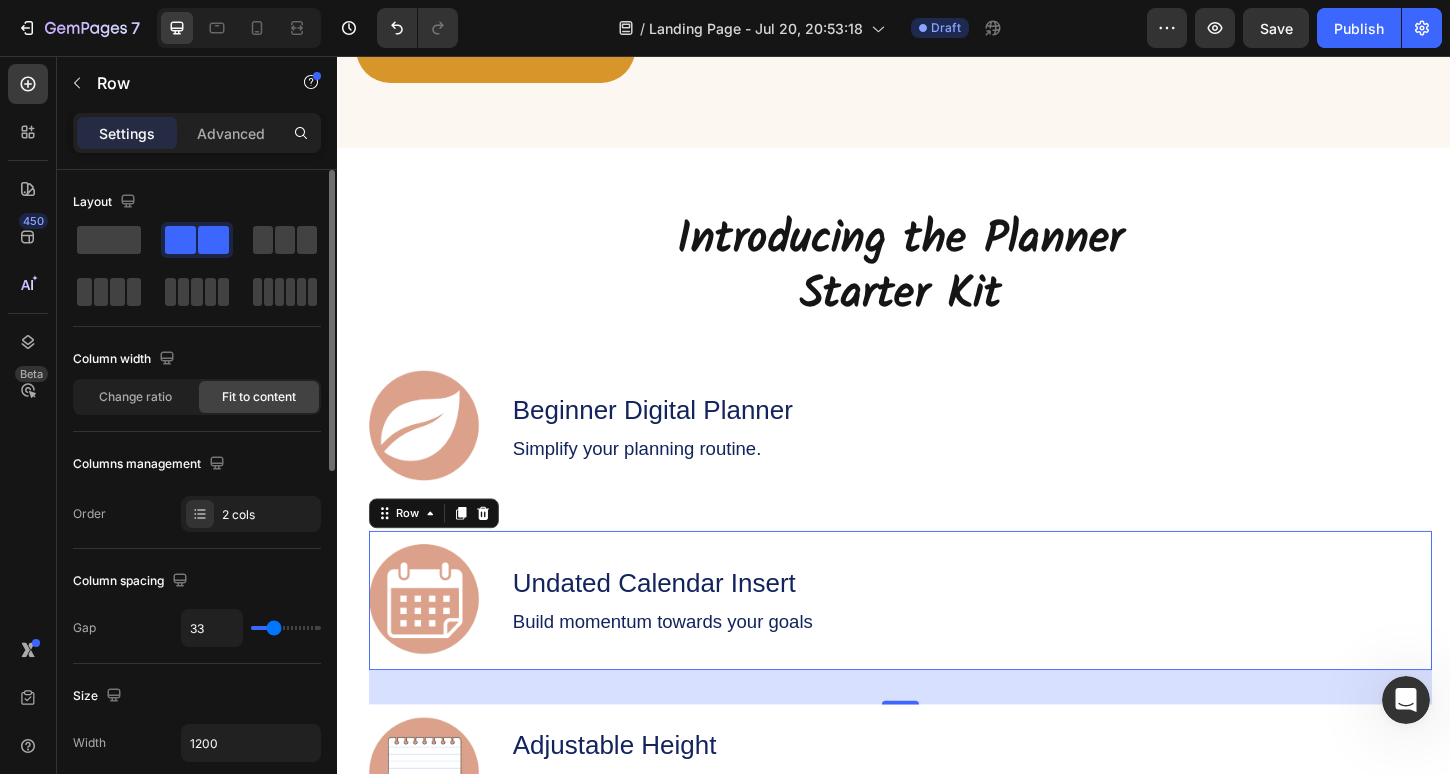 scroll, scrollTop: 2536, scrollLeft: 0, axis: vertical 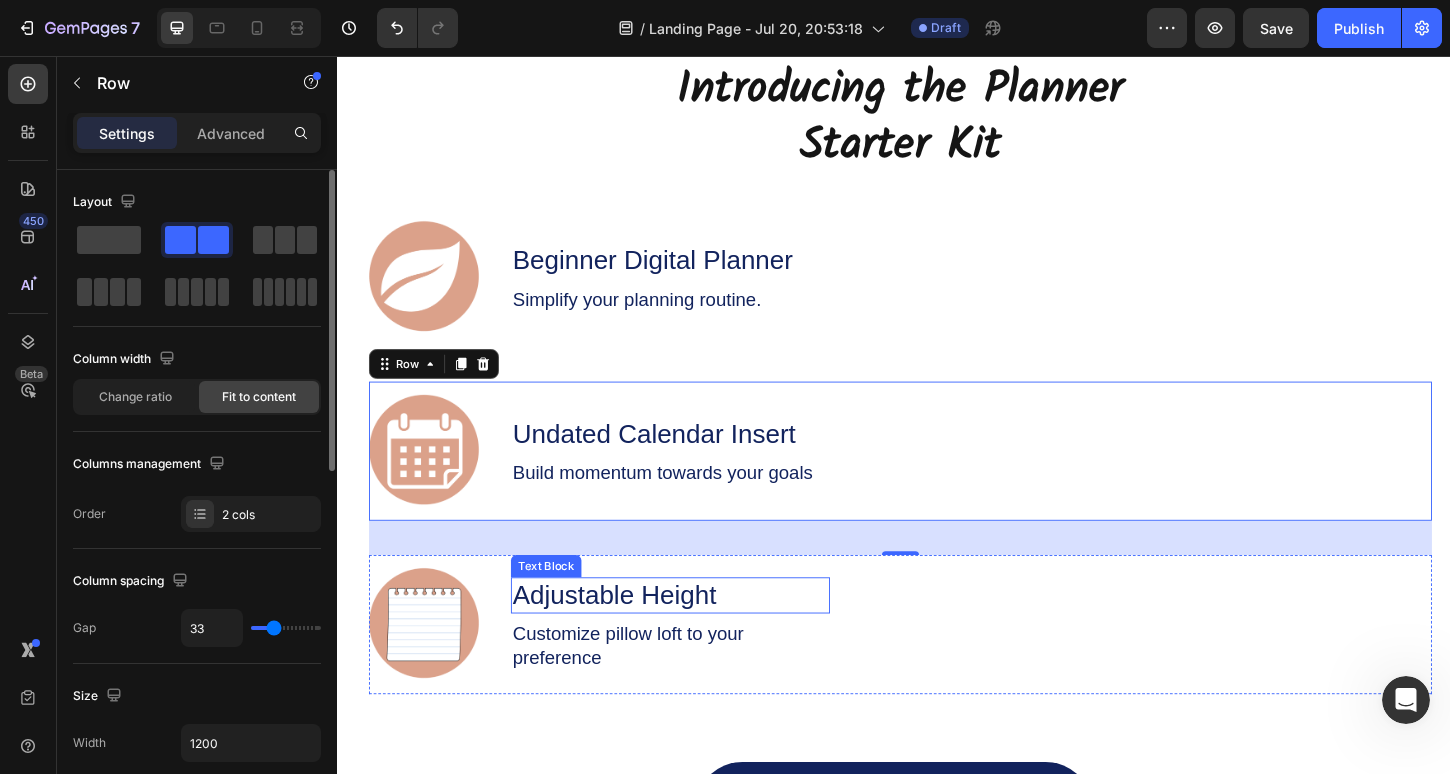 click on "Adjustable Height" at bounding box center [696, 637] 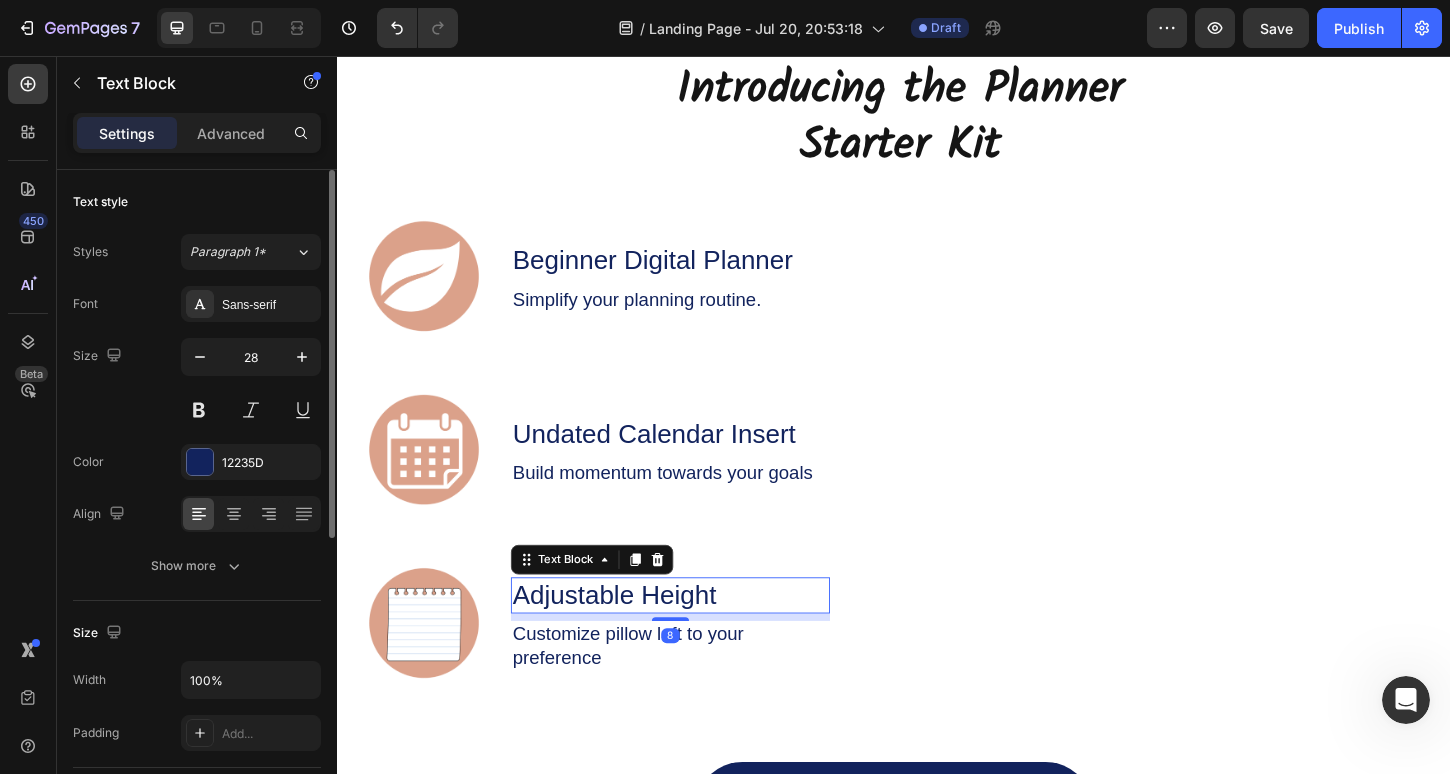 click on "Adjustable Height" at bounding box center (696, 637) 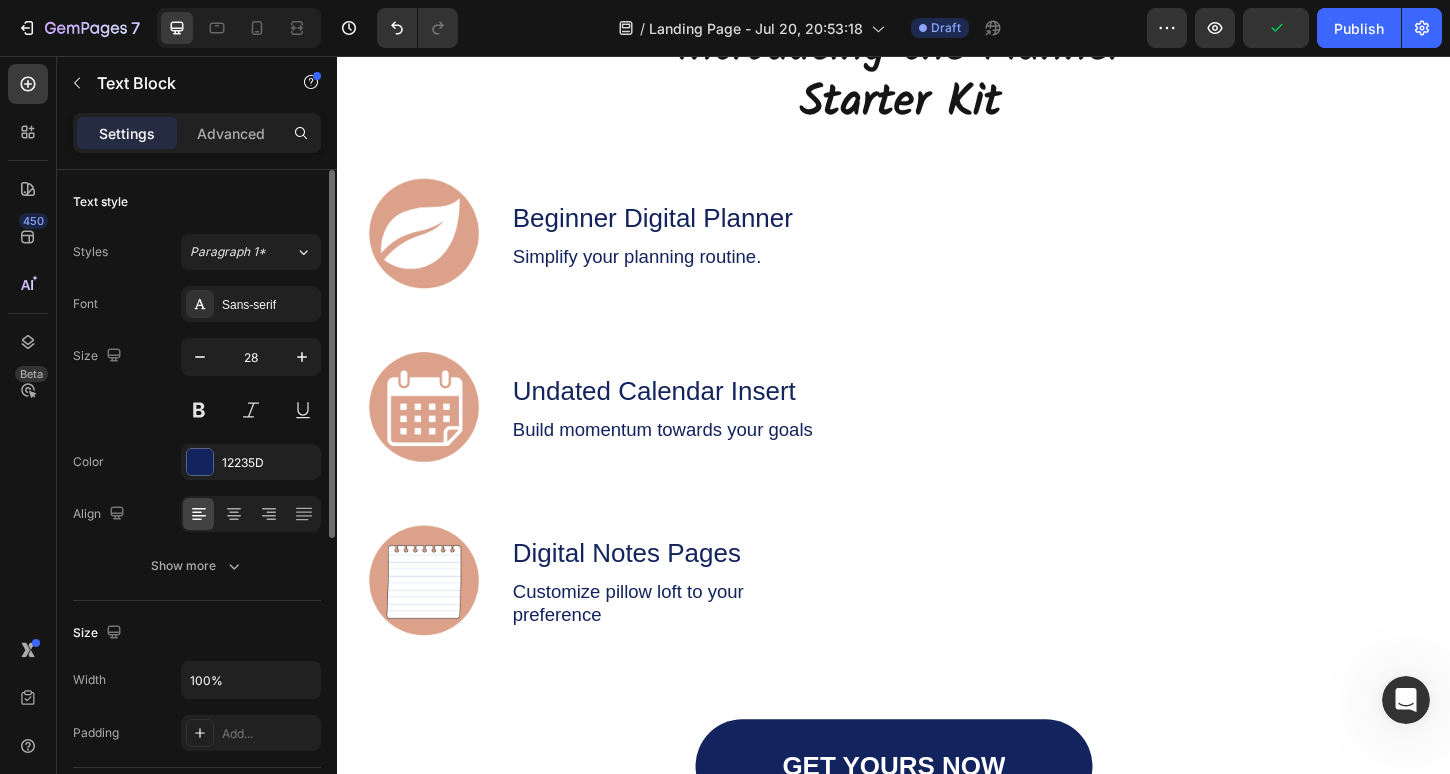 scroll, scrollTop: 2596, scrollLeft: 0, axis: vertical 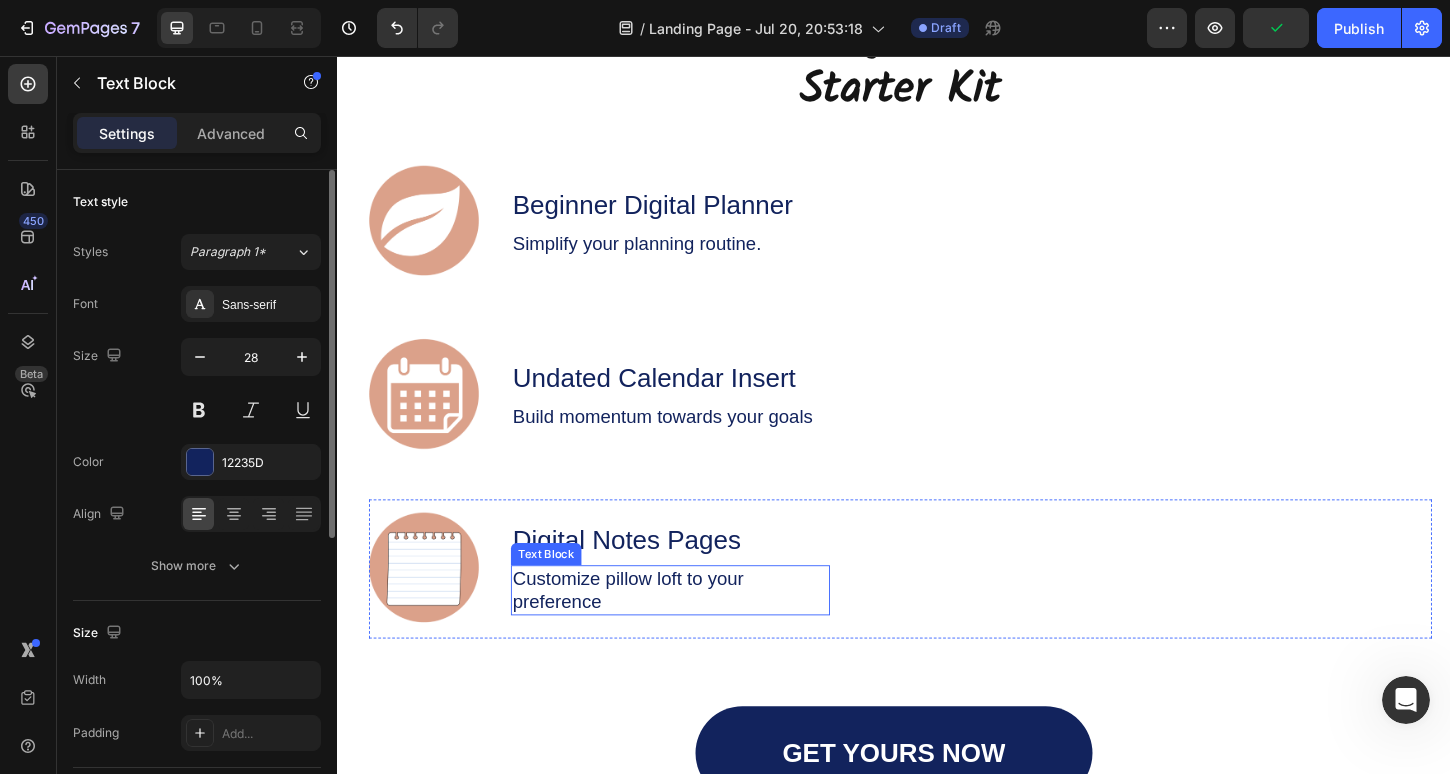 click on "Customize pillow loft to your preference" at bounding box center (696, 632) 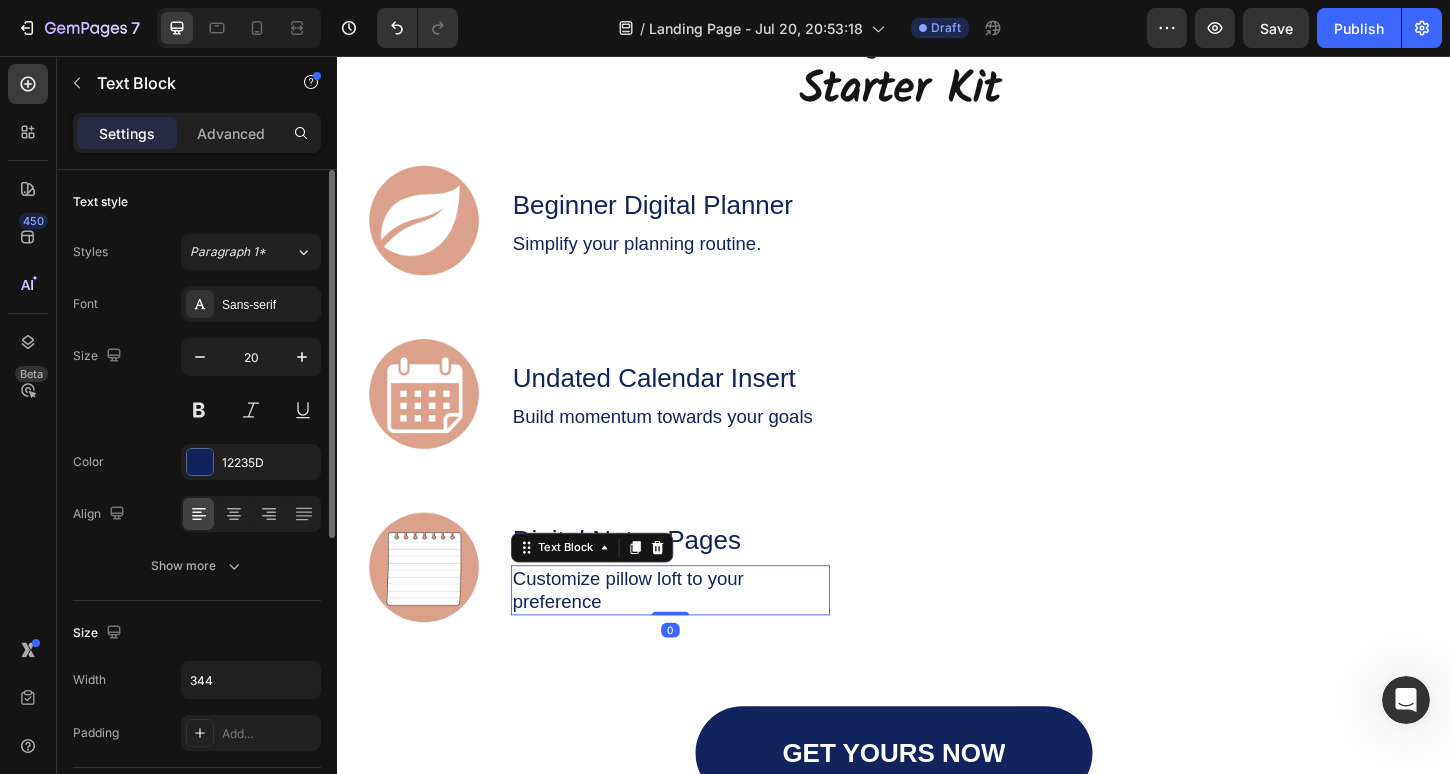 click on "Customize pillow loft to your preference" at bounding box center (696, 632) 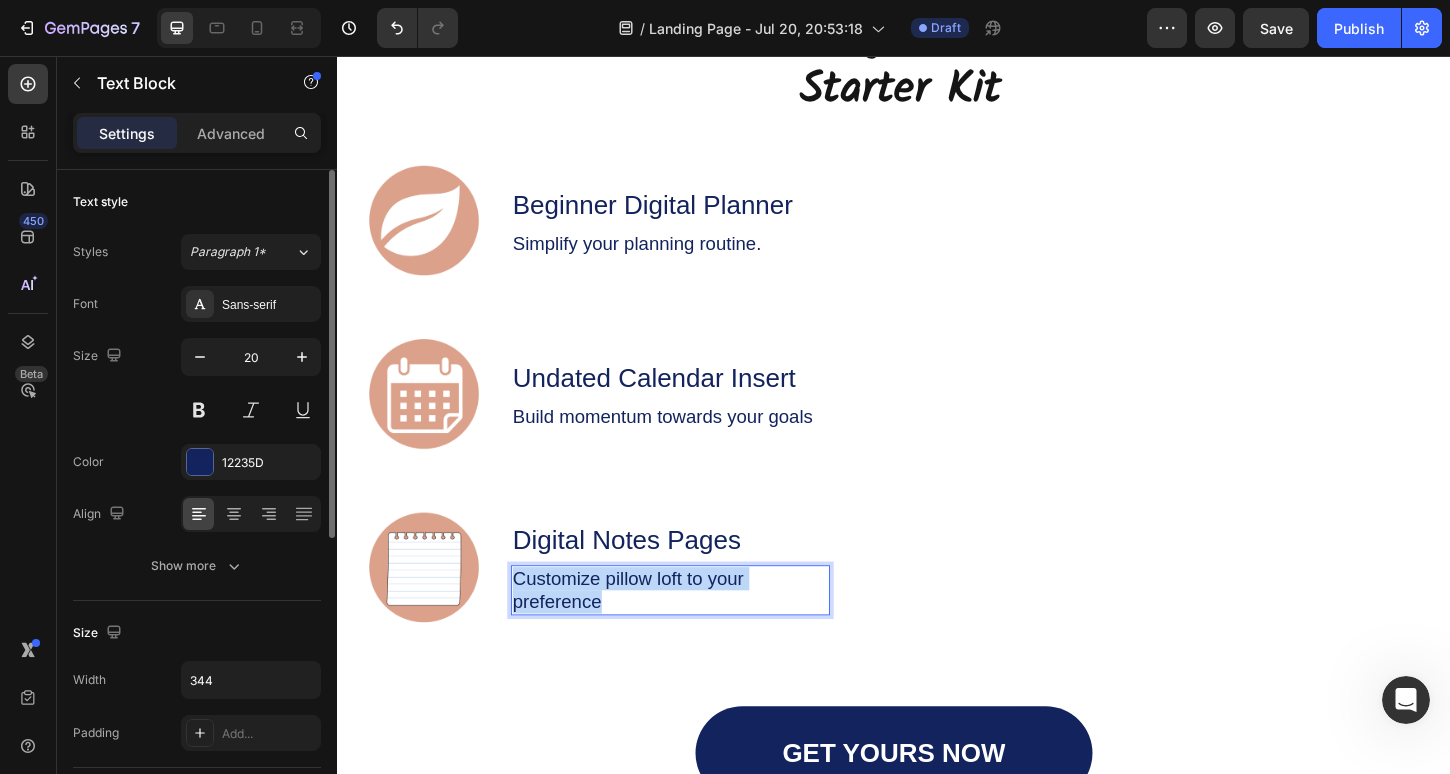 click on "Customize pillow loft to your preference" at bounding box center (696, 632) 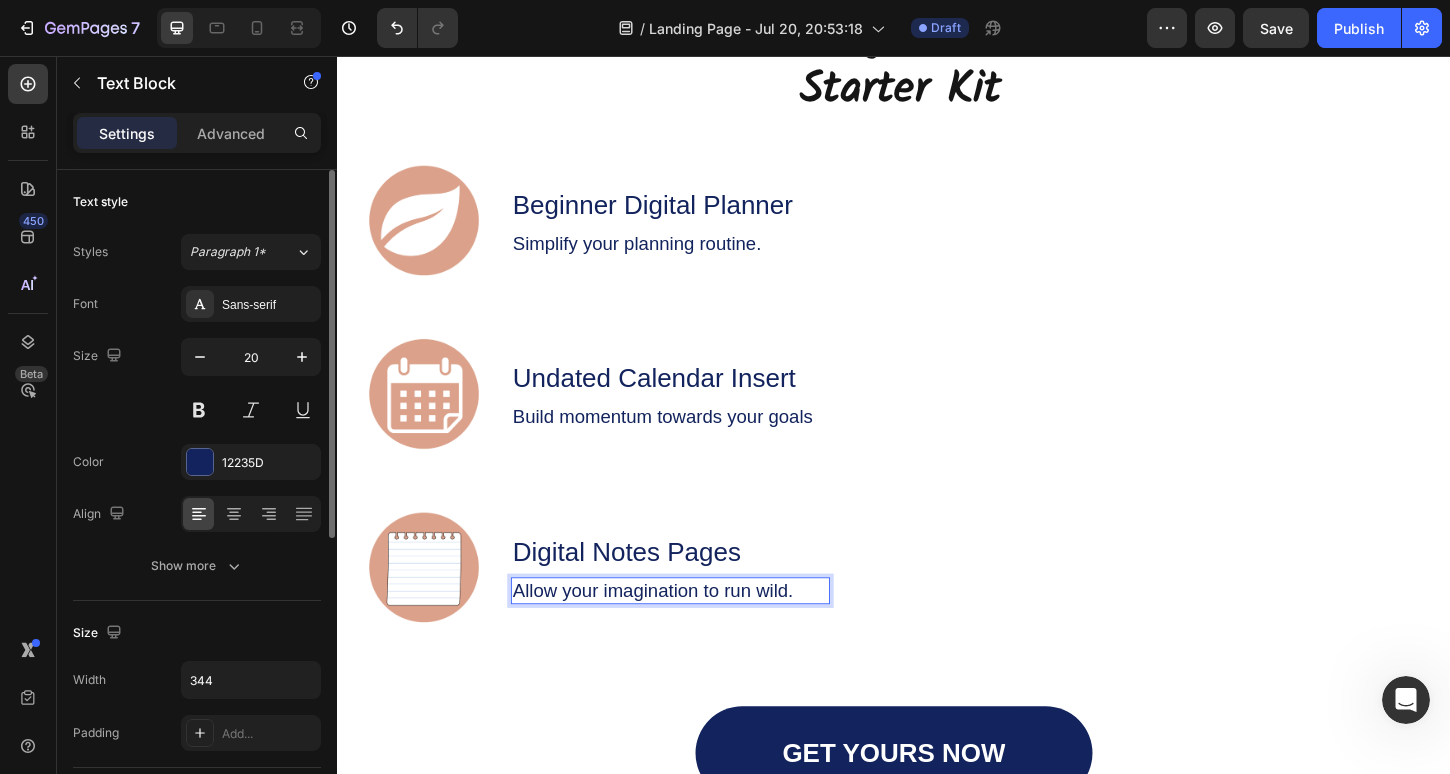 scroll, scrollTop: 2608, scrollLeft: 0, axis: vertical 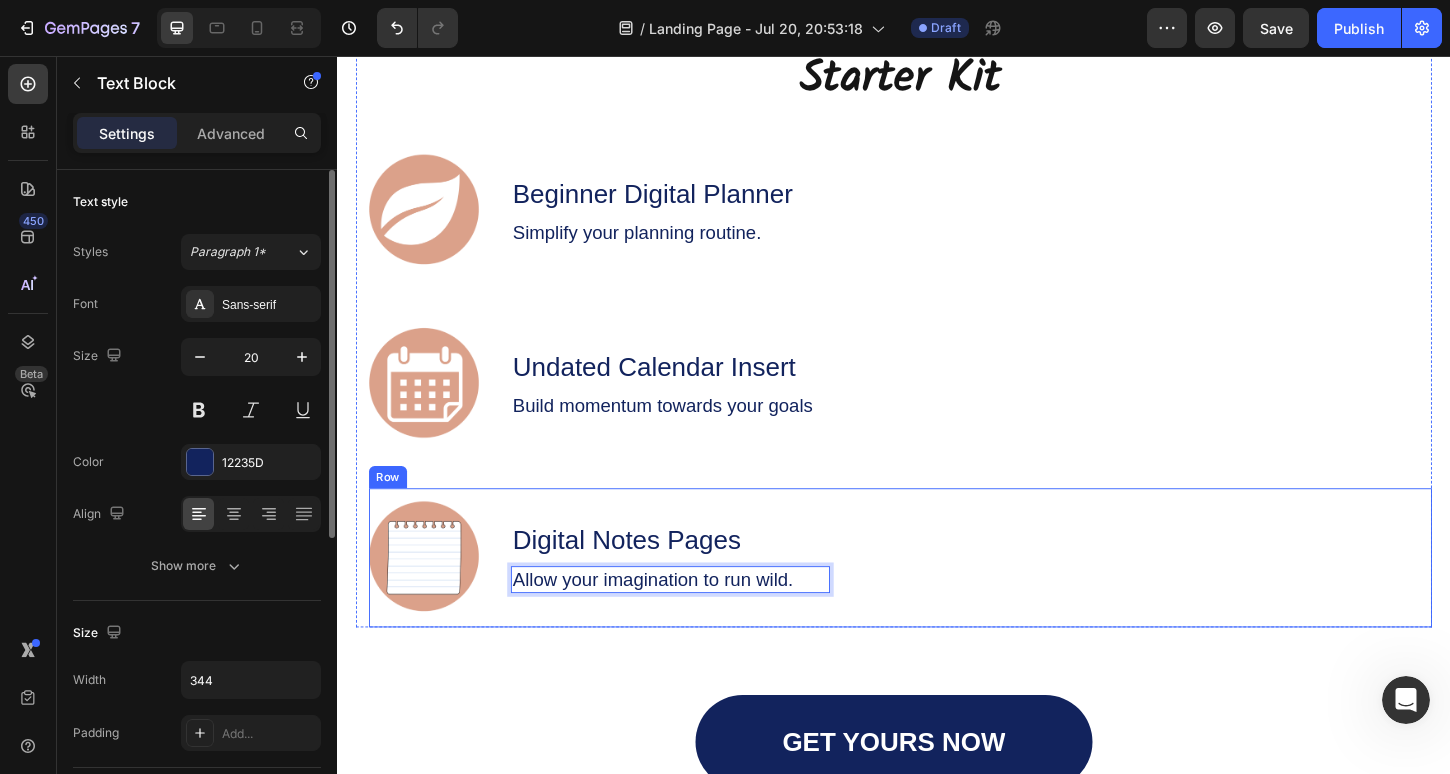 click on "Digital Notes Pages Text Block Allow your imagination to run wild. Text Block   0" at bounding box center (696, 597) 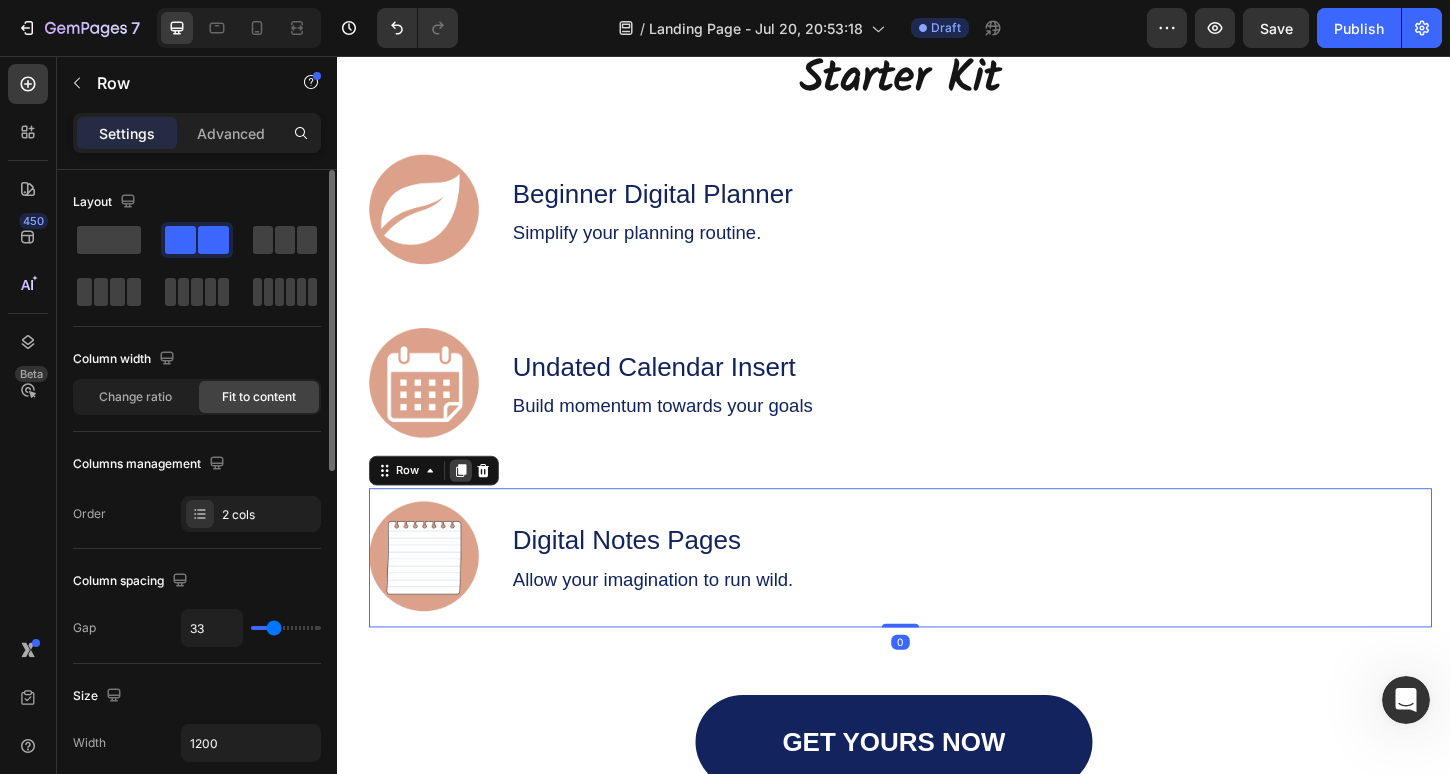 click 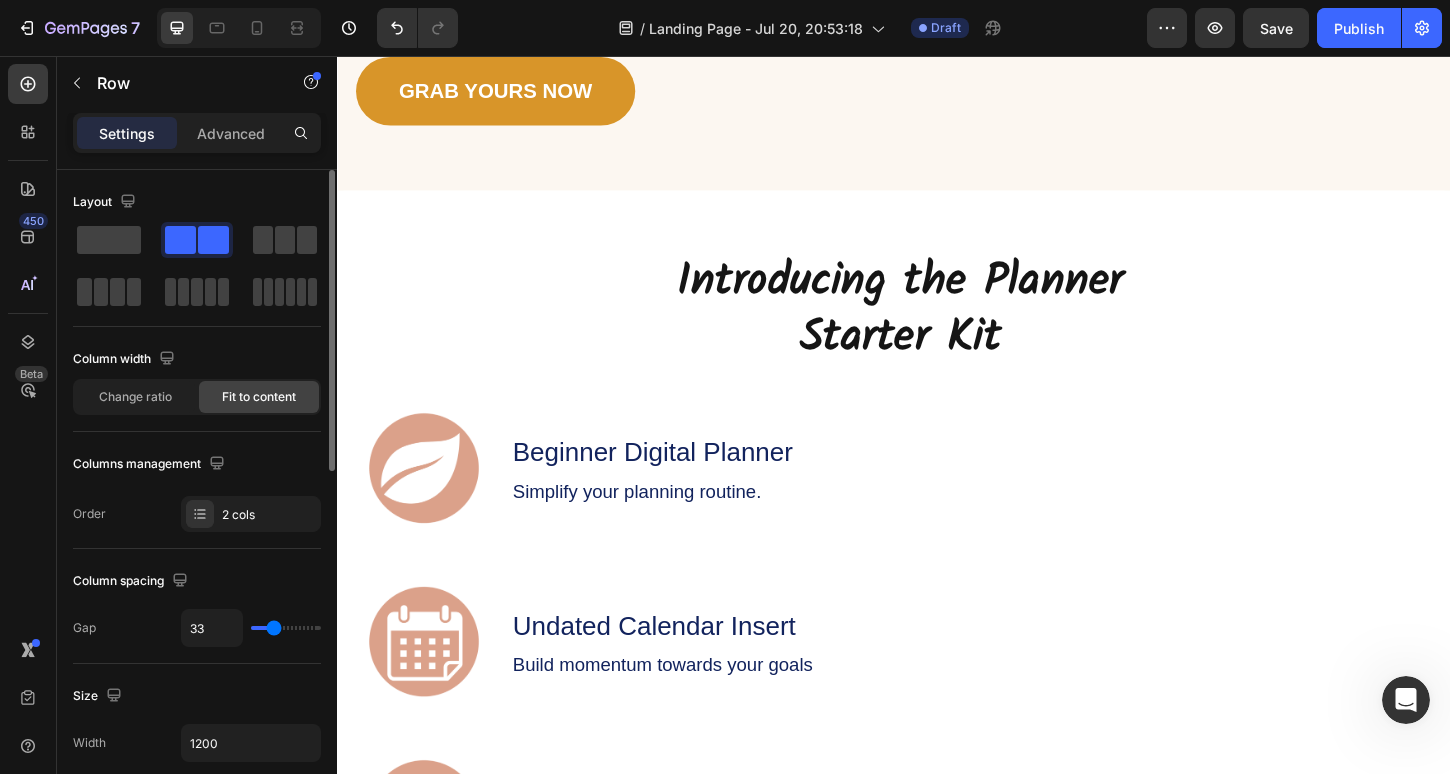 scroll, scrollTop: 2240, scrollLeft: 0, axis: vertical 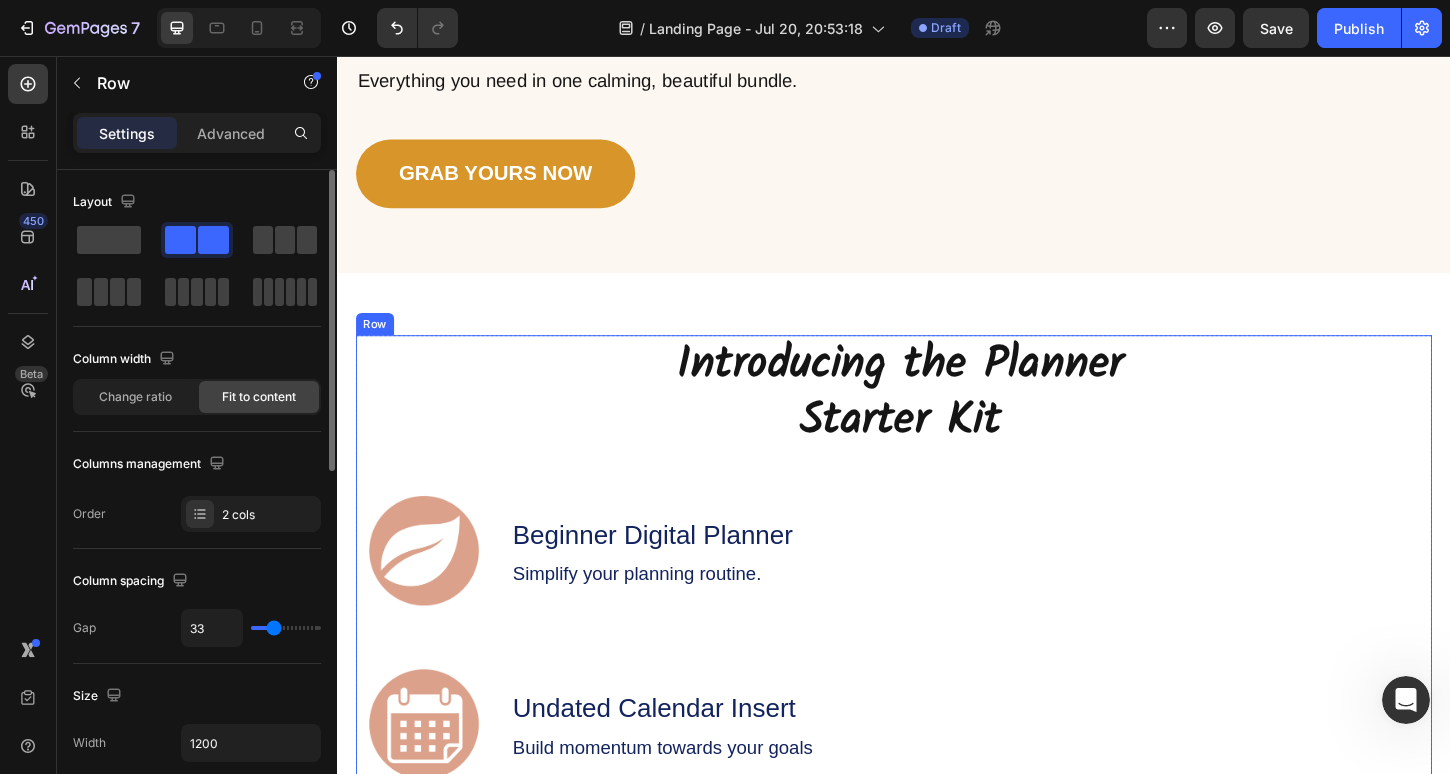 click on "Introducing the Planner Starter Kit Heading Image Beginner Digital Planner Text Block Simplify your planning routine. Text Block Row Image Undated Calendar Insert Text Block Build momentum towards your goals  Text Block Row Image Digital Notes Pages Text Block Allow your imagination to run wild. Text Block Row Image Digital Notes Pages Text Block Allow your imagination to run wild. Text Block Row   0" at bounding box center [944, 773] 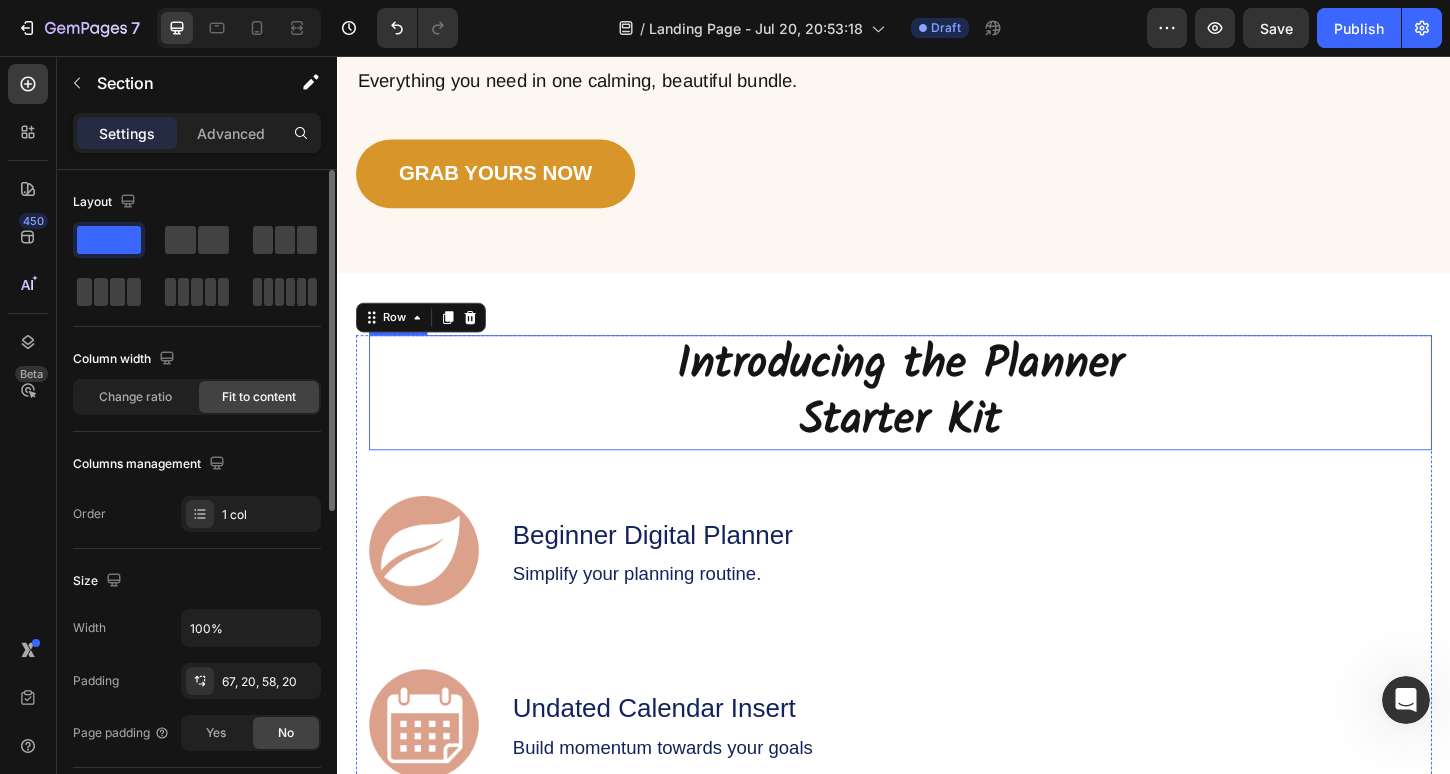click on "Introducing the Planner Starter Kit Heading Image Beginner Digital Planner Text Block Simplify your planning routine. Text Block Row Image Undated Calendar Insert Text Block Build momentum towards your goals  Text Block Row Image Digital Notes Pages Text Block Allow your imagination to run wild. Text Block Row Image Digital Notes Pages Text Block Allow your imagination to run wild. Text Block Row Row   0 Row GET YOURS NOW Button Row Section 3" at bounding box center [937, 856] 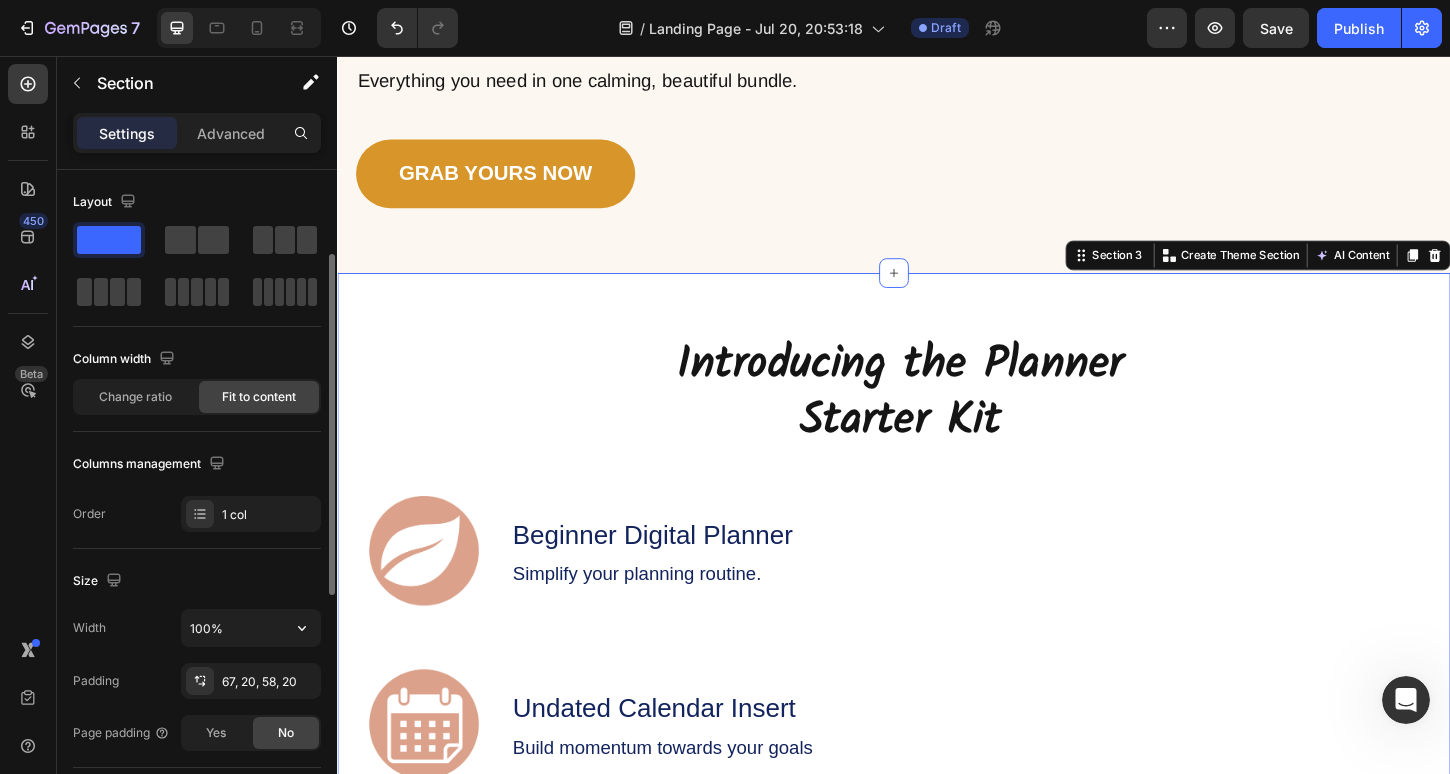 scroll, scrollTop: 620, scrollLeft: 0, axis: vertical 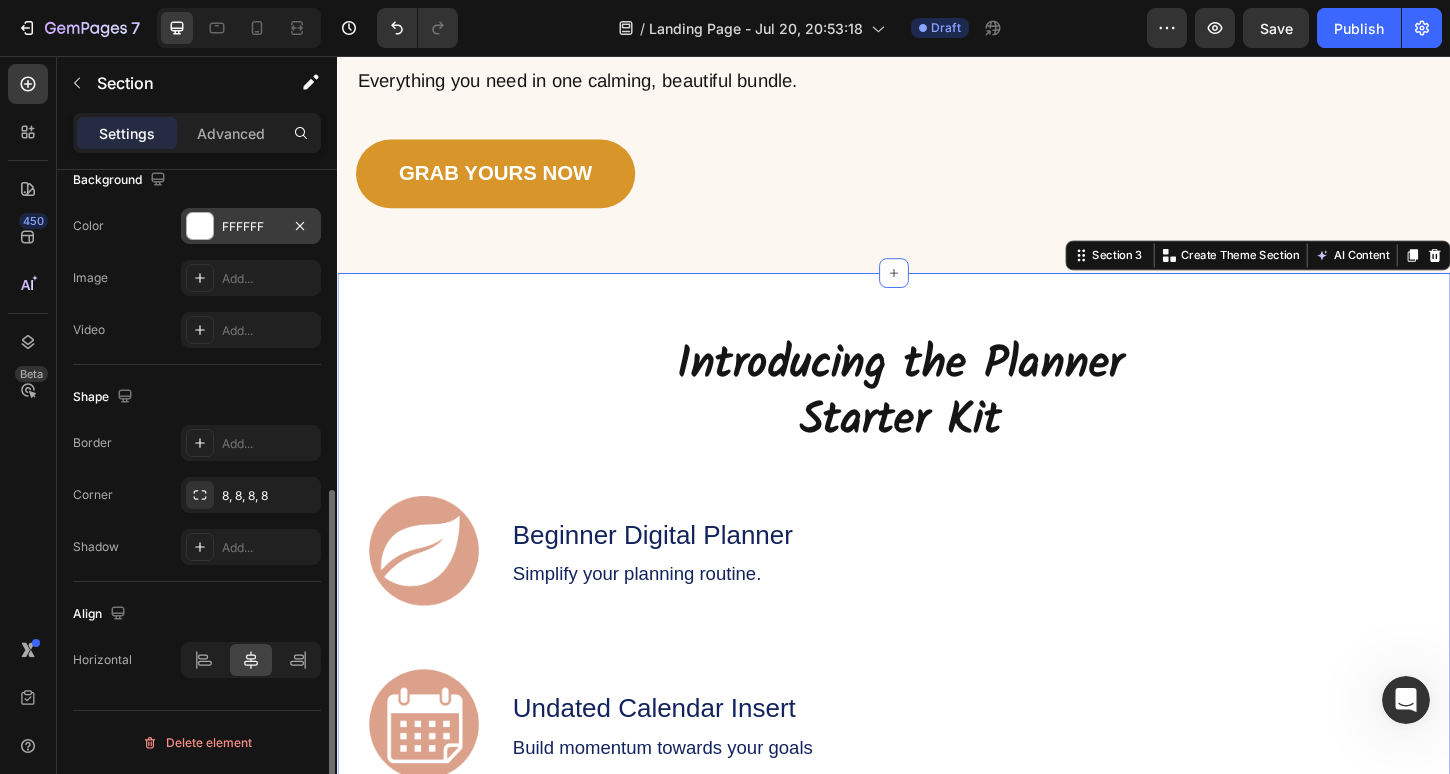 click at bounding box center [200, 226] 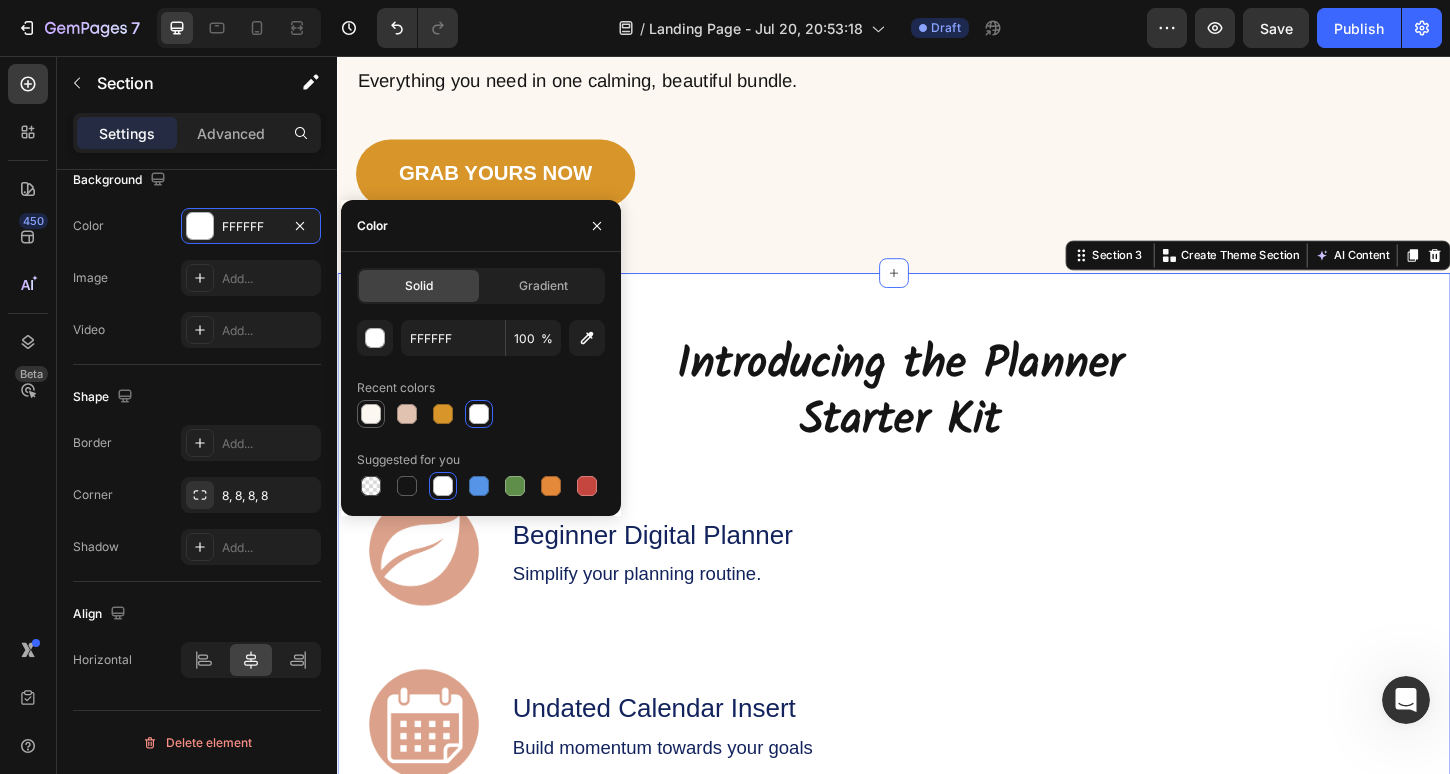 click at bounding box center (371, 414) 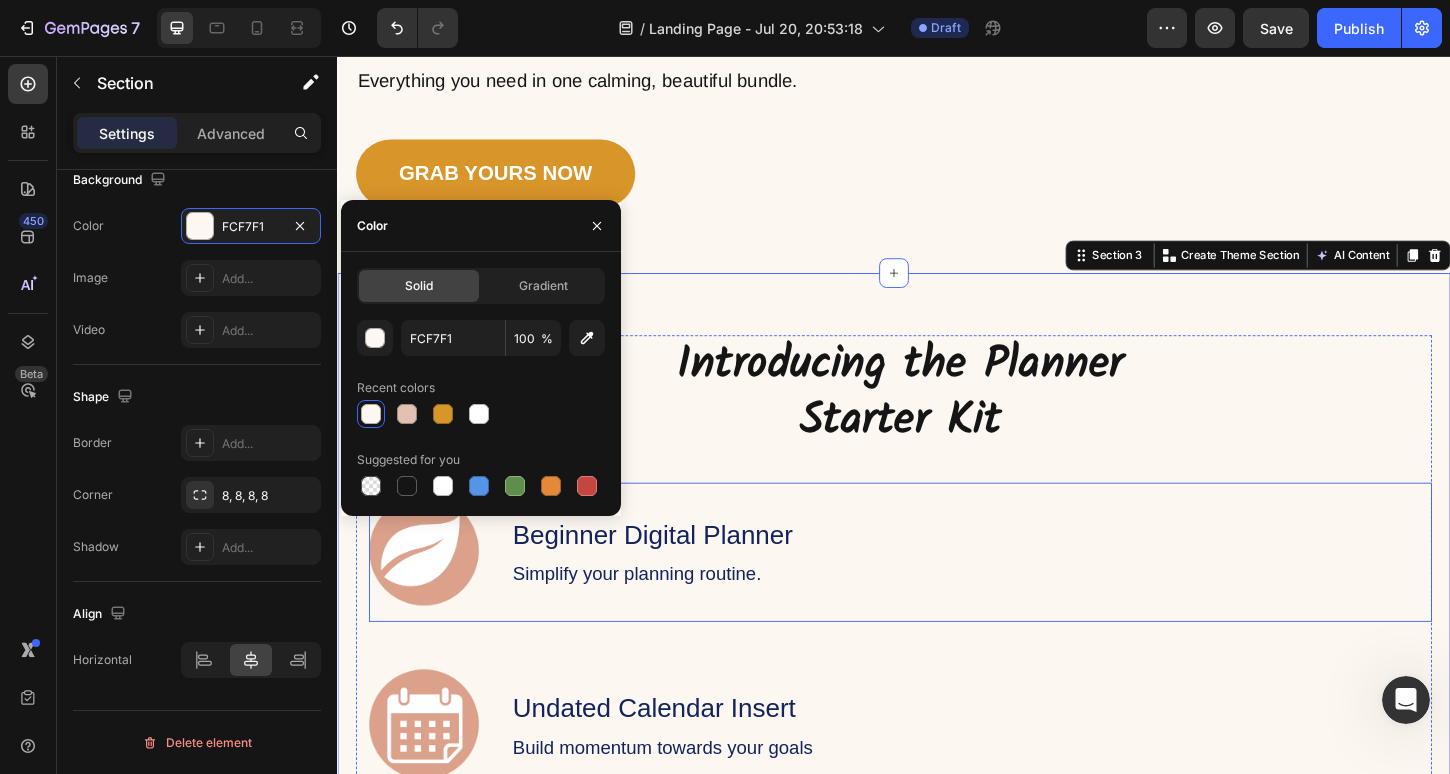 click on "Image Beginner Digital Planner Text Block Simplify your planning routine. Text Block Row" at bounding box center [944, 591] 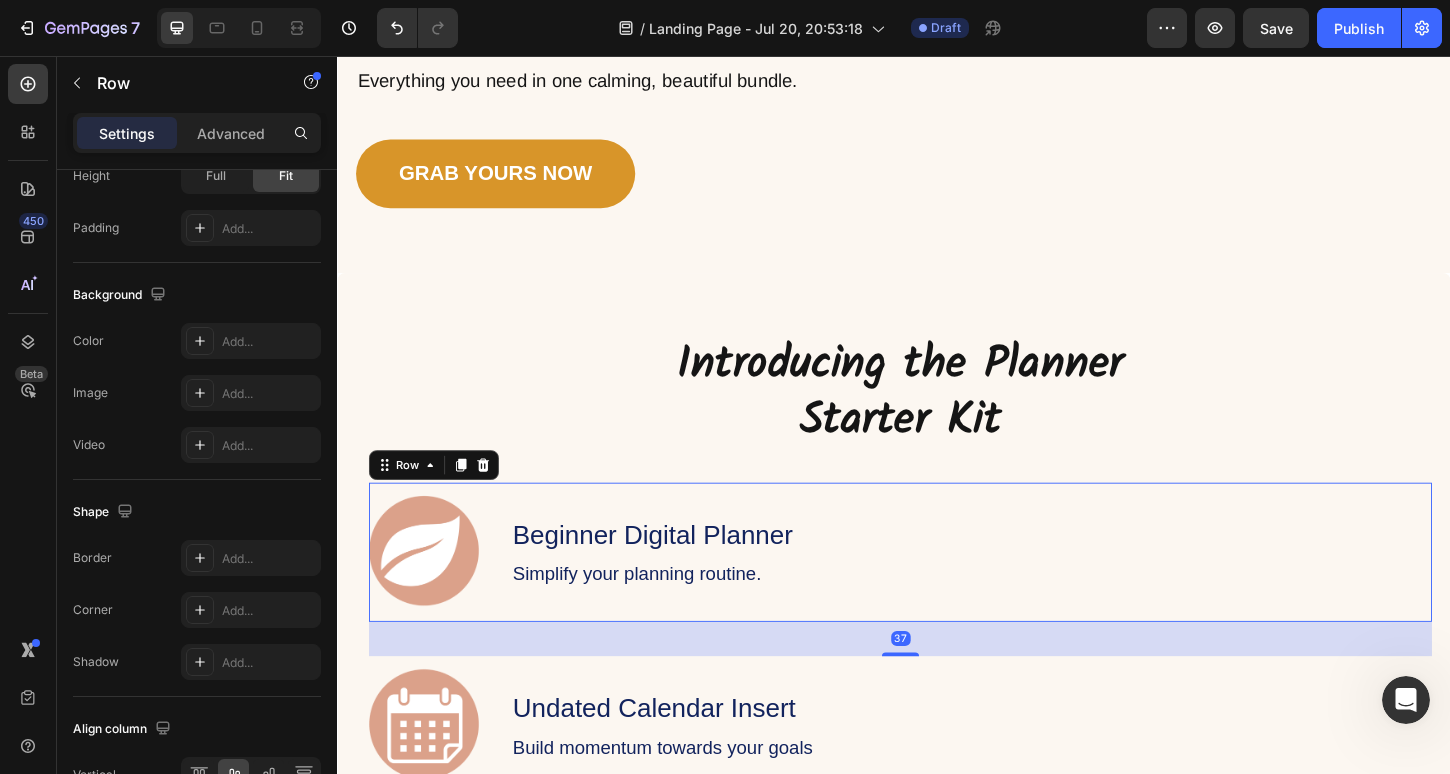 scroll, scrollTop: 0, scrollLeft: 0, axis: both 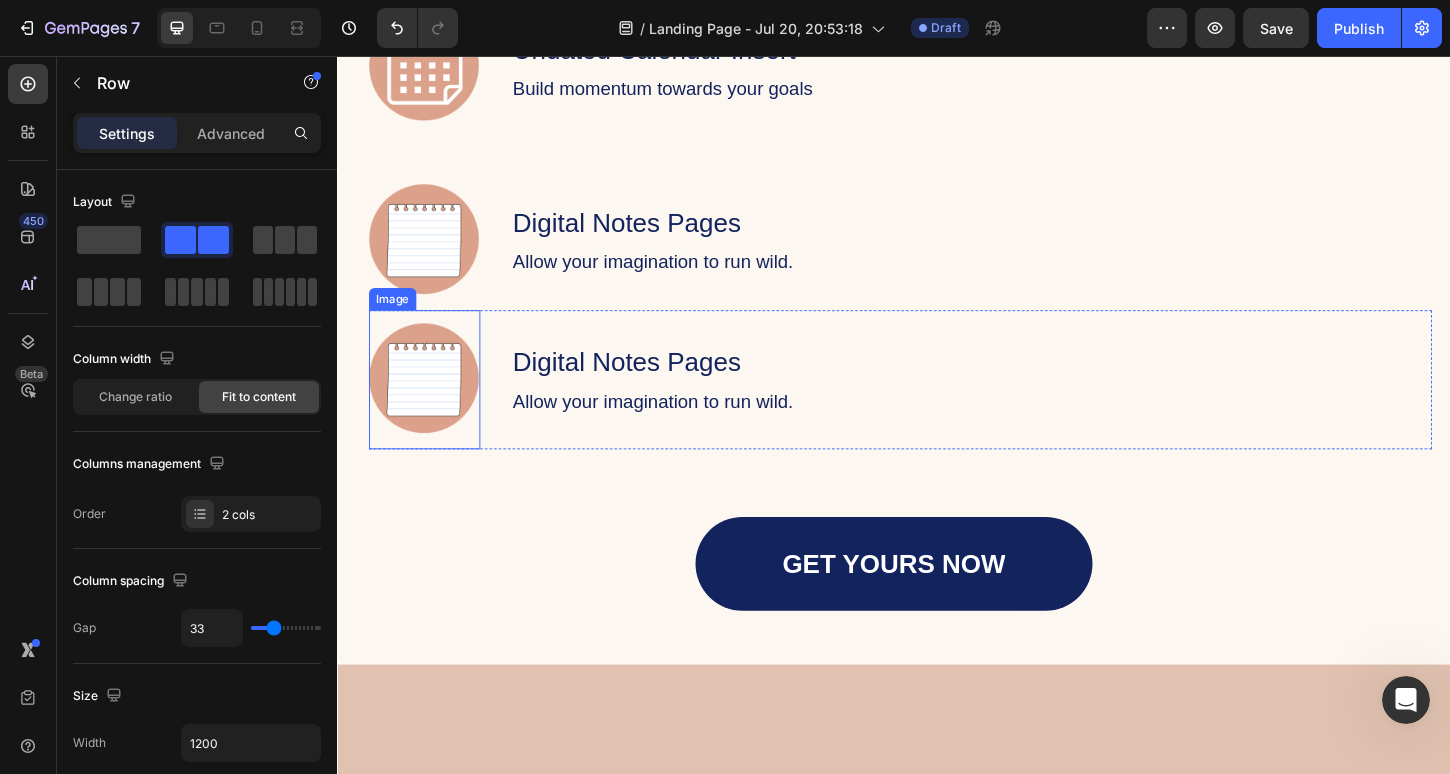 click at bounding box center (431, 405) 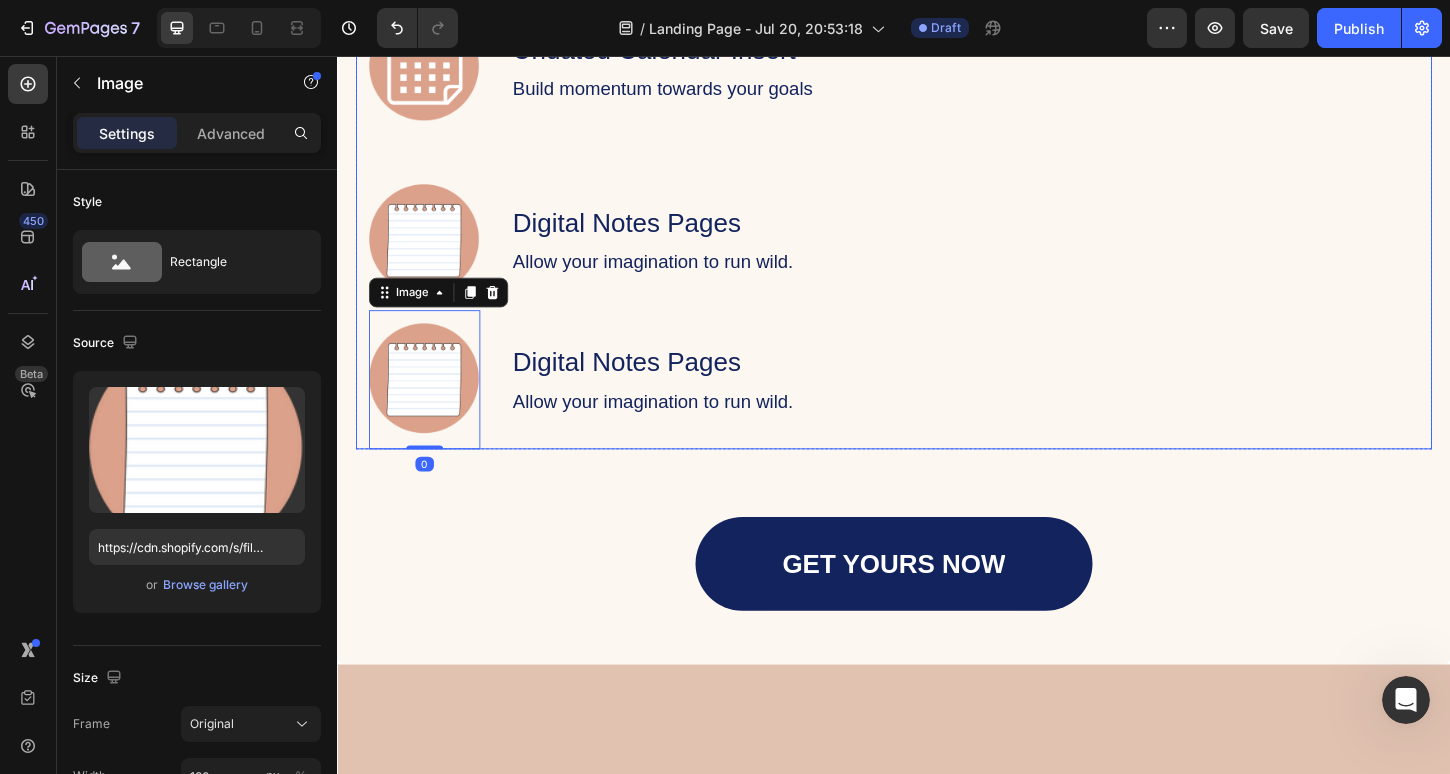 click on "Introducing the Planner Starter Kit Heading Image Beginner Digital Planner Text Block Simplify your planning routine. Text Block Row Image Undated Calendar Insert Text Block Build momentum towards your goals  Text Block Row Image Digital Notes Pages Text Block Allow your imagination to run wild. Text Block Row Image   0 Digital Notes Pages Text Block Allow your imagination to run wild. Text Block Row" at bounding box center [944, 63] 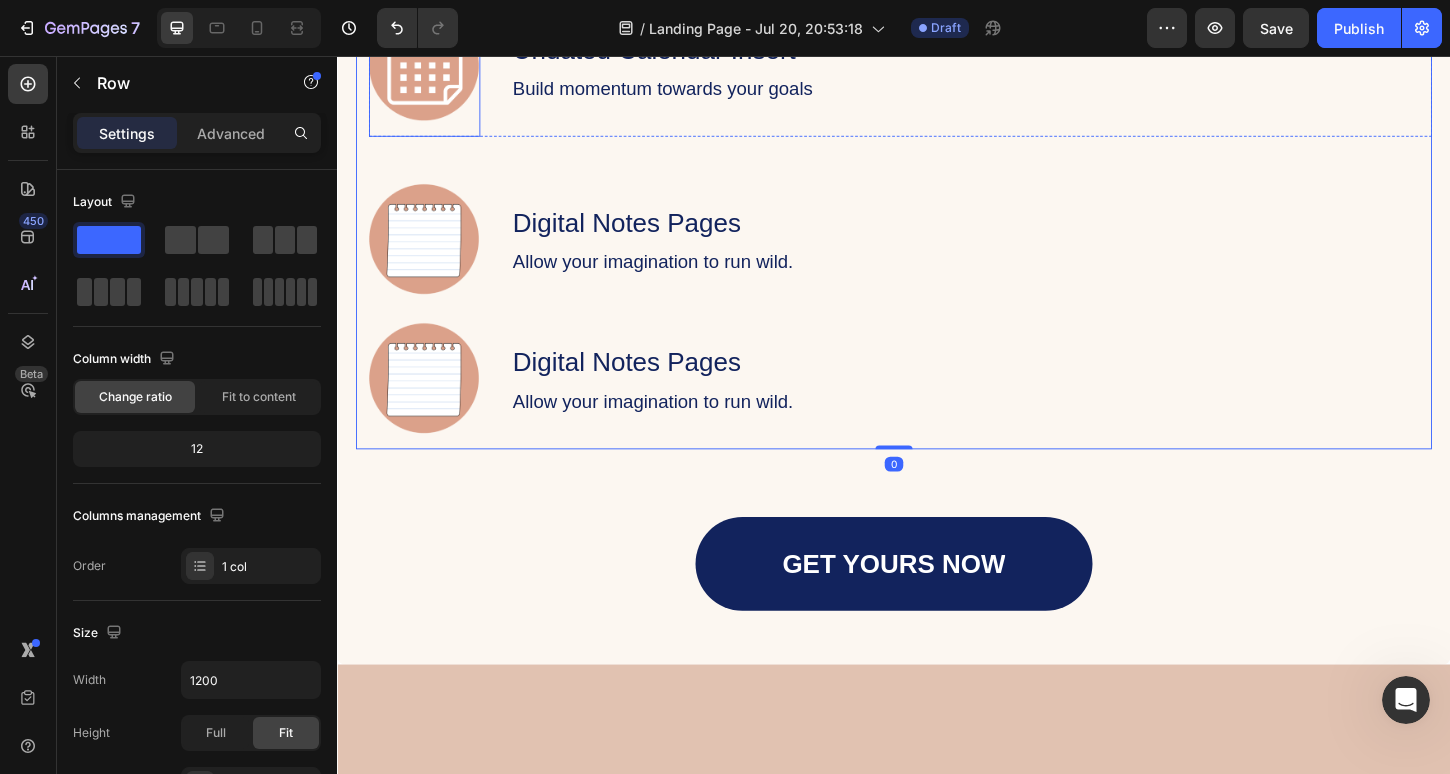 click at bounding box center (431, 68) 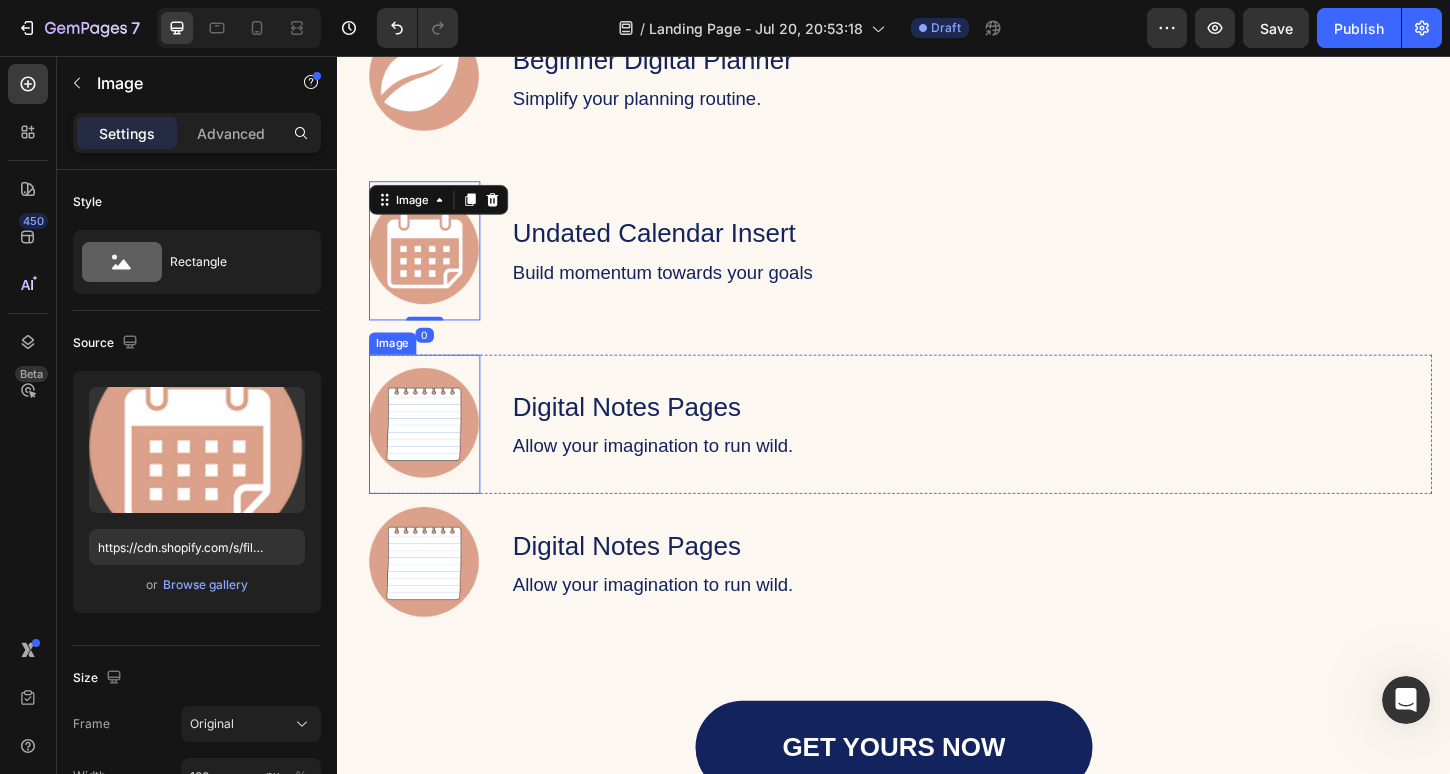 scroll, scrollTop: 2736, scrollLeft: 0, axis: vertical 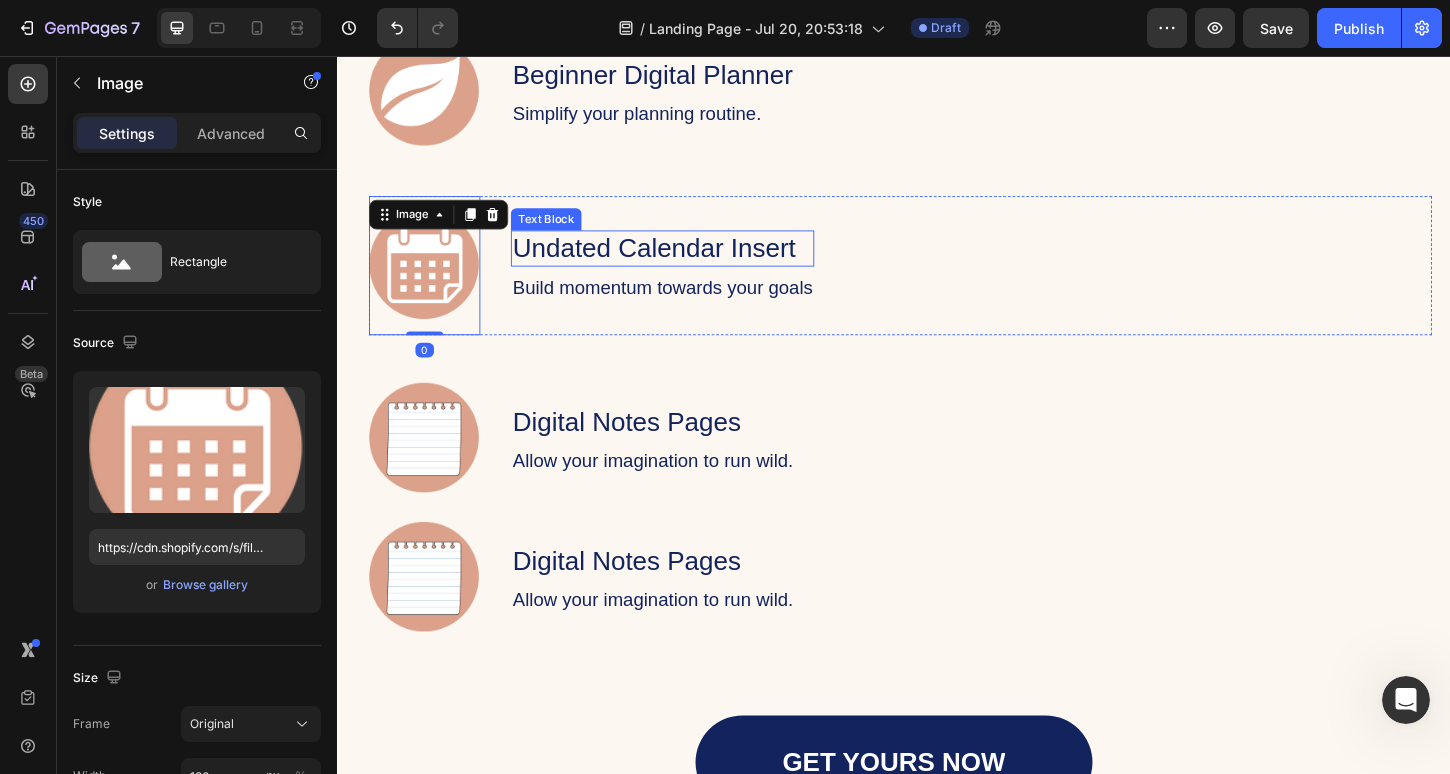 click on "Undated Calendar Insert" at bounding box center (687, 263) 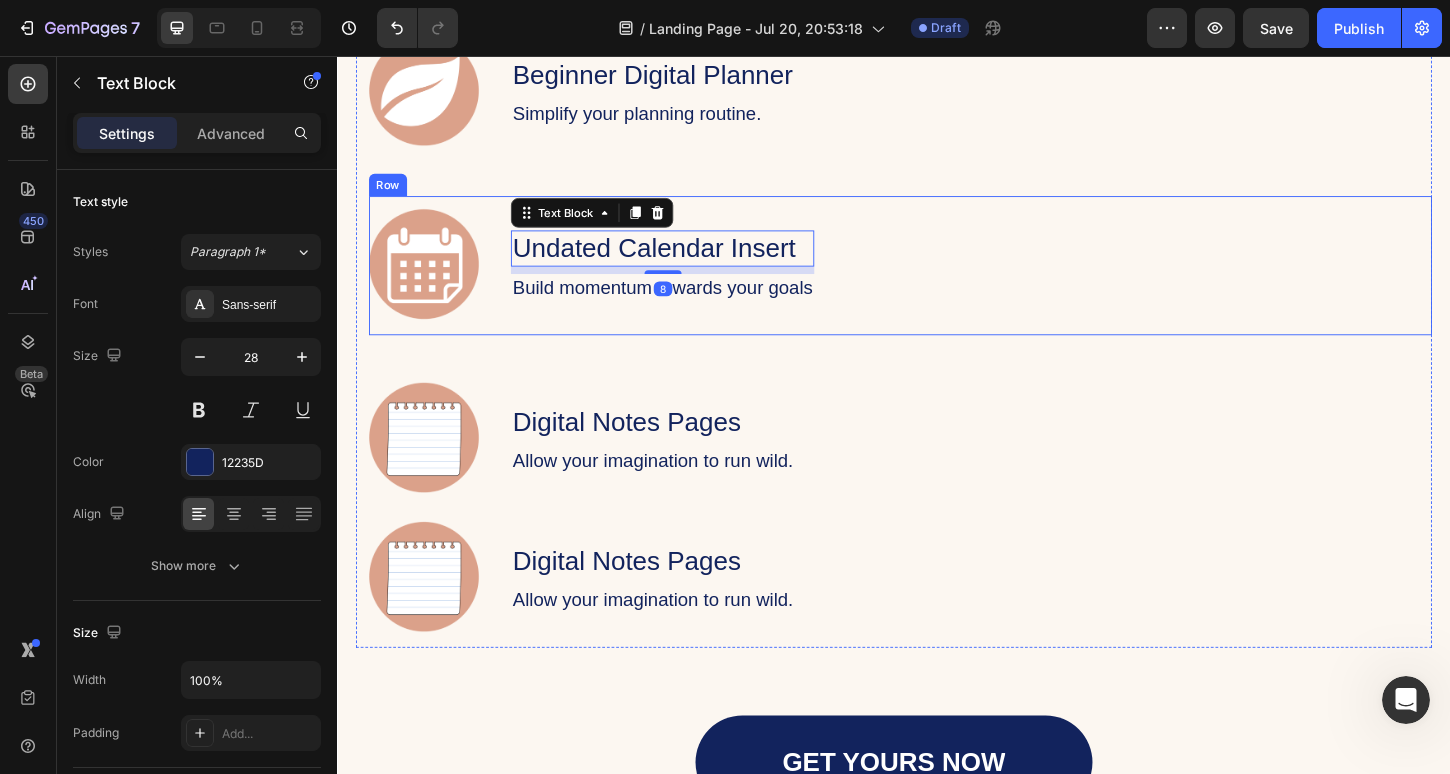 click on "Undated Calendar Insert Text Block   8 Build momentum towards your goals  Text Block" at bounding box center (687, 282) 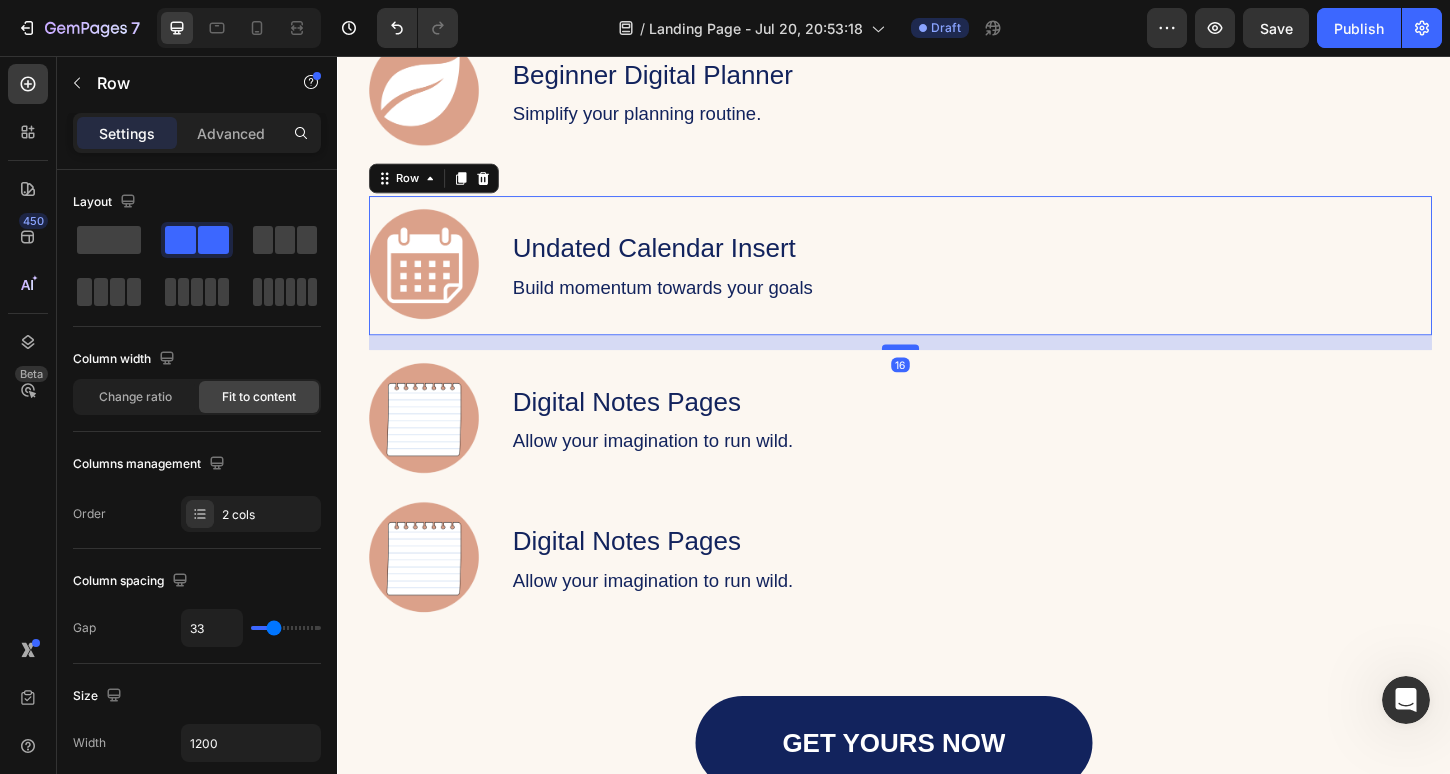 drag, startPoint x: 929, startPoint y: 393, endPoint x: 929, endPoint y: 372, distance: 21 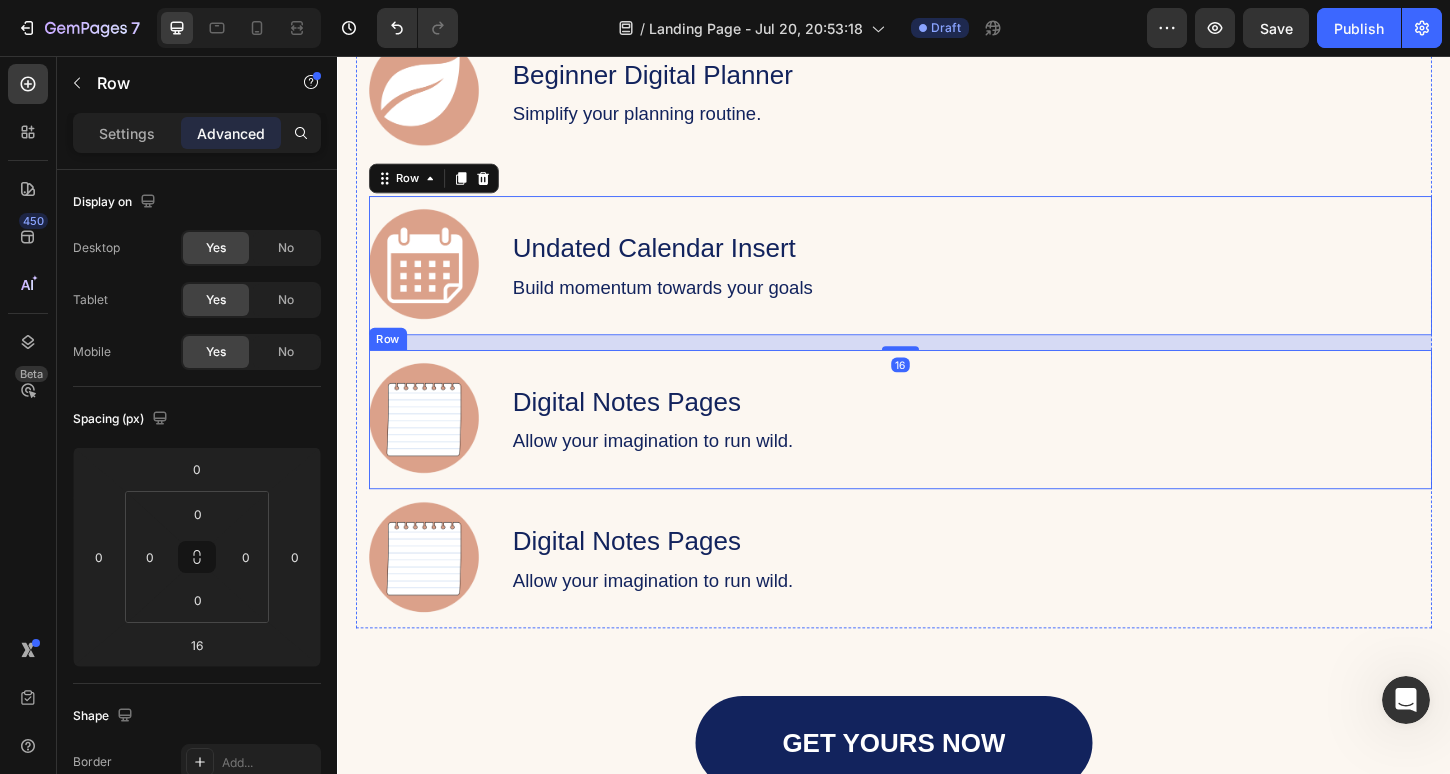 click on "Image Digital Notes Pages Text Block Allow your imagination to run wild. Text Block Row" at bounding box center (944, 448) 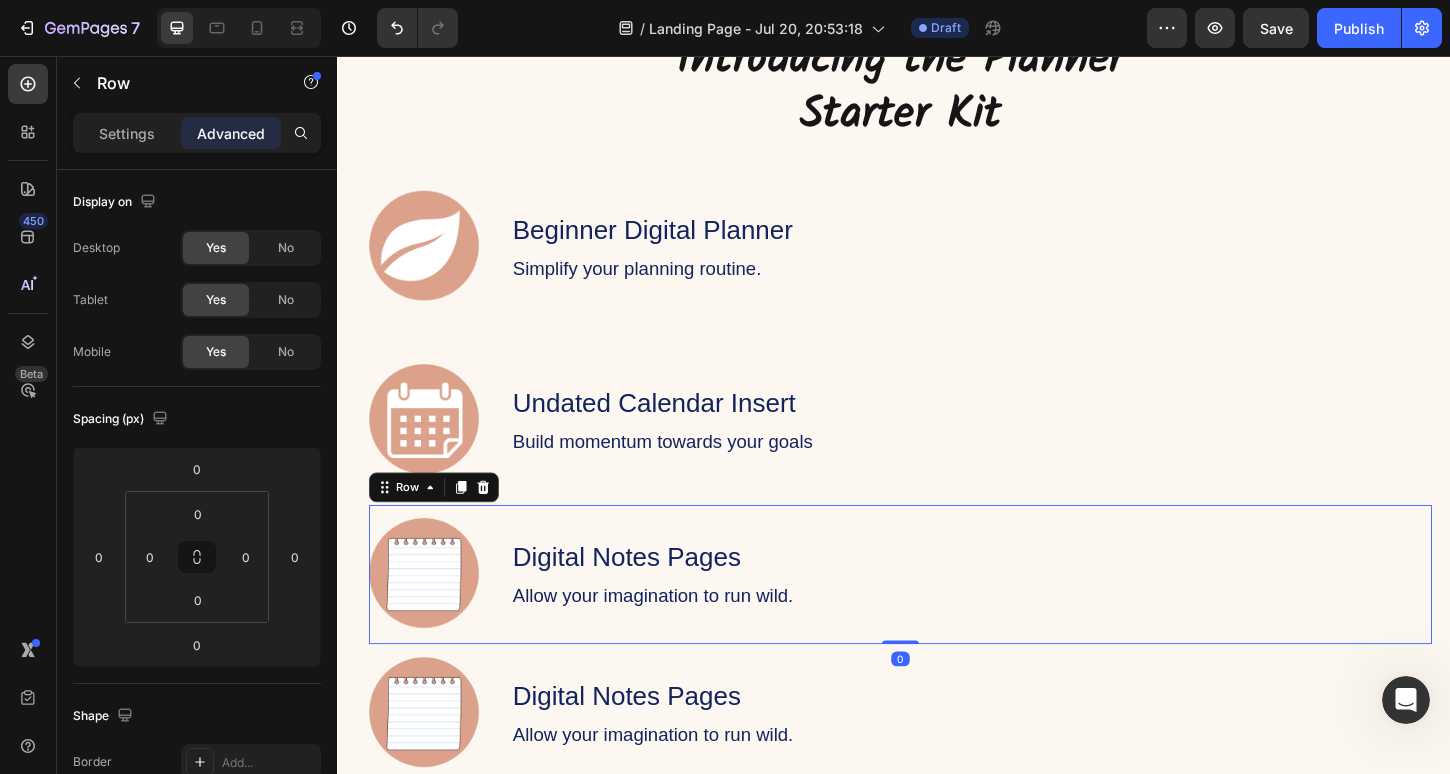 scroll, scrollTop: 2527, scrollLeft: 0, axis: vertical 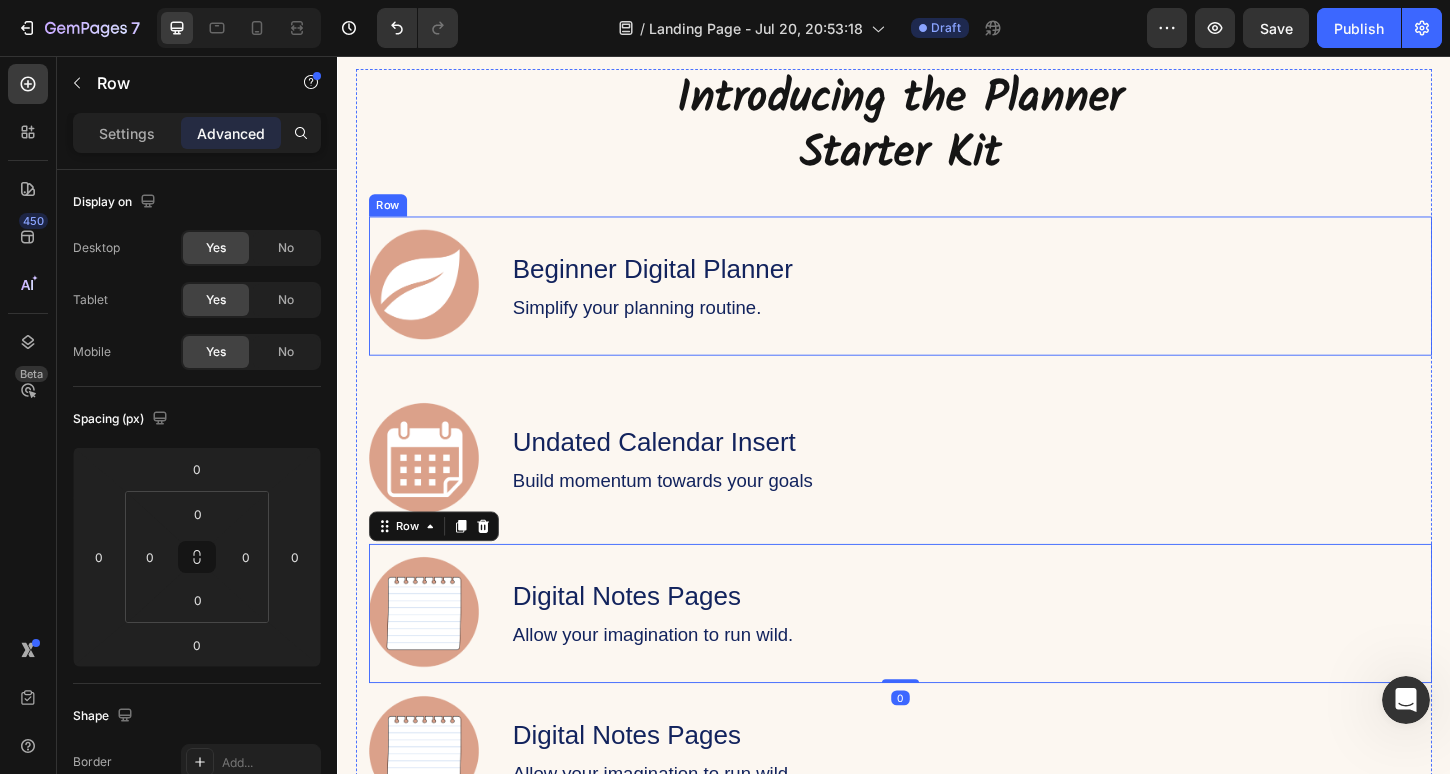 click on "Image Beginner Digital Planner Text Block Simplify your planning routine. Text Block Row" at bounding box center (944, 304) 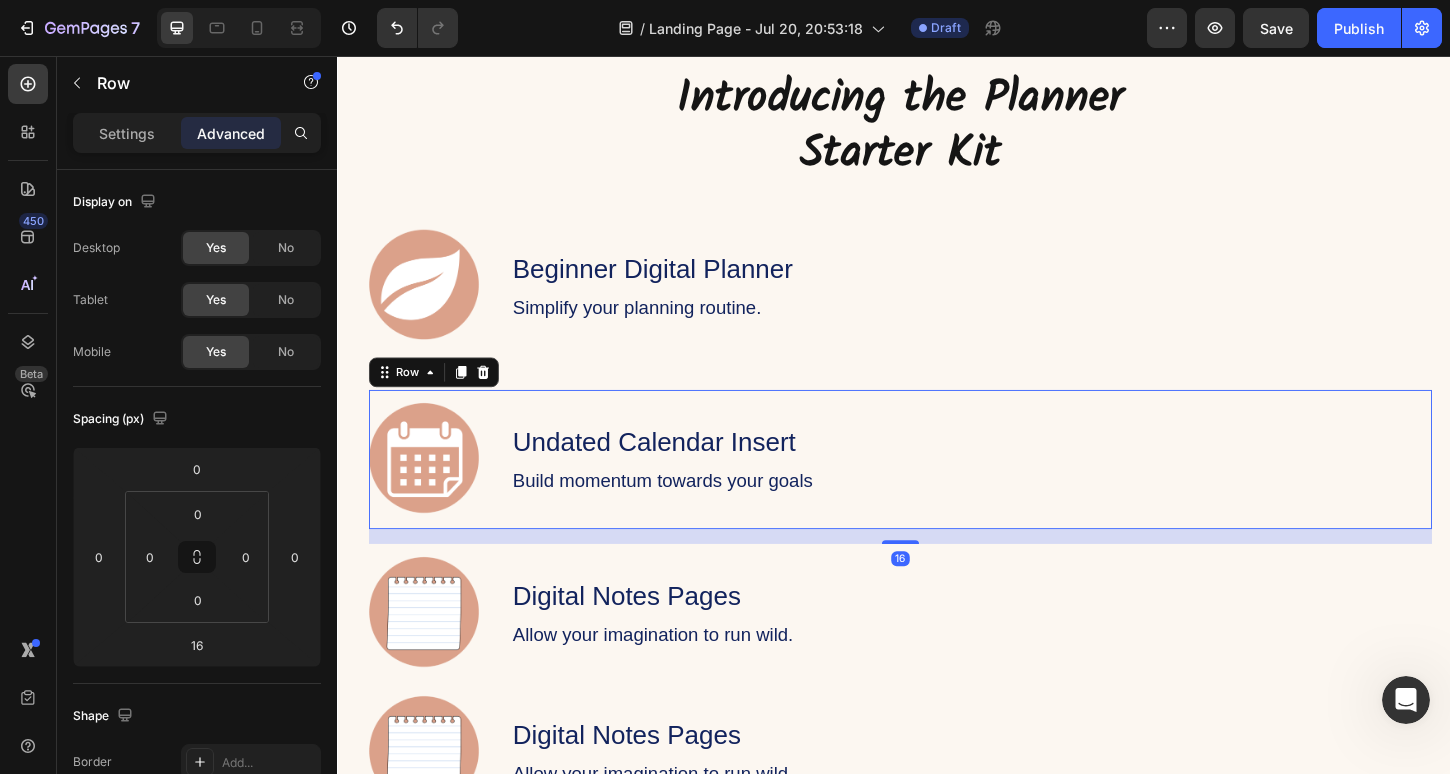 click on "Introducing the Planner Starter Kit Heading Image Beginner Digital Planner Text Block Simplify your planning routine. Text Block Row Image Undated Calendar Insert Text Block Build momentum towards your goals  Text Block Row   16 Image Digital Notes Pages Text Block Allow your imagination to run wild. Text Block Row Image Digital Notes Pages Text Block Allow your imagination to run wild. Text Block Row" at bounding box center (944, 476) 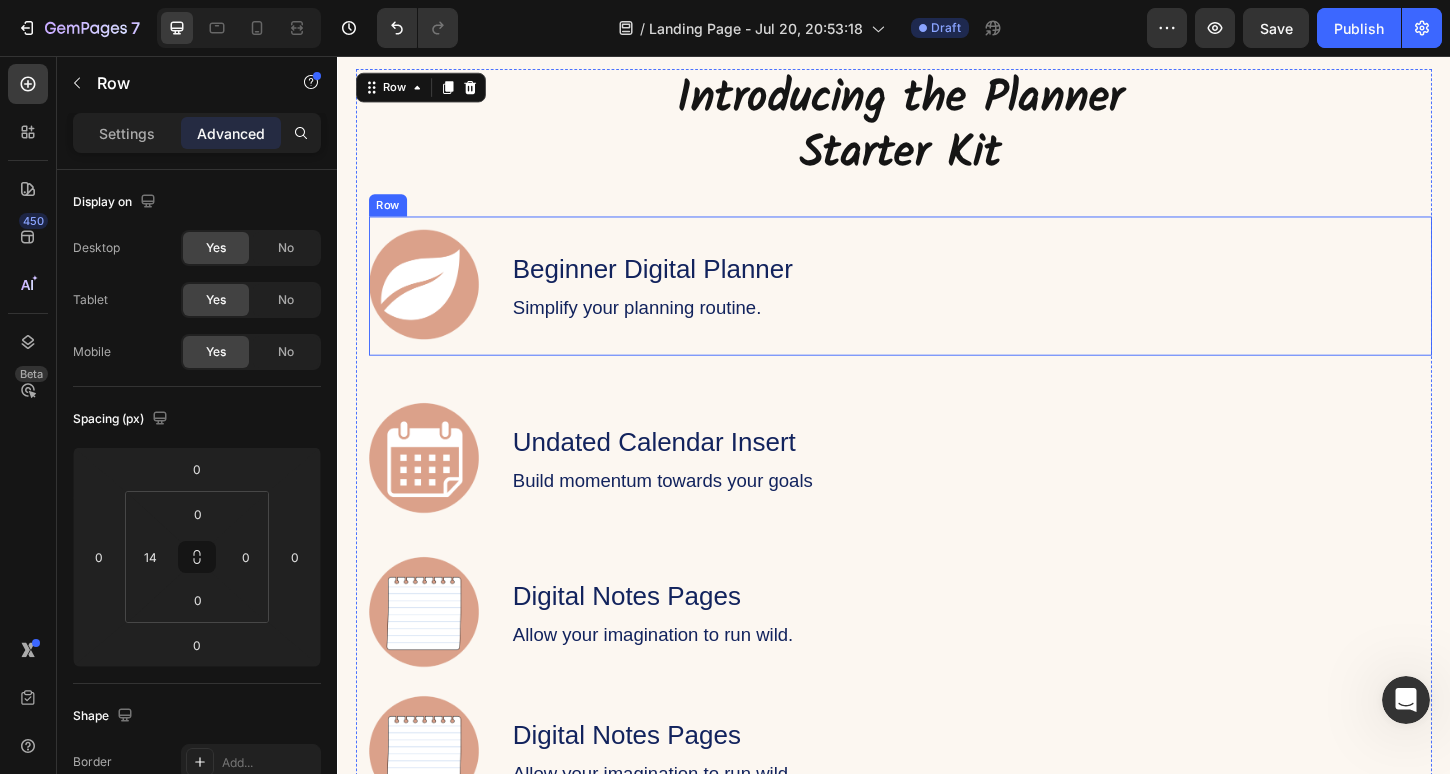 click on "Image Beginner Digital Planner Text Block Simplify your planning routine. Text Block Row" at bounding box center (944, 304) 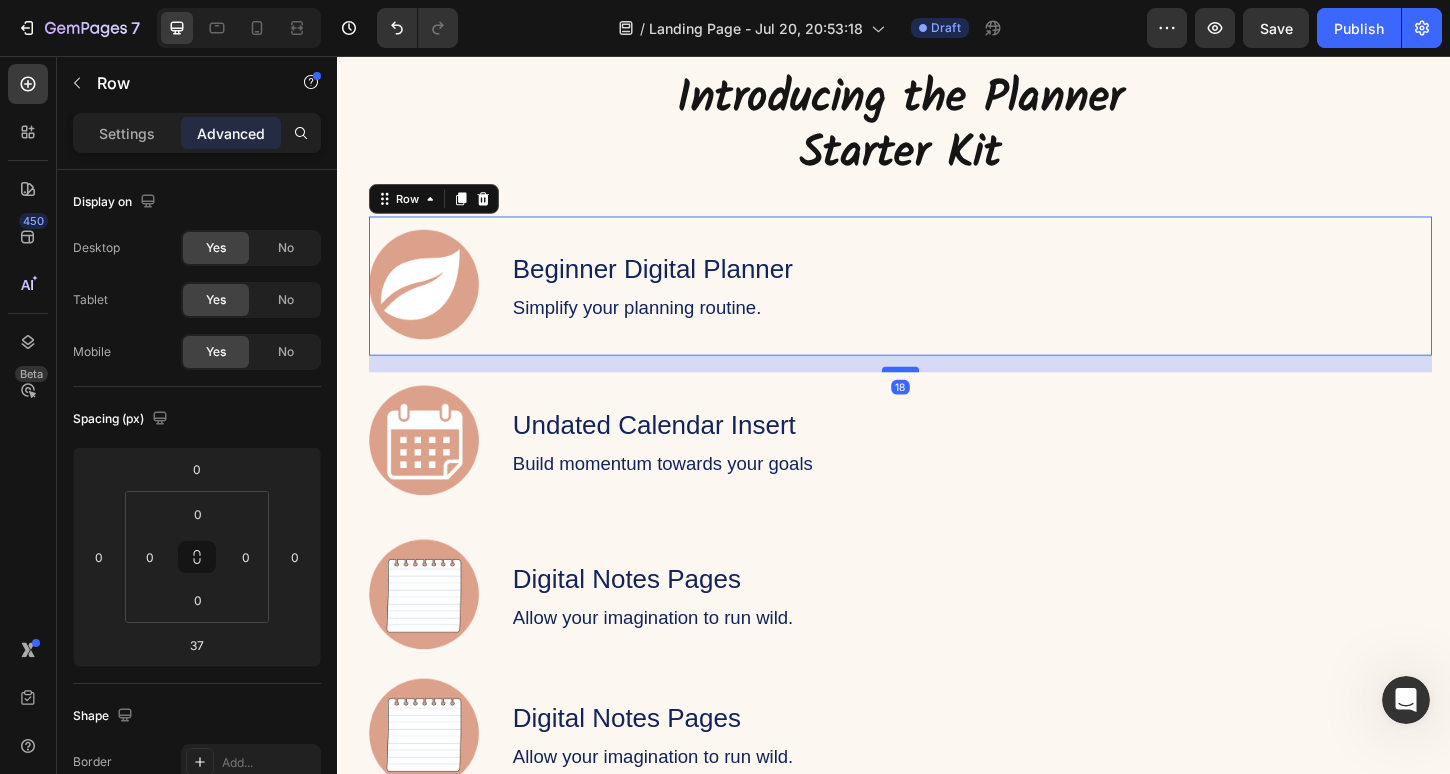drag, startPoint x: 940, startPoint y: 411, endPoint x: 943, endPoint y: 392, distance: 19.235384 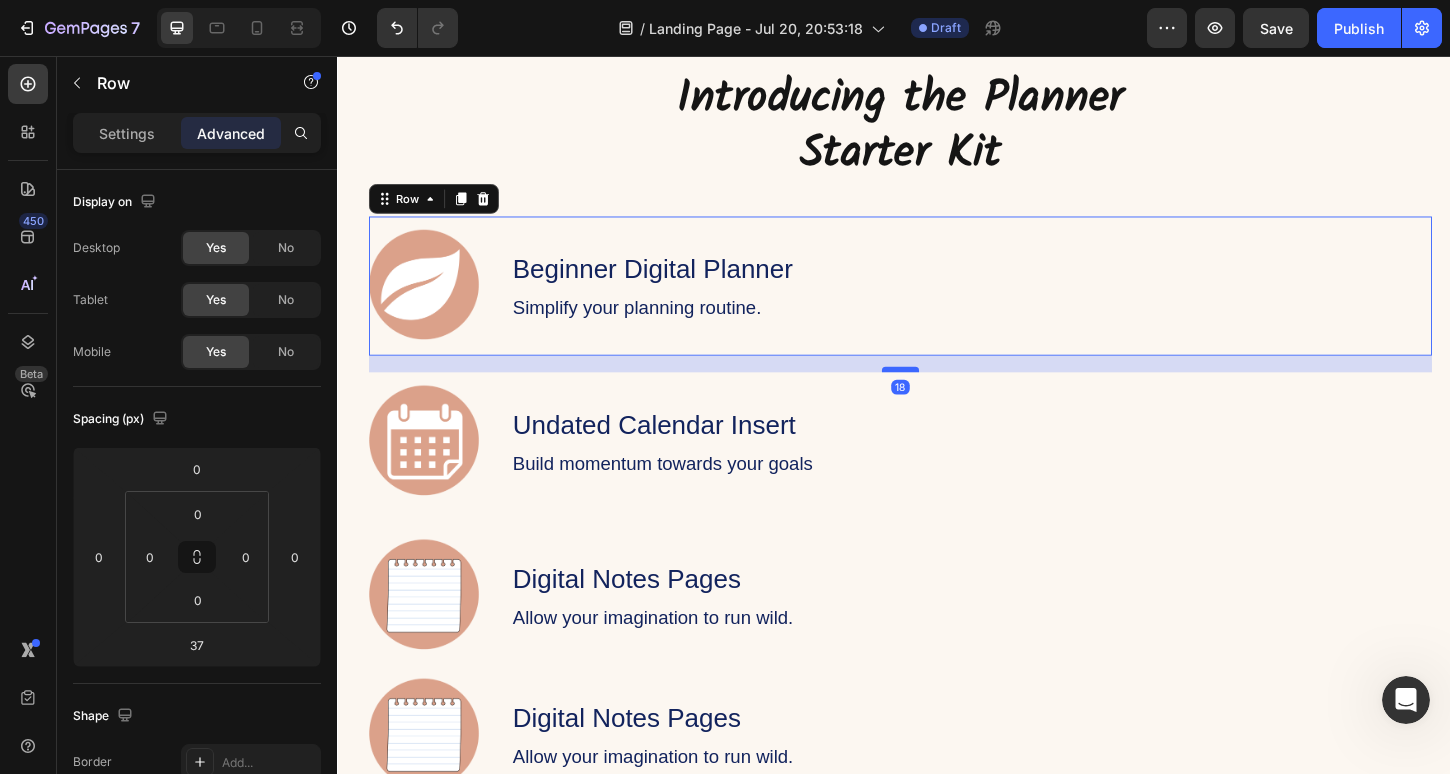 click at bounding box center [944, 394] 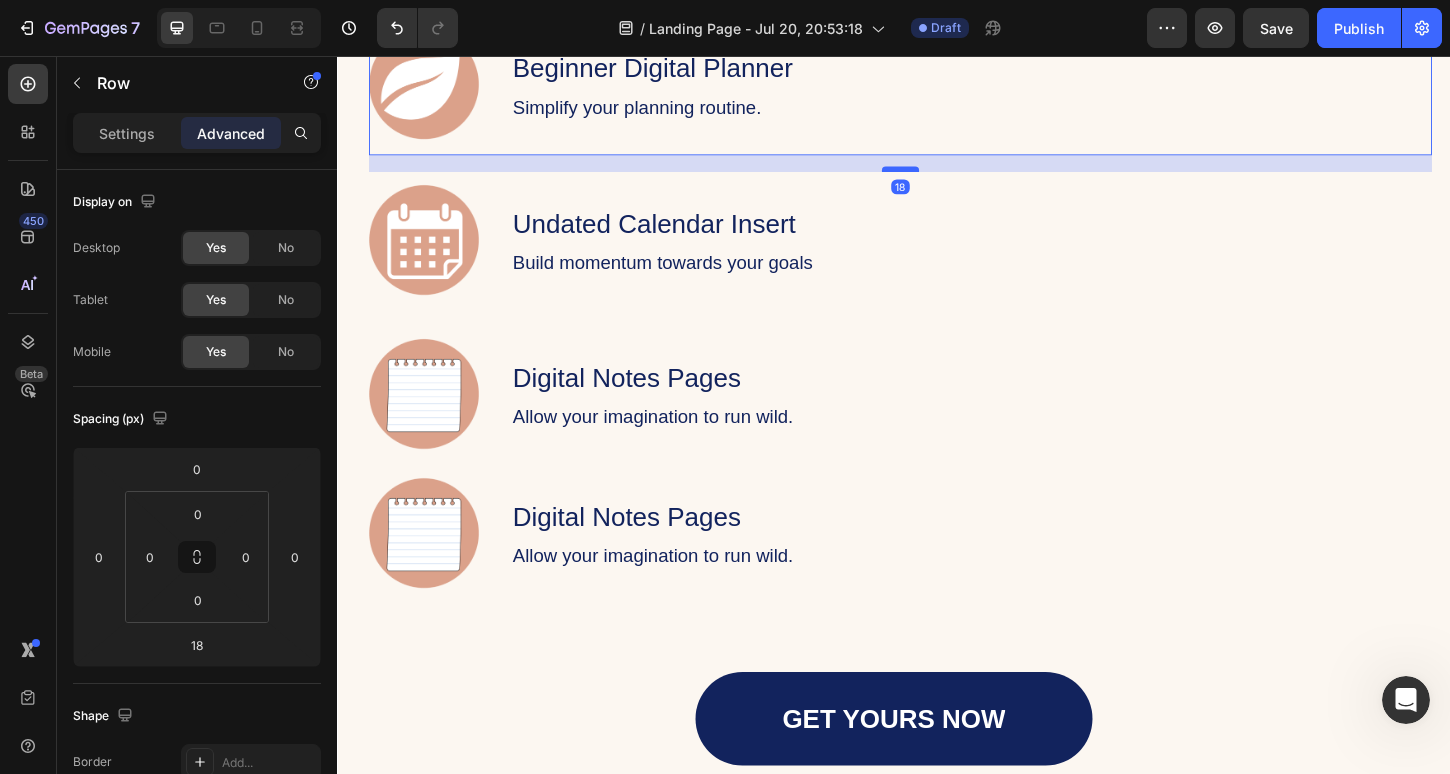 scroll, scrollTop: 2749, scrollLeft: 0, axis: vertical 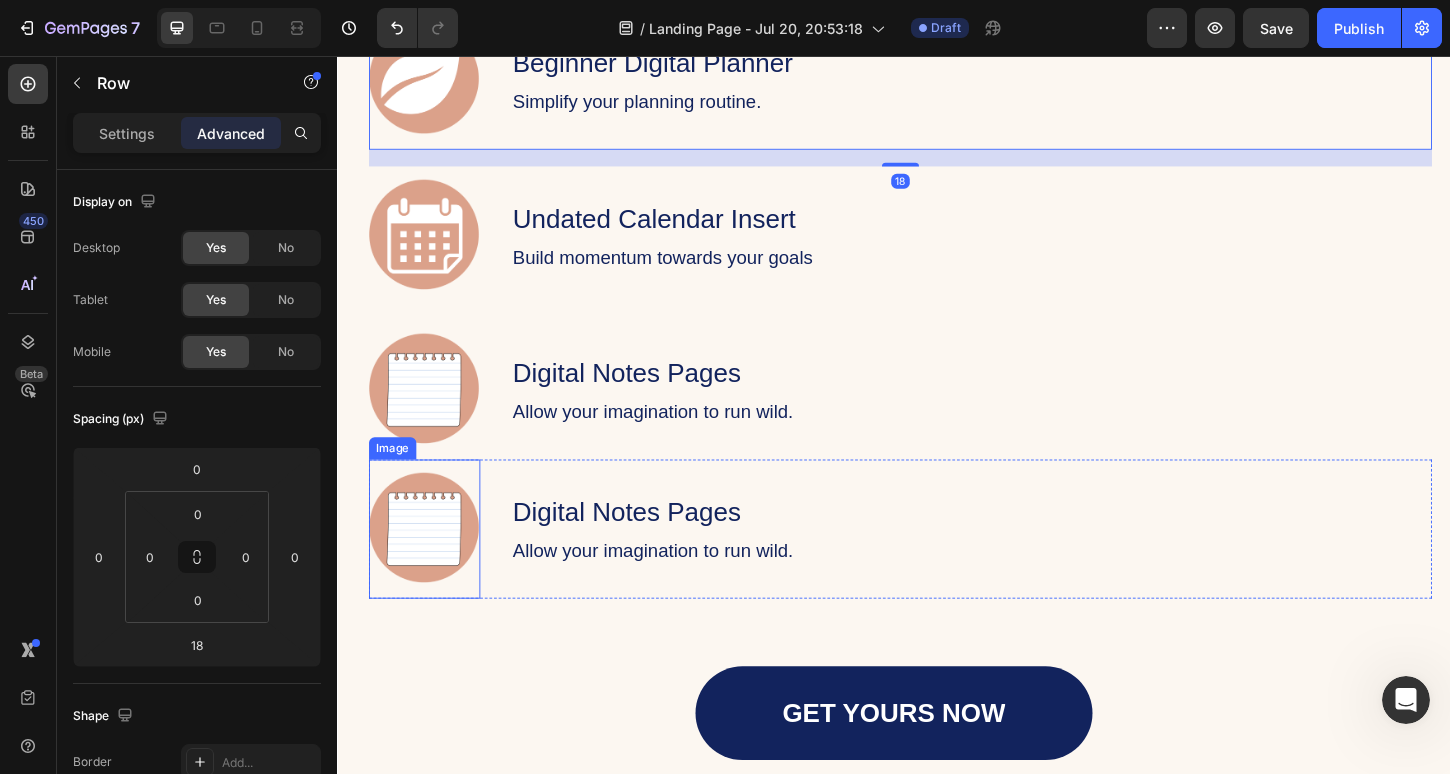 click at bounding box center (431, 566) 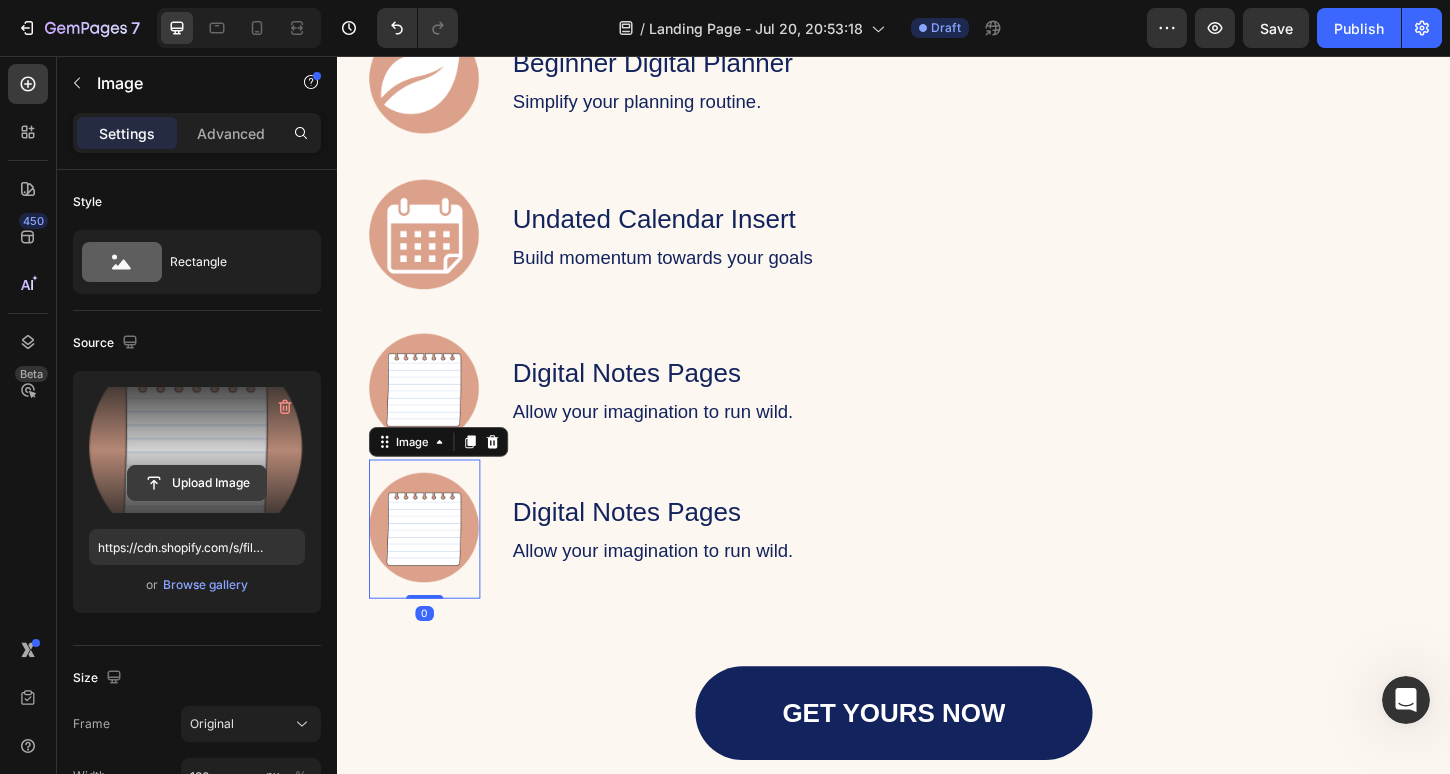 click 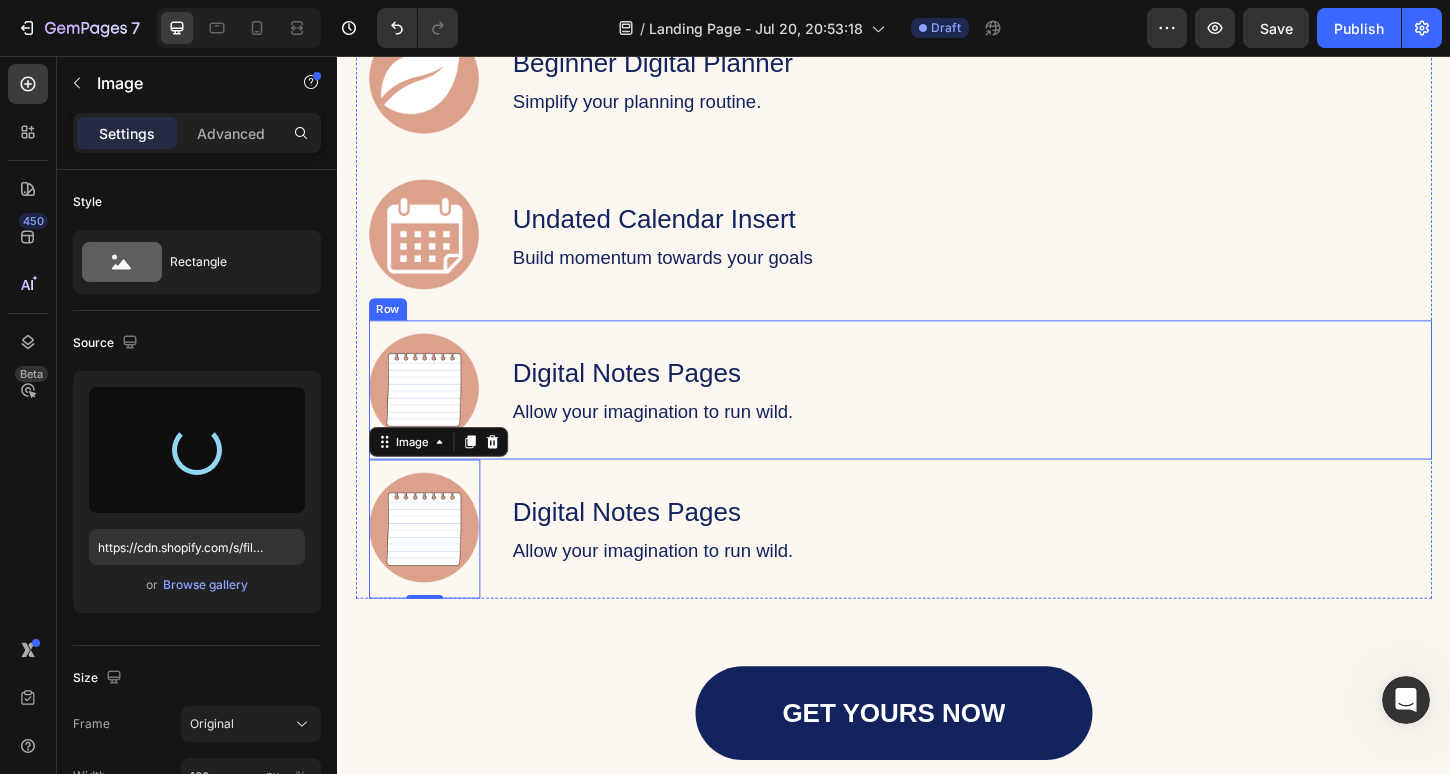 click on "Image Undated Calendar Insert Text Block Build momentum towards your goals  Text Block Row" at bounding box center (944, 250) 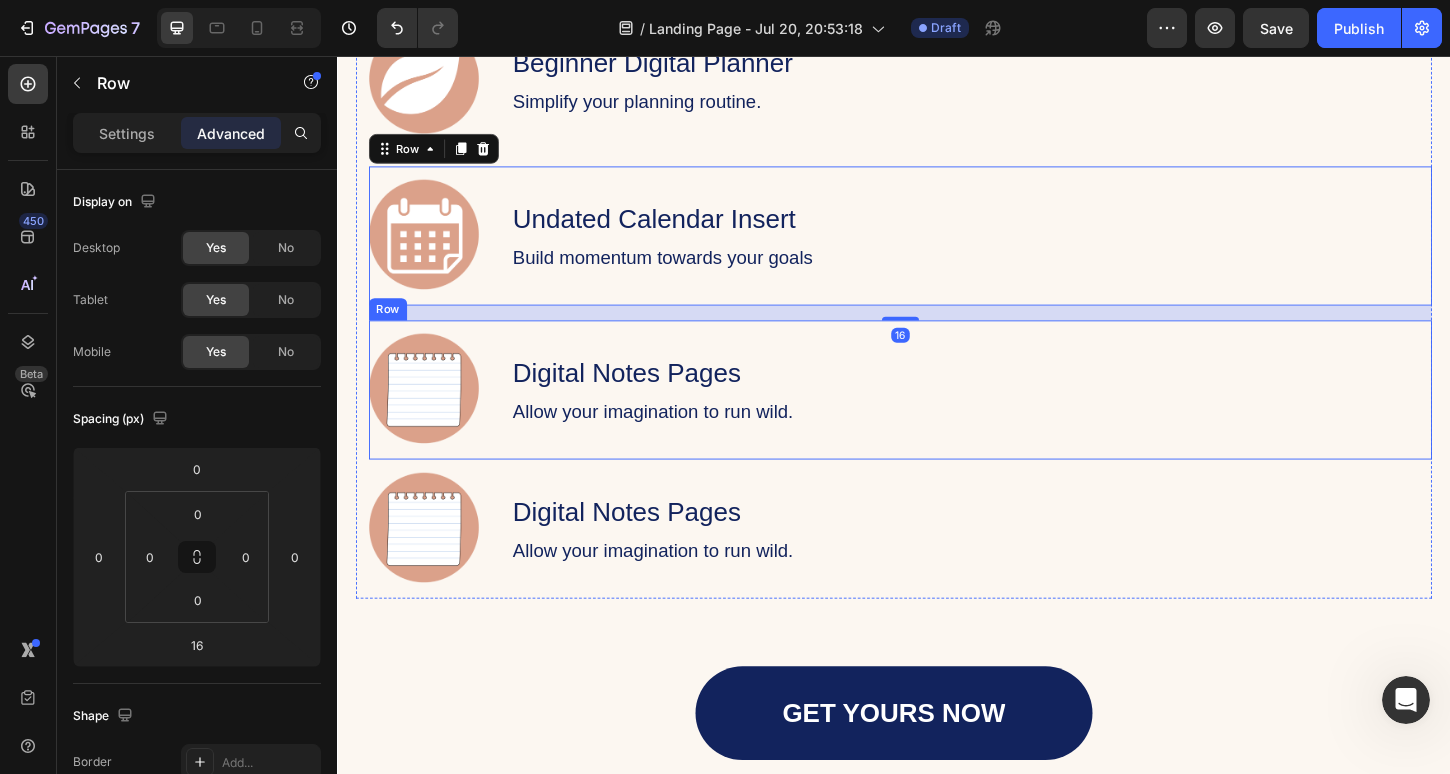 click on "Image Digital Notes Pages Text Block Allow your imagination to run wild. Text Block Row" at bounding box center (944, 566) 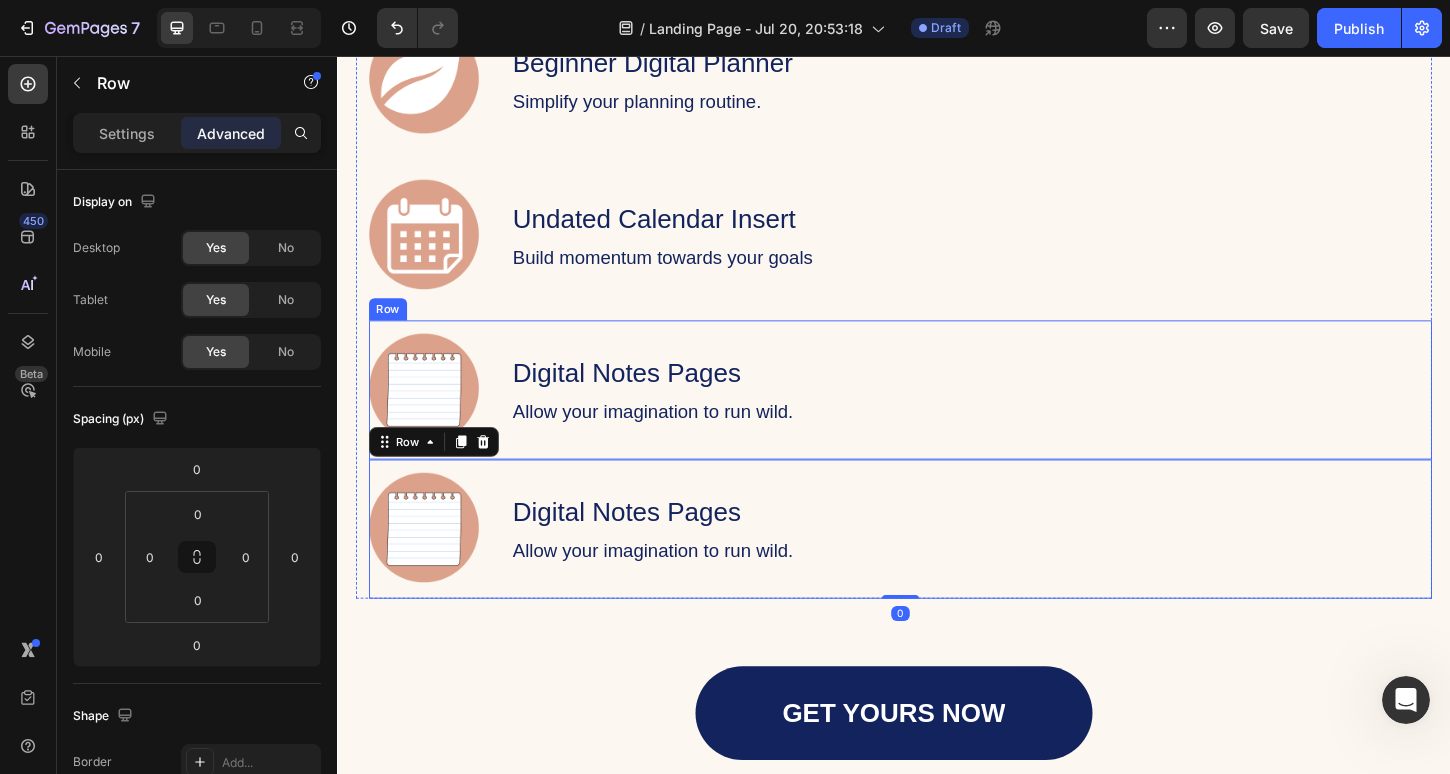 click on "Image Digital Notes Pages Text Block Allow your imagination to run wild. Text Block Row" at bounding box center [944, 416] 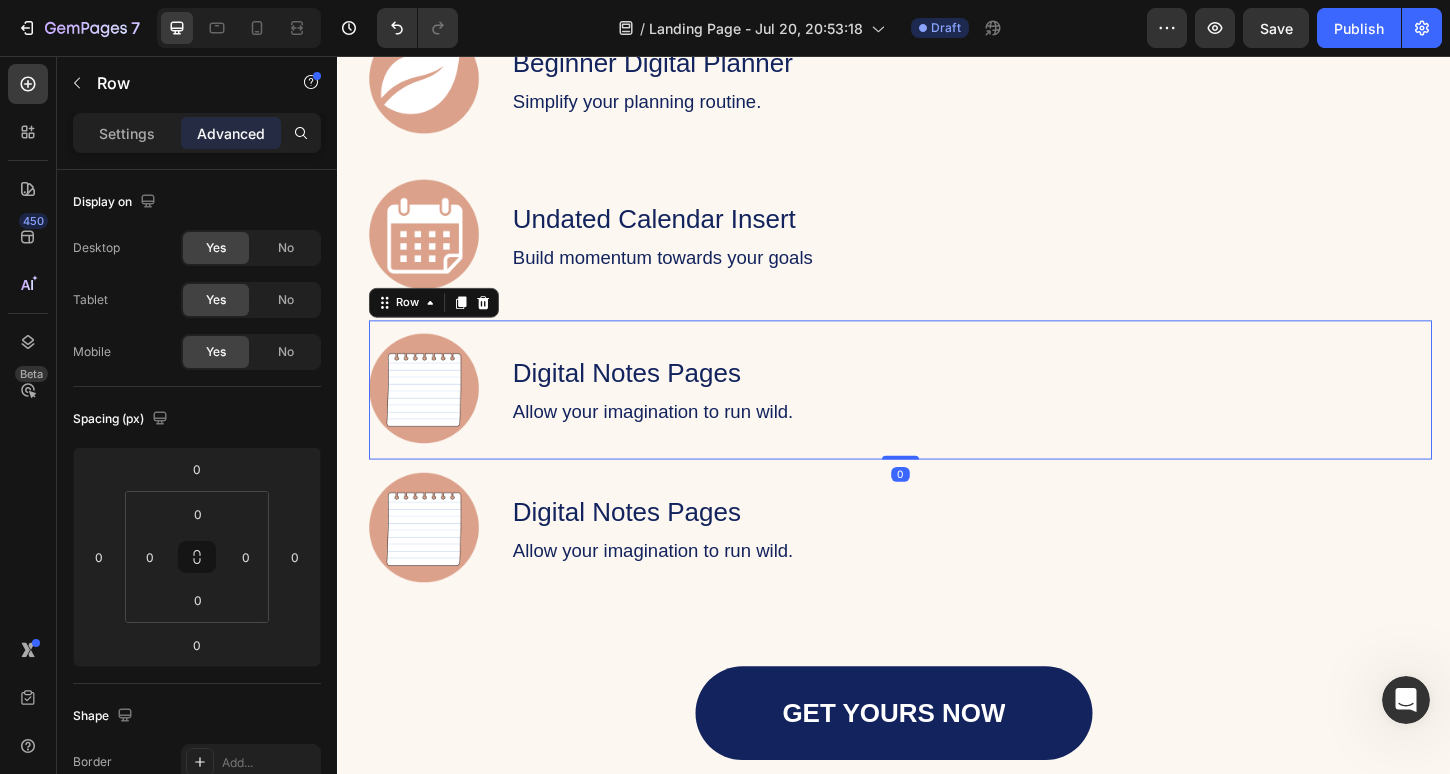 click on "Image Undated Calendar Insert Text Block Build momentum towards your goals  Text Block Row" at bounding box center (944, 250) 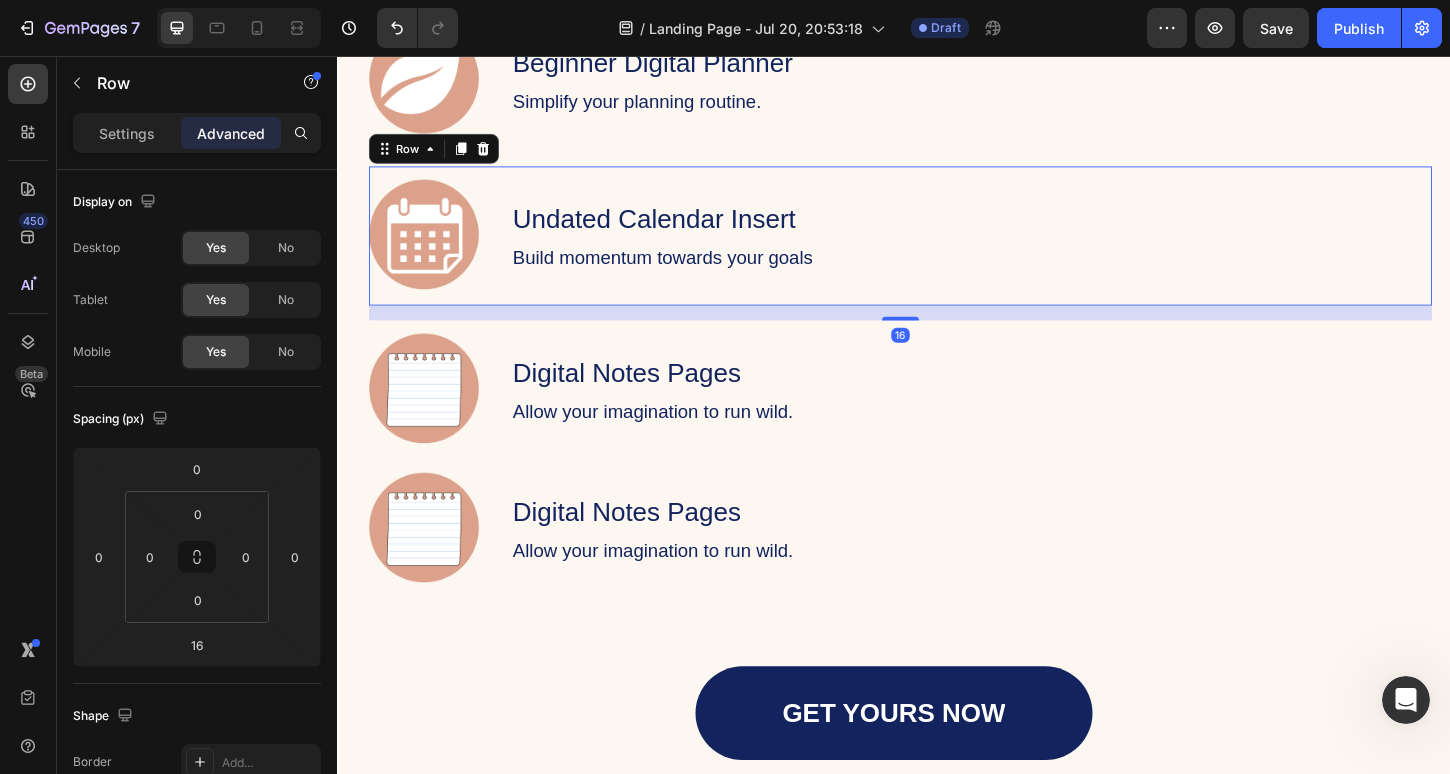 click on "16" at bounding box center [944, 333] 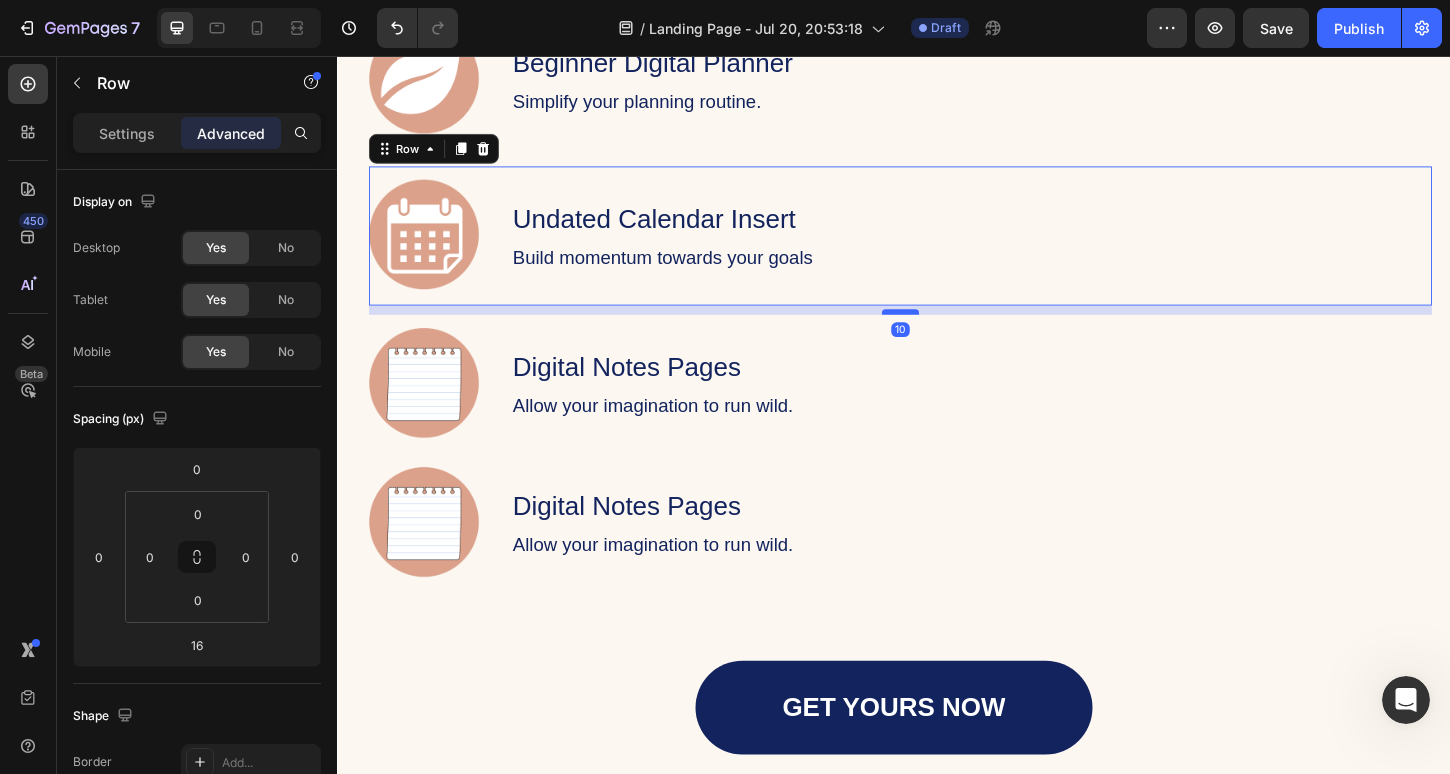 click at bounding box center (944, 332) 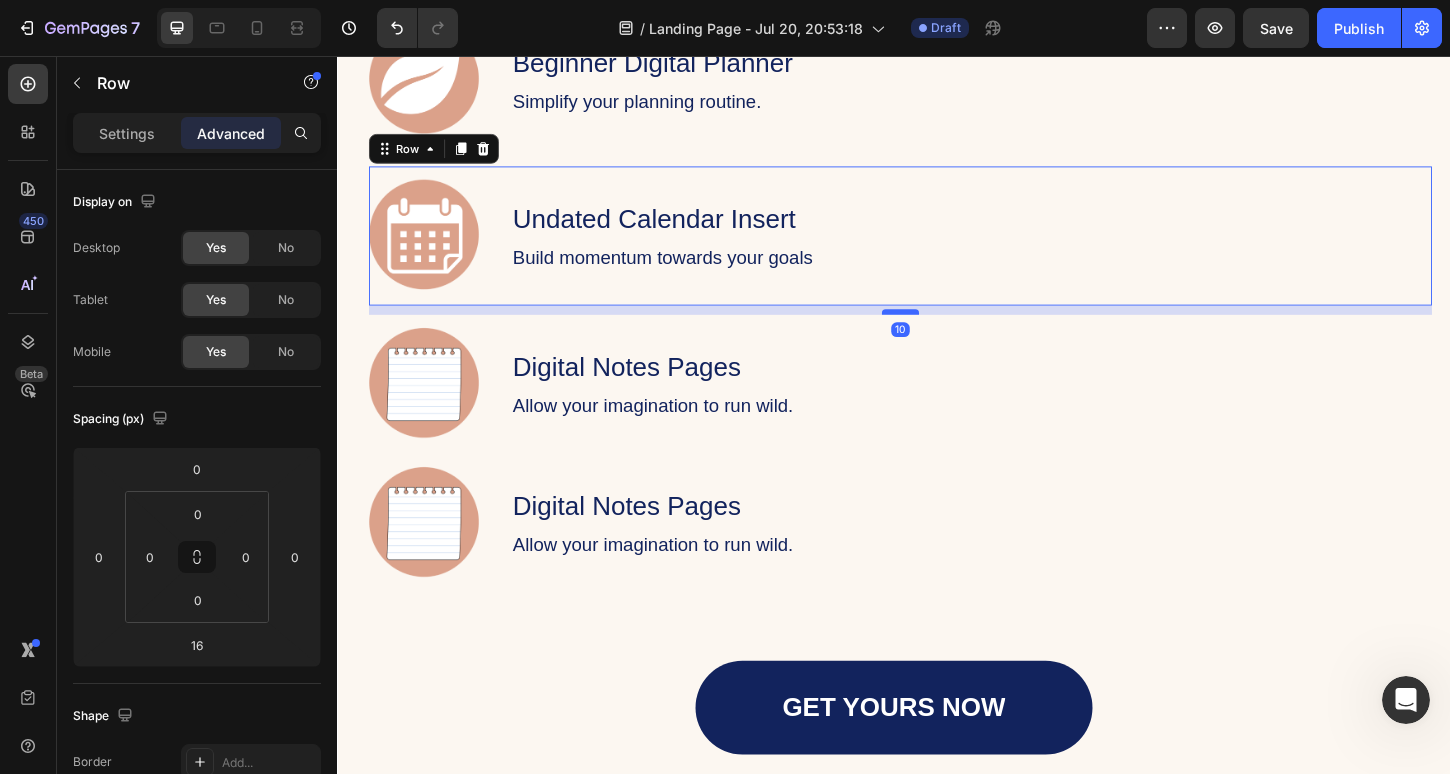 type on "10" 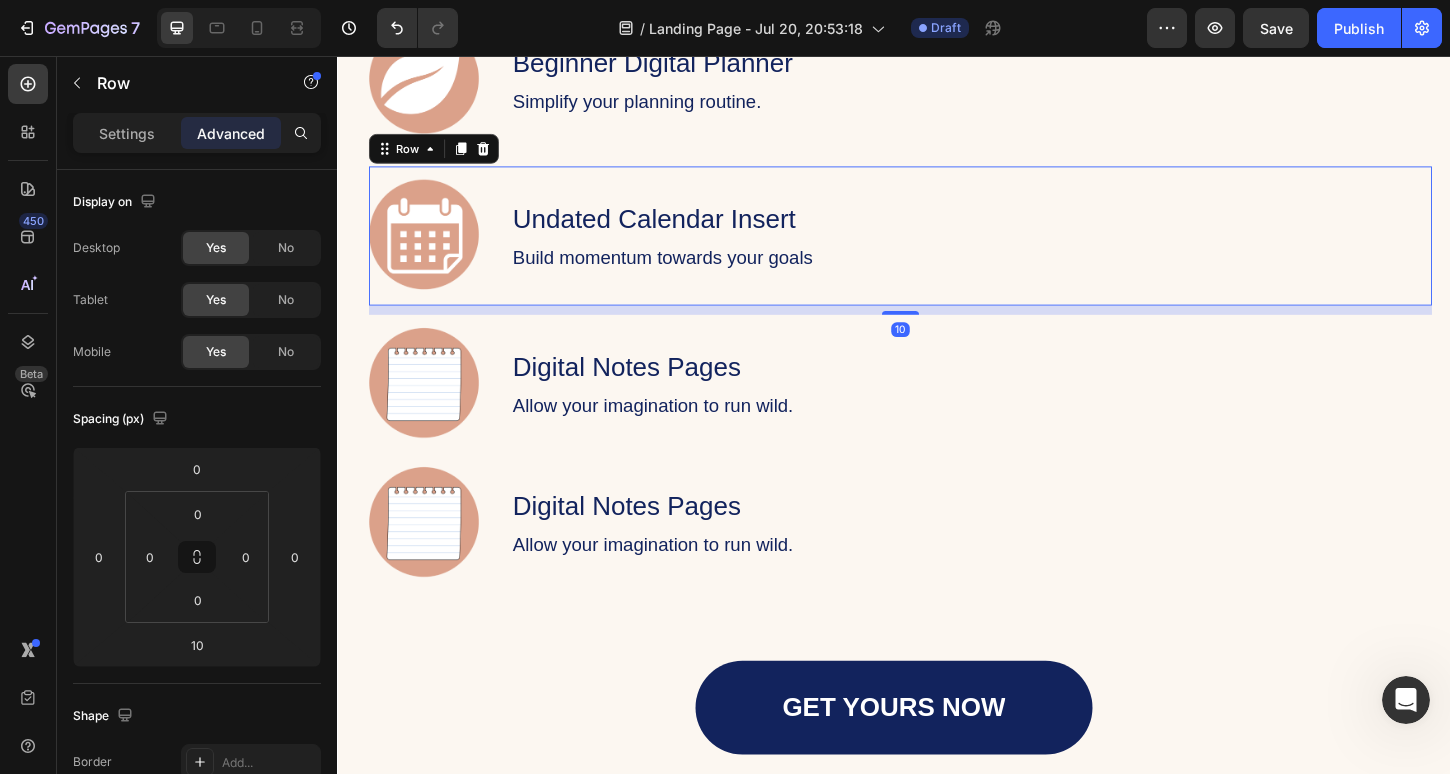 click on "Image Digital Notes Pages Text Block Allow your imagination to run wild. Text Block Row" at bounding box center [944, 410] 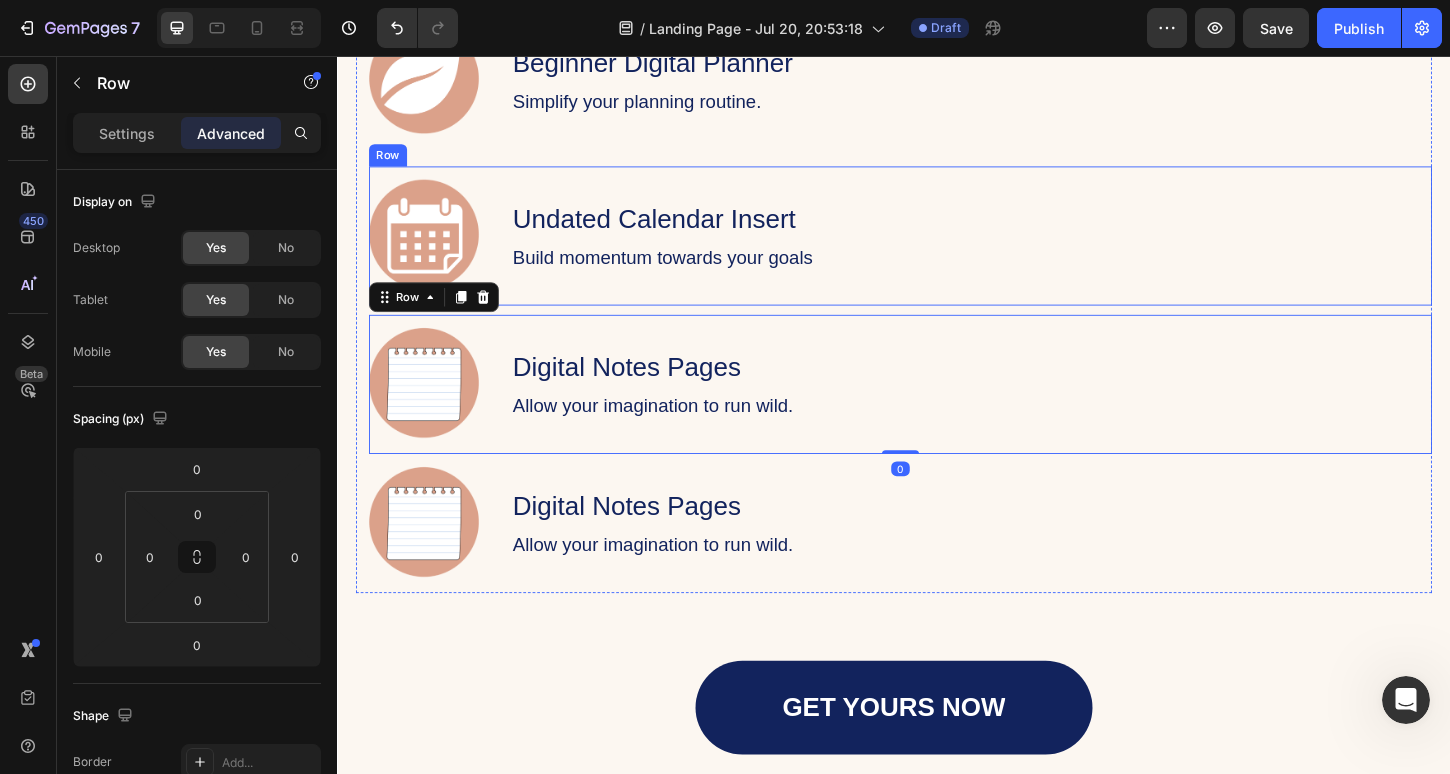 click on "Image Undated Calendar Insert Text Block Build momentum towards your goals  Text Block Row" at bounding box center (944, 250) 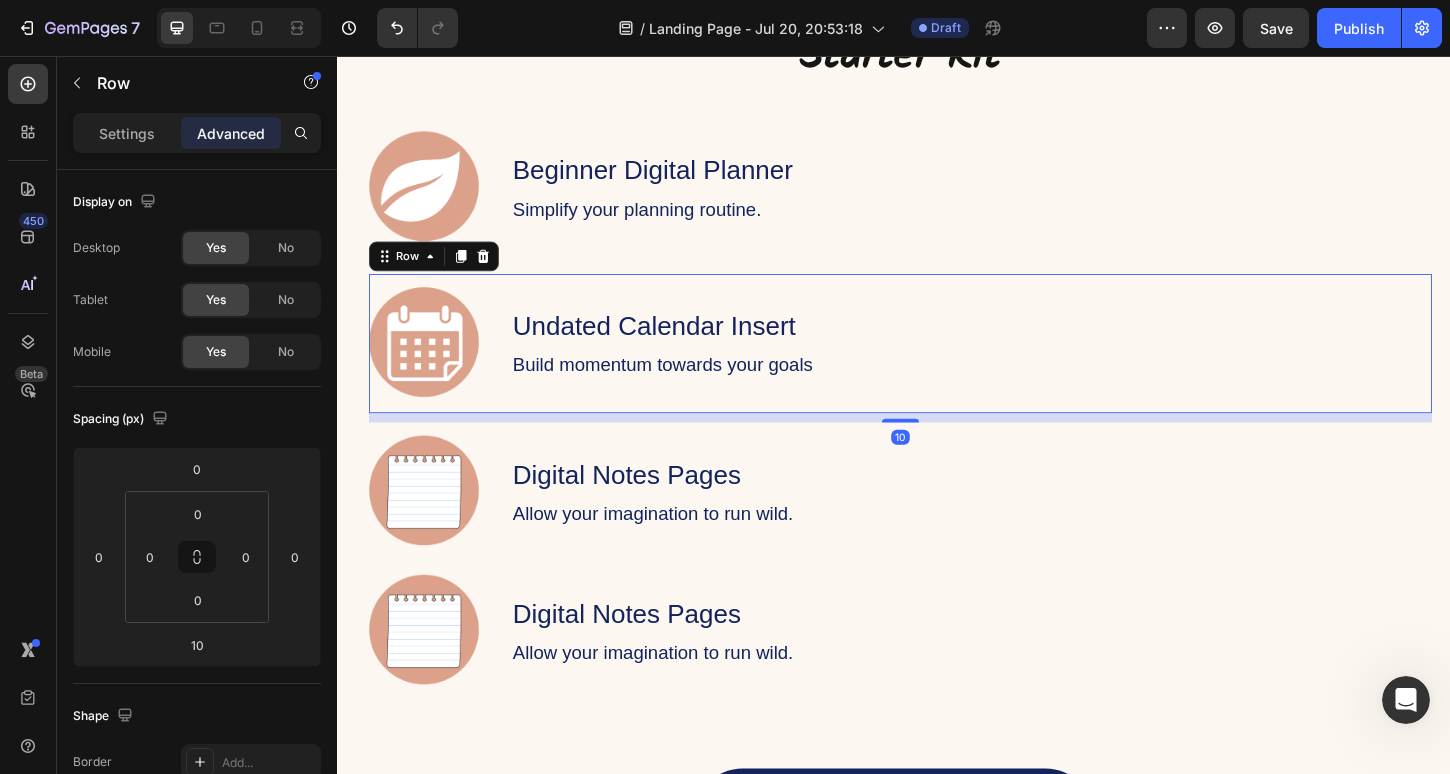 scroll, scrollTop: 2626, scrollLeft: 0, axis: vertical 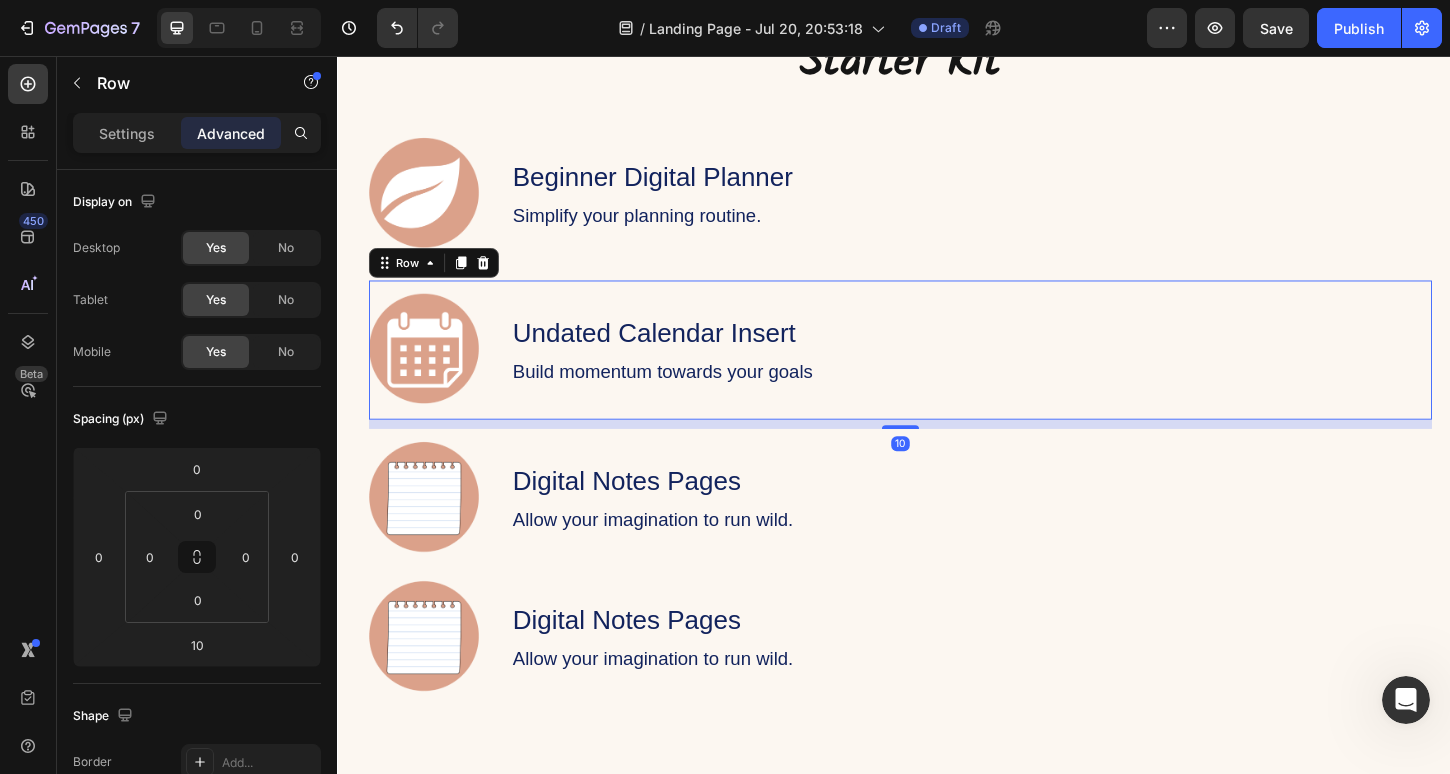click on "Image Beginner Digital Planner Text Block Simplify your planning routine. Text Block Row" at bounding box center (944, 205) 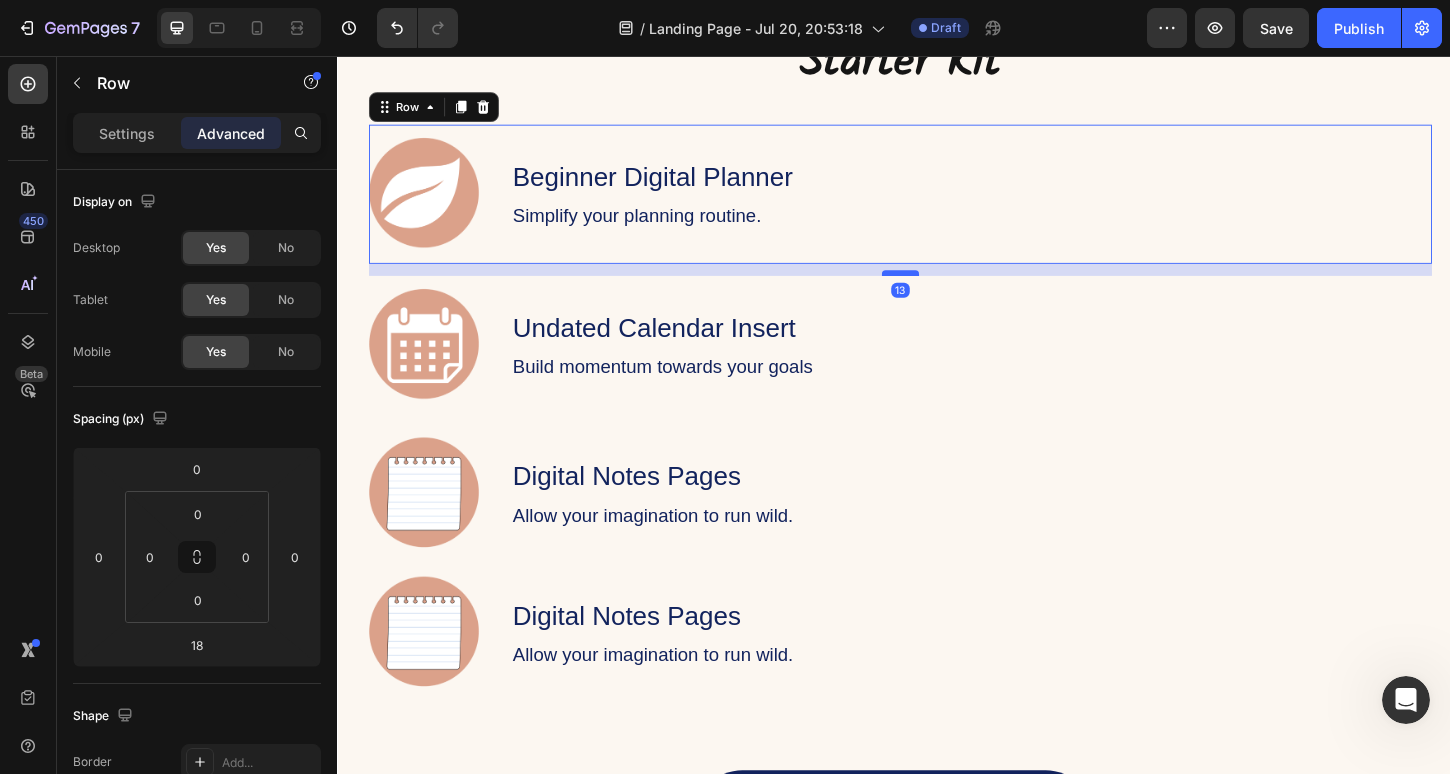 click at bounding box center (944, 290) 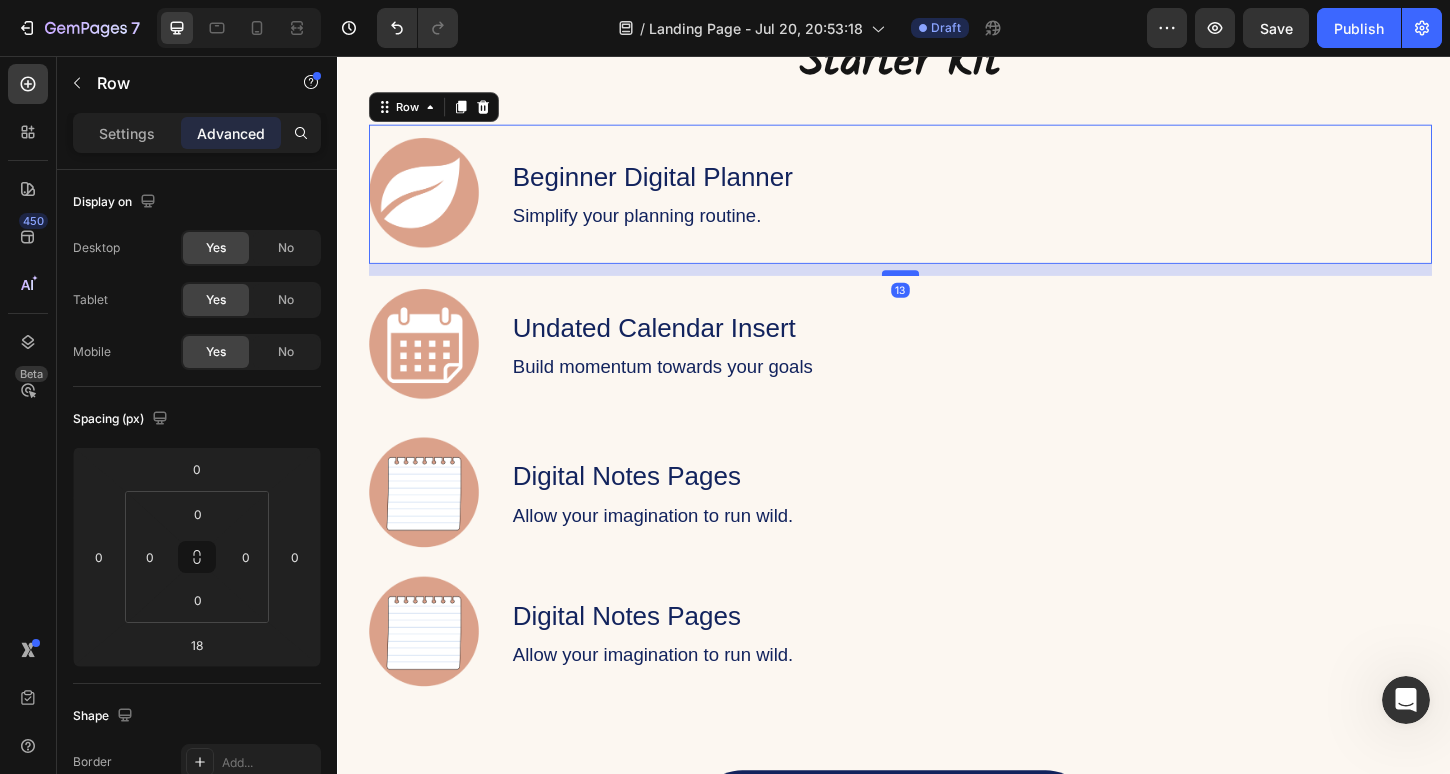 type on "13" 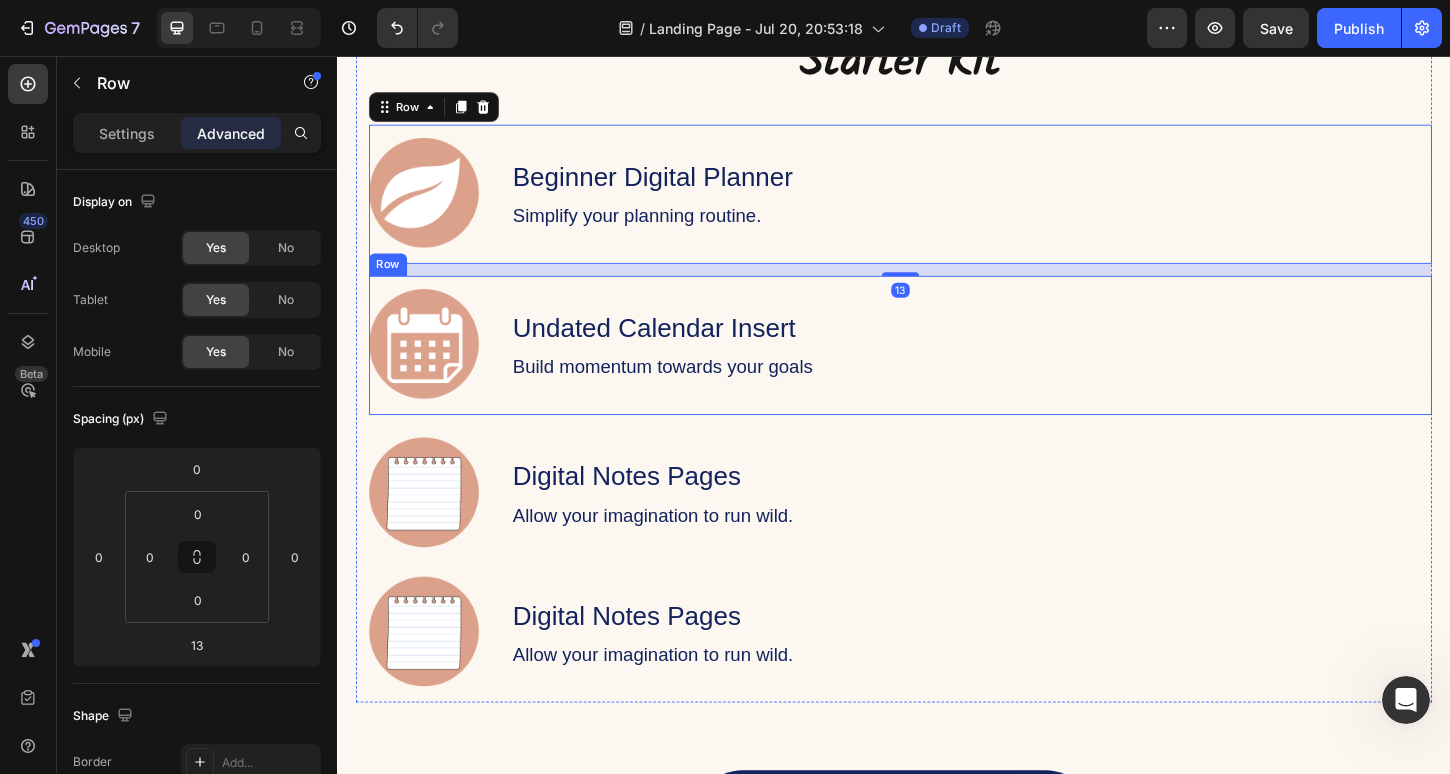 click on "Image Undated Calendar Insert Text Block Build momentum towards your goals  Text Block Row" at bounding box center [944, 368] 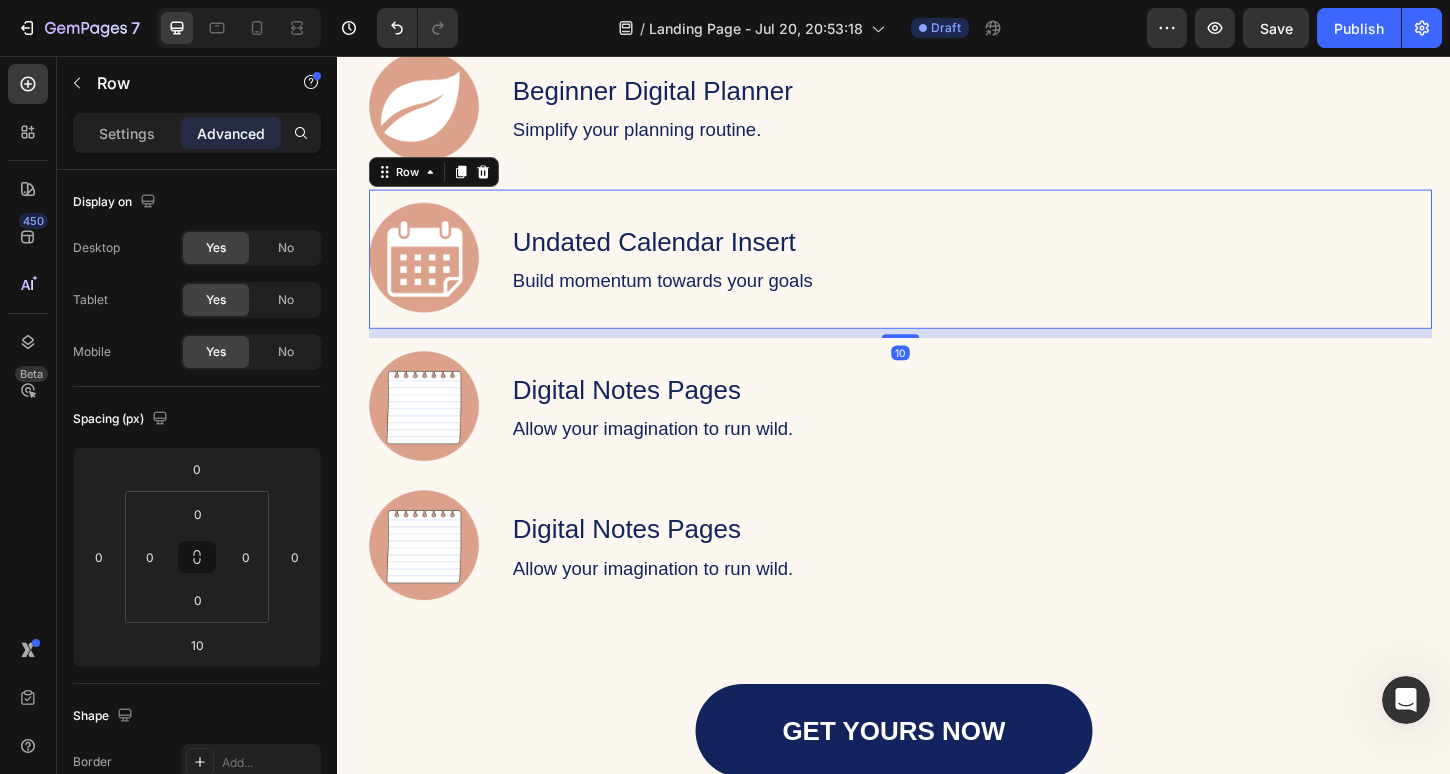 scroll, scrollTop: 2720, scrollLeft: 0, axis: vertical 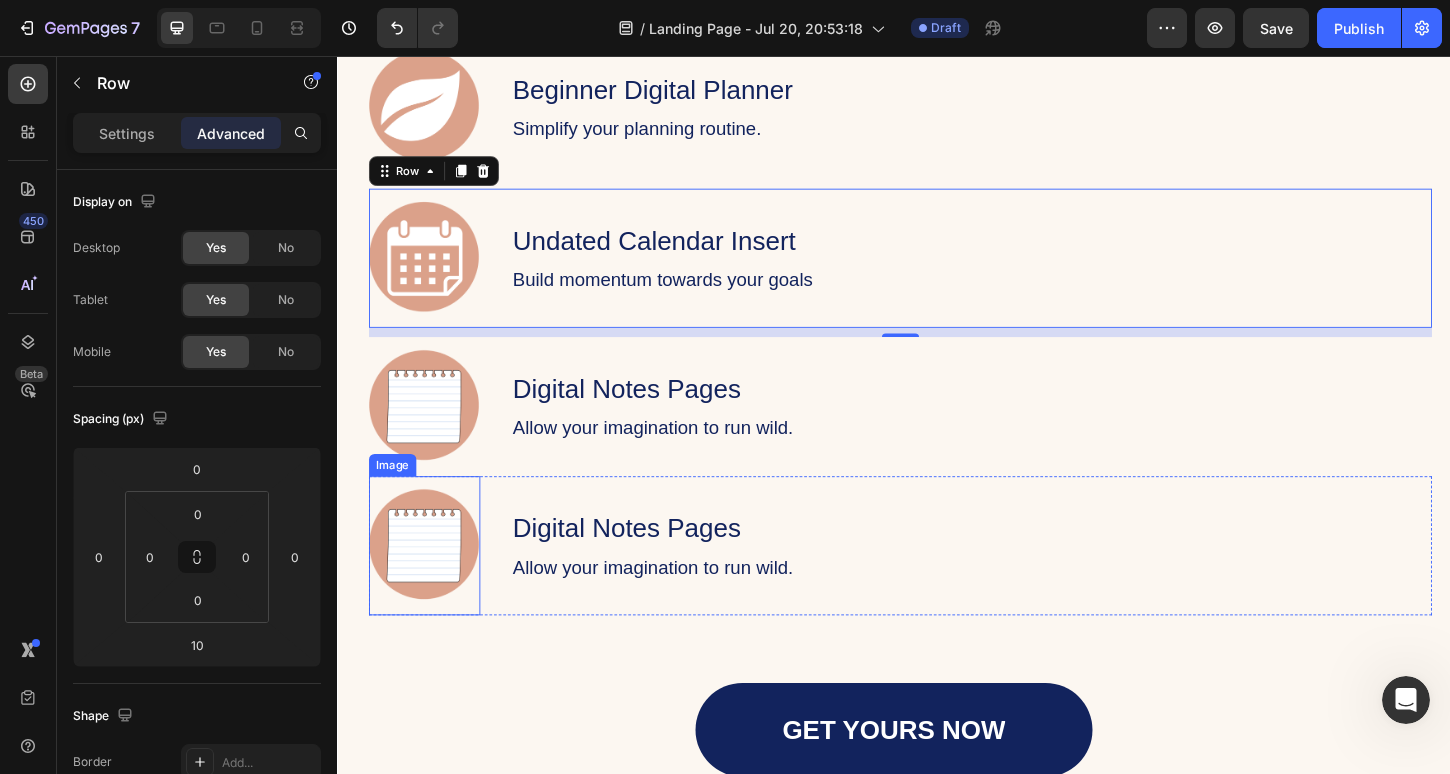click at bounding box center (431, 584) 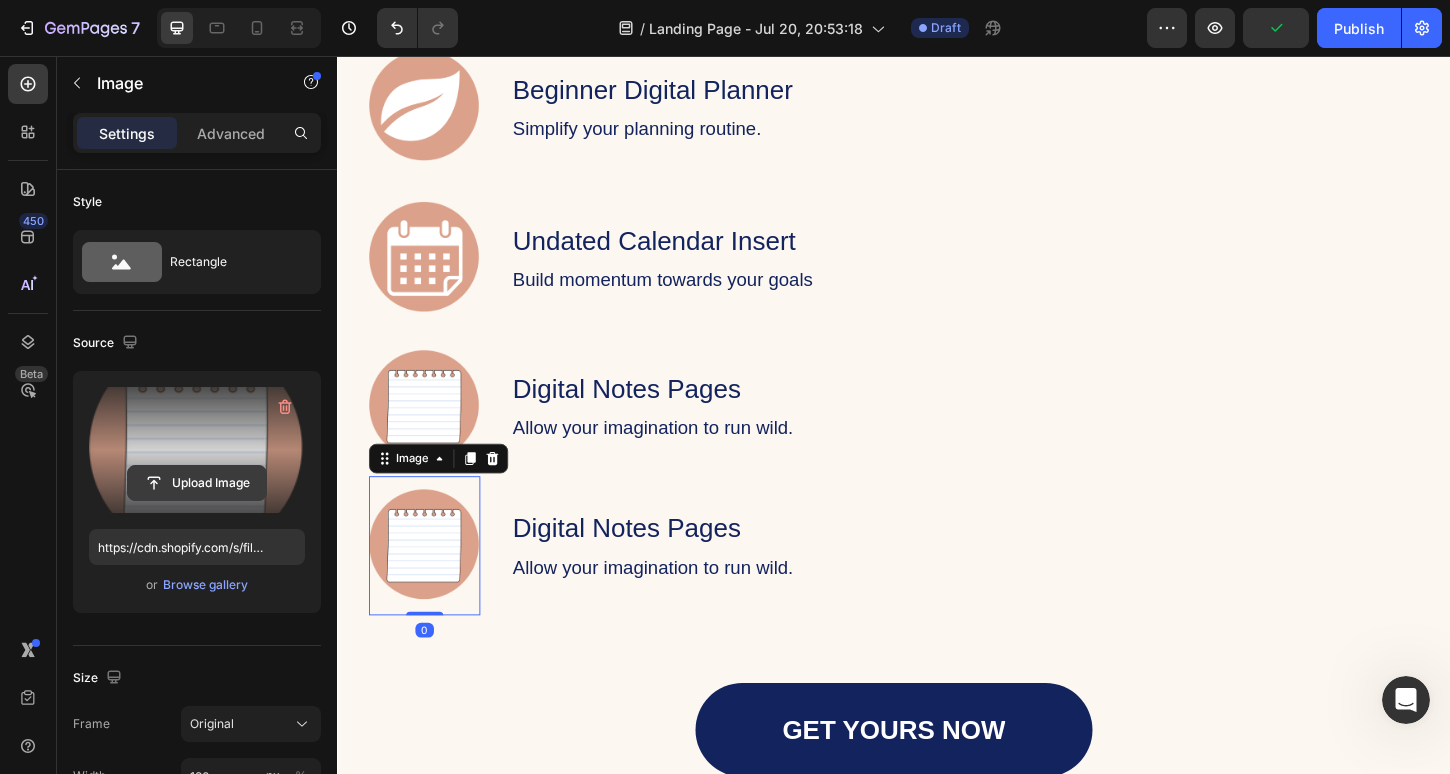 click 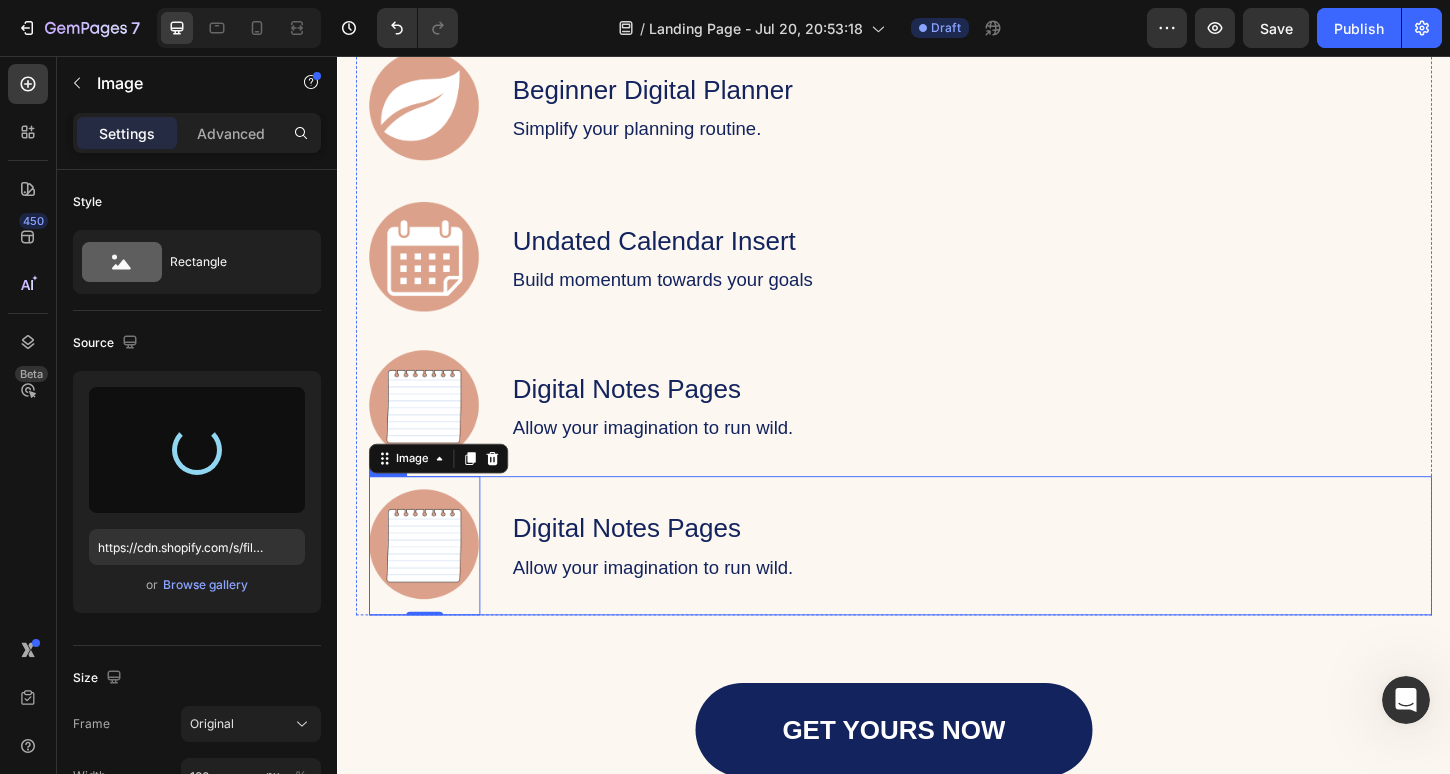 type on "https://cdn.shopify.com/s/files/1/0772/6035/7921/files/gempages_564956185929712402-51fe0f2e-54de-496f-80db-a8cbda5b0e68.png" 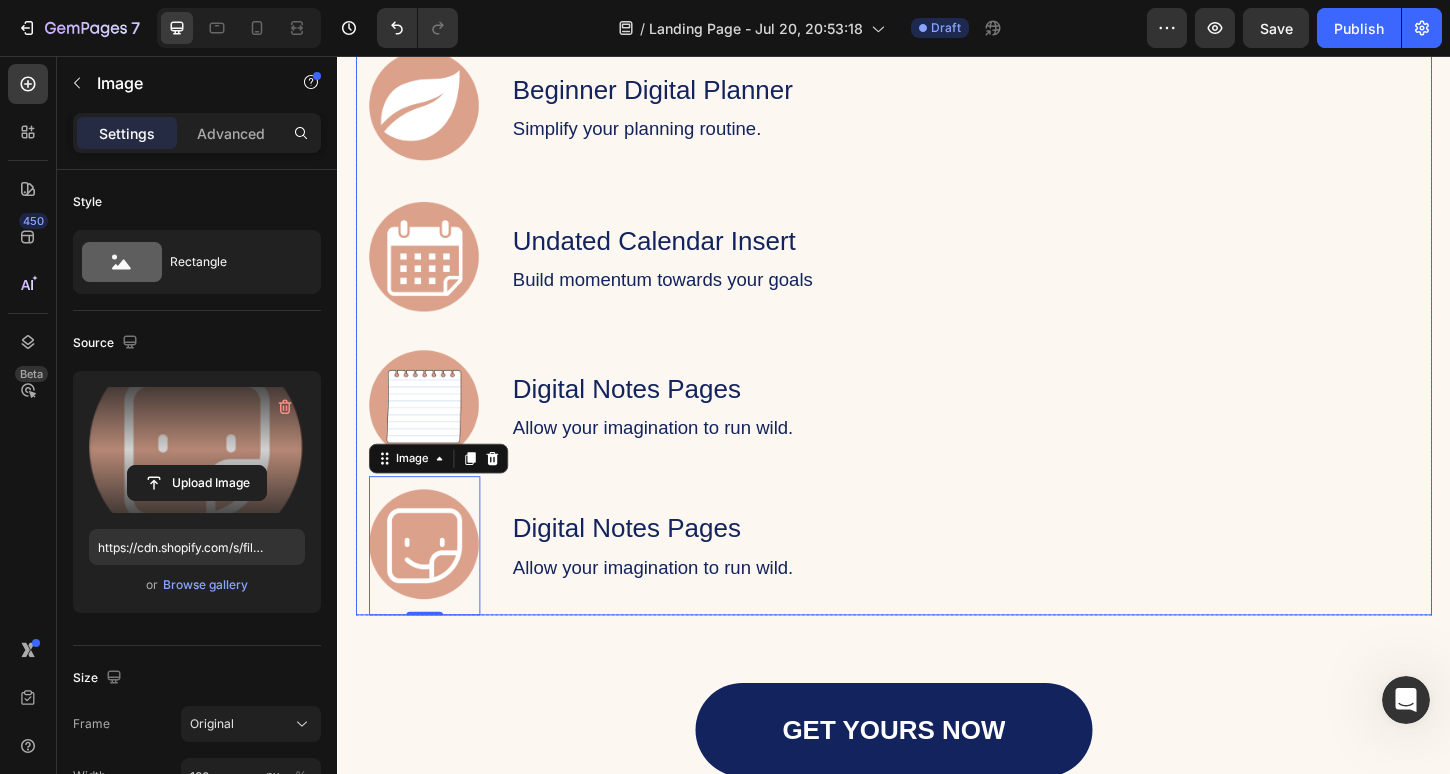 click on "Image Undated Calendar Insert Text Block Build momentum towards your goals  Text Block Row" at bounding box center (944, 274) 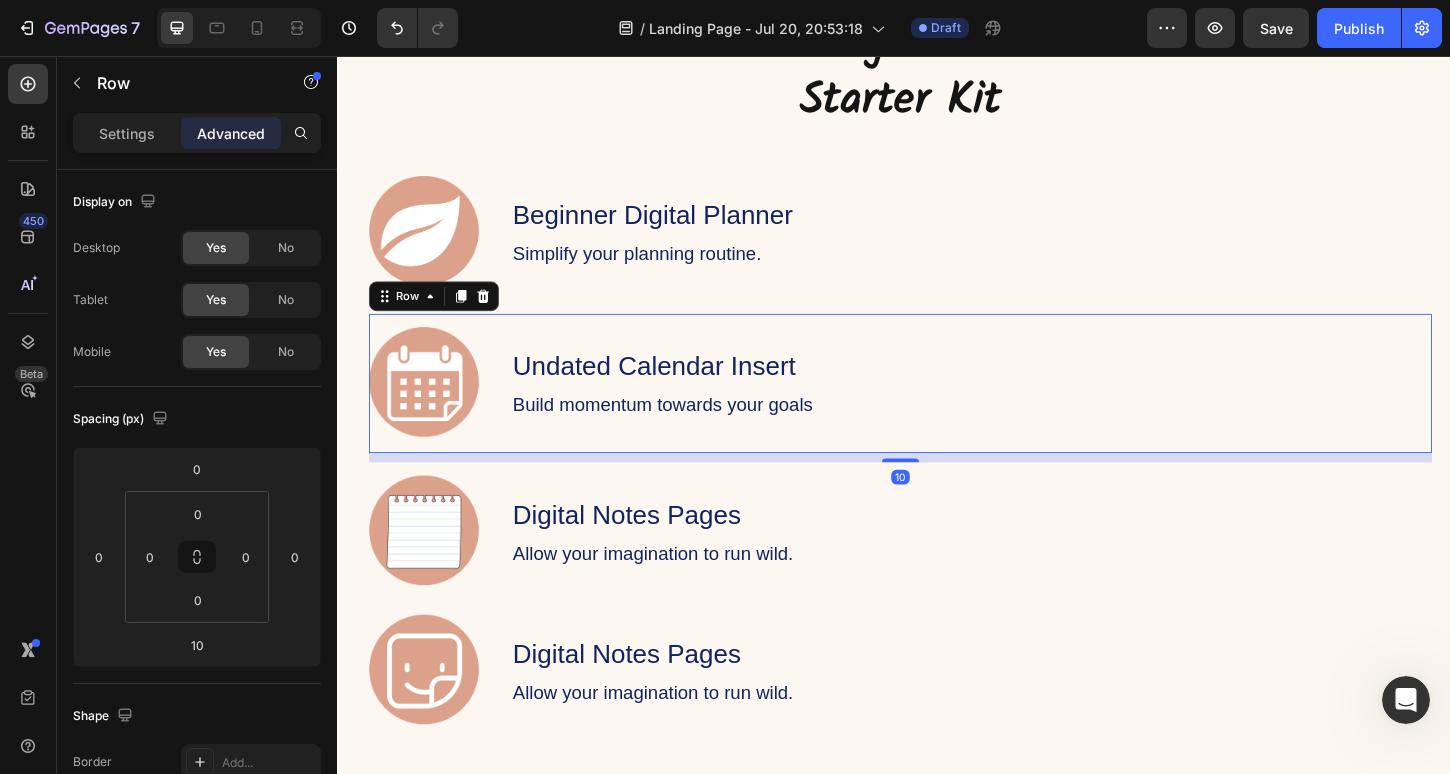 scroll, scrollTop: 2575, scrollLeft: 0, axis: vertical 